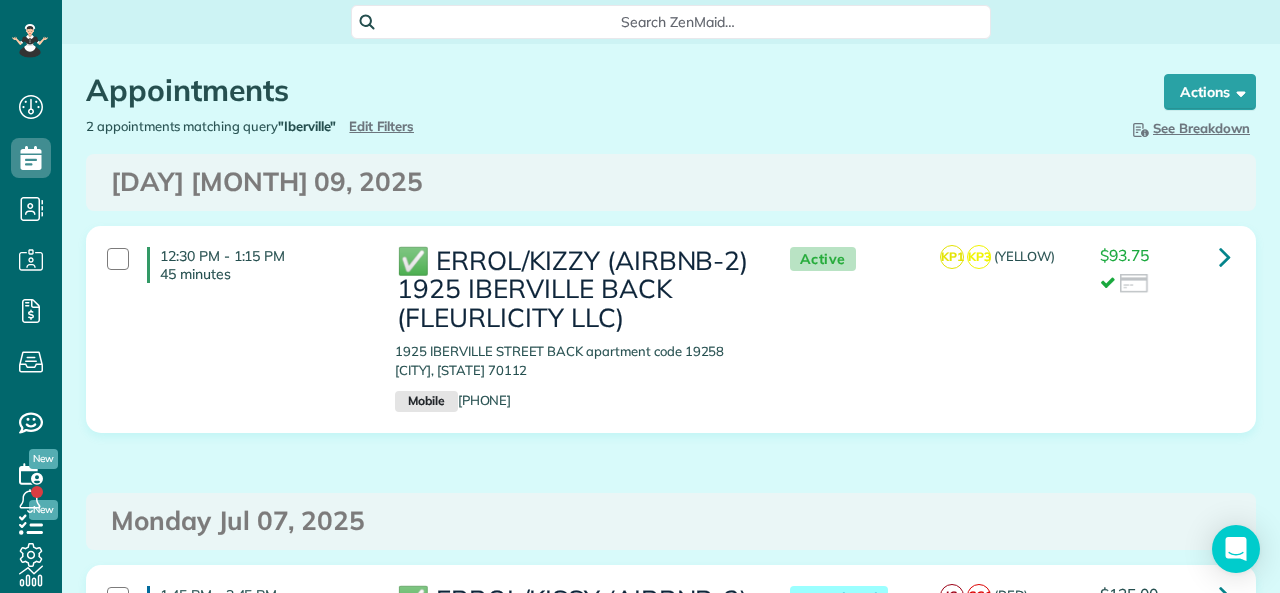 scroll, scrollTop: 0, scrollLeft: 0, axis: both 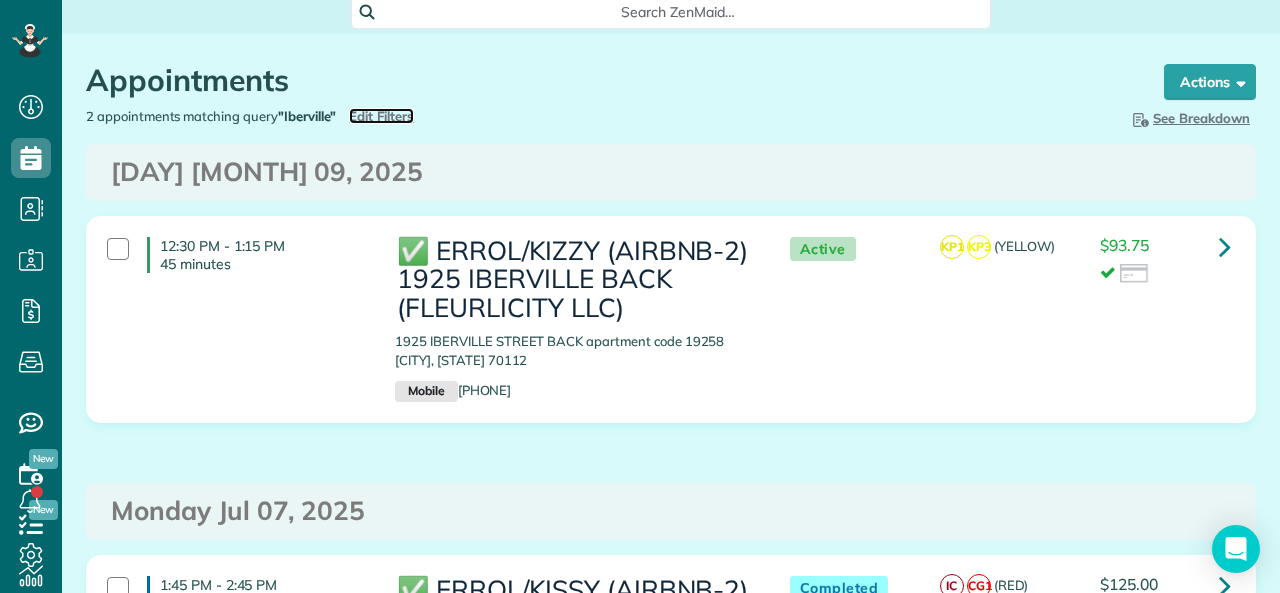 click on "Edit Filters" at bounding box center [381, 116] 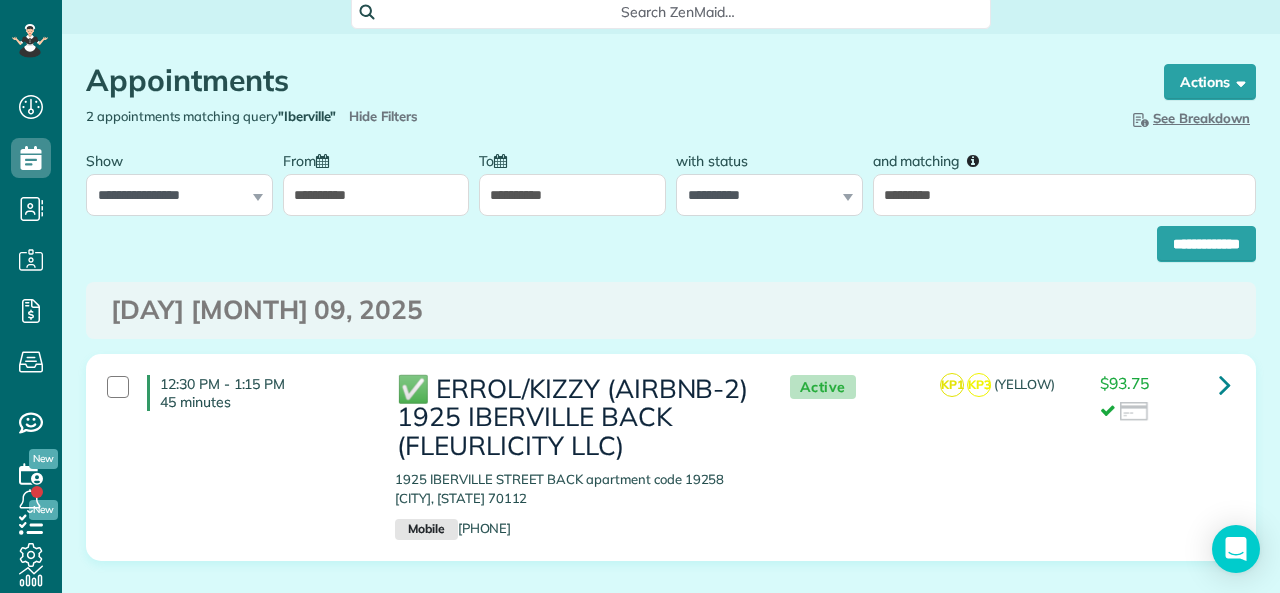 click on "**********" at bounding box center [572, 195] 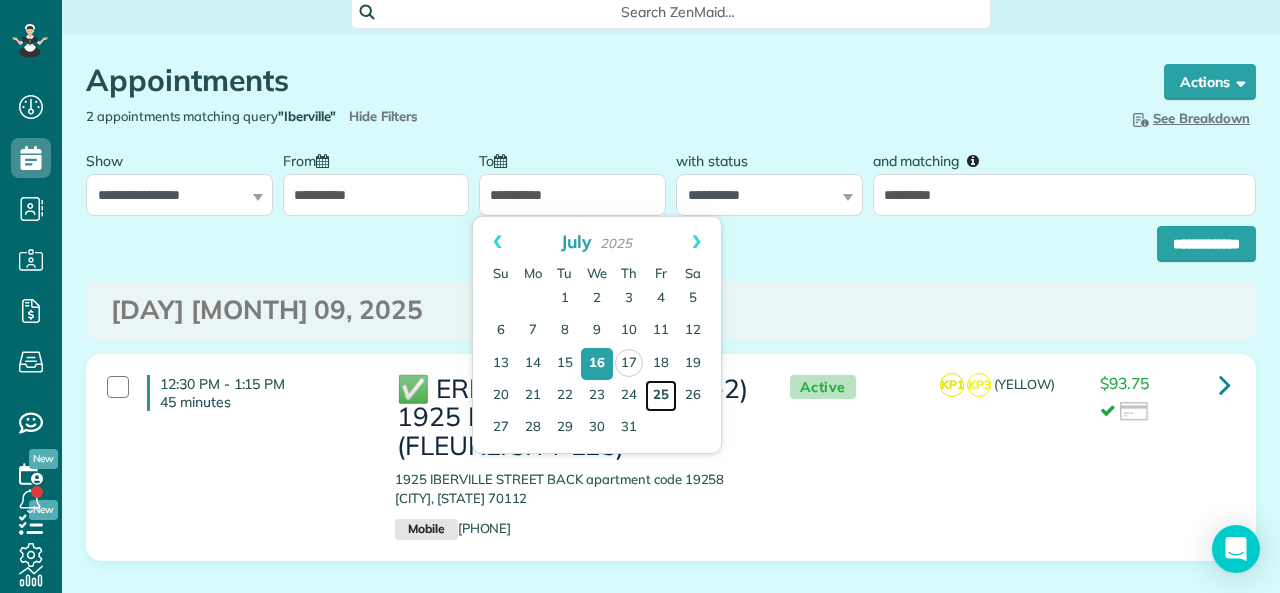 click on "25" at bounding box center [661, 396] 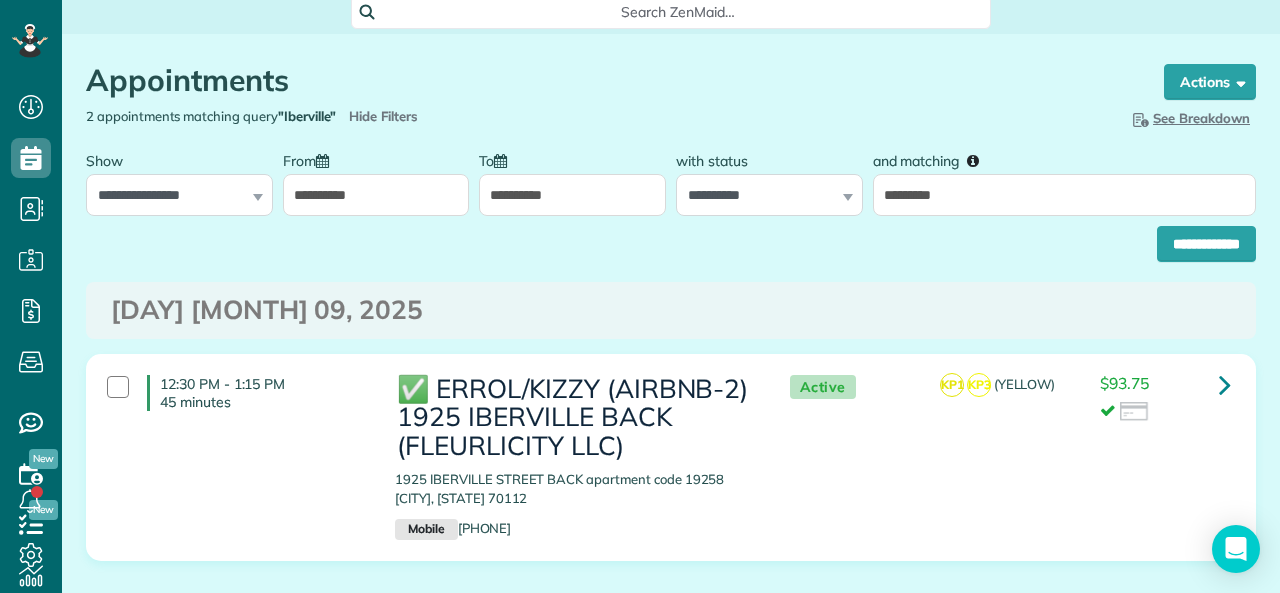 click on "**********" at bounding box center [376, 195] 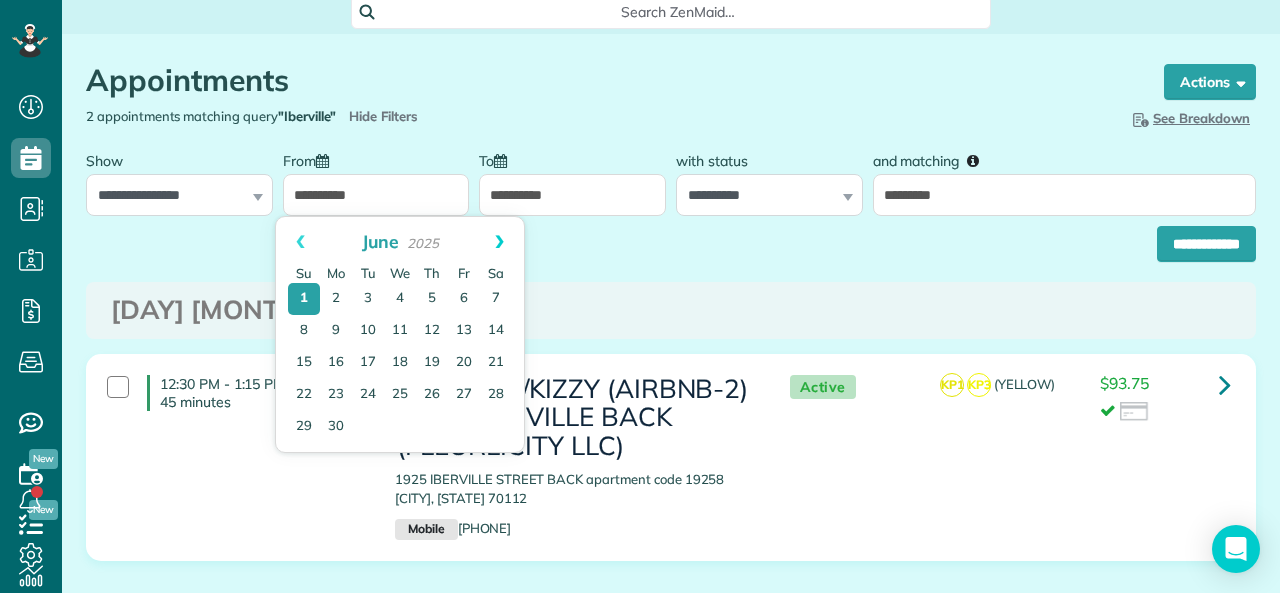 click on "Next" at bounding box center [499, 242] 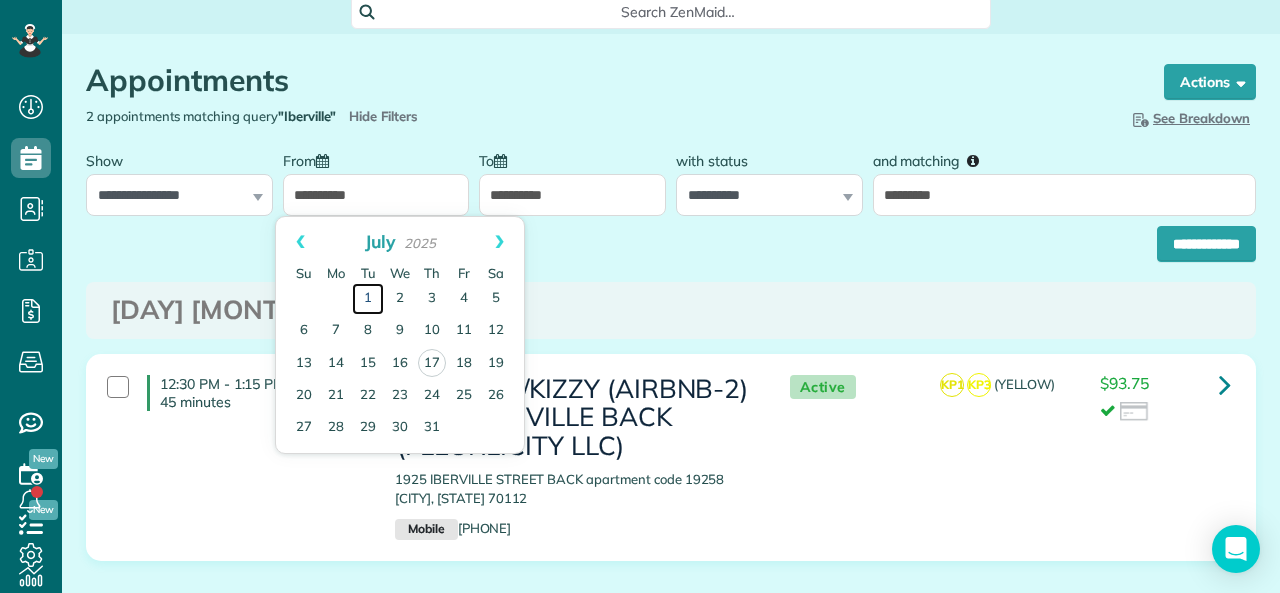 drag, startPoint x: 370, startPoint y: 303, endPoint x: 424, endPoint y: 280, distance: 58.694122 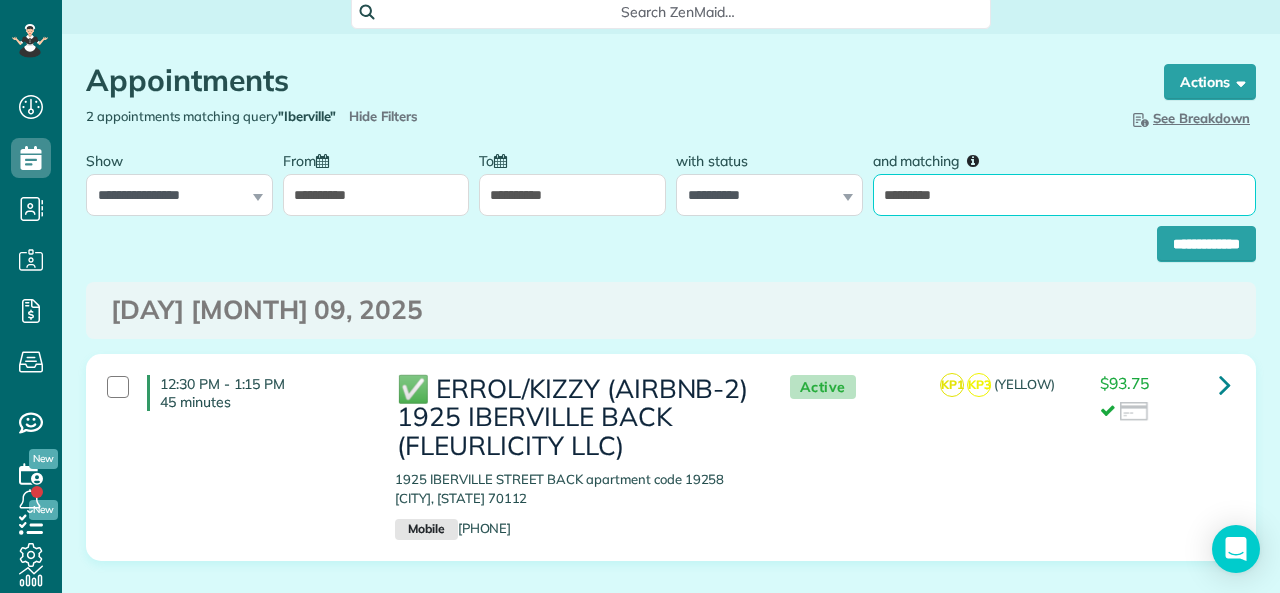 click on "*********" at bounding box center [1064, 195] 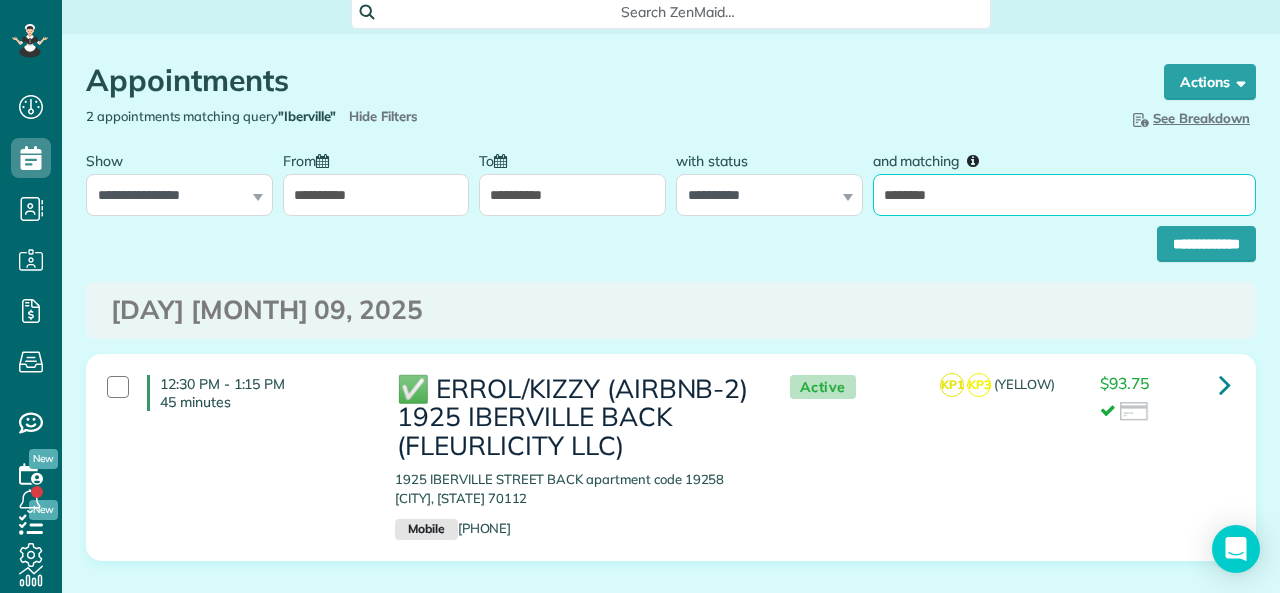 click on "********" at bounding box center [1064, 195] 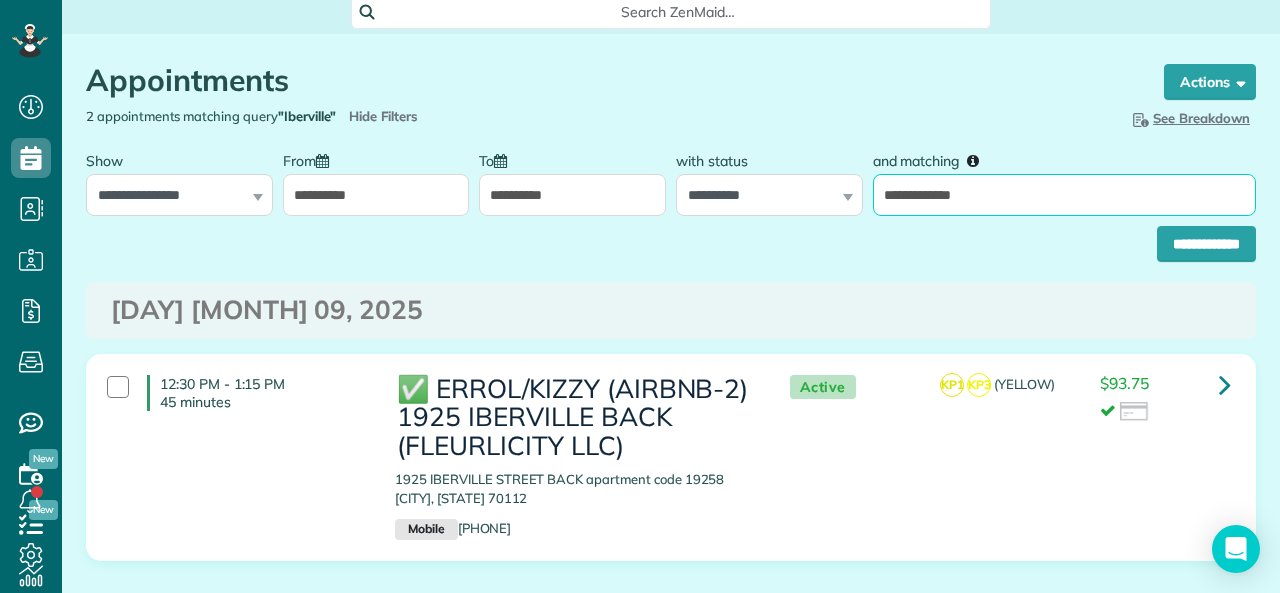 type on "**********" 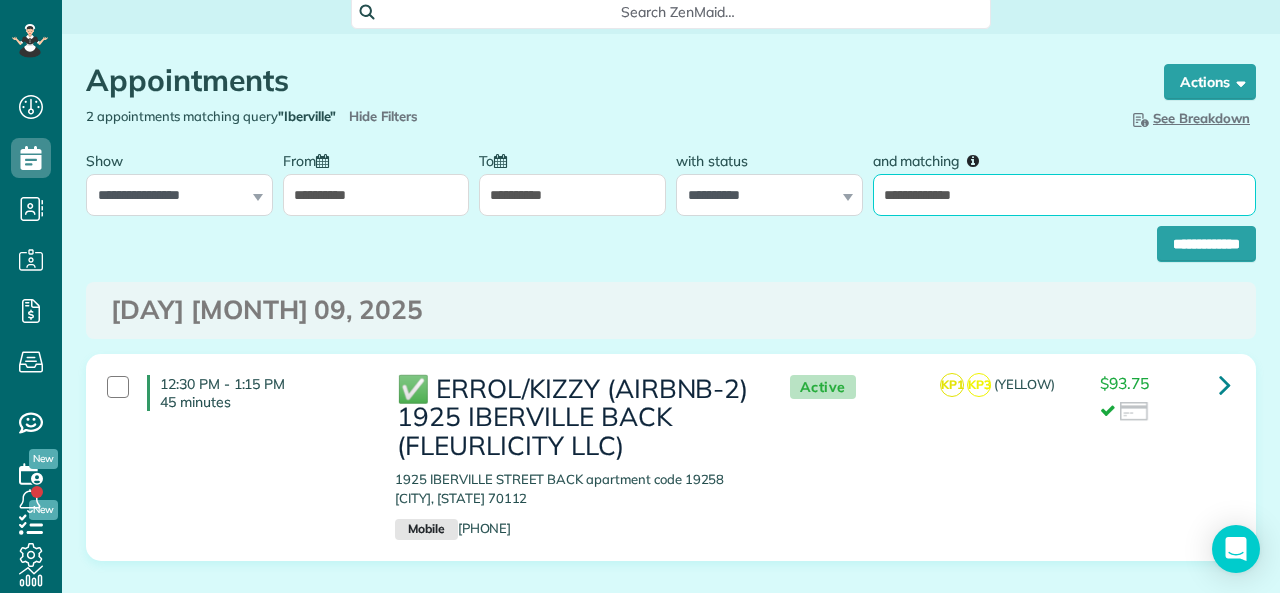 click on "**********" at bounding box center [1206, 244] 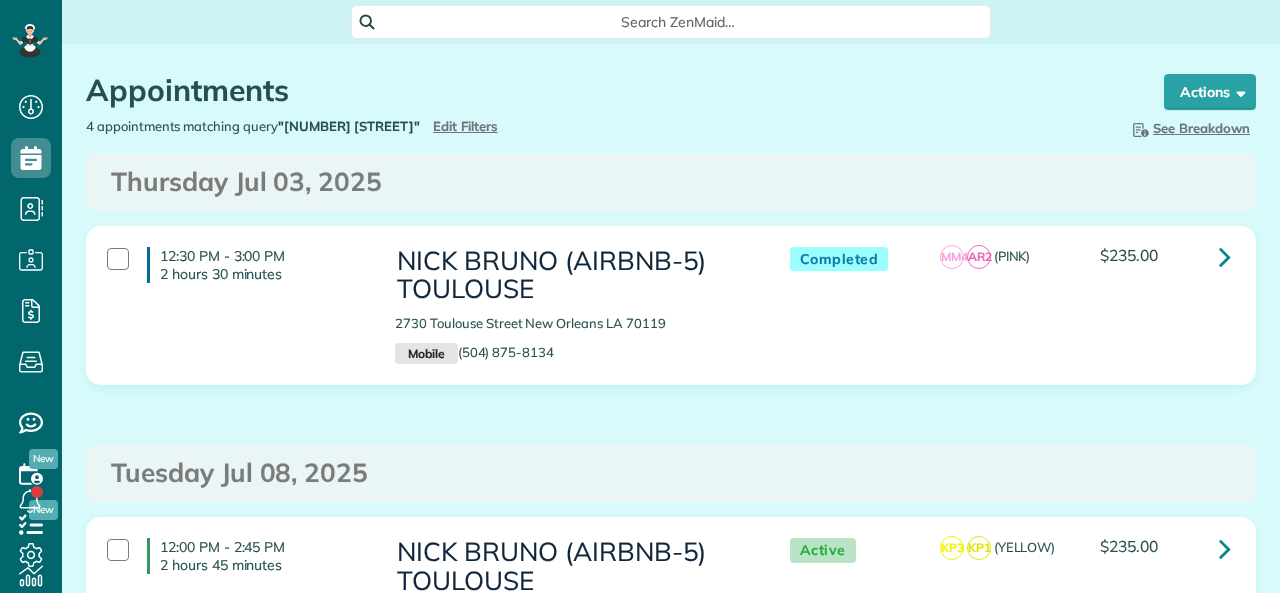 scroll, scrollTop: 0, scrollLeft: 0, axis: both 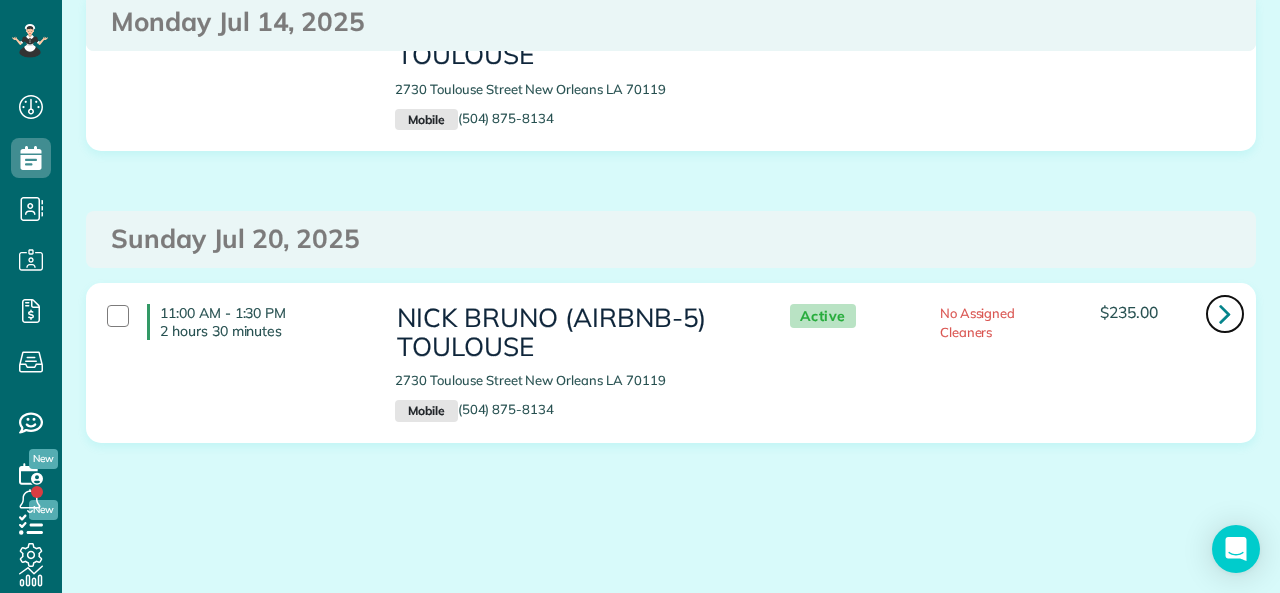 click at bounding box center (1225, 314) 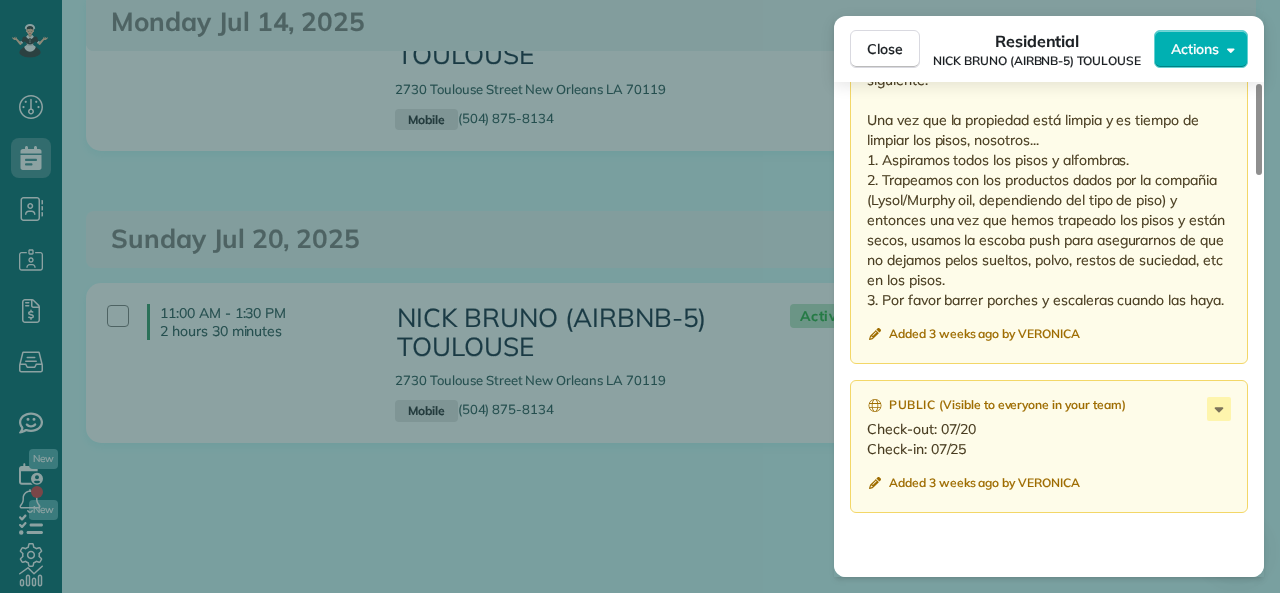scroll, scrollTop: 2100, scrollLeft: 0, axis: vertical 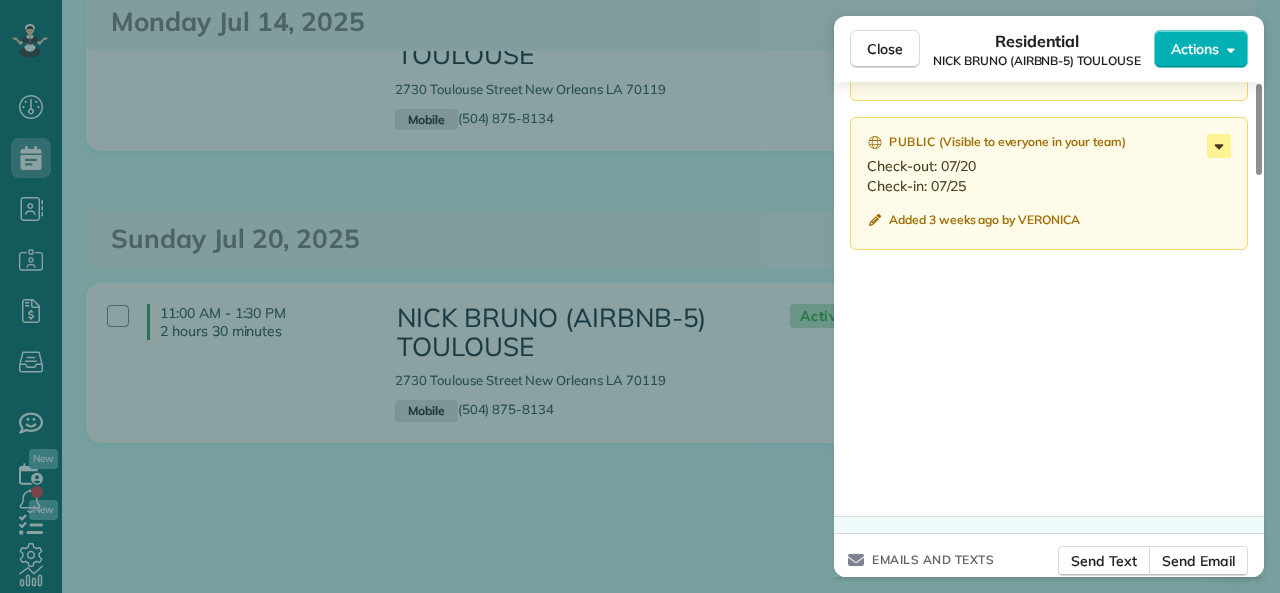 click 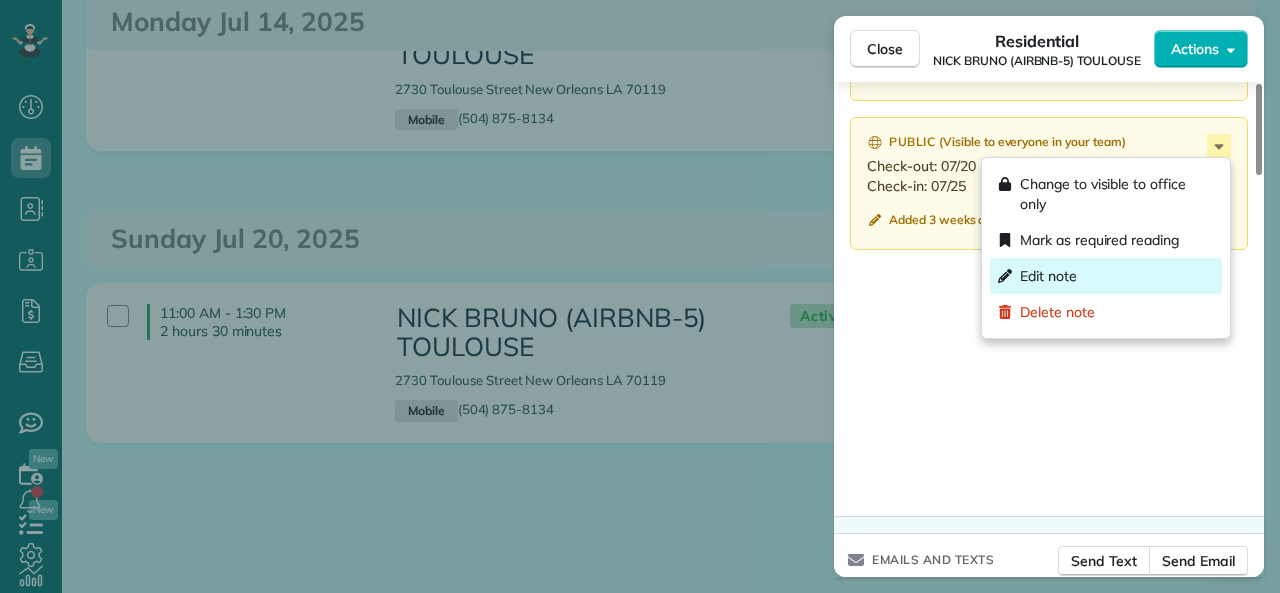 click on "Edit note" at bounding box center (1048, 276) 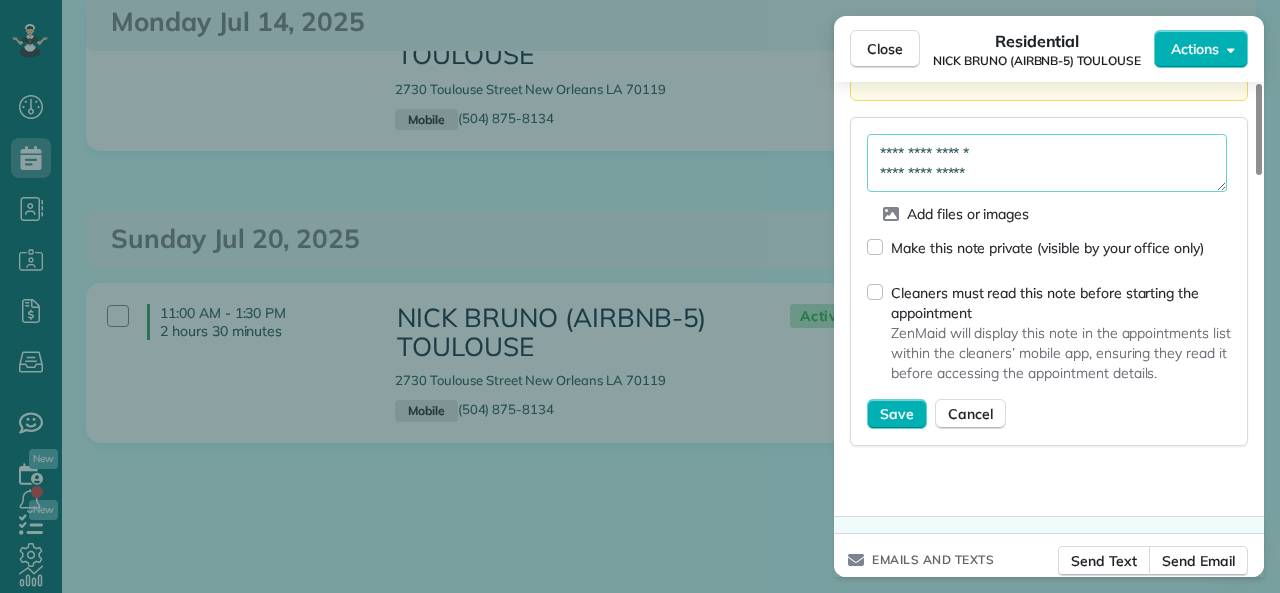 drag, startPoint x: 973, startPoint y: 171, endPoint x: 984, endPoint y: 174, distance: 11.401754 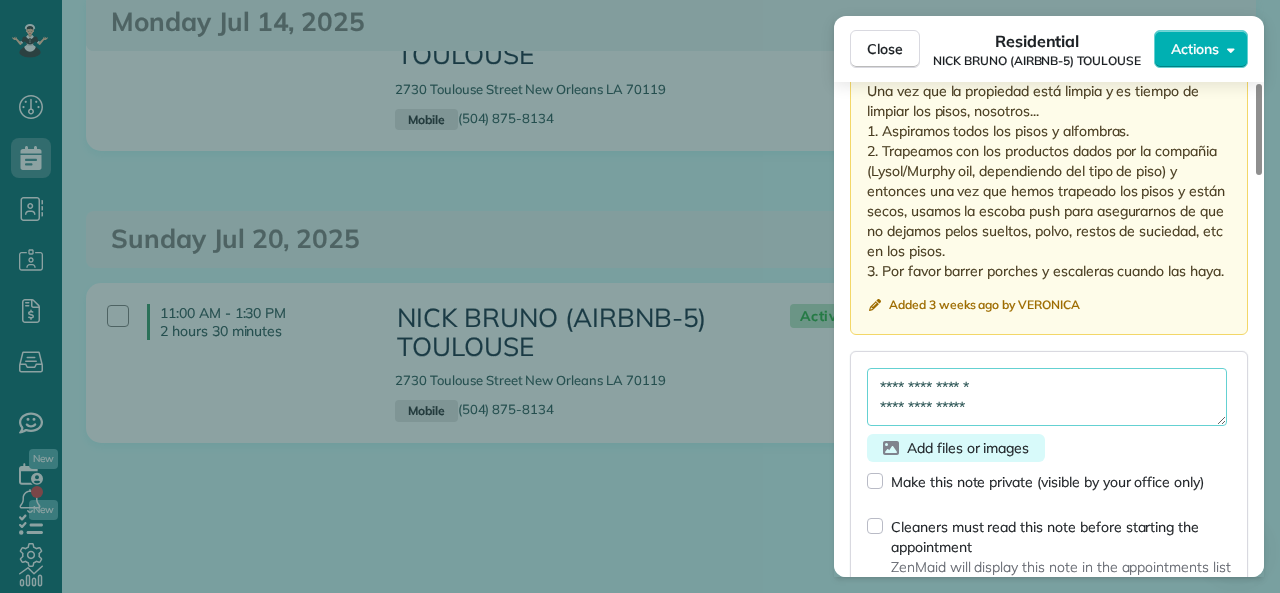 scroll, scrollTop: 2166, scrollLeft: 0, axis: vertical 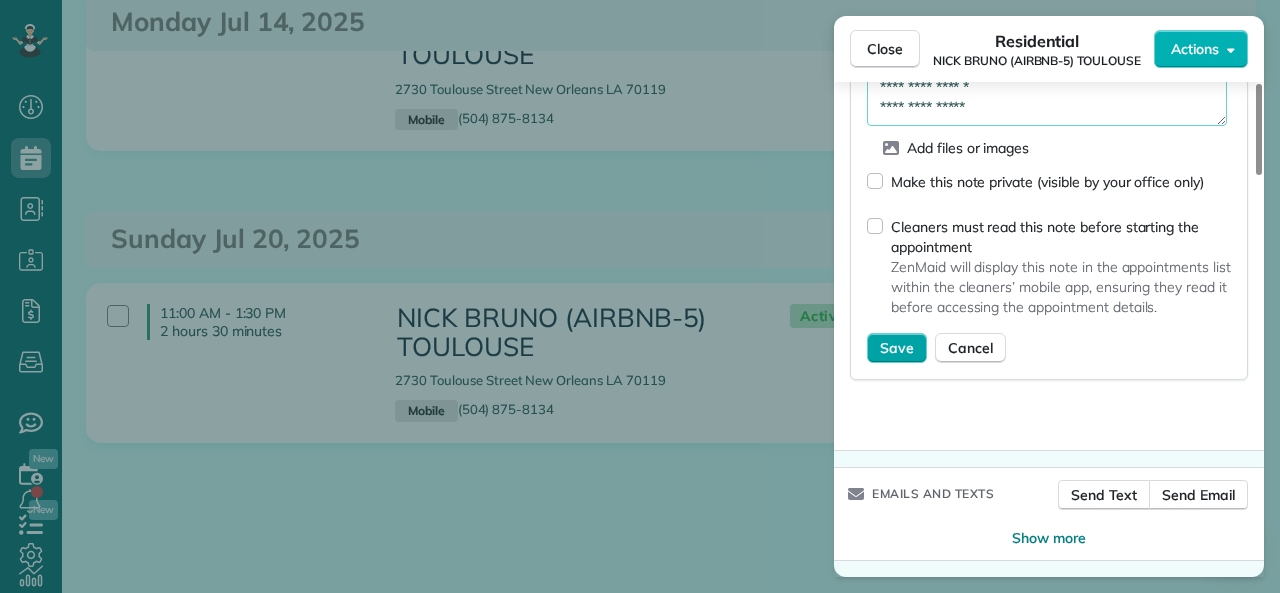 type on "**********" 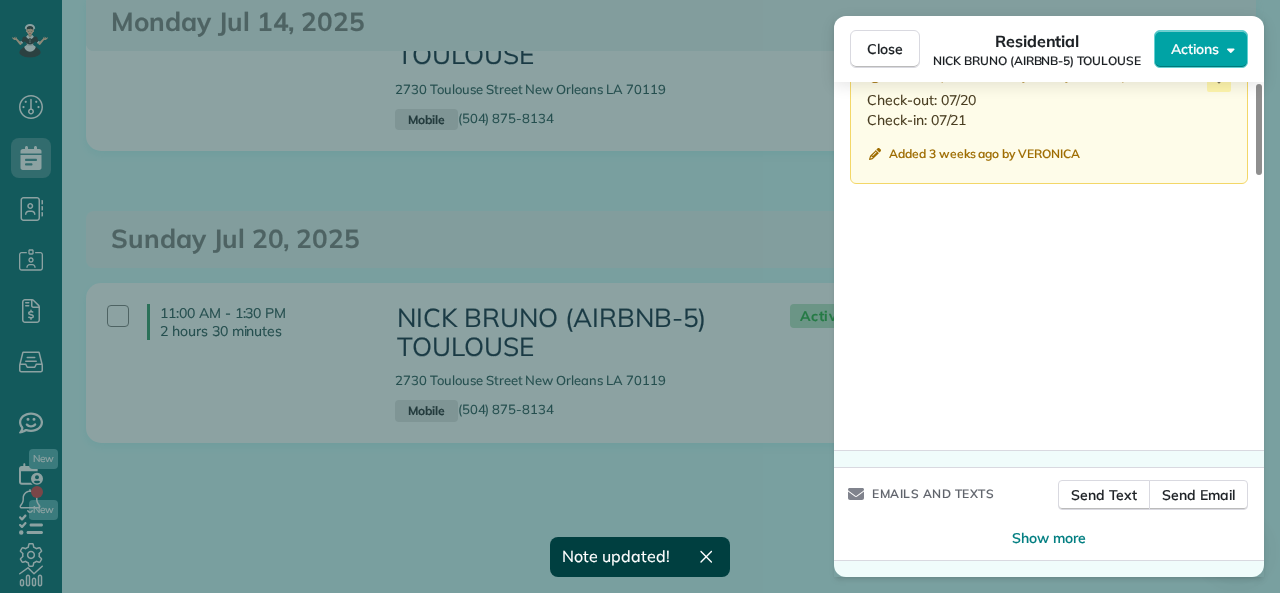 click on "Actions" at bounding box center (1195, 49) 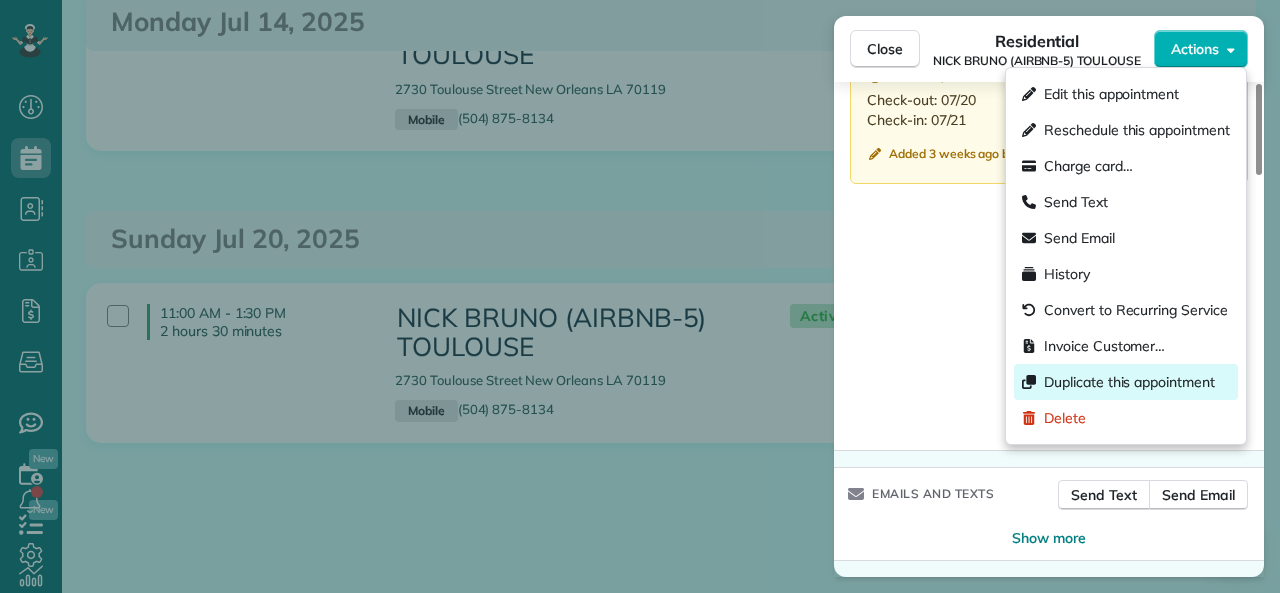 click on "Duplicate this appointment" at bounding box center [1129, 382] 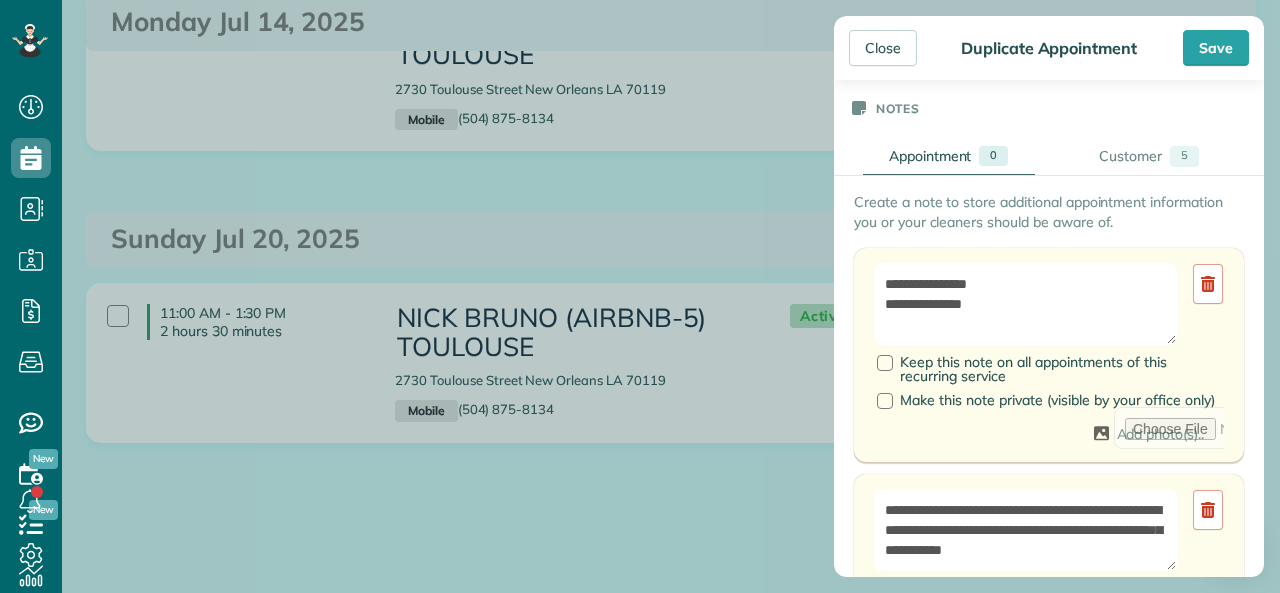 scroll, scrollTop: 800, scrollLeft: 0, axis: vertical 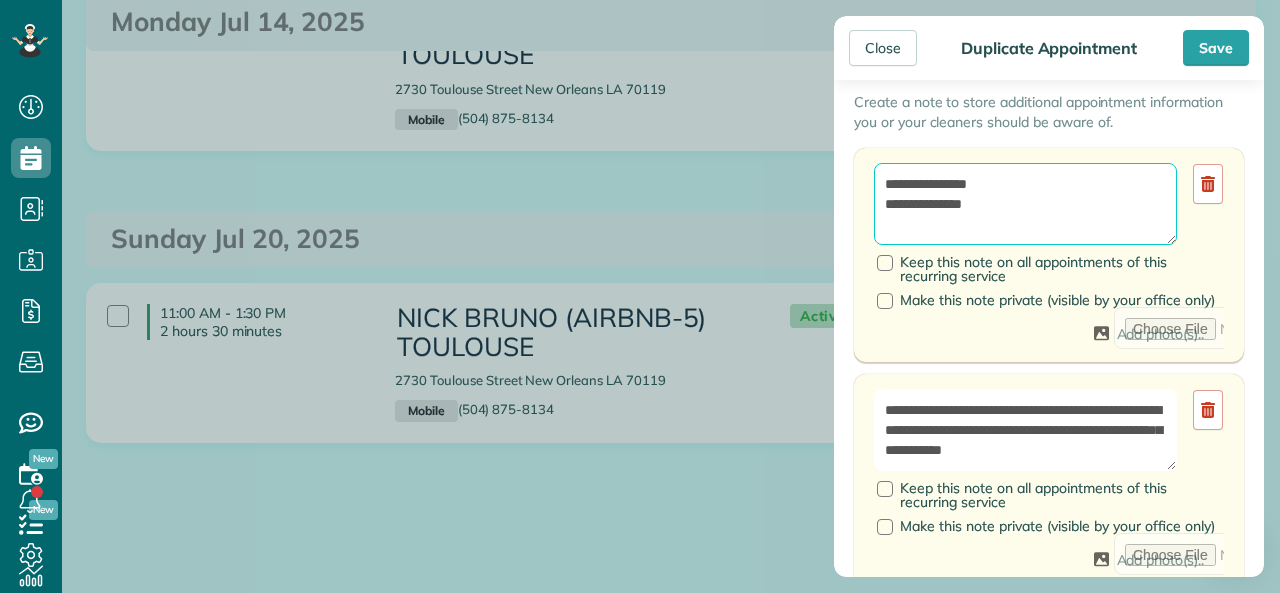 click on "**********" at bounding box center (1025, 204) 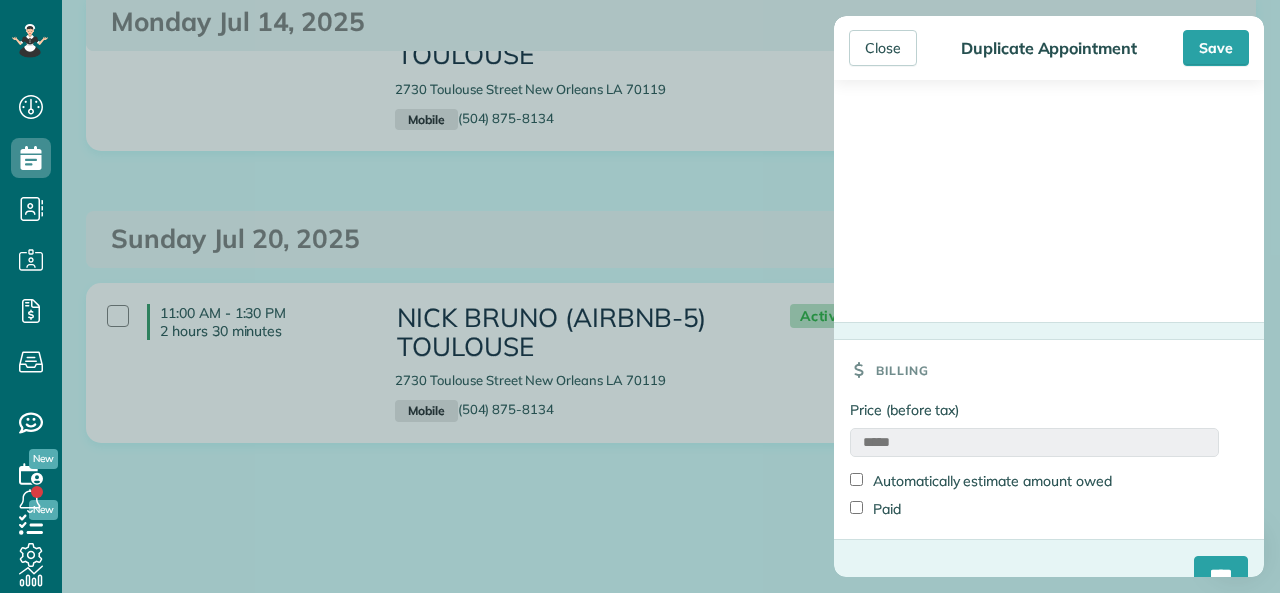 scroll, scrollTop: 1787, scrollLeft: 0, axis: vertical 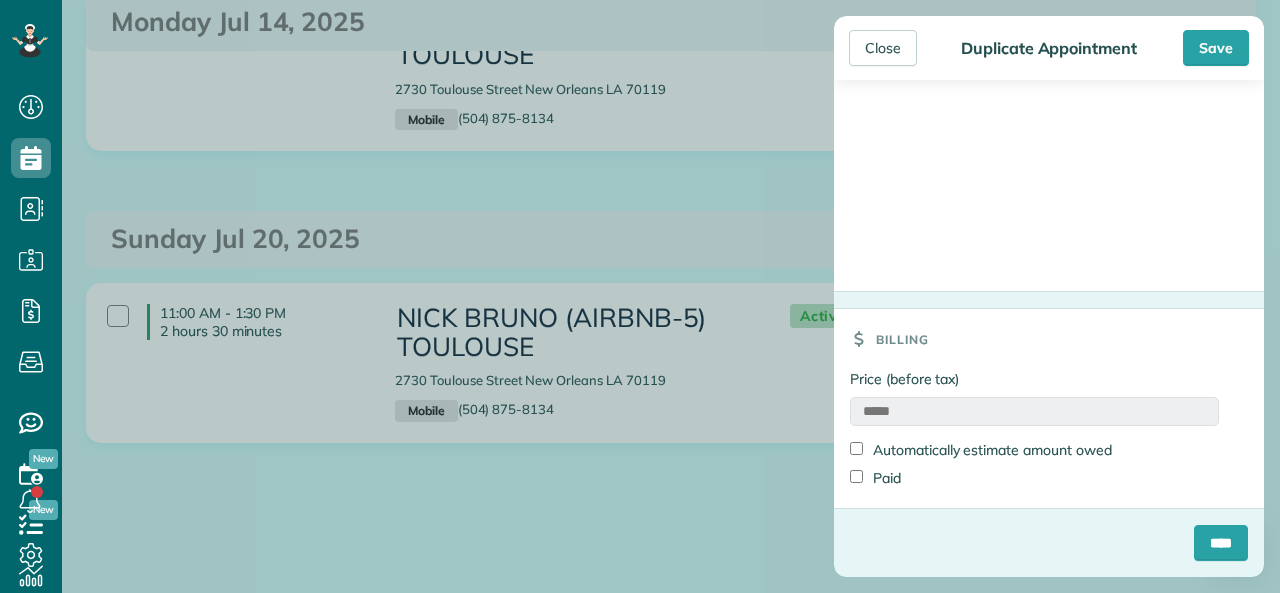 type on "**********" 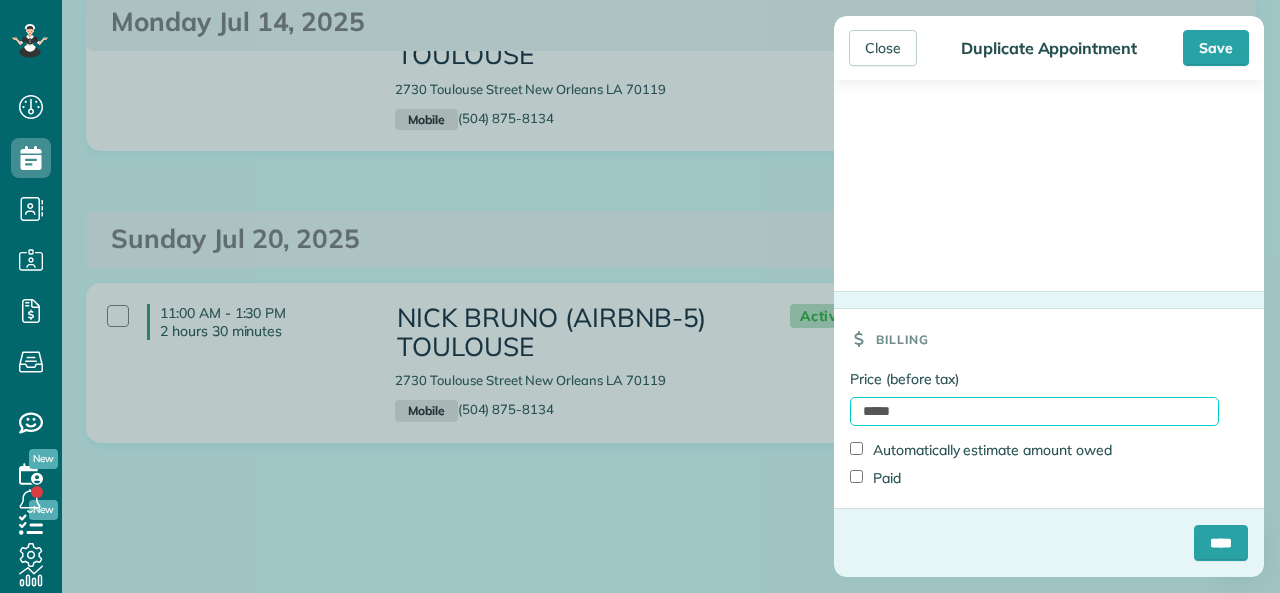 click on "*****" at bounding box center [1034, 411] 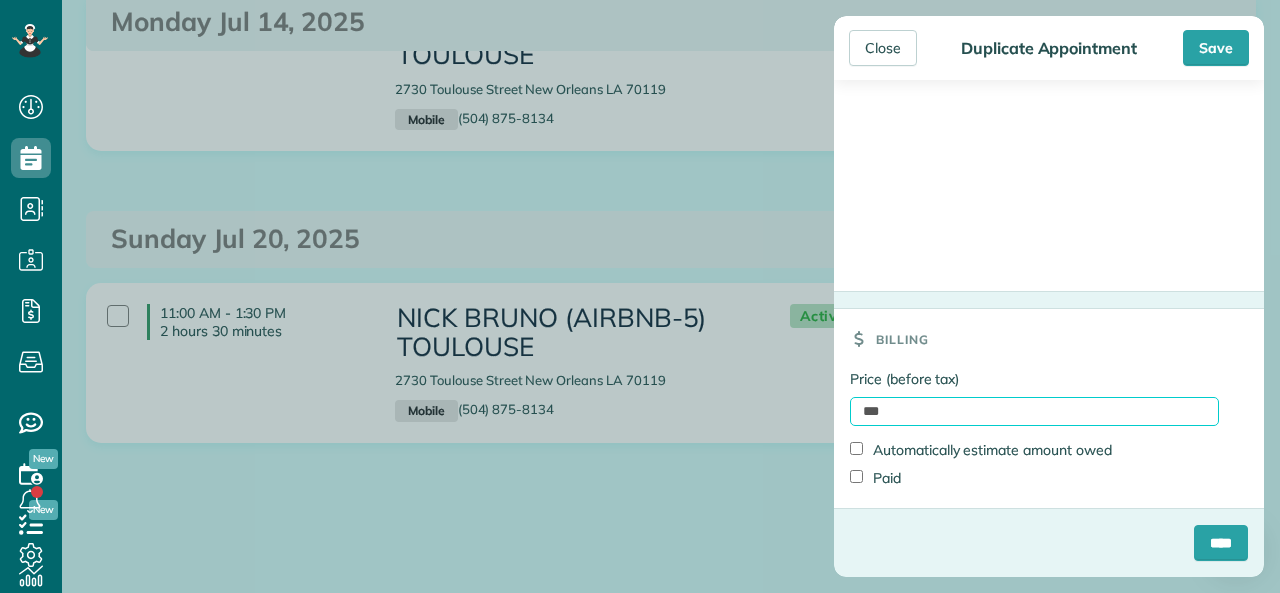 type on "*******" 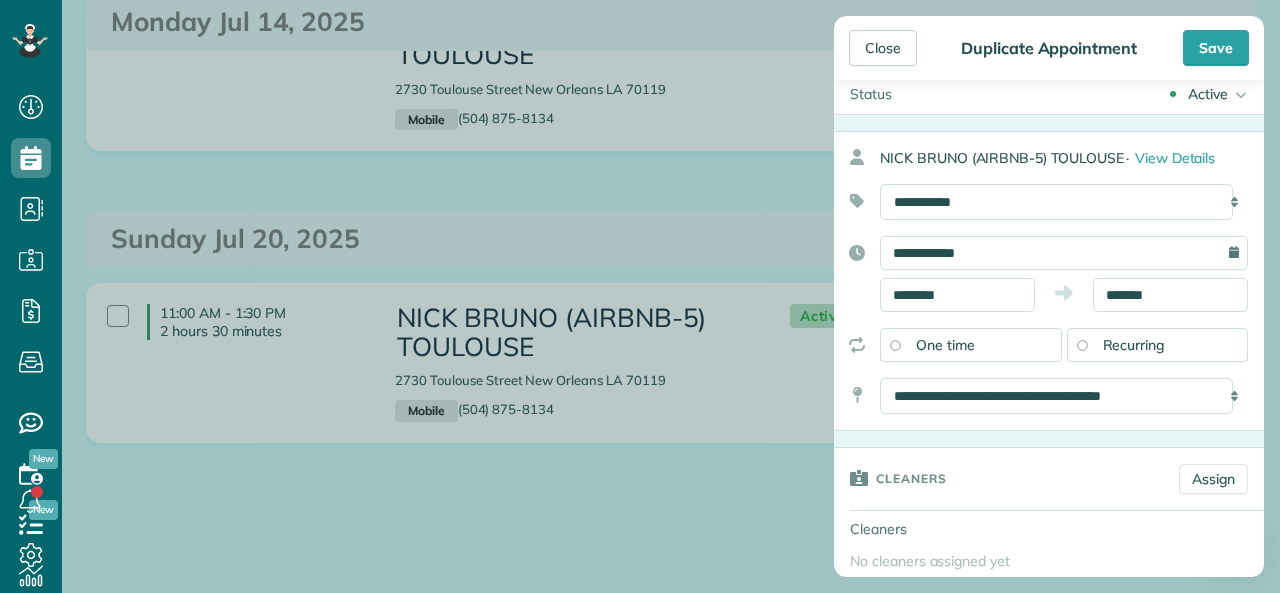 scroll, scrollTop: 0, scrollLeft: 0, axis: both 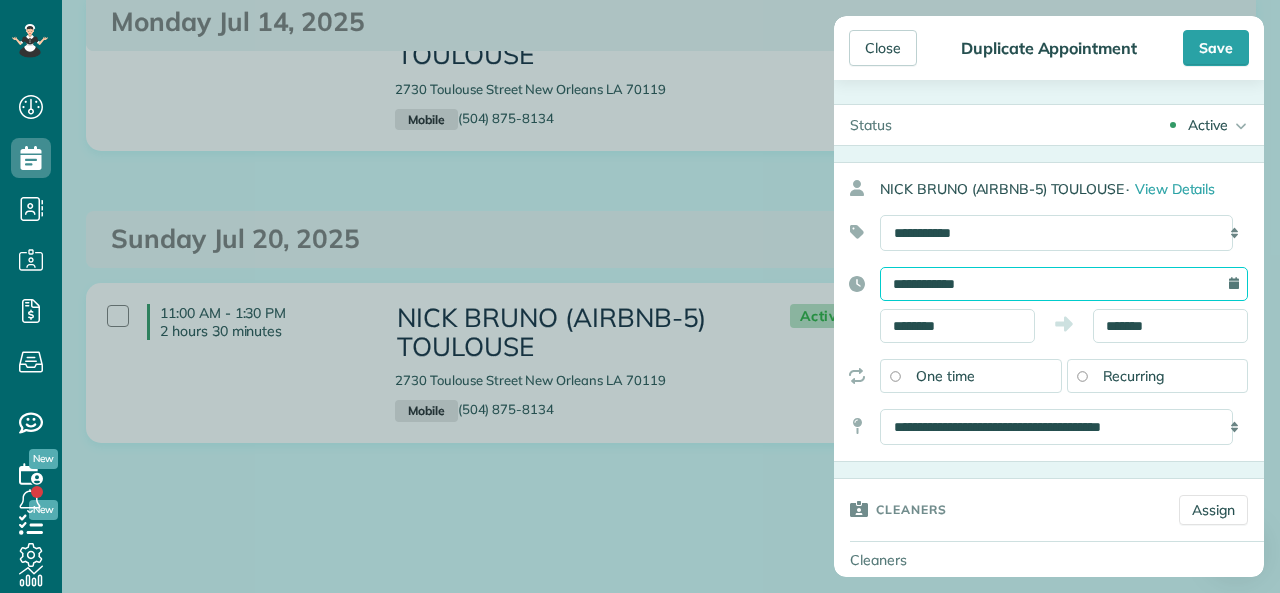 click on "**********" at bounding box center [1064, 284] 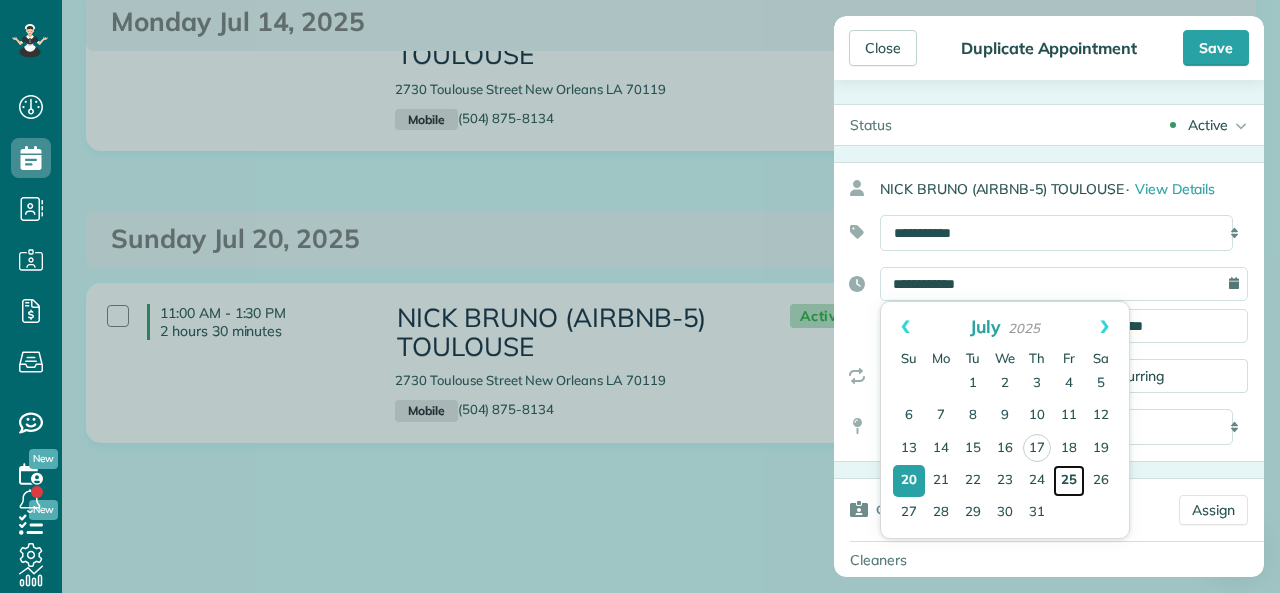 click on "25" at bounding box center [1069, 481] 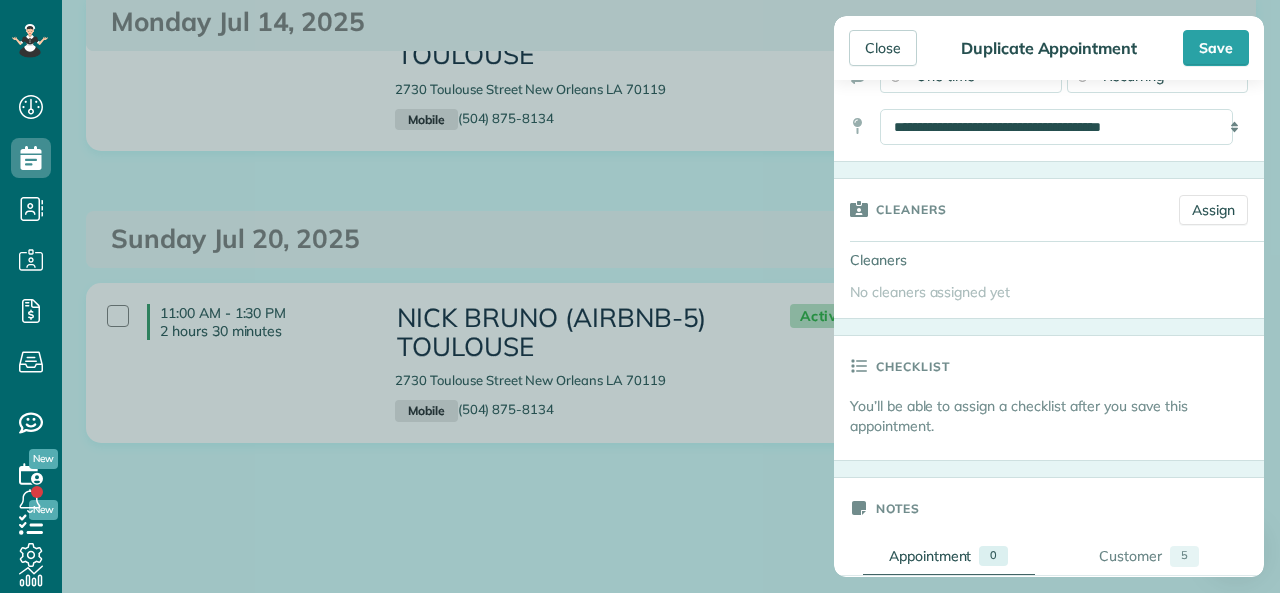 scroll, scrollTop: 400, scrollLeft: 0, axis: vertical 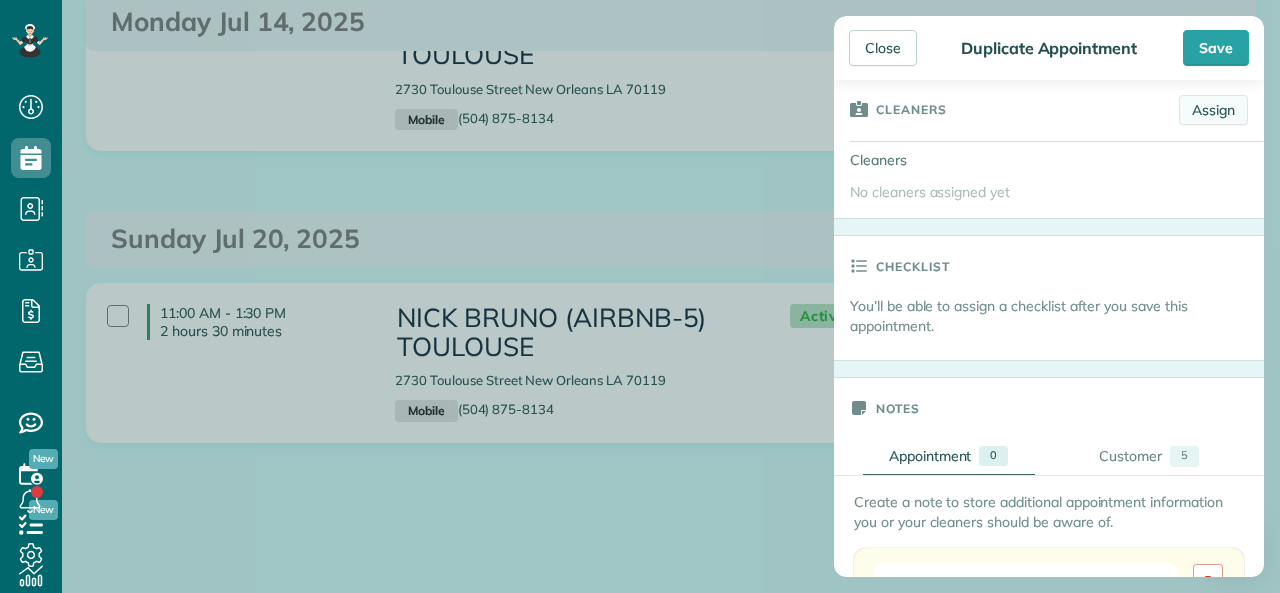 click on "Assign" at bounding box center (1213, 110) 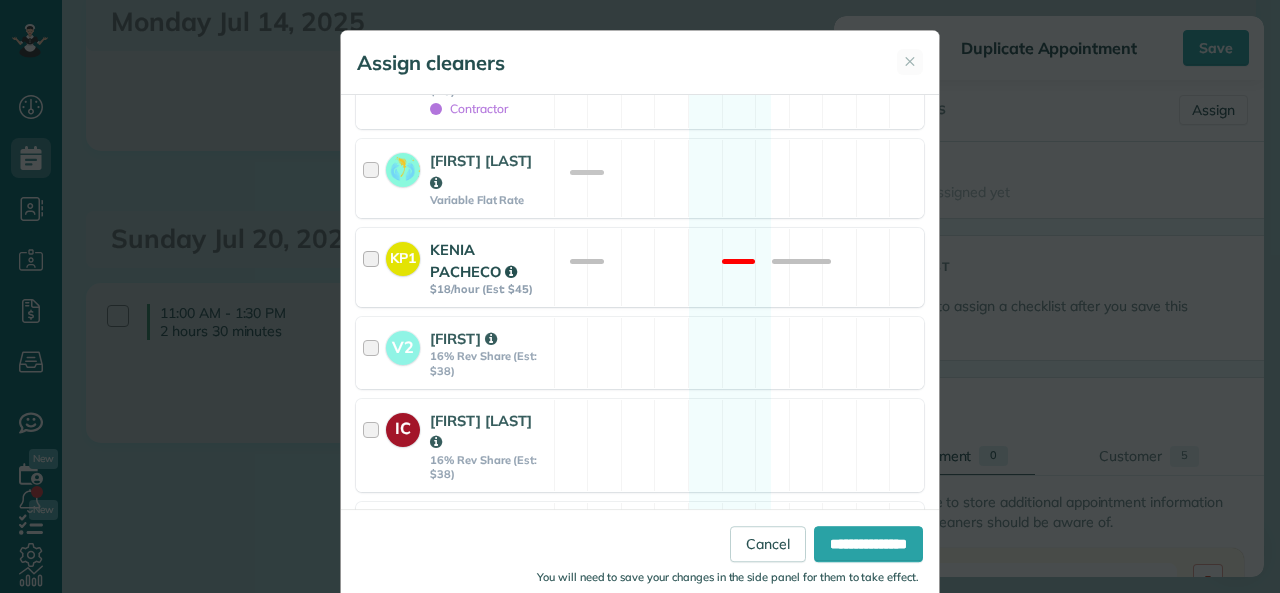 scroll, scrollTop: 300, scrollLeft: 0, axis: vertical 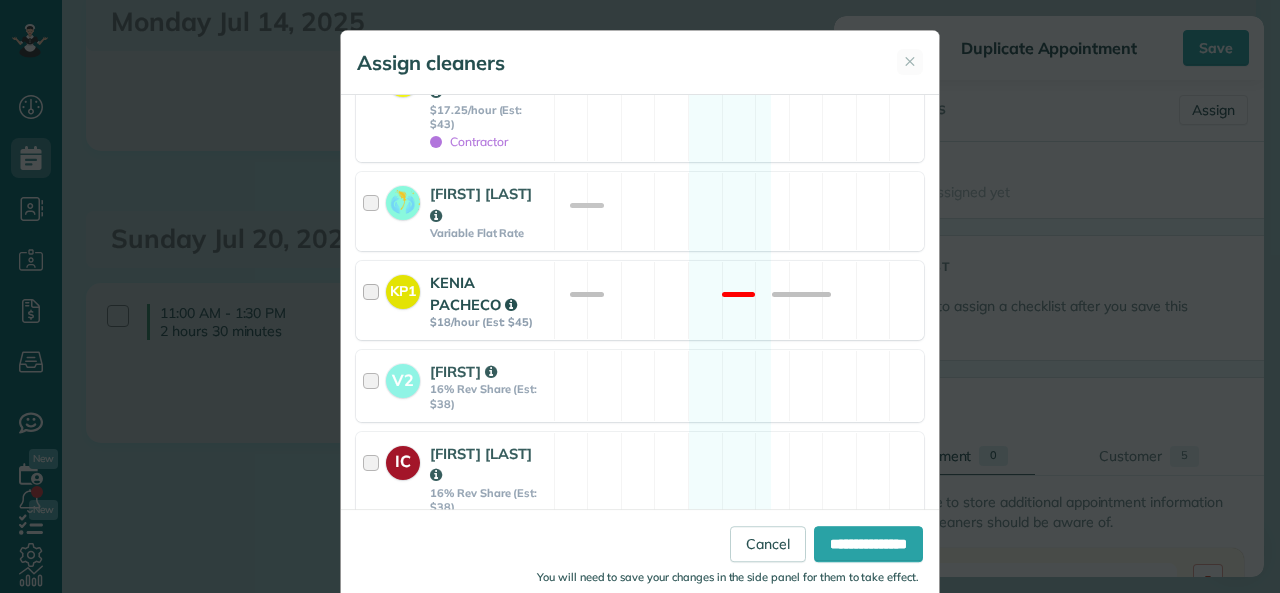 click at bounding box center [374, 300] 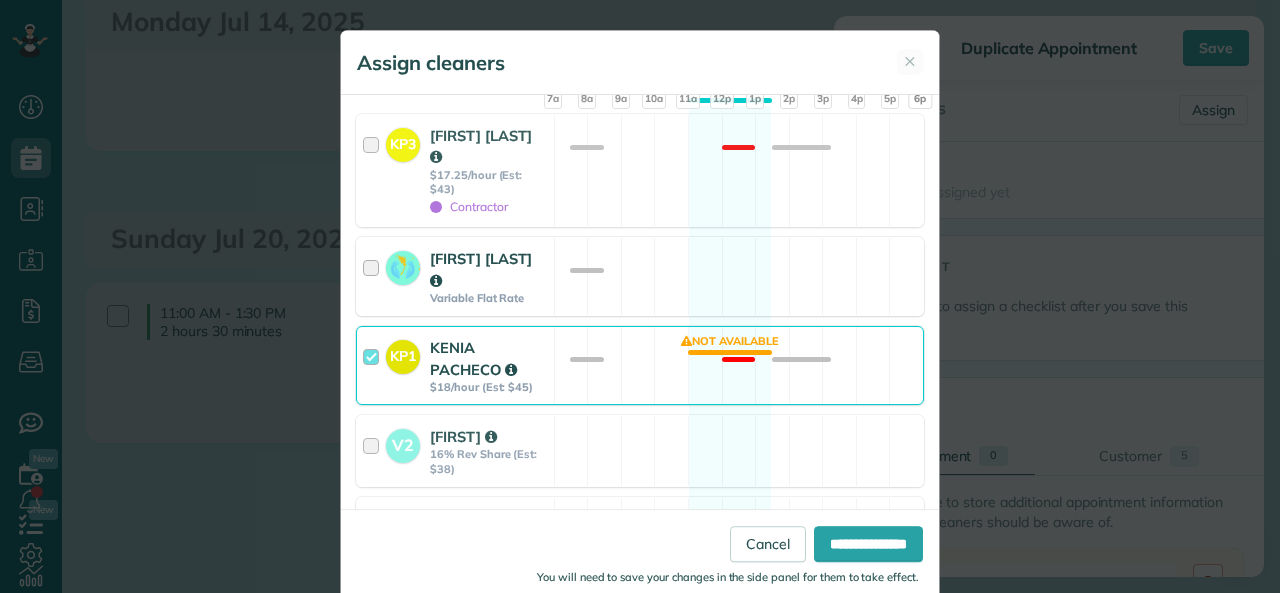 scroll, scrollTop: 200, scrollLeft: 0, axis: vertical 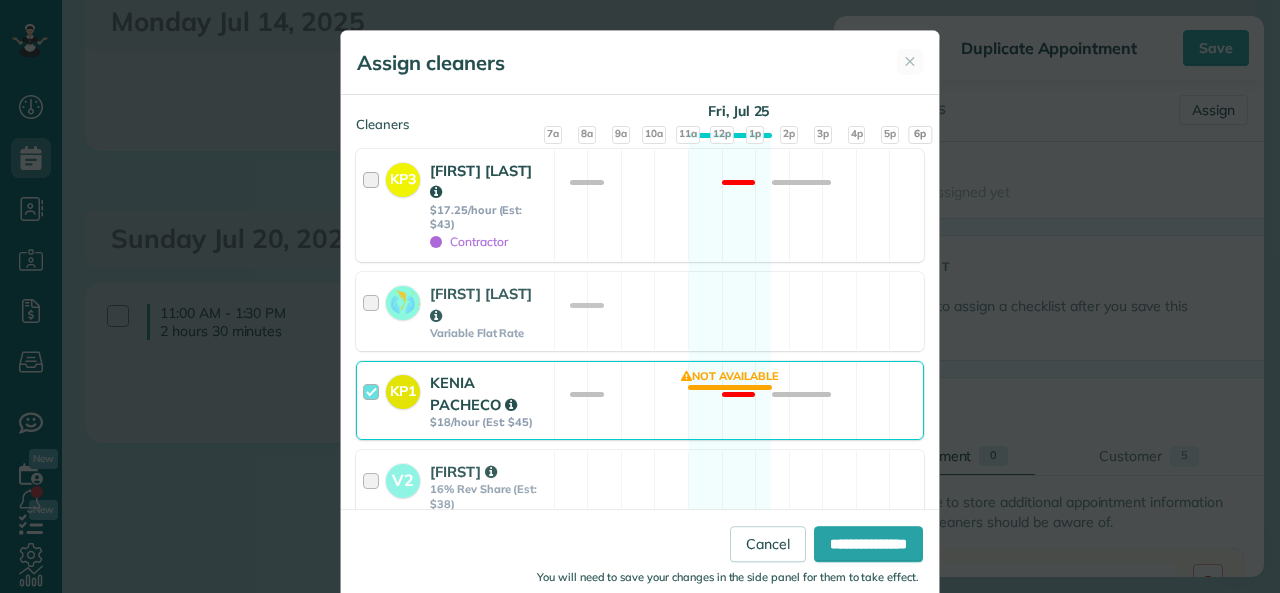 click at bounding box center (374, 205) 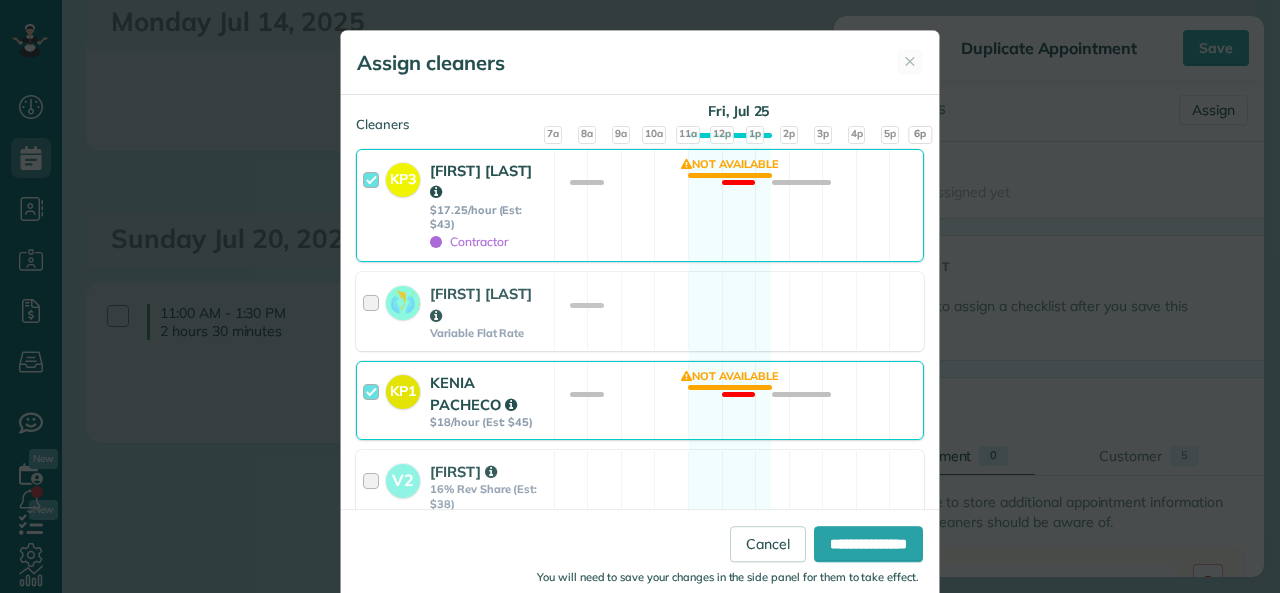 click at bounding box center [374, 205] 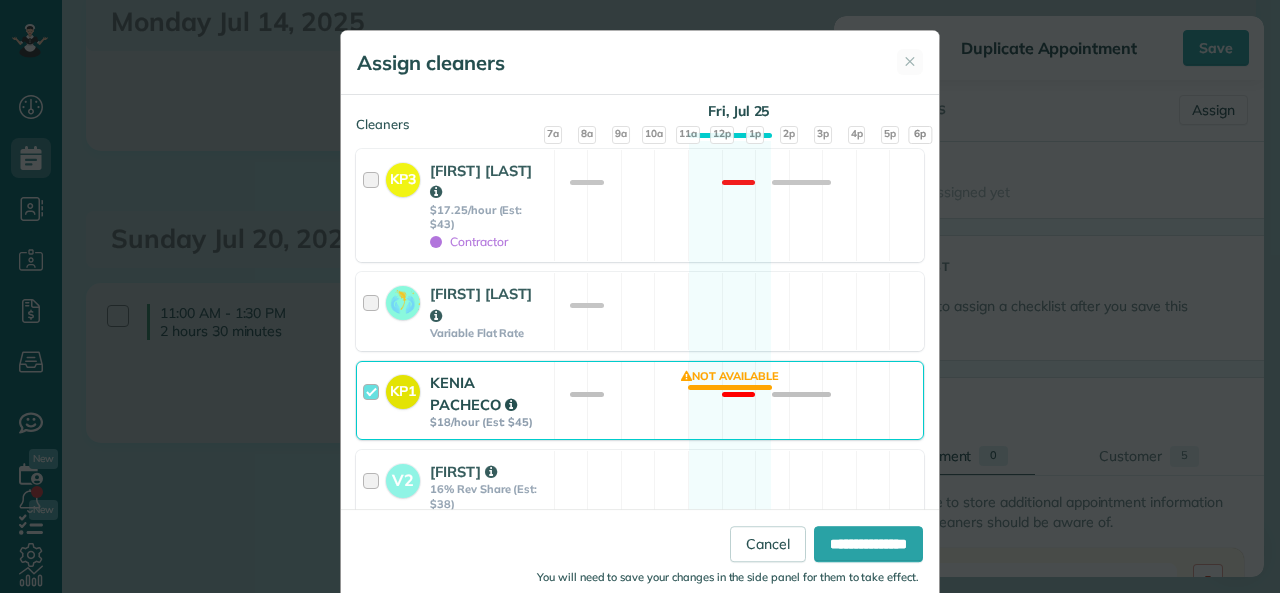 click at bounding box center (374, 400) 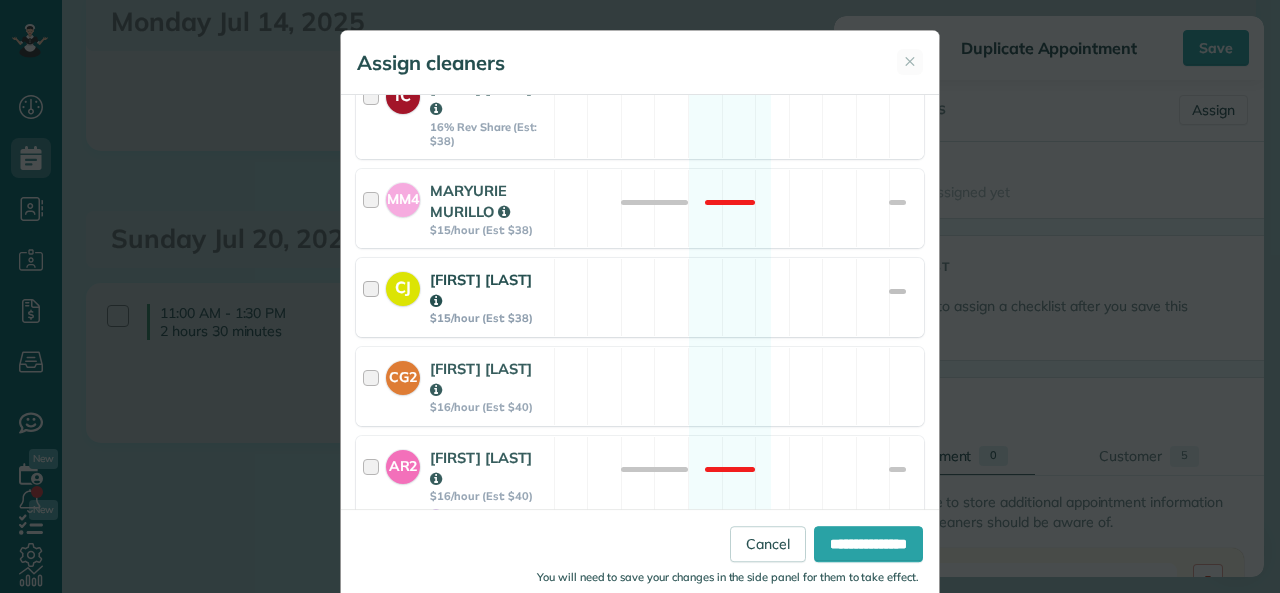 scroll, scrollTop: 700, scrollLeft: 0, axis: vertical 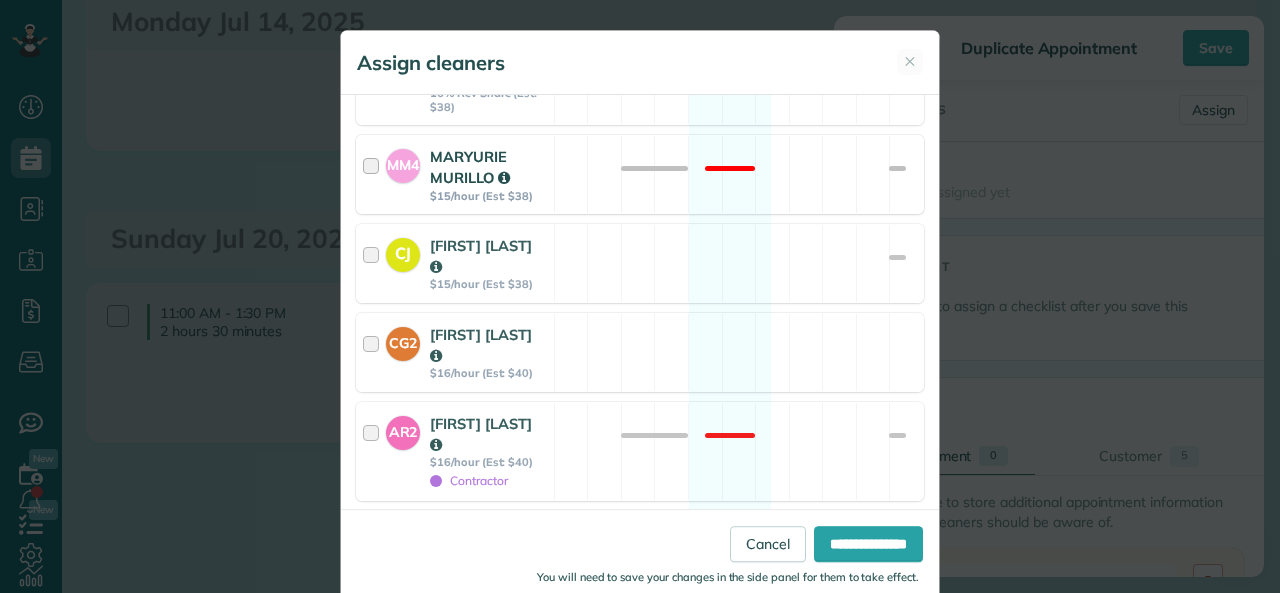 click at bounding box center [374, 174] 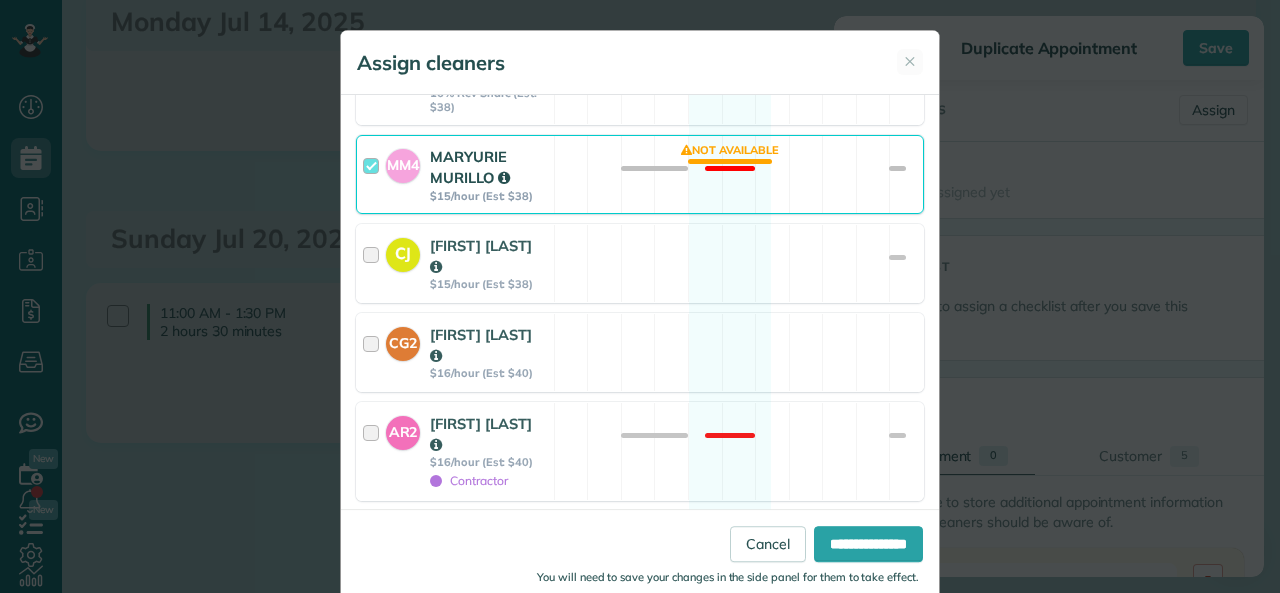 click at bounding box center [374, 174] 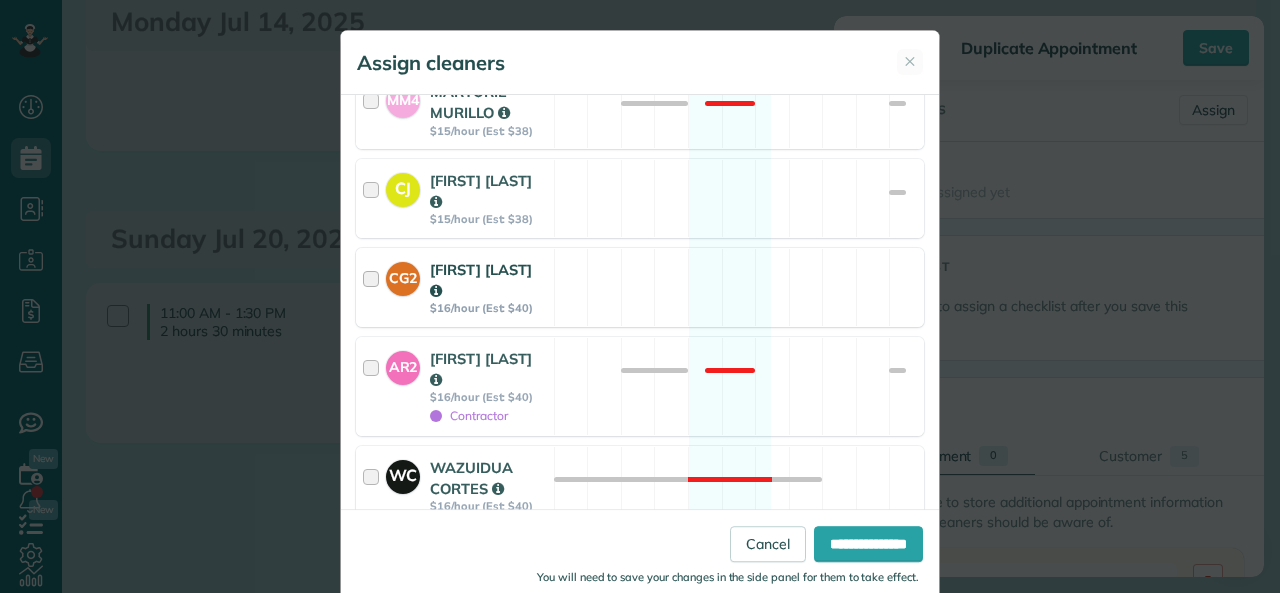scroll, scrollTop: 800, scrollLeft: 0, axis: vertical 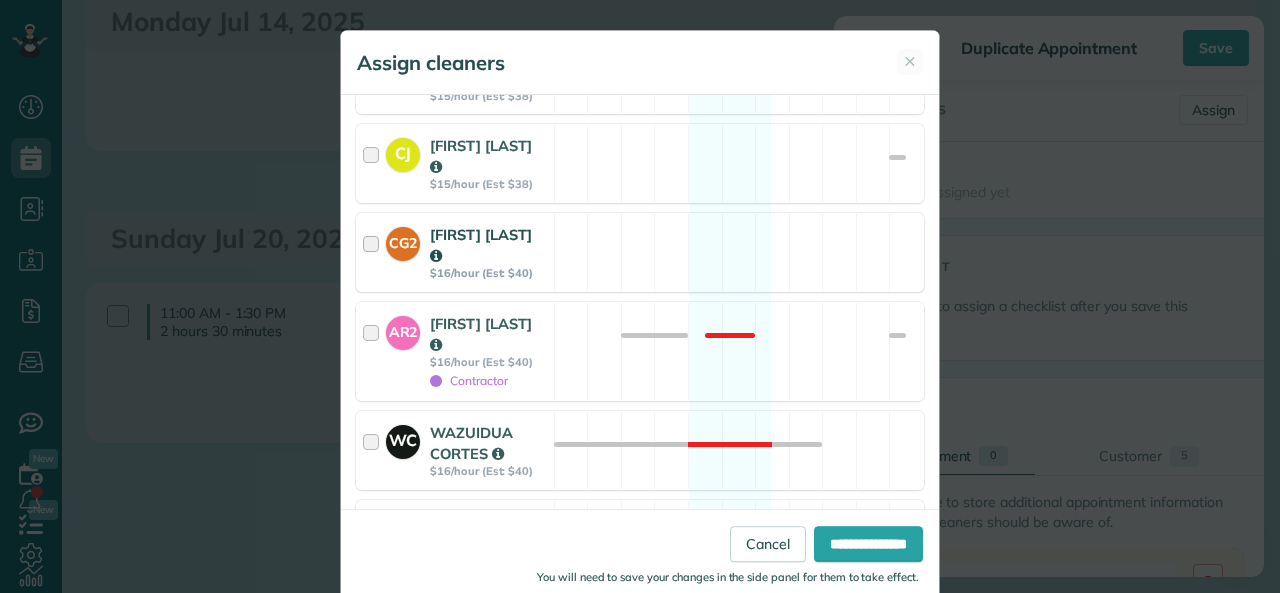 click at bounding box center (374, 252) 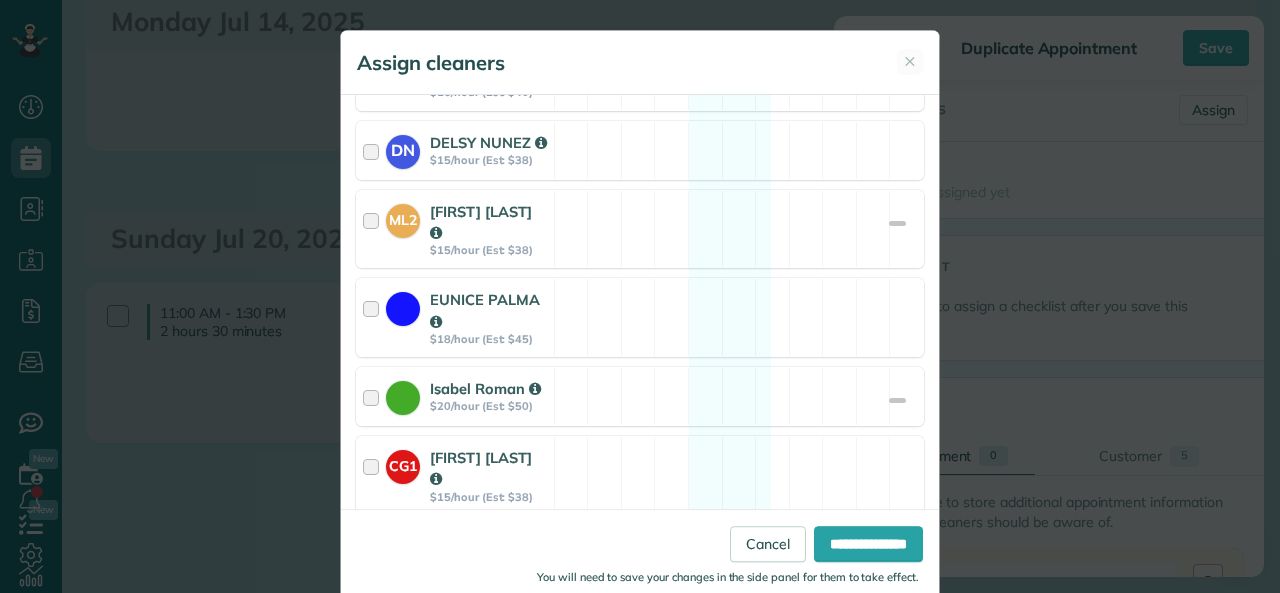 scroll, scrollTop: 1199, scrollLeft: 0, axis: vertical 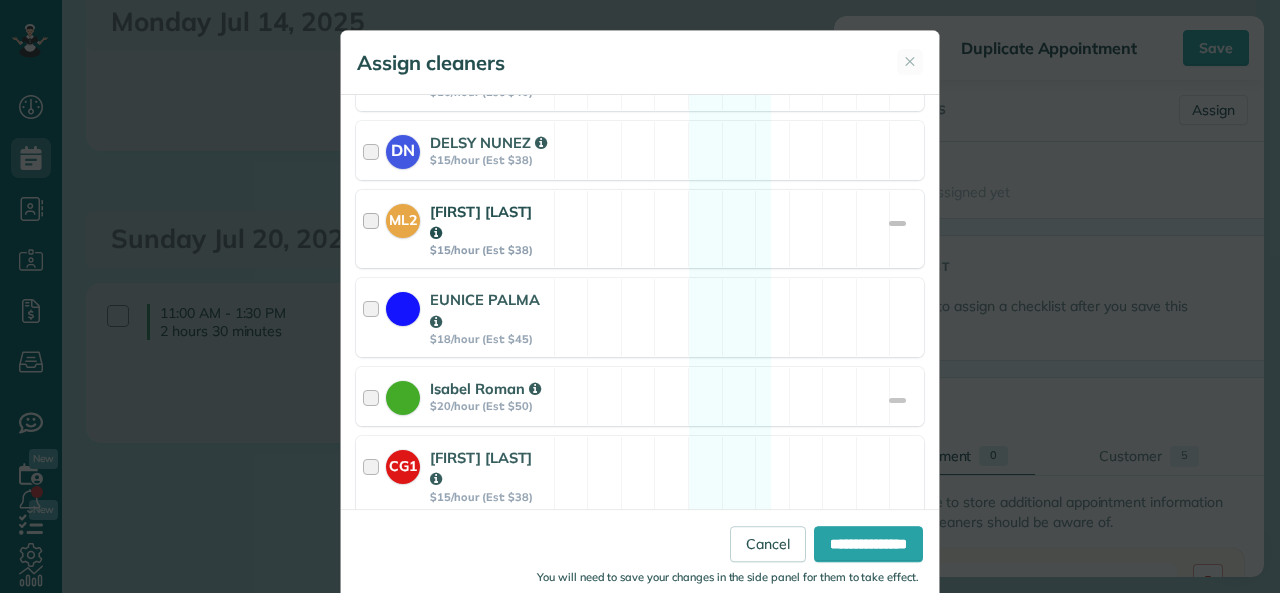 click at bounding box center (374, 229) 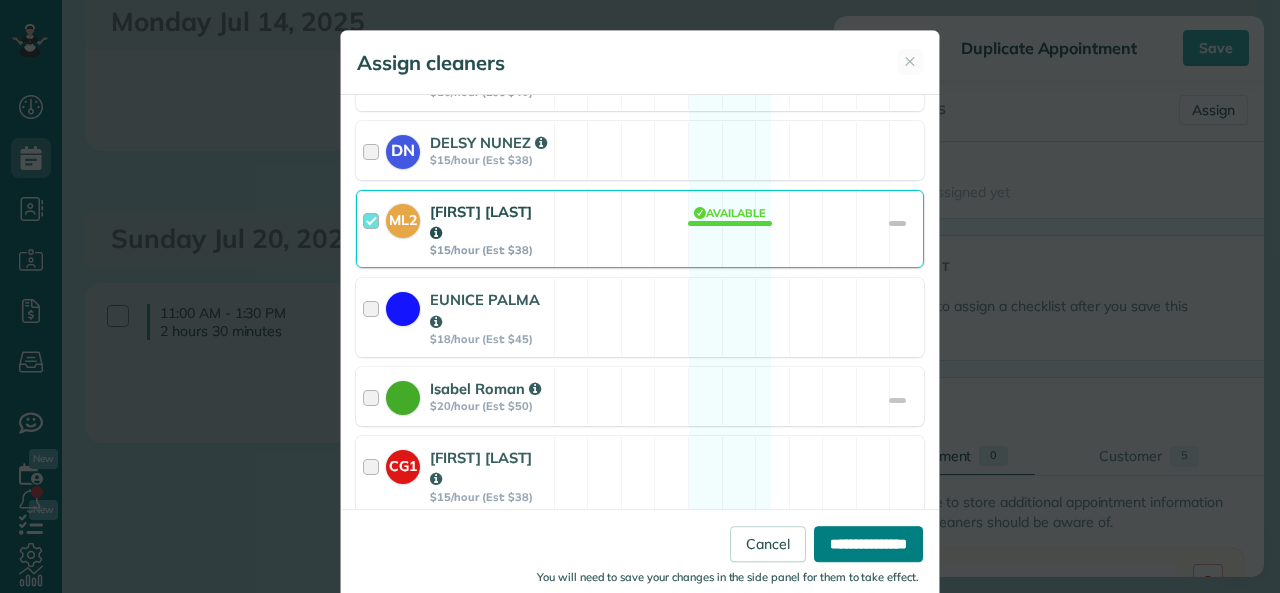 click on "**********" at bounding box center (868, 544) 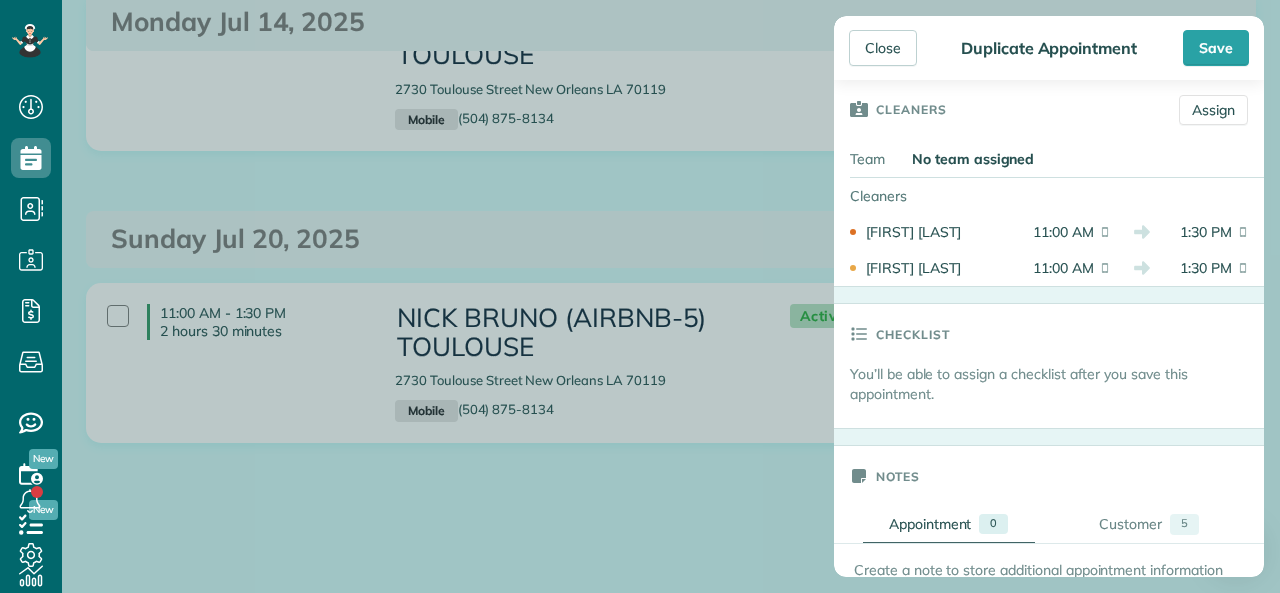 click on "Save" at bounding box center (1216, 48) 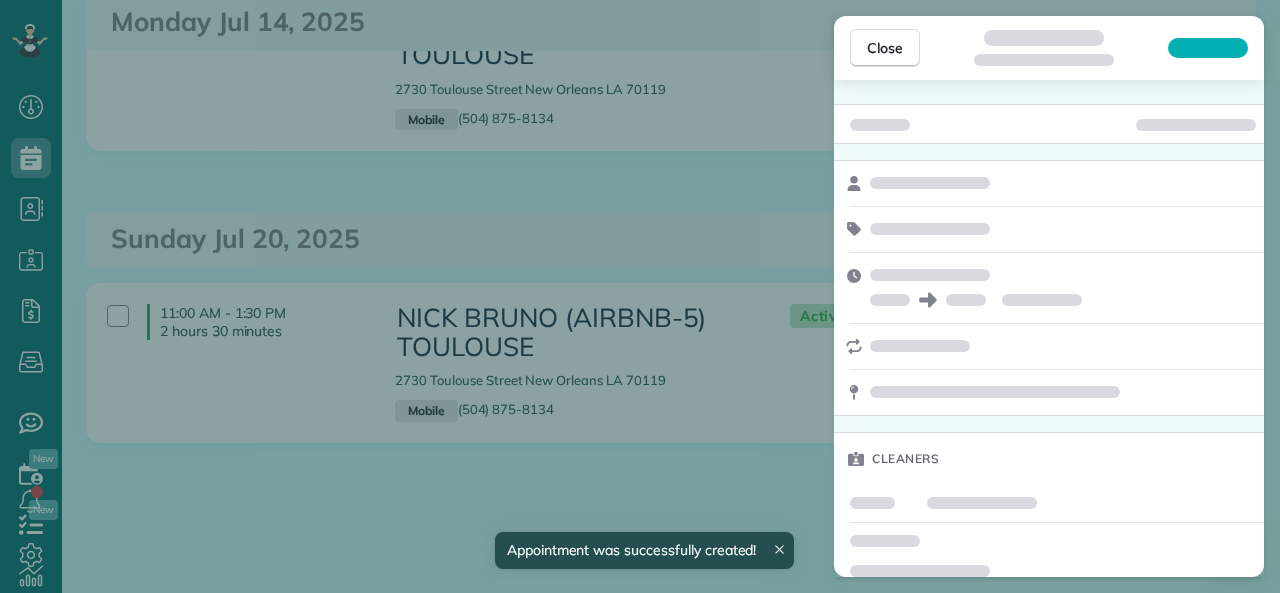 scroll, scrollTop: 0, scrollLeft: 0, axis: both 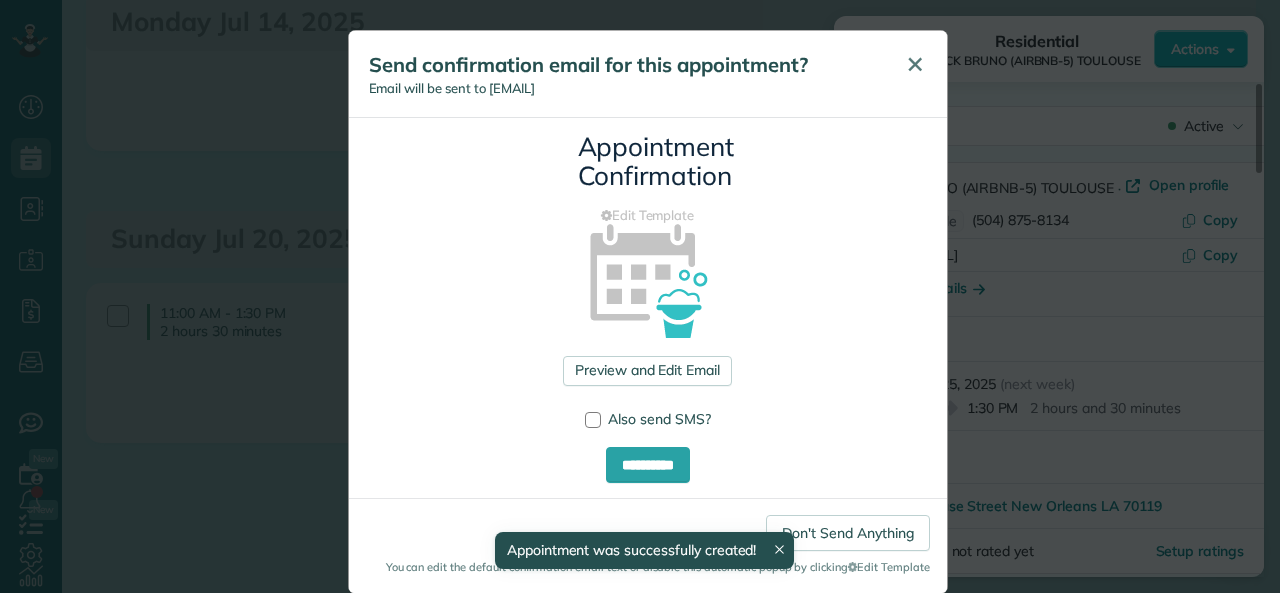 click on "✕" at bounding box center (915, 64) 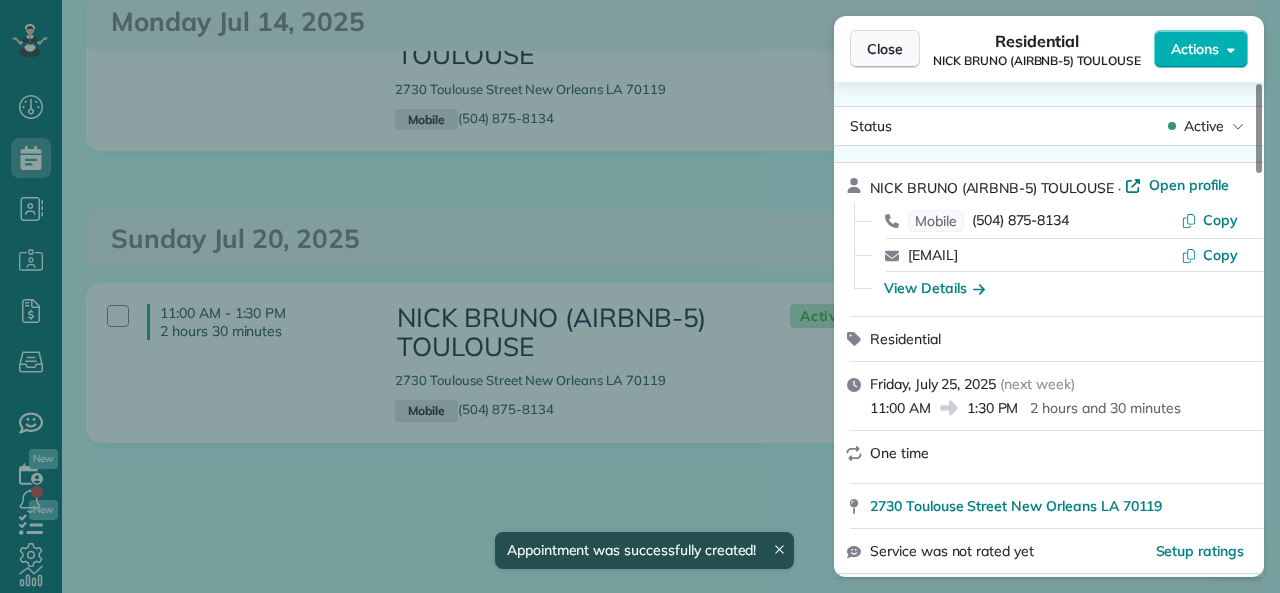 click on "Close" at bounding box center (885, 49) 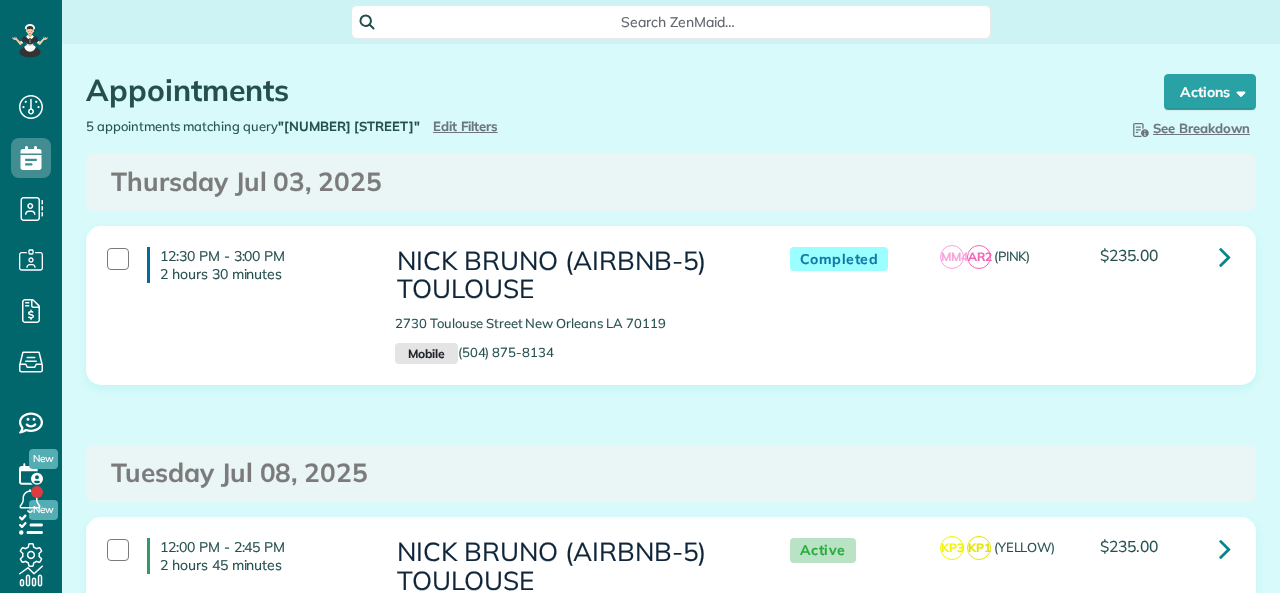 scroll, scrollTop: 0, scrollLeft: 0, axis: both 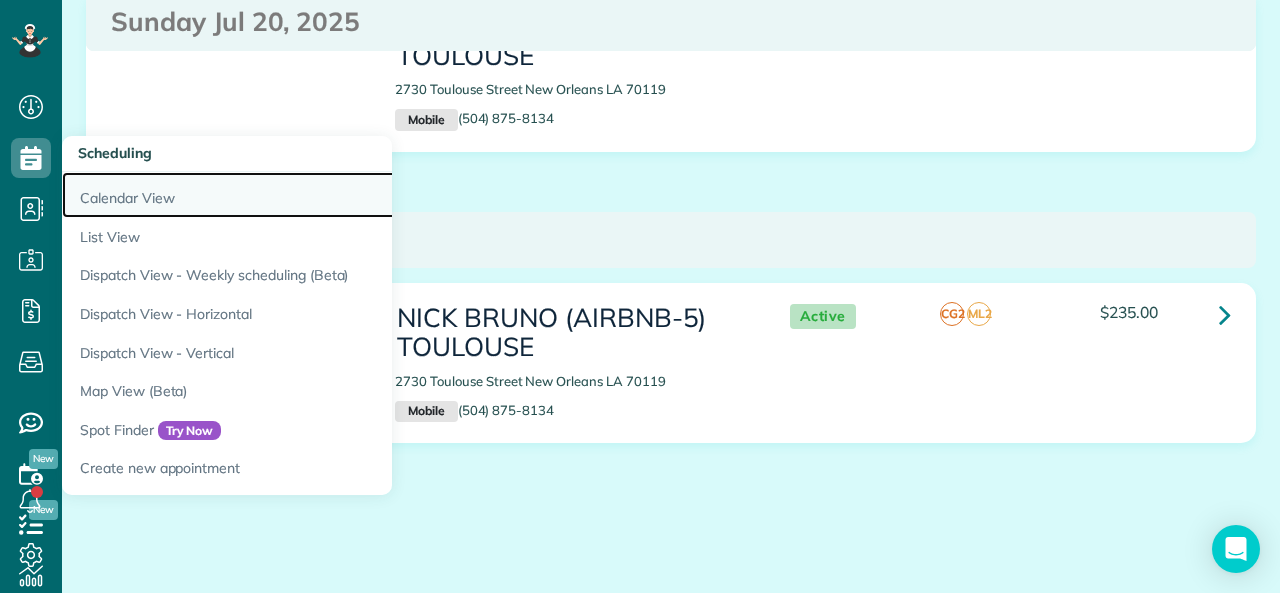 click on "Calendar View" at bounding box center (312, 195) 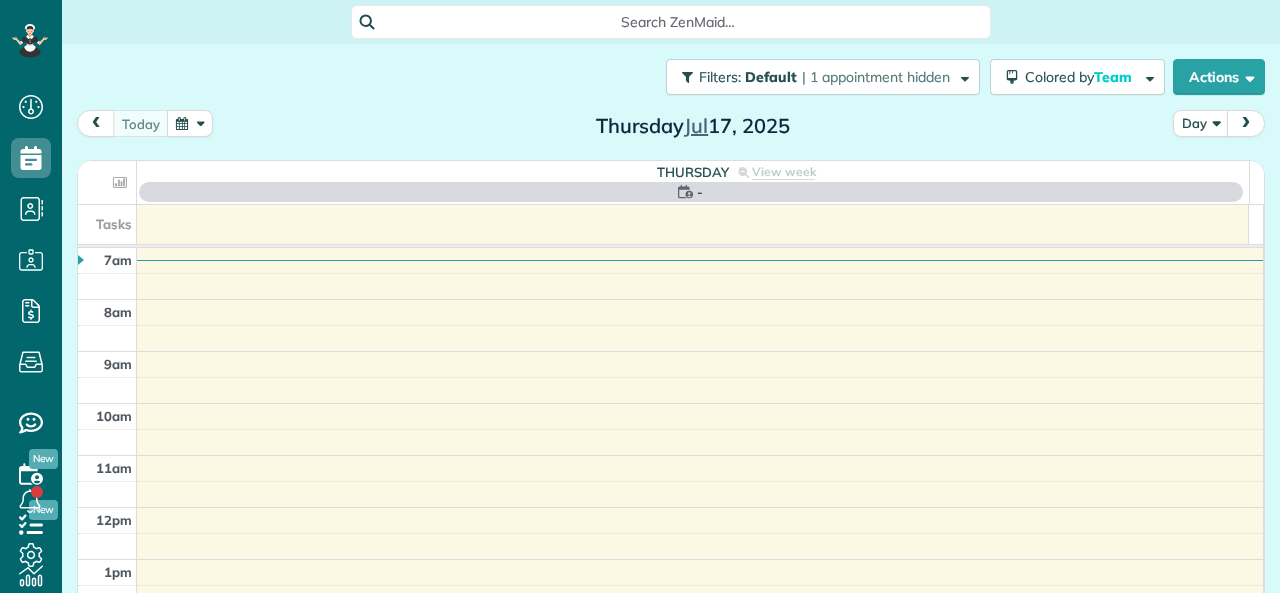 scroll, scrollTop: 0, scrollLeft: 0, axis: both 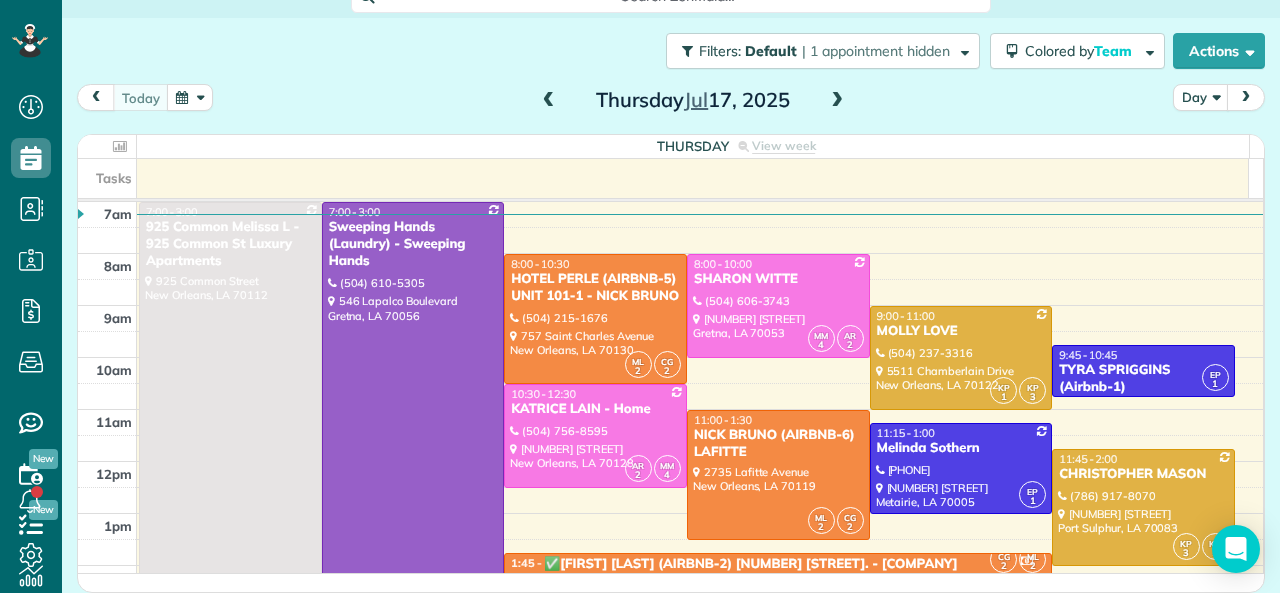 click at bounding box center [837, 101] 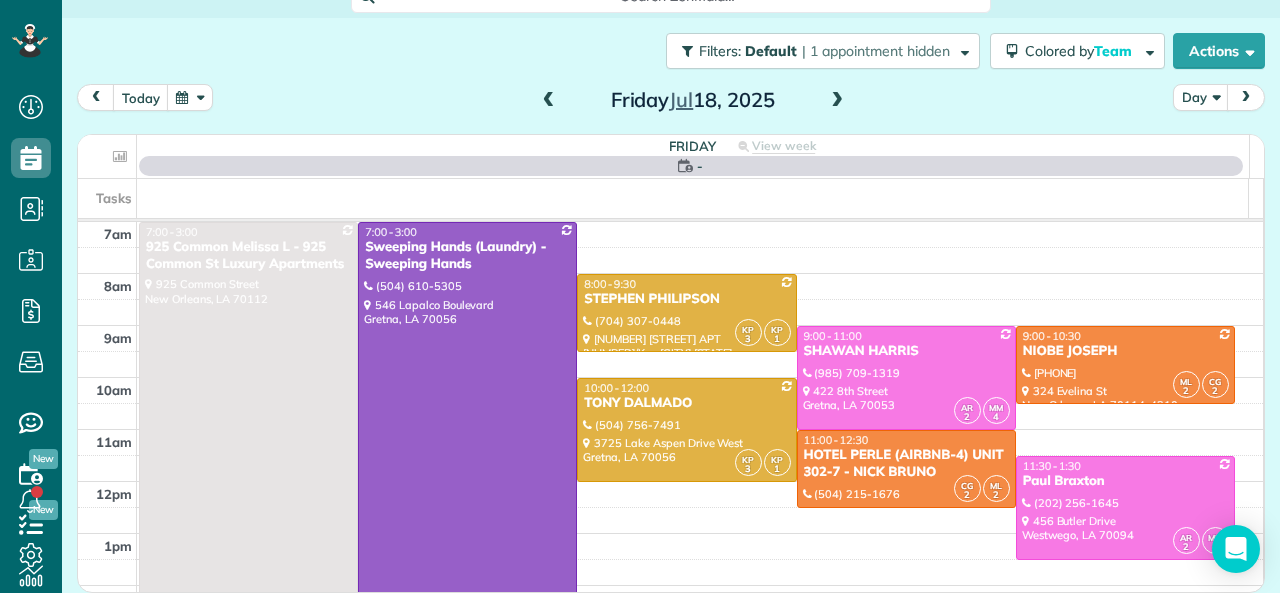 click at bounding box center (837, 101) 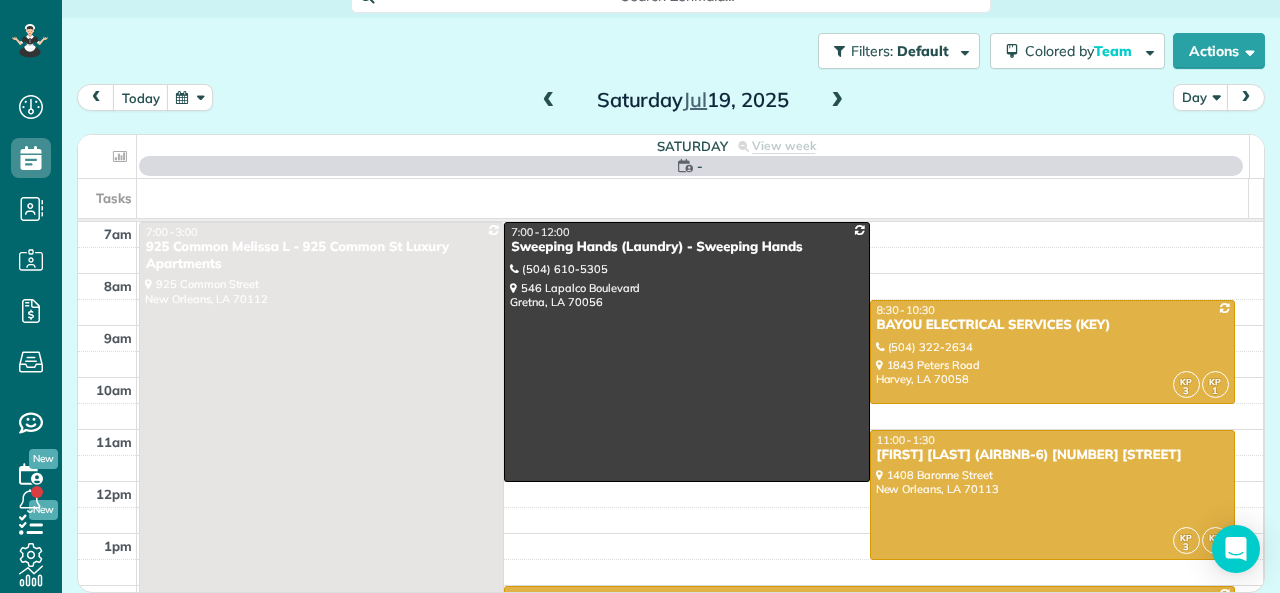 click at bounding box center (837, 101) 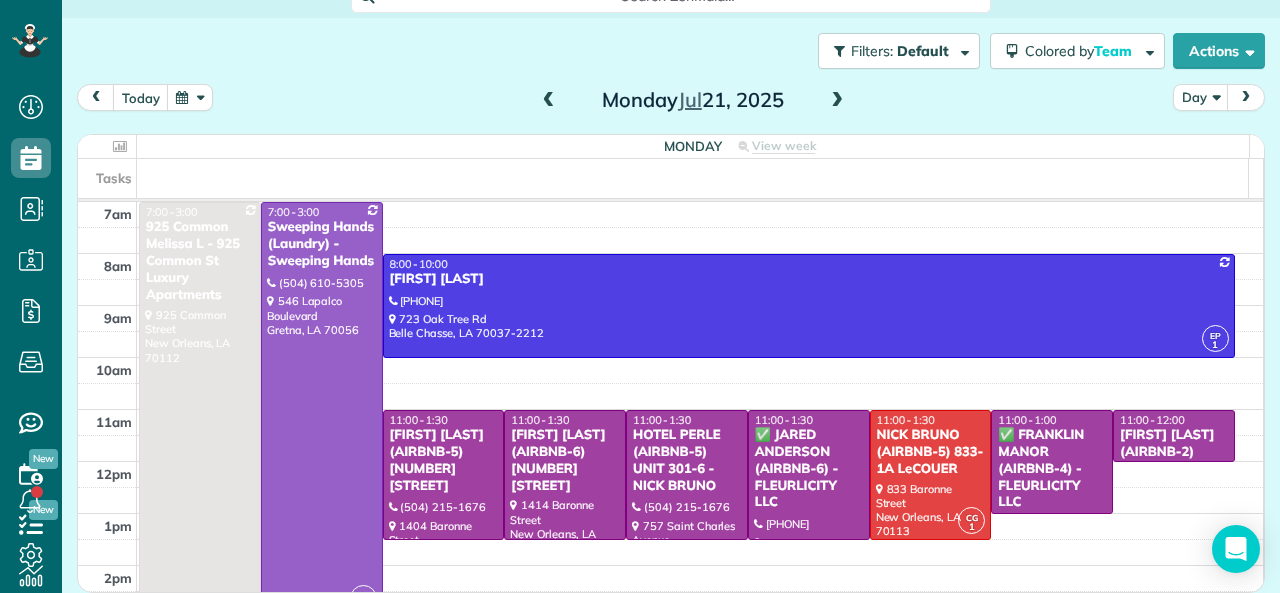 click at bounding box center [837, 101] 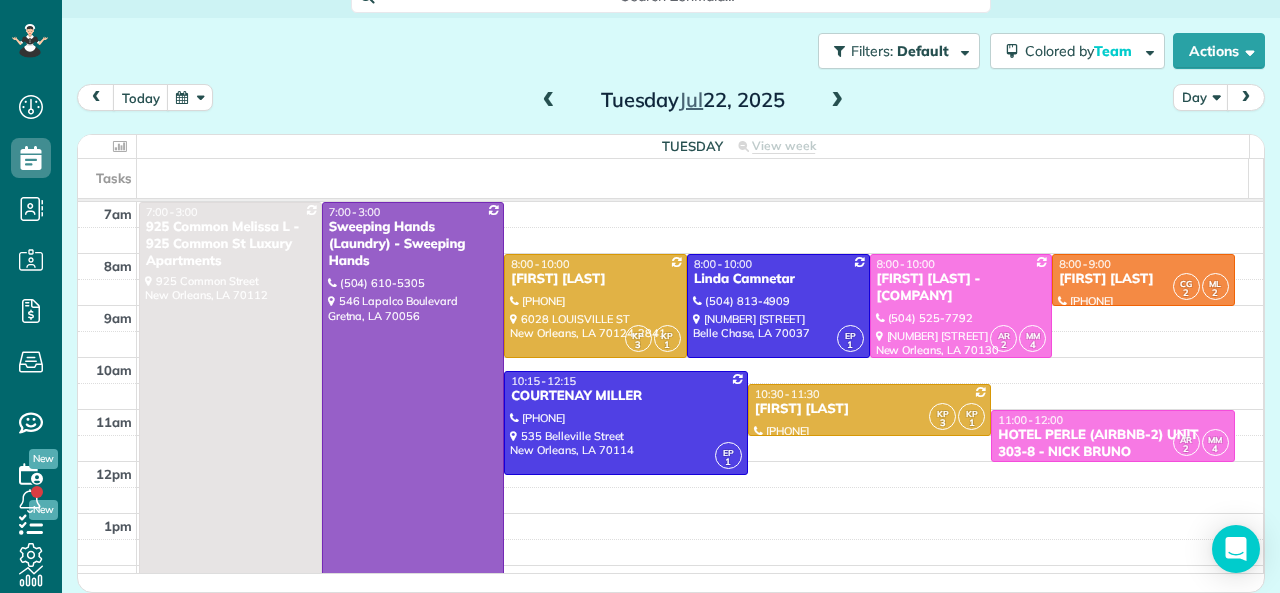 click at bounding box center [549, 101] 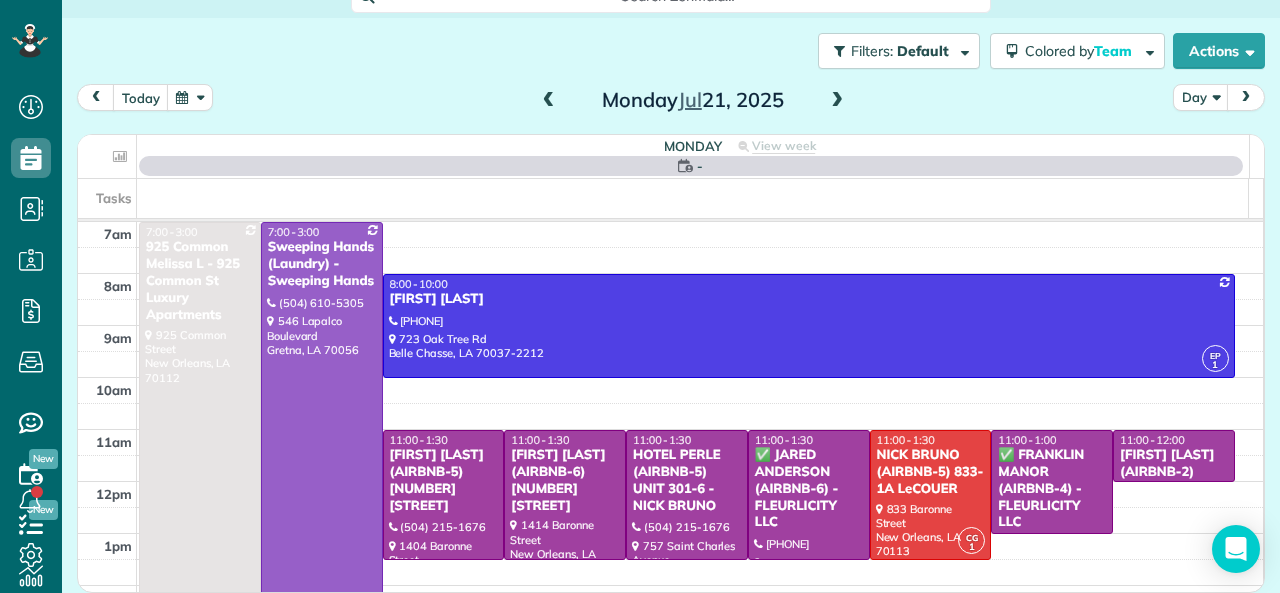 click at bounding box center [549, 101] 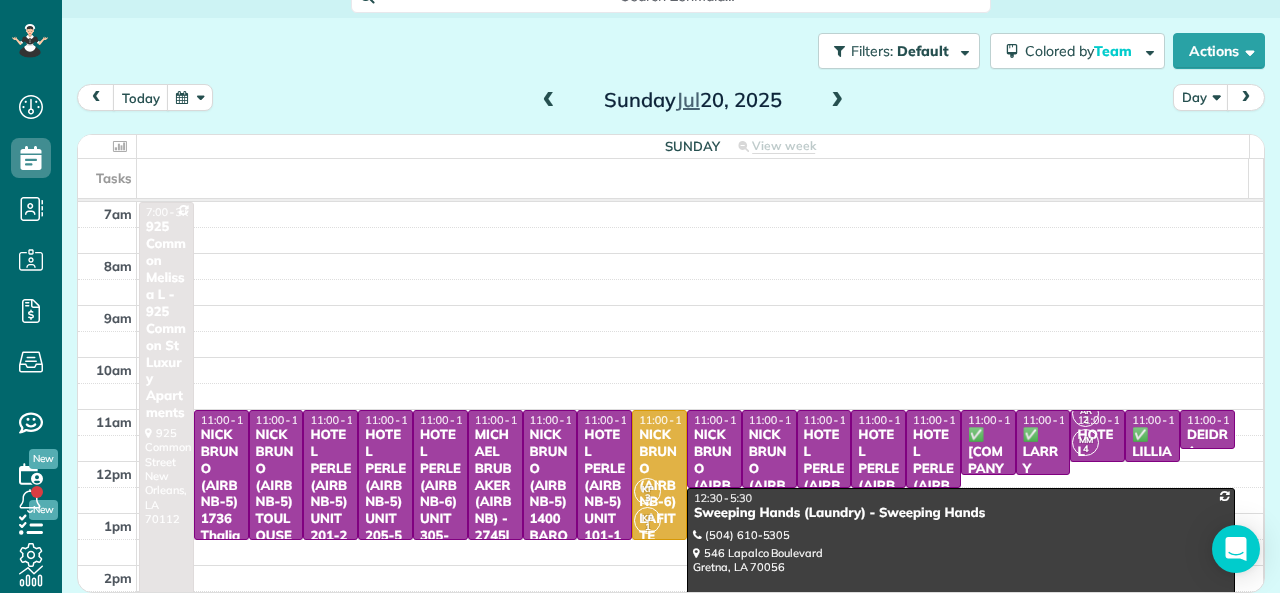 click at bounding box center (549, 101) 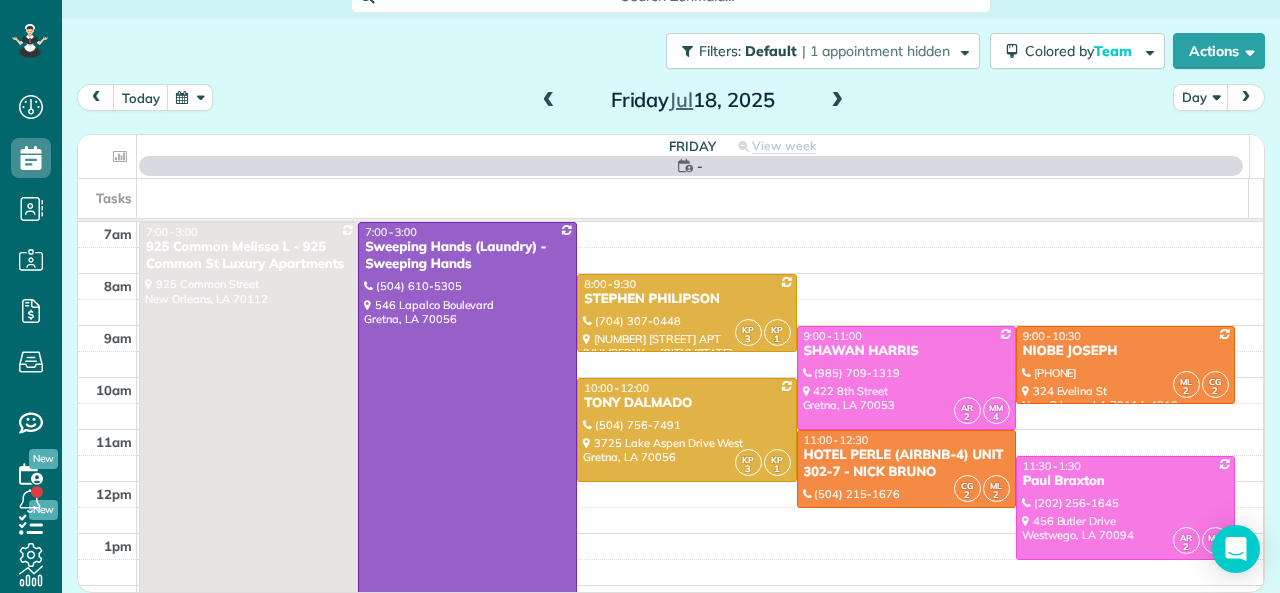 click at bounding box center (549, 101) 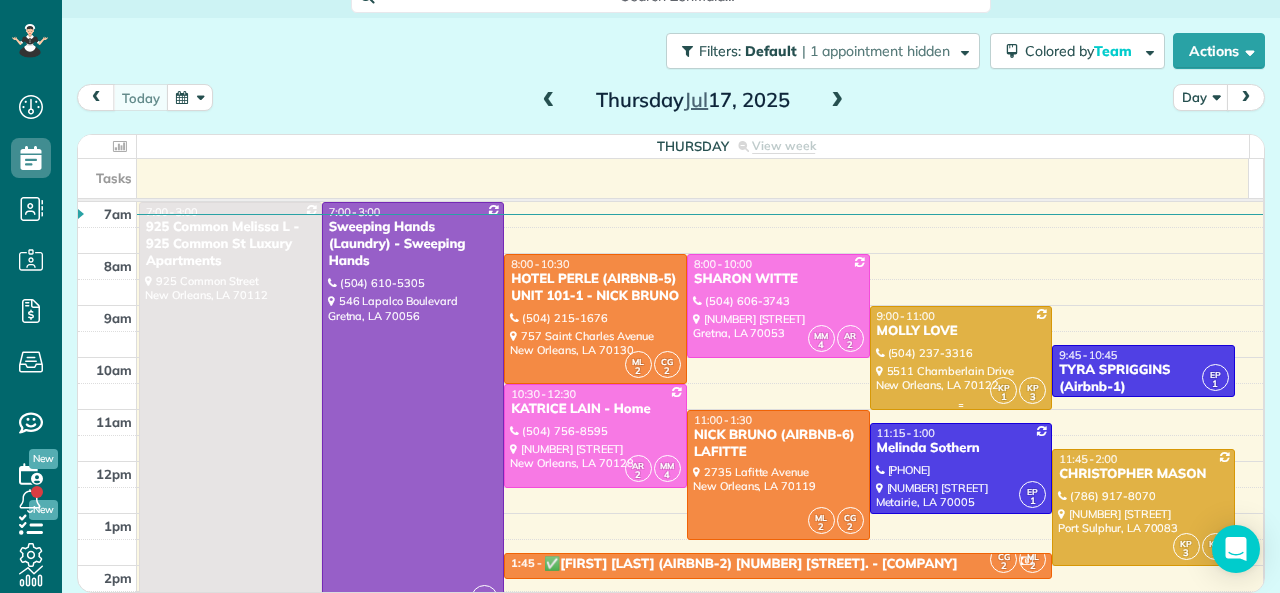click on "MOLLY LOVE" at bounding box center (961, 331) 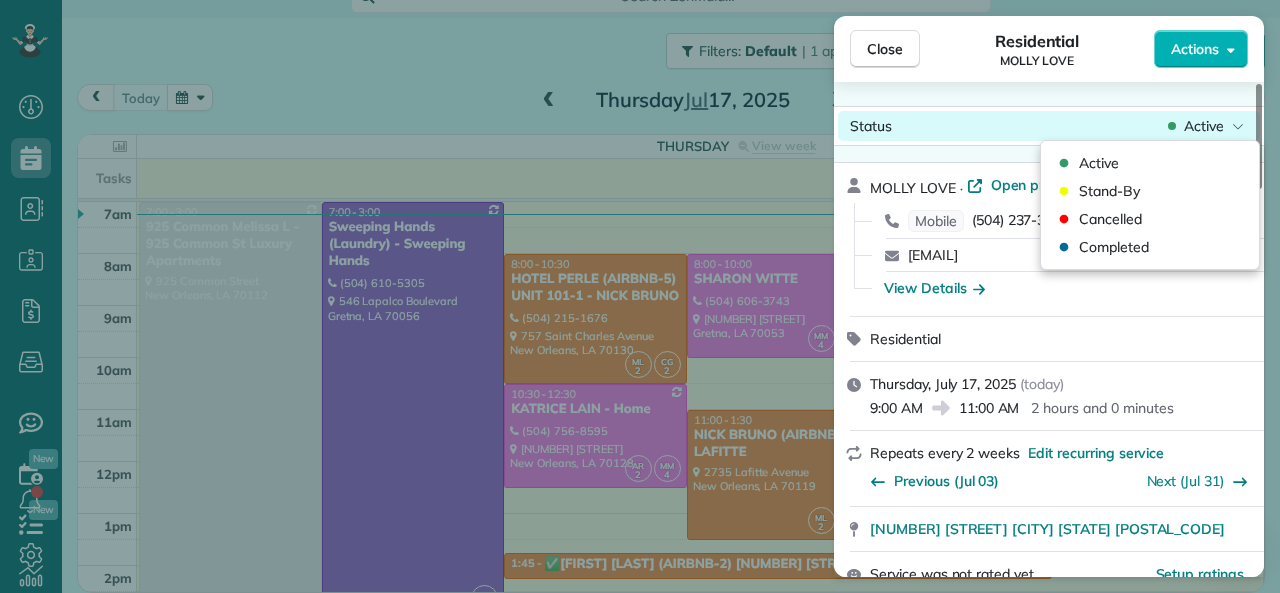 click on "Active" at bounding box center [1204, 126] 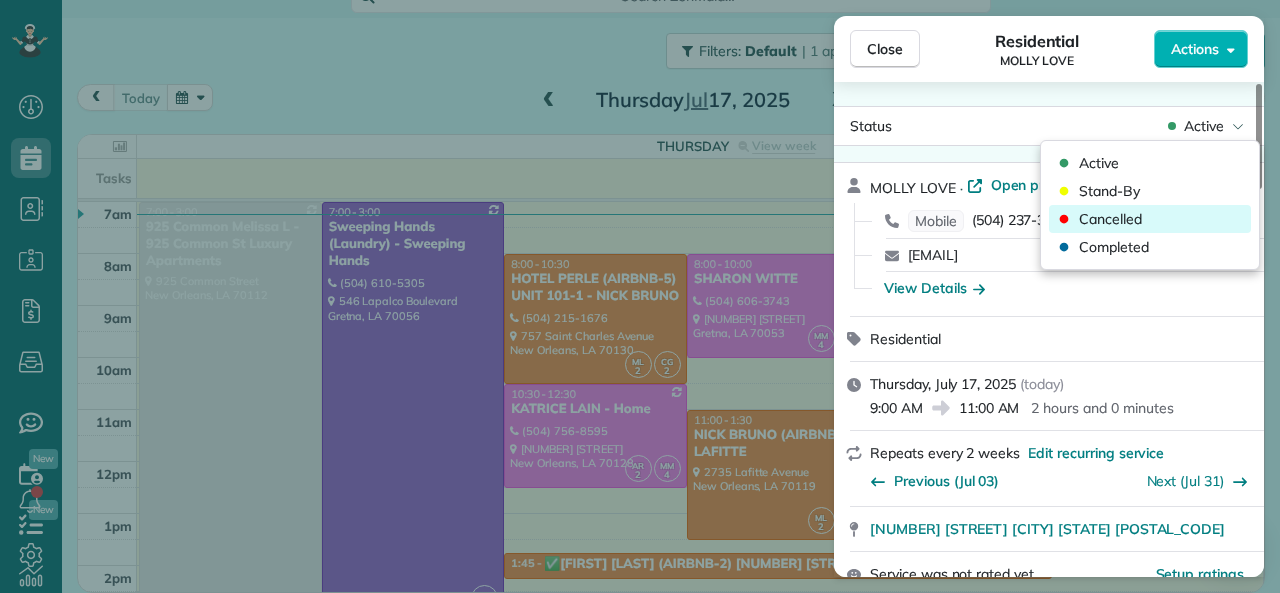 click on "Cancelled" at bounding box center (1110, 219) 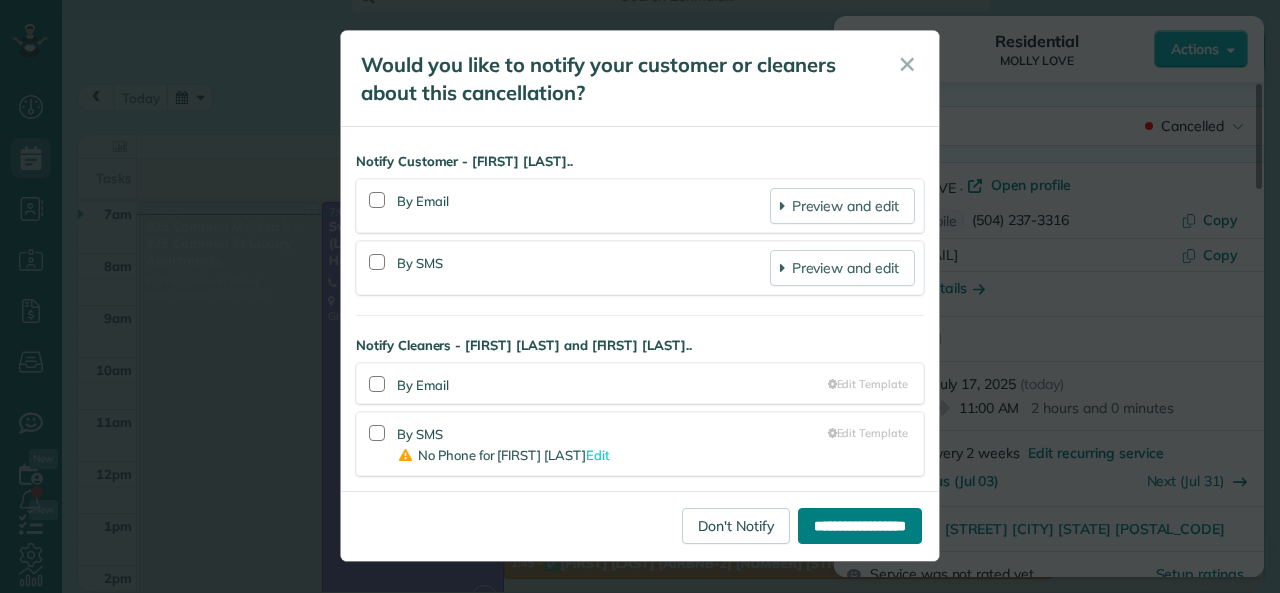 click on "**********" at bounding box center [860, 526] 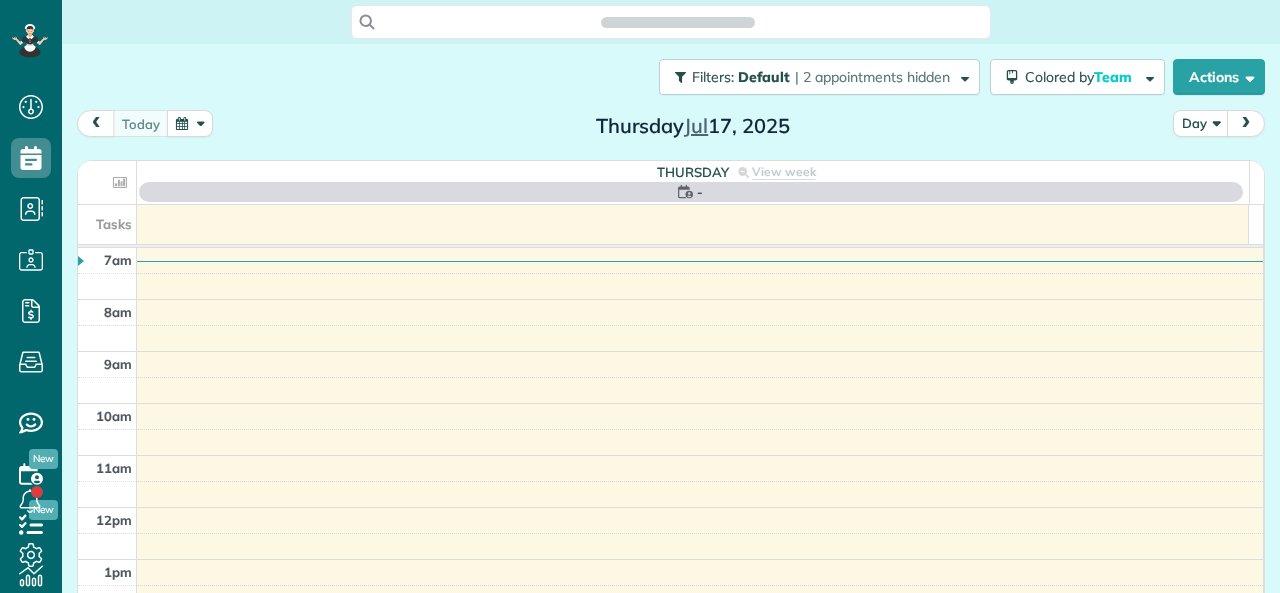 scroll, scrollTop: 0, scrollLeft: 0, axis: both 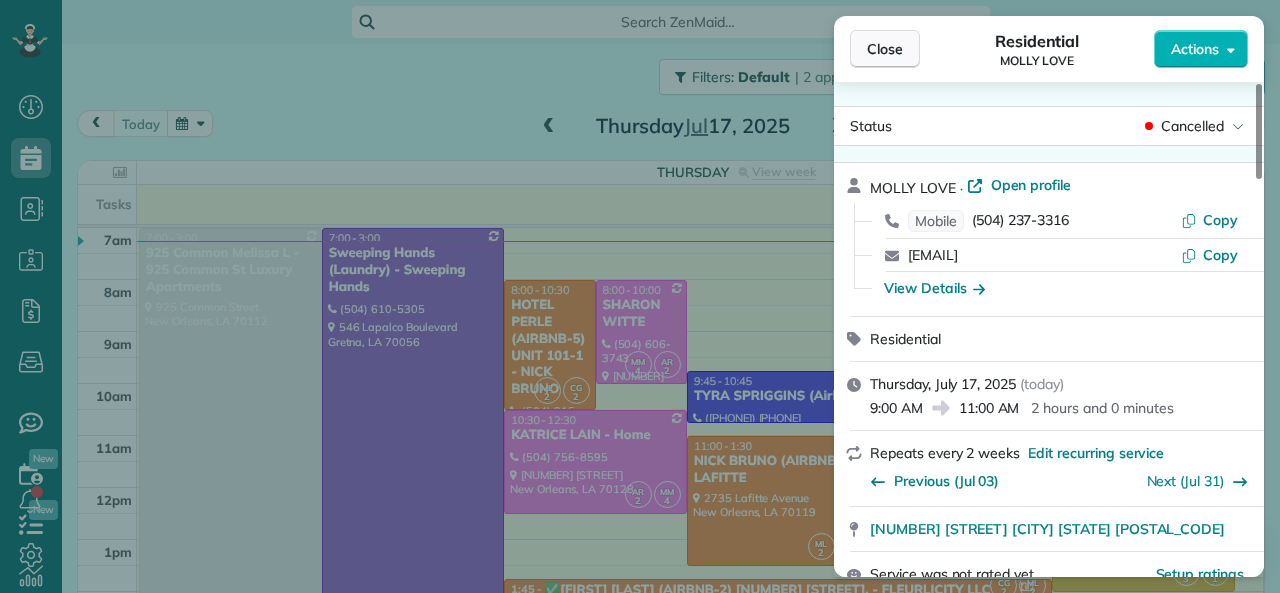 drag, startPoint x: 877, startPoint y: 40, endPoint x: 875, endPoint y: 60, distance: 20.09975 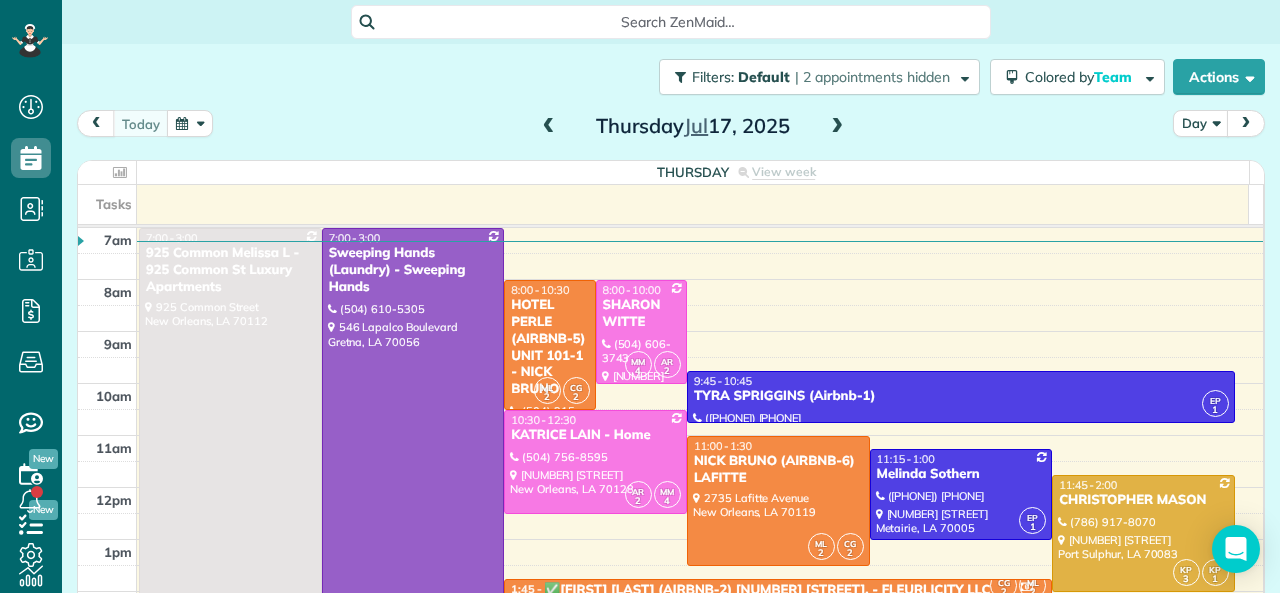 click at bounding box center [837, 127] 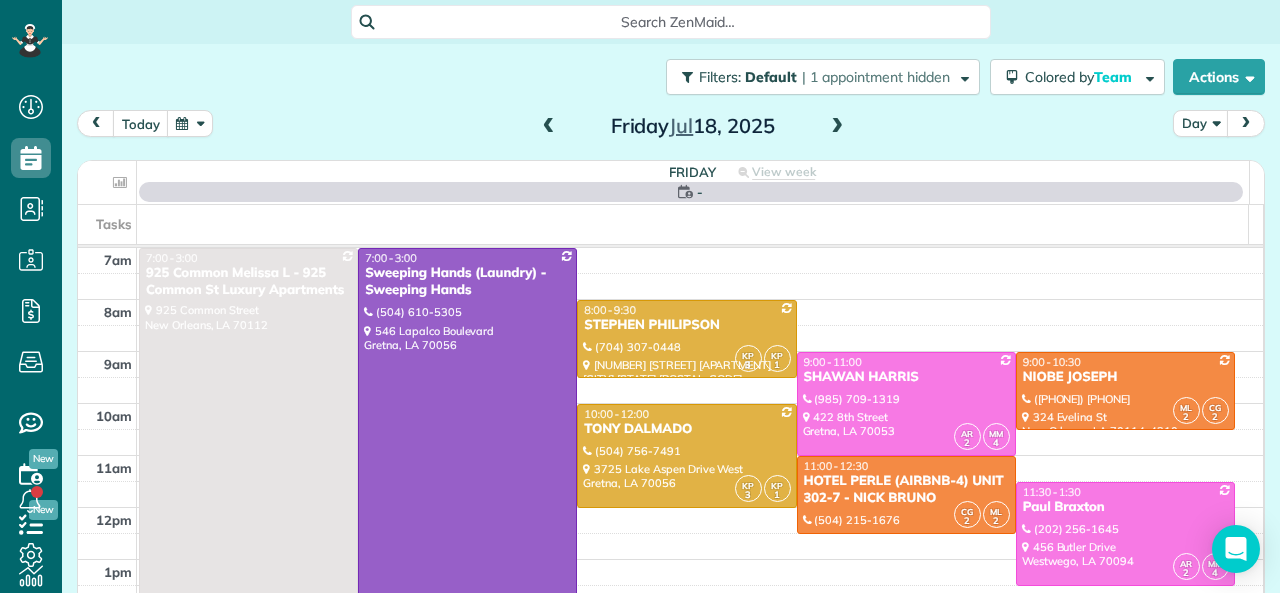 click at bounding box center [837, 127] 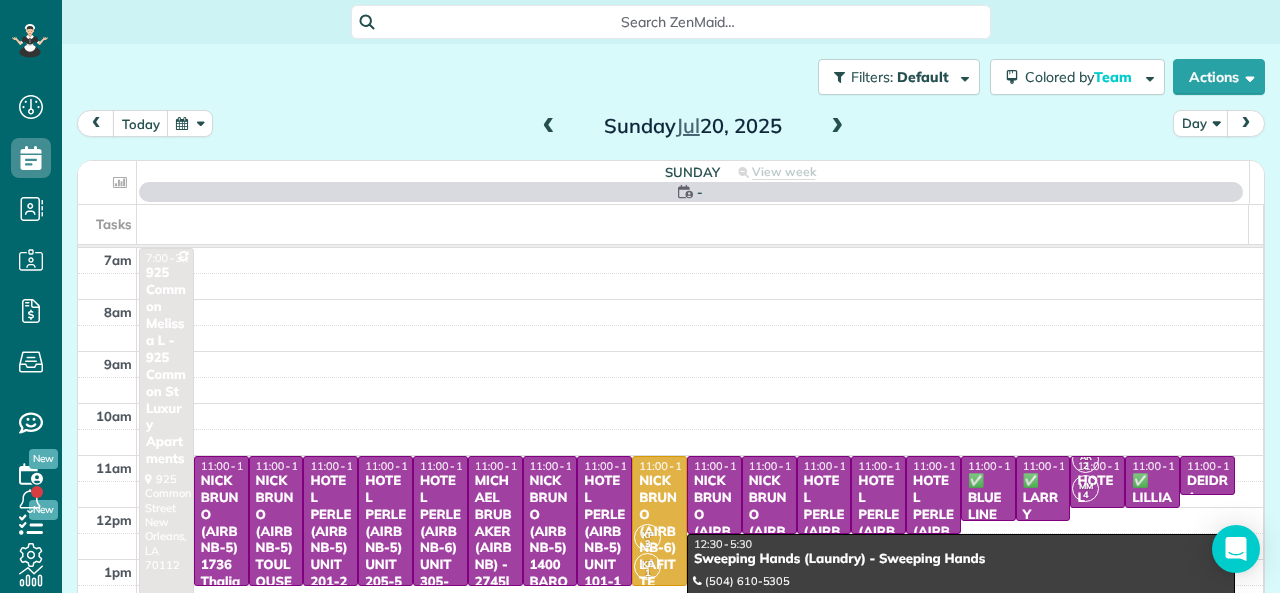 click at bounding box center (837, 127) 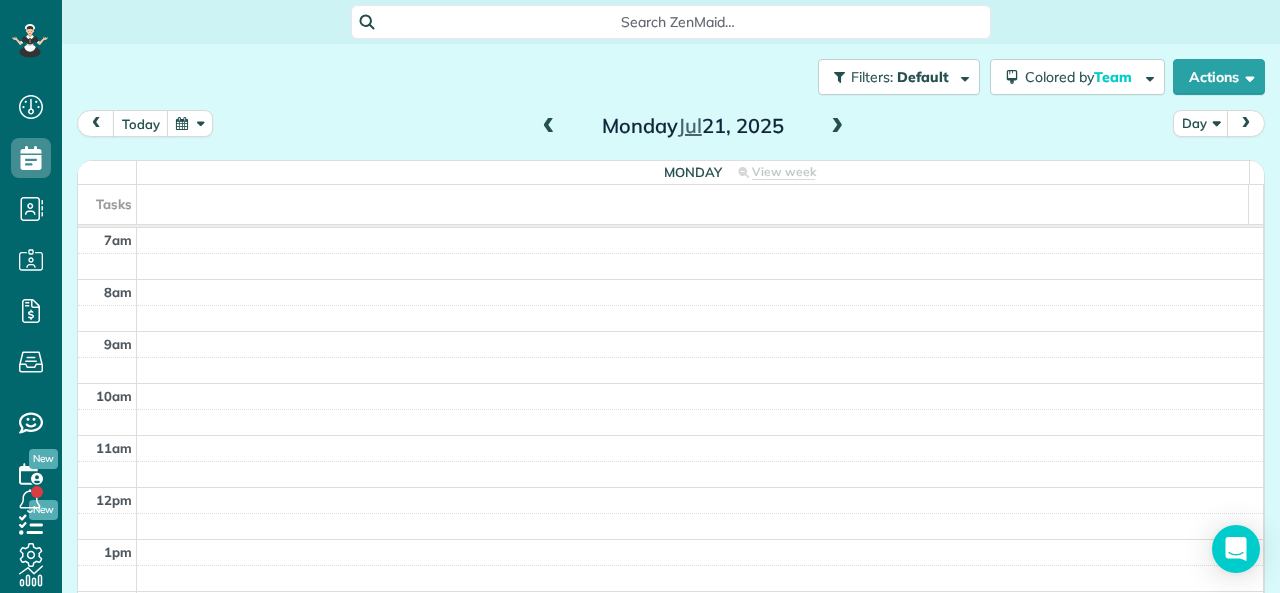 click at bounding box center (837, 127) 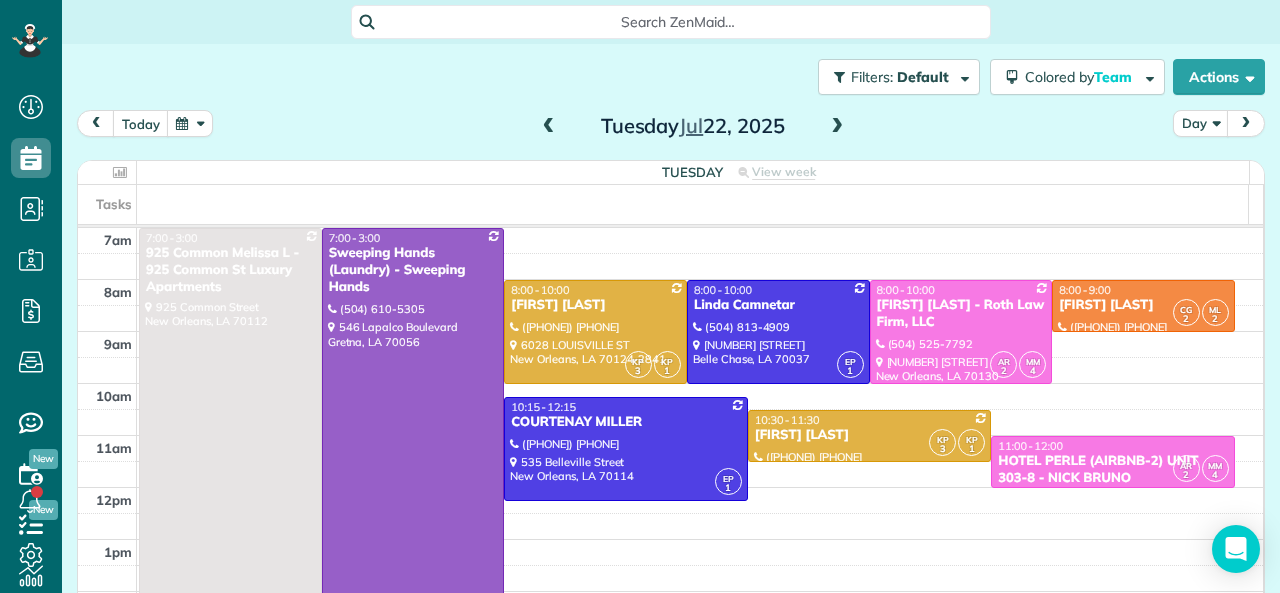 click at bounding box center (837, 127) 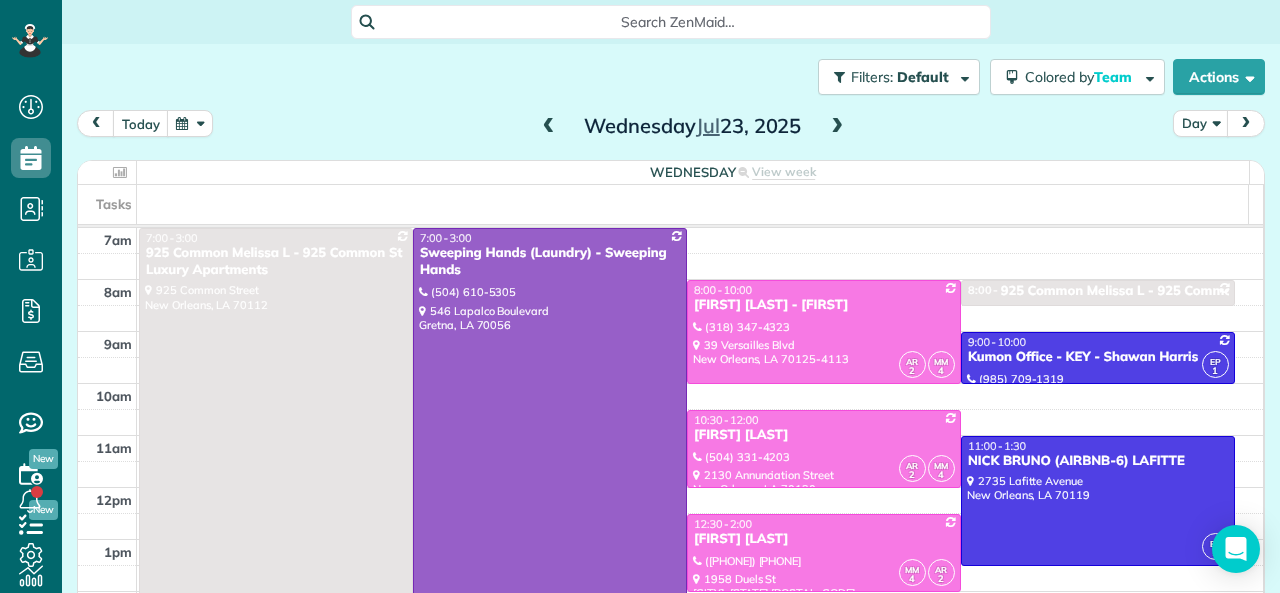 click at bounding box center (837, 127) 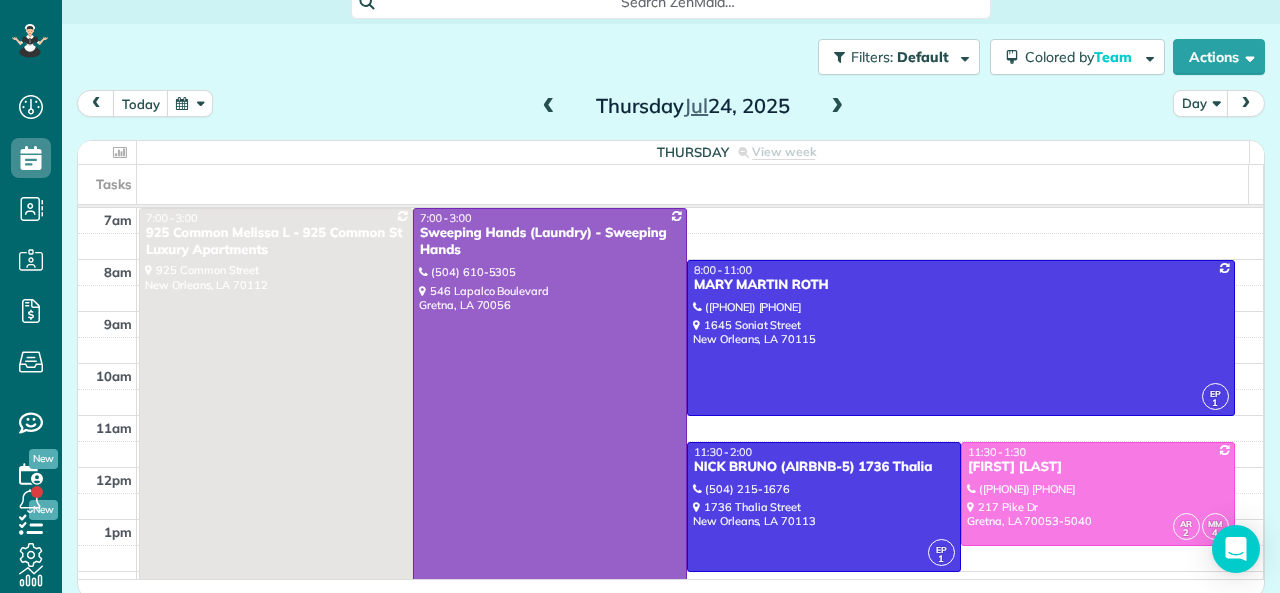 scroll, scrollTop: 26, scrollLeft: 0, axis: vertical 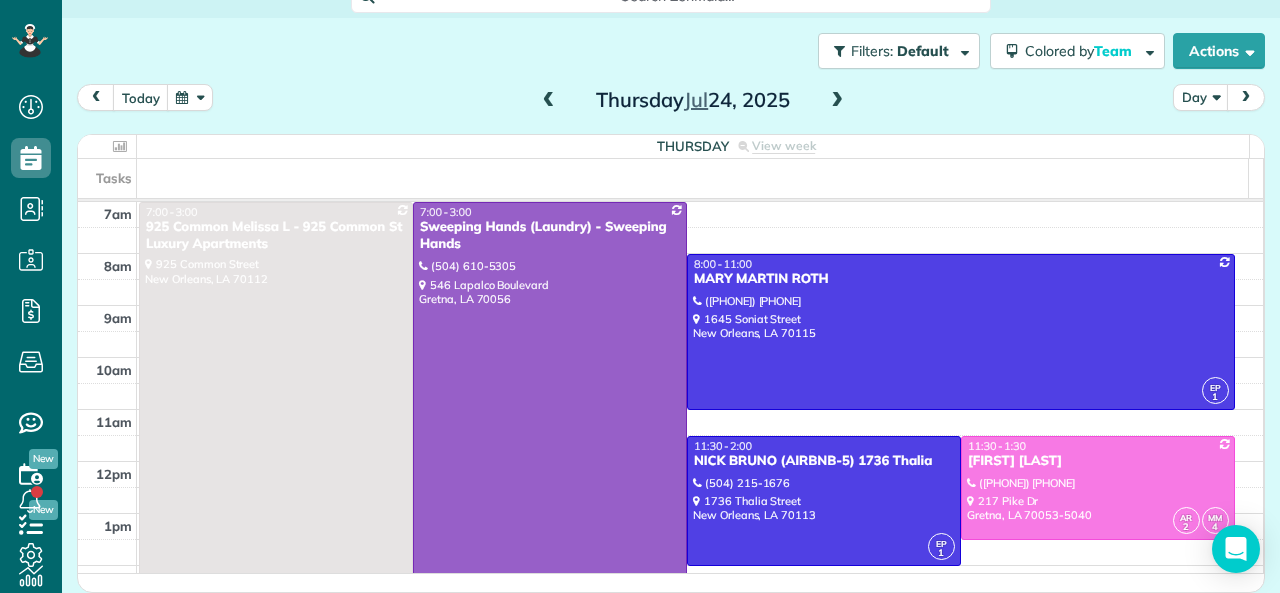 click at bounding box center (549, 101) 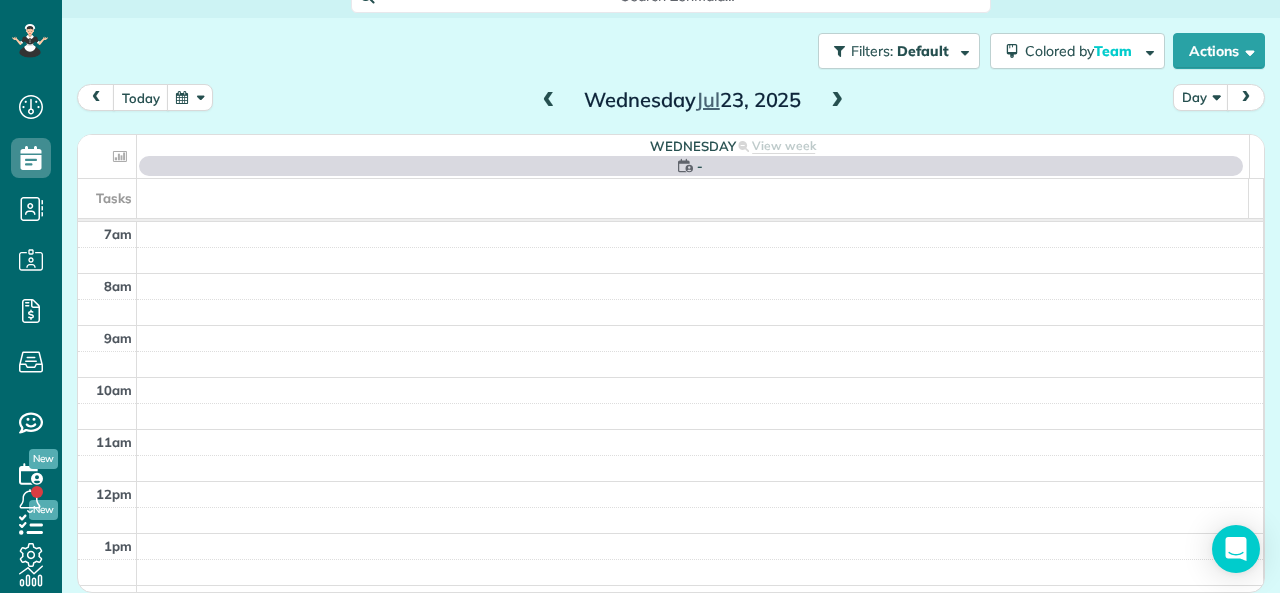 click at bounding box center (549, 101) 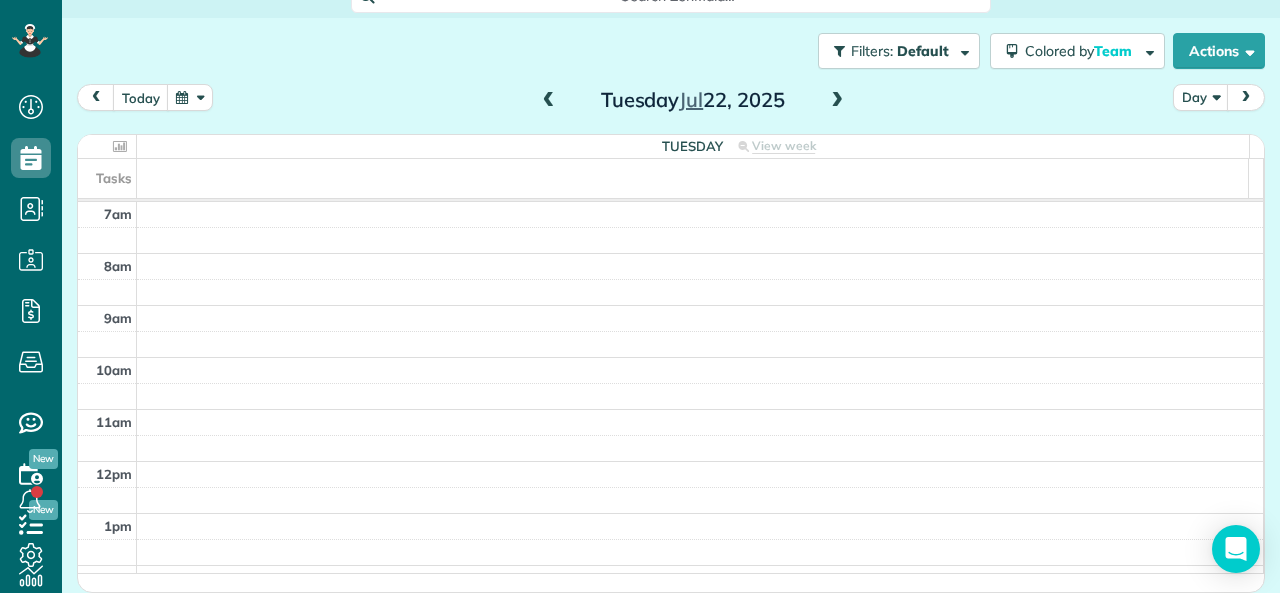 click at bounding box center (549, 101) 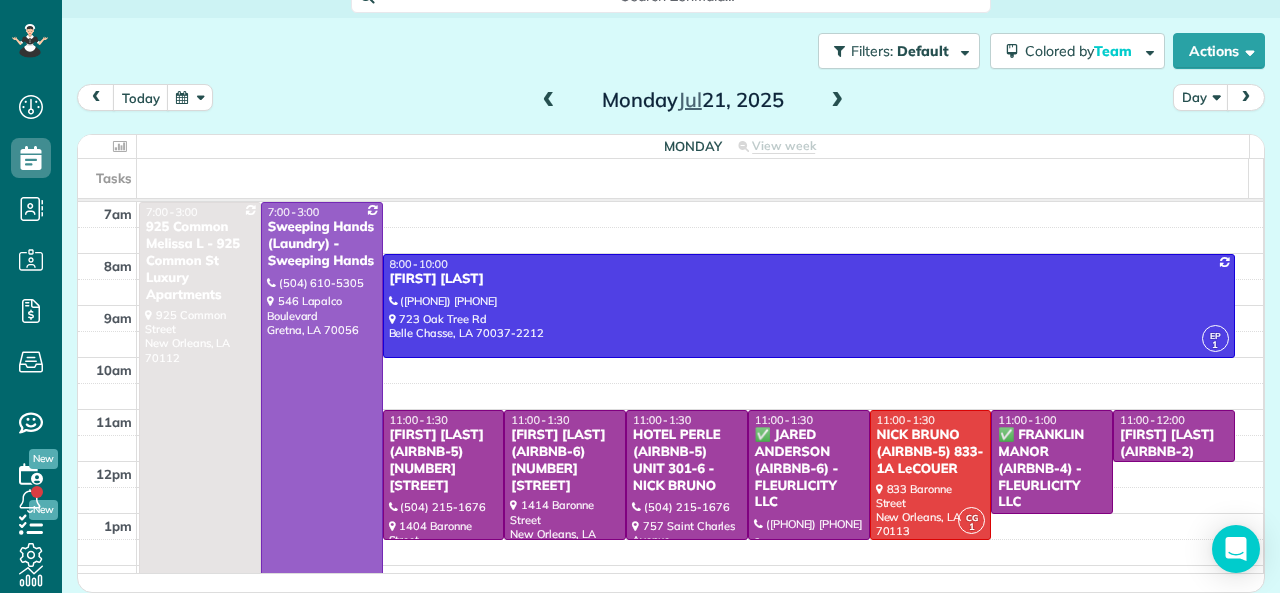 click at bounding box center (549, 101) 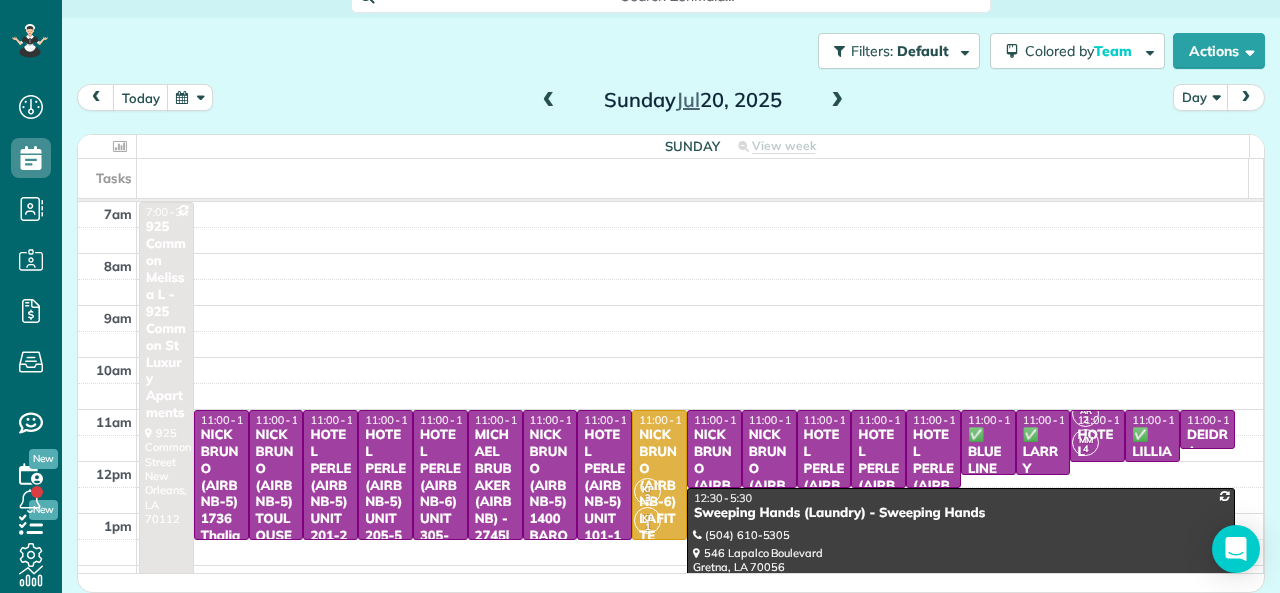 click at bounding box center [549, 101] 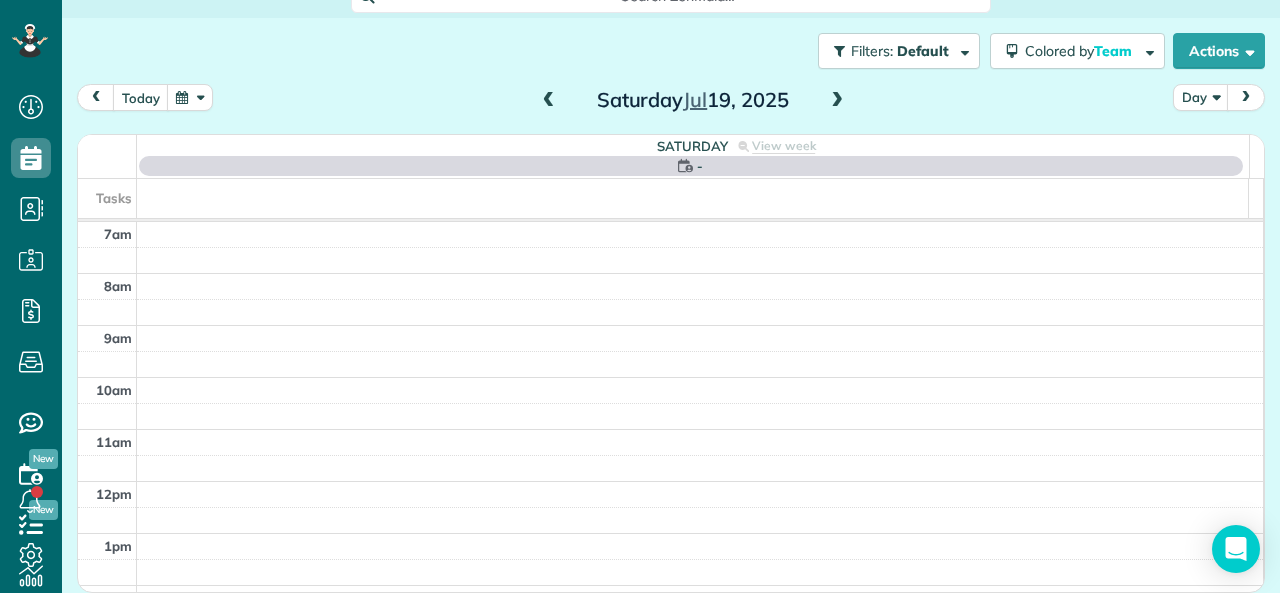 click at bounding box center (549, 101) 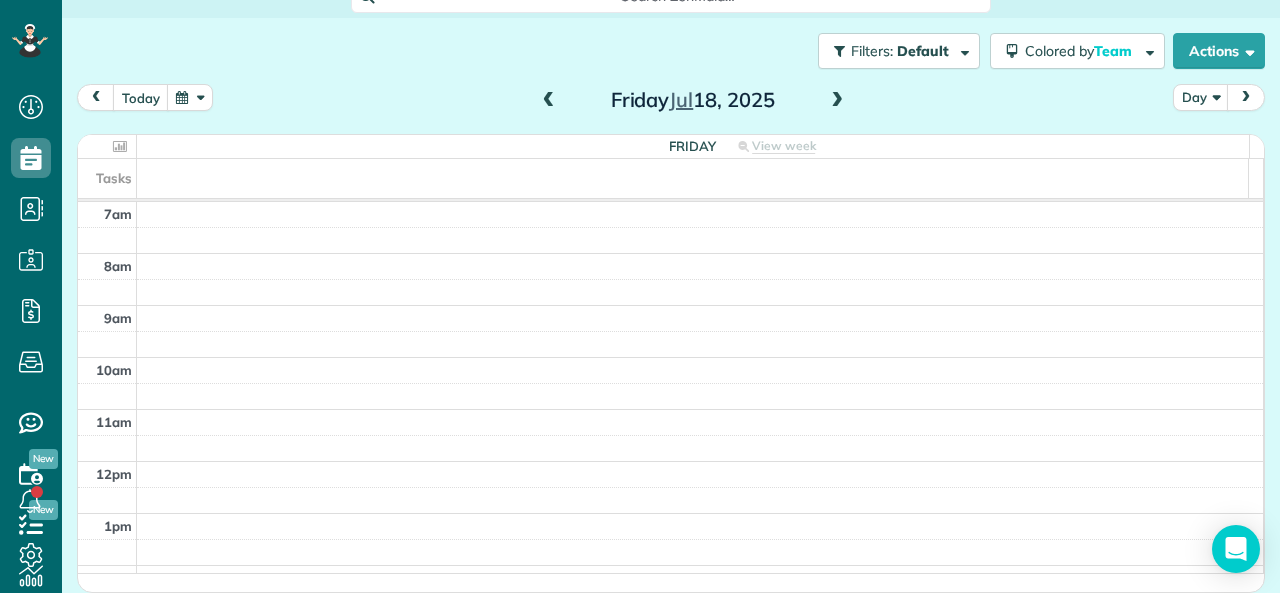 click at bounding box center [549, 101] 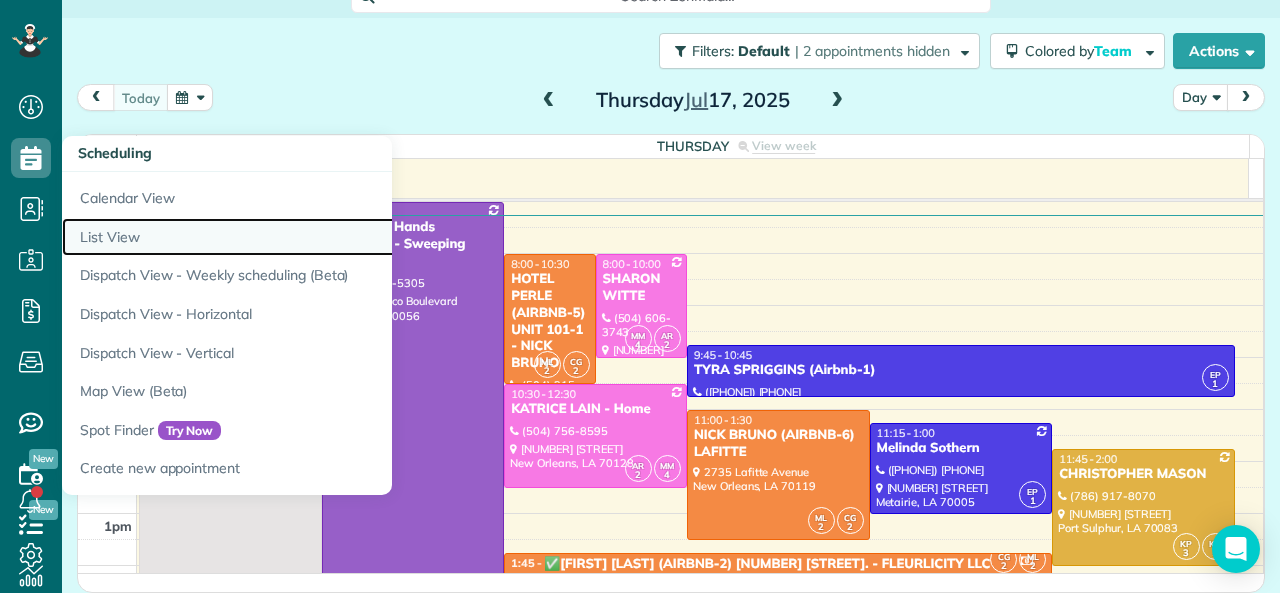 click on "List View" at bounding box center [312, 237] 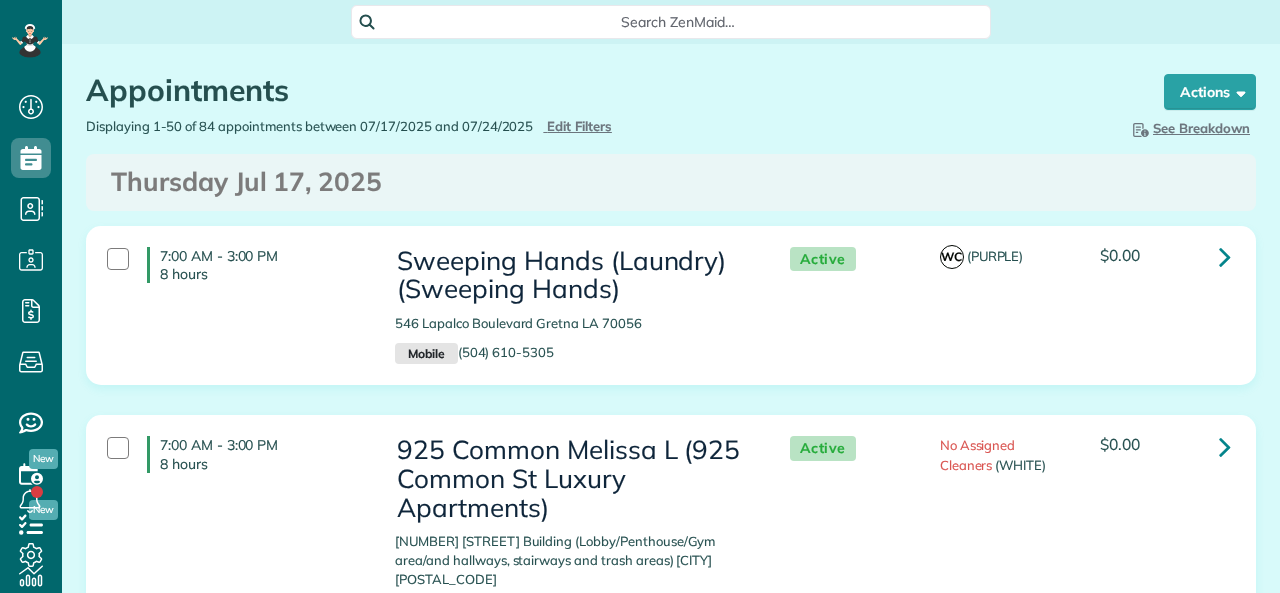 scroll, scrollTop: 0, scrollLeft: 0, axis: both 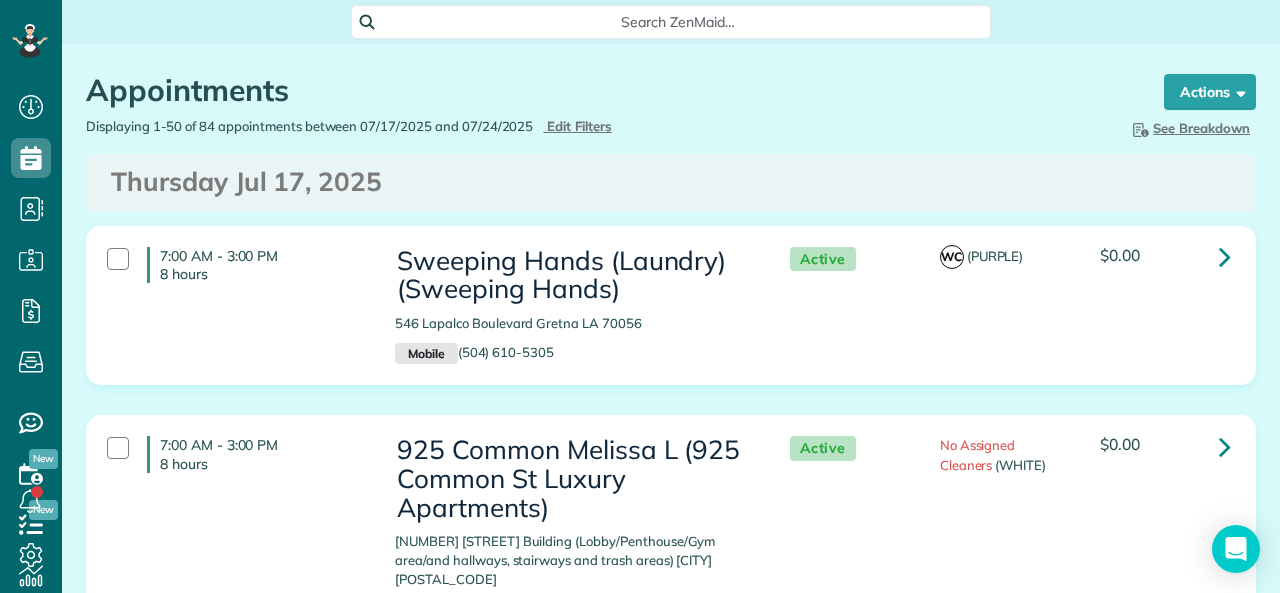click on "Appointments
the List View [2 min]" at bounding box center [606, 95] 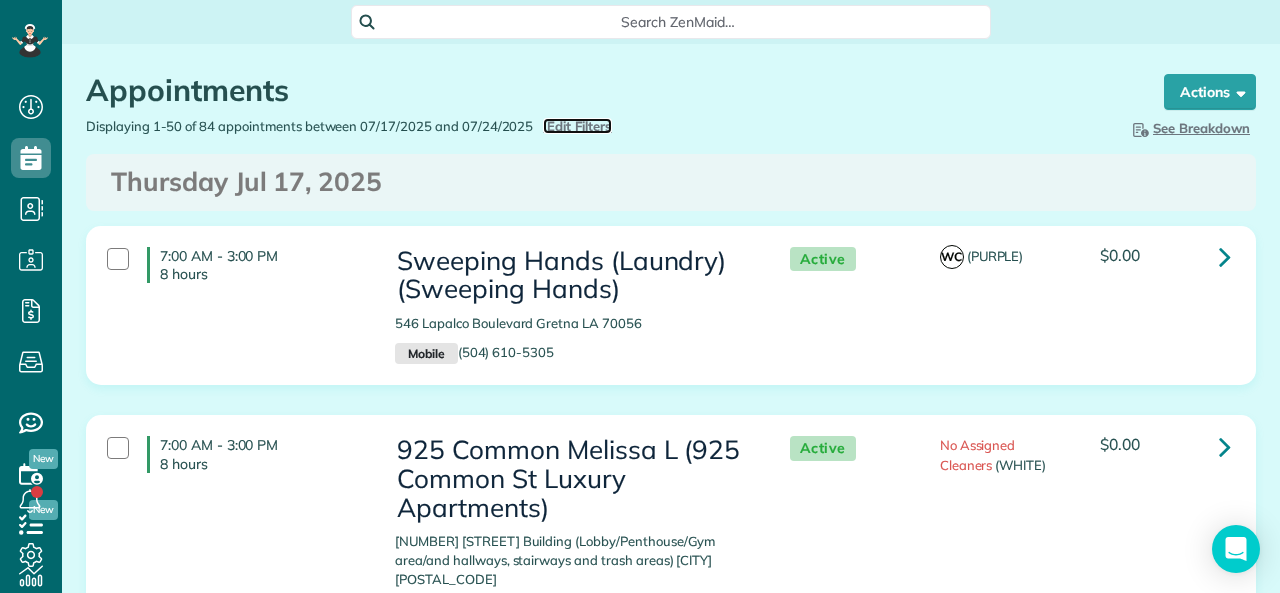 click on "Edit Filters" at bounding box center [579, 126] 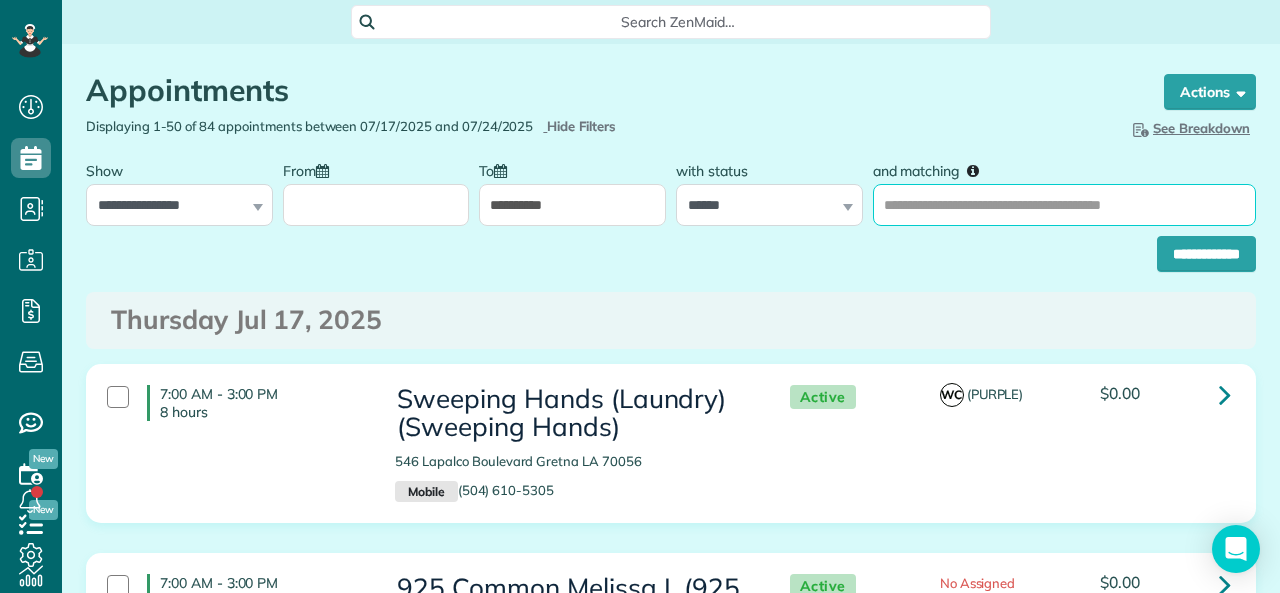 click on "and matching" at bounding box center [1064, 205] 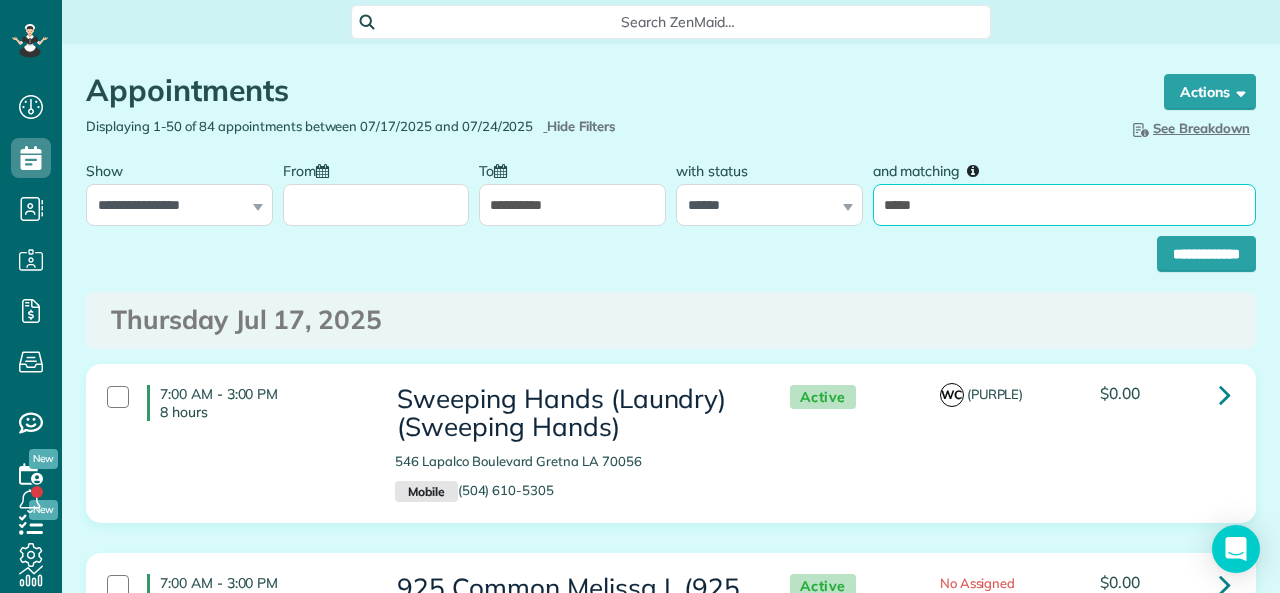 type on "*****" 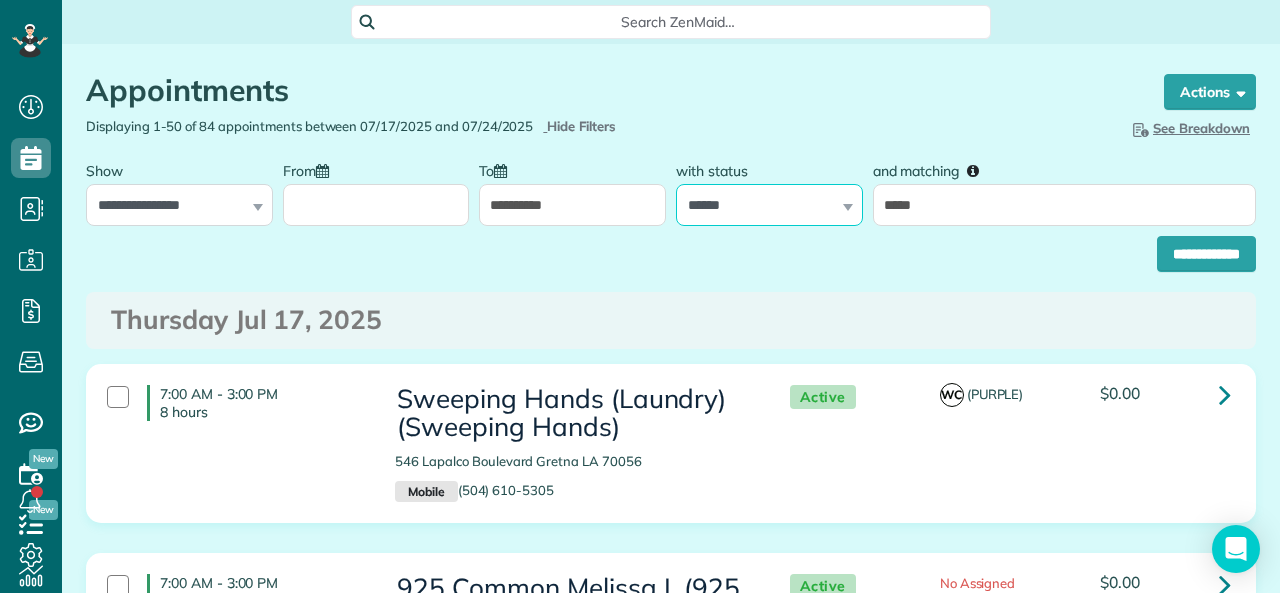 click on "**********" at bounding box center [769, 205] 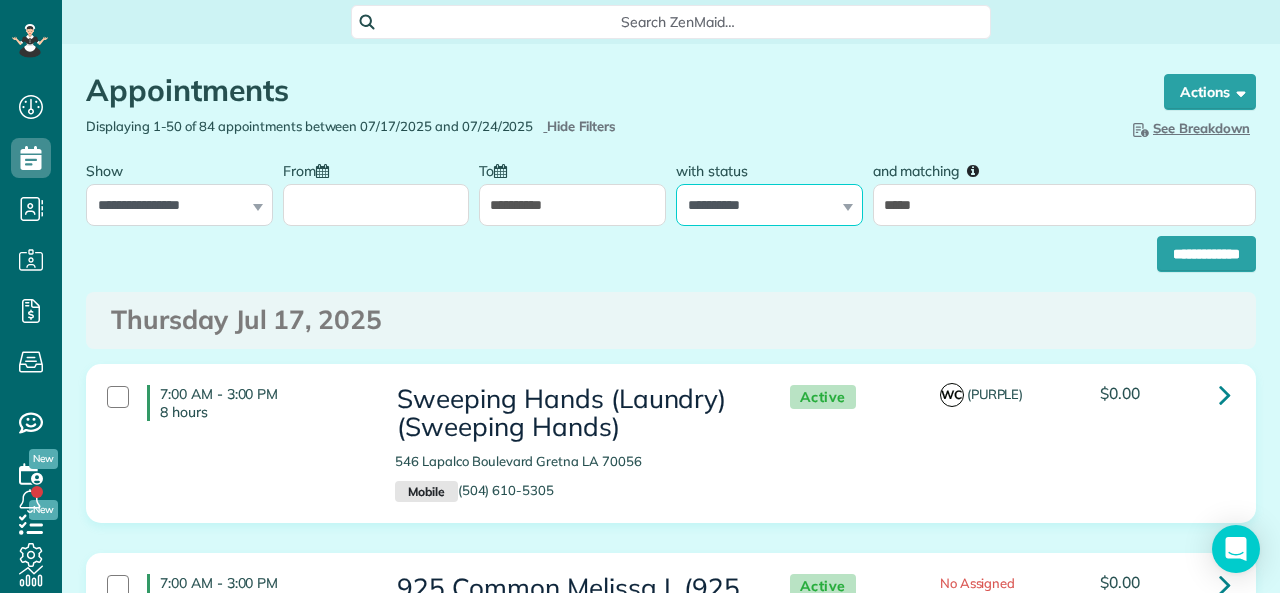 click on "**********" at bounding box center (769, 205) 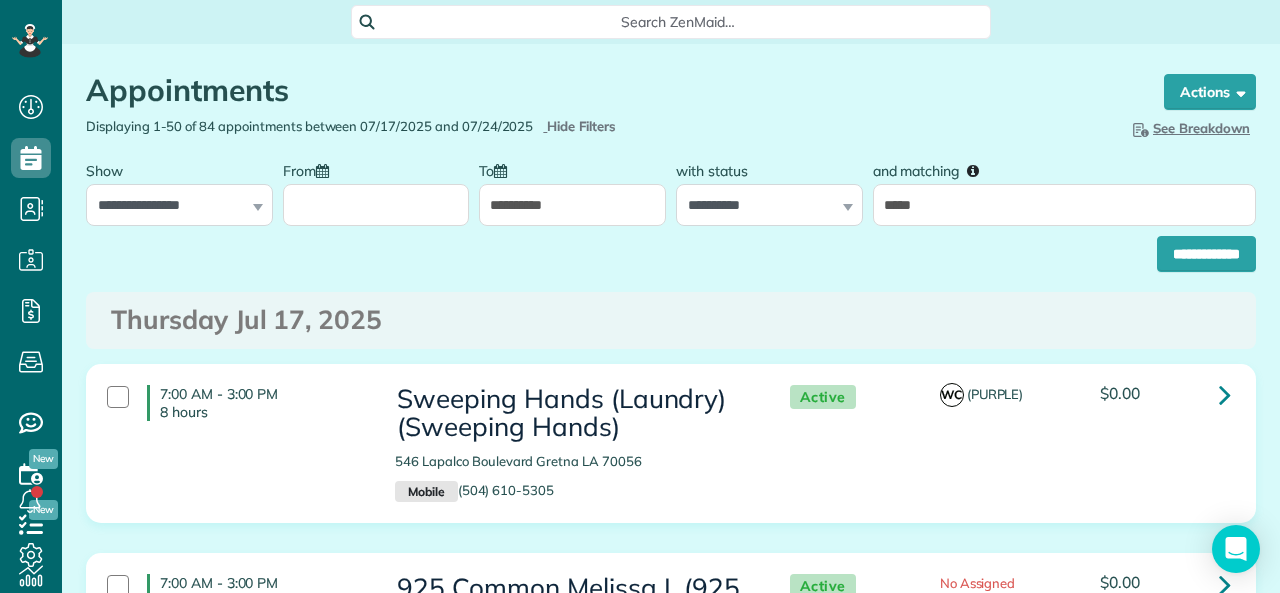 click on "**********" at bounding box center (572, 205) 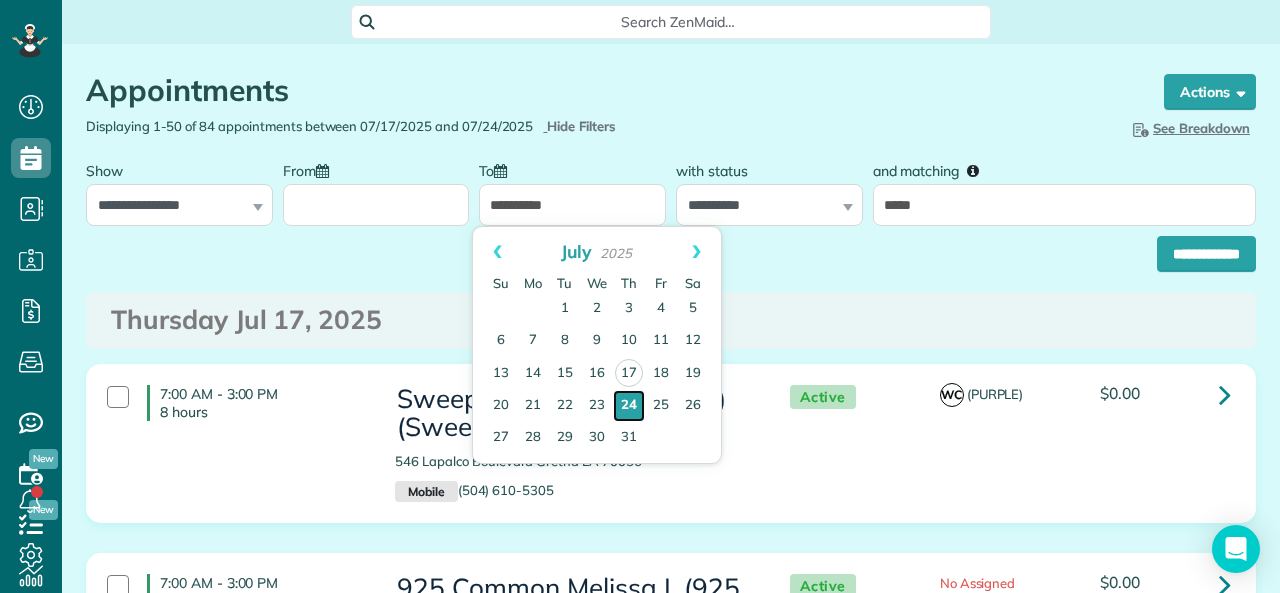 click on "24" at bounding box center (629, 406) 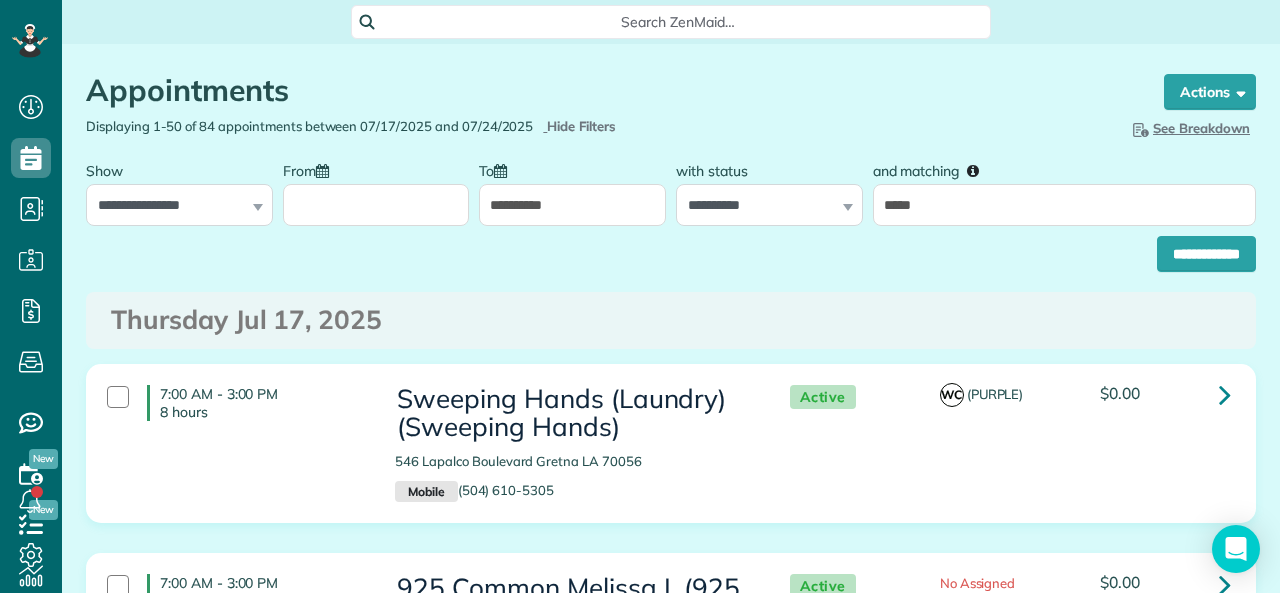 click on "From" at bounding box center (376, 205) 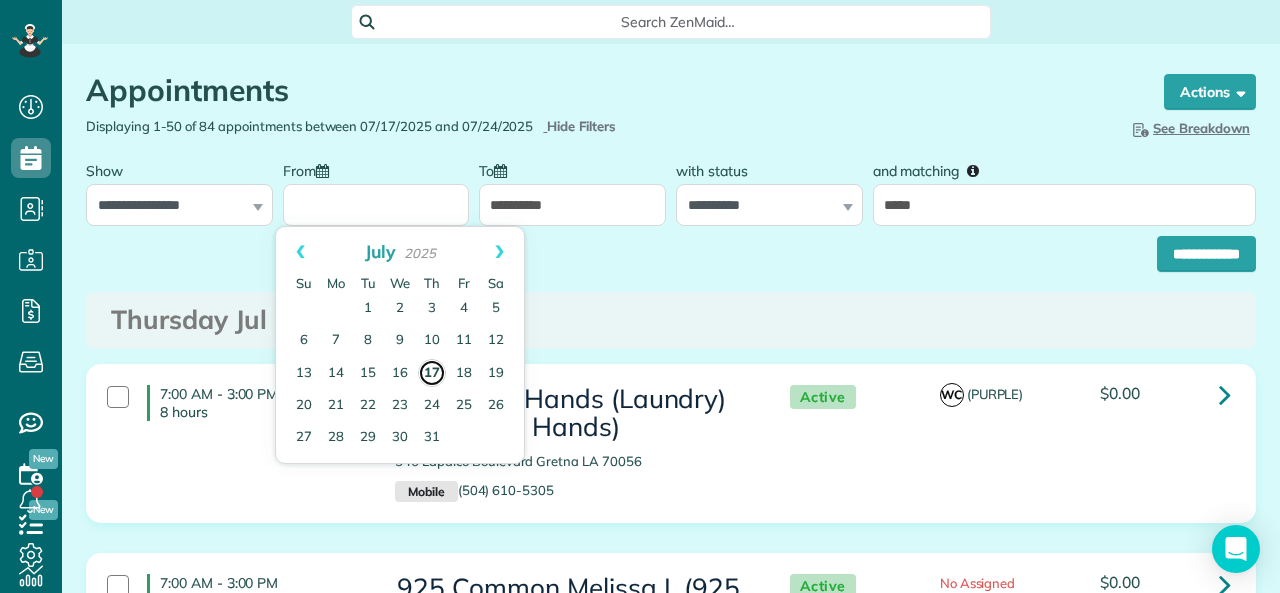 click on "17" at bounding box center [432, 373] 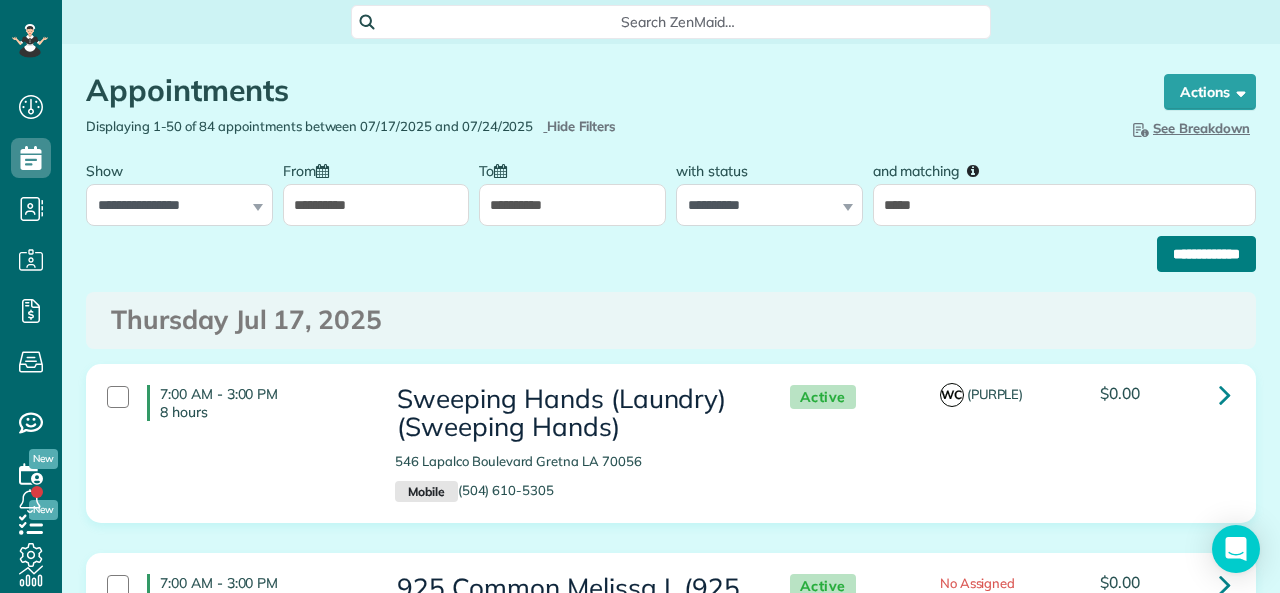 click on "**********" at bounding box center (1206, 254) 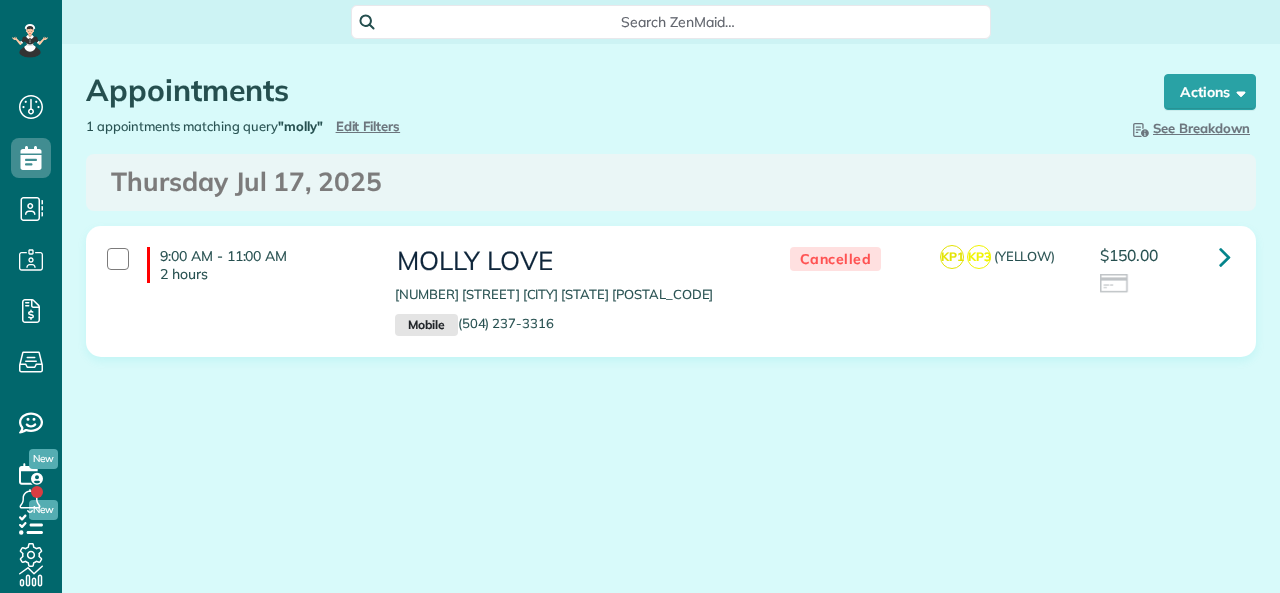 scroll, scrollTop: 0, scrollLeft: 0, axis: both 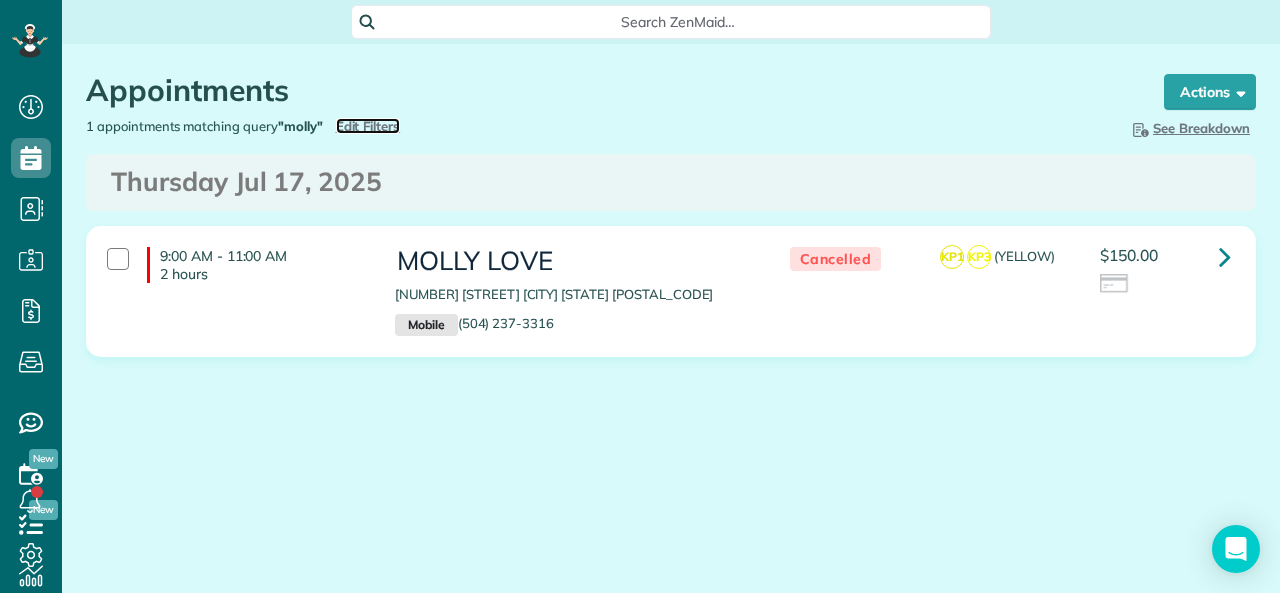 click on "Edit Filters" at bounding box center (368, 126) 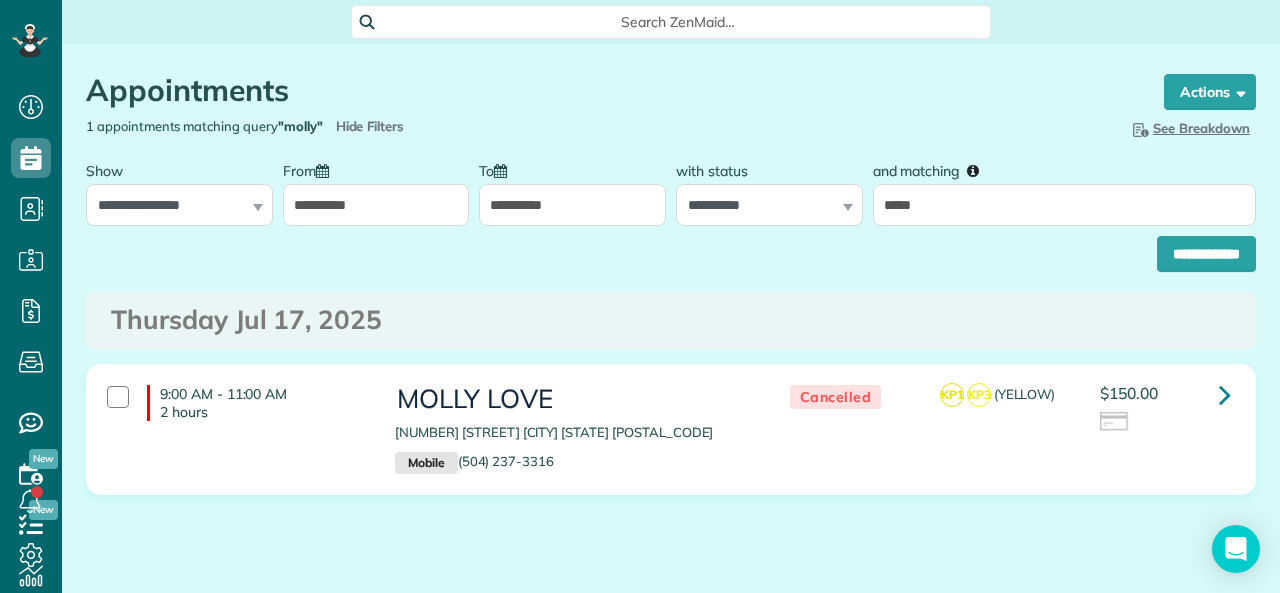 click on "**********" at bounding box center (376, 205) 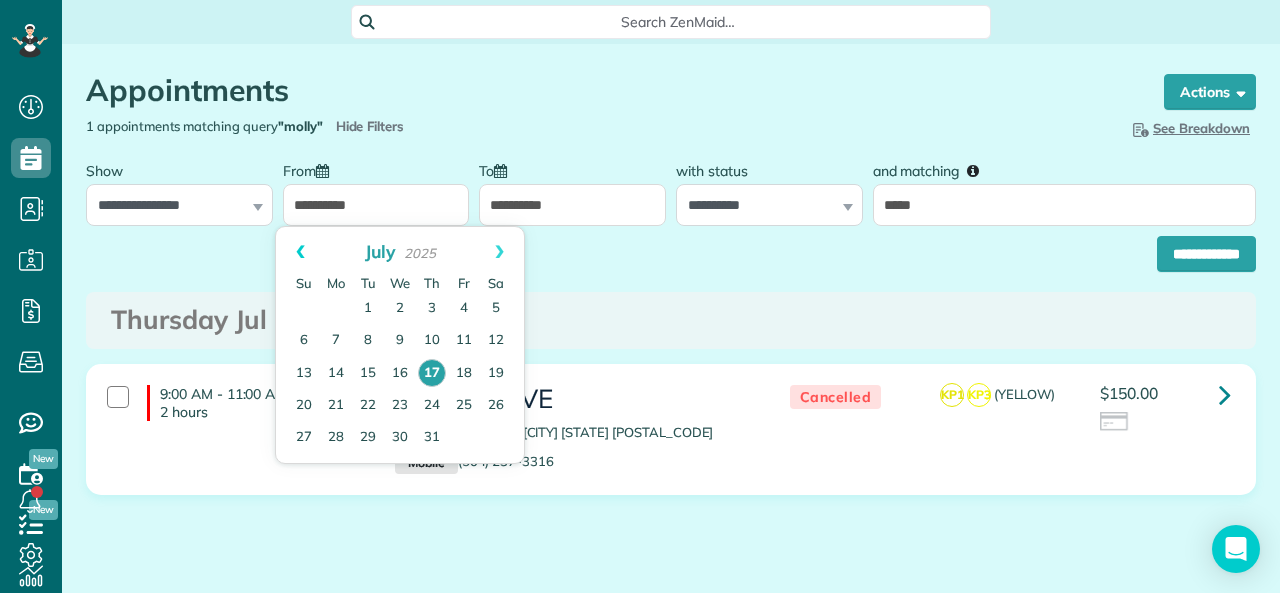 click on "Prev" at bounding box center [300, 252] 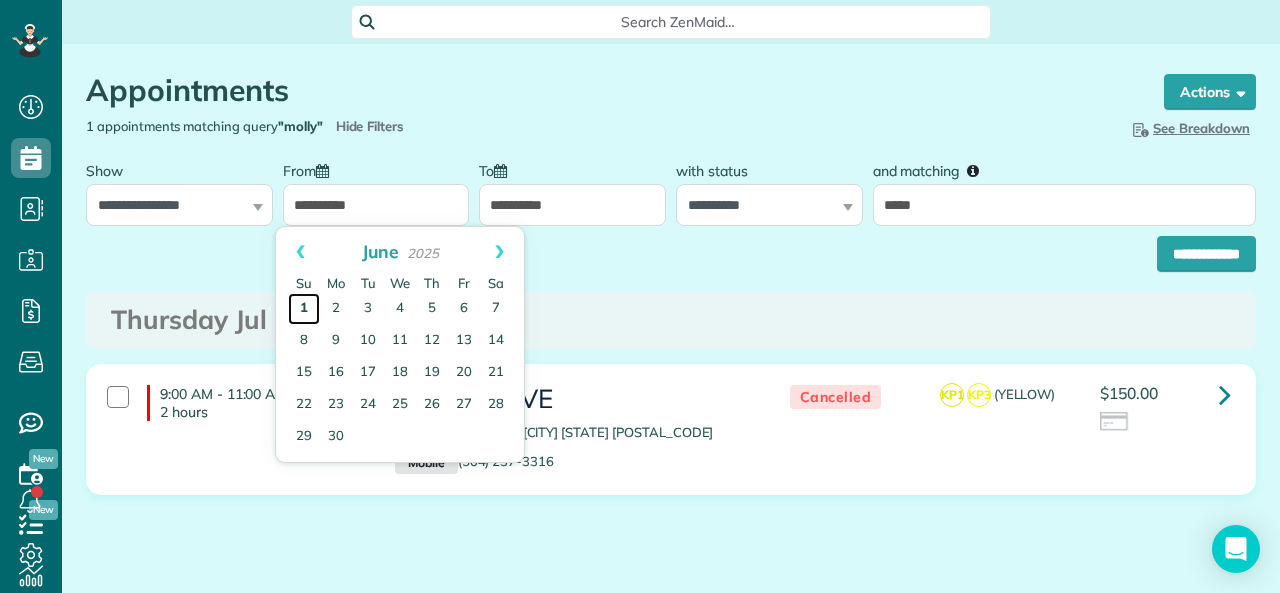 click on "1" at bounding box center (304, 309) 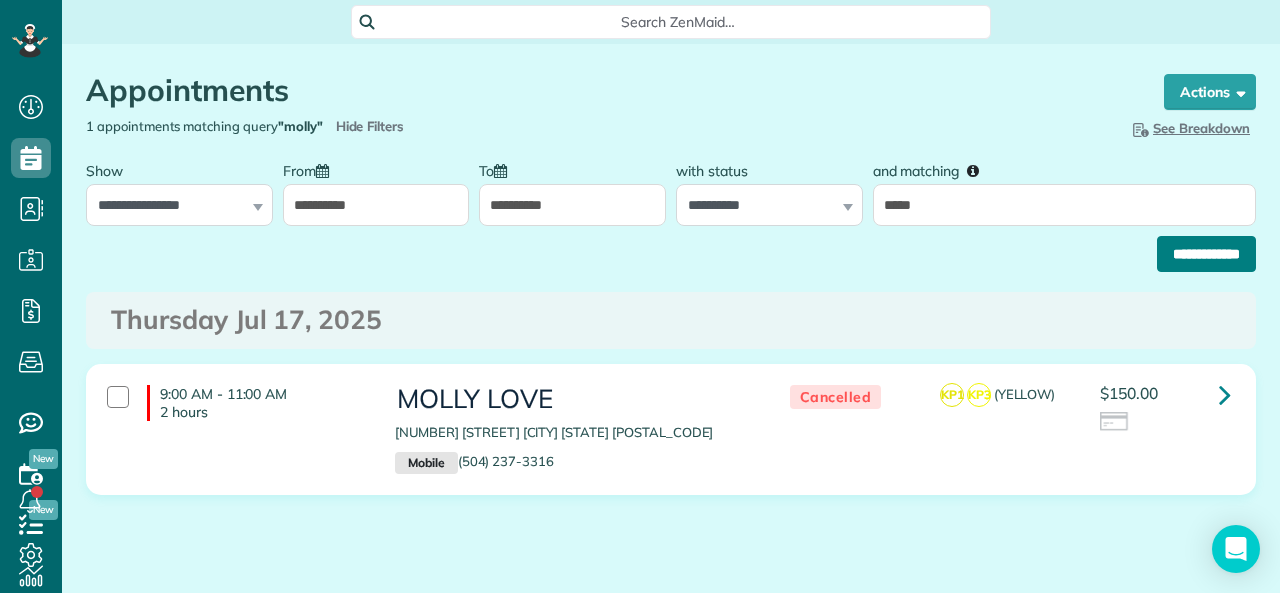 click on "**********" at bounding box center [1206, 254] 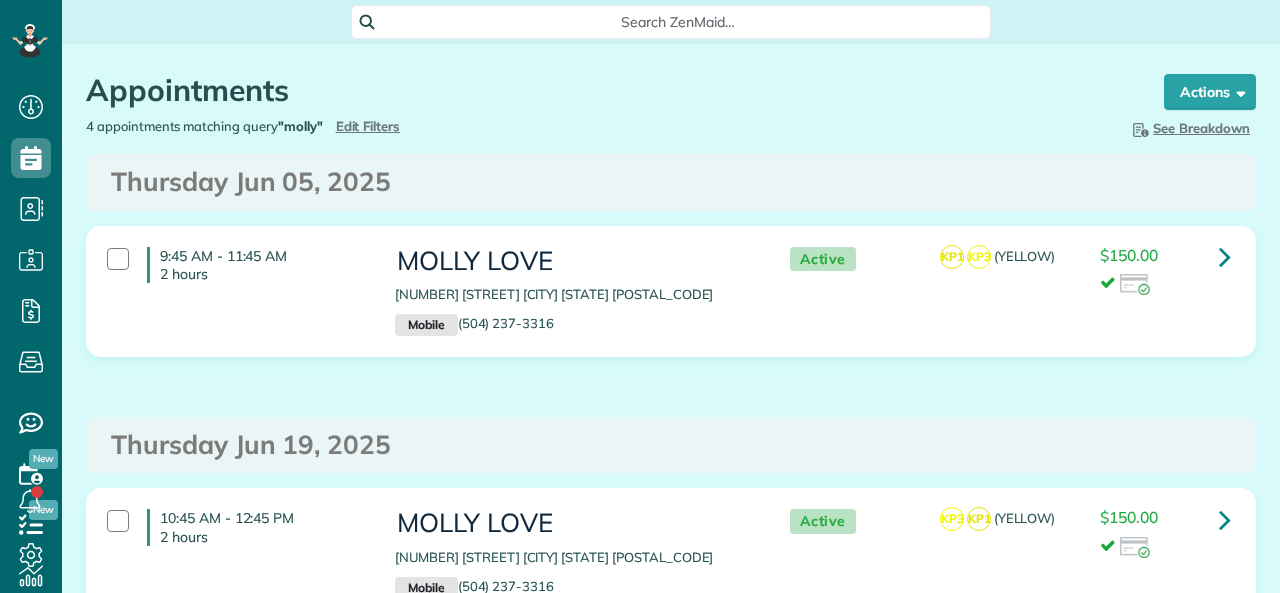scroll, scrollTop: 0, scrollLeft: 0, axis: both 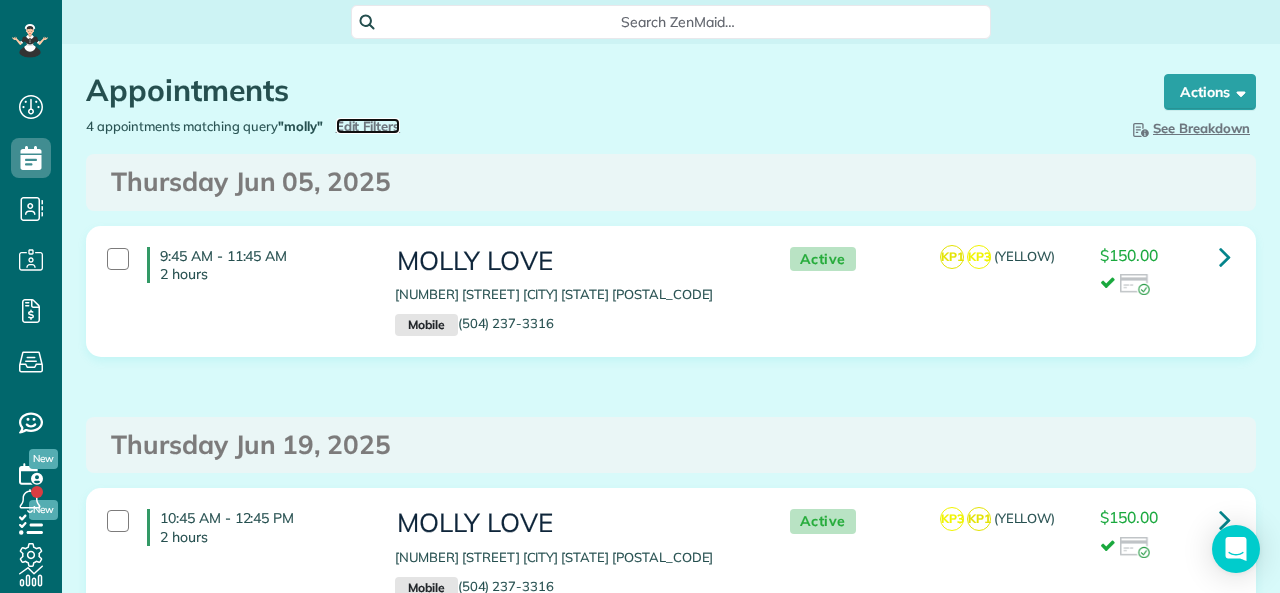 click on "Edit Filters" at bounding box center [368, 126] 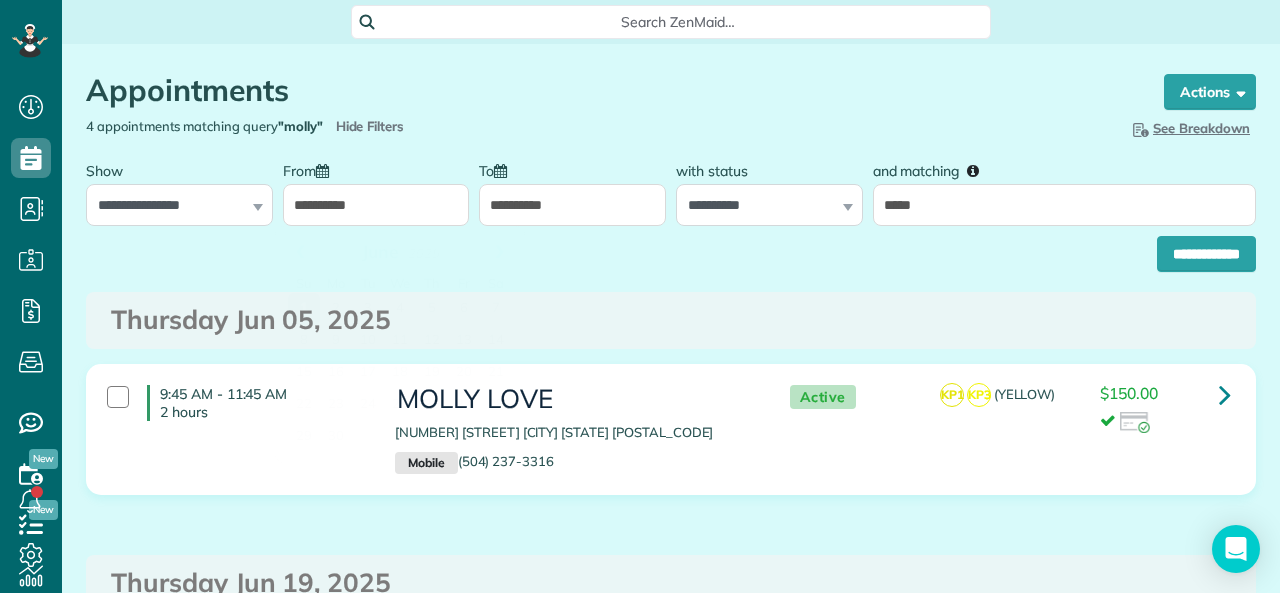 click on "**********" at bounding box center (376, 205) 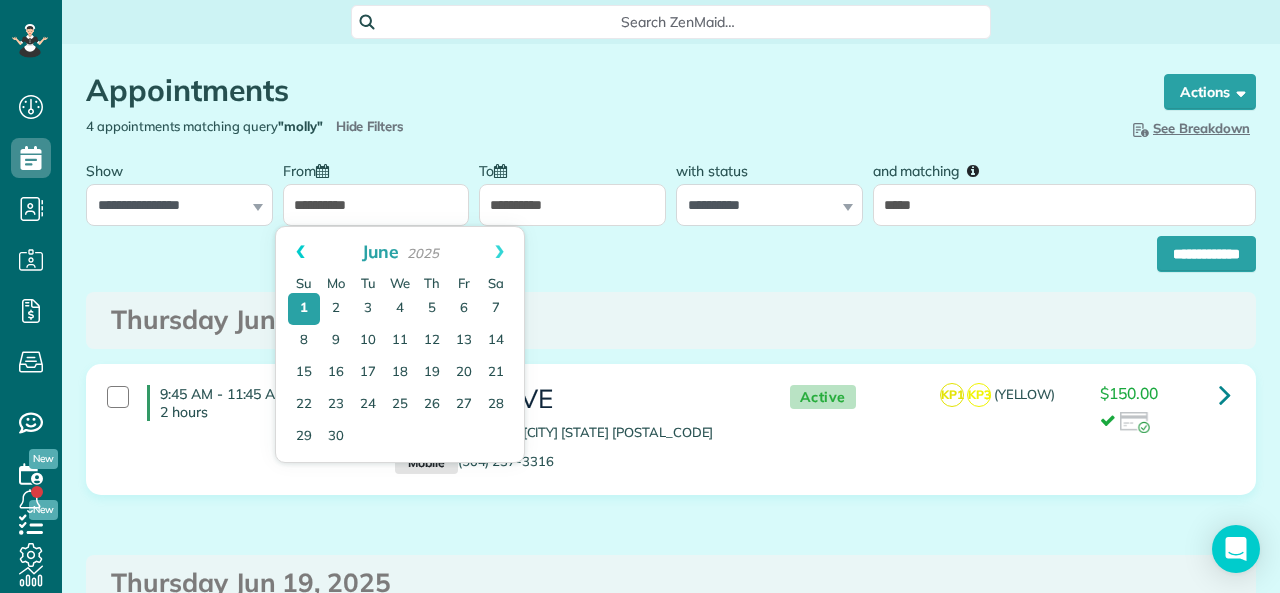 click on "Prev" at bounding box center (300, 252) 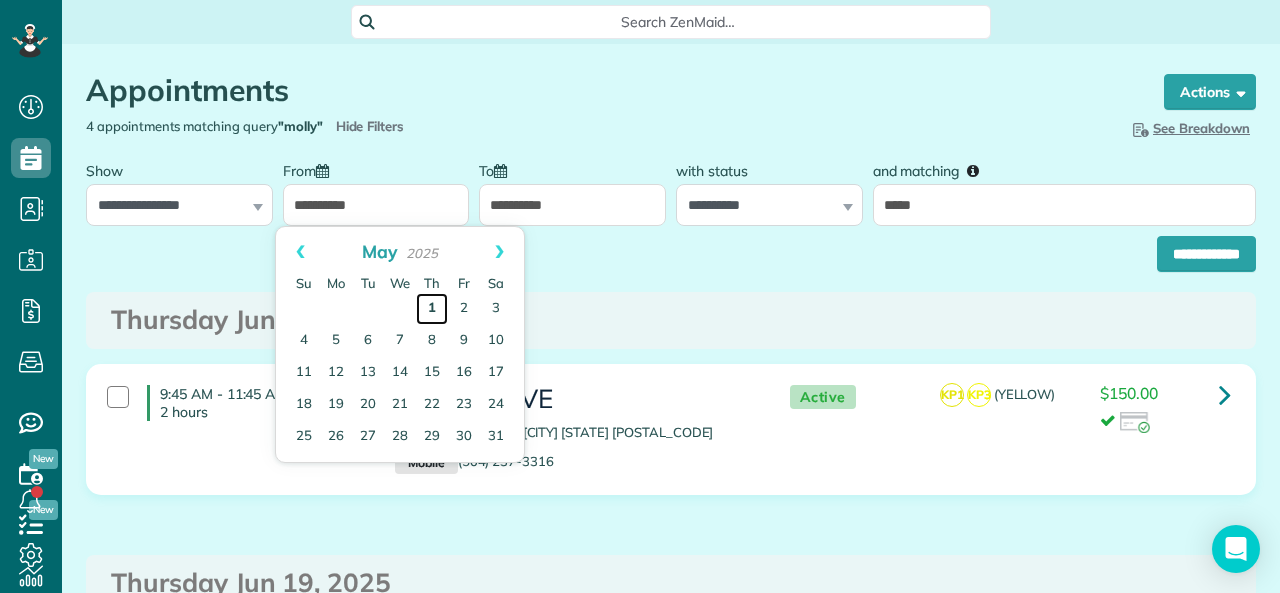 click on "1" at bounding box center [432, 309] 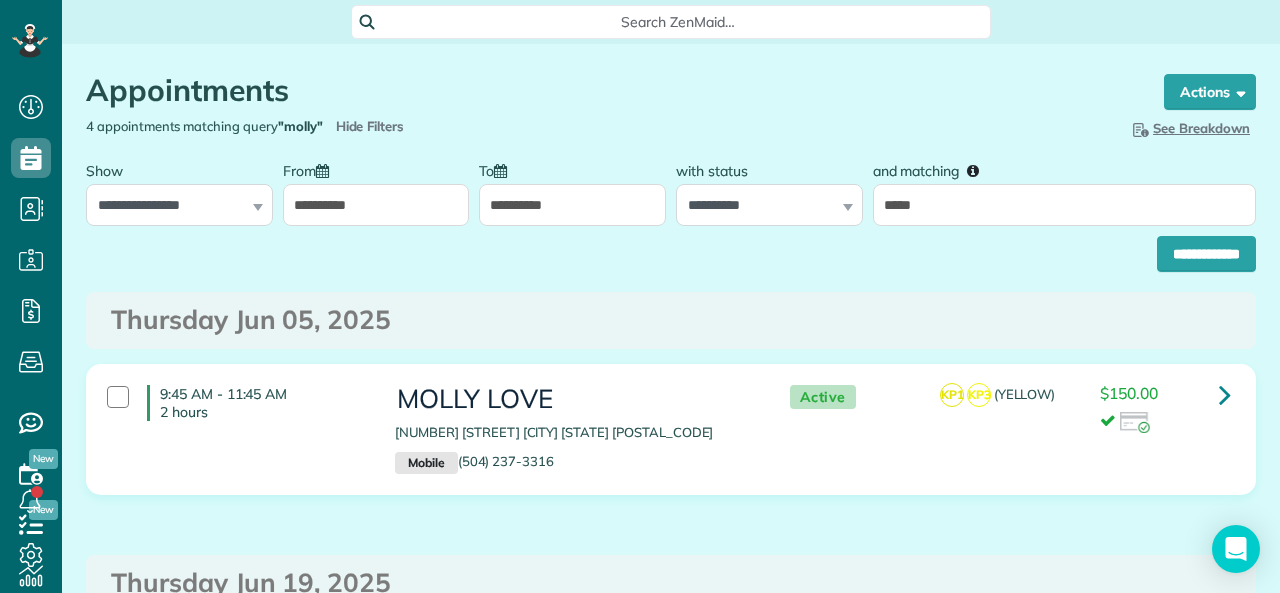 click on "Appointments
the List View [2 min]
Schedule Changes
Actions
Create Appointment
Create Task
Clock In/Out
Send Work Orders
Print Route Sheets
Today's Emails/Texts
Export data (Owner Only)..
Bulk Actions
Set status to: Active
Set status to: Stand-By" at bounding box center (671, 738) 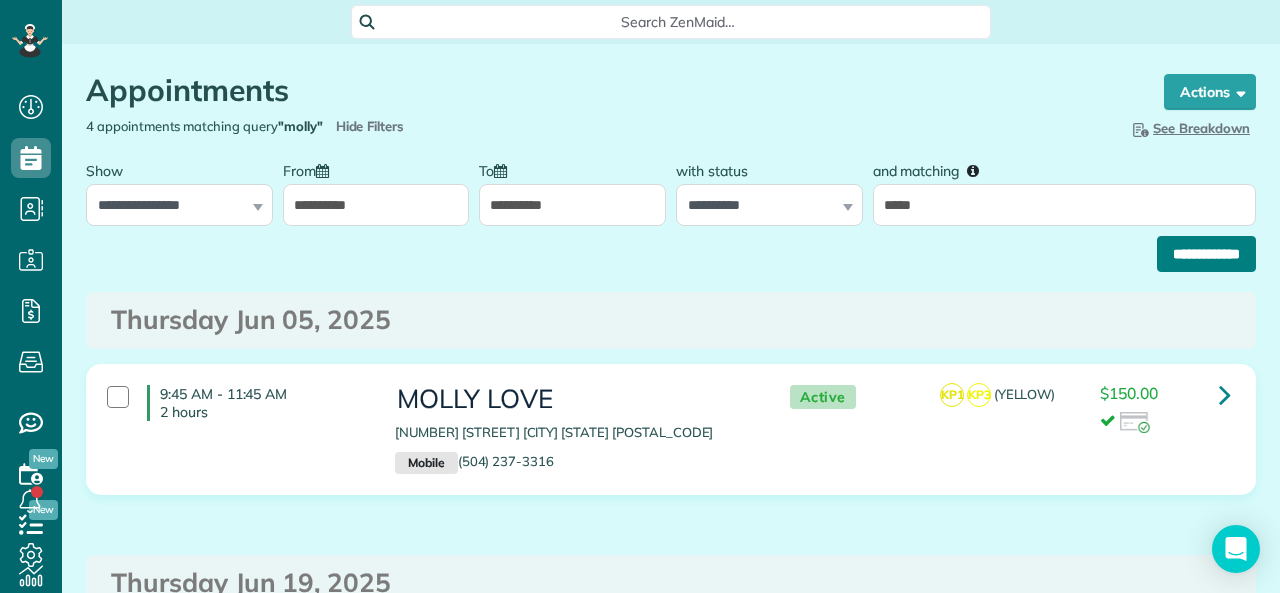 click on "**********" at bounding box center [1206, 254] 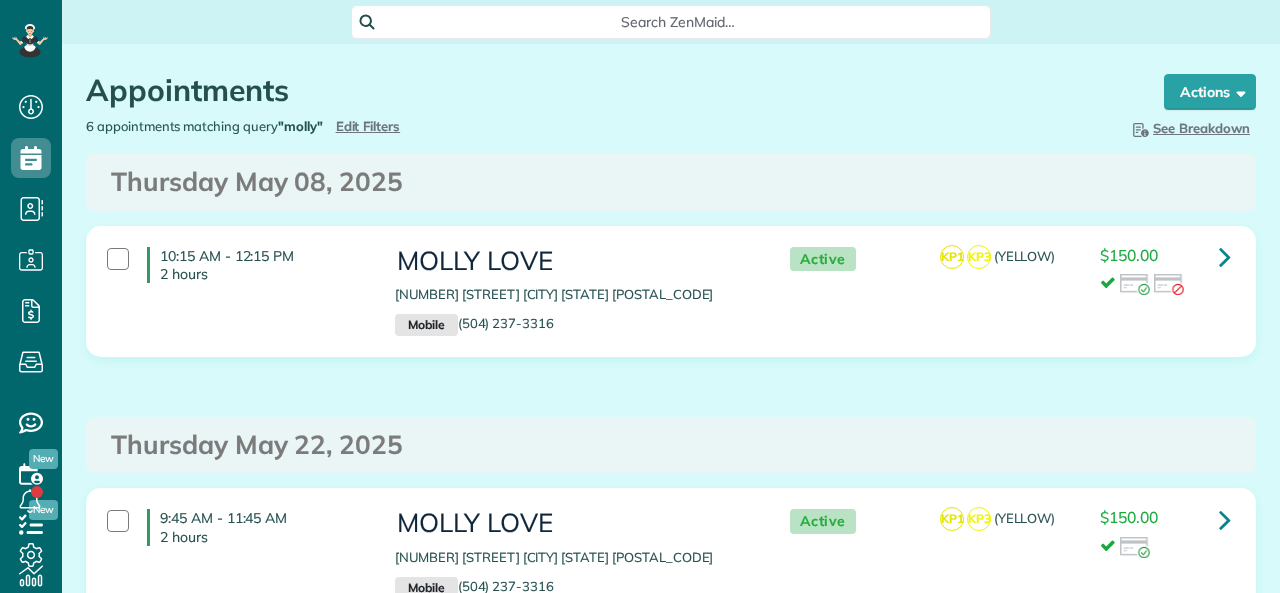 scroll, scrollTop: 0, scrollLeft: 0, axis: both 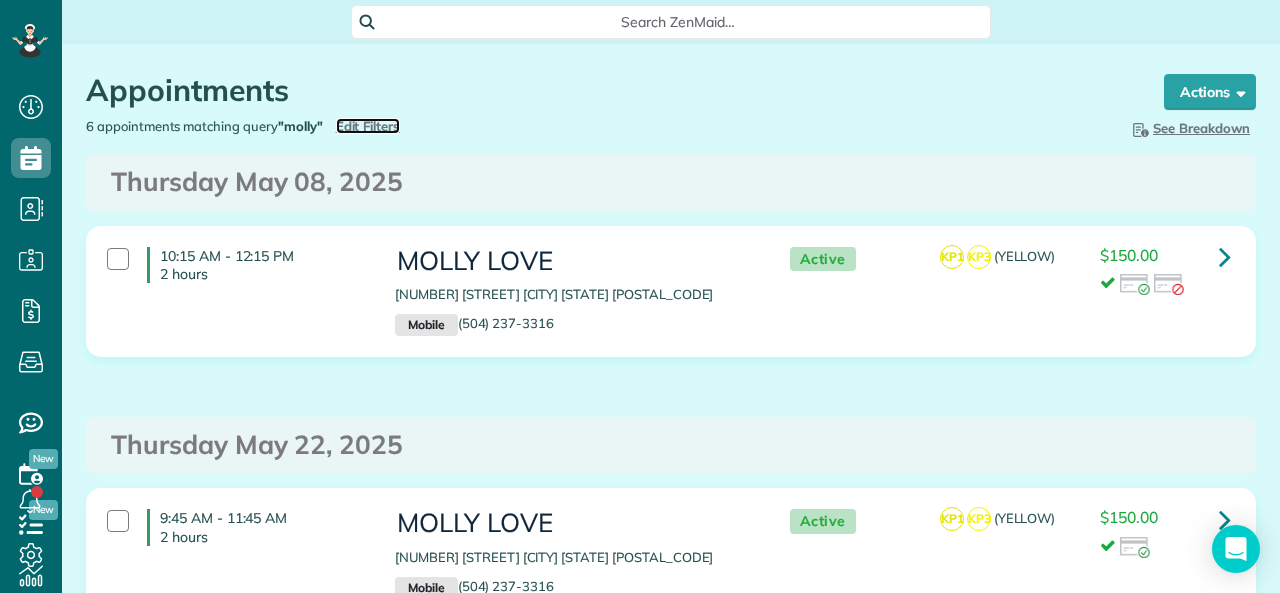 click on "Edit Filters" at bounding box center [368, 126] 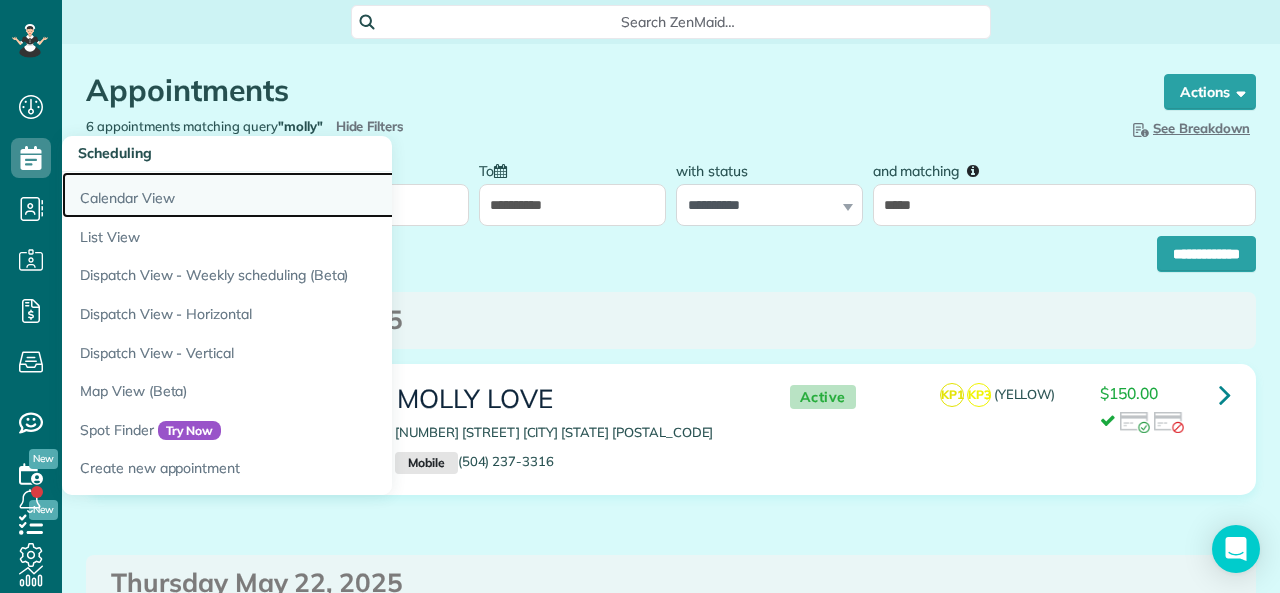 click on "Calendar View" at bounding box center (312, 195) 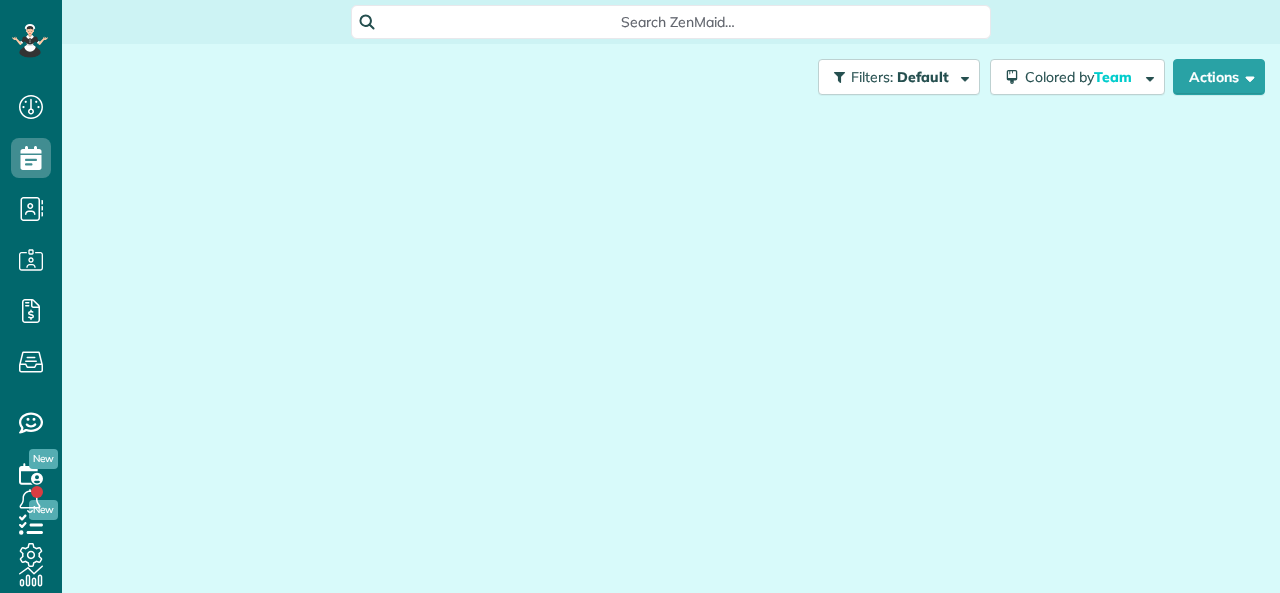 scroll, scrollTop: 0, scrollLeft: 0, axis: both 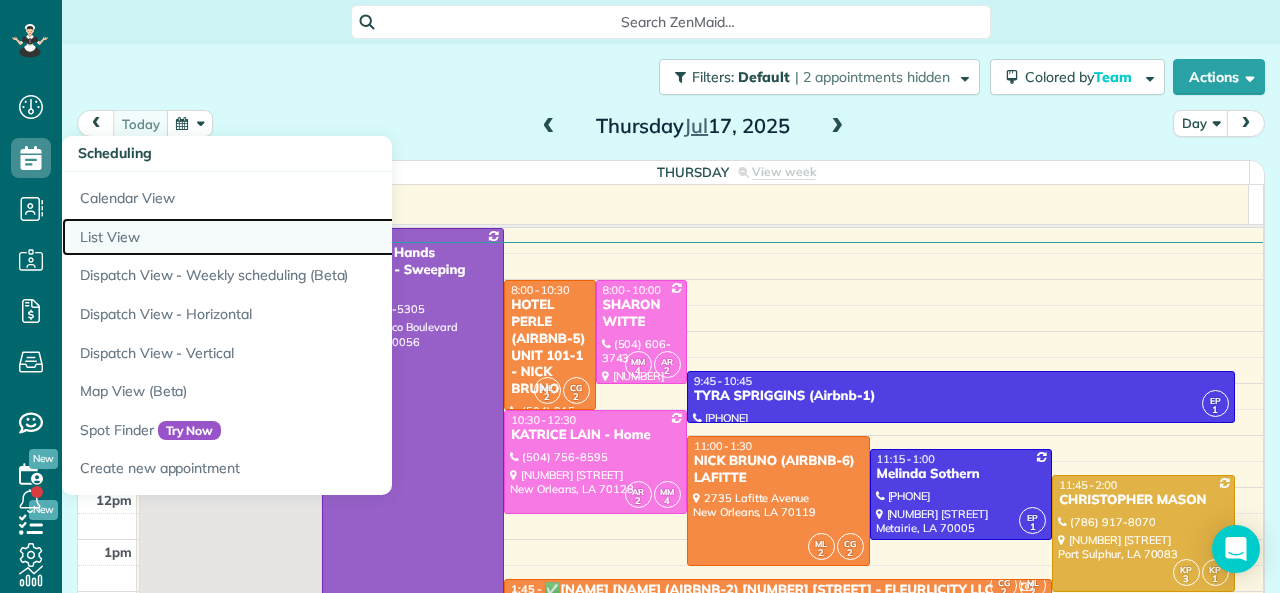 click on "List View" at bounding box center [312, 237] 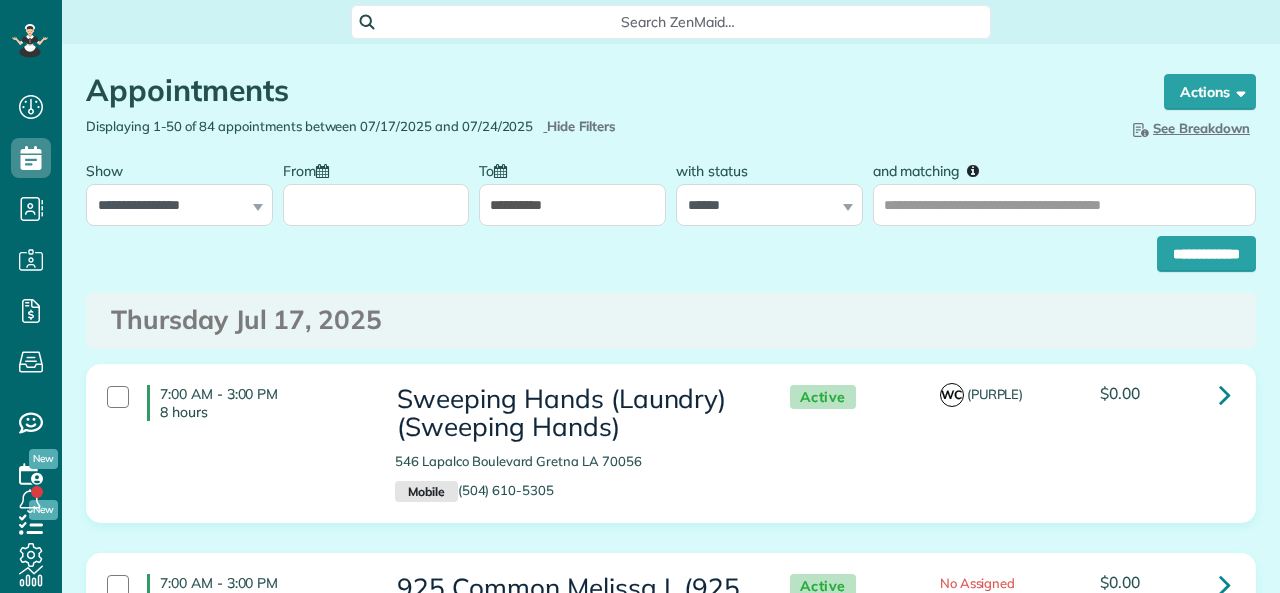 scroll, scrollTop: 0, scrollLeft: 0, axis: both 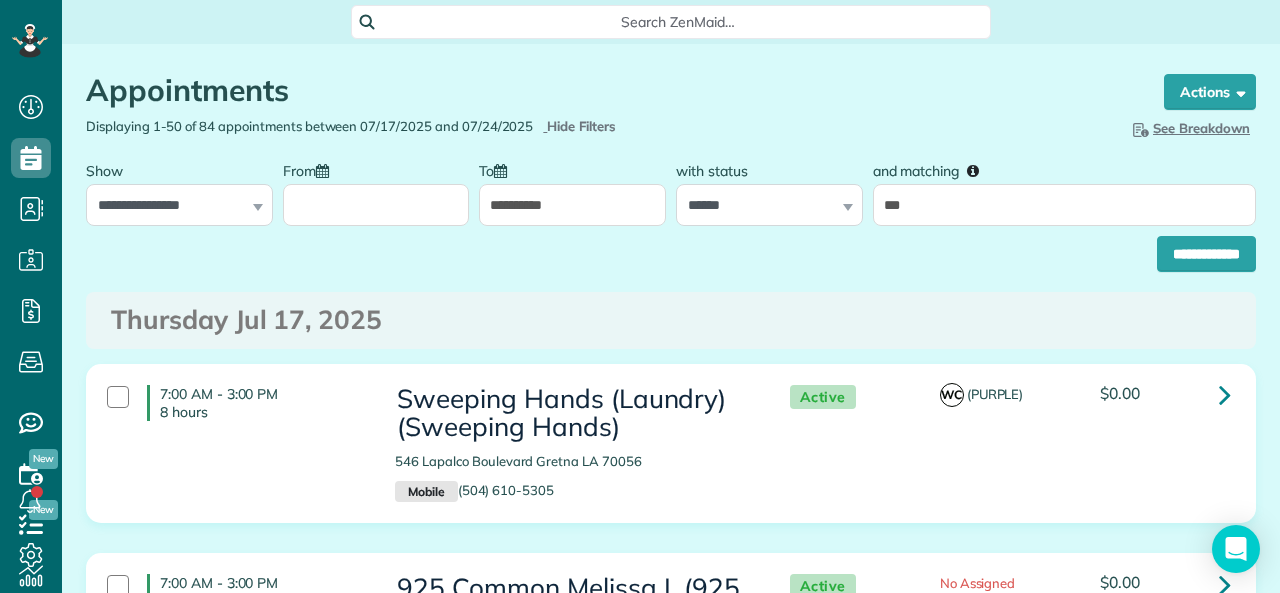 type on "***" 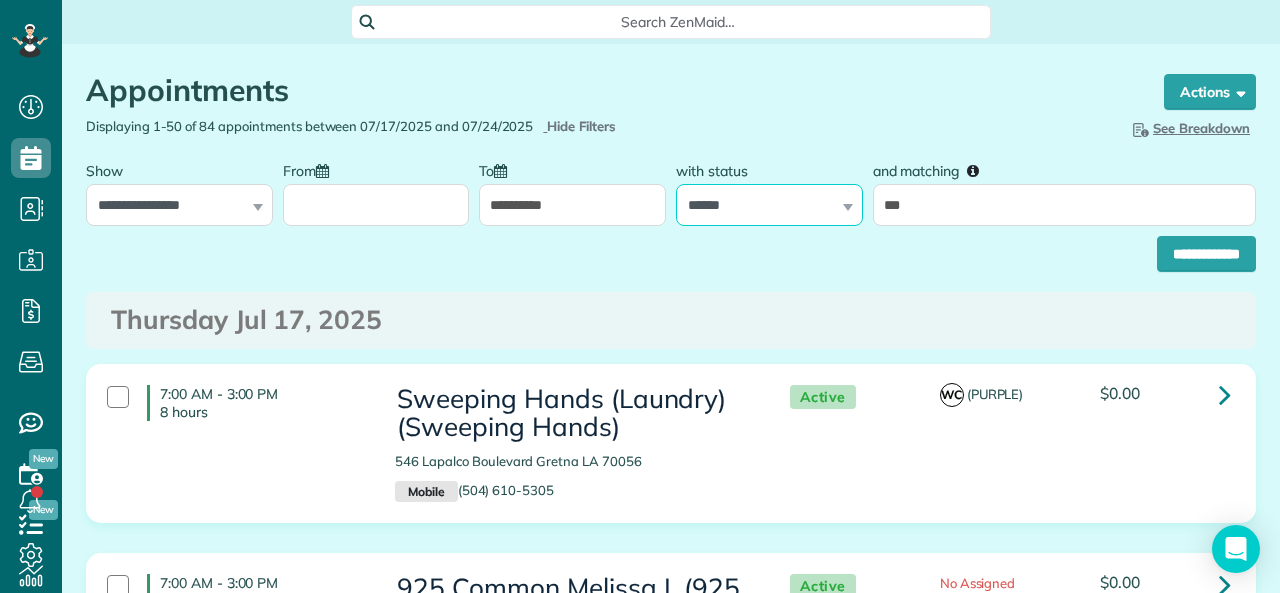 click on "**********" at bounding box center (769, 205) 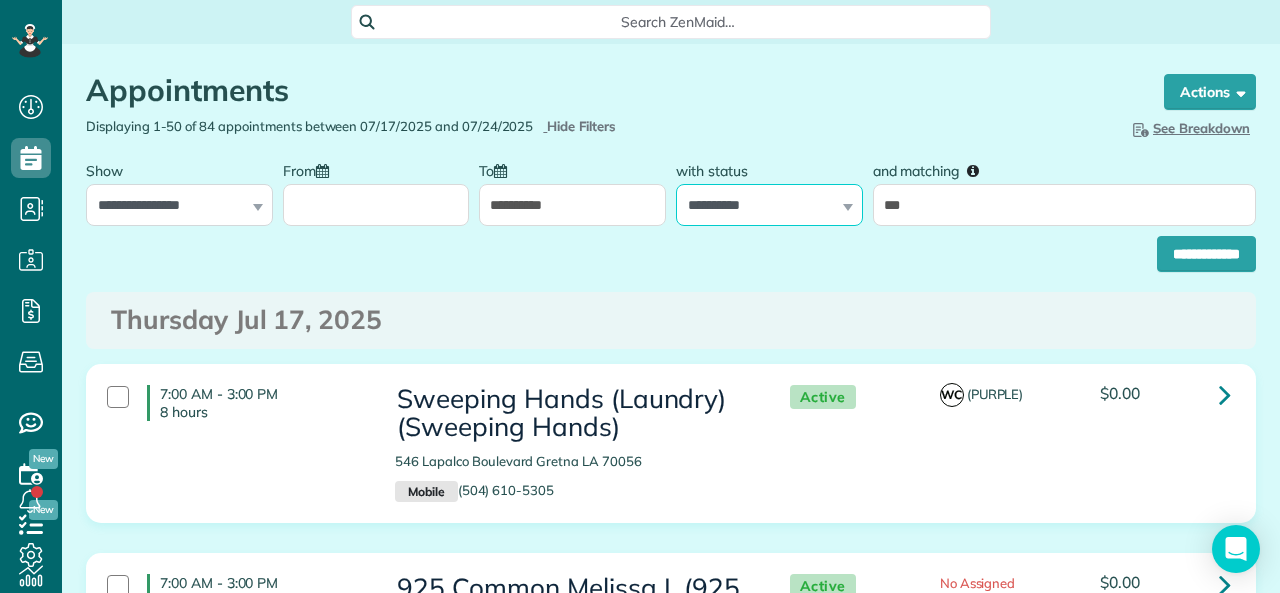 click on "**********" at bounding box center (769, 205) 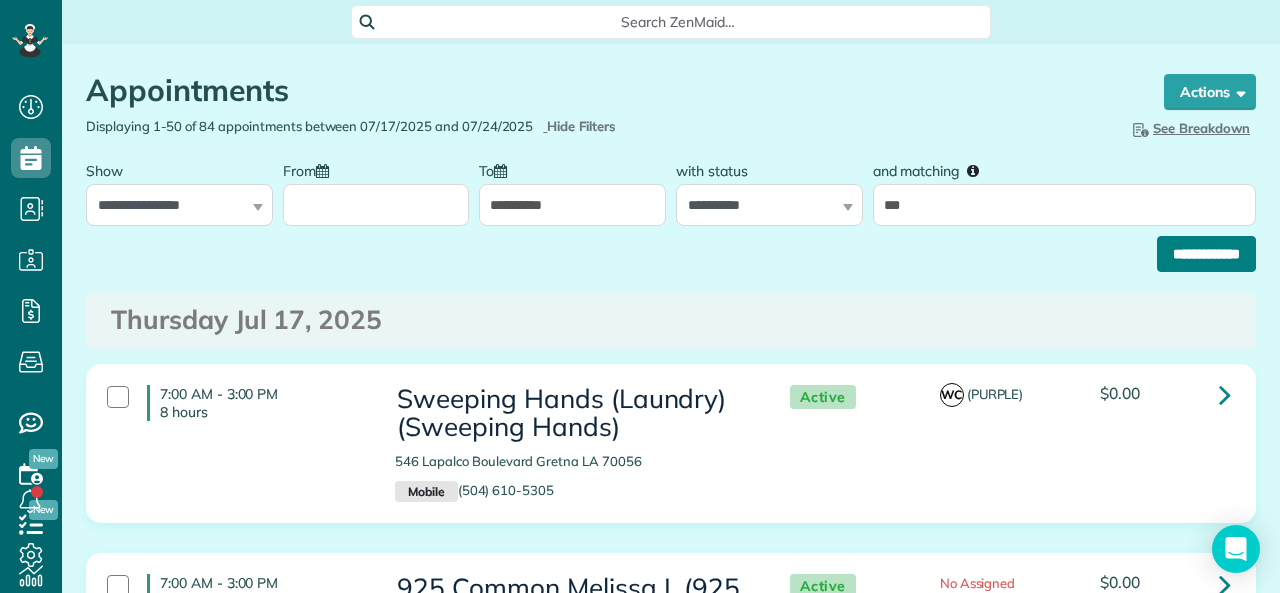click on "**********" at bounding box center [1206, 254] 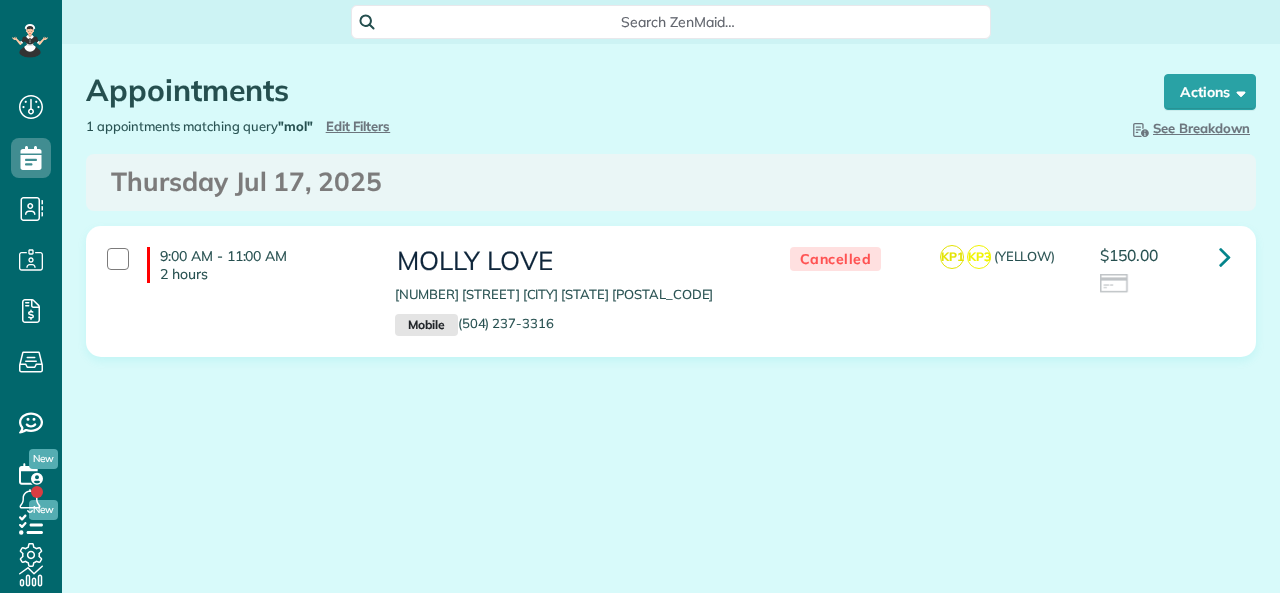 scroll, scrollTop: 0, scrollLeft: 0, axis: both 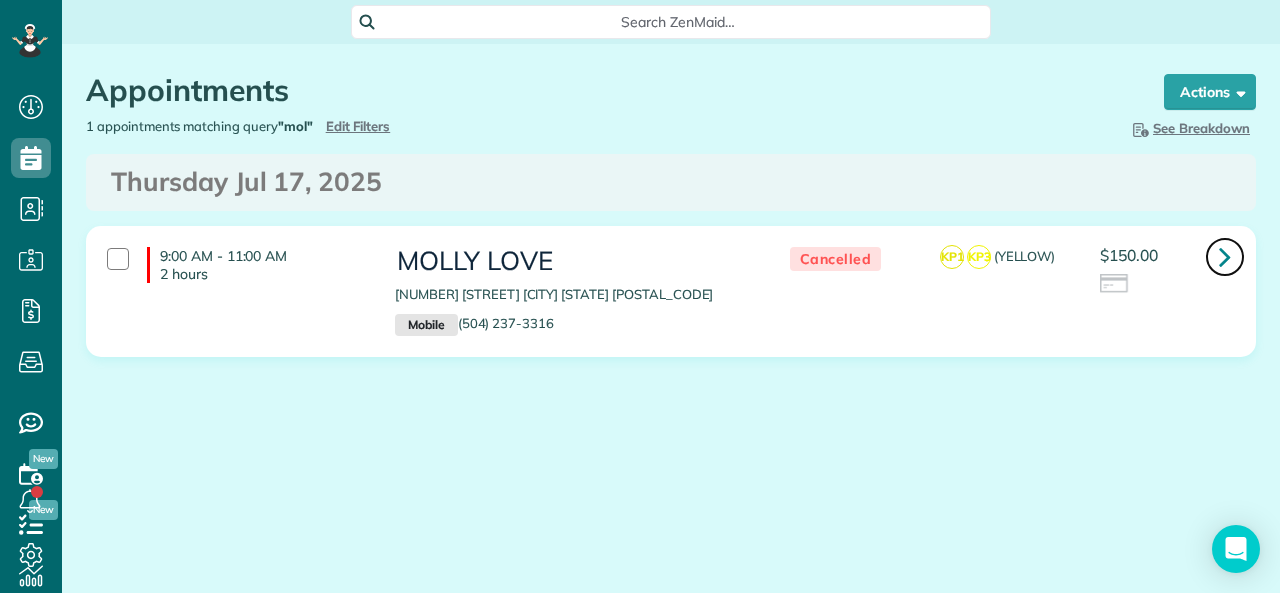 click at bounding box center [1225, 256] 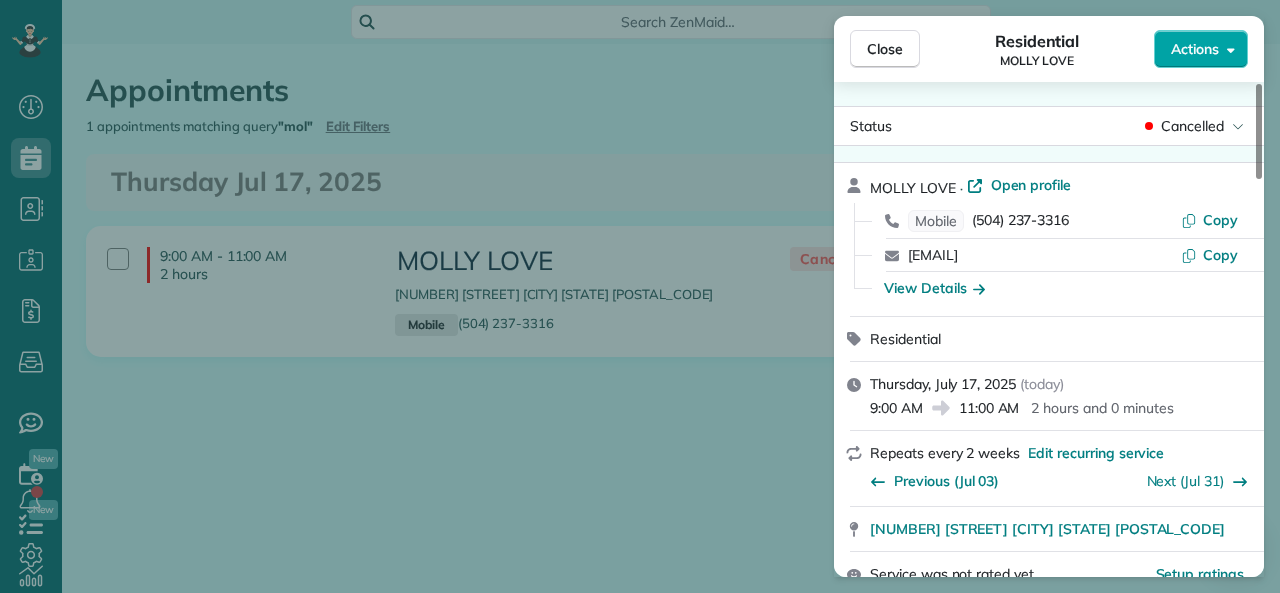 click on "Actions" at bounding box center (1195, 49) 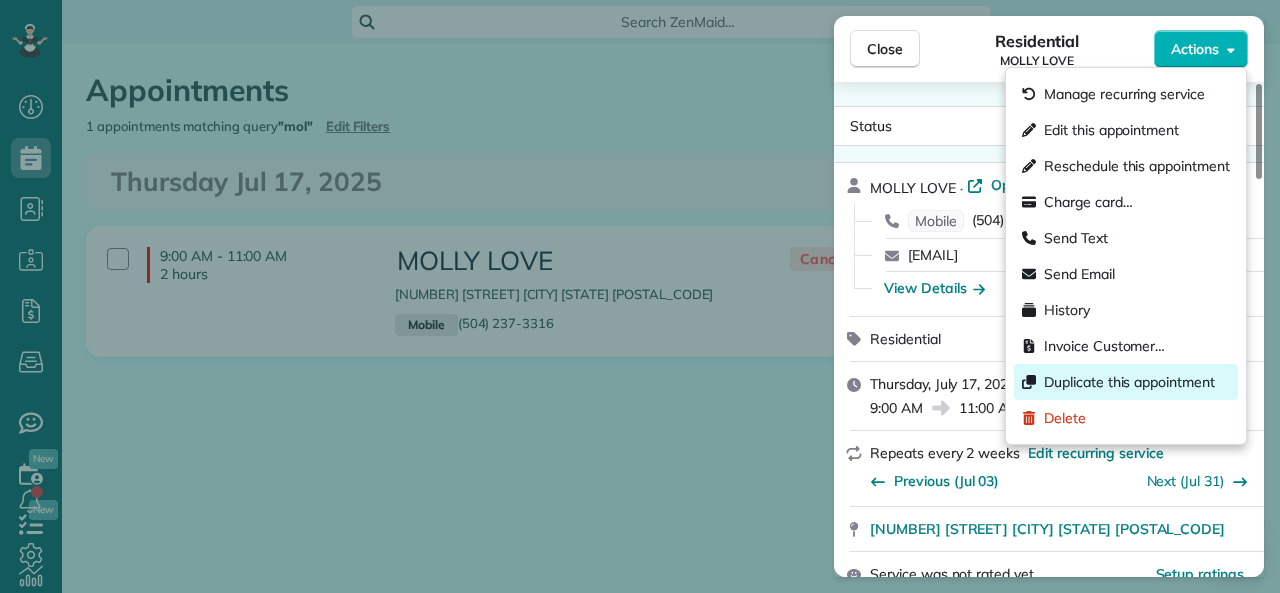 click on "Duplicate this appointment" at bounding box center (1129, 382) 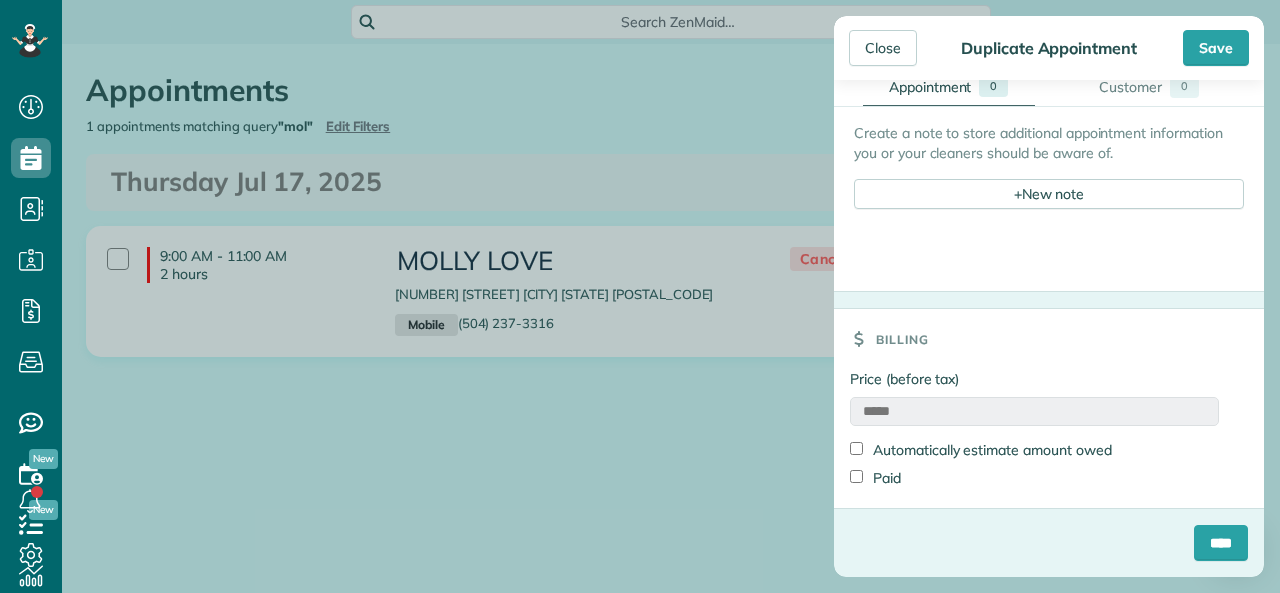 scroll, scrollTop: 910, scrollLeft: 0, axis: vertical 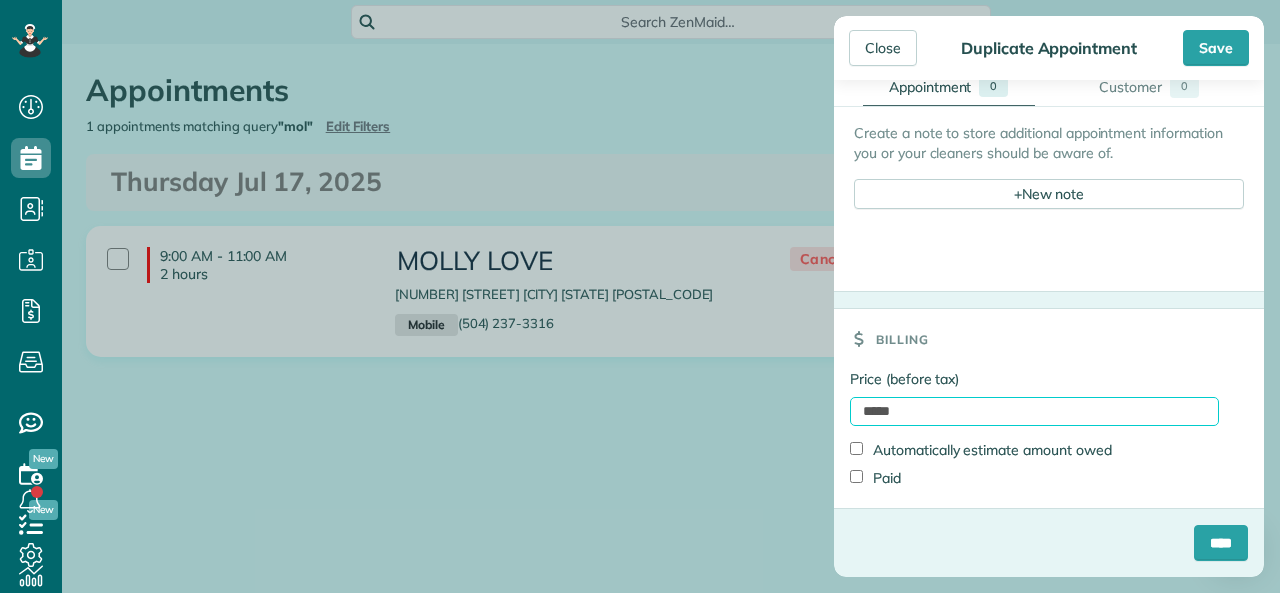 click on "*****" at bounding box center (1034, 411) 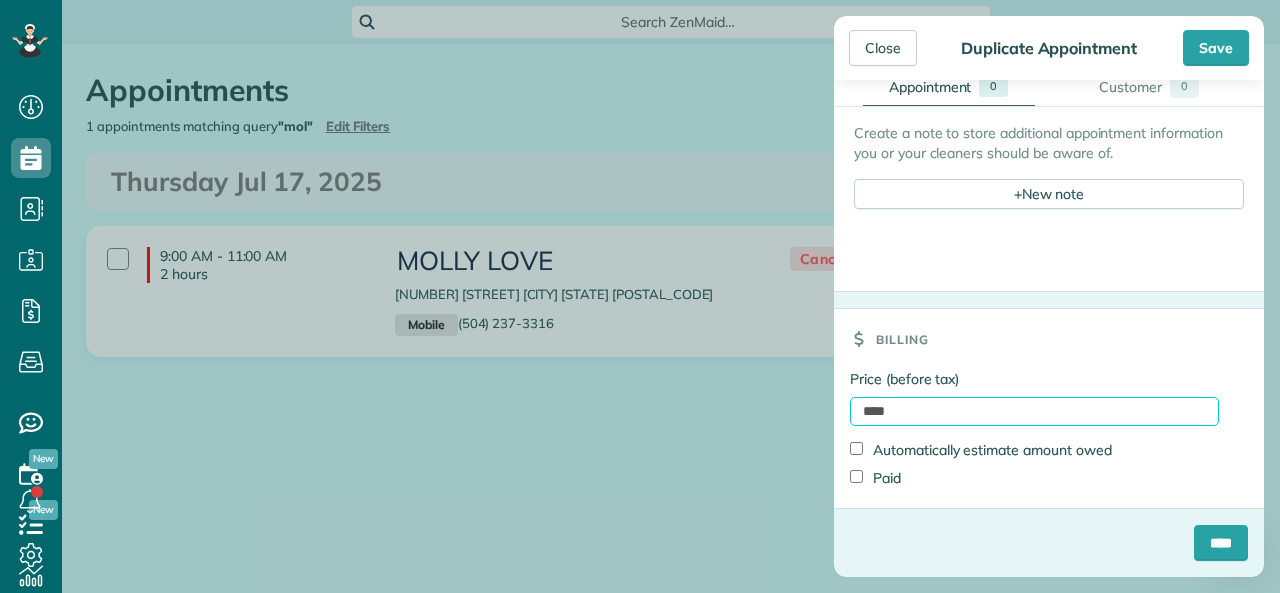 type on "*******" 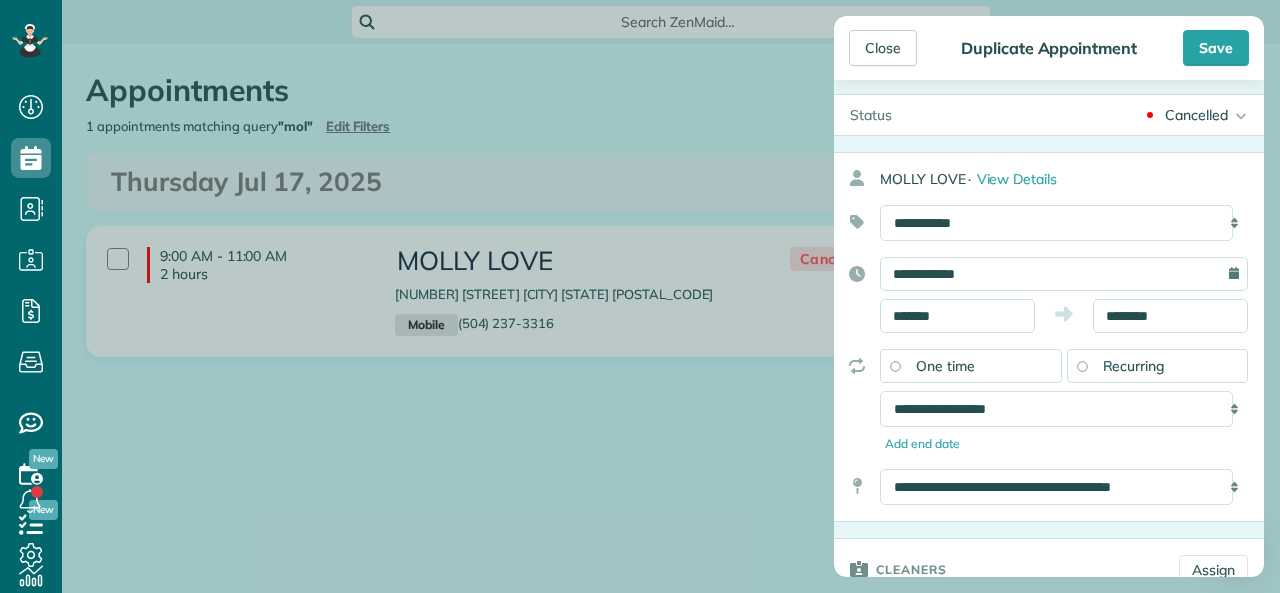 scroll, scrollTop: 0, scrollLeft: 0, axis: both 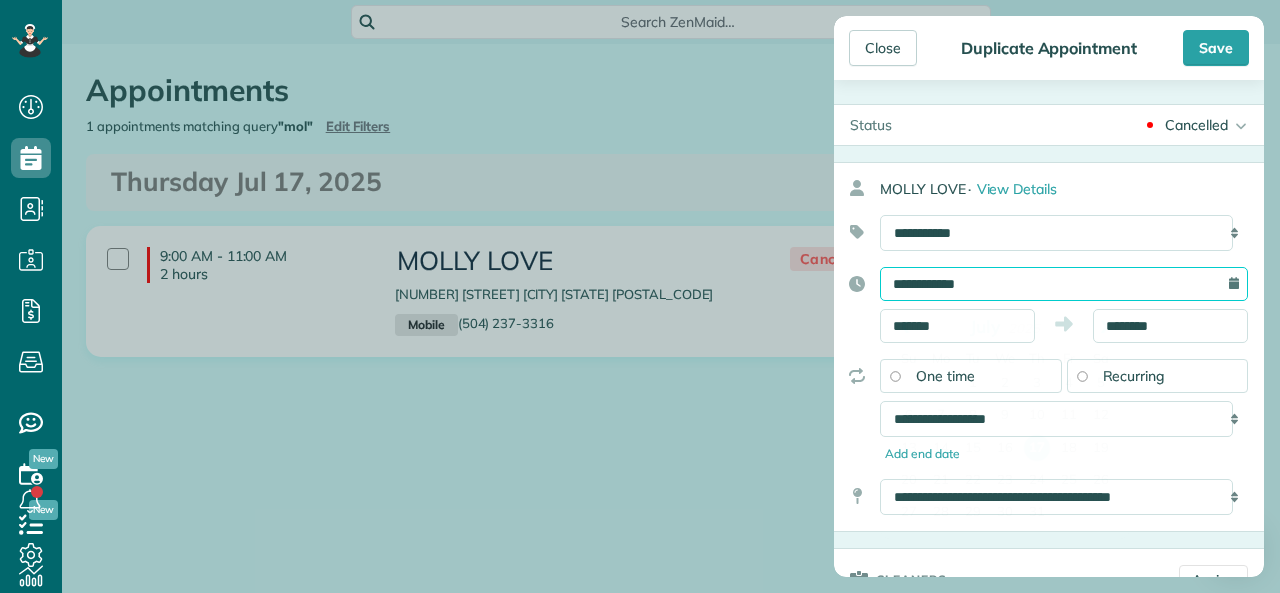 click on "**********" at bounding box center (1064, 284) 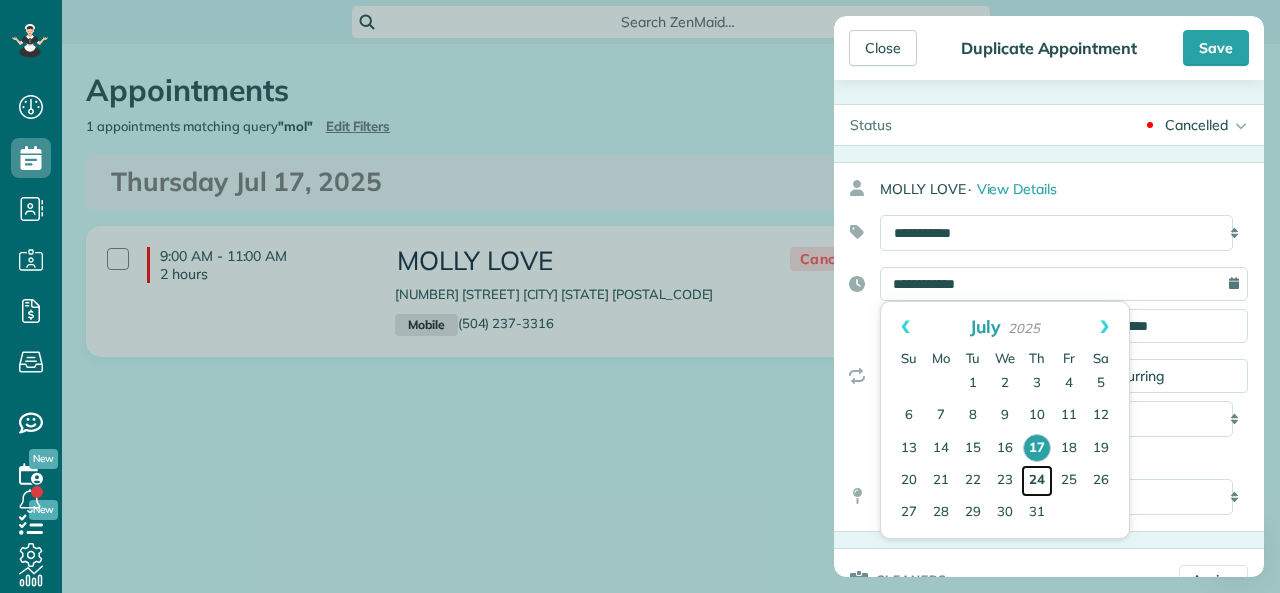 click on "24" at bounding box center (1037, 481) 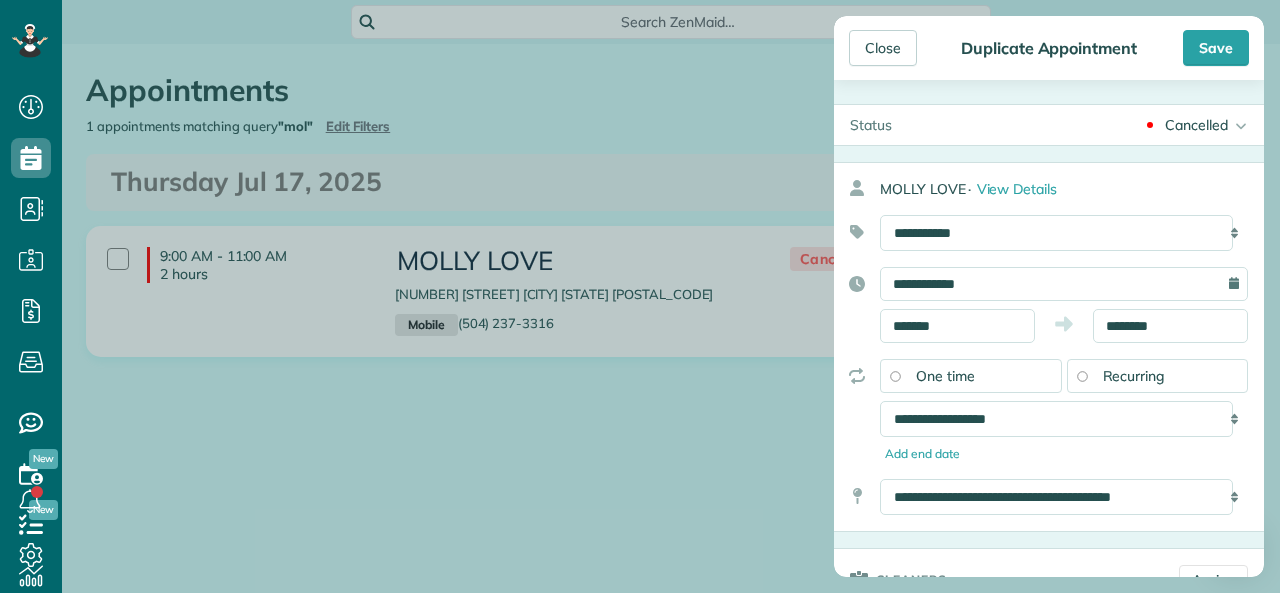 click on "Cancelled" at bounding box center [1196, 125] 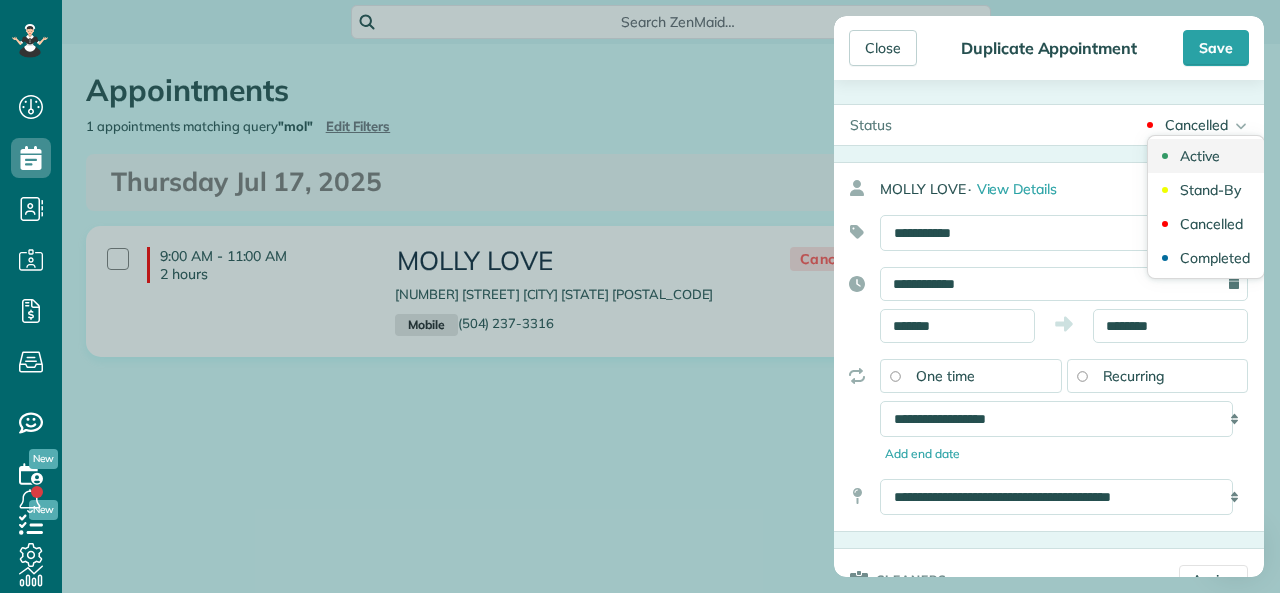 click on "Active" at bounding box center (1200, 156) 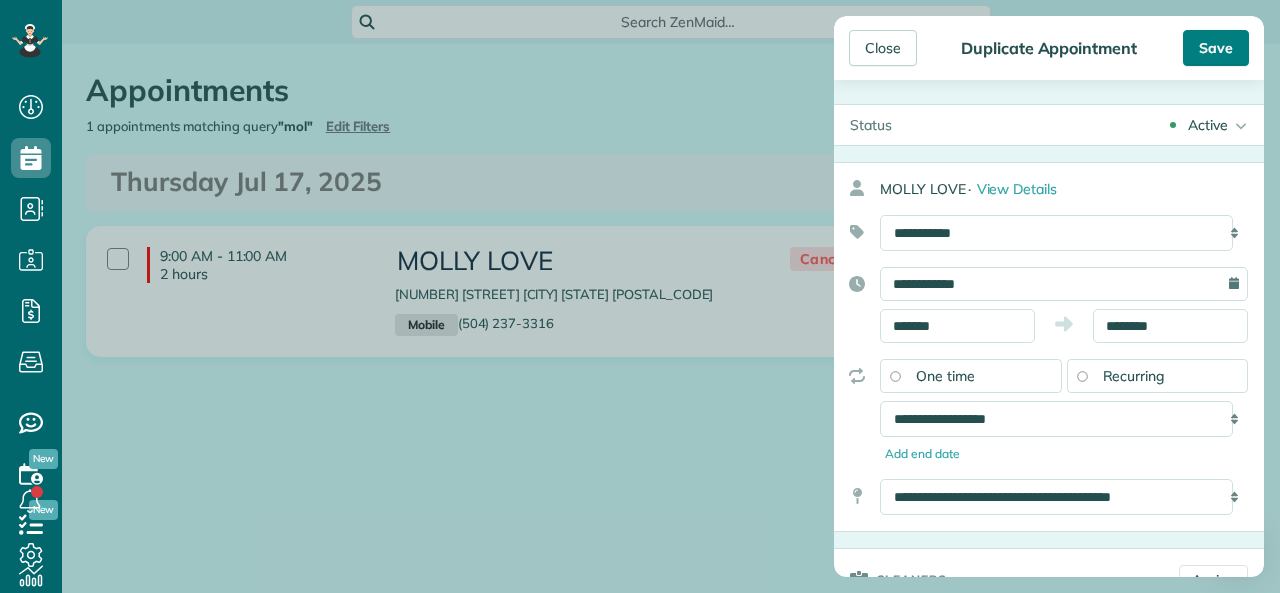 click on "Save" at bounding box center (1216, 48) 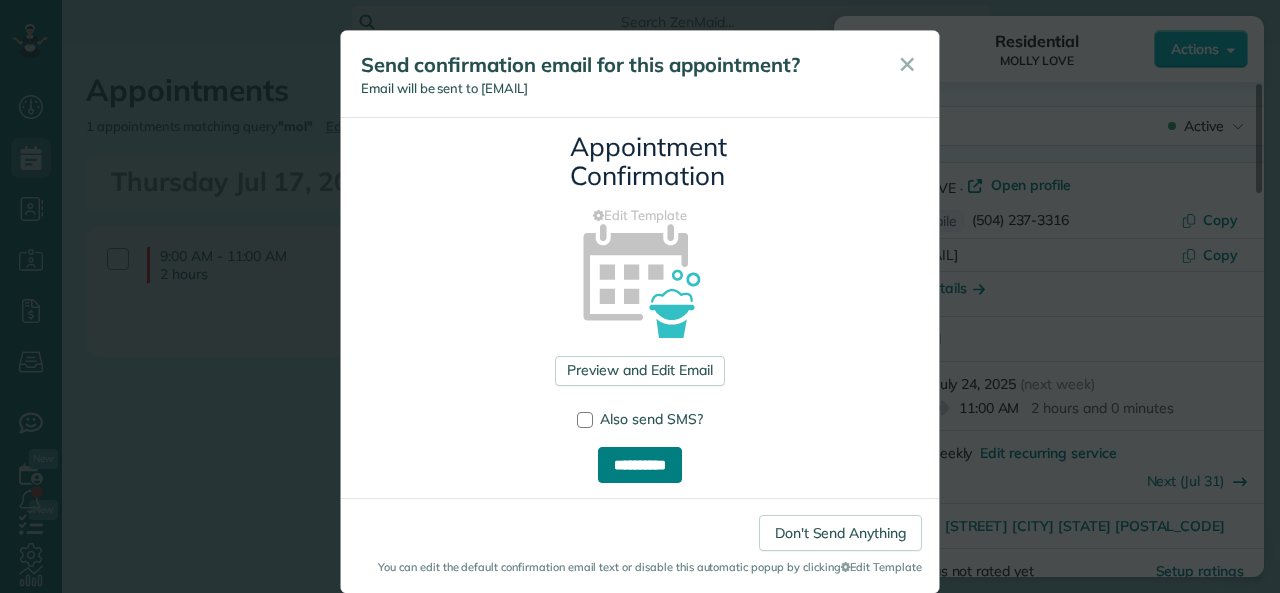 click on "**********" at bounding box center (640, 465) 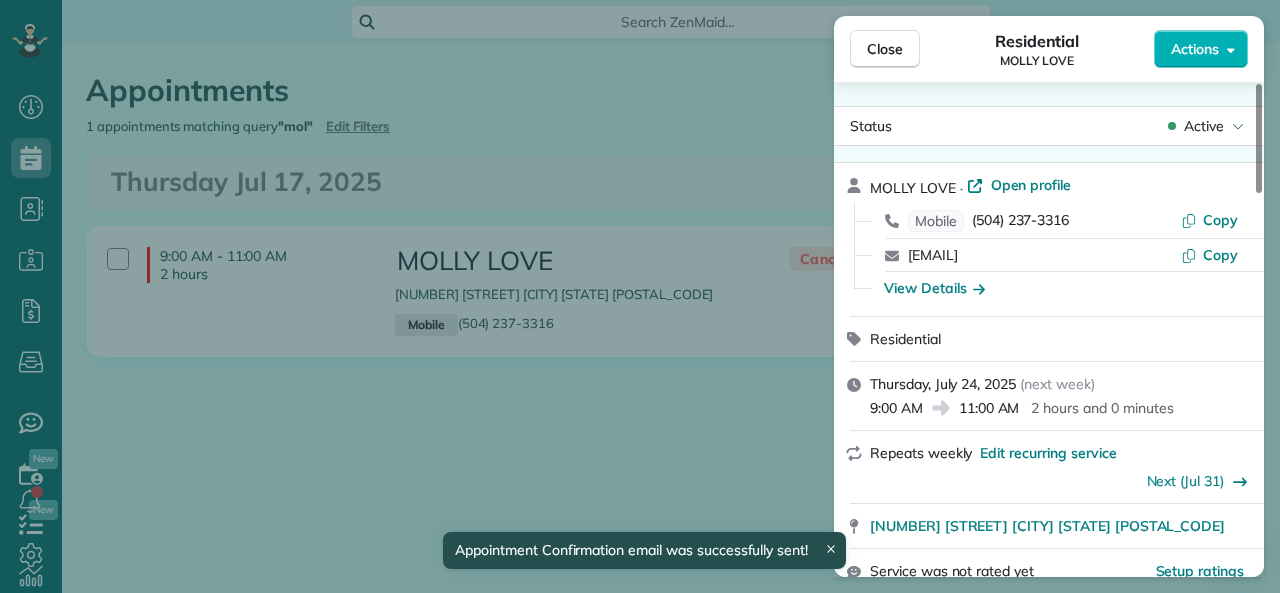click 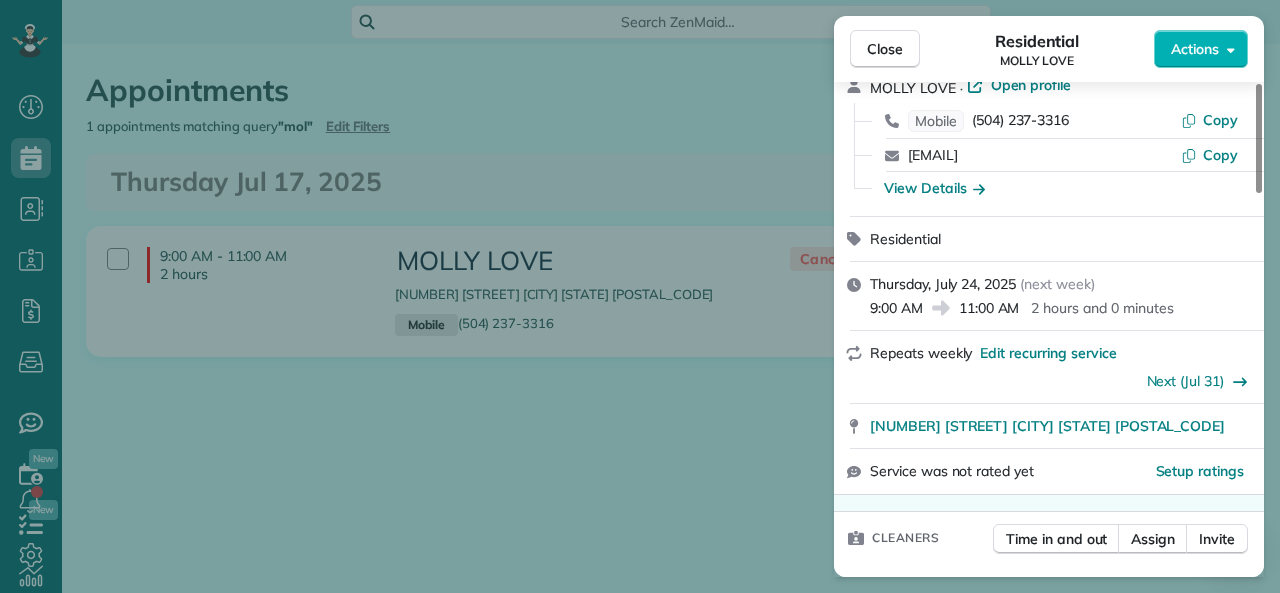 scroll, scrollTop: 200, scrollLeft: 0, axis: vertical 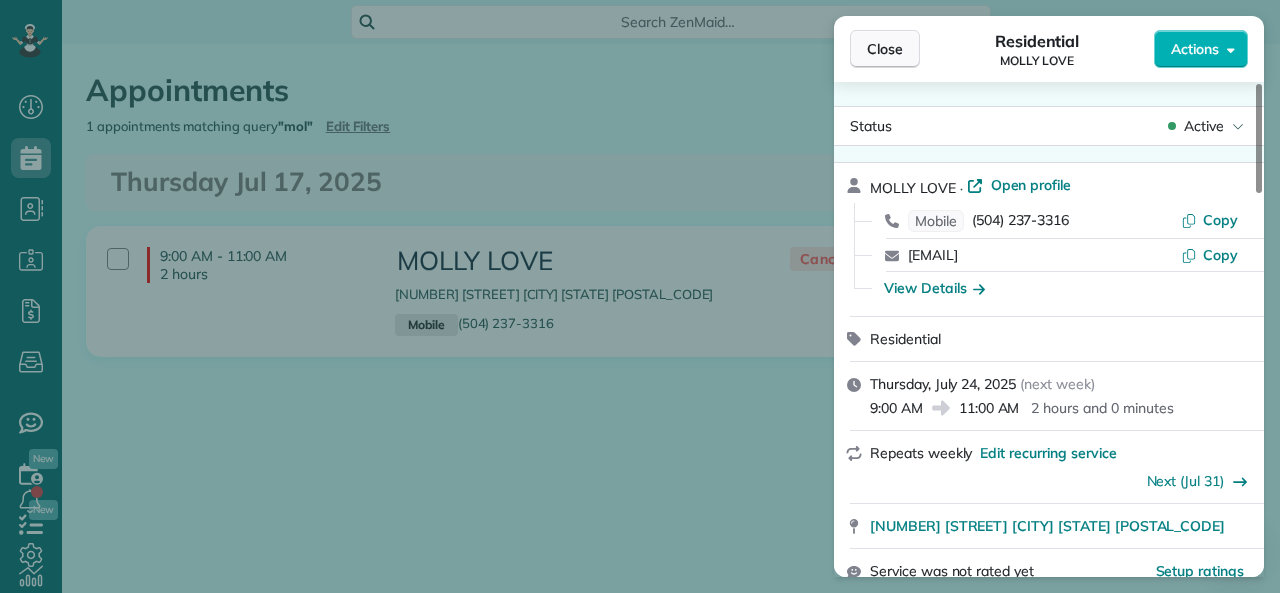 click on "Close" at bounding box center [885, 49] 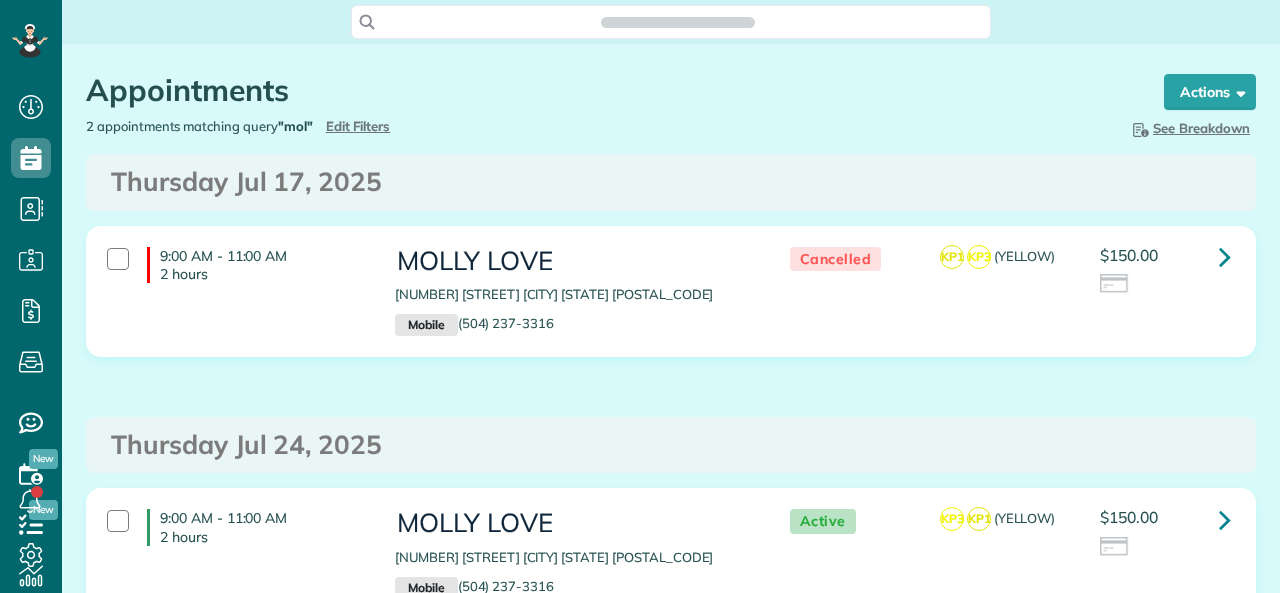 scroll, scrollTop: 0, scrollLeft: 0, axis: both 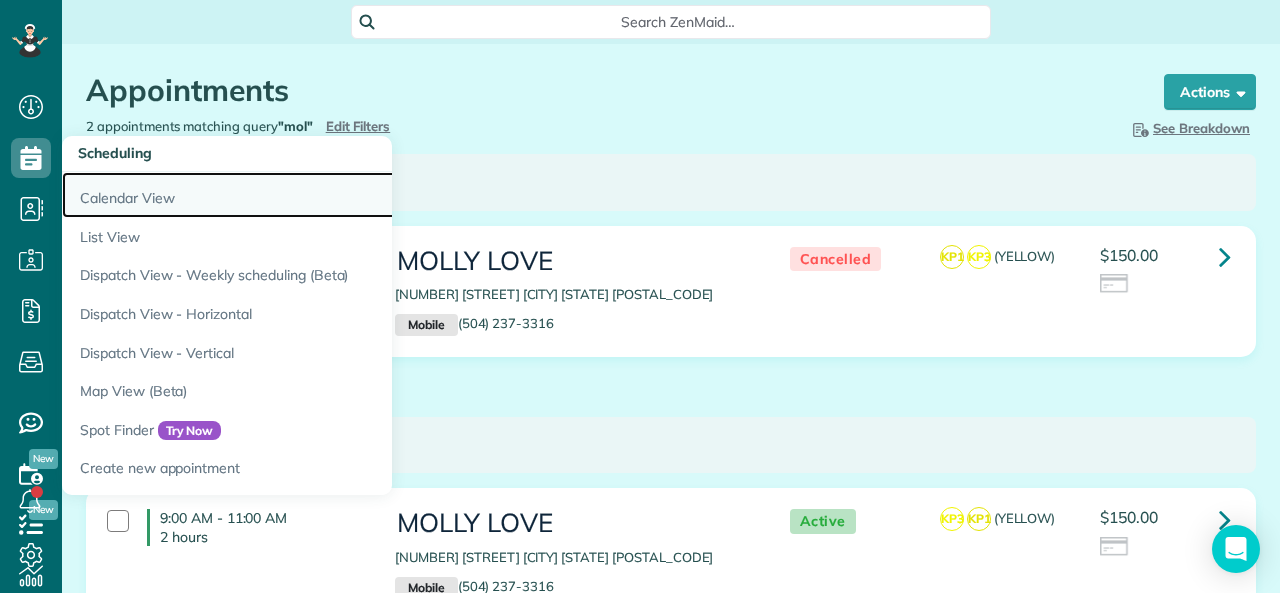 click on "Calendar View" at bounding box center (312, 195) 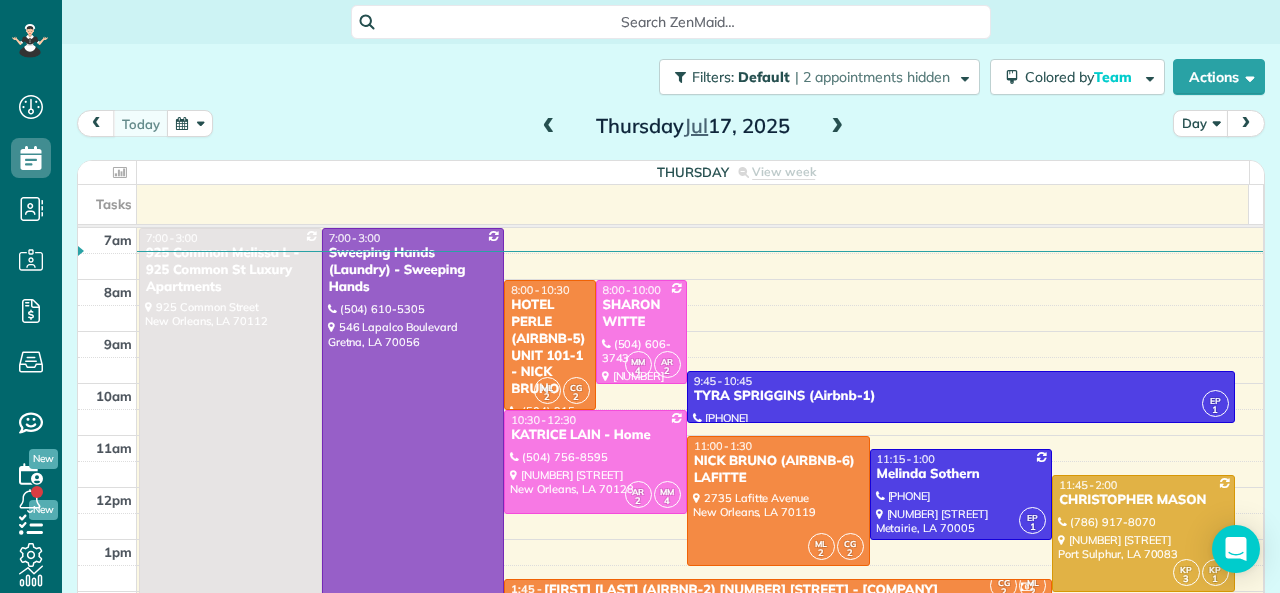 scroll, scrollTop: 0, scrollLeft: 0, axis: both 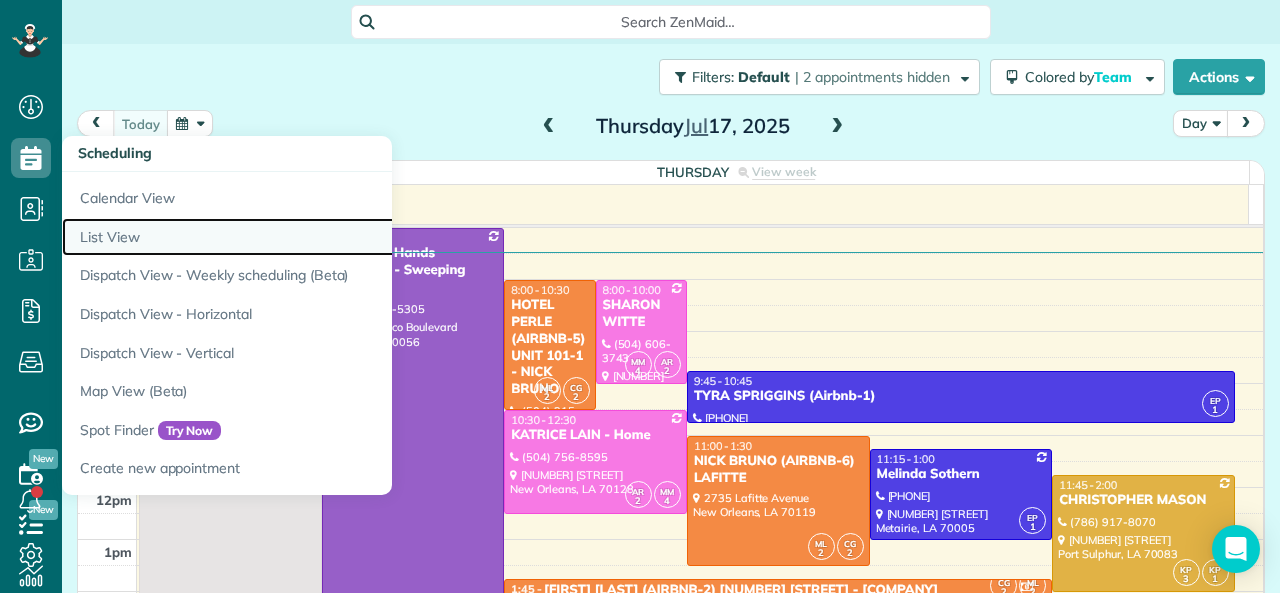 click on "List View" at bounding box center (312, 237) 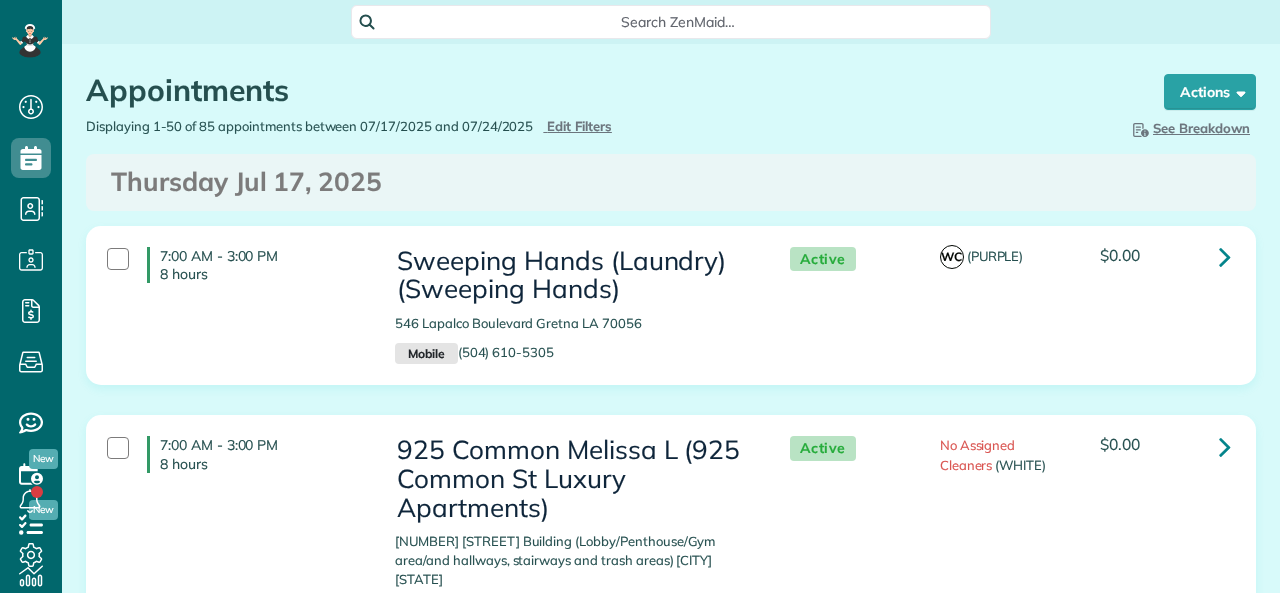 scroll, scrollTop: 0, scrollLeft: 0, axis: both 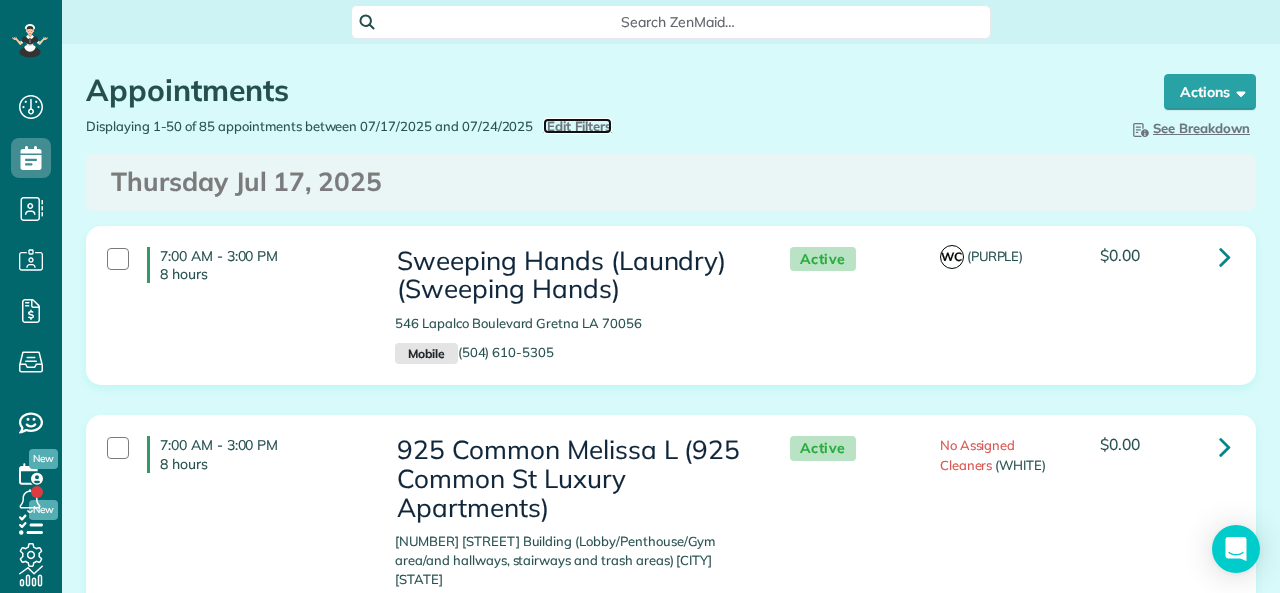 click on "Edit Filters" at bounding box center (579, 126) 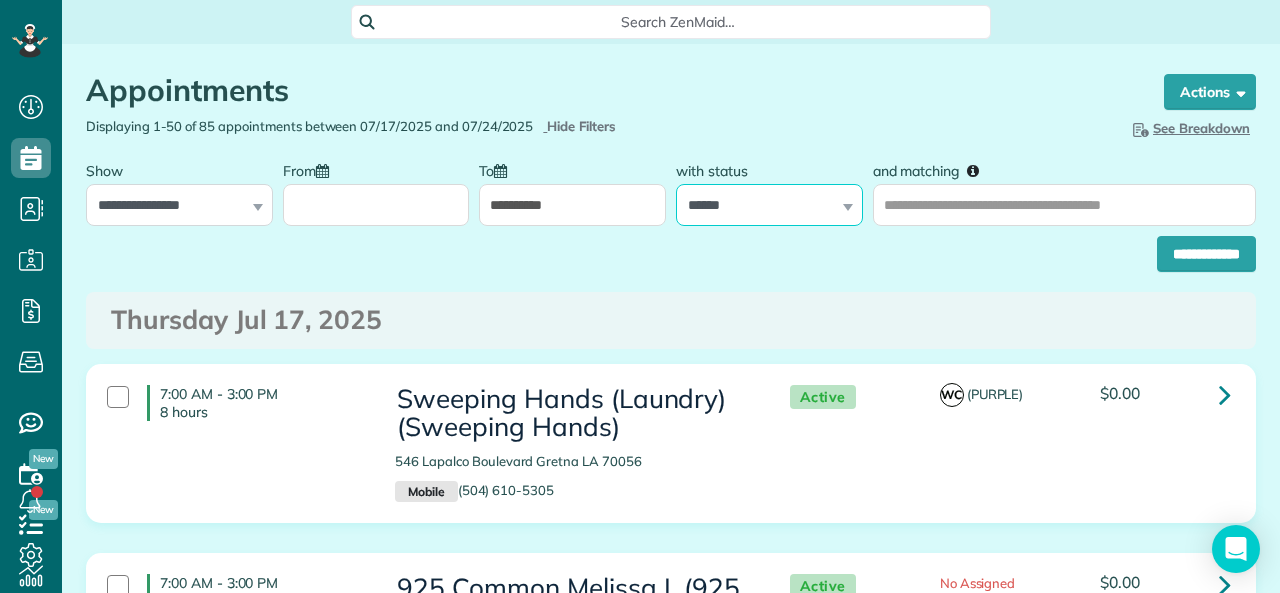 drag, startPoint x: 785, startPoint y: 207, endPoint x: 778, endPoint y: 216, distance: 11.401754 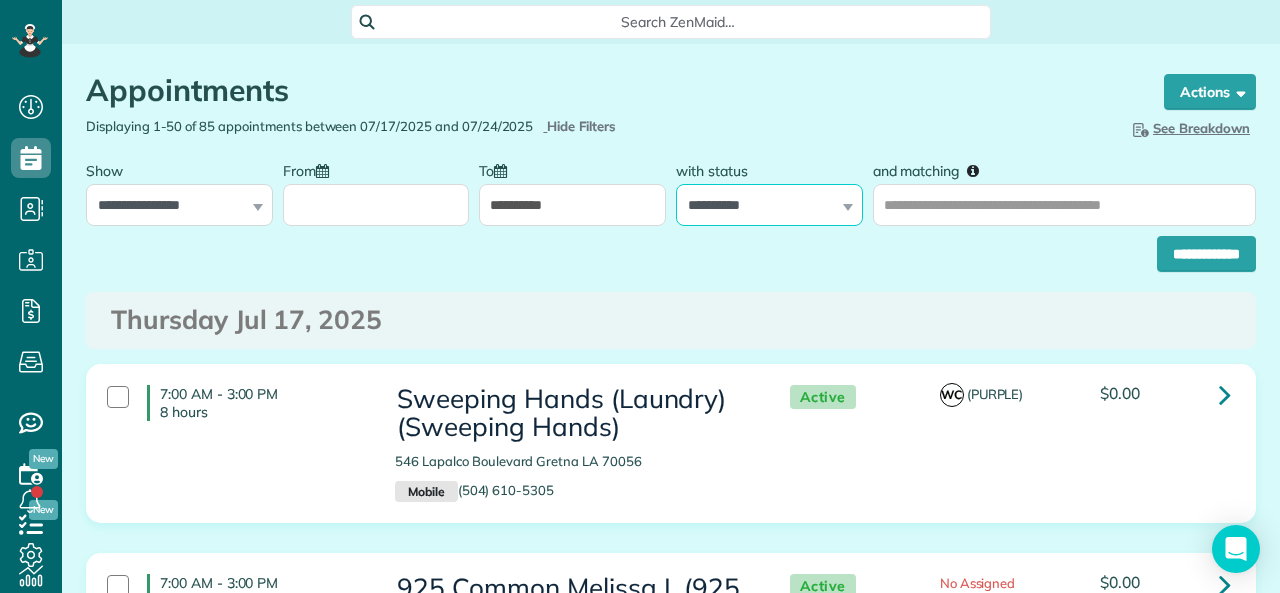click on "**********" at bounding box center [769, 205] 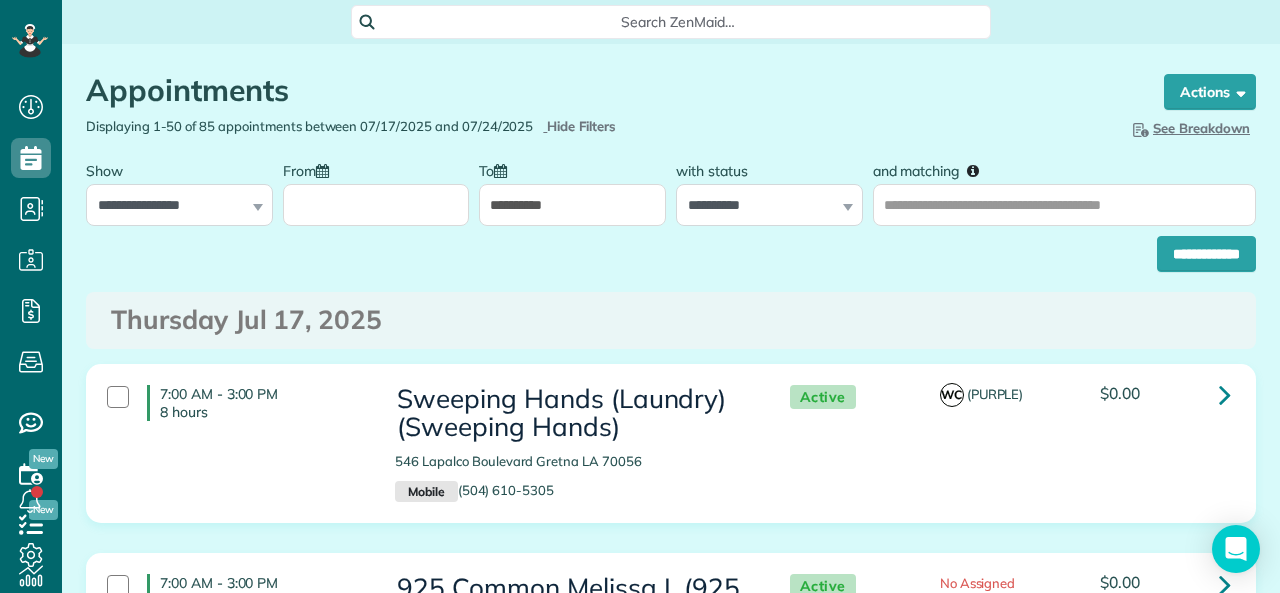 click on "**********" at bounding box center (572, 205) 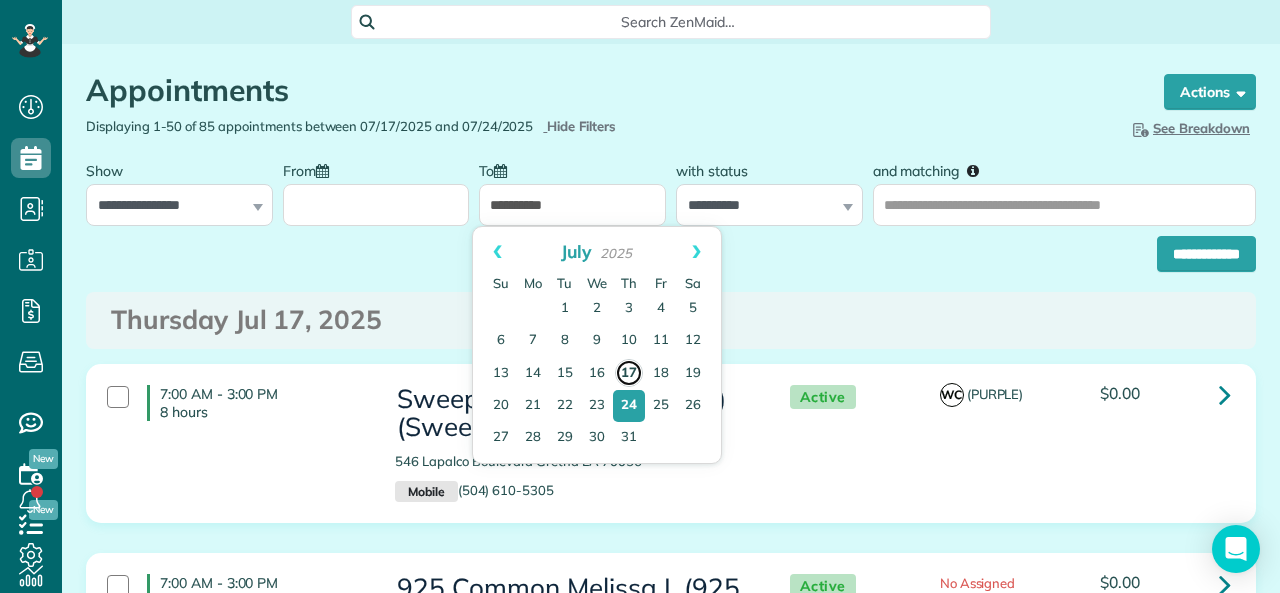click on "17" at bounding box center [629, 373] 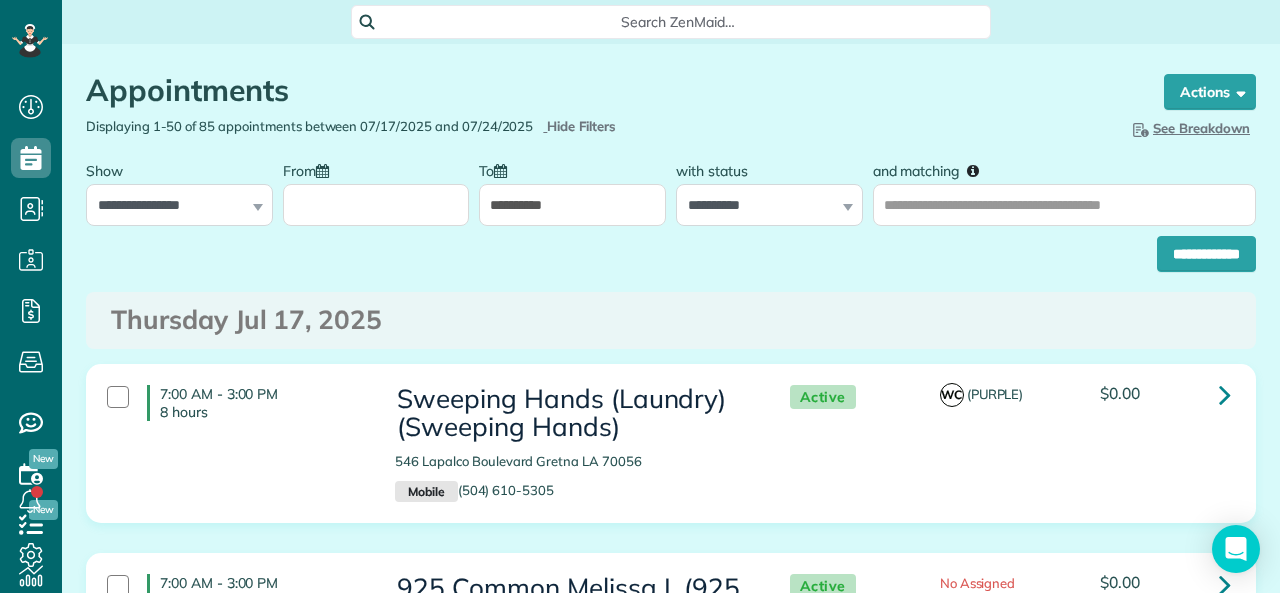 click on "From" at bounding box center [376, 205] 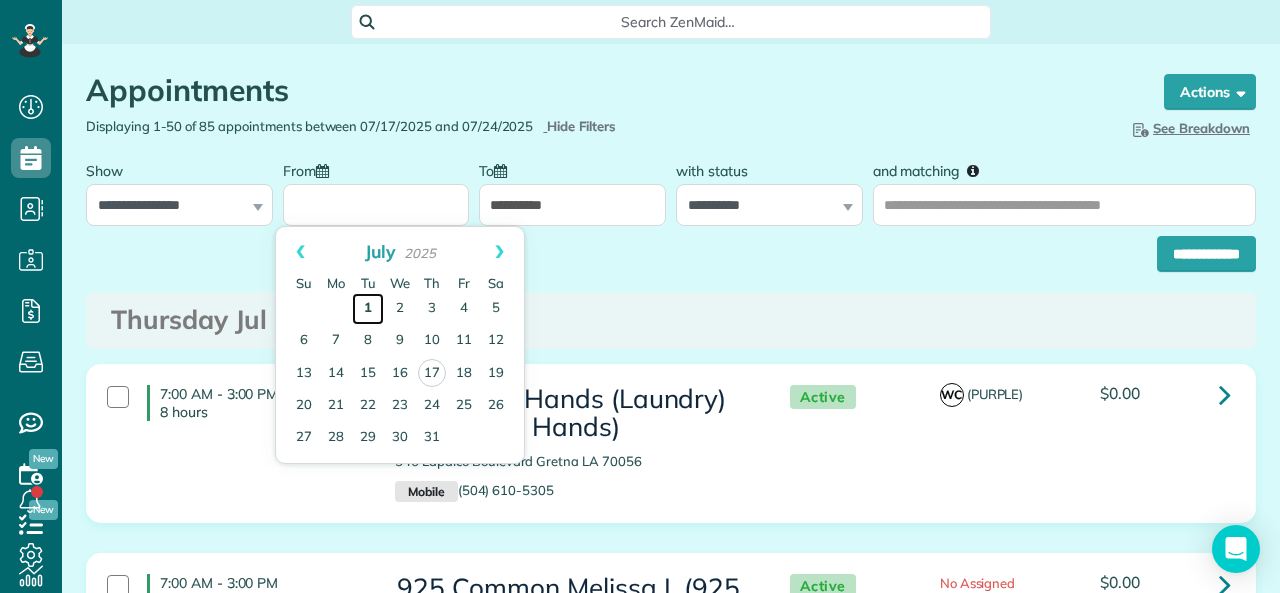 click on "1" at bounding box center (368, 309) 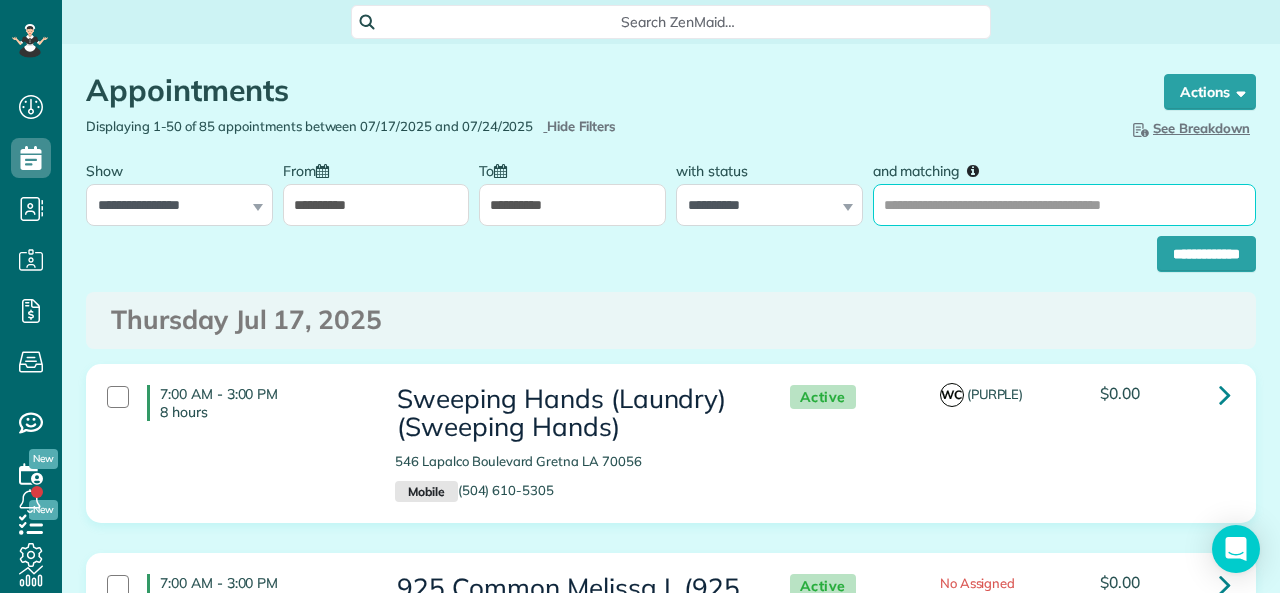 click on "and matching" at bounding box center (1064, 205) 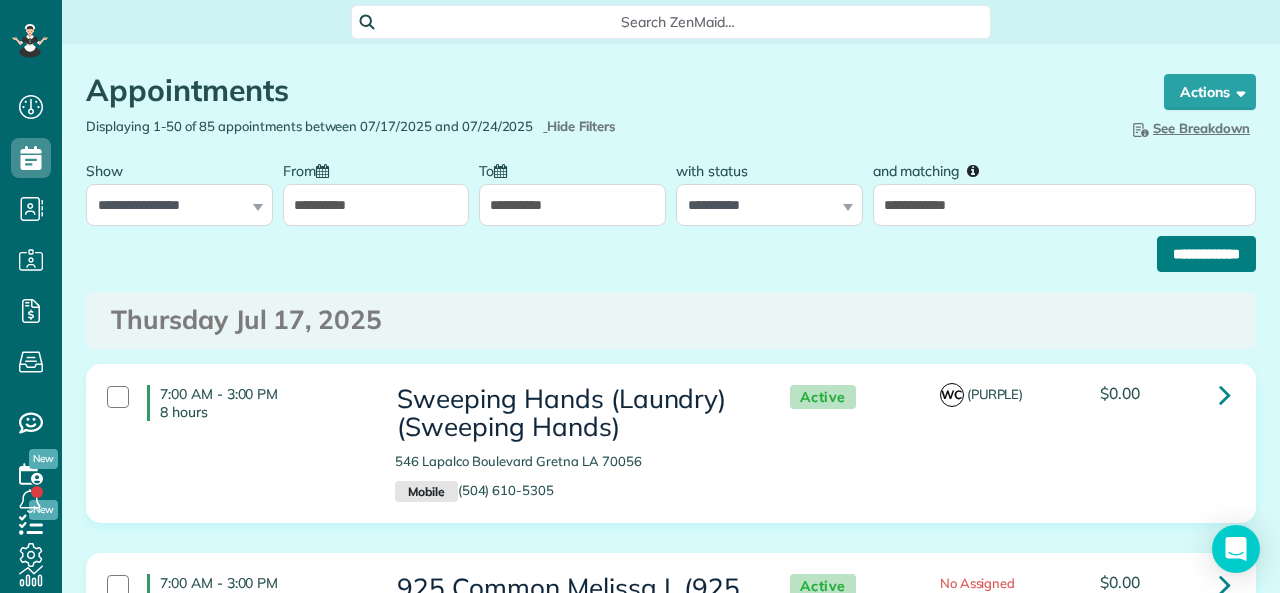 click on "**********" at bounding box center [1206, 254] 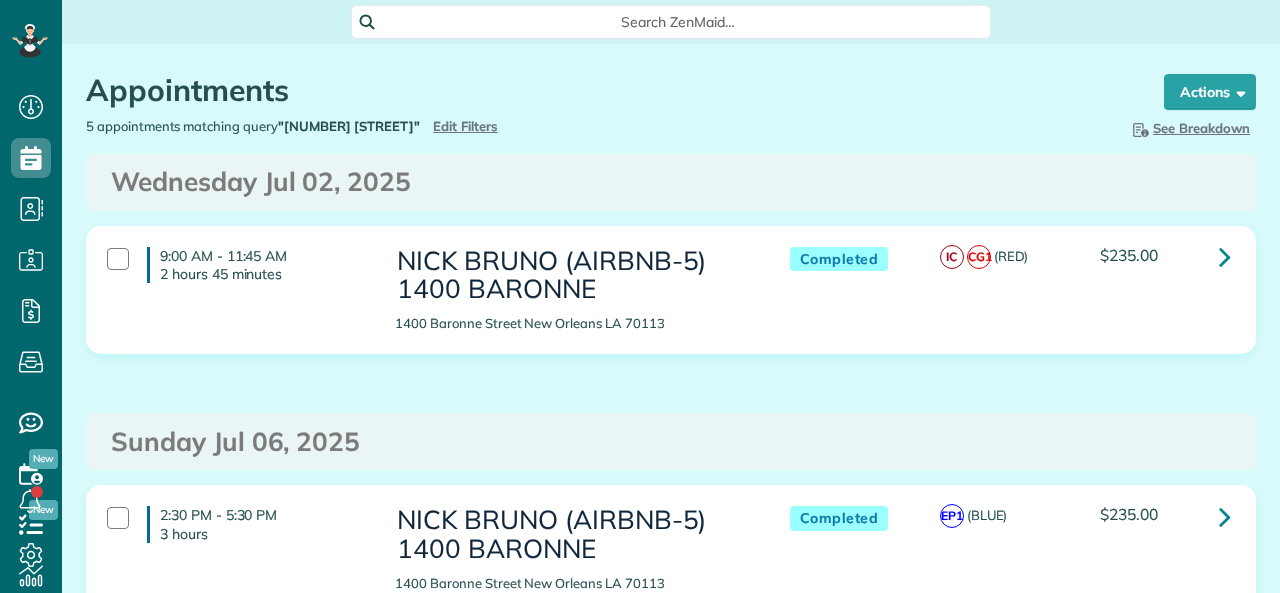 scroll, scrollTop: 0, scrollLeft: 0, axis: both 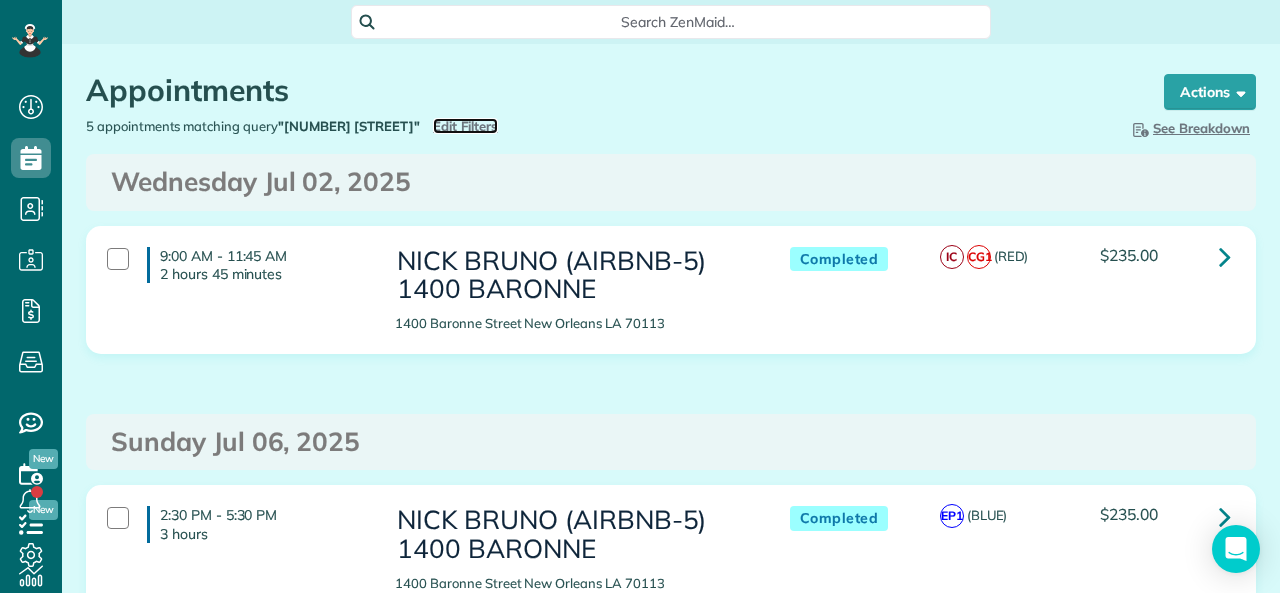 click on "Edit Filters" at bounding box center [465, 126] 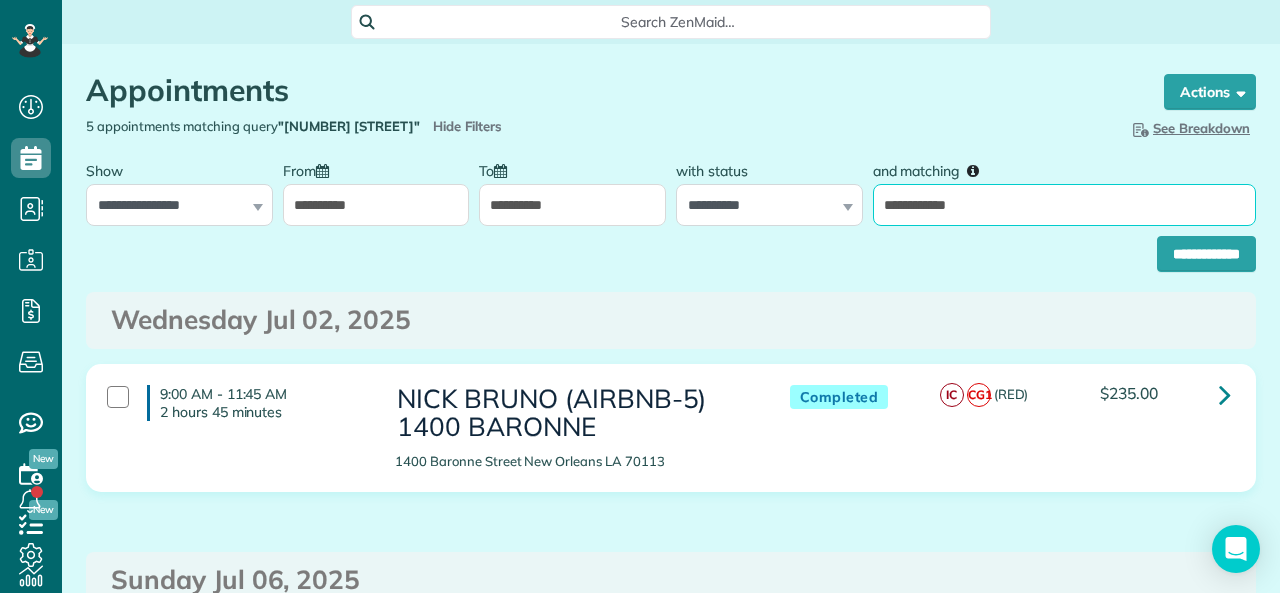 click on "**********" at bounding box center (1064, 205) 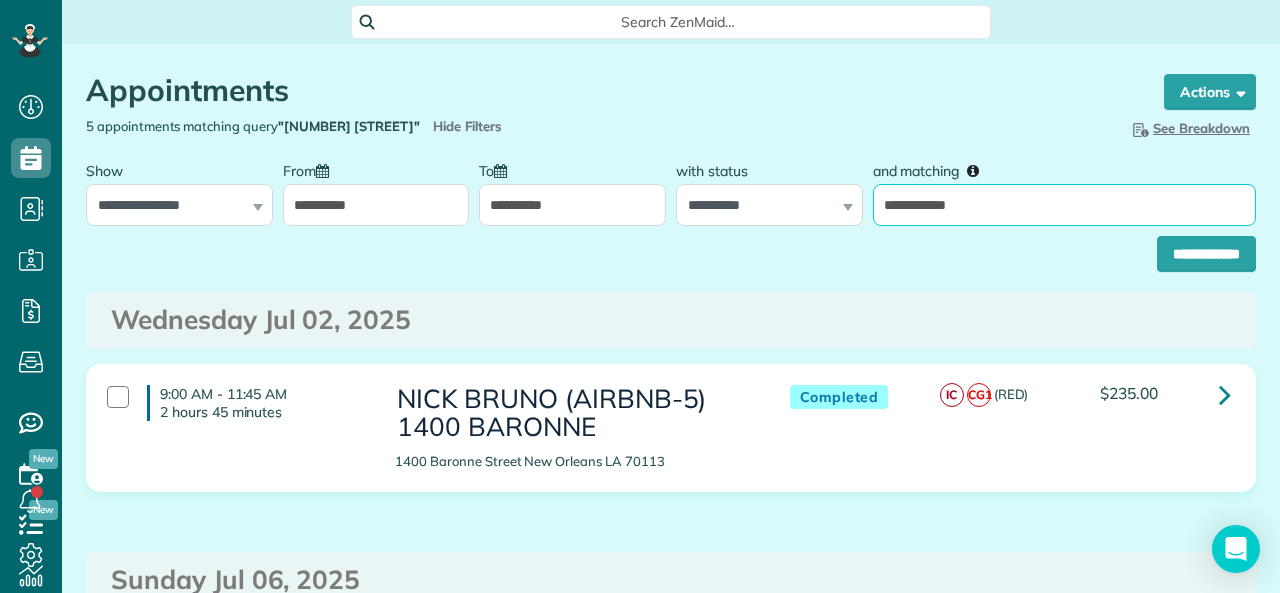 click on "**********" at bounding box center (1064, 205) 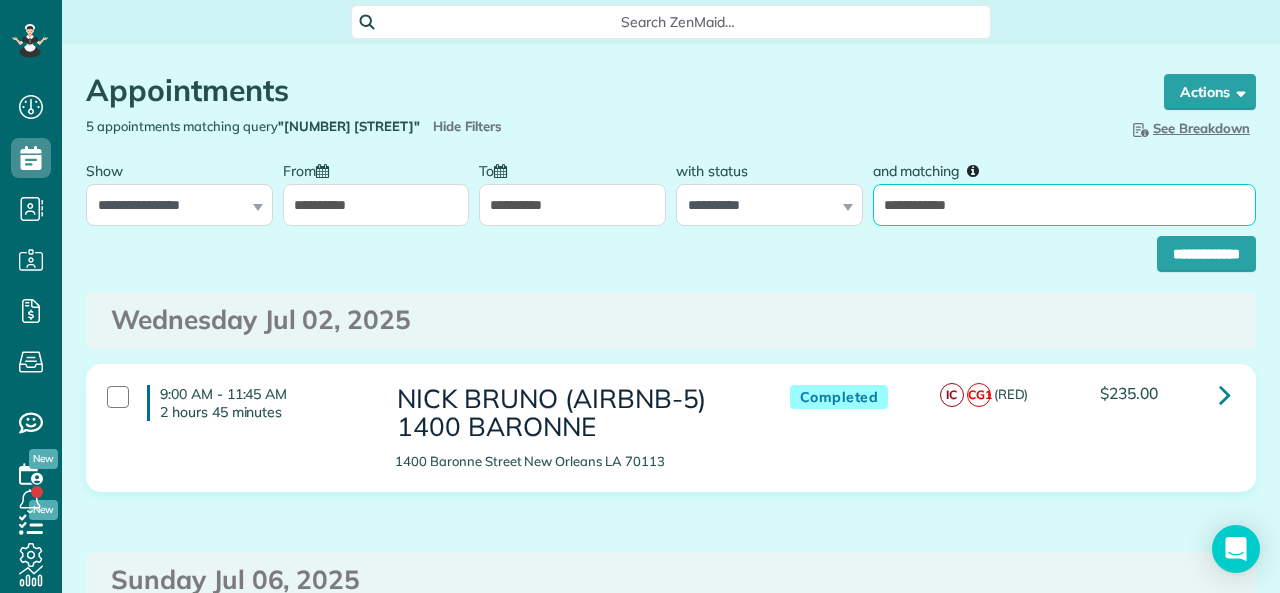 type on "**********" 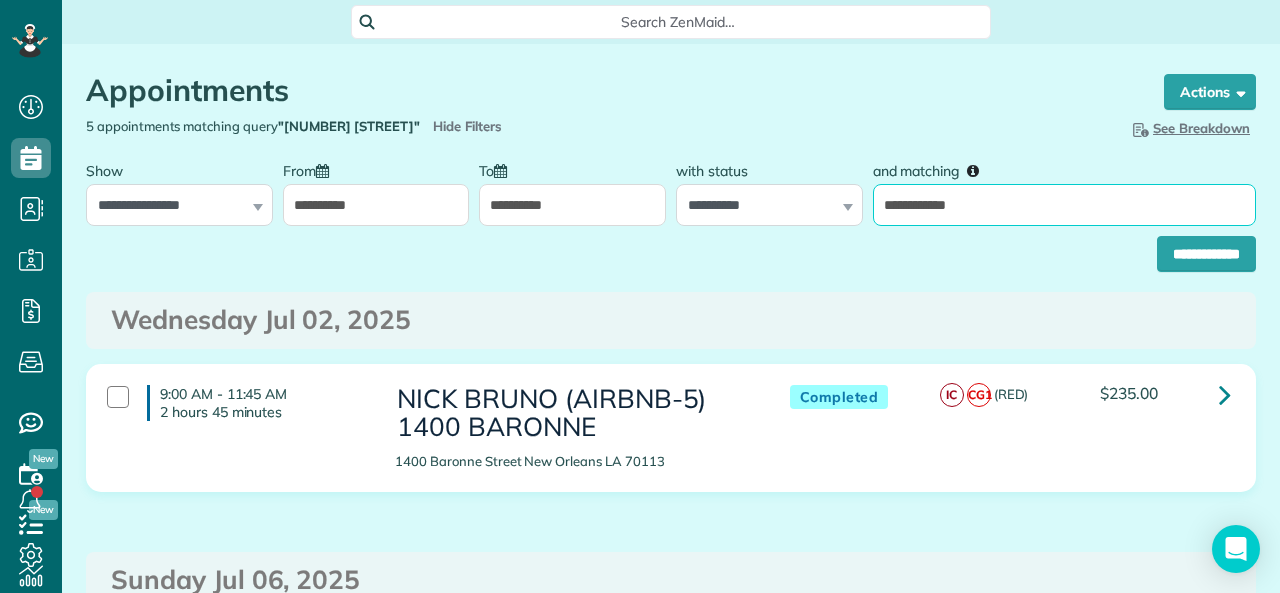click on "**********" at bounding box center [1206, 254] 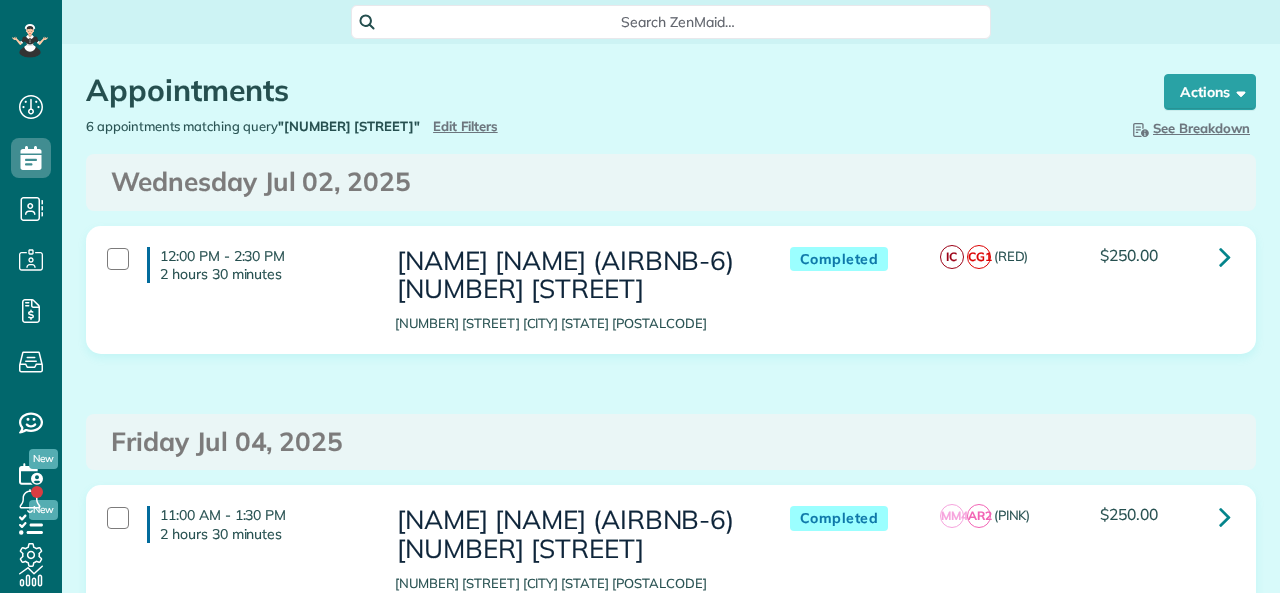 scroll, scrollTop: 0, scrollLeft: 0, axis: both 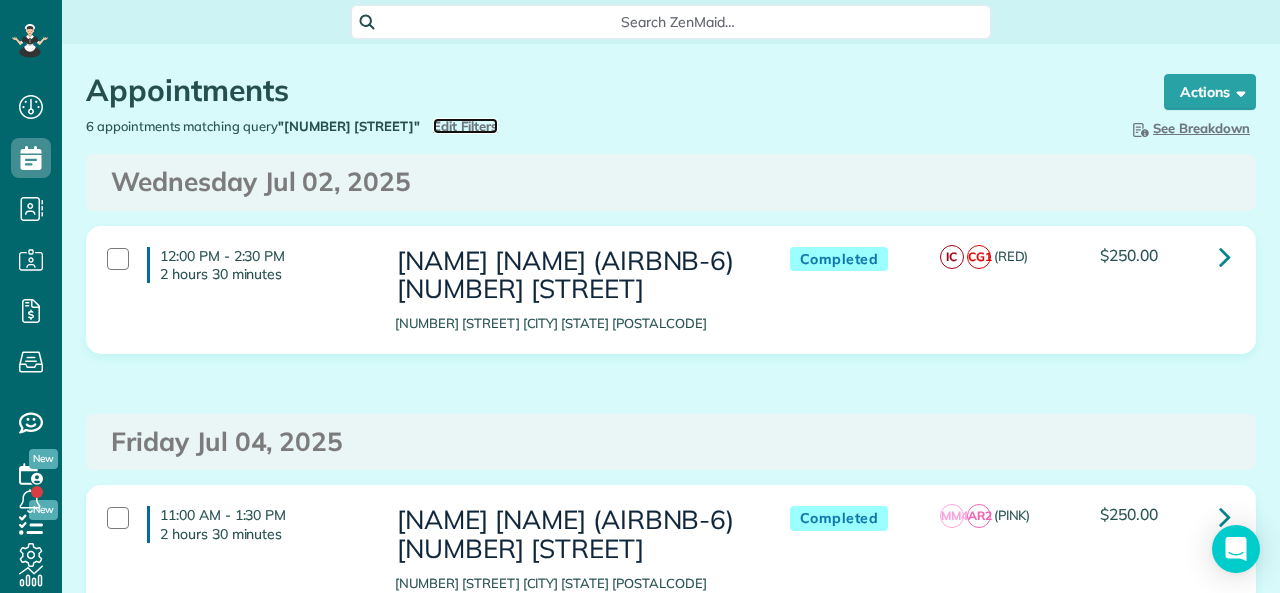 click on "Edit Filters" at bounding box center [465, 126] 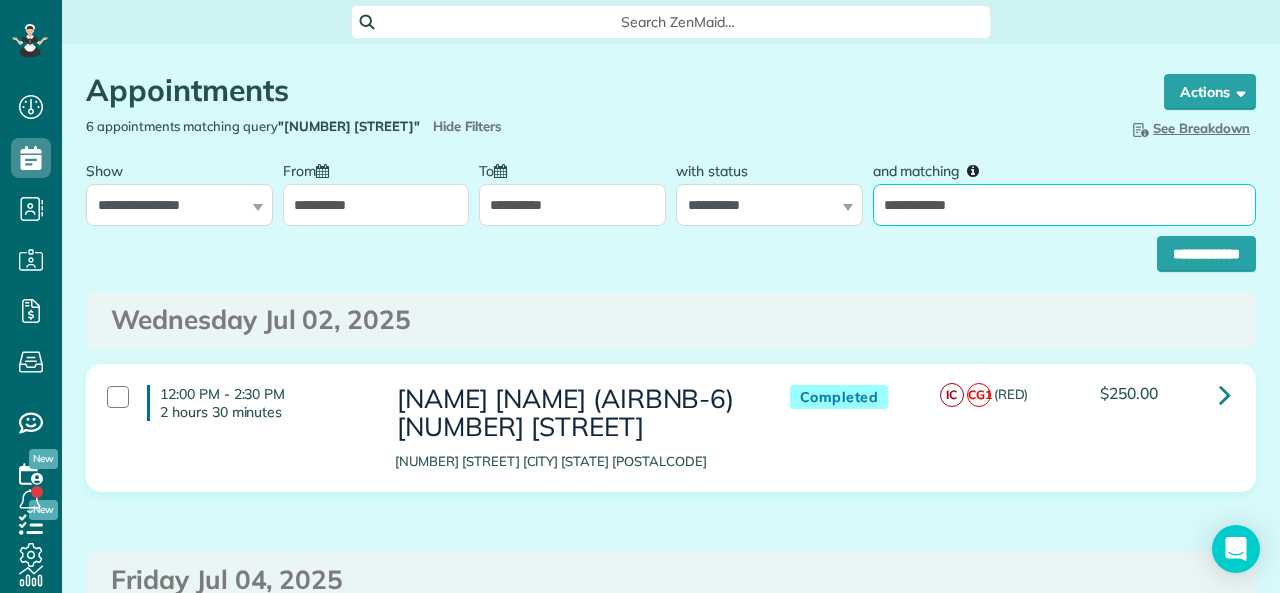click on "**********" at bounding box center [1064, 205] 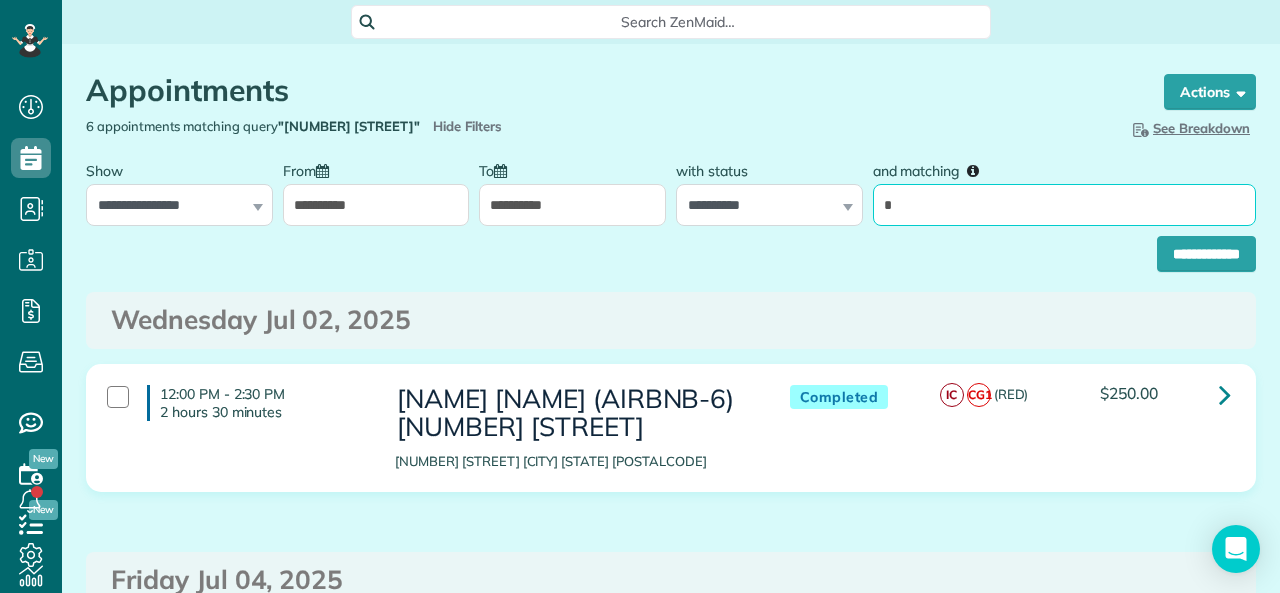 type on "**********" 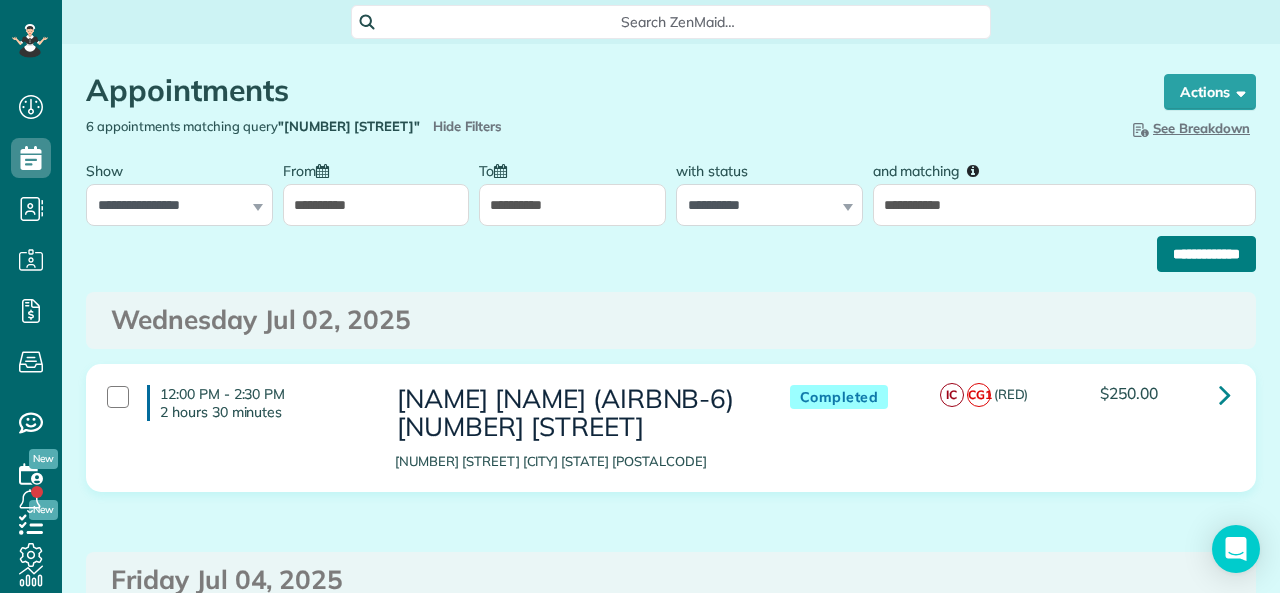 click on "**********" at bounding box center [1206, 254] 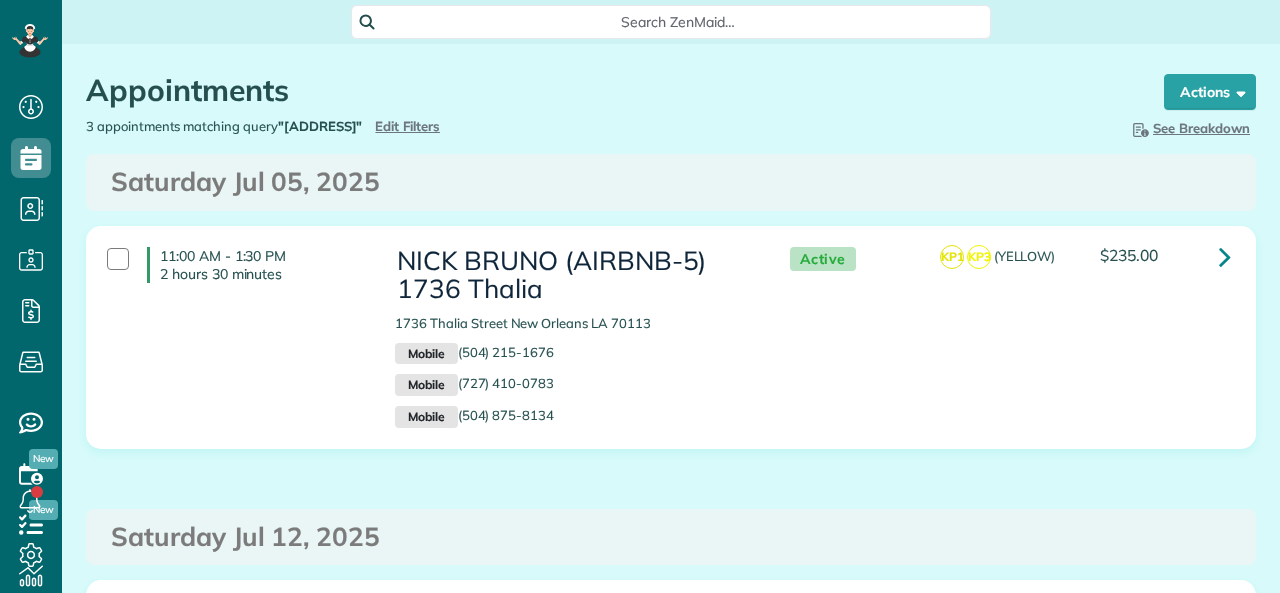 scroll, scrollTop: 0, scrollLeft: 0, axis: both 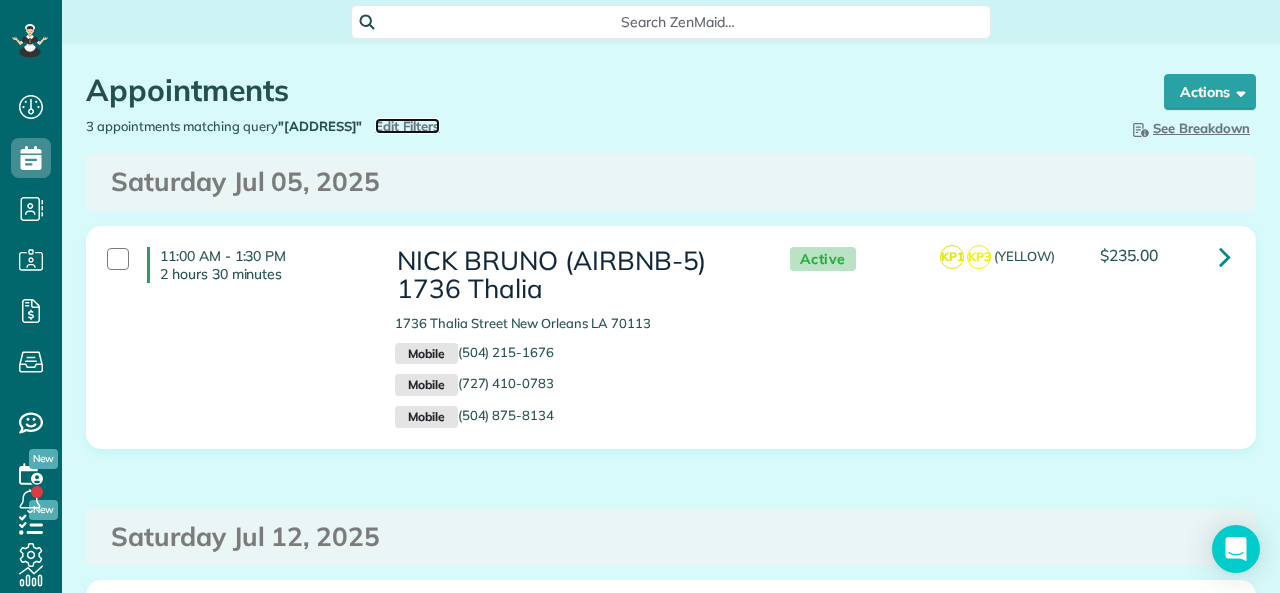 click on "Edit Filters" at bounding box center [407, 126] 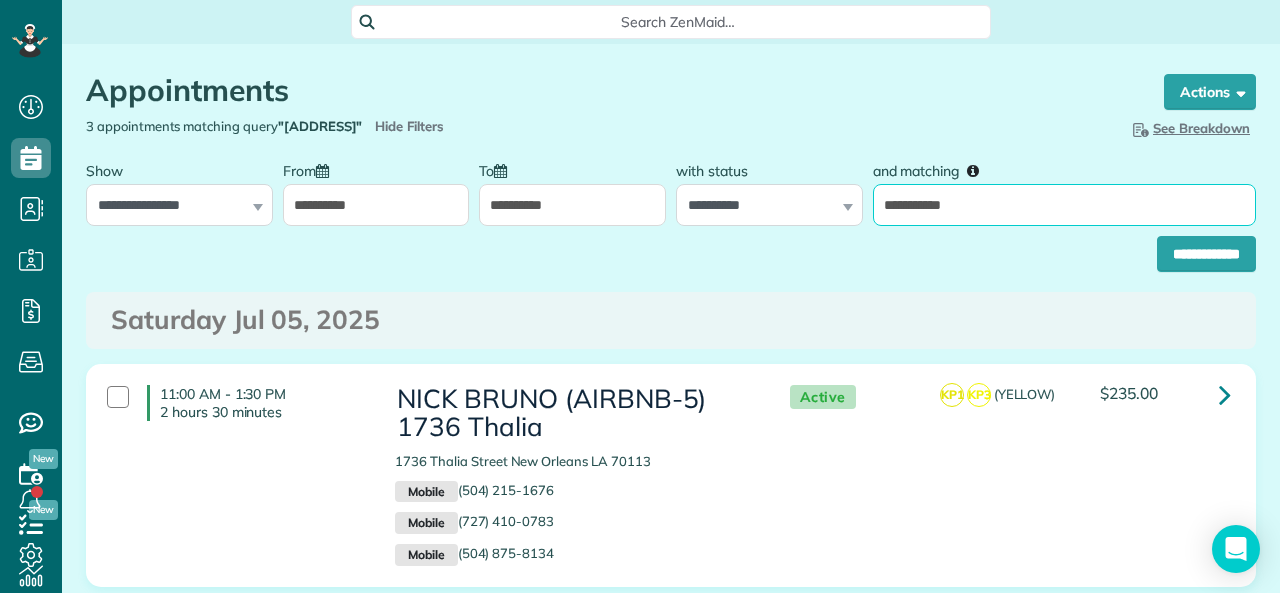 click on "**********" at bounding box center [1064, 205] 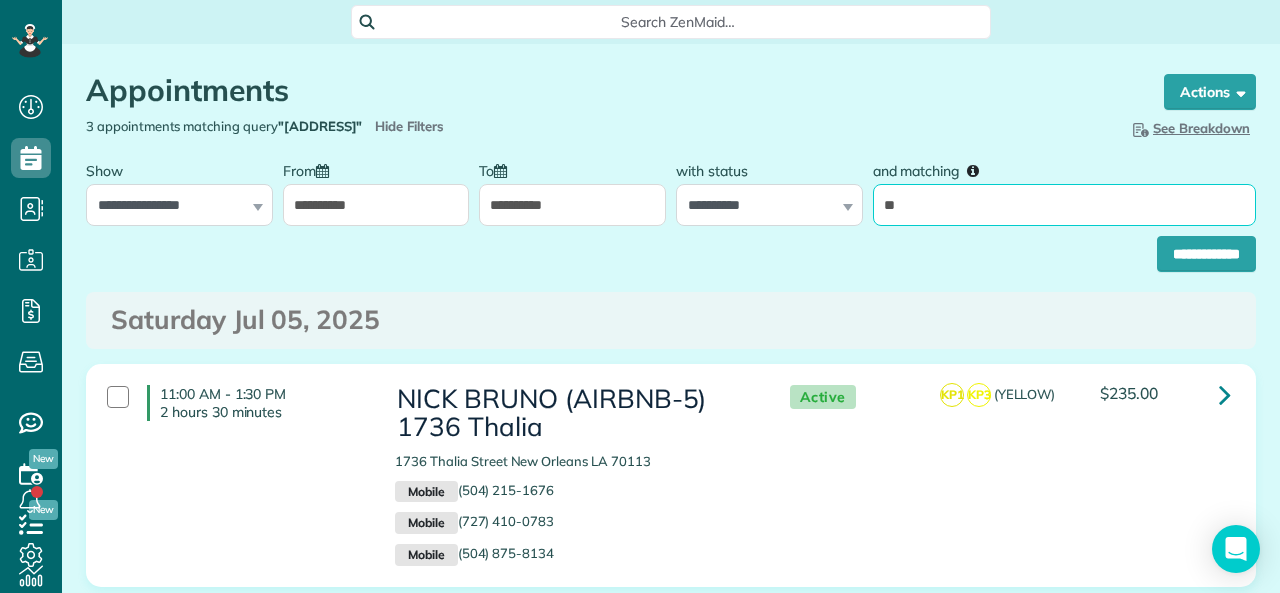 type on "**********" 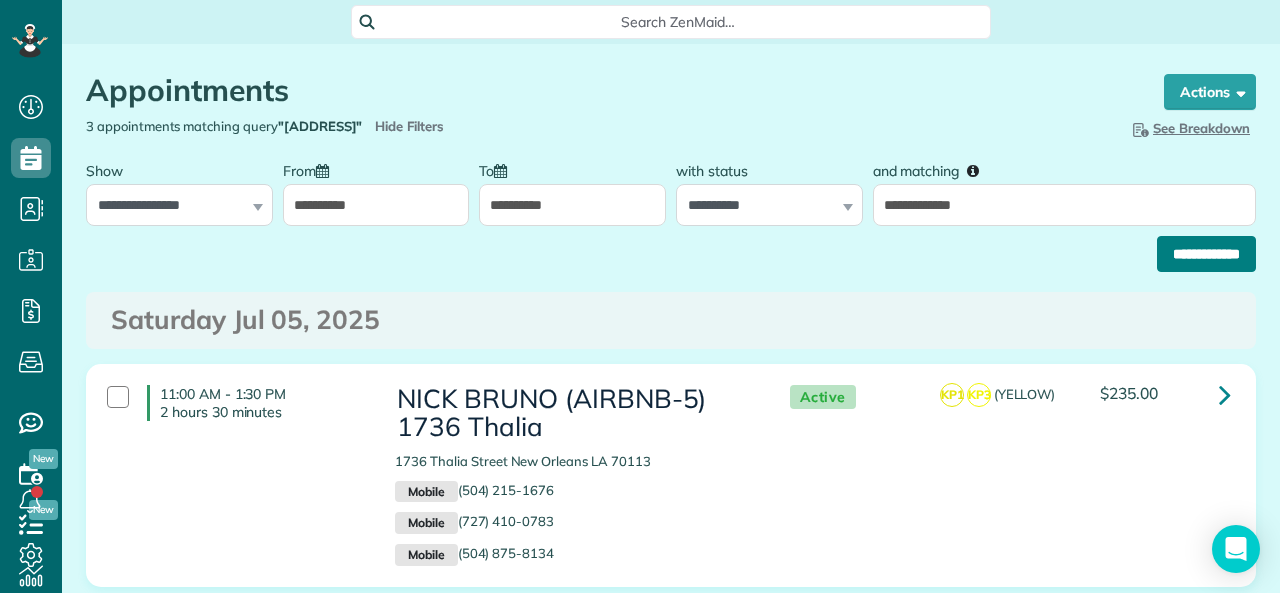 click on "**********" at bounding box center [1206, 254] 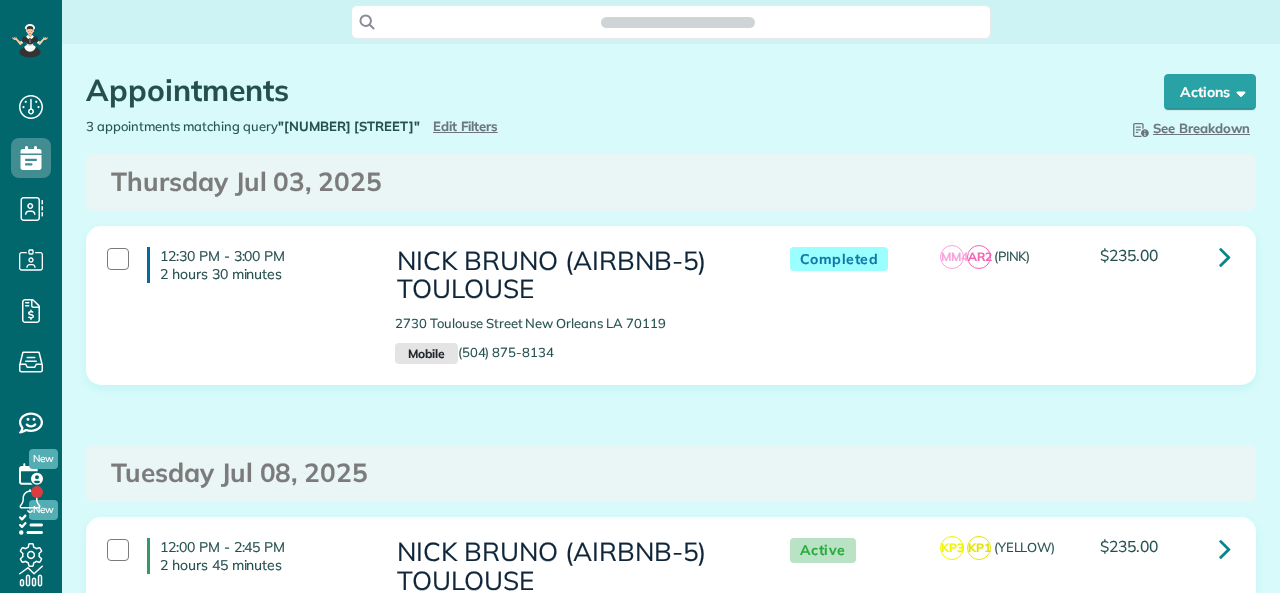 scroll, scrollTop: 0, scrollLeft: 0, axis: both 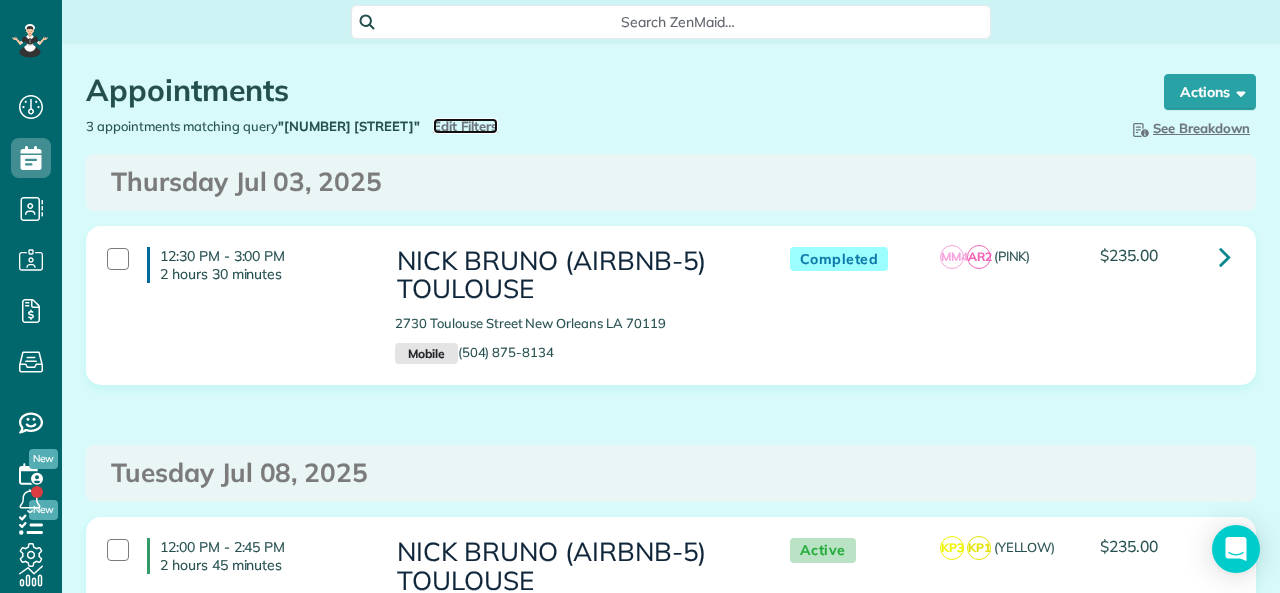 drag, startPoint x: 419, startPoint y: 125, endPoint x: 457, endPoint y: 127, distance: 38.052597 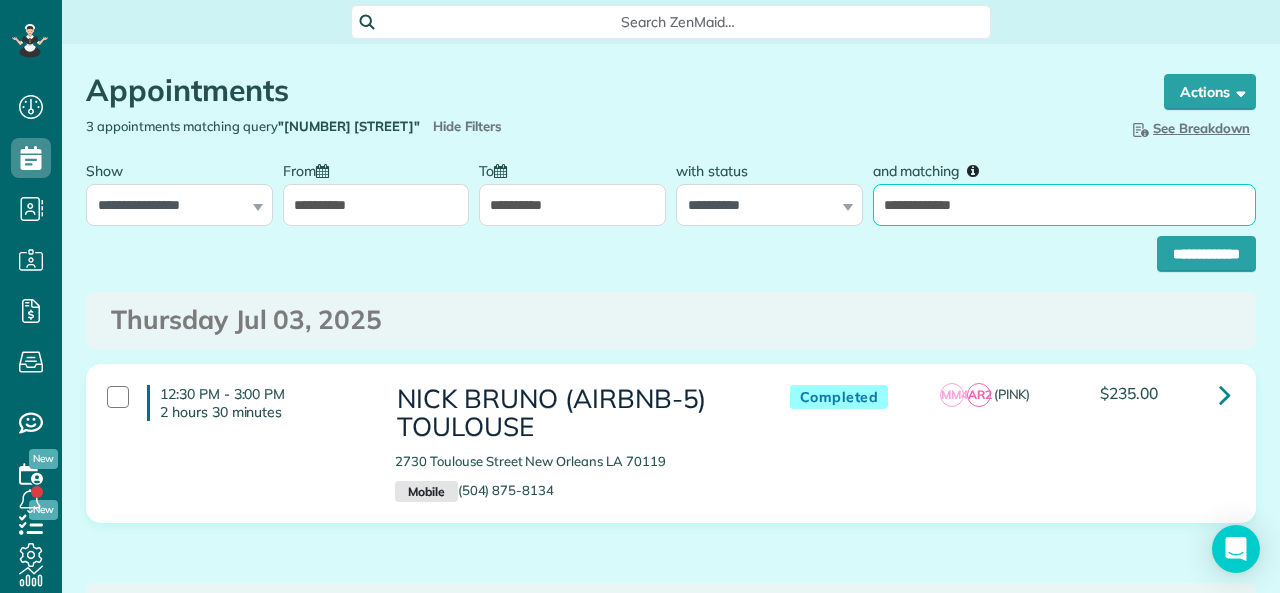 drag, startPoint x: 973, startPoint y: 208, endPoint x: 904, endPoint y: 207, distance: 69.00725 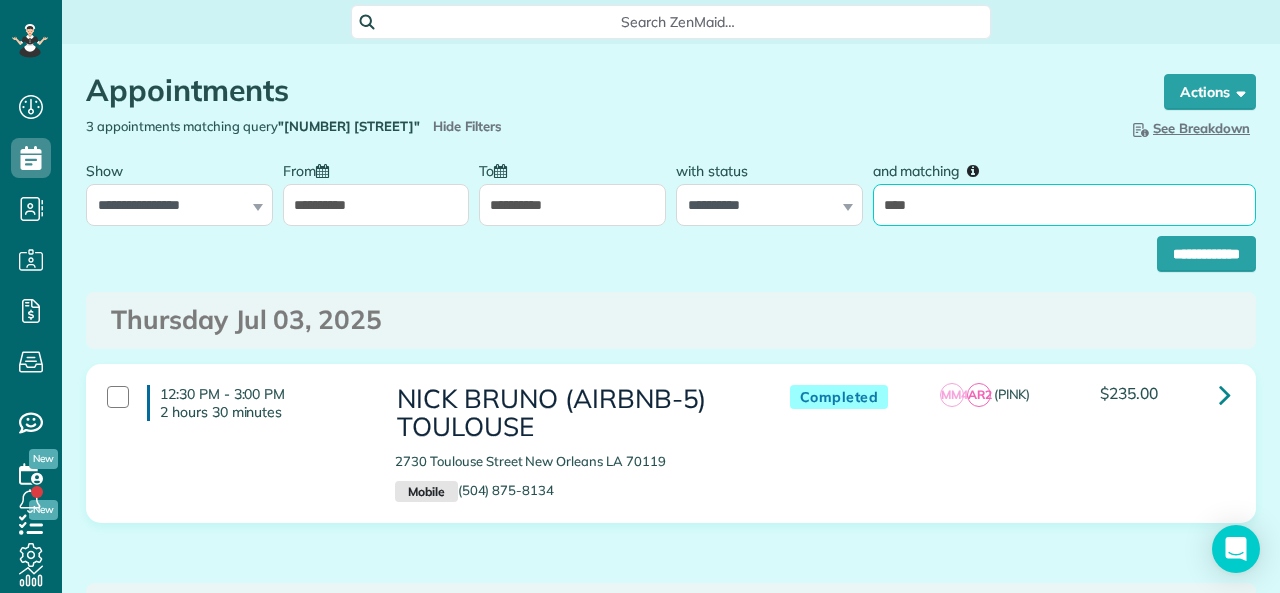 type on "**********" 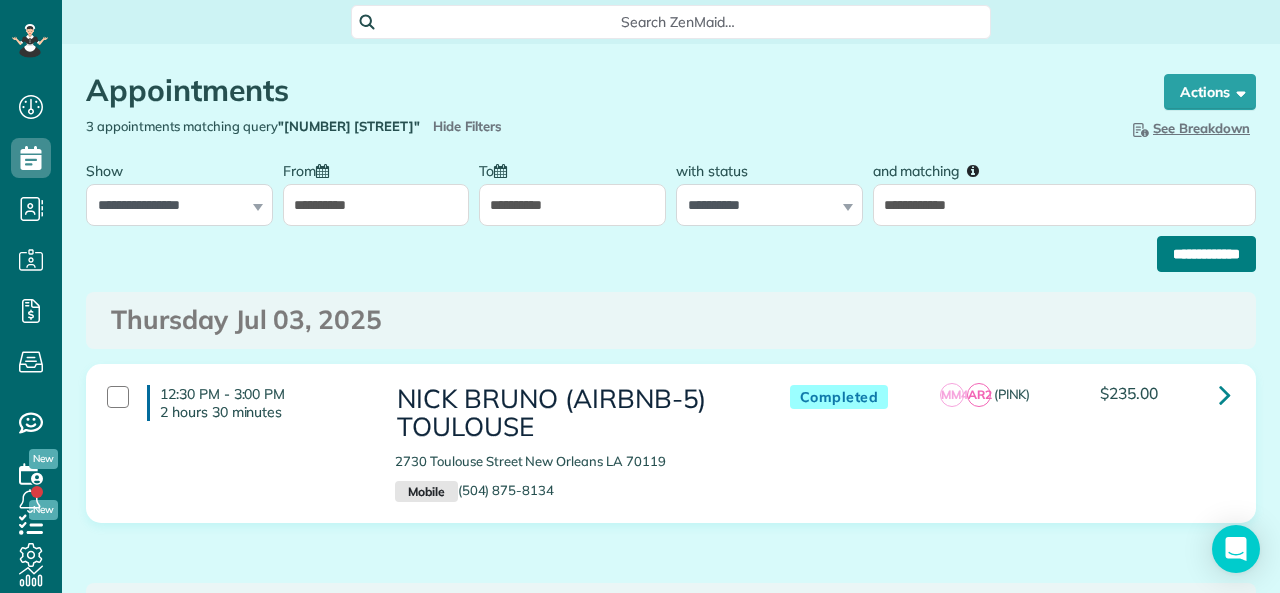 click on "**********" at bounding box center (1206, 254) 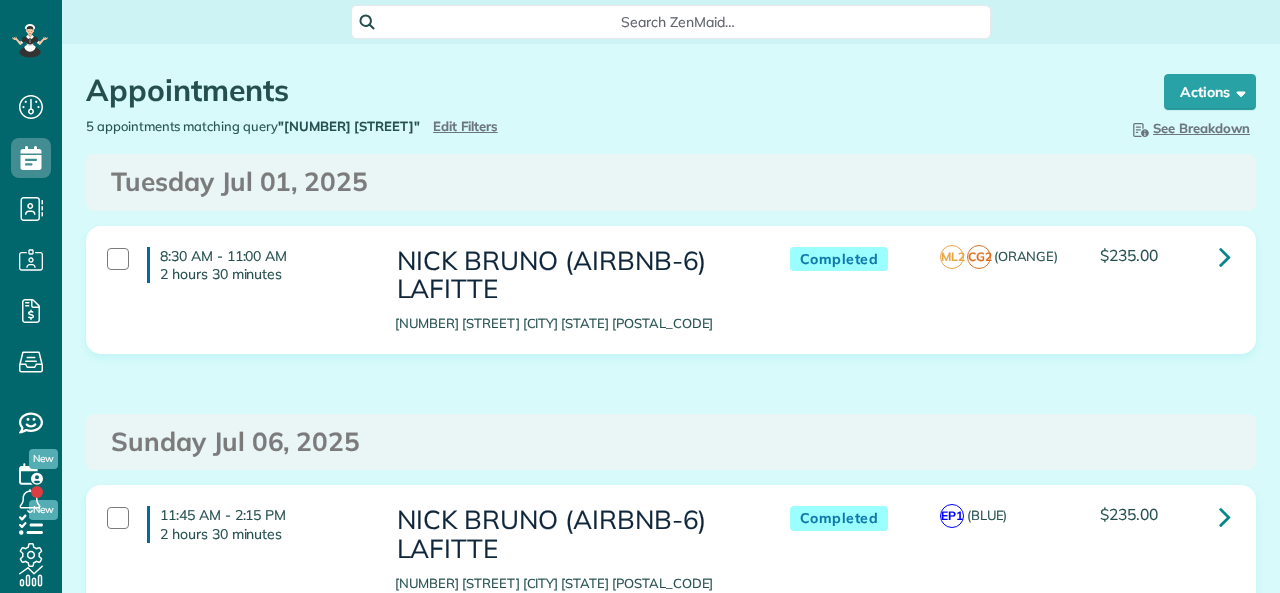 scroll, scrollTop: 0, scrollLeft: 0, axis: both 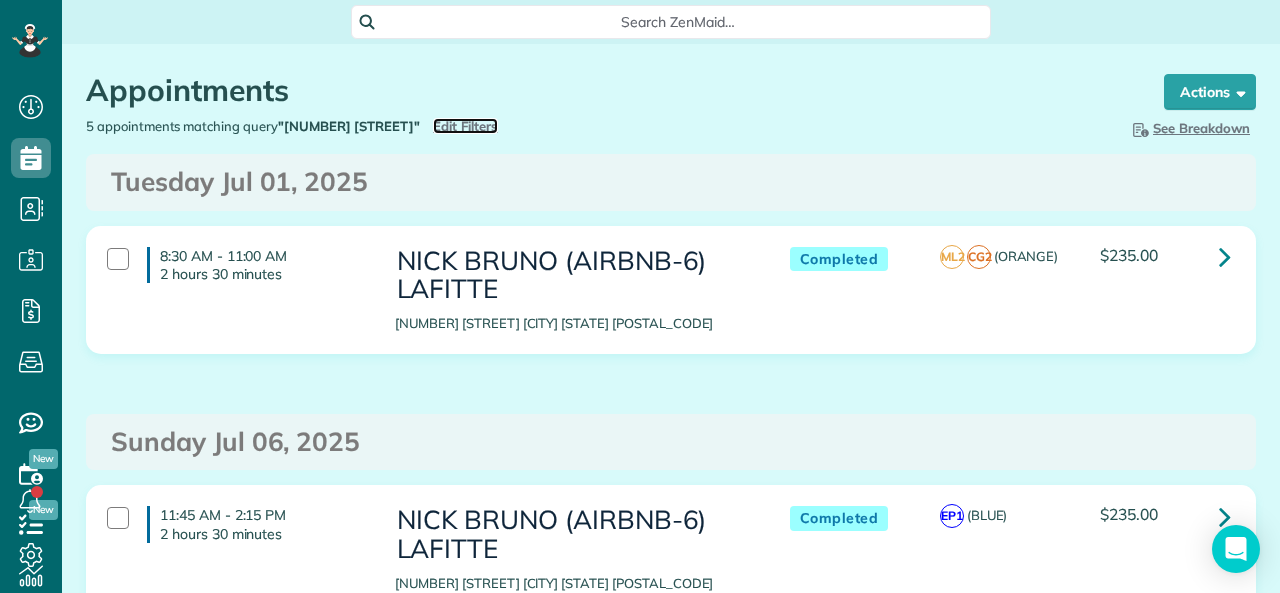 click on "Edit Filters" at bounding box center (465, 126) 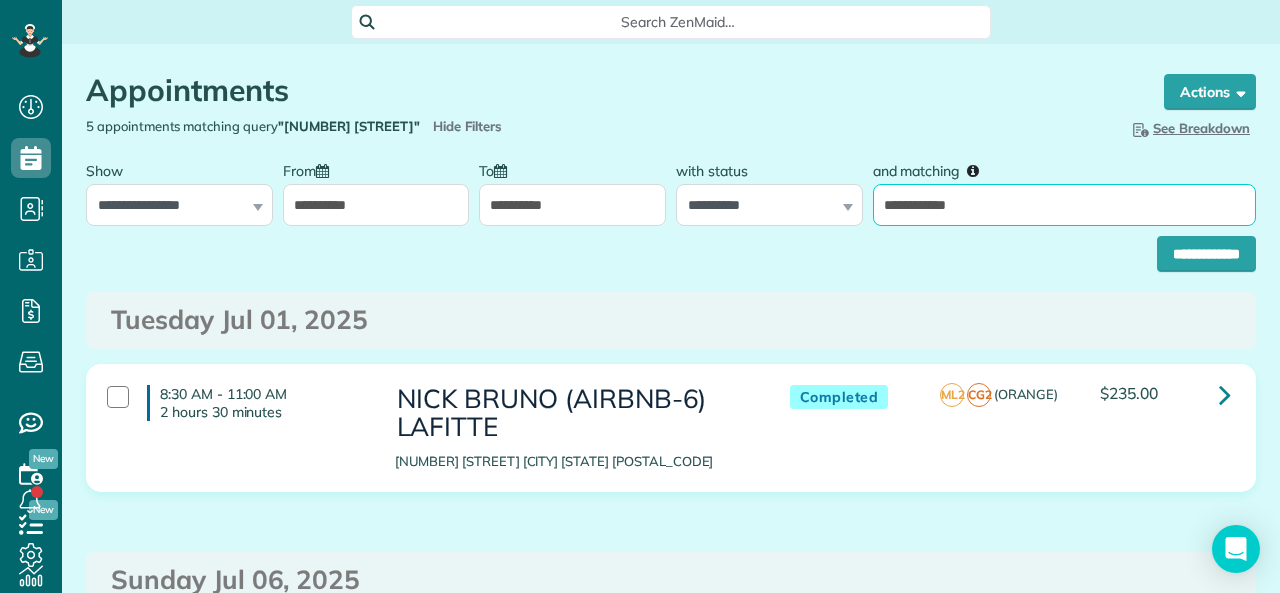 click on "**********" at bounding box center (1064, 205) 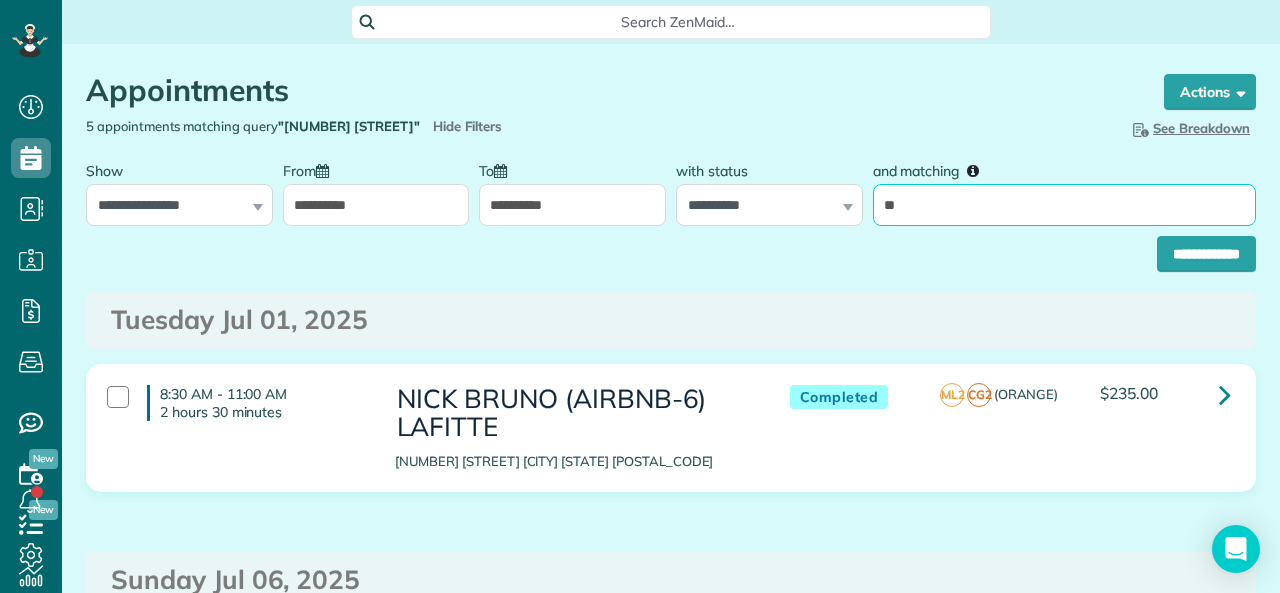 type on "**" 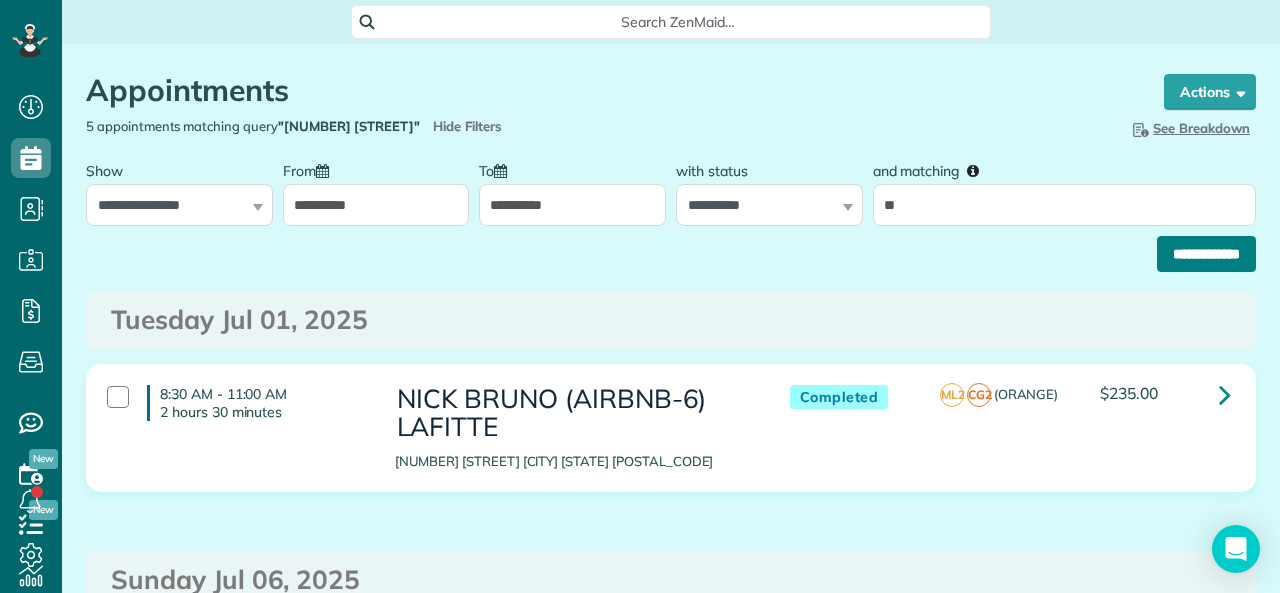 click on "**********" at bounding box center (1206, 254) 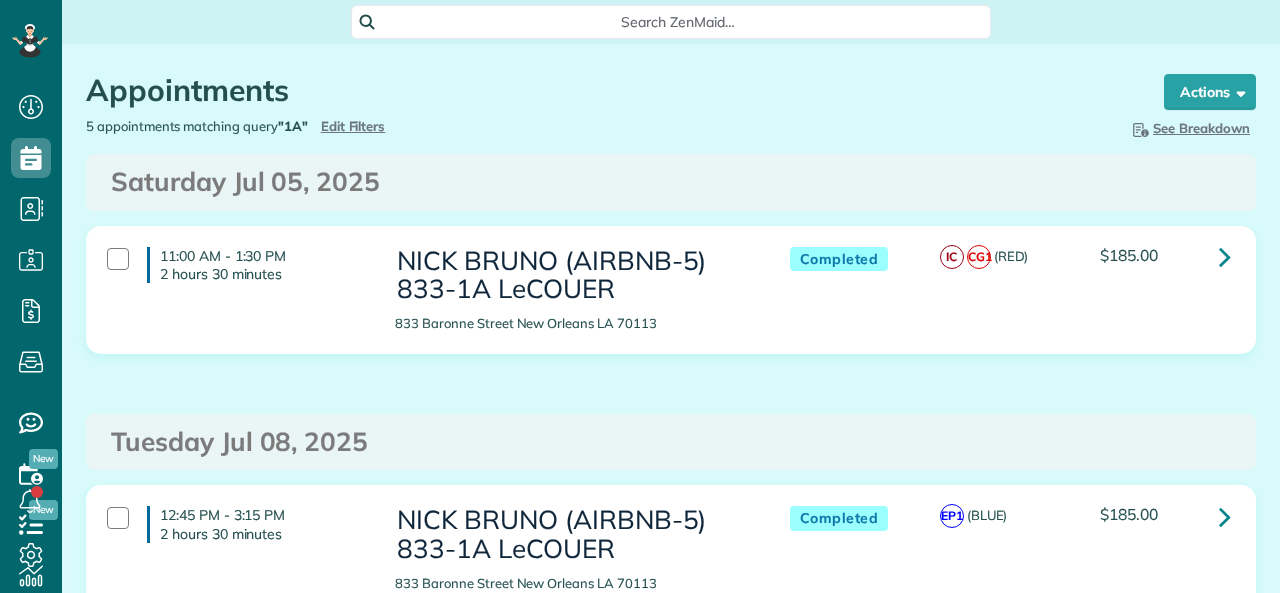 scroll, scrollTop: 0, scrollLeft: 0, axis: both 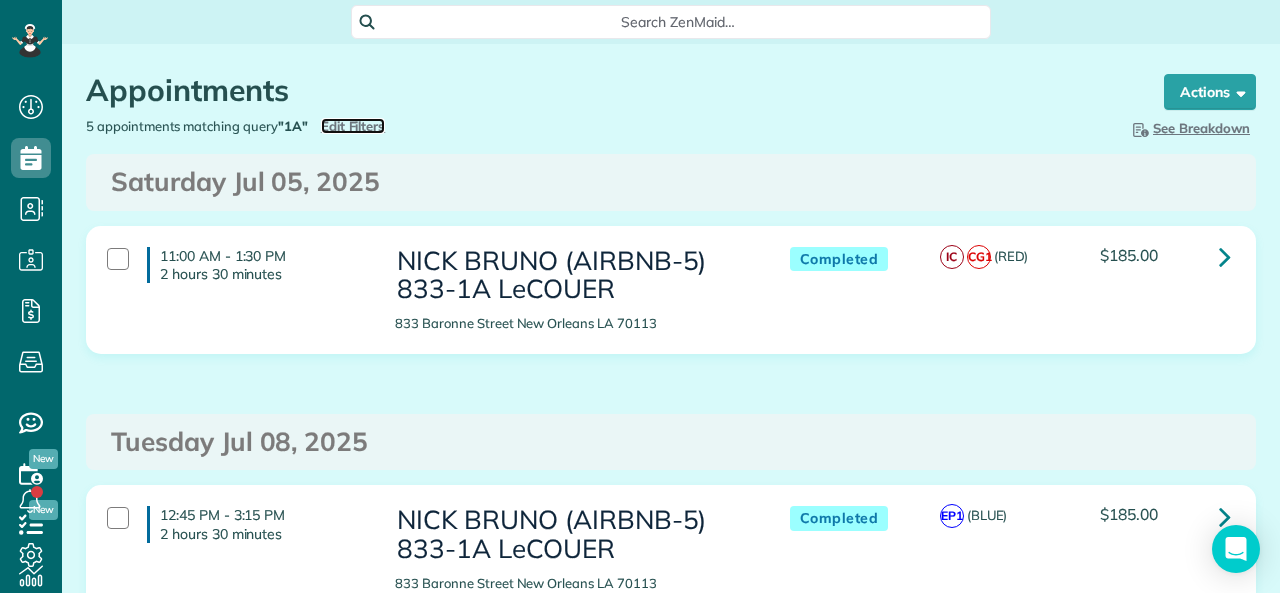 click on "Edit Filters" at bounding box center [353, 126] 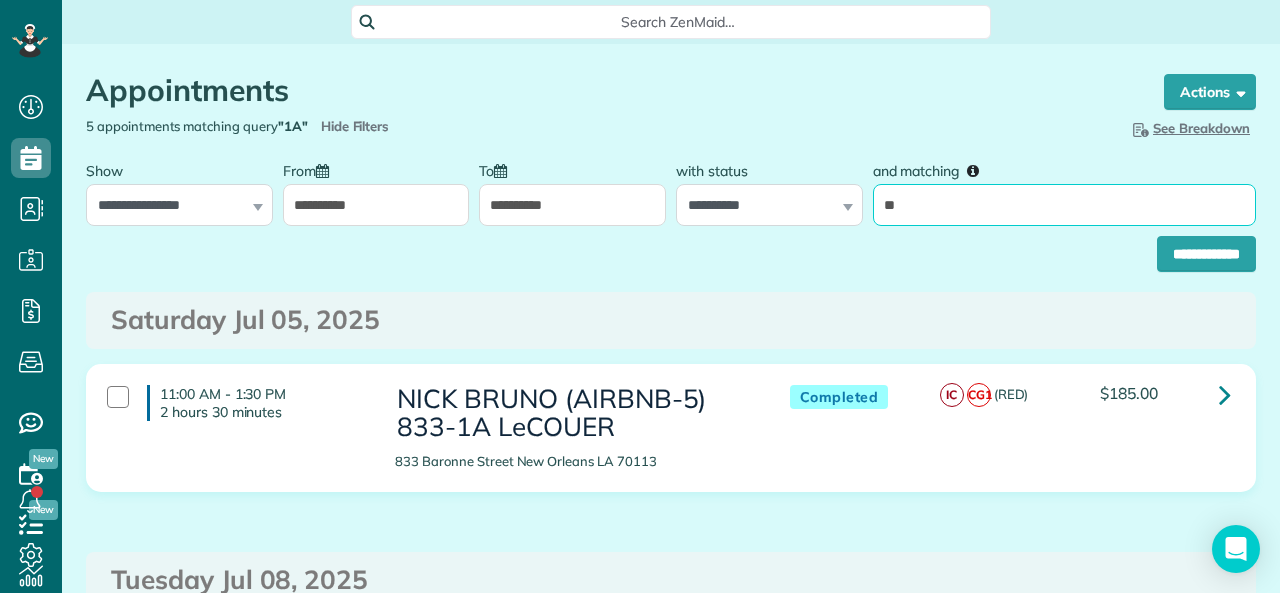 click on "**" at bounding box center (1064, 205) 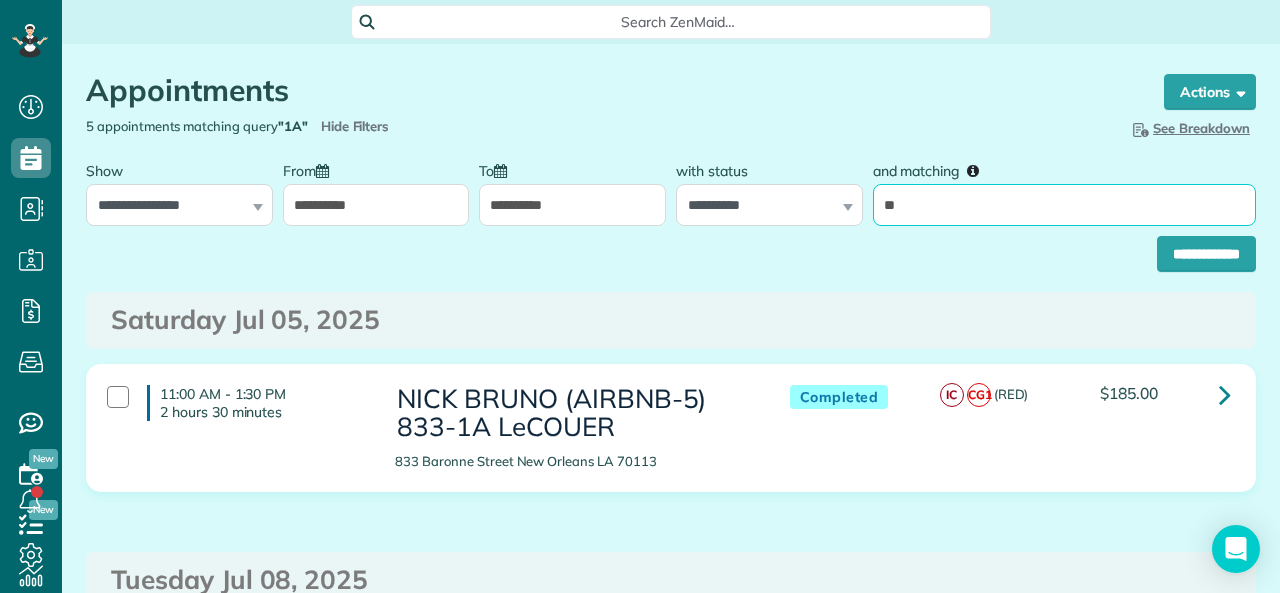 type on "**" 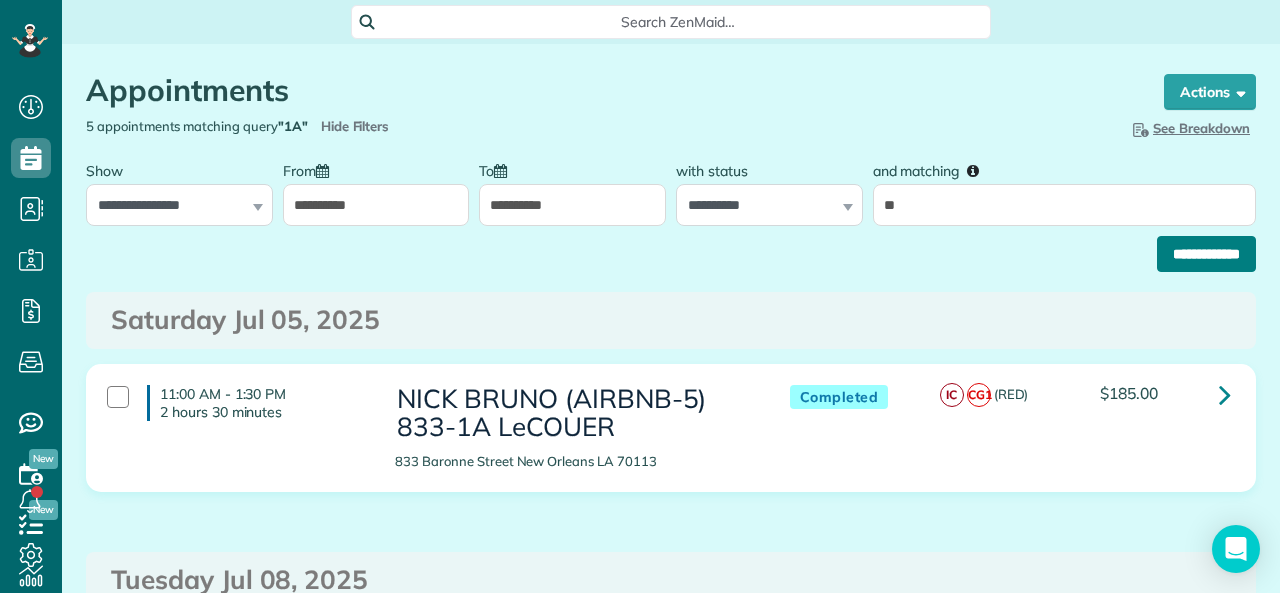 click on "**********" at bounding box center [1206, 254] 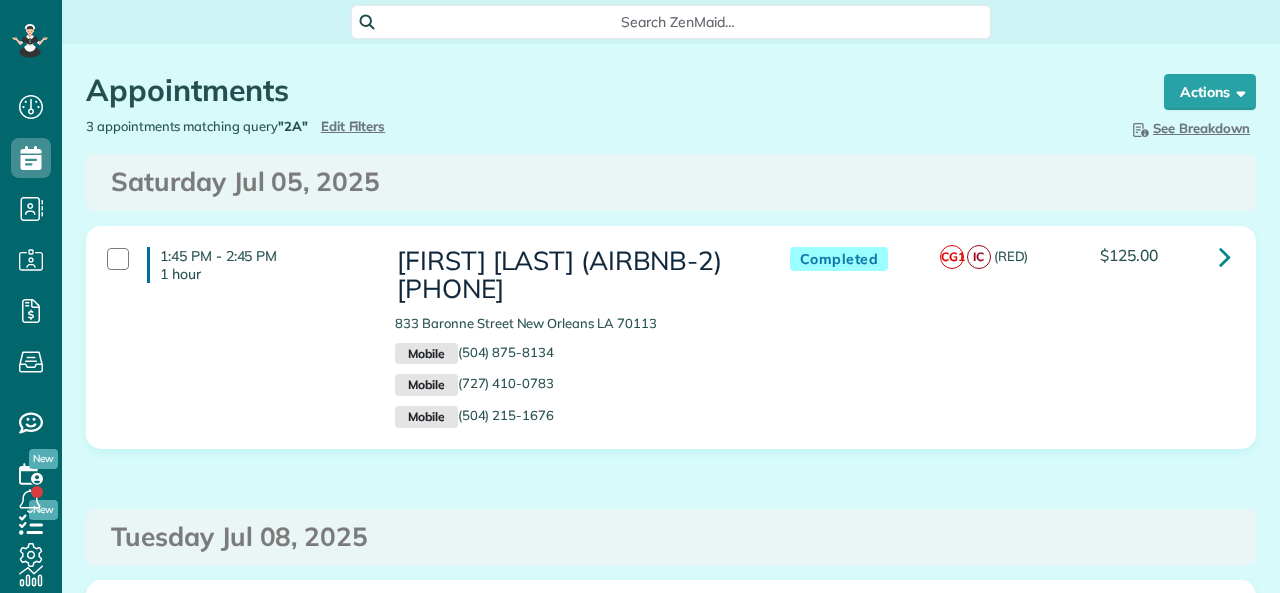 scroll, scrollTop: 0, scrollLeft: 0, axis: both 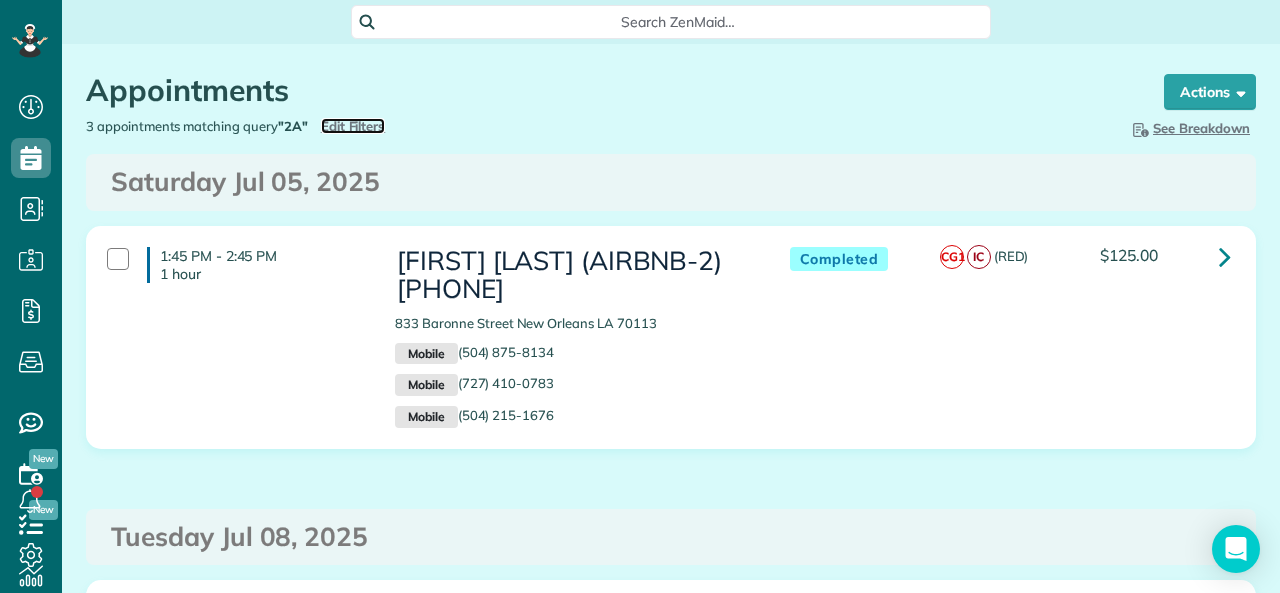 click on "Edit Filters" at bounding box center [353, 126] 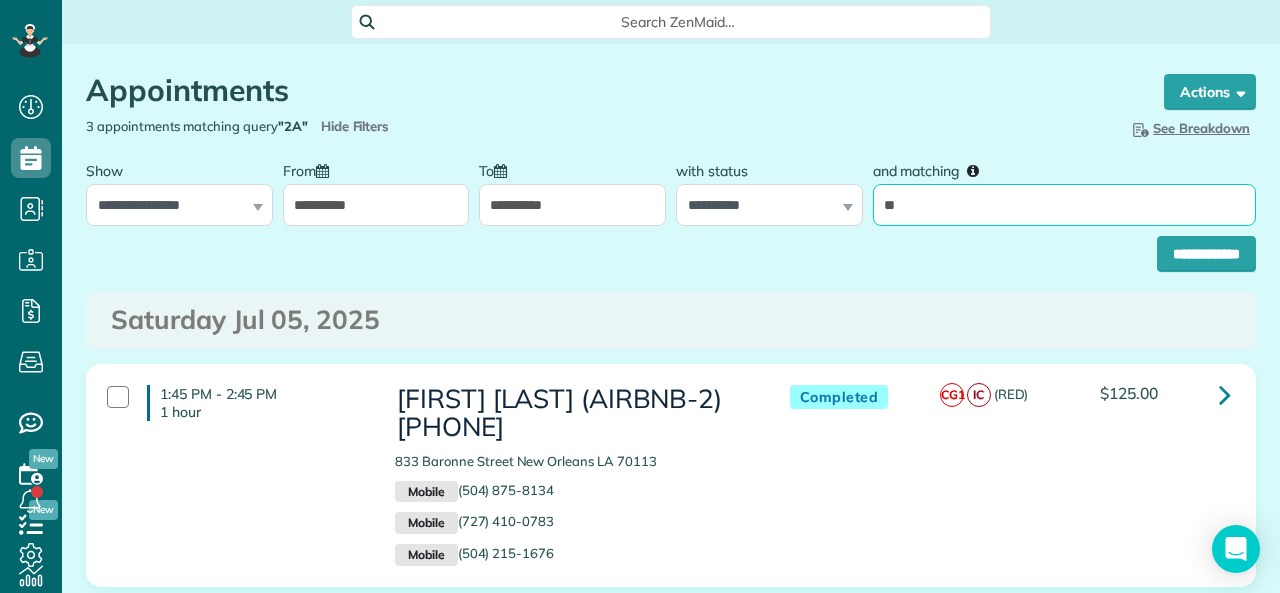 click on "**" at bounding box center (1064, 205) 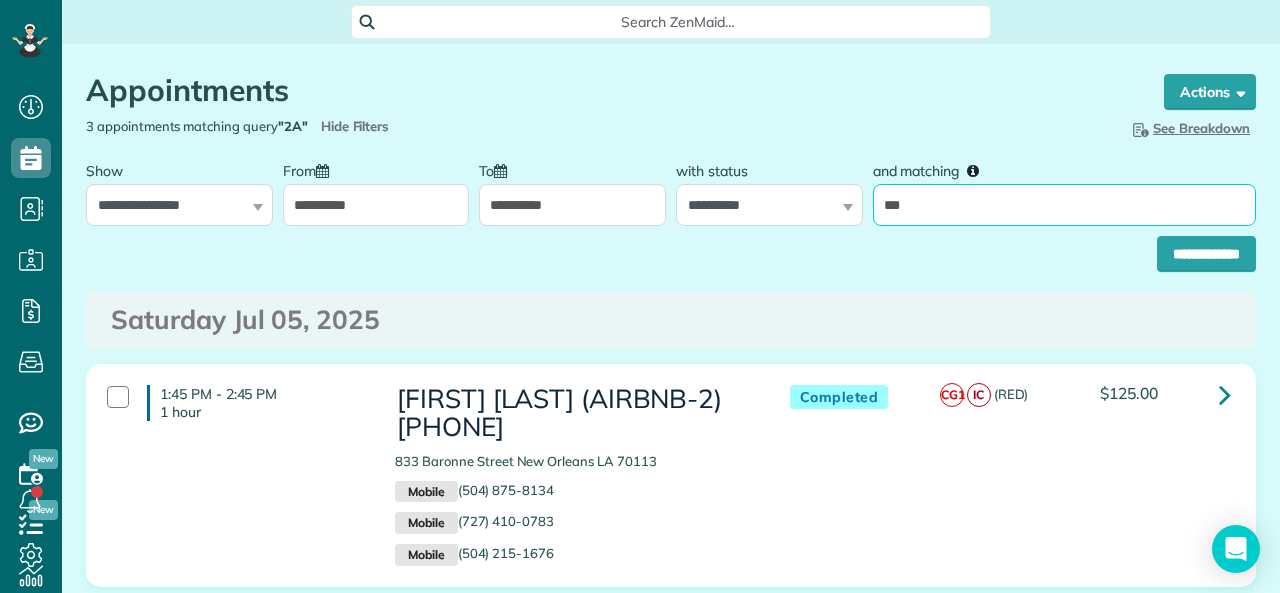 type on "*****" 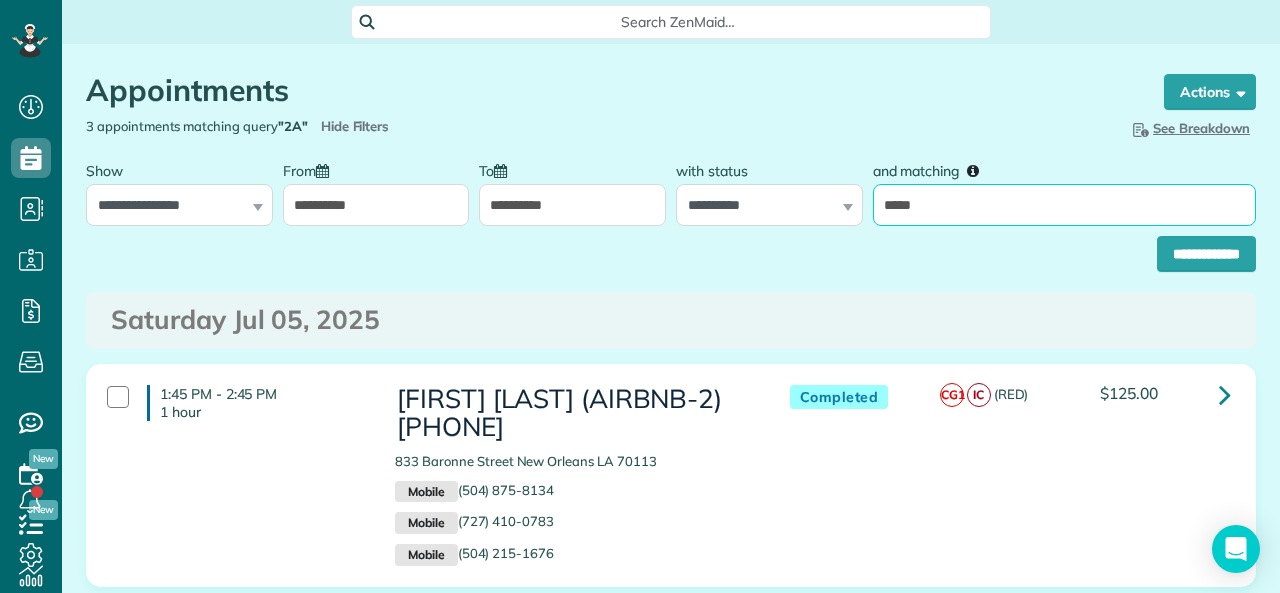 click on "**********" at bounding box center [1206, 254] 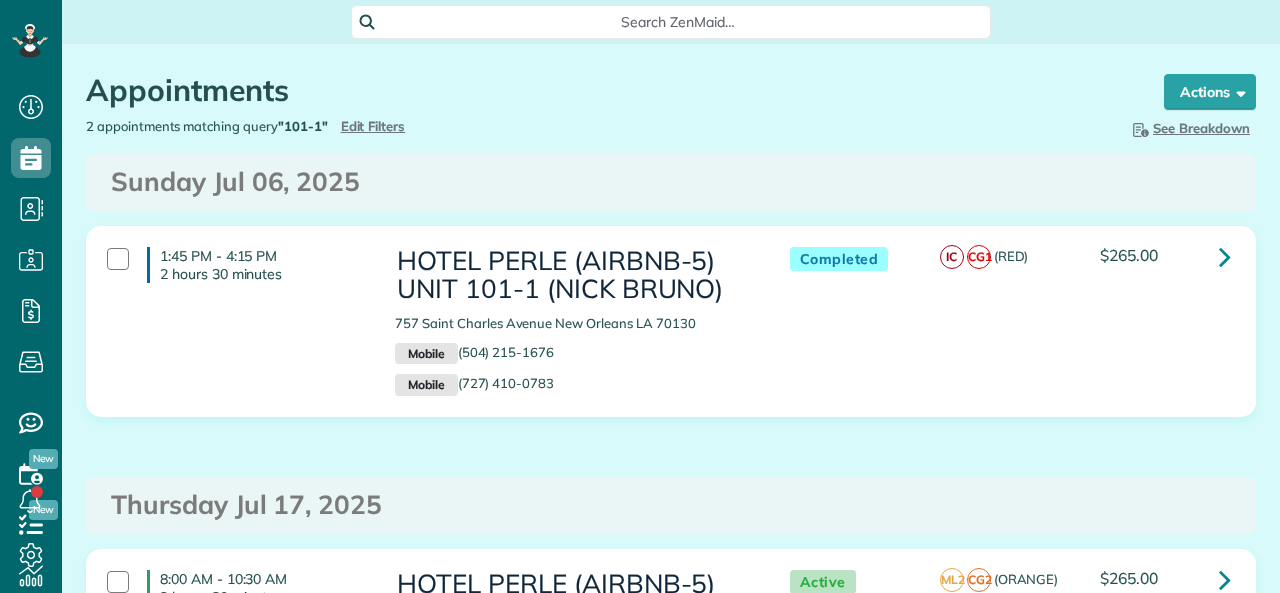 scroll, scrollTop: 0, scrollLeft: 0, axis: both 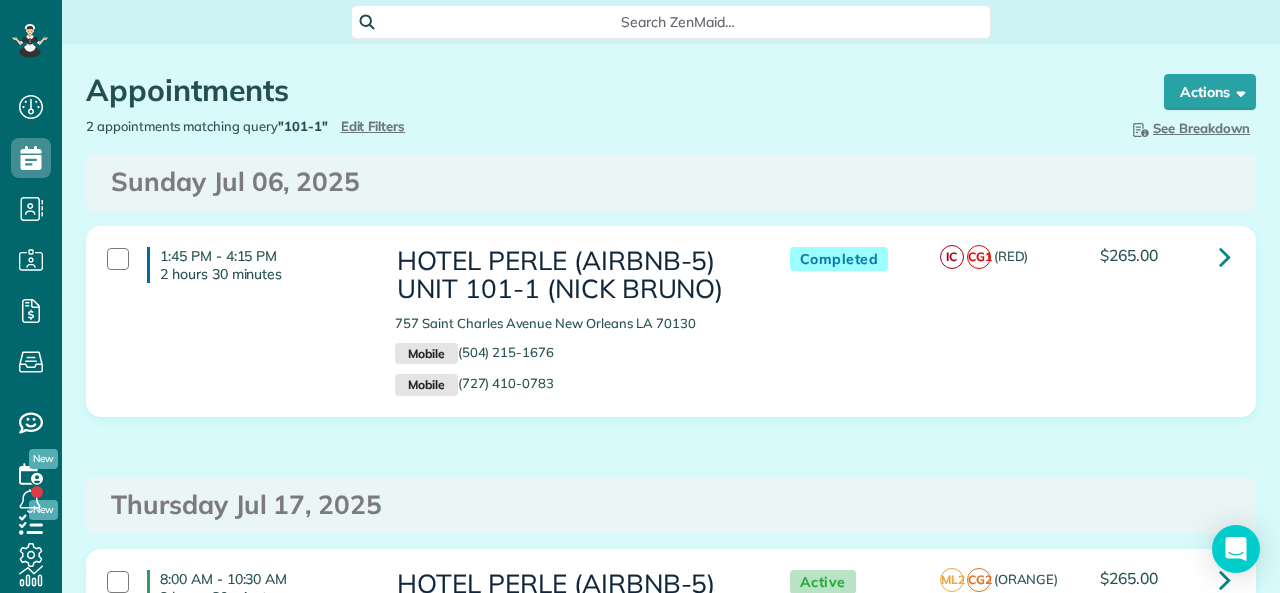 click on "Appointments
the List View [2 min]" at bounding box center [606, 95] 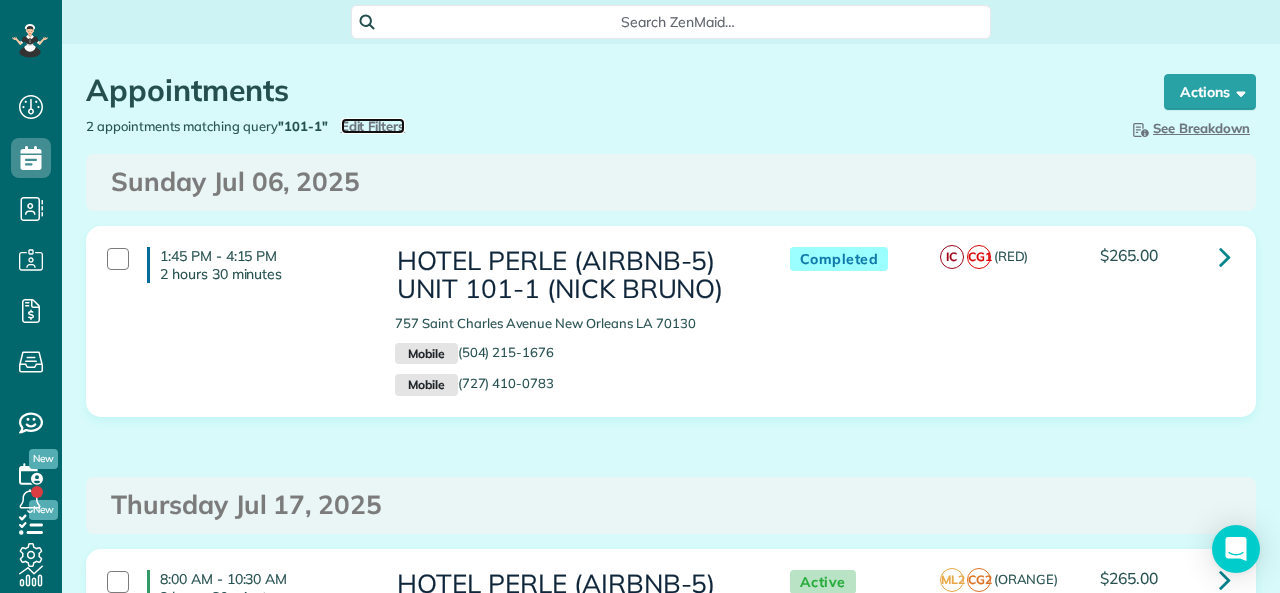 click on "Edit Filters" at bounding box center [373, 126] 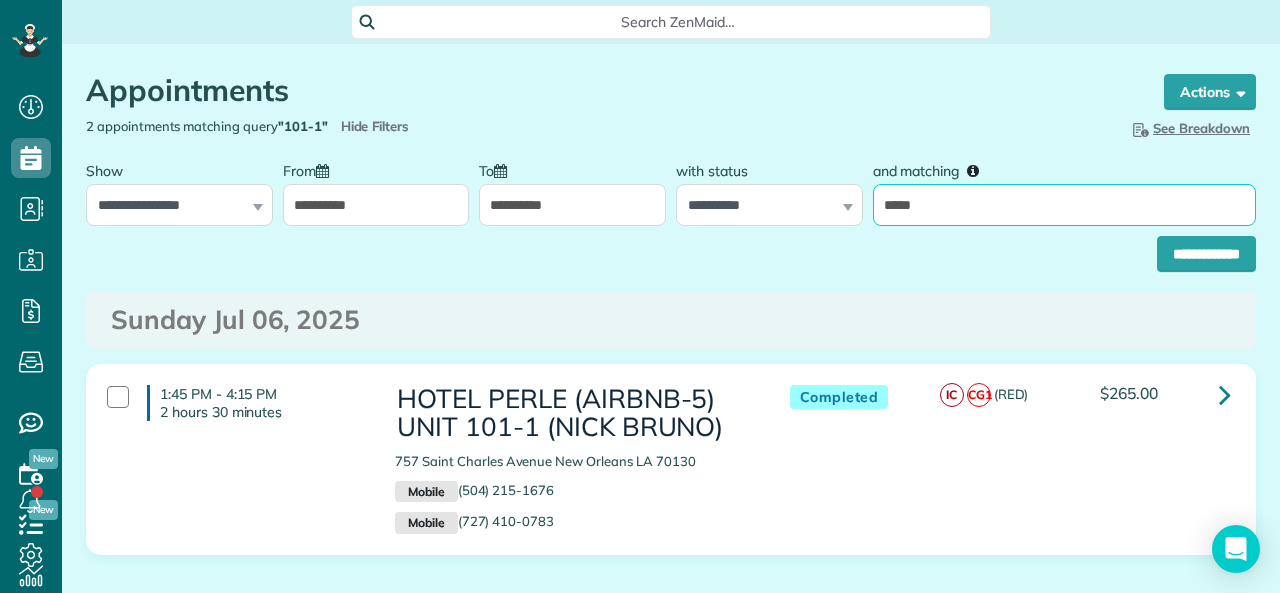 click on "*****" at bounding box center [1064, 205] 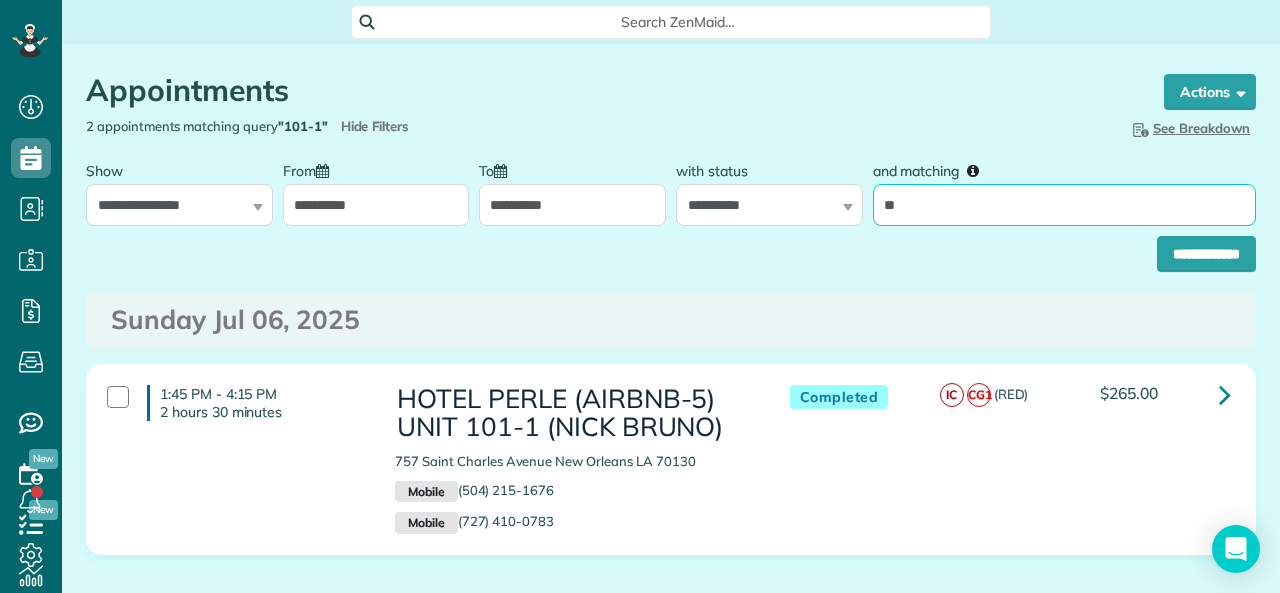 type on "*****" 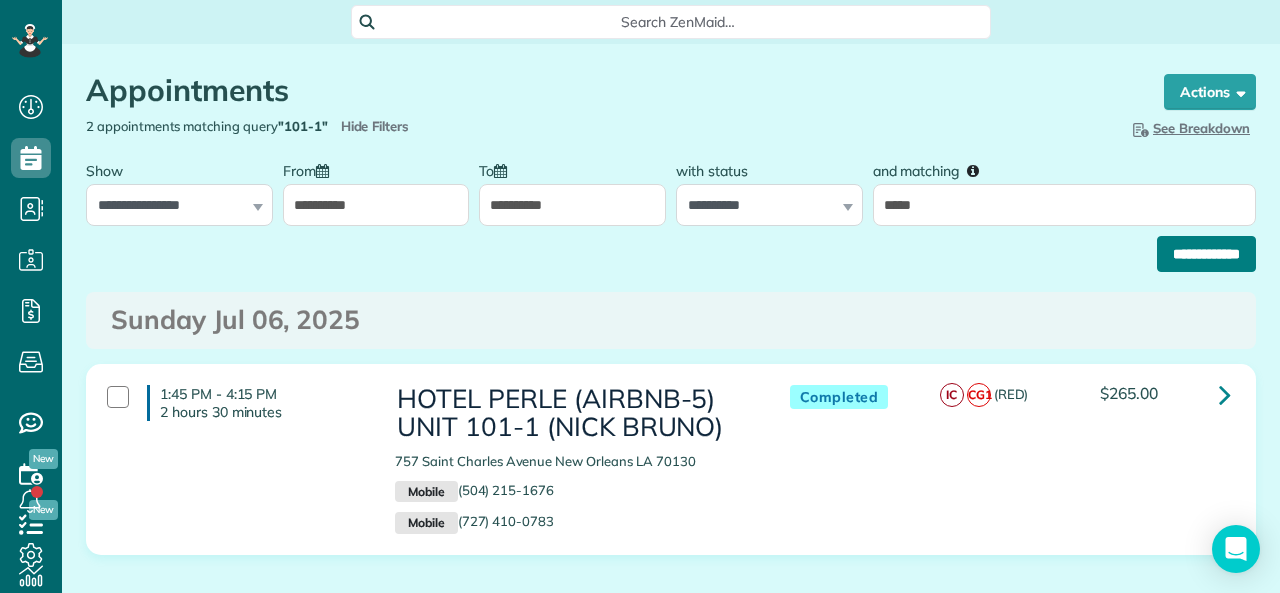 click on "**********" at bounding box center (1206, 254) 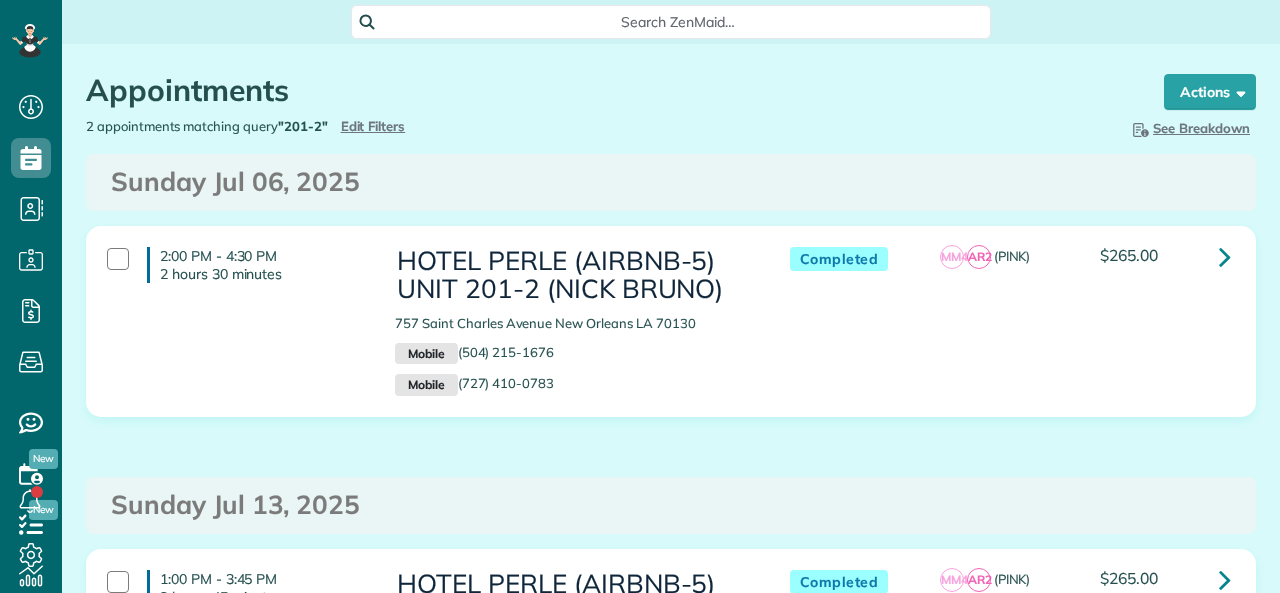 scroll, scrollTop: 0, scrollLeft: 0, axis: both 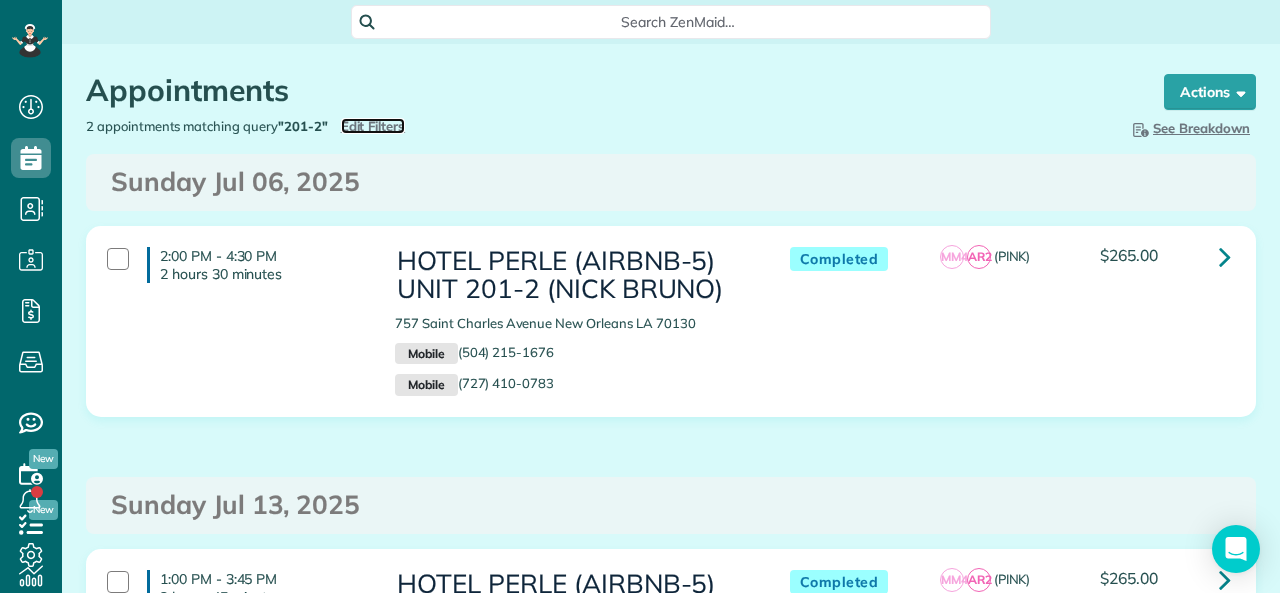 click on "Edit Filters" at bounding box center (373, 126) 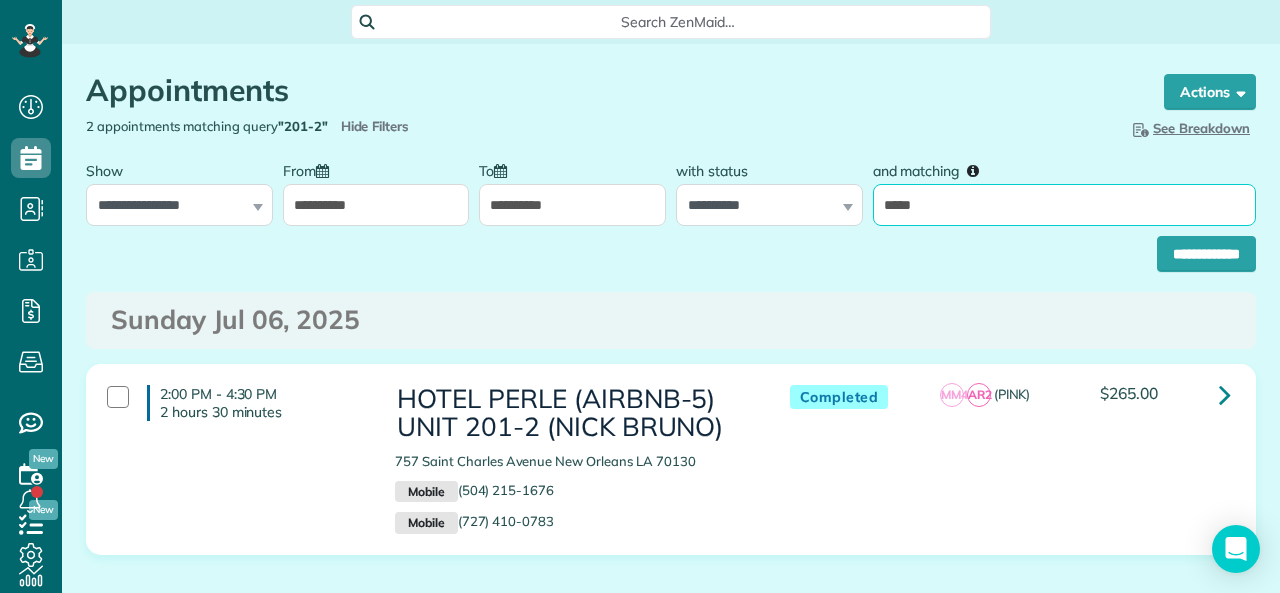 drag, startPoint x: 950, startPoint y: 207, endPoint x: 894, endPoint y: 205, distance: 56.0357 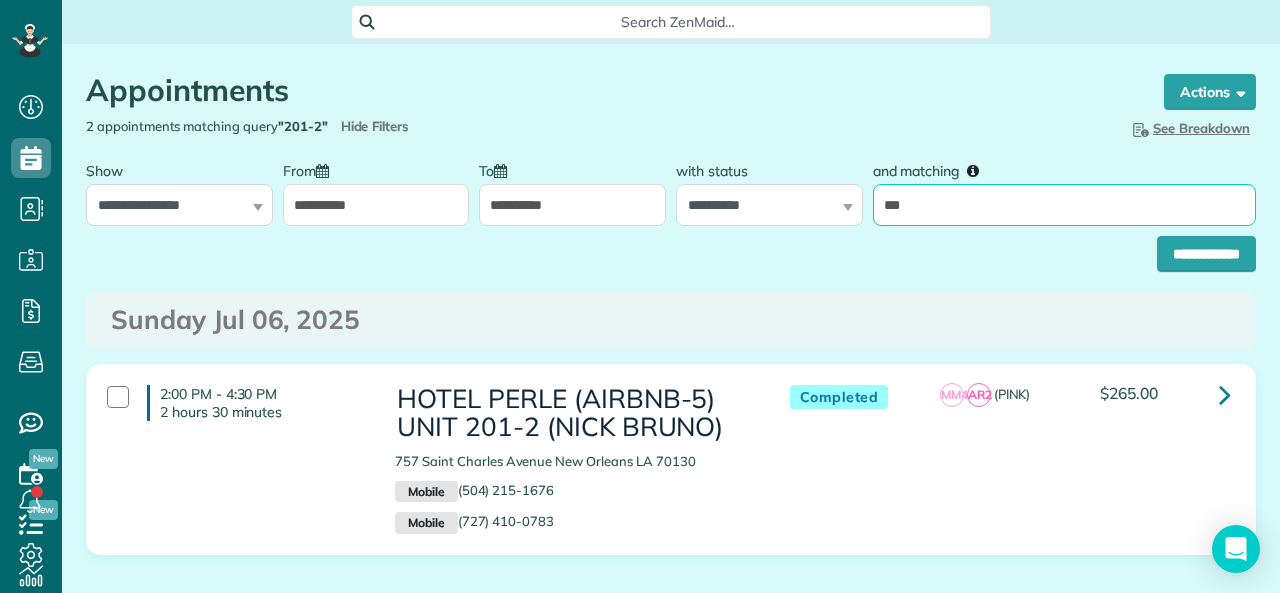 type on "*****" 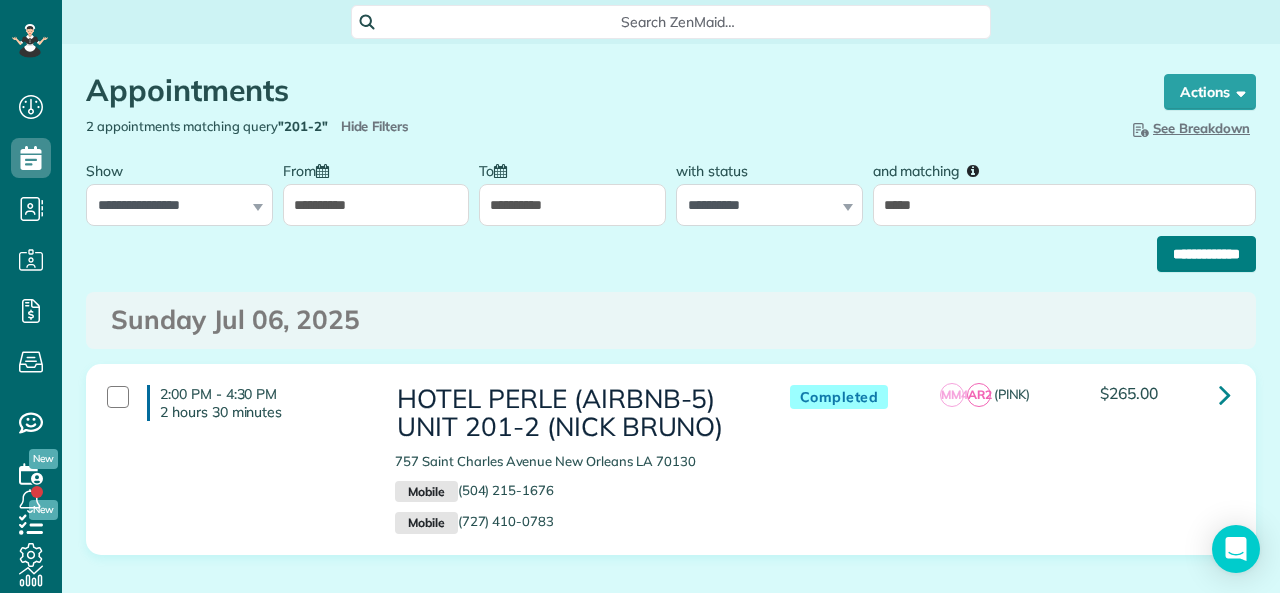 click on "**********" at bounding box center (671, 249) 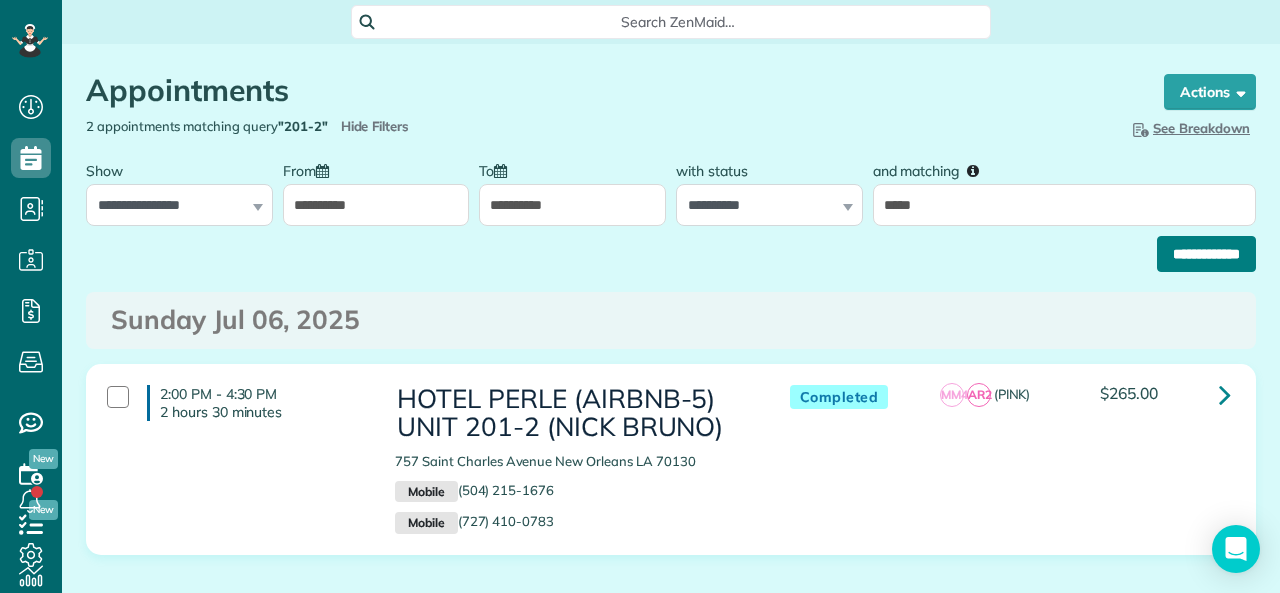 click on "**********" at bounding box center (1206, 254) 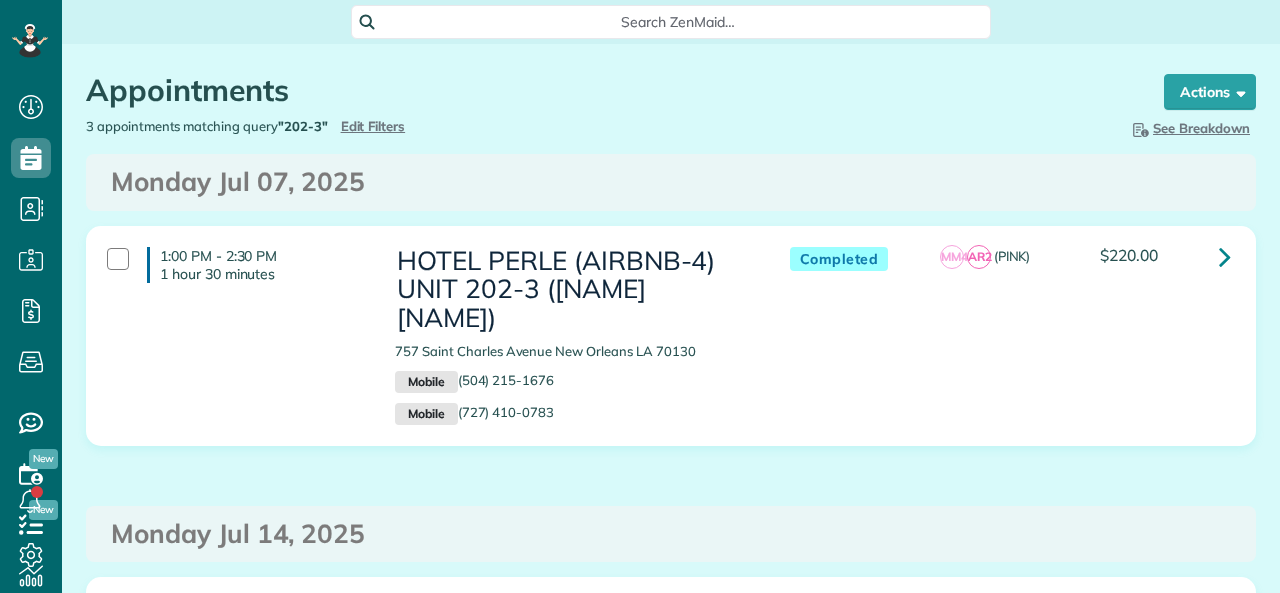 scroll, scrollTop: 0, scrollLeft: 0, axis: both 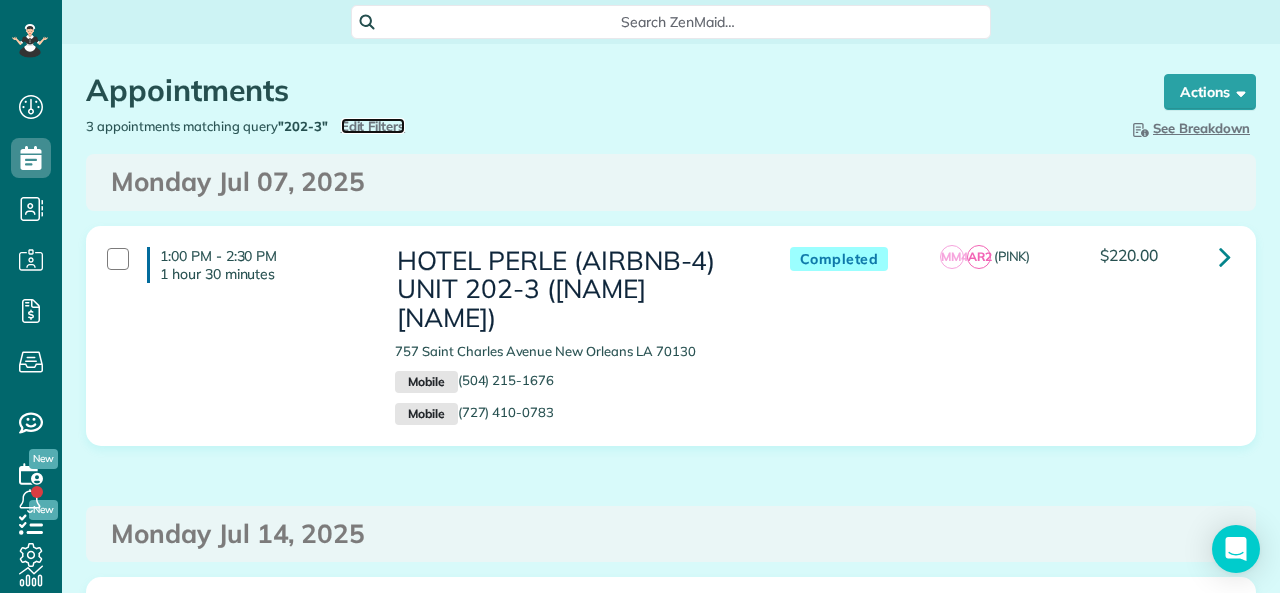 click on "Edit Filters" at bounding box center [373, 126] 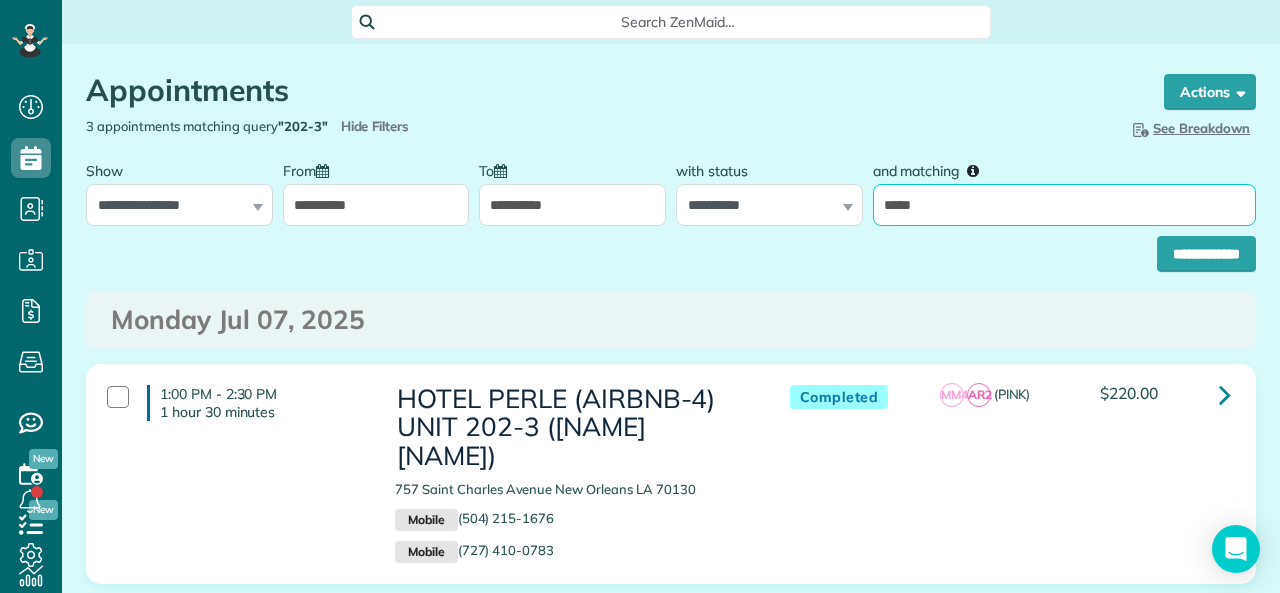 drag, startPoint x: 926, startPoint y: 210, endPoint x: 893, endPoint y: 215, distance: 33.37664 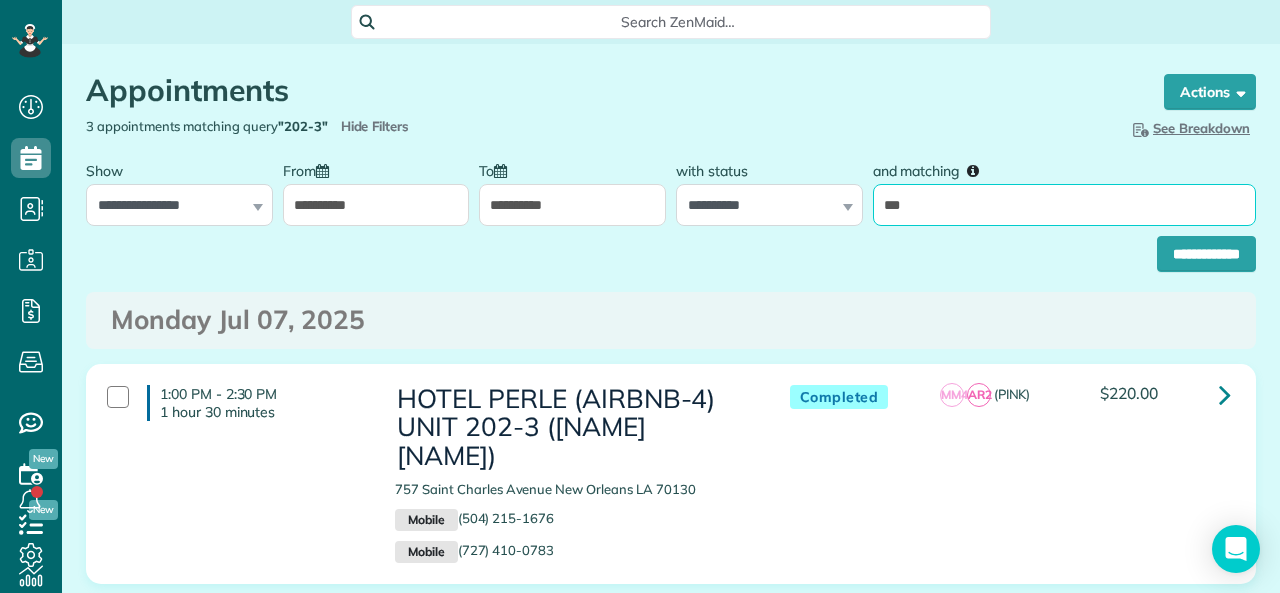 type on "*****" 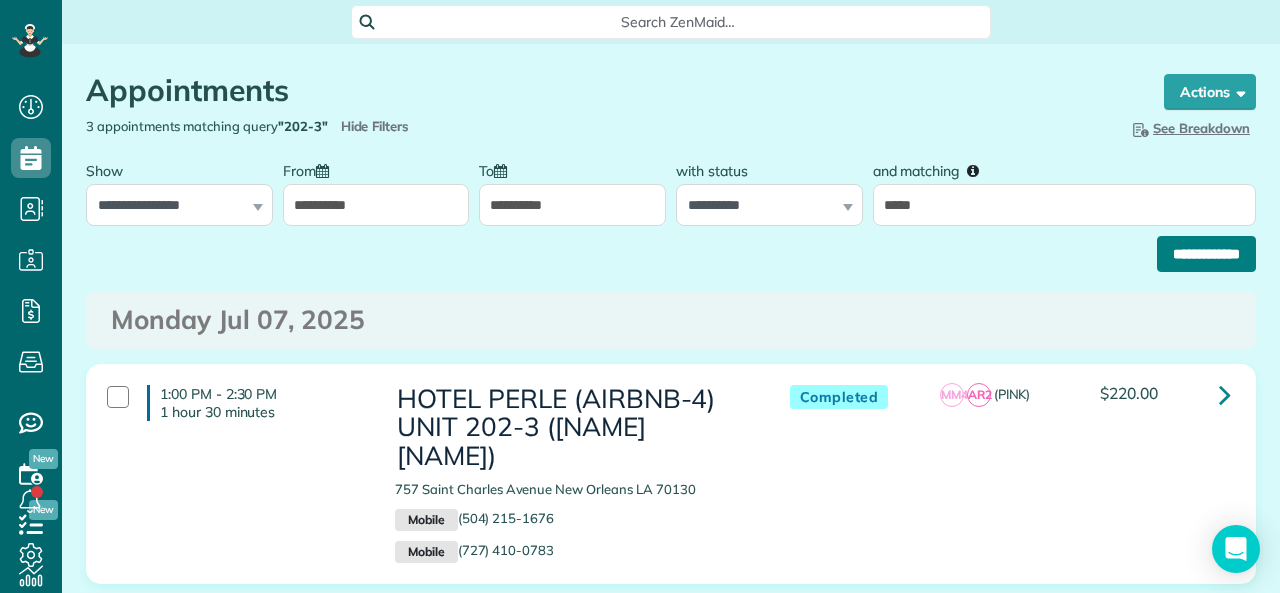 click on "**********" at bounding box center [1206, 254] 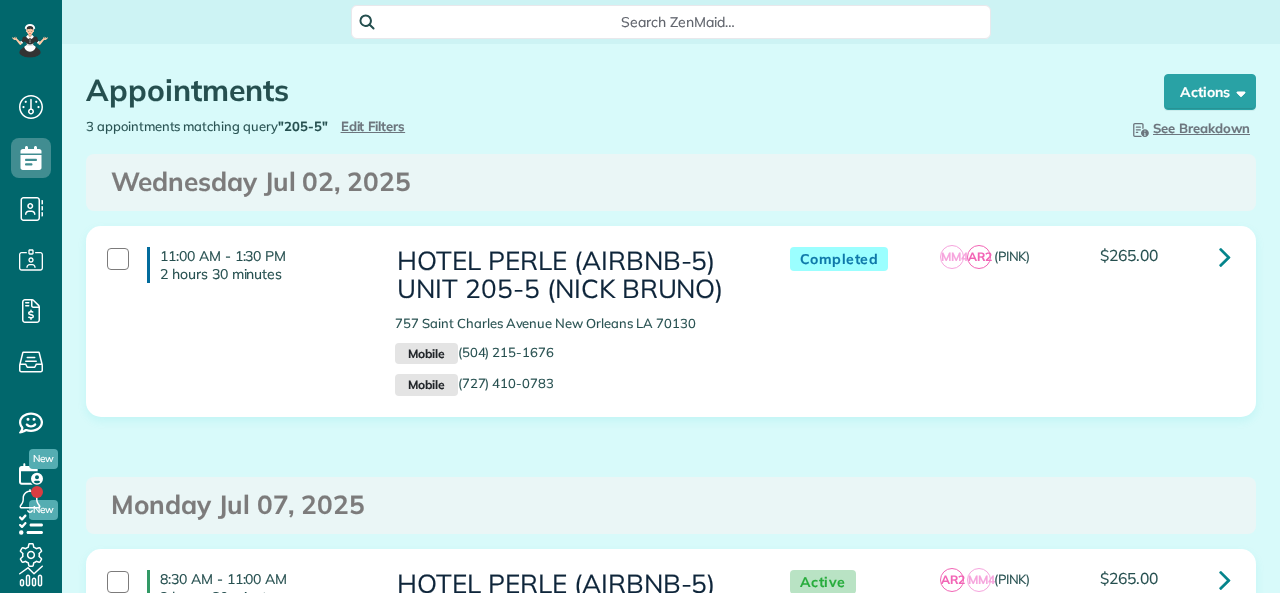scroll, scrollTop: 0, scrollLeft: 0, axis: both 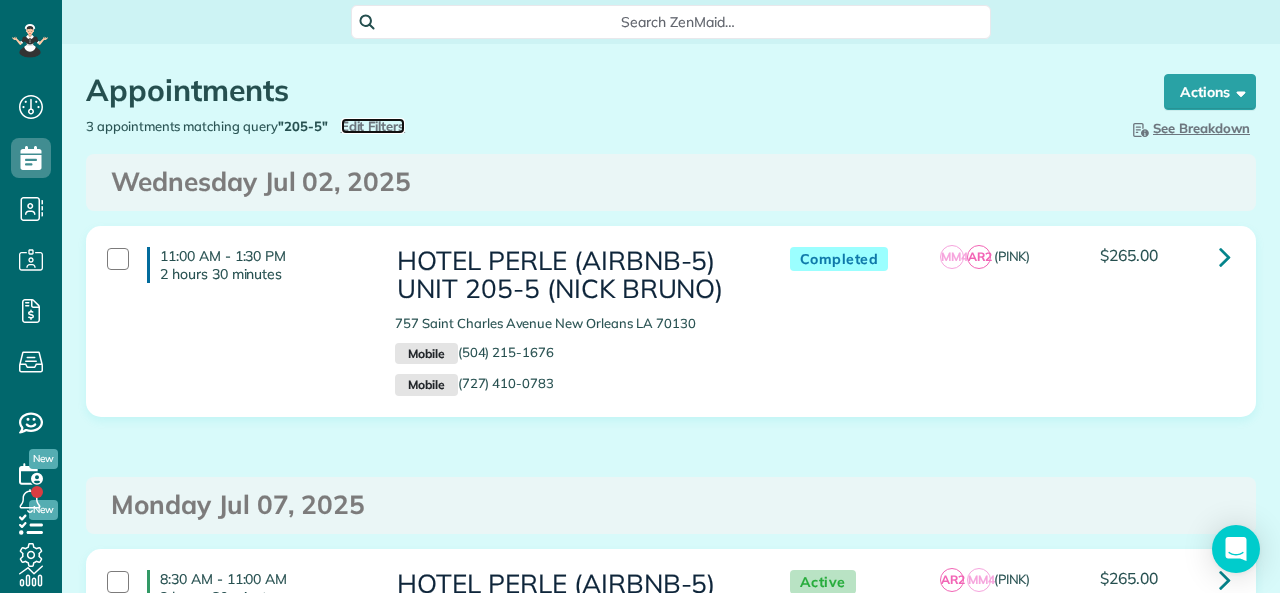 click on "Edit Filters" at bounding box center (373, 126) 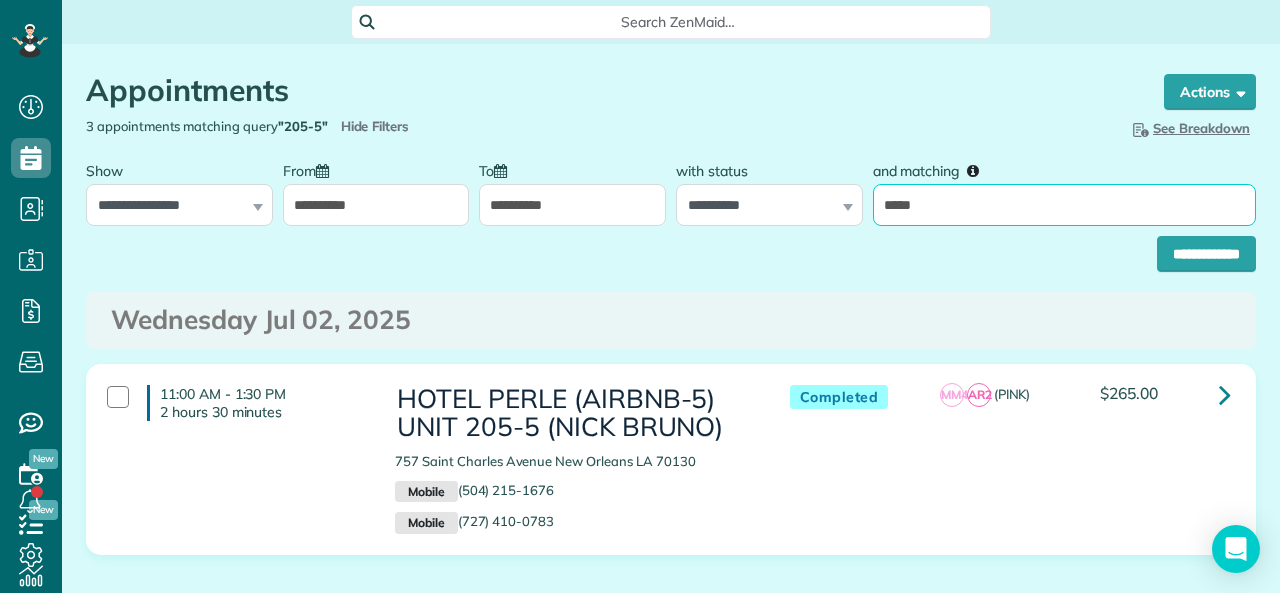 click on "*****" at bounding box center (1064, 205) 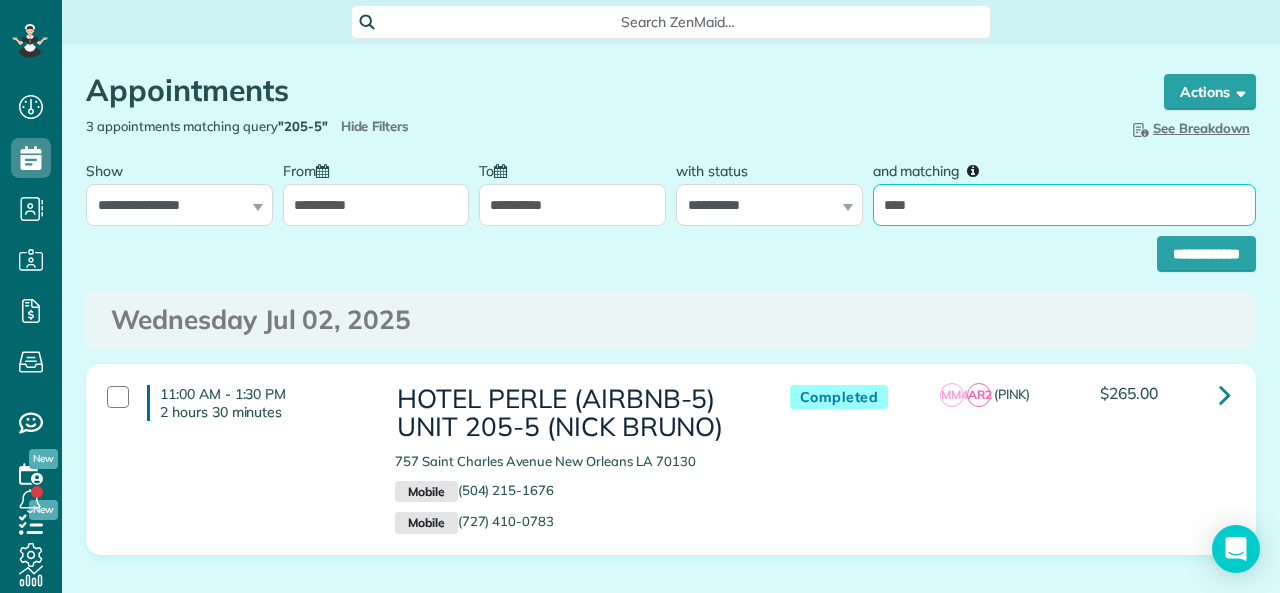 type on "******" 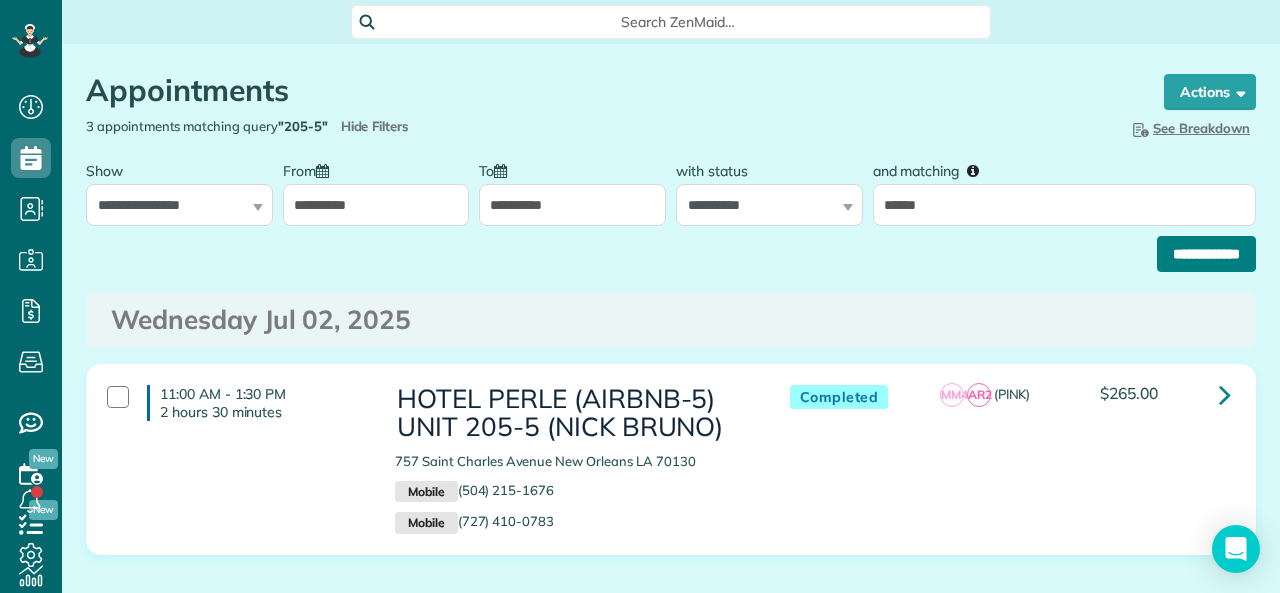 click on "**********" at bounding box center (1206, 254) 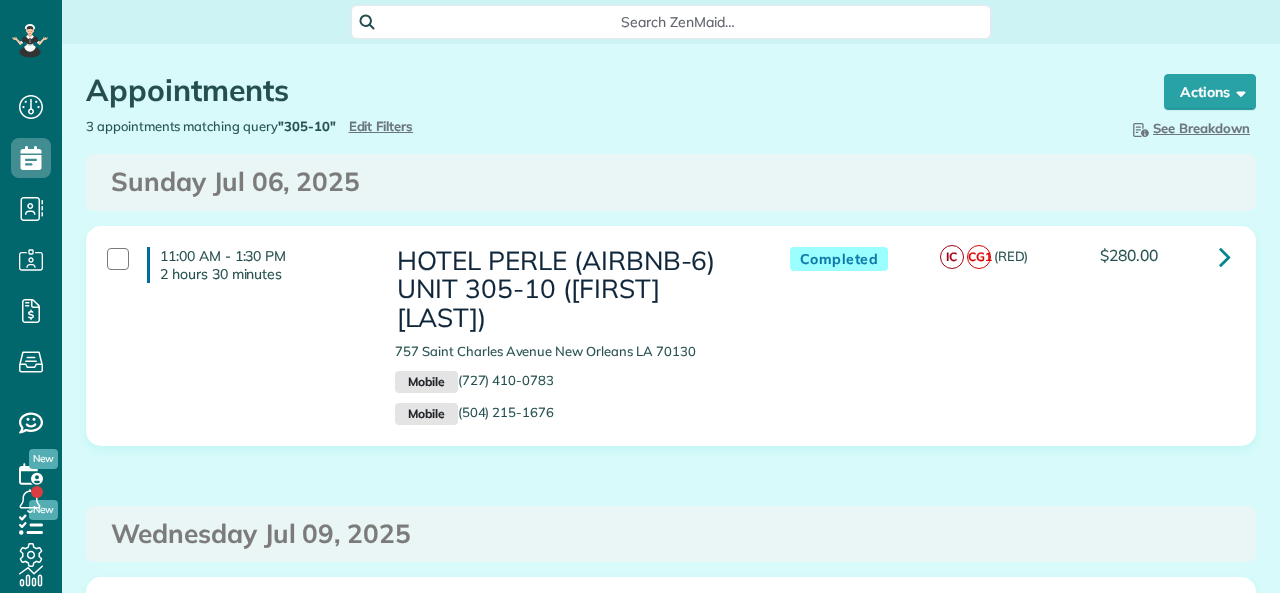 scroll, scrollTop: 0, scrollLeft: 0, axis: both 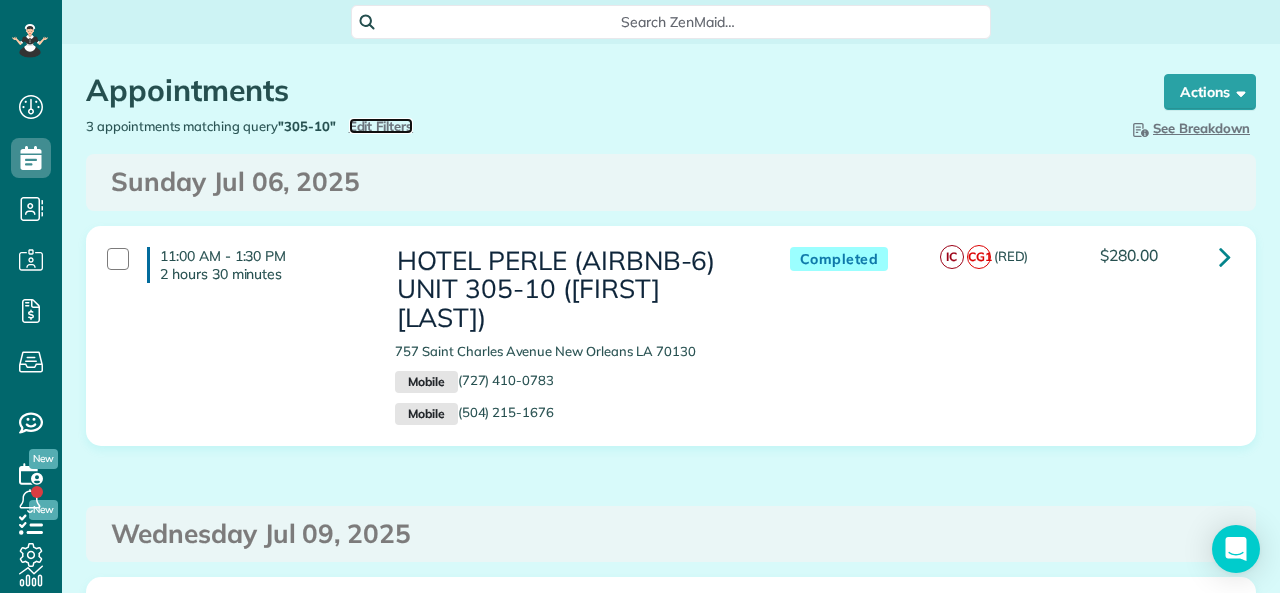 click on "Edit Filters" at bounding box center (381, 126) 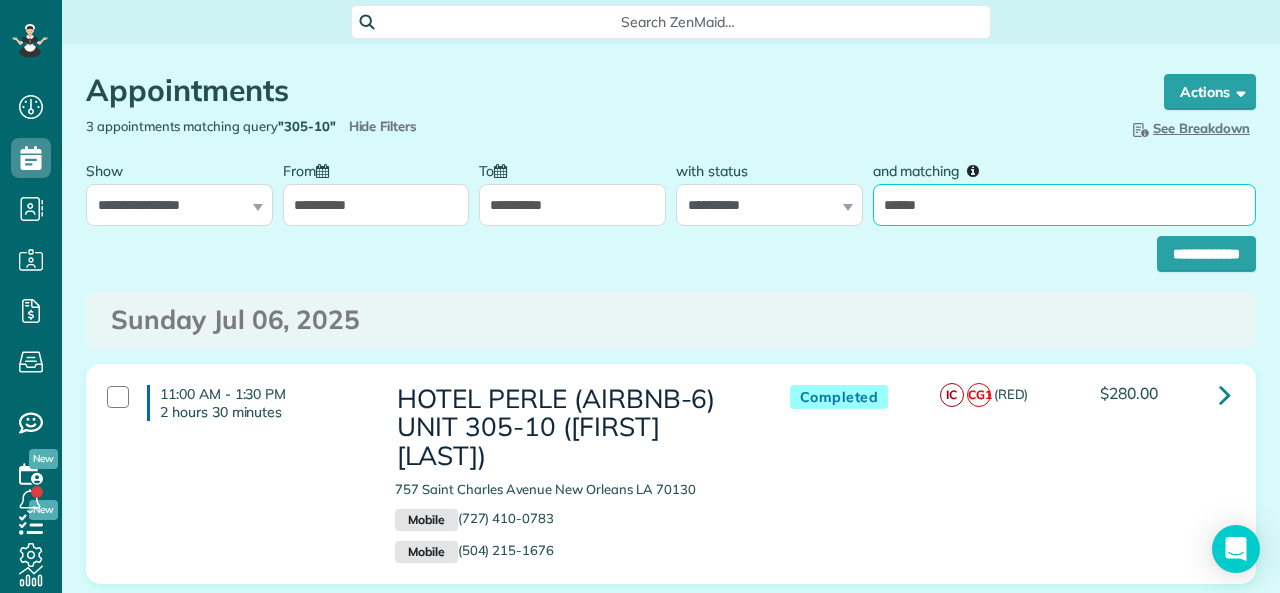 click on "******" at bounding box center [1064, 205] 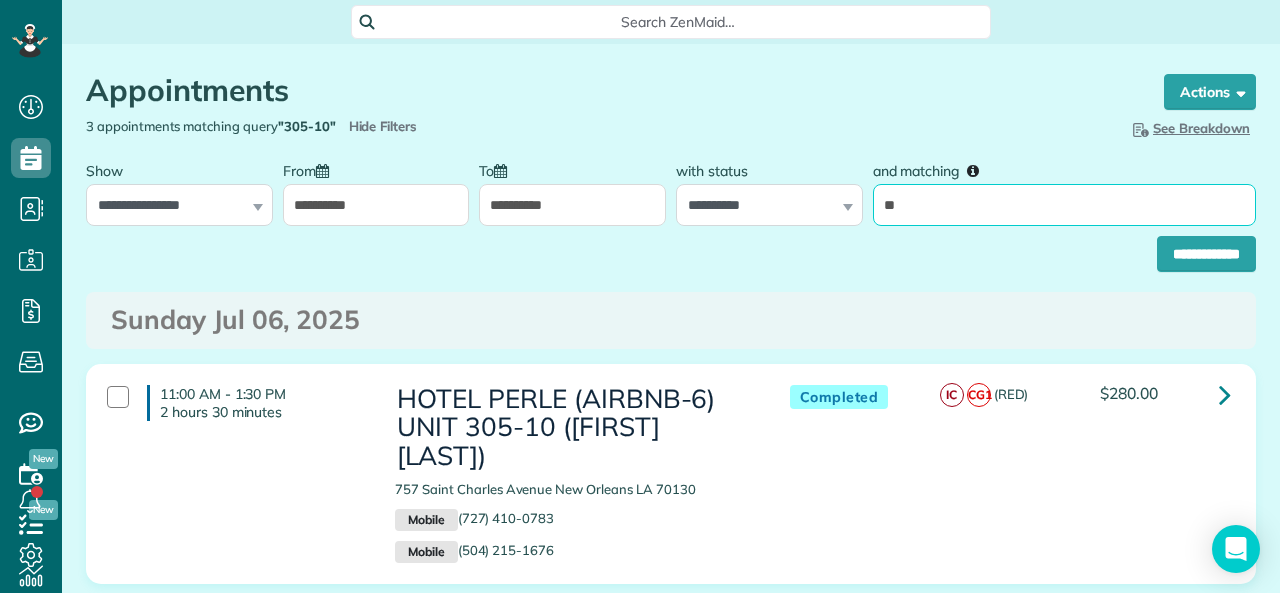 type on "*" 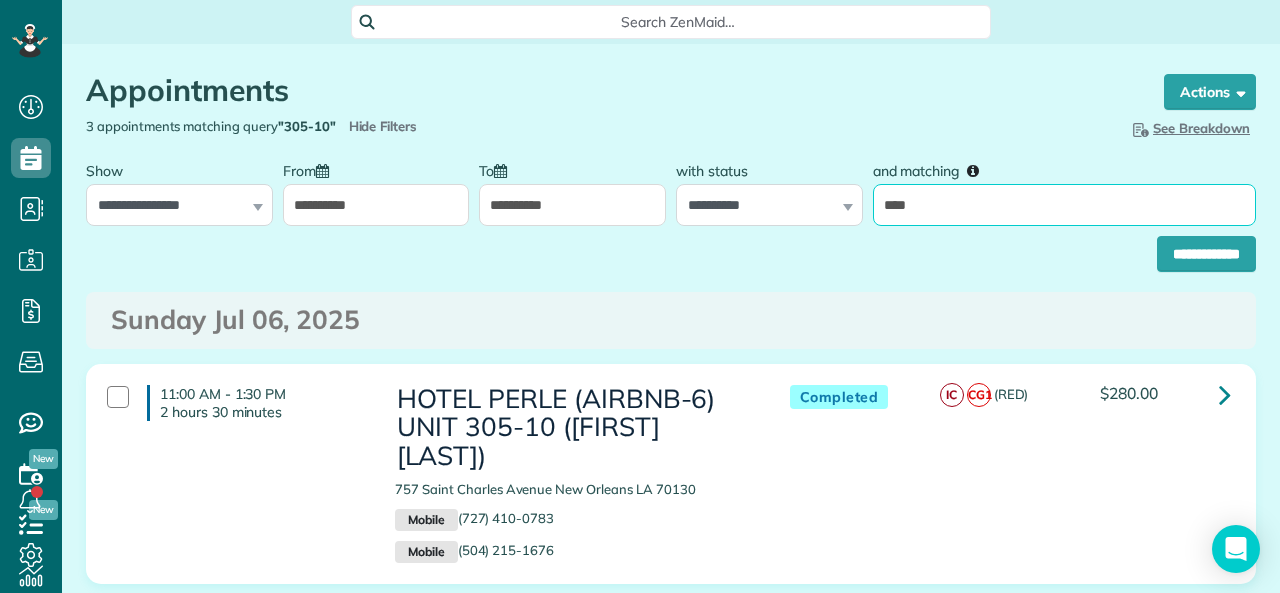 type on "****" 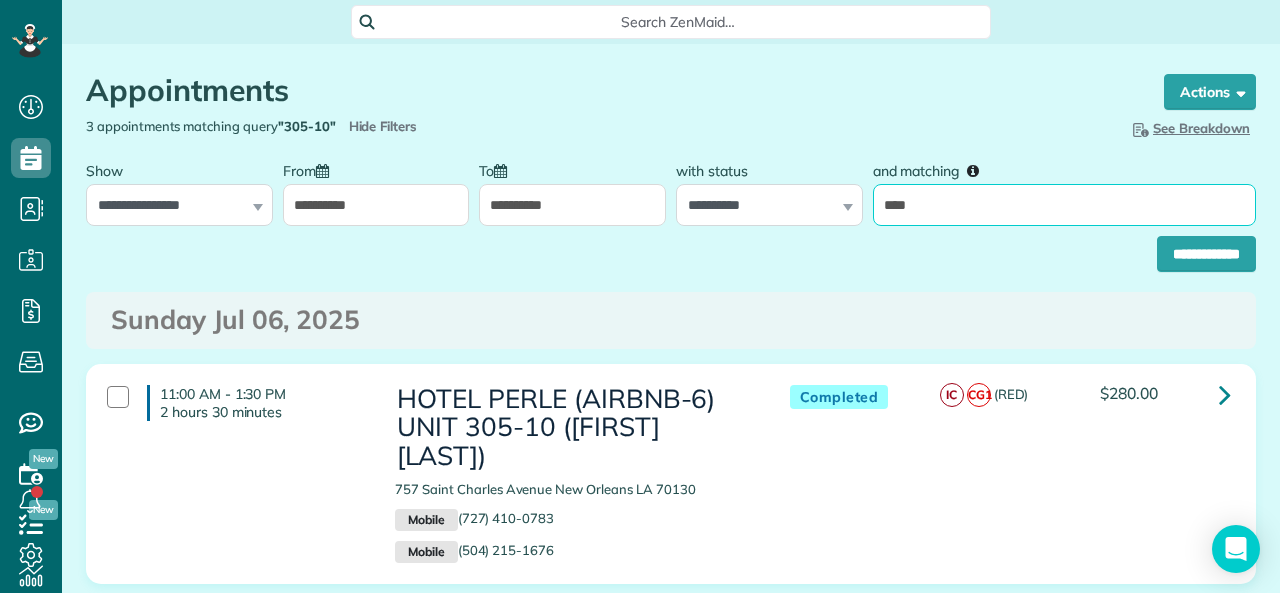 click on "**********" at bounding box center [1206, 254] 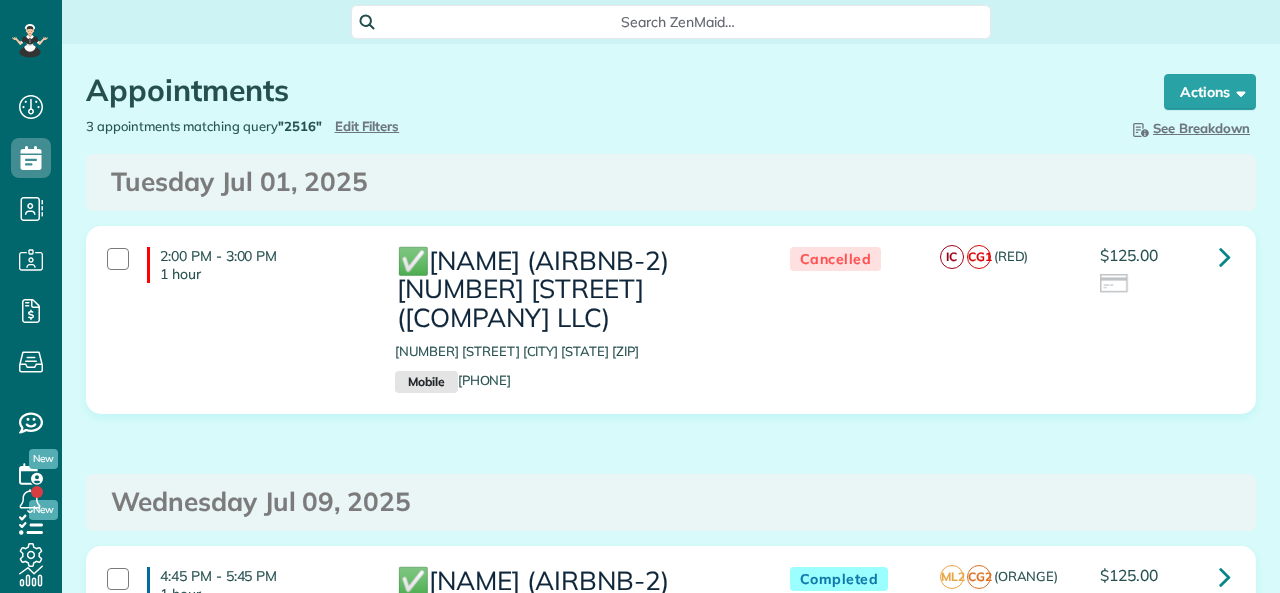 scroll, scrollTop: 0, scrollLeft: 0, axis: both 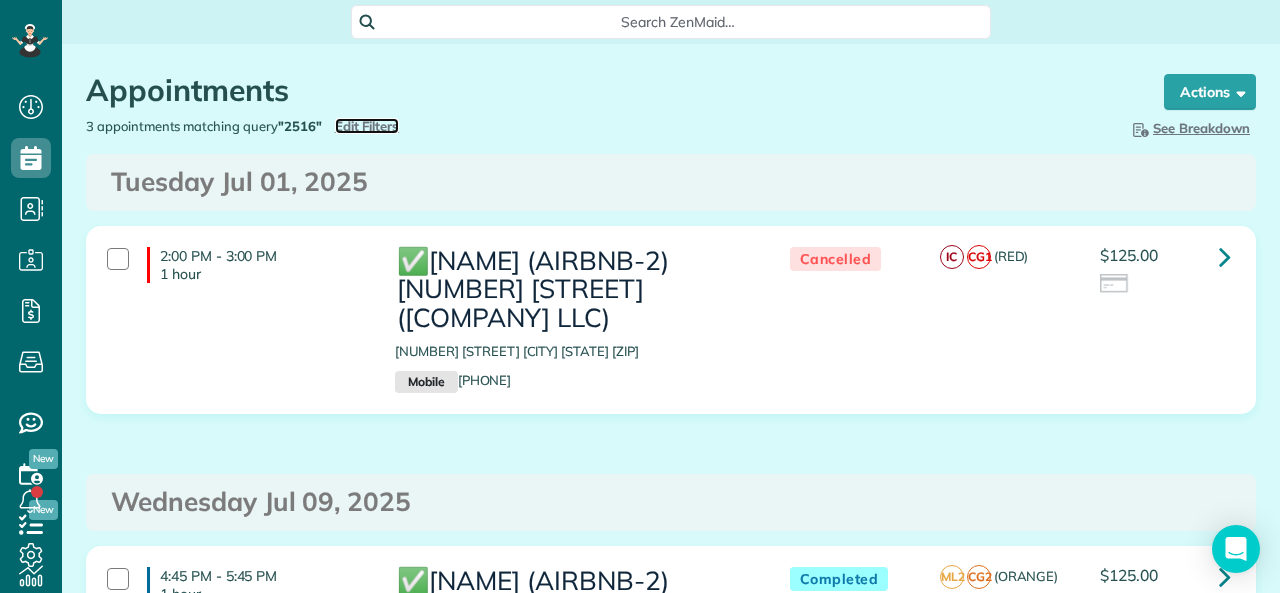 click on "Edit Filters" at bounding box center (367, 126) 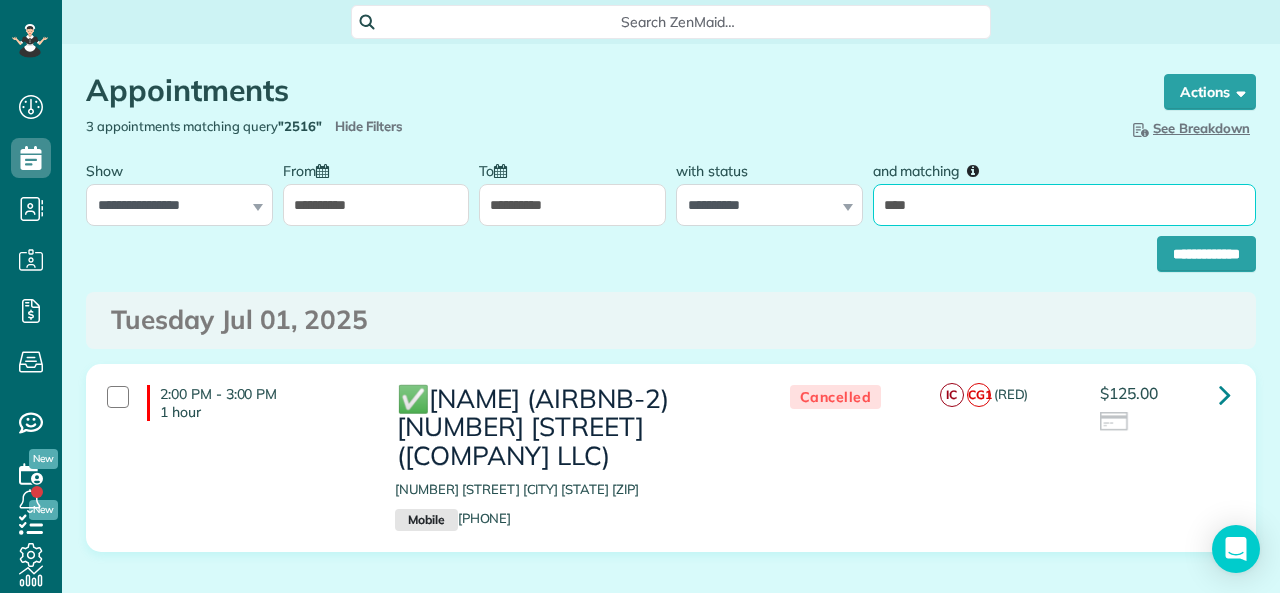 click on "****" at bounding box center [1064, 205] 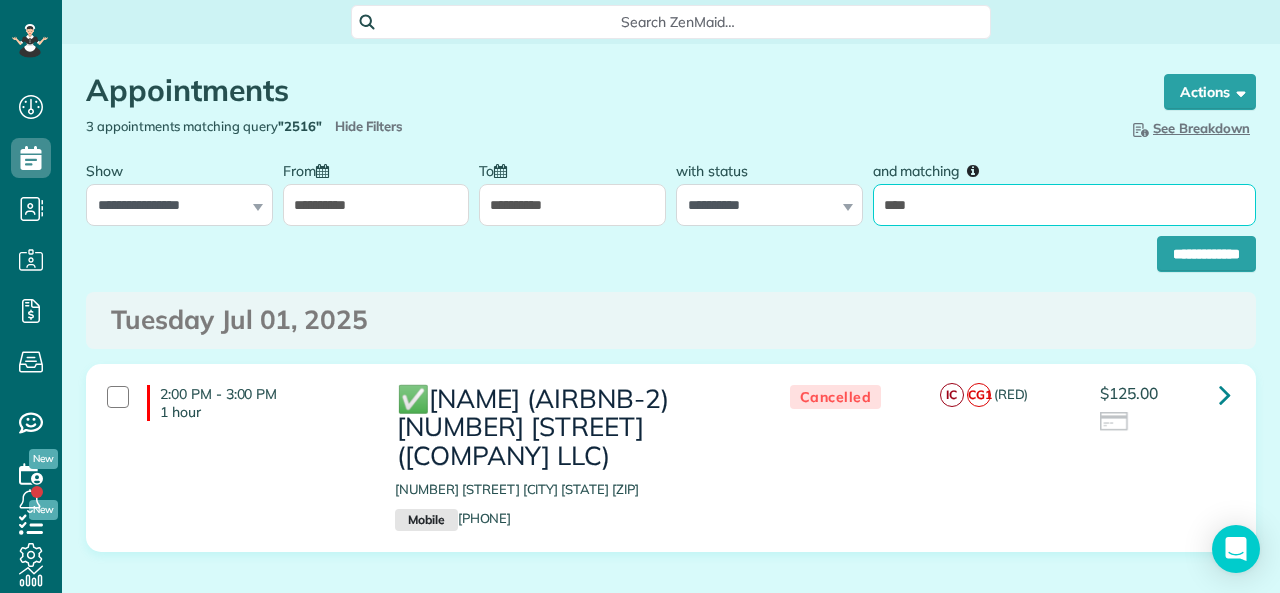 type on "**********" 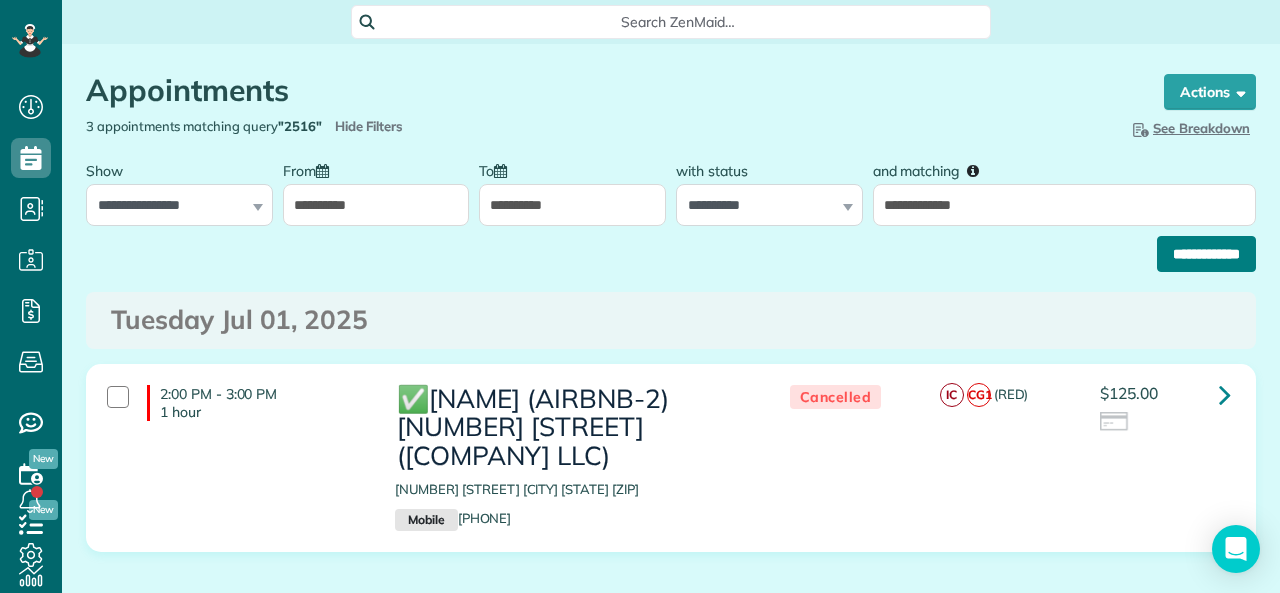 click on "**********" at bounding box center (1206, 254) 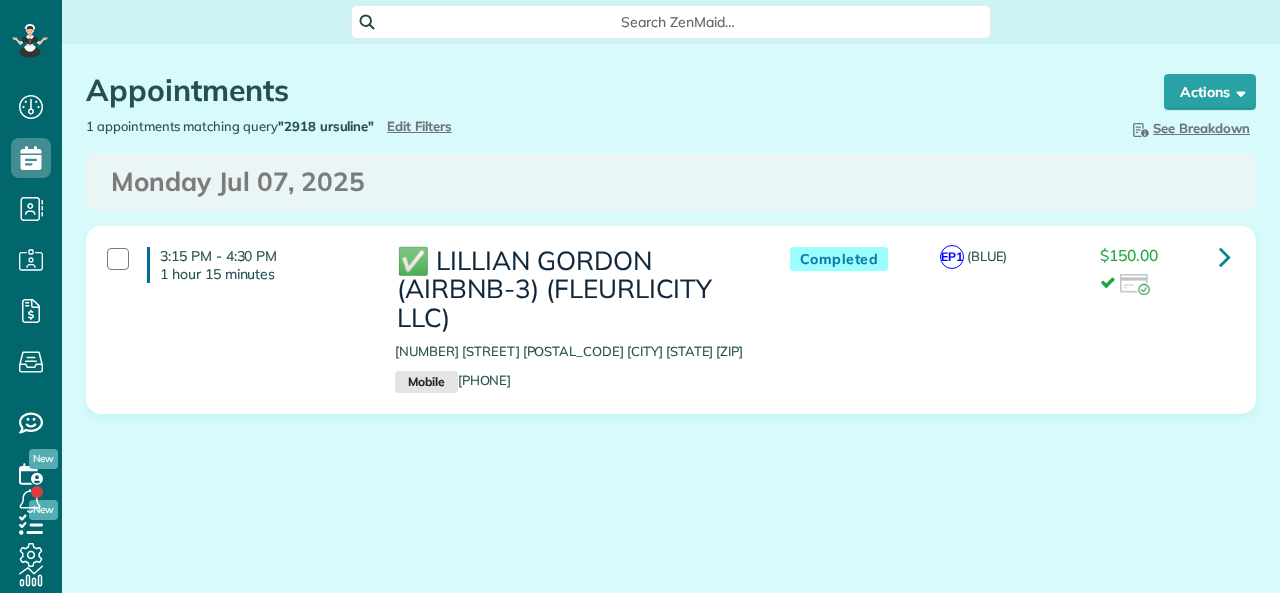 scroll, scrollTop: 0, scrollLeft: 0, axis: both 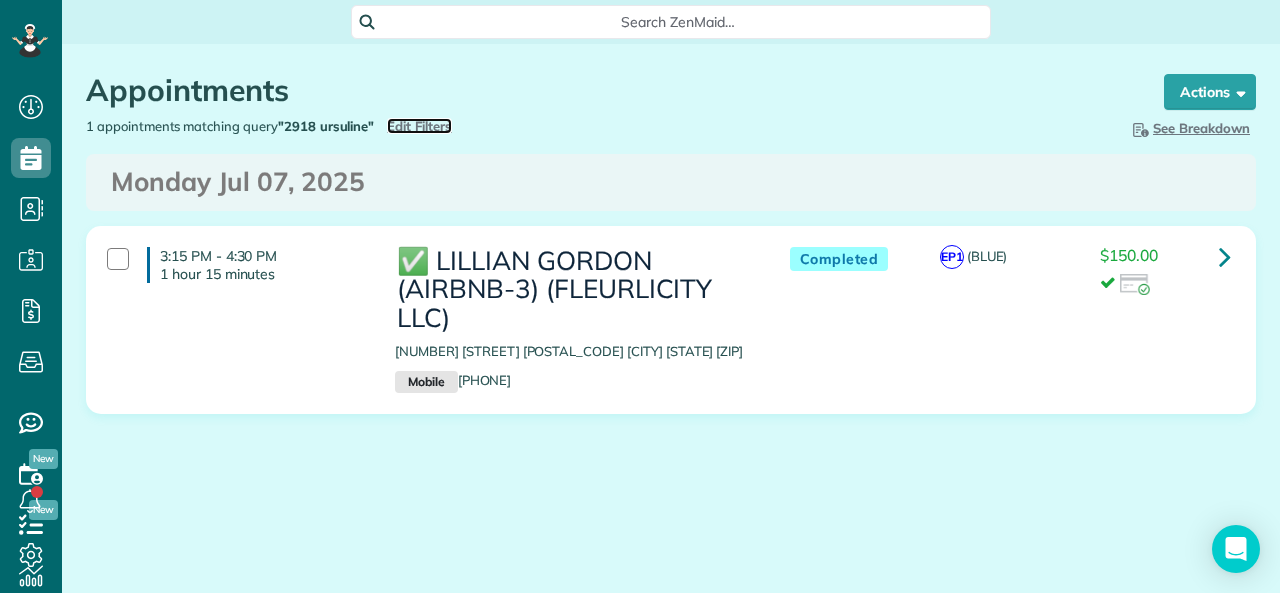 click on "Edit Filters" at bounding box center [419, 126] 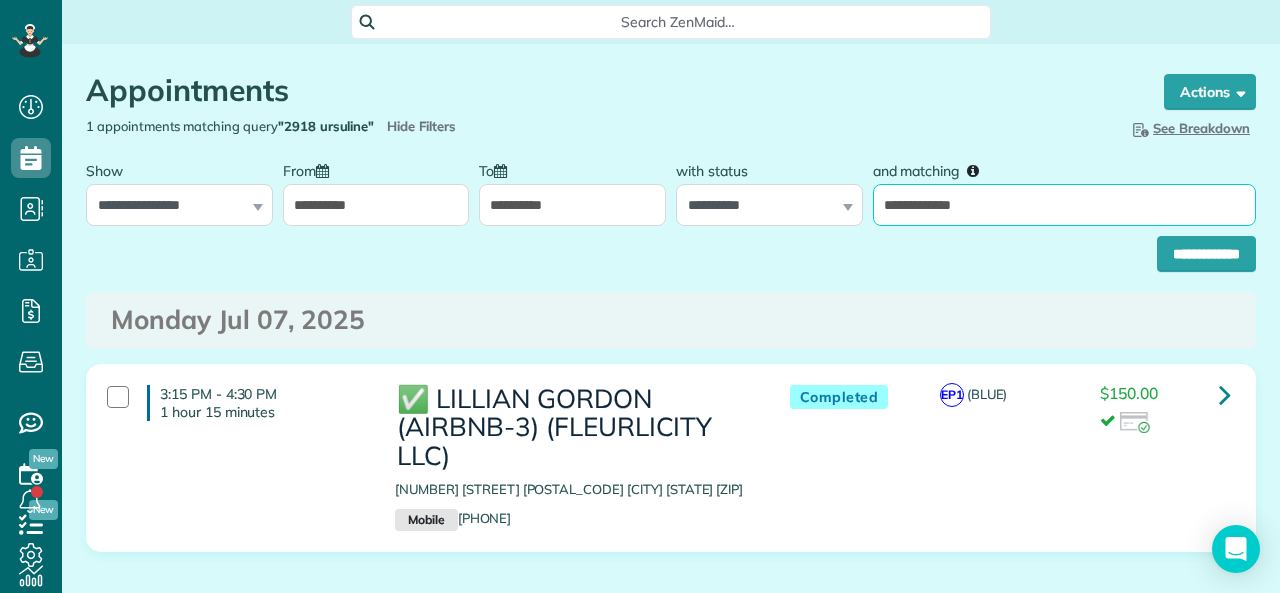 click on "**********" at bounding box center (1064, 205) 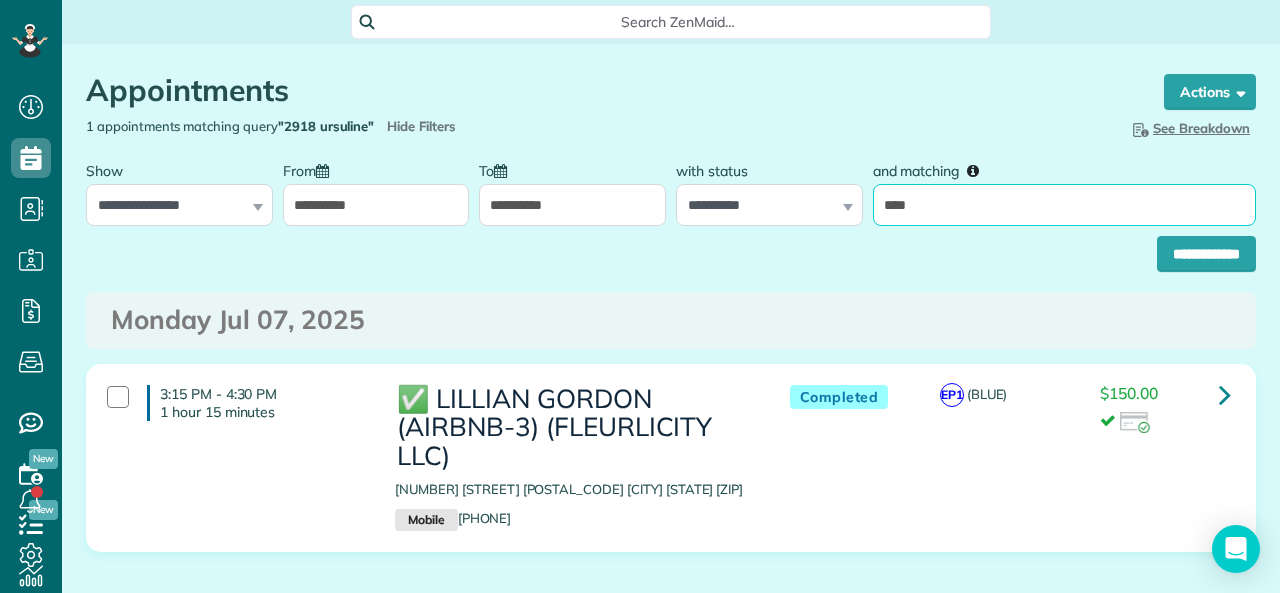 click on "**********" at bounding box center (1206, 254) 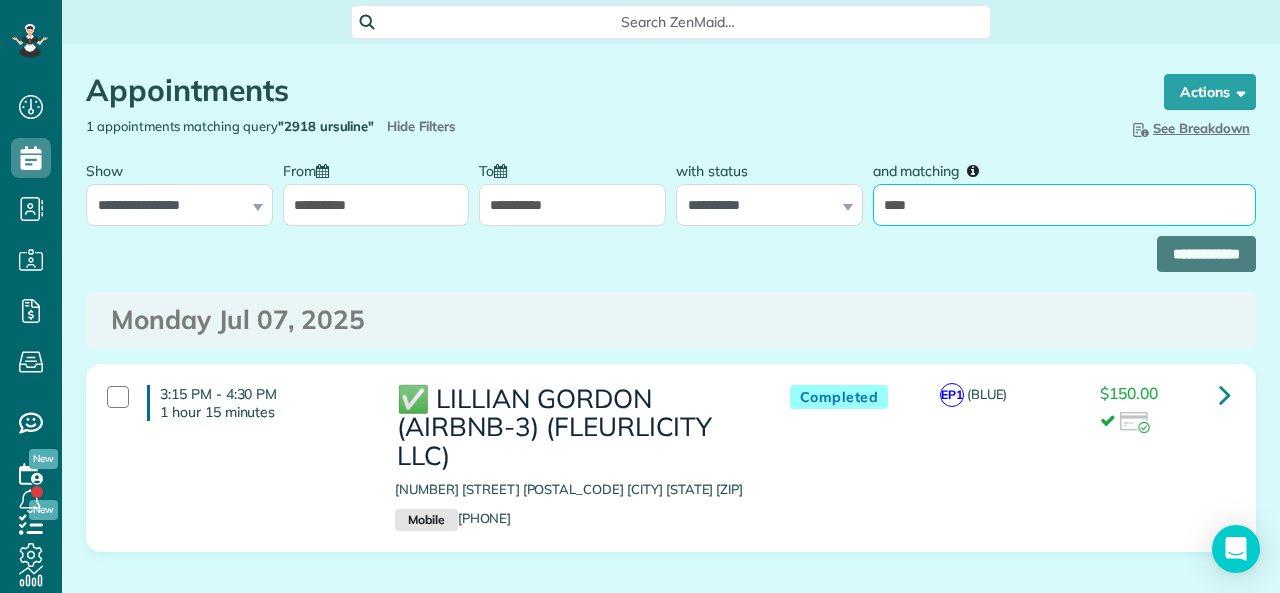 type on "**********" 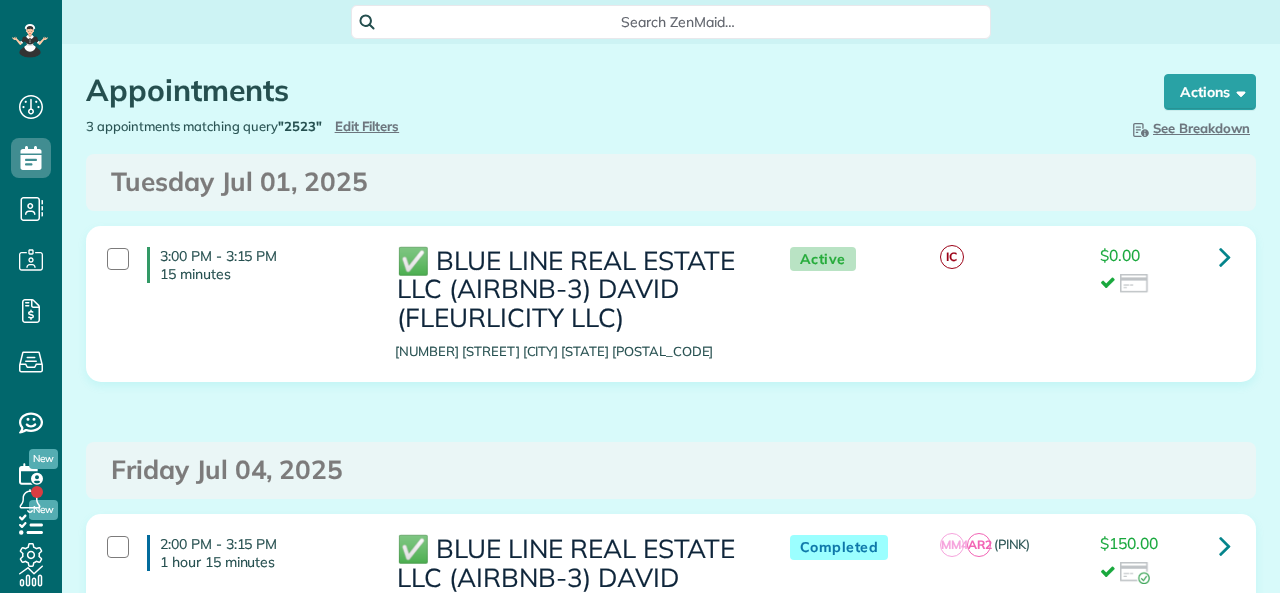 scroll, scrollTop: 0, scrollLeft: 0, axis: both 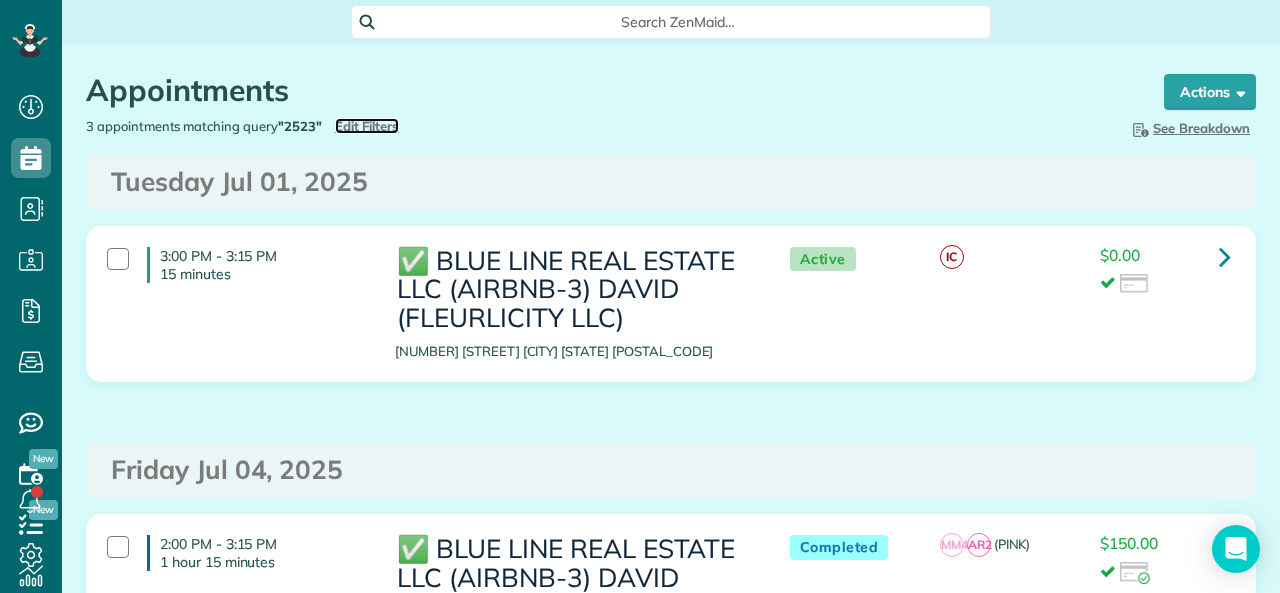 click on "Edit Filters" at bounding box center (367, 126) 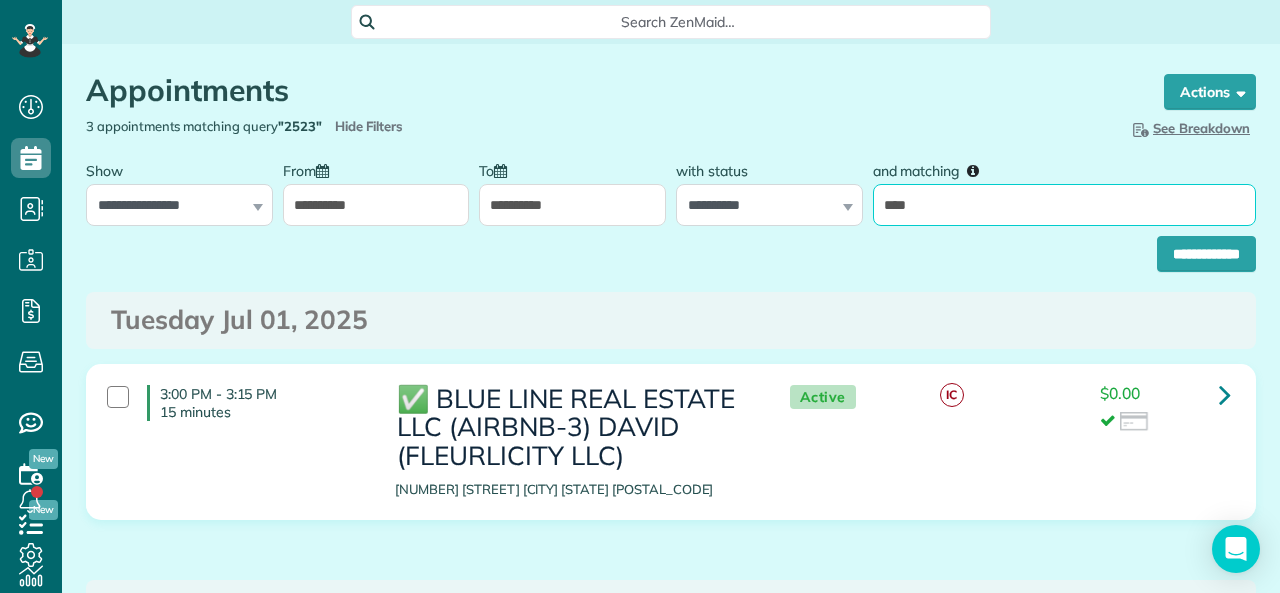 click on "****" at bounding box center (1064, 205) 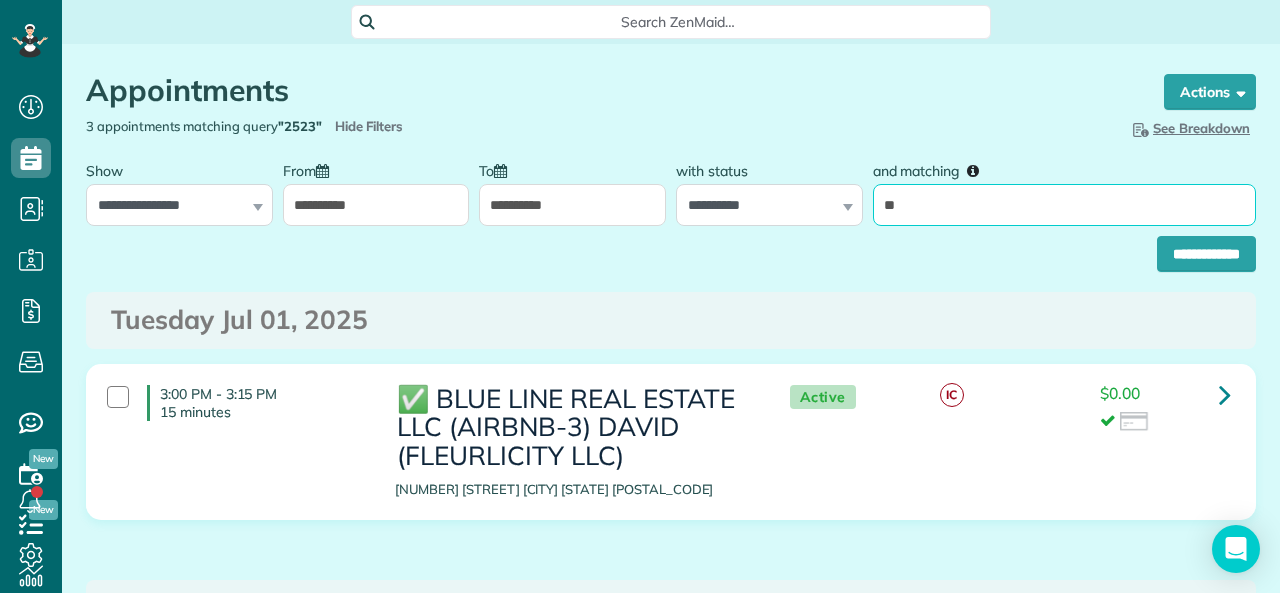 type on "****" 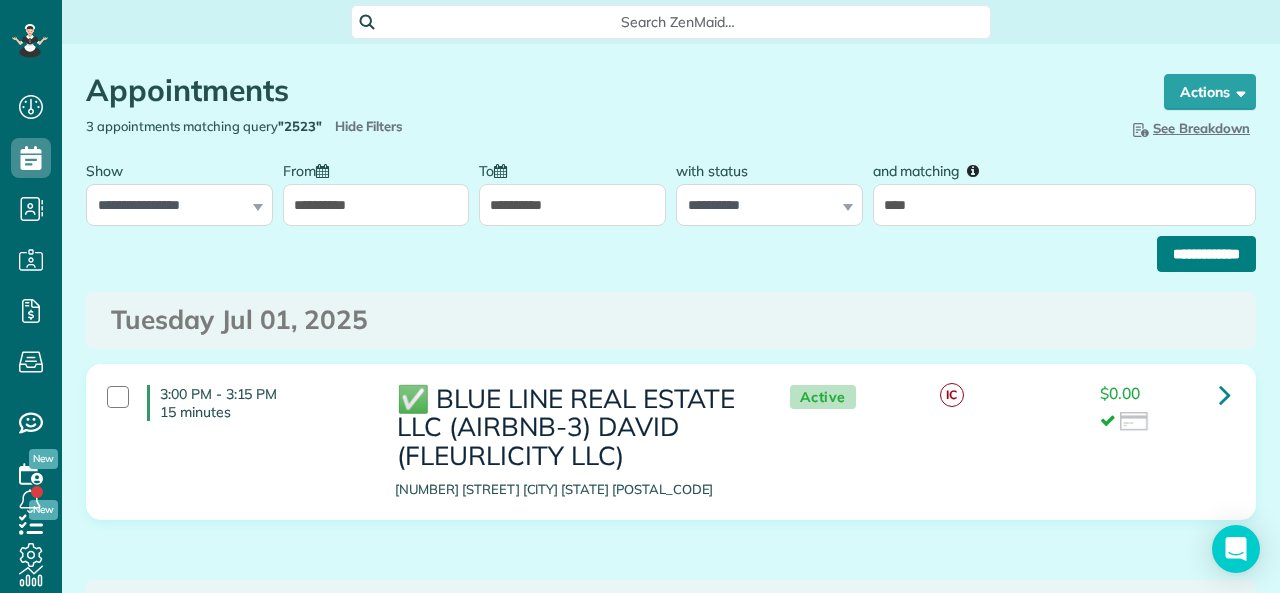 click on "**********" at bounding box center (1206, 254) 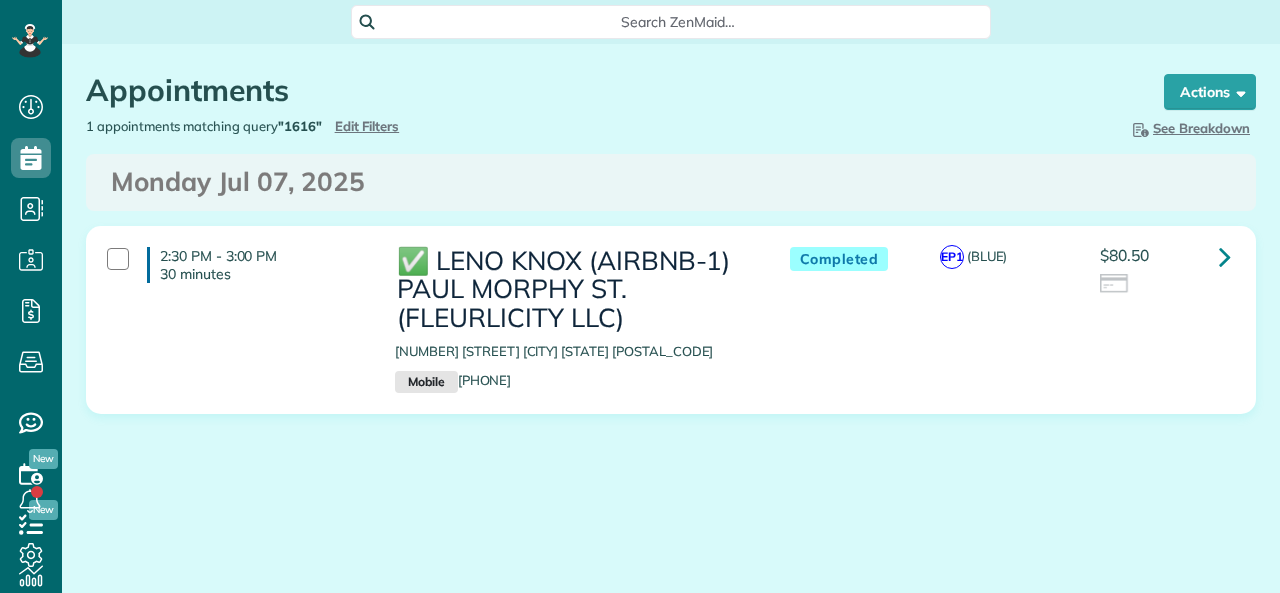 scroll, scrollTop: 0, scrollLeft: 0, axis: both 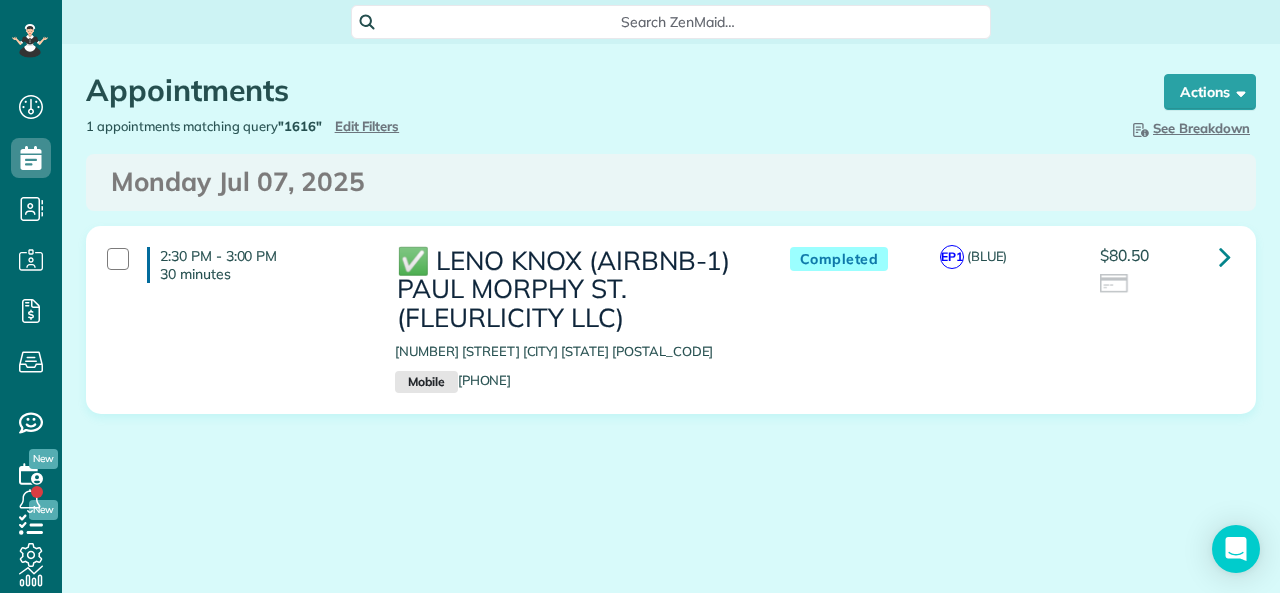 click on "Appointments
the List View [2 min]" at bounding box center [606, 95] 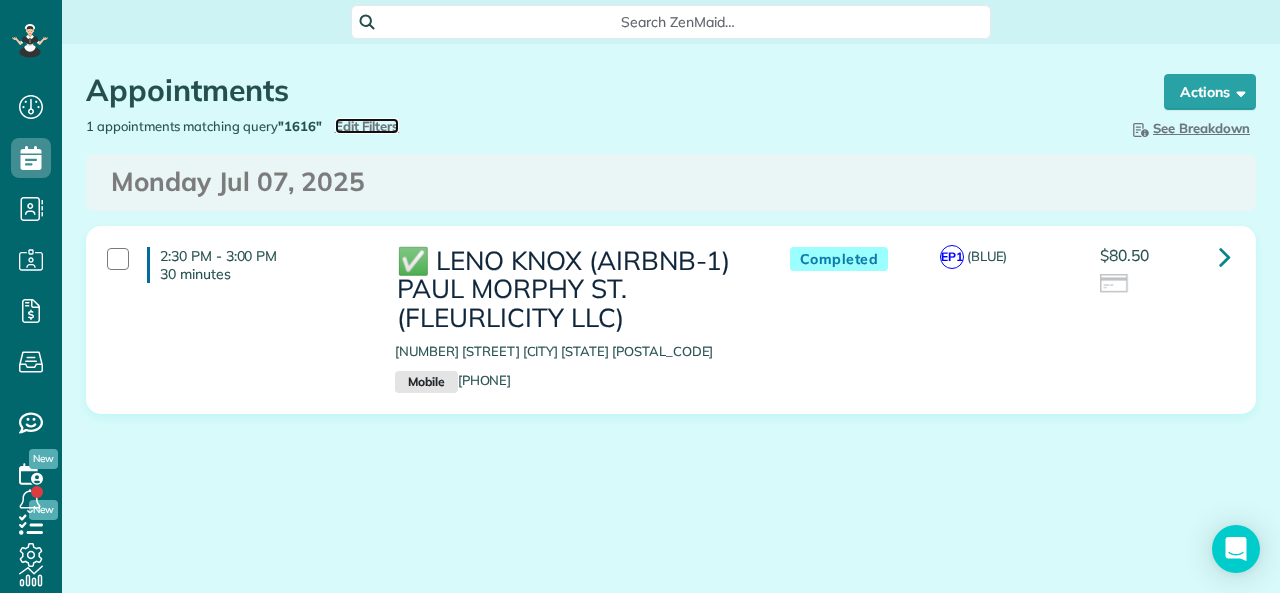 click on "Edit Filters" at bounding box center [367, 126] 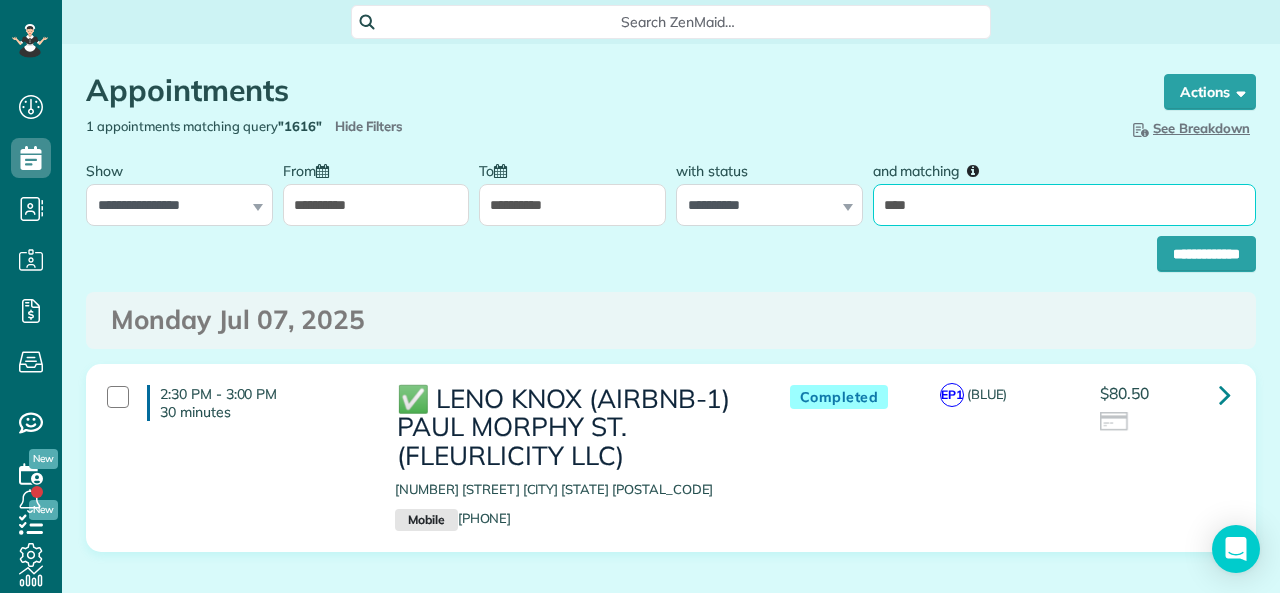 click on "****" at bounding box center (1064, 205) 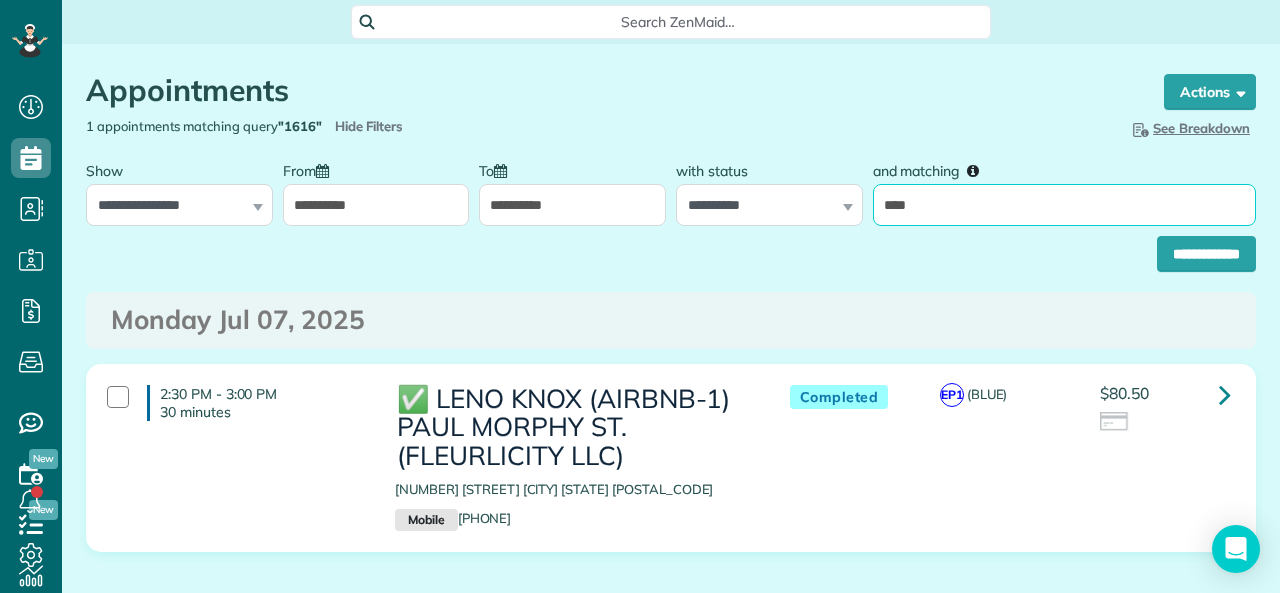 type on "**********" 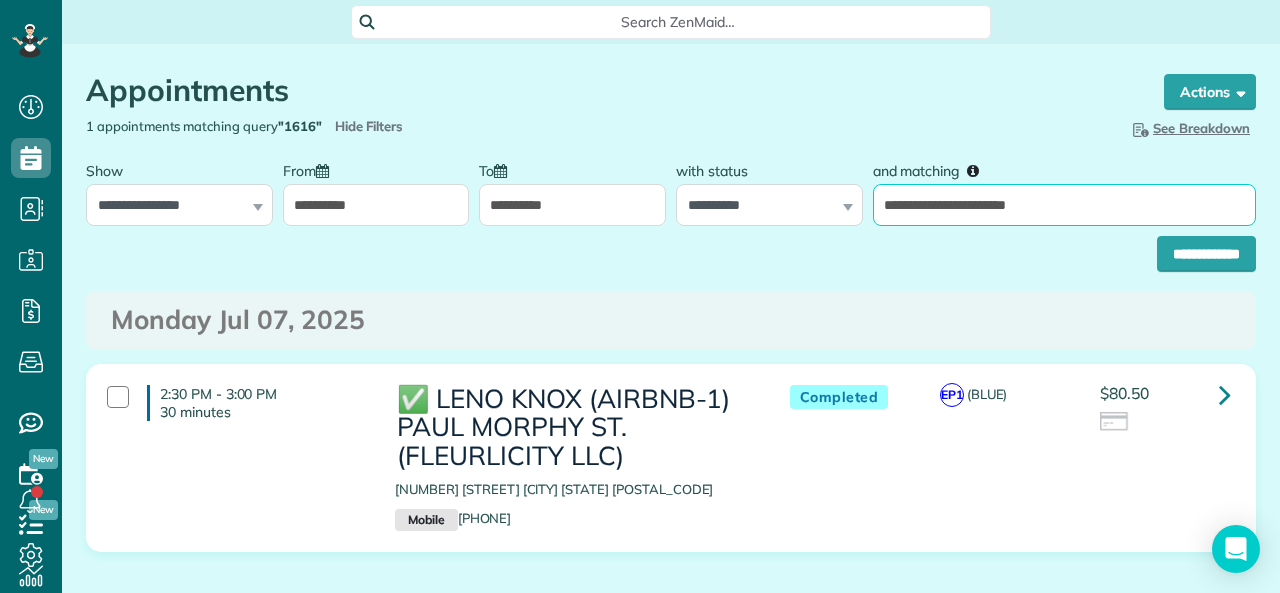 click on "**********" at bounding box center (1206, 254) 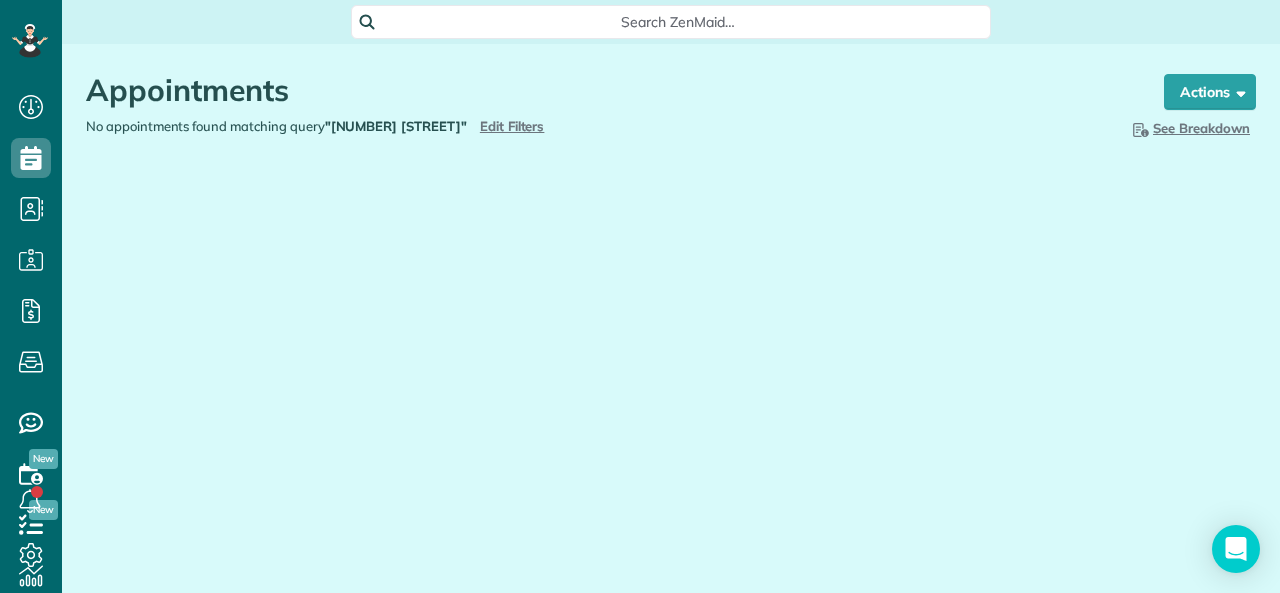 scroll, scrollTop: 0, scrollLeft: 0, axis: both 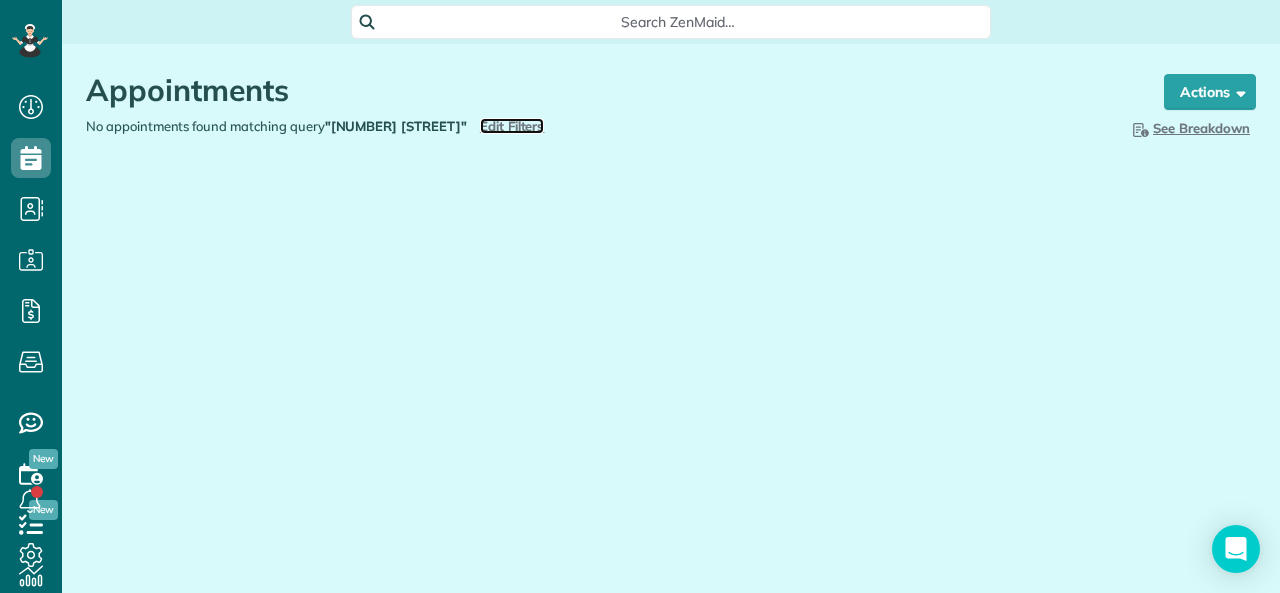 click on "Edit Filters" at bounding box center [512, 126] 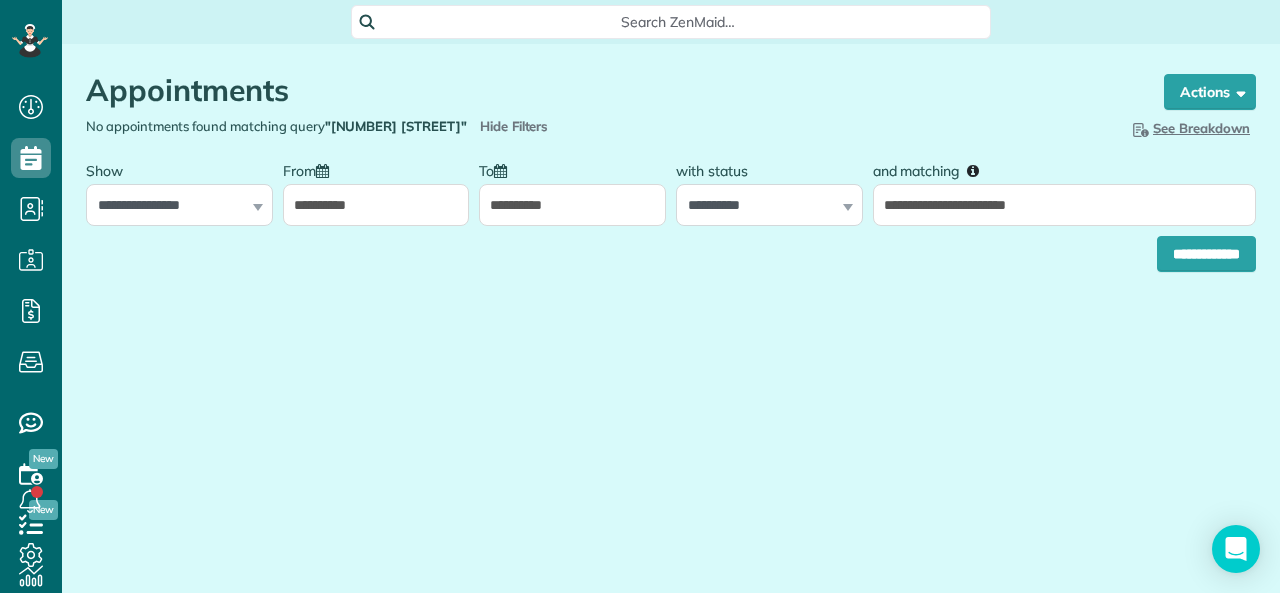 click on "**********" at bounding box center (376, 205) 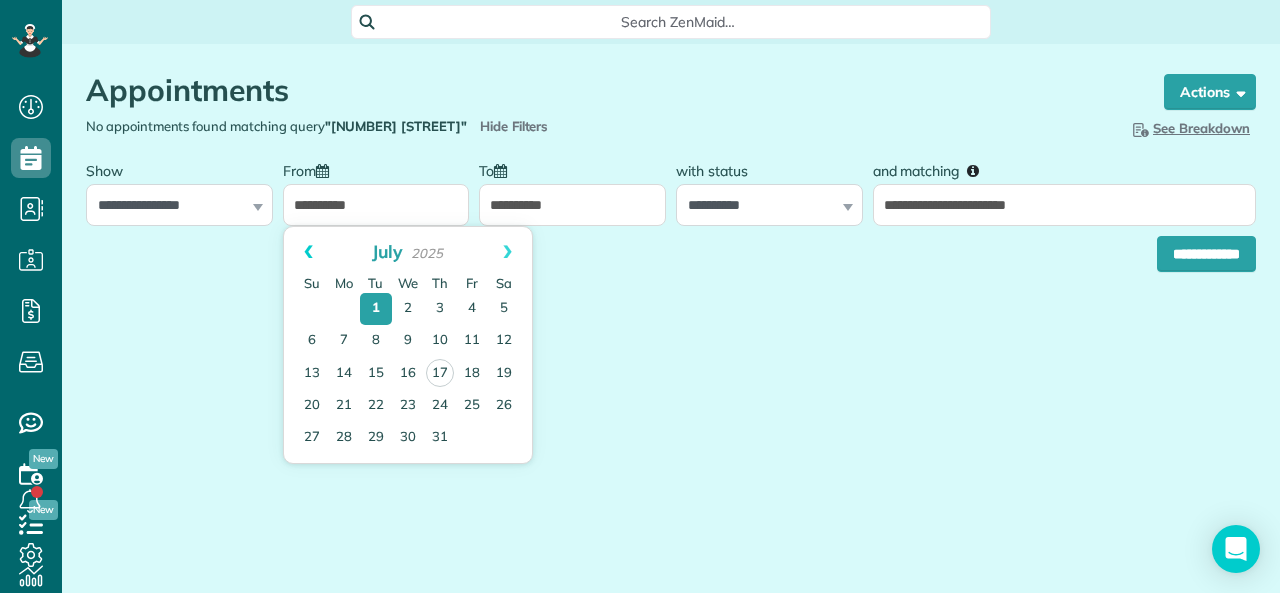 click on "Prev" at bounding box center [308, 252] 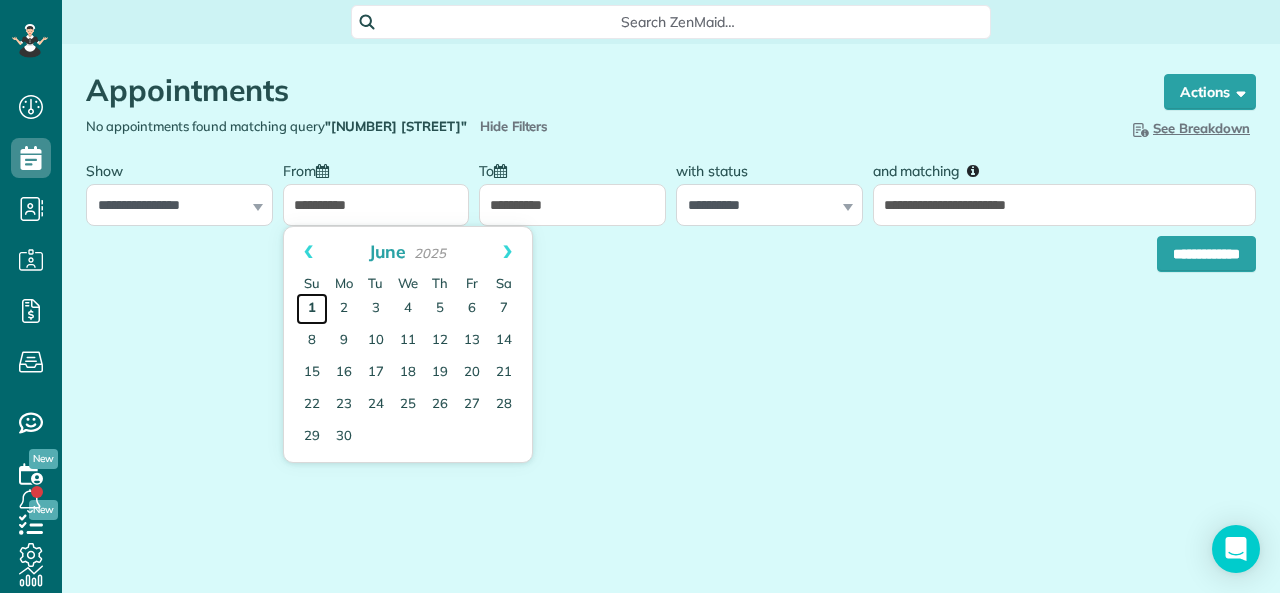 click on "1" at bounding box center (312, 309) 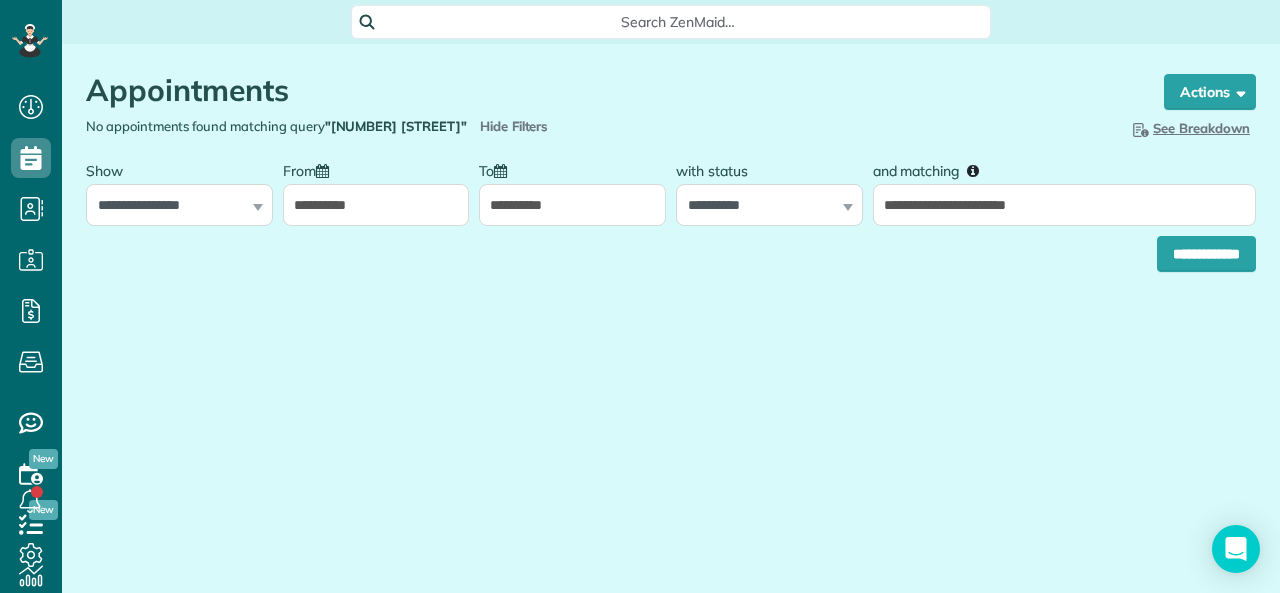 click on "**********" at bounding box center (671, 249) 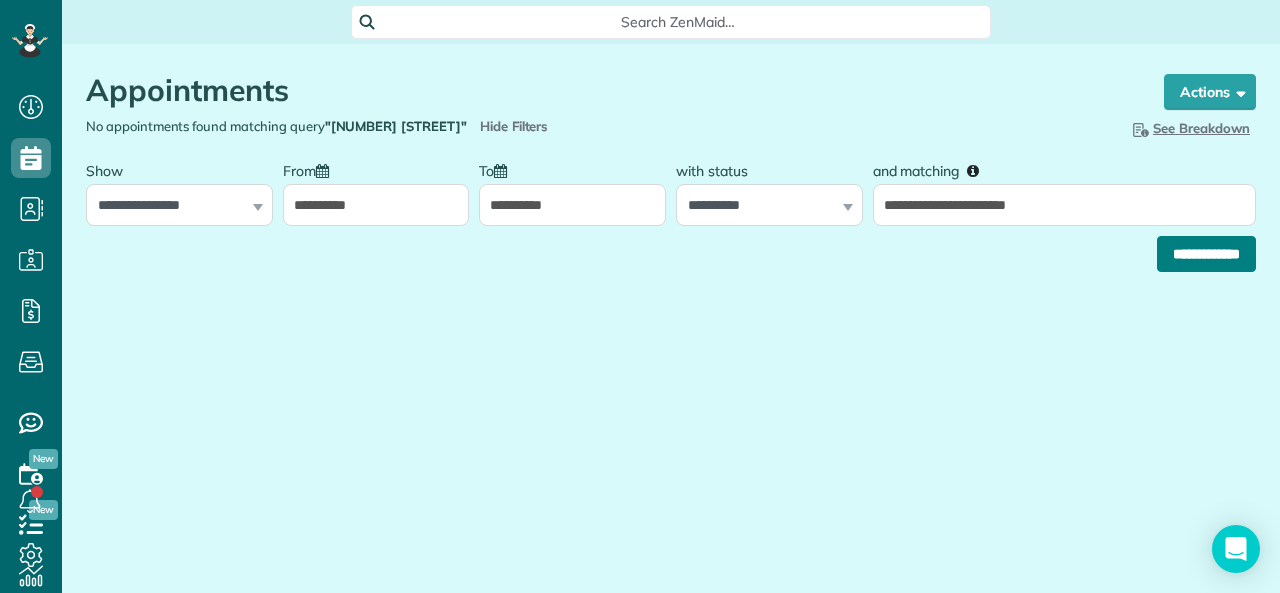 click on "**********" at bounding box center (1206, 254) 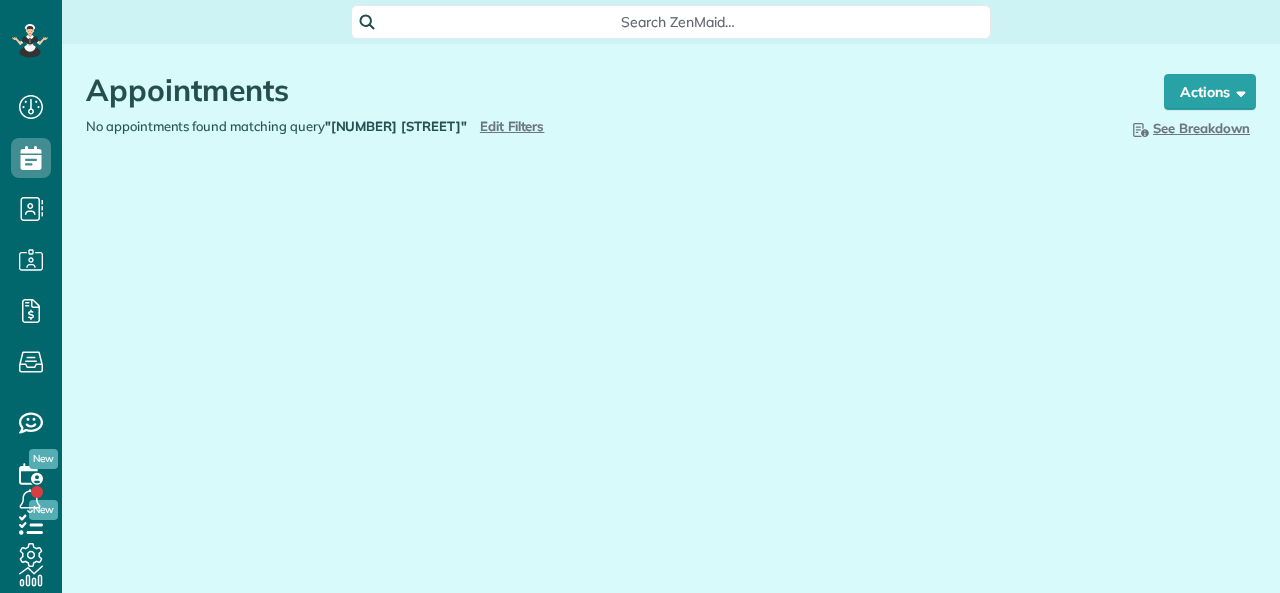 scroll, scrollTop: 0, scrollLeft: 0, axis: both 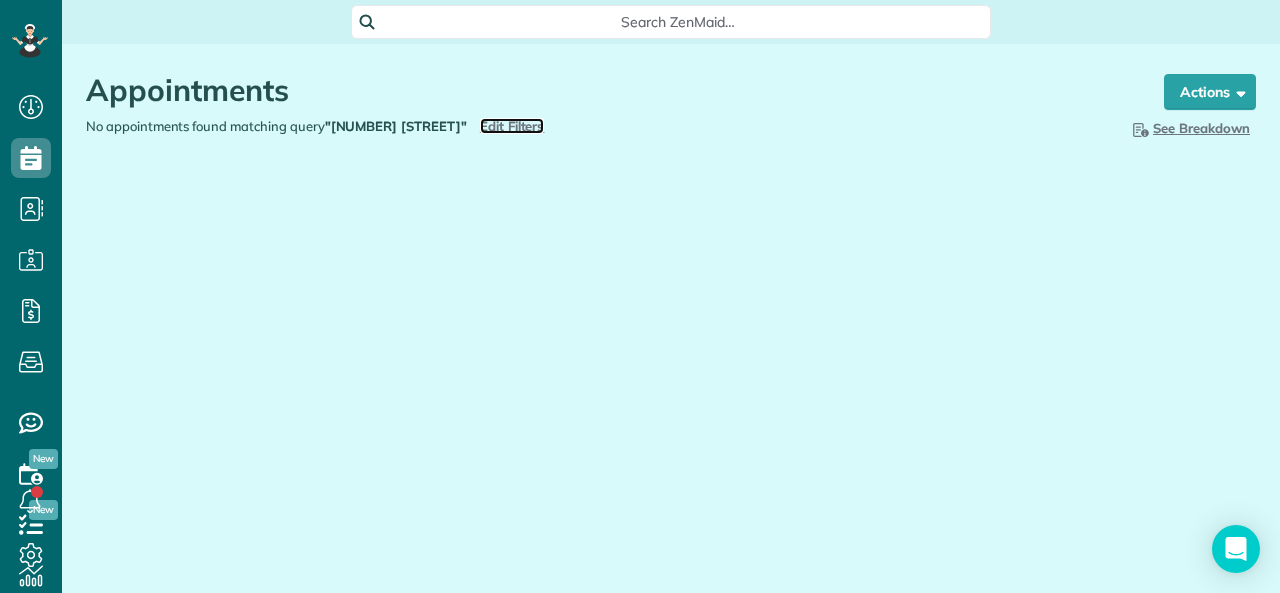 click on "Edit Filters" at bounding box center (512, 126) 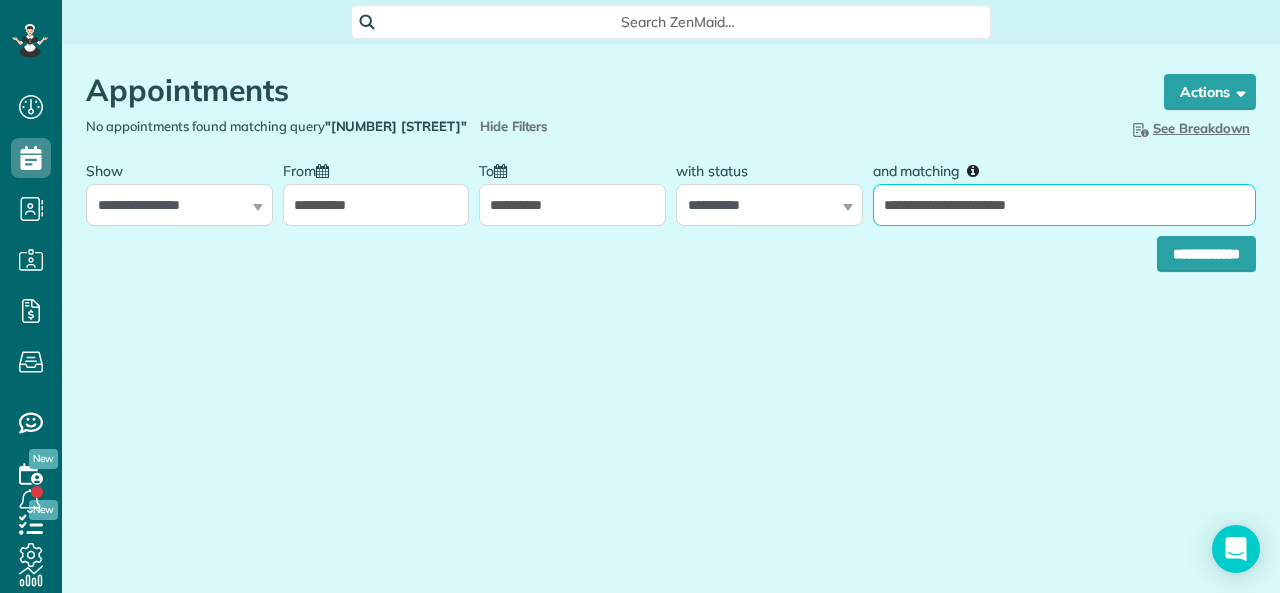 drag, startPoint x: 1072, startPoint y: 213, endPoint x: 917, endPoint y: 212, distance: 155.00322 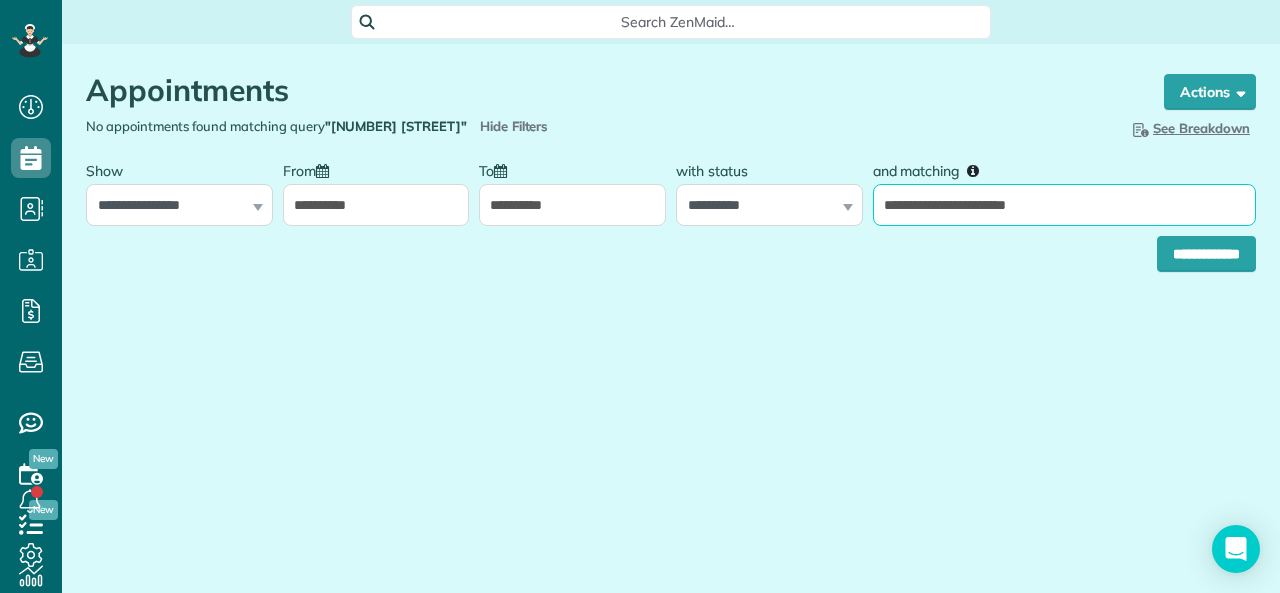 click on "**********" at bounding box center (1064, 205) 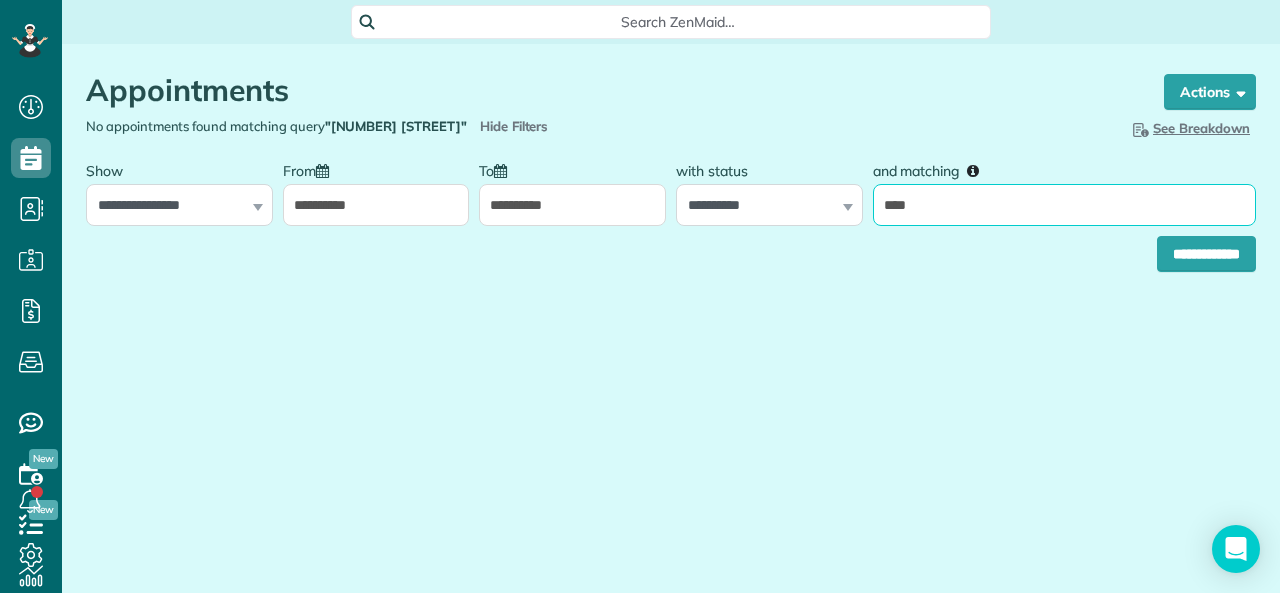 type on "****" 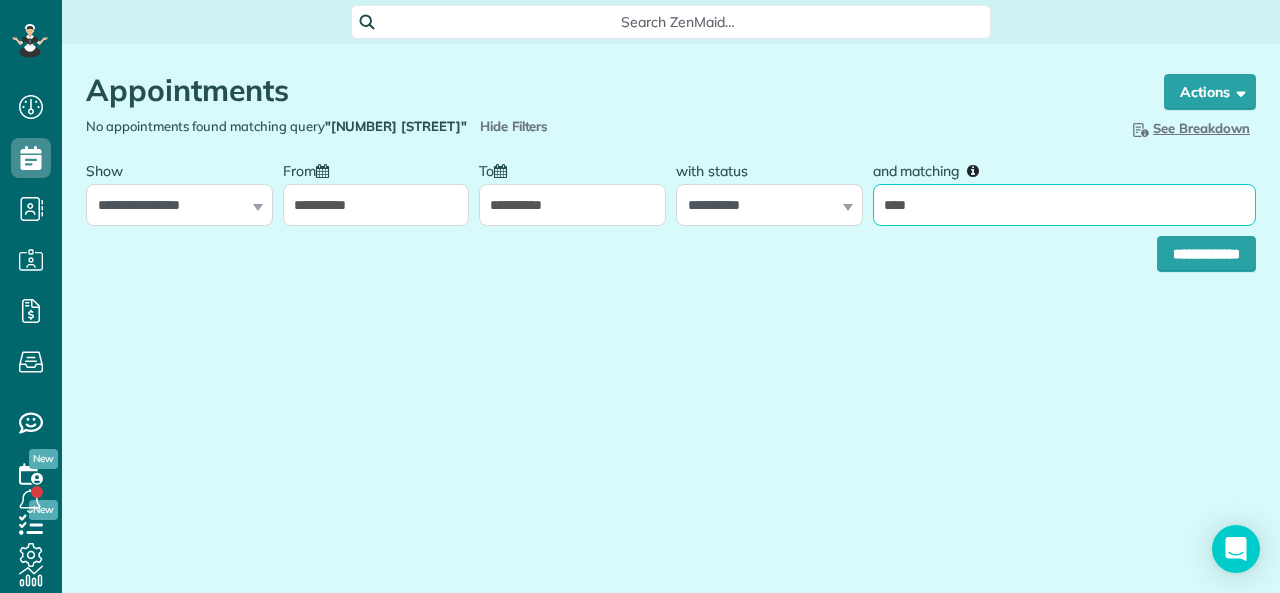 click on "**********" at bounding box center [1206, 254] 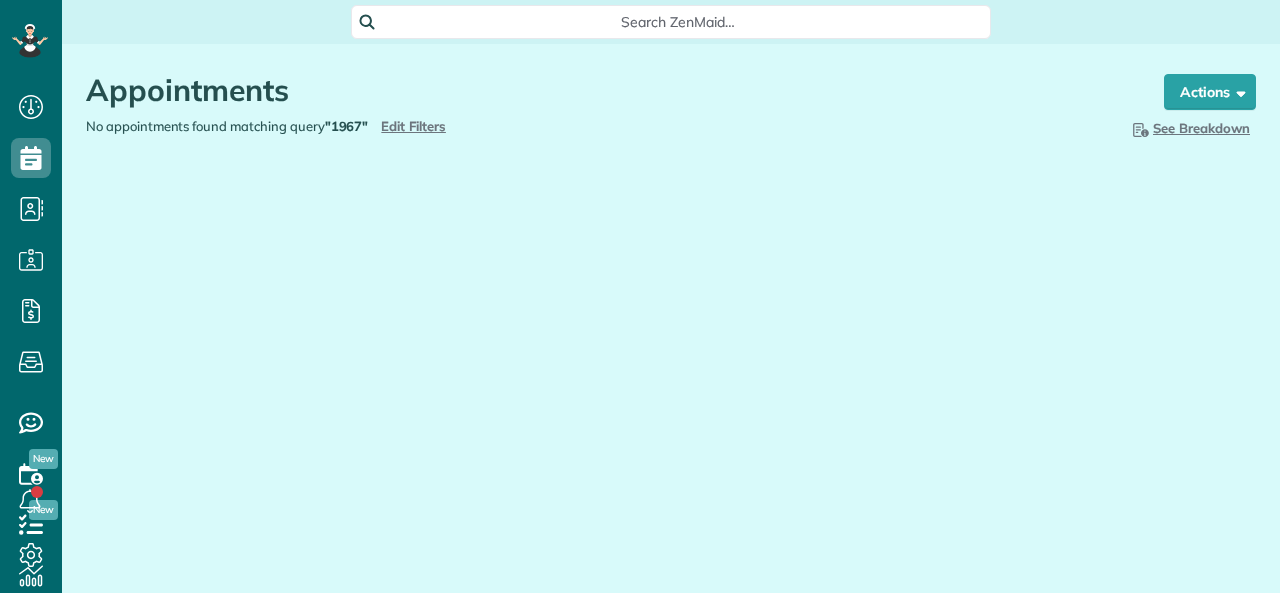 scroll, scrollTop: 0, scrollLeft: 0, axis: both 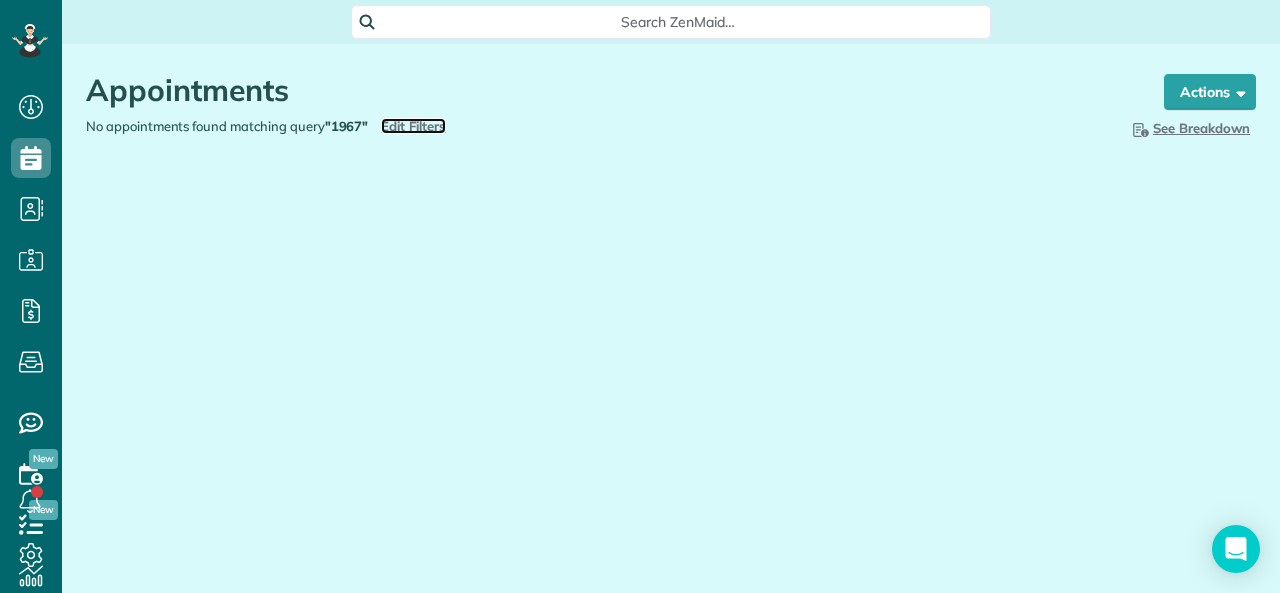 click on "Edit Filters" at bounding box center [413, 126] 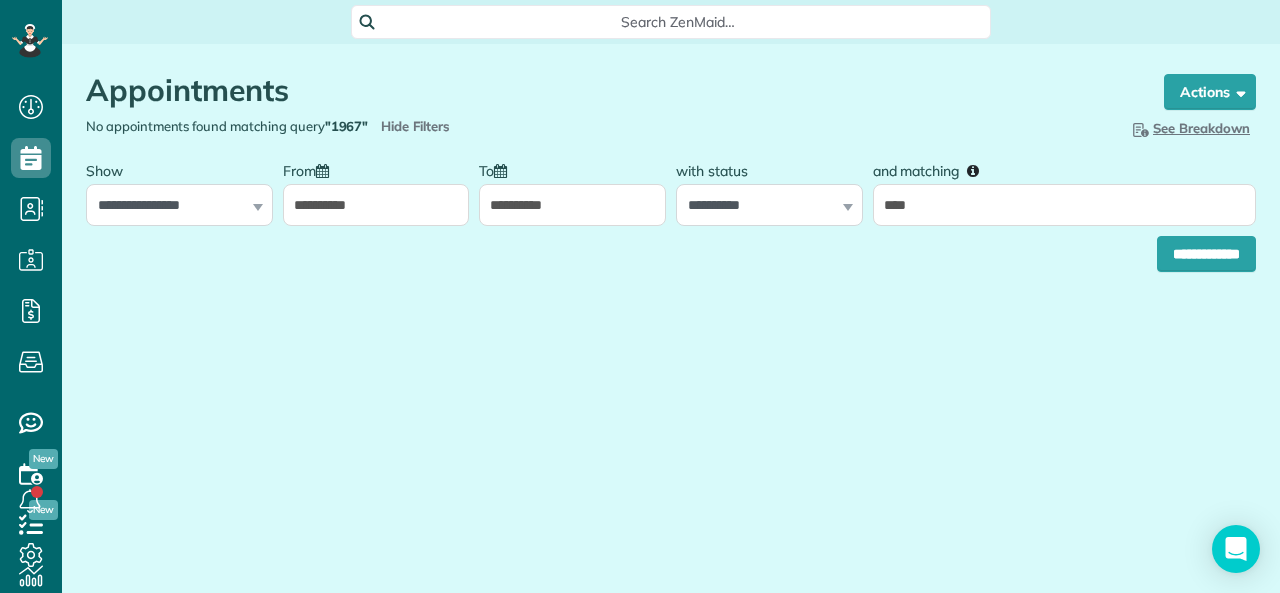 click on "**********" at bounding box center [376, 205] 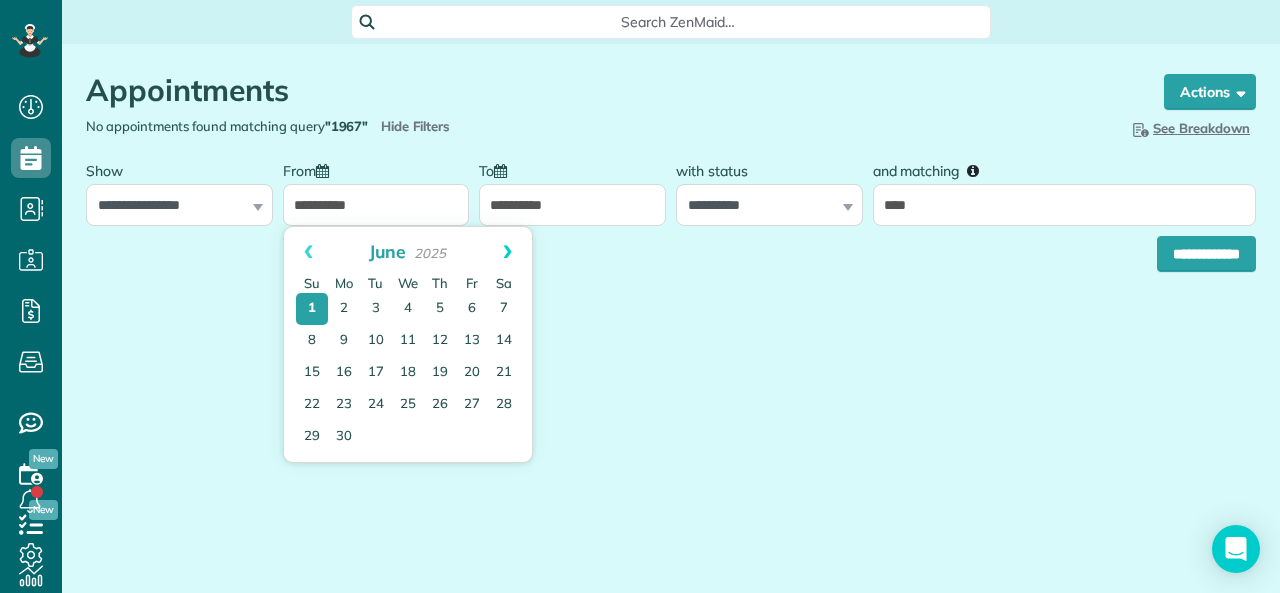 click on "Next" at bounding box center (507, 252) 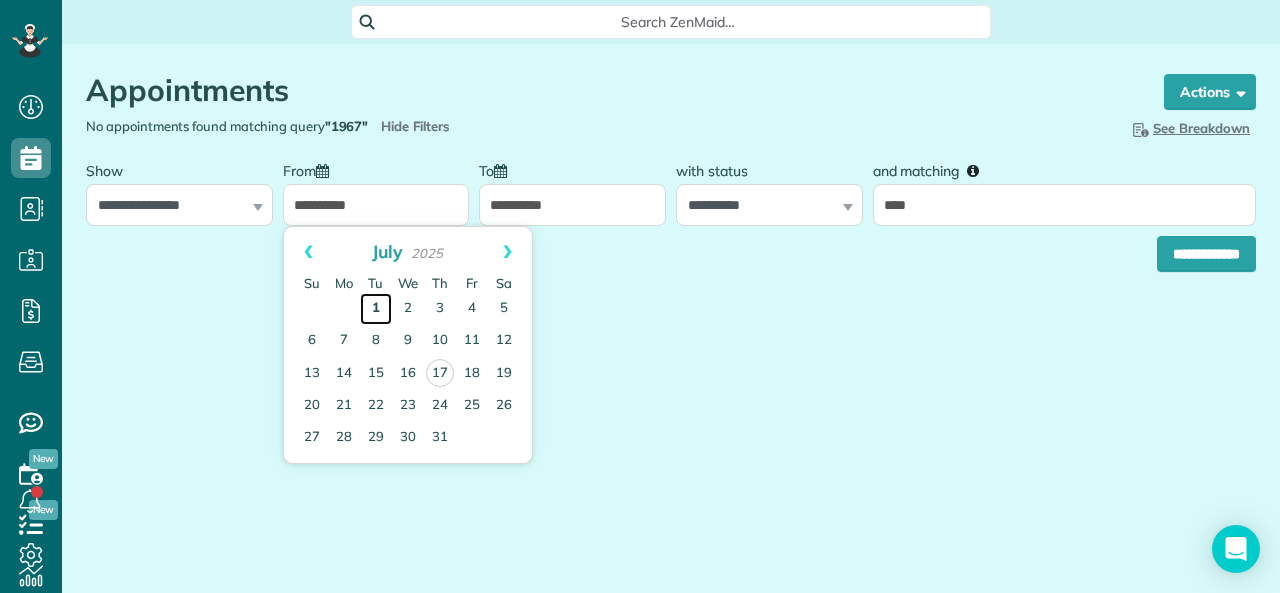 click on "1" at bounding box center [376, 309] 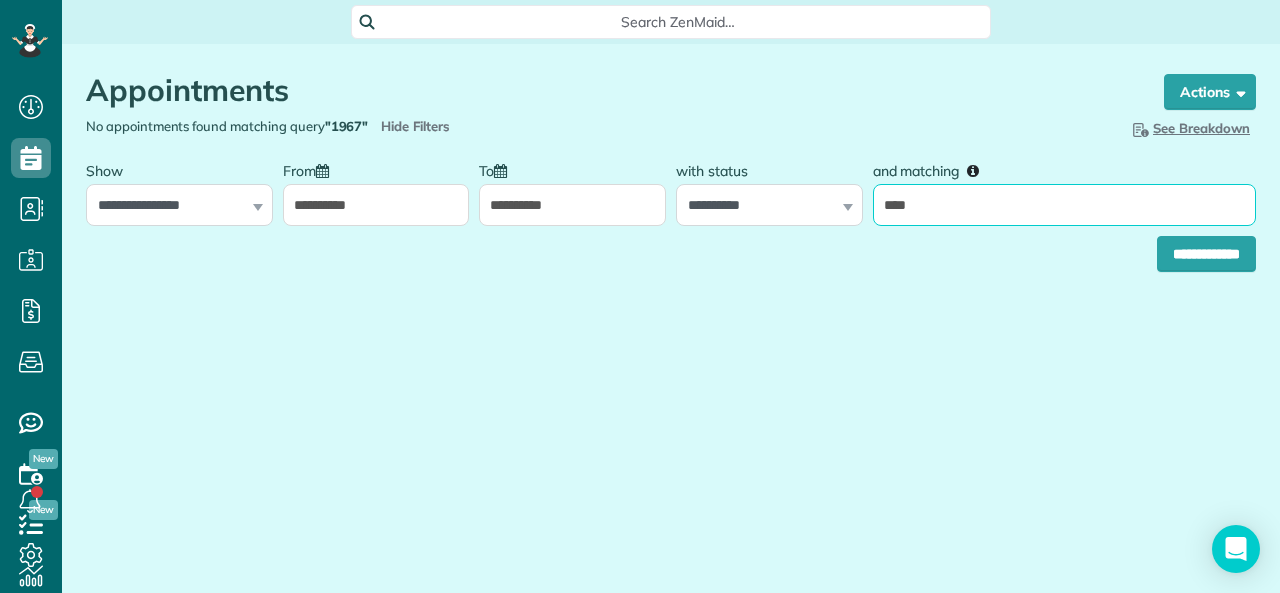 click on "****" at bounding box center (1064, 205) 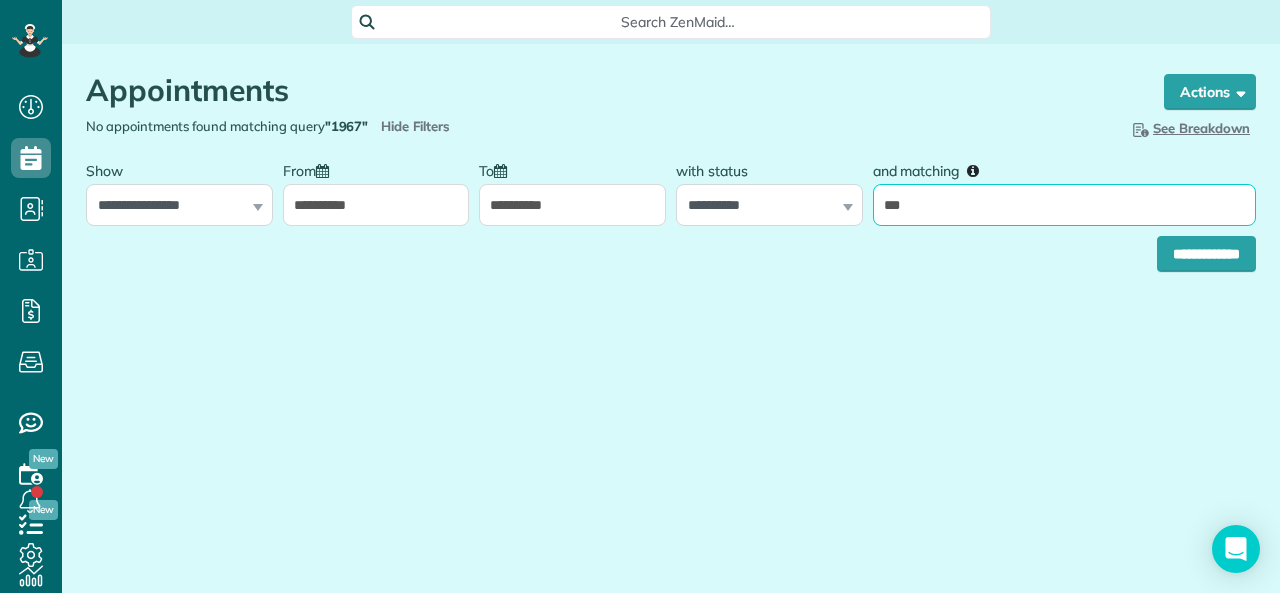type on "********" 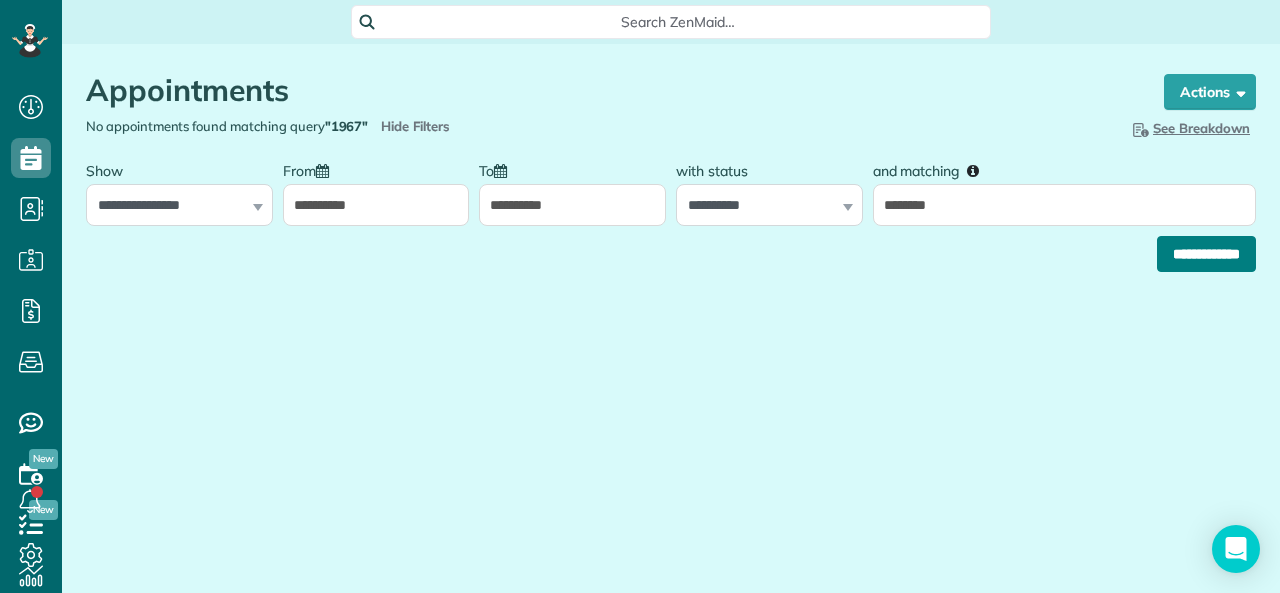 click on "**********" at bounding box center (1206, 254) 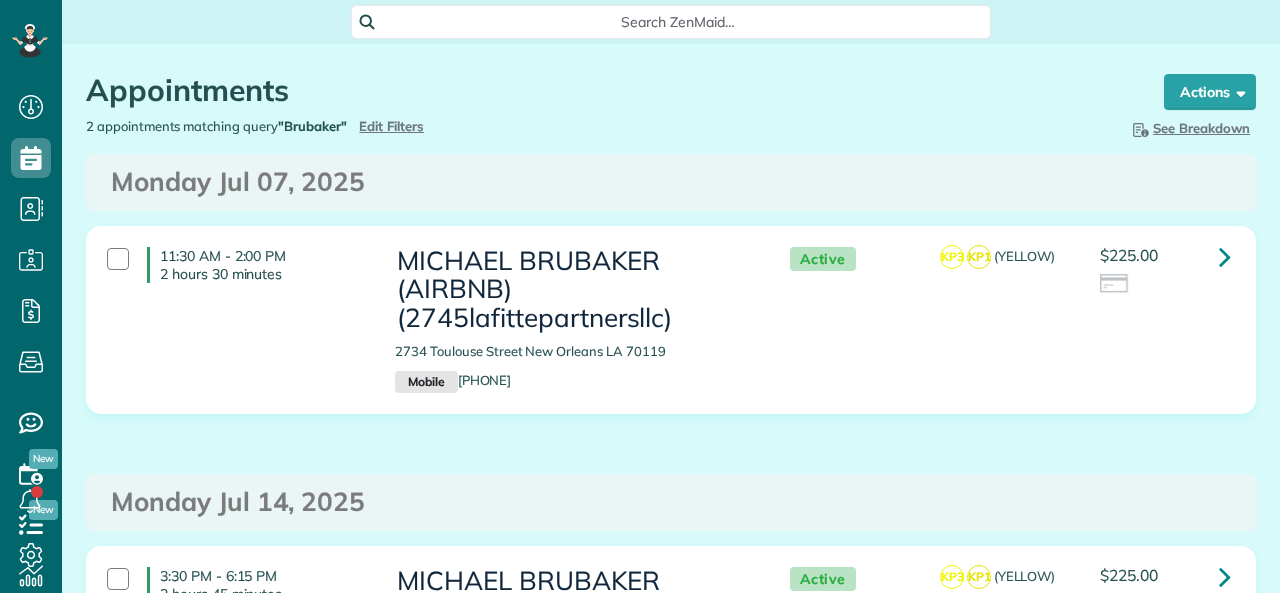scroll, scrollTop: 0, scrollLeft: 0, axis: both 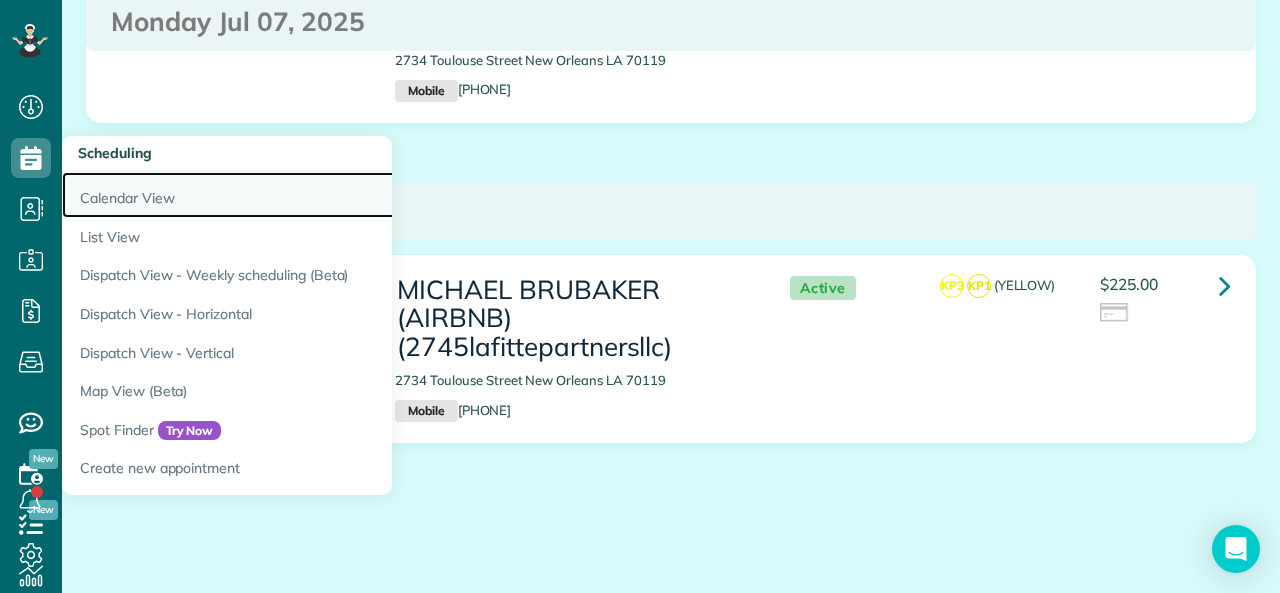 click on "Calendar View" at bounding box center [312, 195] 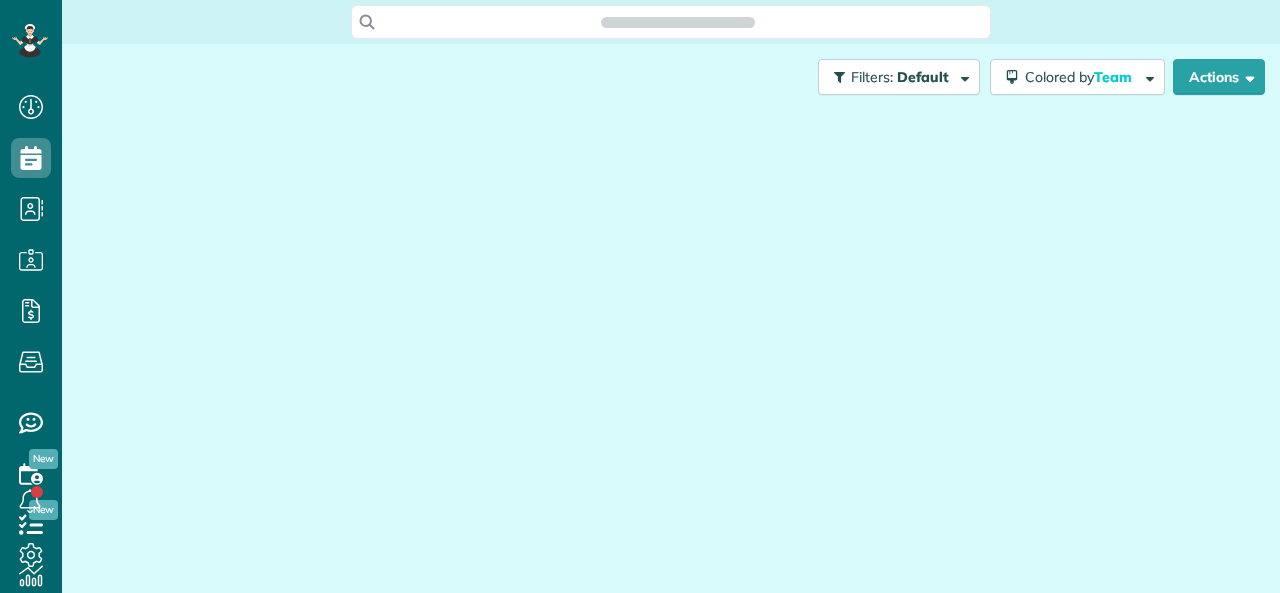 scroll, scrollTop: 0, scrollLeft: 0, axis: both 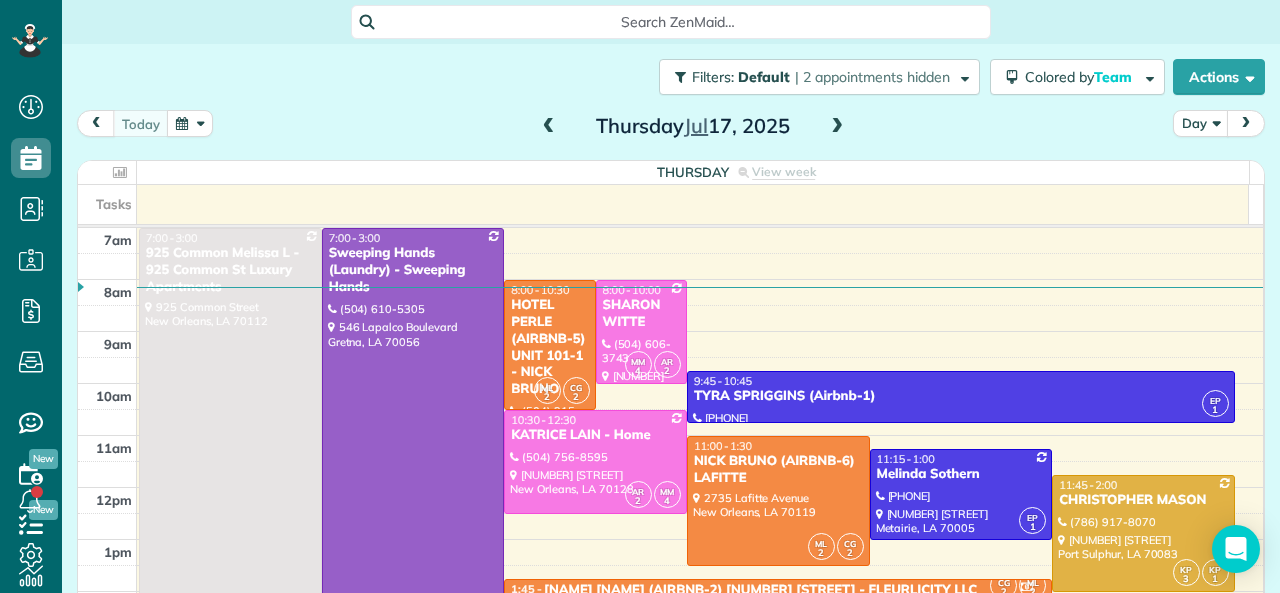 click at bounding box center [837, 127] 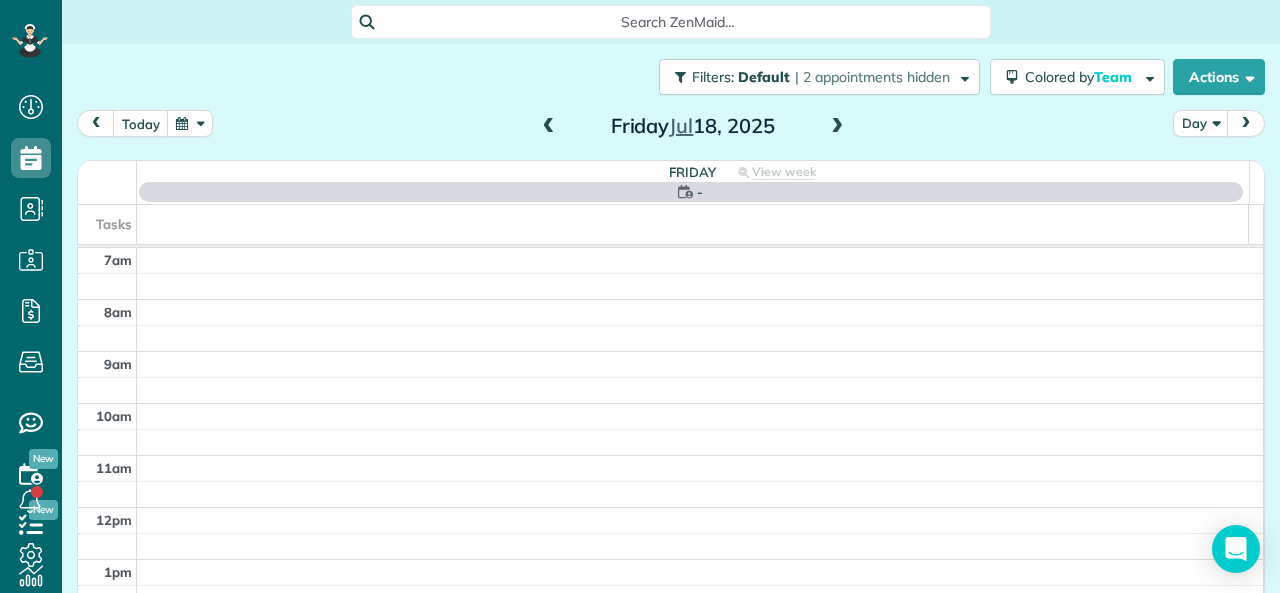 click at bounding box center [837, 127] 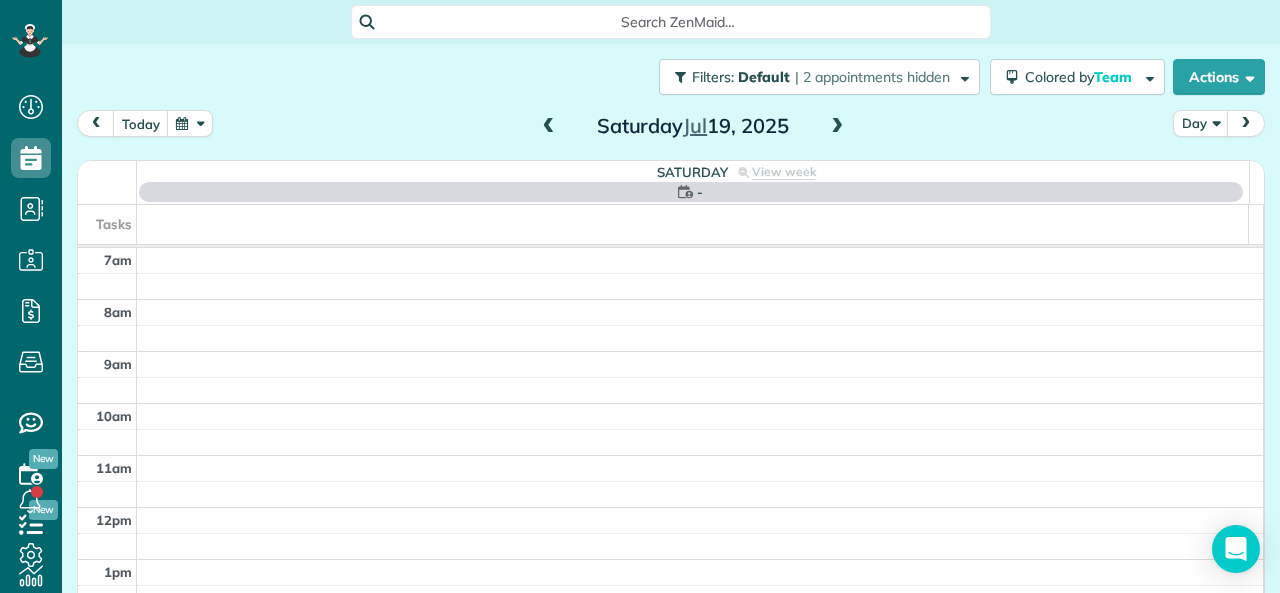 click at bounding box center (837, 127) 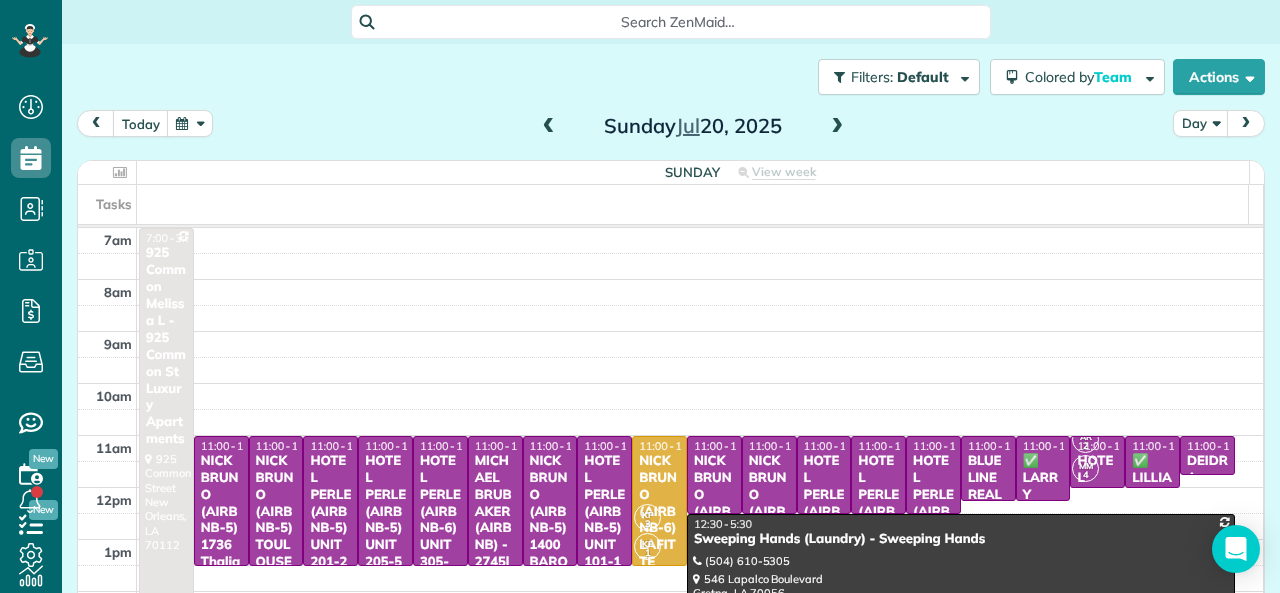 click at bounding box center [837, 127] 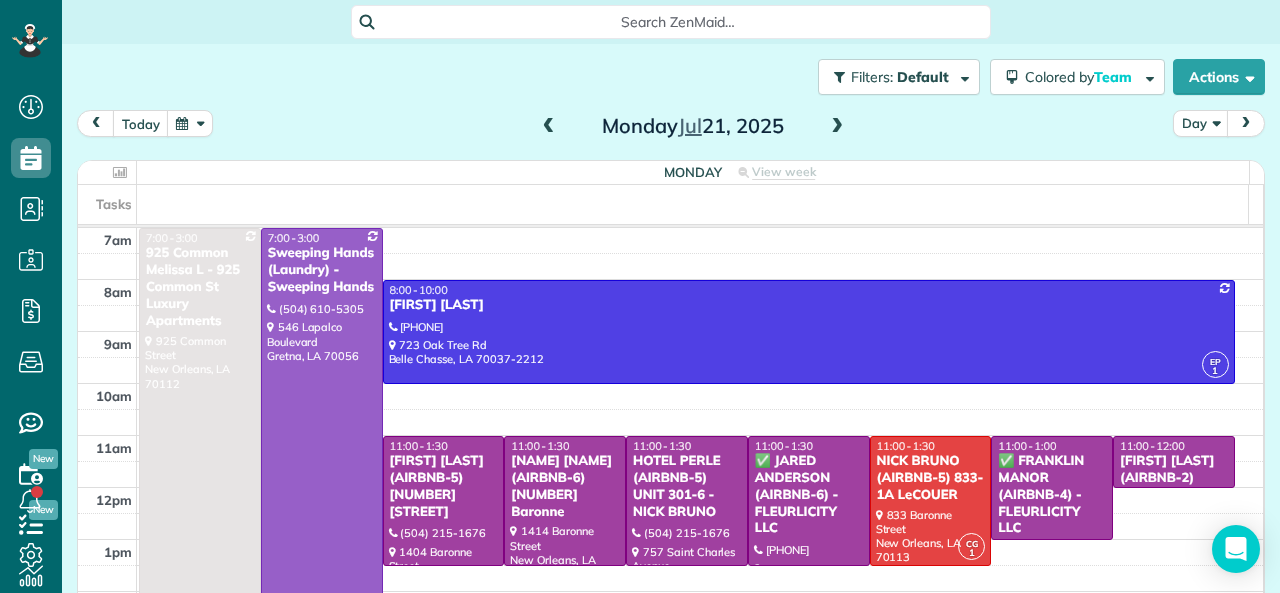 click at bounding box center (837, 127) 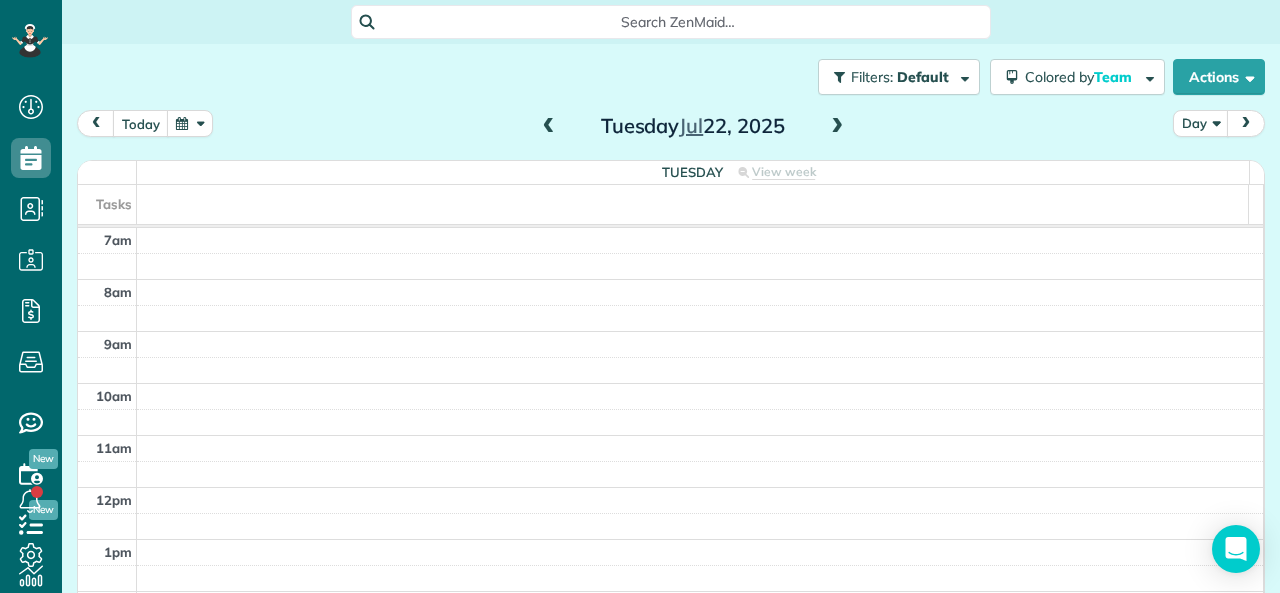 click at bounding box center (837, 127) 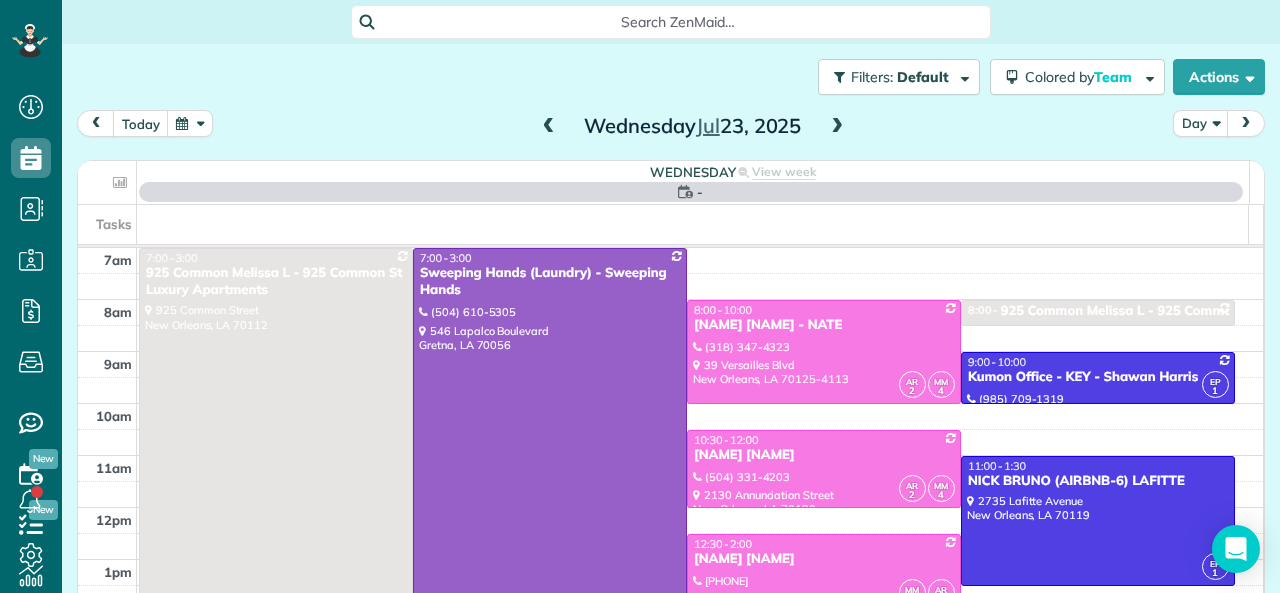 click at bounding box center [837, 127] 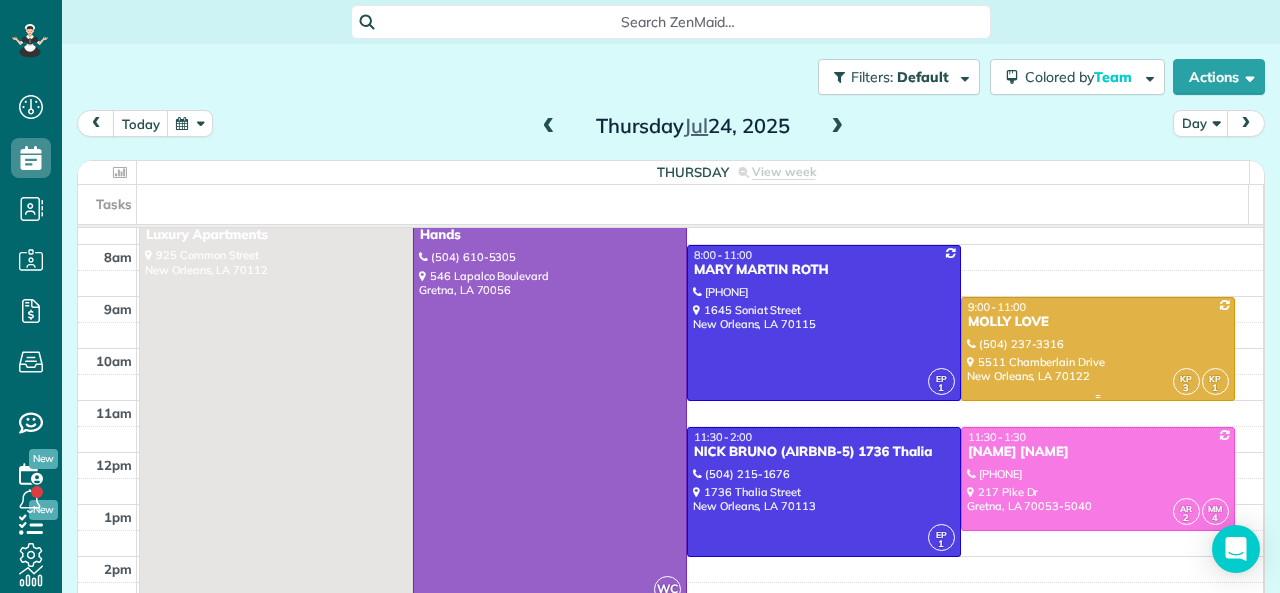 scroll, scrollTop: 0, scrollLeft: 0, axis: both 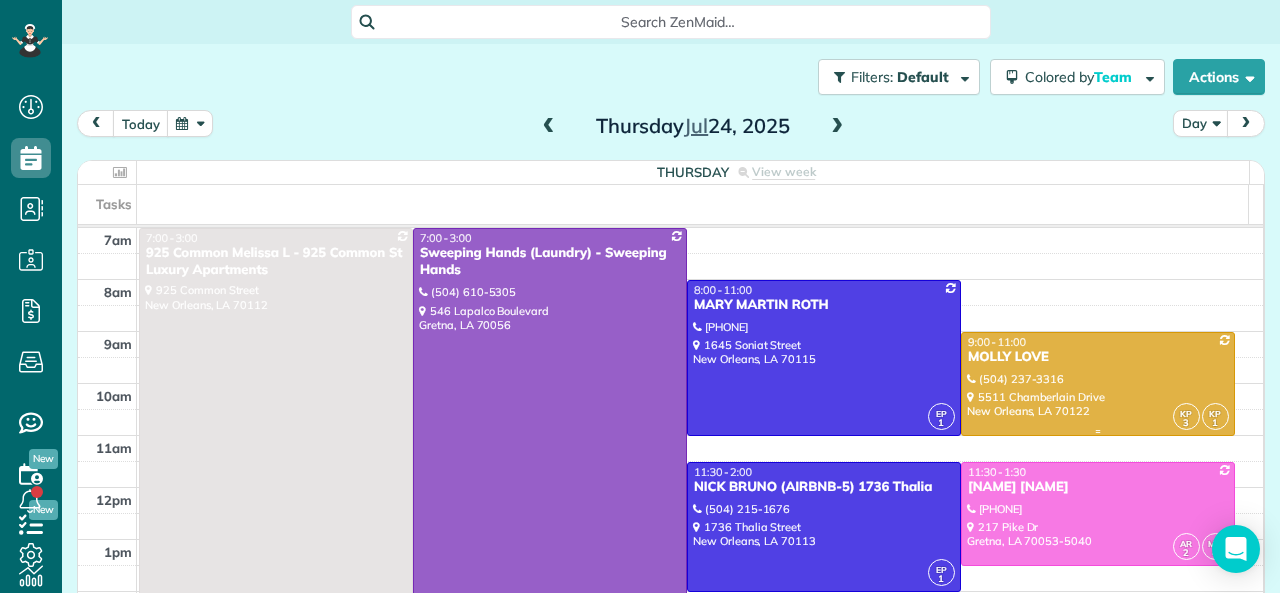 click at bounding box center [1098, 384] 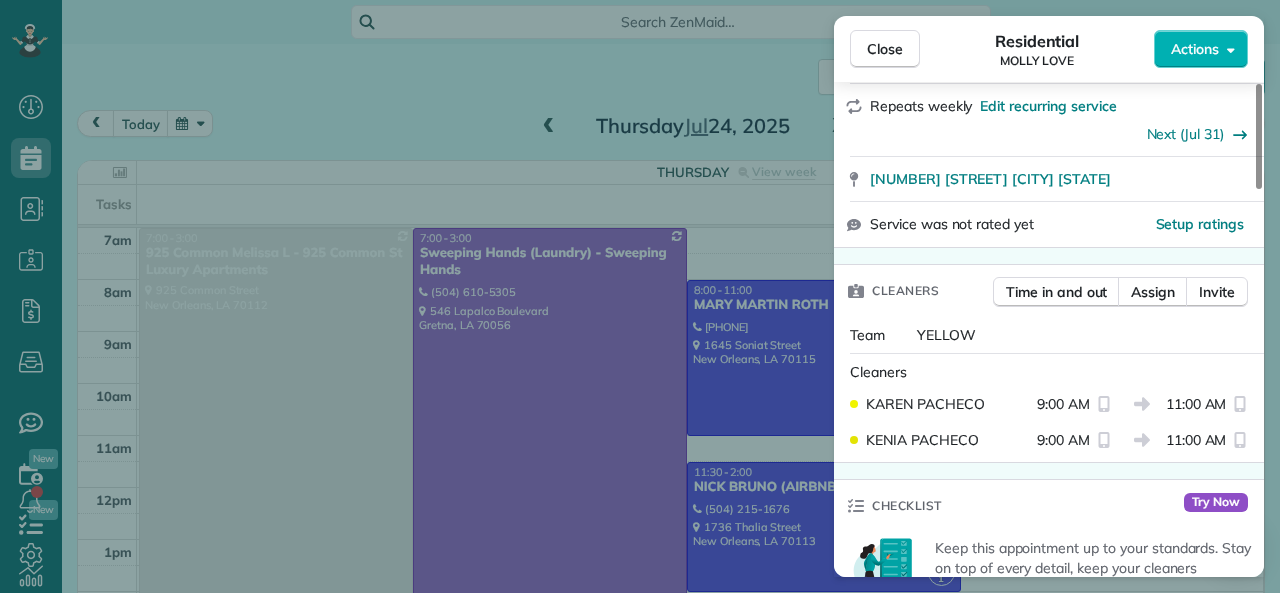 scroll, scrollTop: 400, scrollLeft: 0, axis: vertical 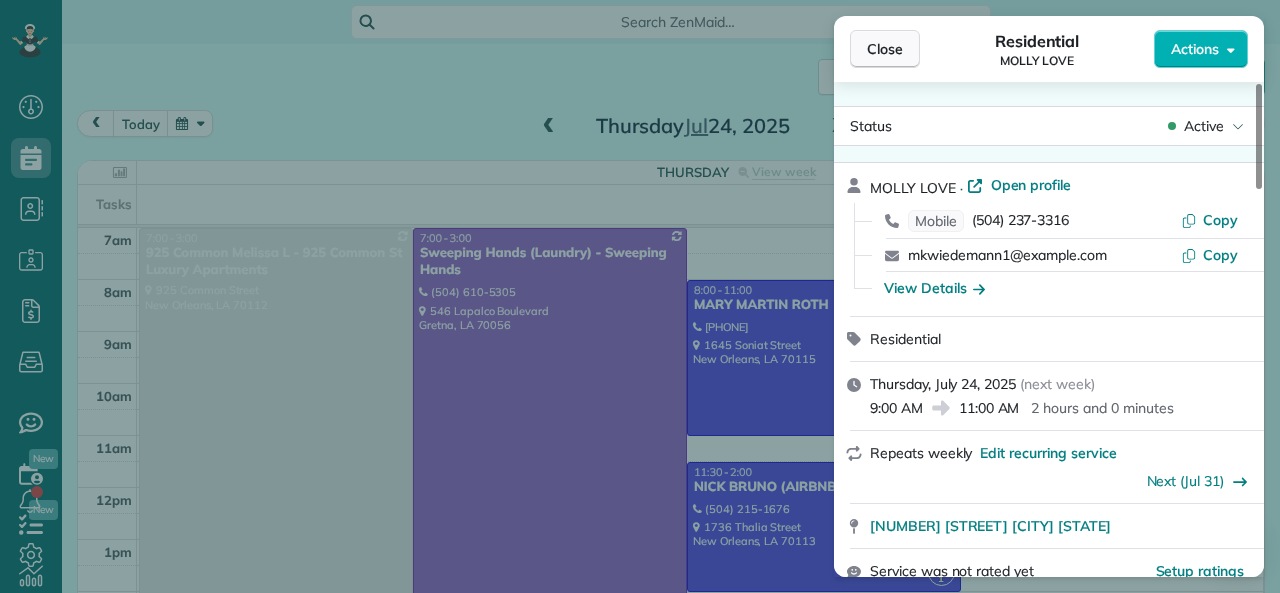 click on "Close" at bounding box center (885, 49) 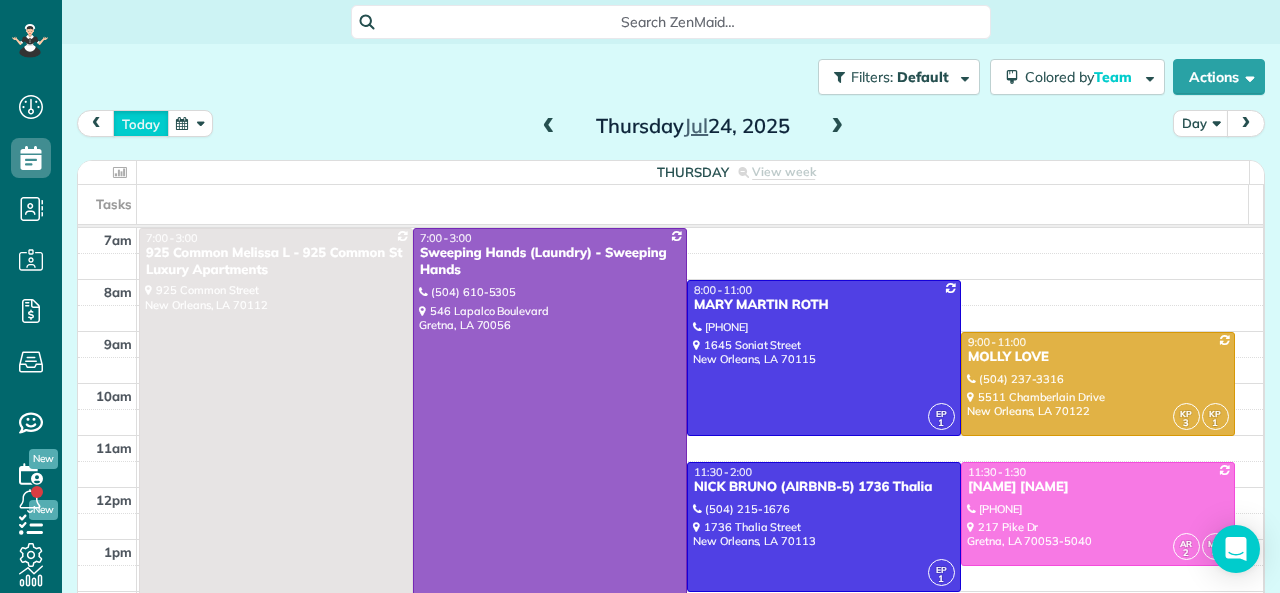 click on "today" at bounding box center [141, 123] 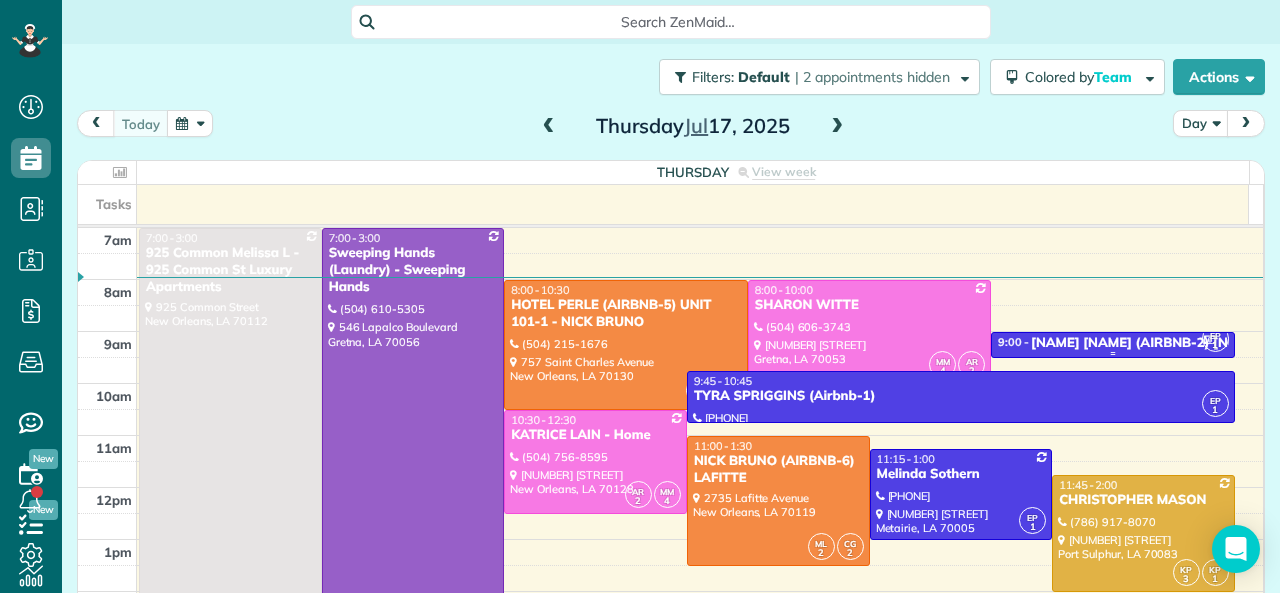 click on "✅CONRAD BARRE (AIRBNB-2) 2516 Myrtle St. - FLEURLICITY LLC" at bounding box center (1247, 343) 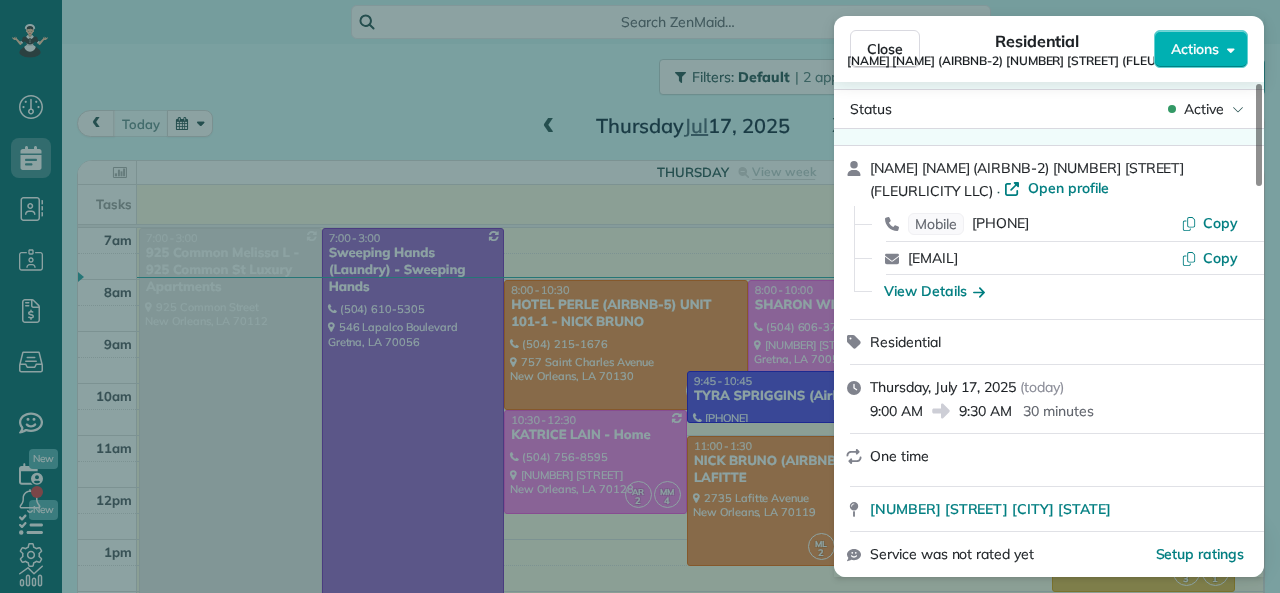 scroll, scrollTop: 0, scrollLeft: 0, axis: both 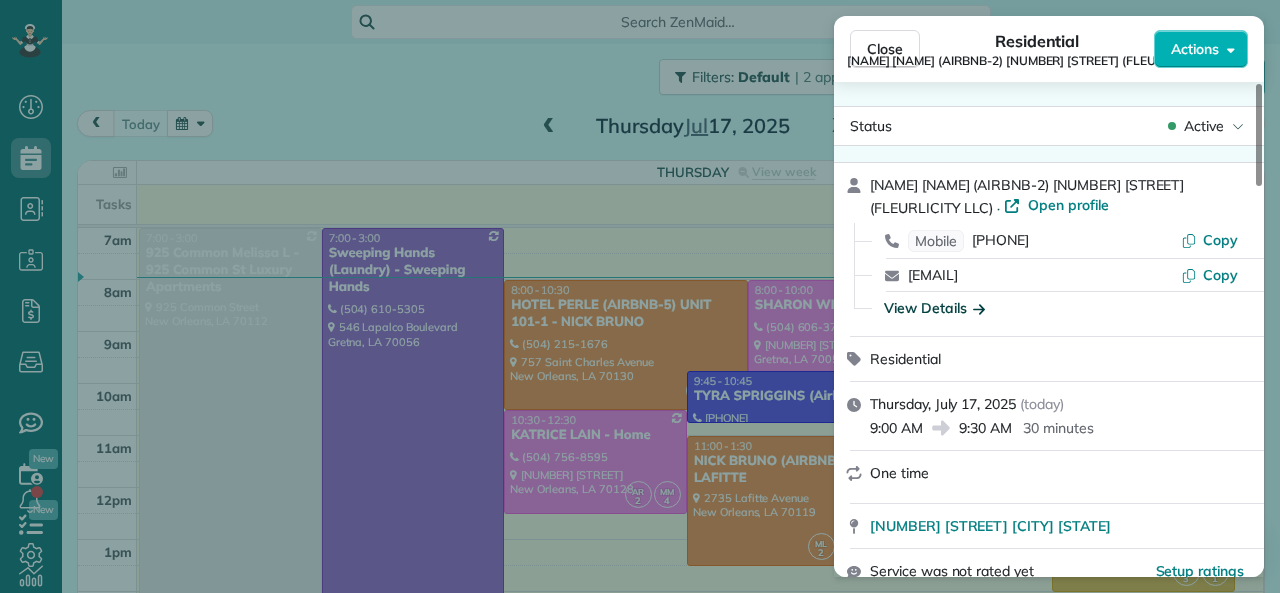 click on "View Details" at bounding box center [934, 308] 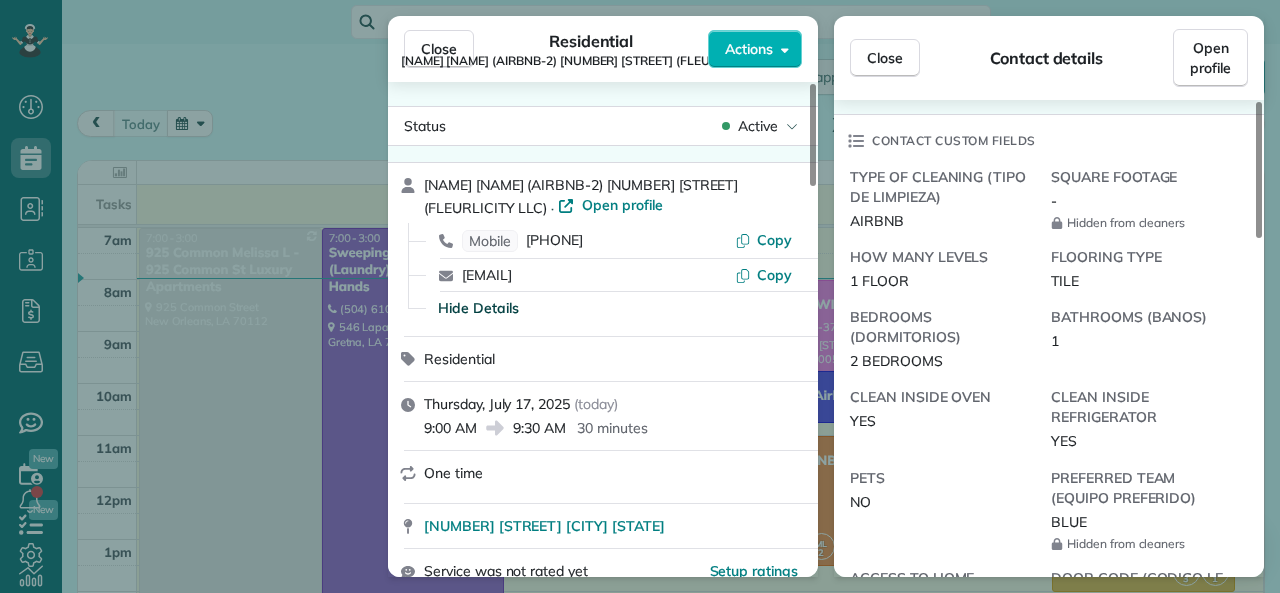 scroll, scrollTop: 200, scrollLeft: 0, axis: vertical 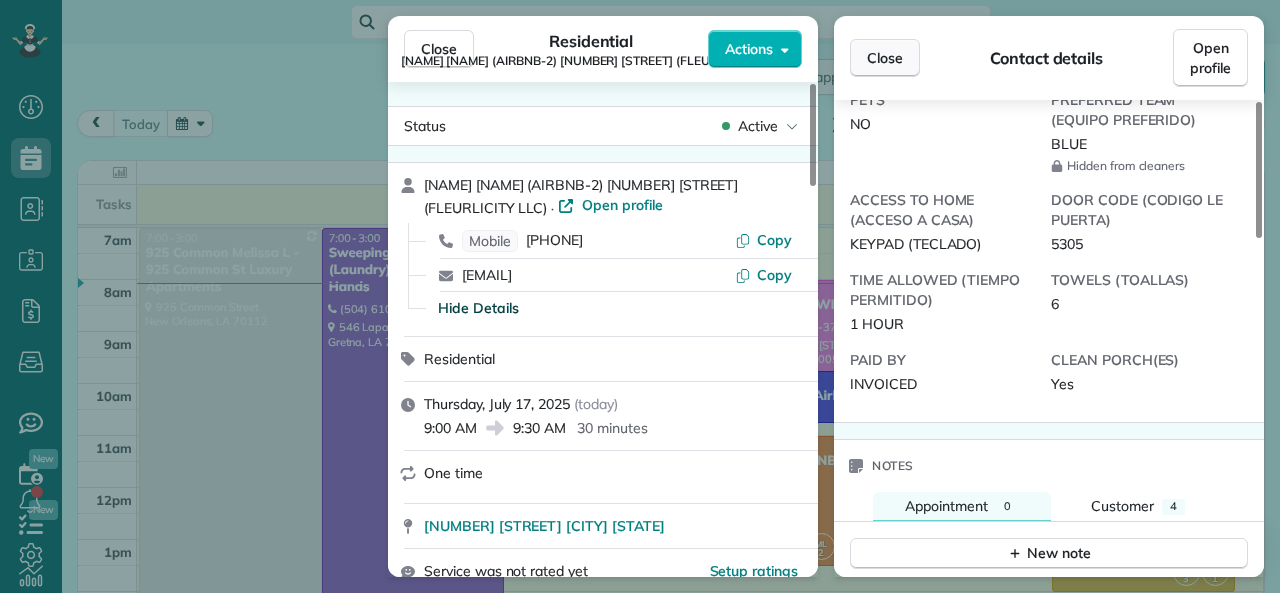 click on "Close" at bounding box center [885, 58] 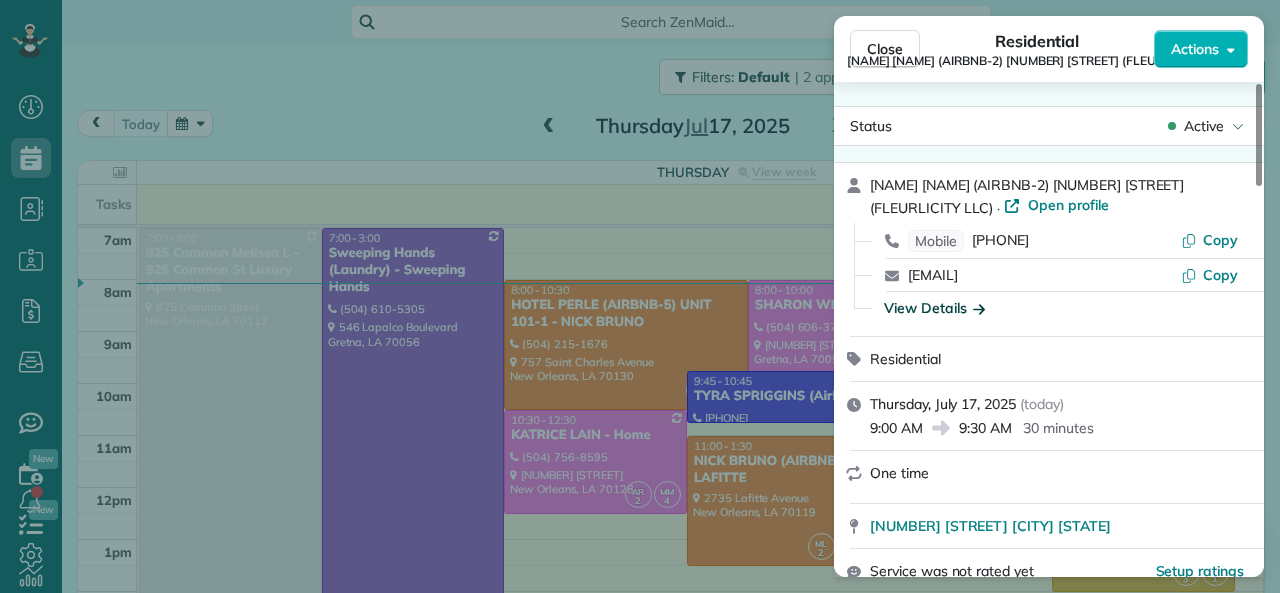 click on "Close Residential ✅CONRAD BARRE (AIRBNB-2) 2516 Myrtle St. (FLEURLICITY LLC) Actions Status Active ✅CONRAD BARRE (AIRBNB-2) 2516 Myrtle St. (FLEURLICITY LLC) · Open profile Mobile (504) 458-9463 Copy conradbarre07@gmail.com Copy View Details Residential Thursday, July 17, 2025 ( today ) 9:00 AM 9:30 AM 30 minutes One time 2516 Myrtle Street New Orleans LA 70122 Service was not rated yet Setup ratings Cleaners Time in and out Assign Invite Team BLUE Cleaners EUNICE   PALMA 9:00 AM 9:30 AM Checklist Try Now Keep this appointment up to your standards. Stay on top of every detail, keep your cleaners organised, and your client happy. Assign a checklist Watch a 5 min demo Billing Billing actions Automatically calculated Price $0.00 Overcharge $0.00 Discount $0.00 Coupon discount - Primary tax - Secondary tax - Total appointment price $0.00 Tips collected New feature! $0.00 Paid Total including tip $0.00 Get paid online in no-time! Send an invoice and reward your cleaners with tips Charge customer credit card 1" at bounding box center (640, 296) 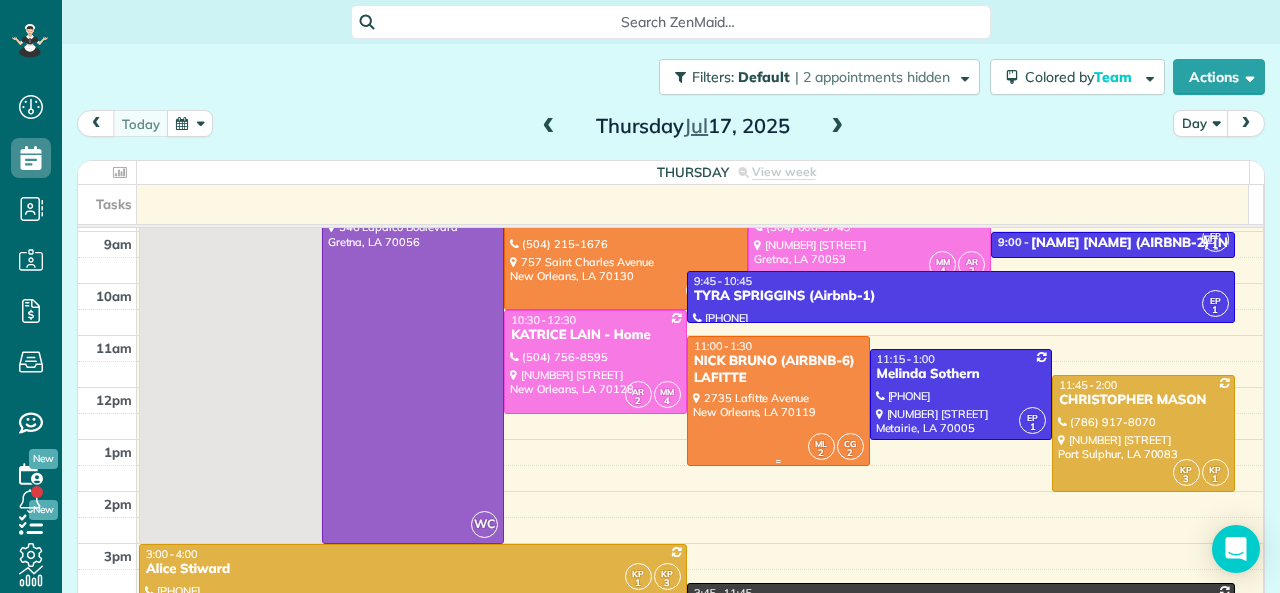 scroll, scrollTop: 0, scrollLeft: 0, axis: both 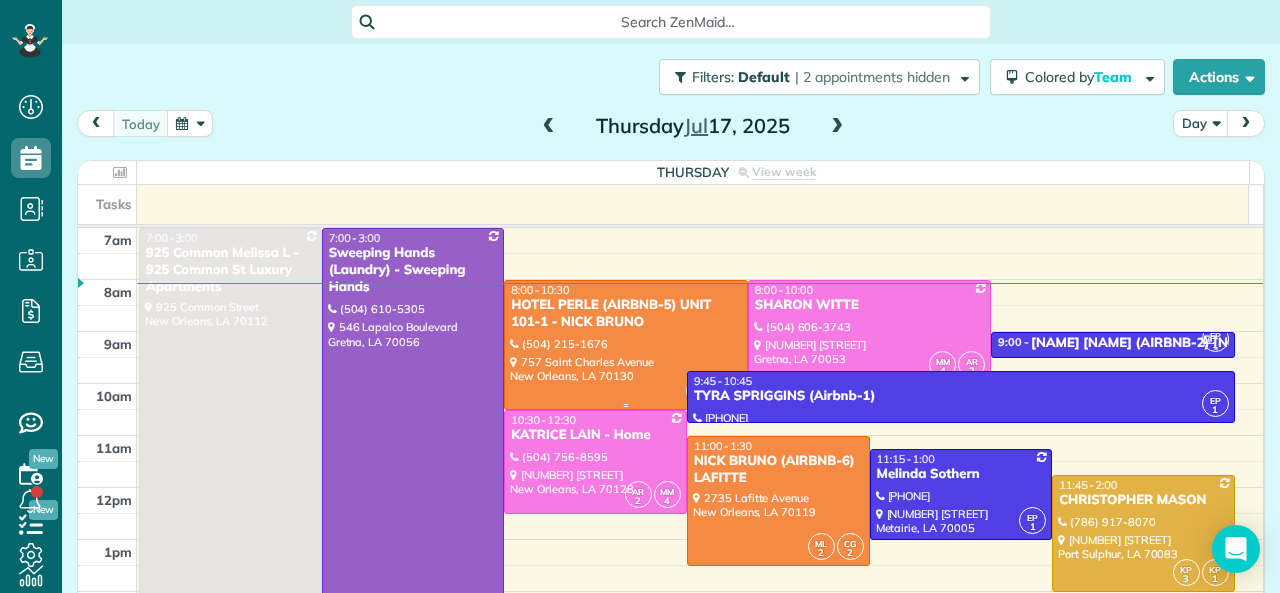 click on "HOTEL PERLE (AIRBNB-5) UNIT 101-1 - NICK BRUNO" at bounding box center (626, 314) 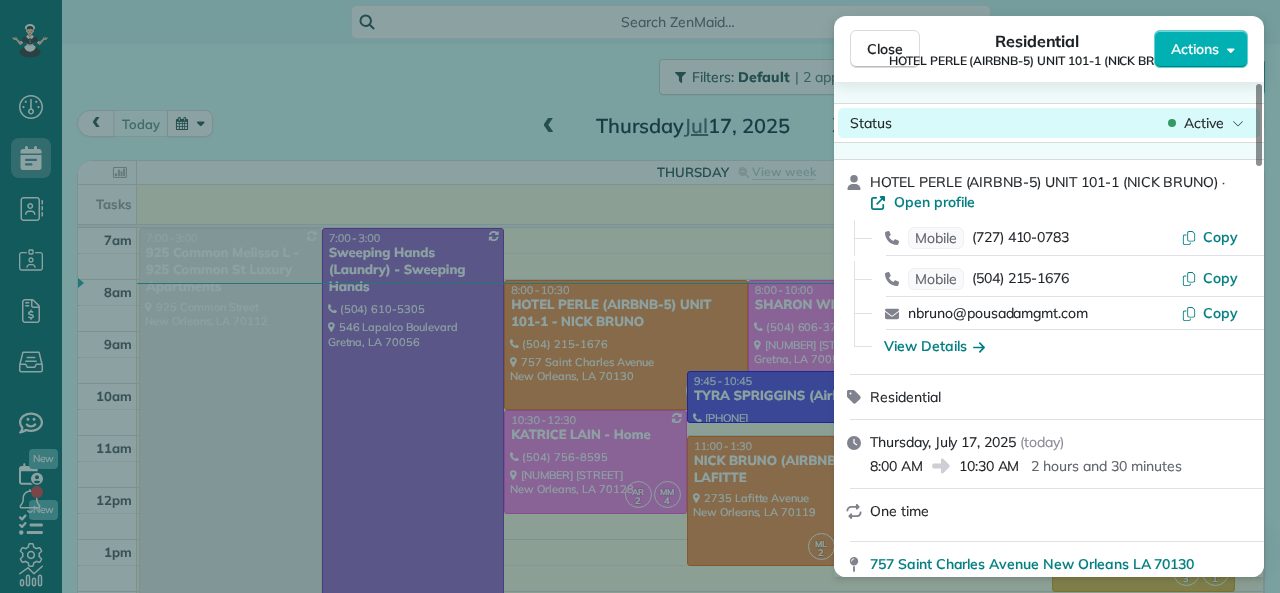 scroll, scrollTop: 0, scrollLeft: 0, axis: both 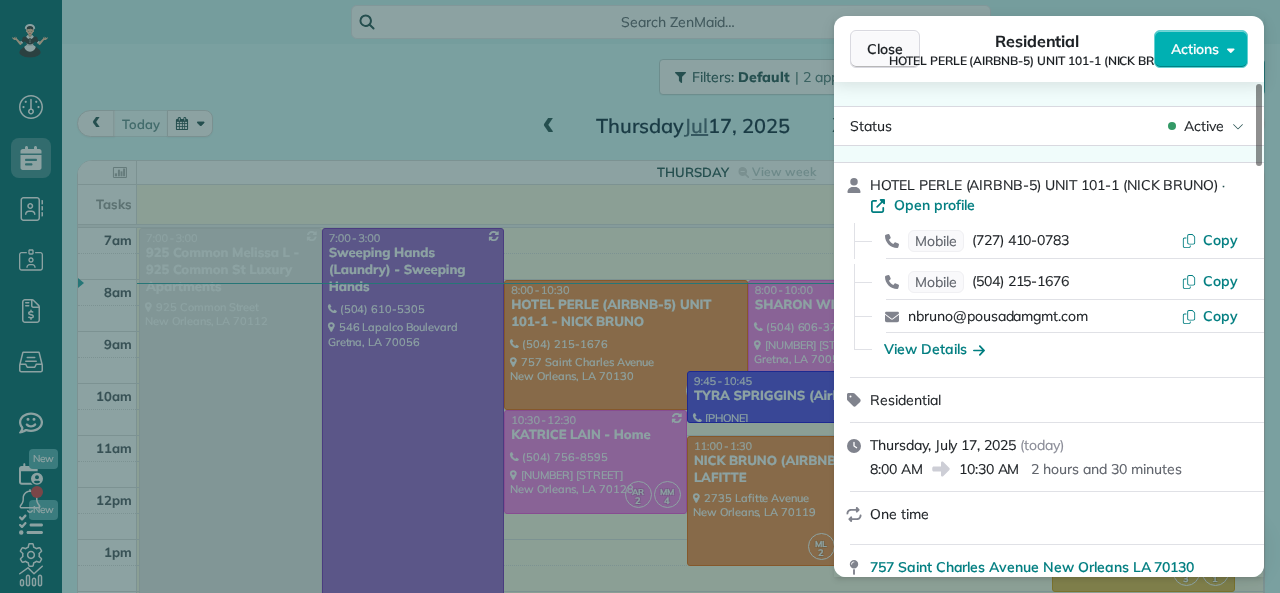 click on "Close" at bounding box center [885, 49] 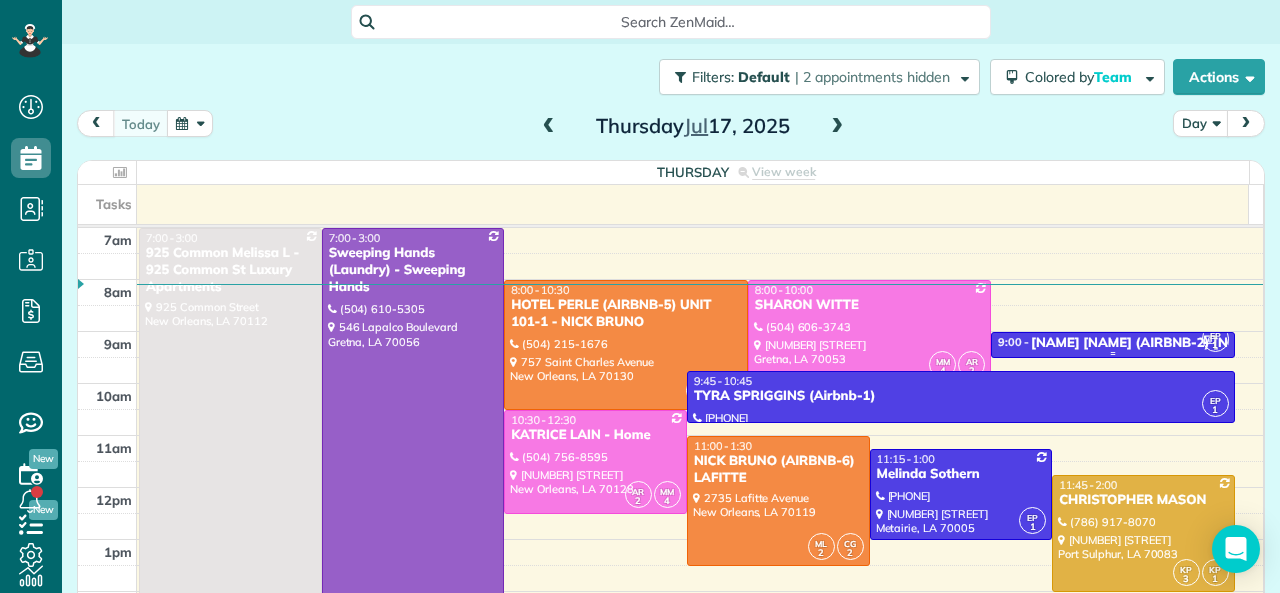 click on "✅CONRAD BARRE (AIRBNB-2) 2516 Myrtle St. - FLEURLICITY LLC" at bounding box center (1247, 343) 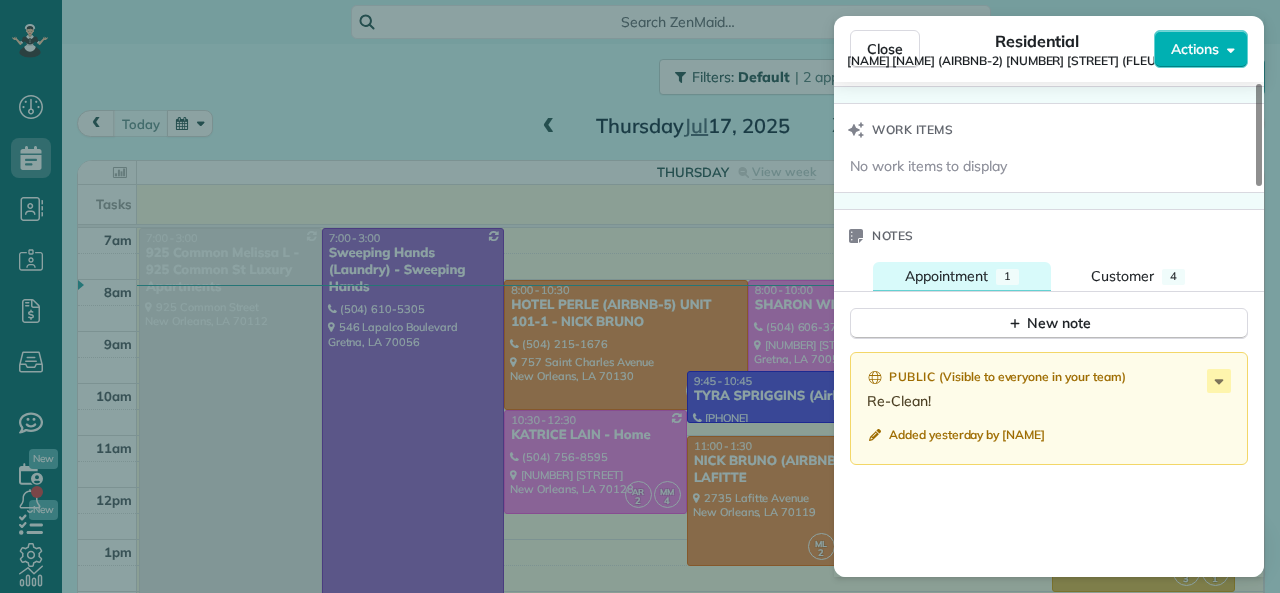 scroll, scrollTop: 1600, scrollLeft: 0, axis: vertical 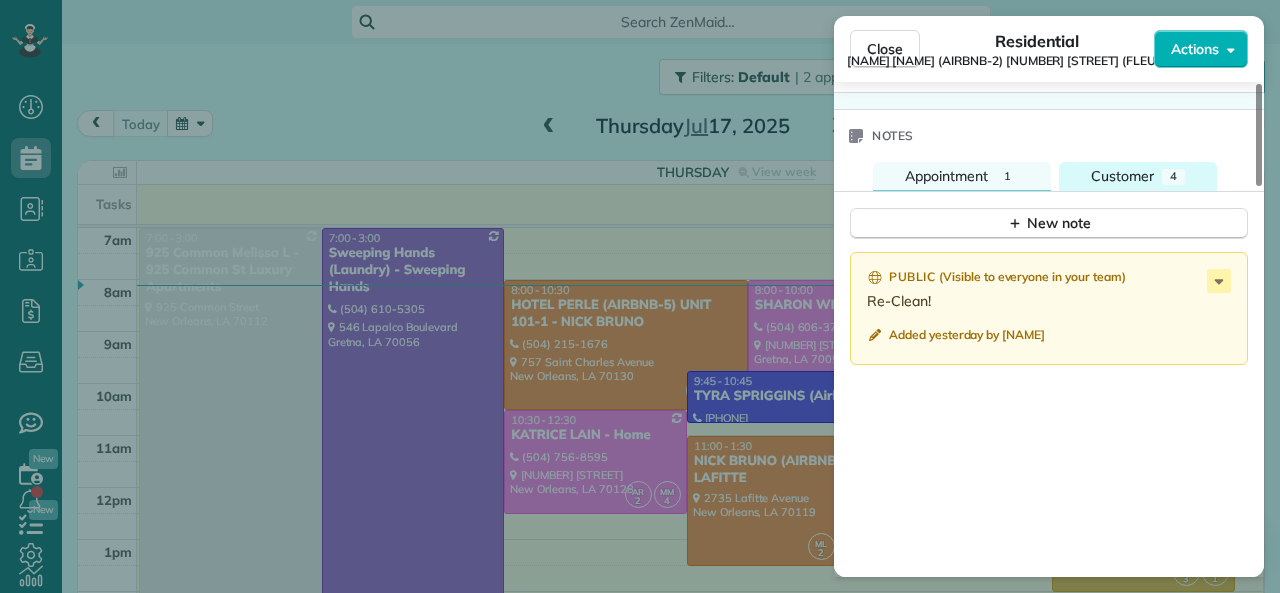 click on "Customer" at bounding box center [1122, 176] 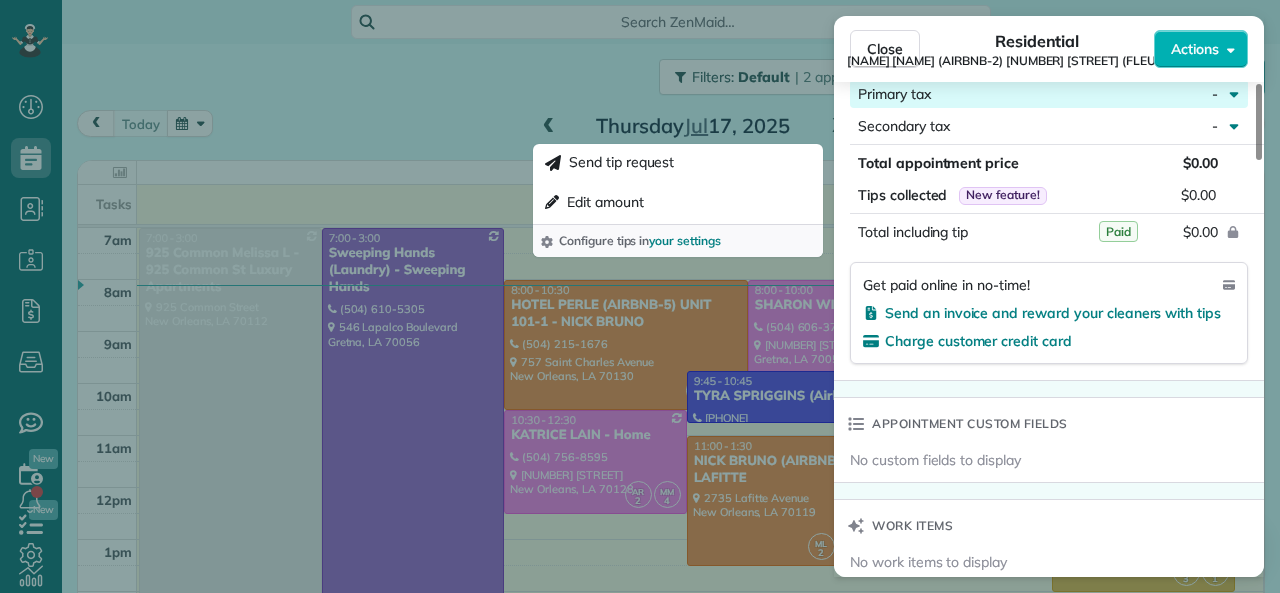scroll, scrollTop: 1100, scrollLeft: 0, axis: vertical 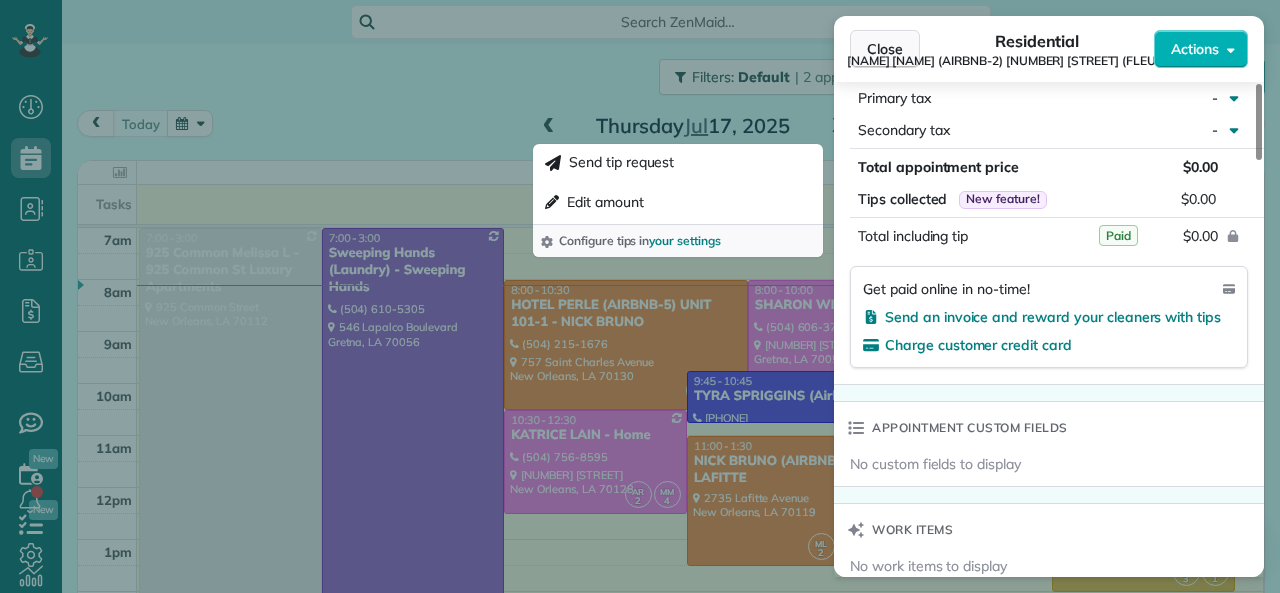 click on "Close" at bounding box center [885, 49] 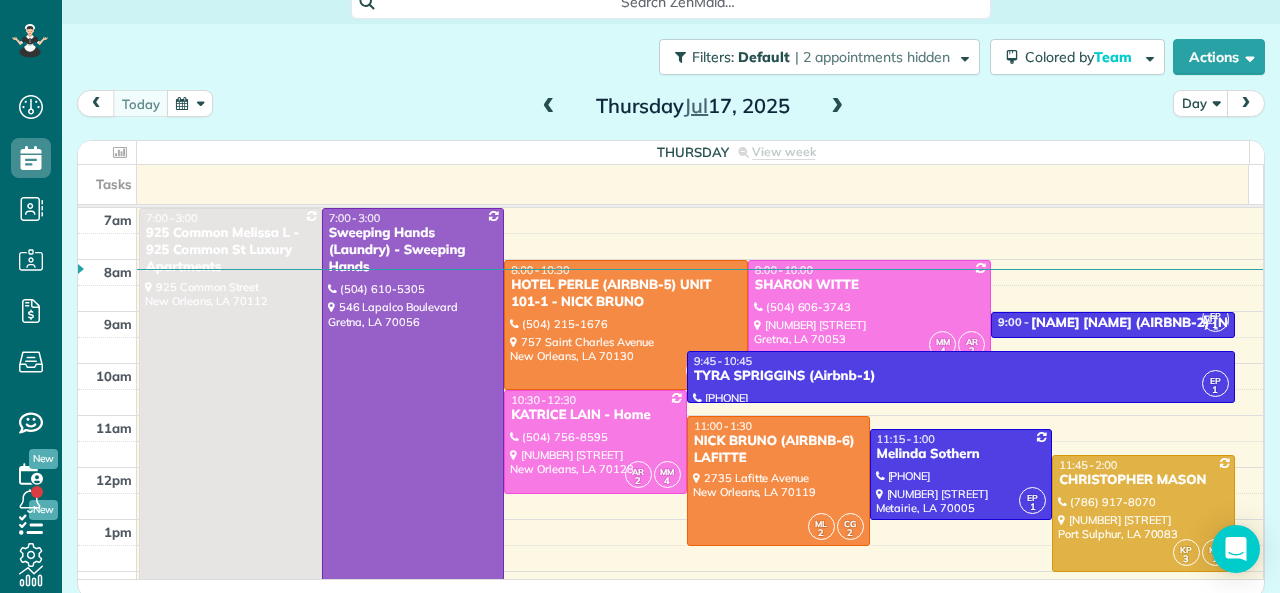 scroll, scrollTop: 26, scrollLeft: 0, axis: vertical 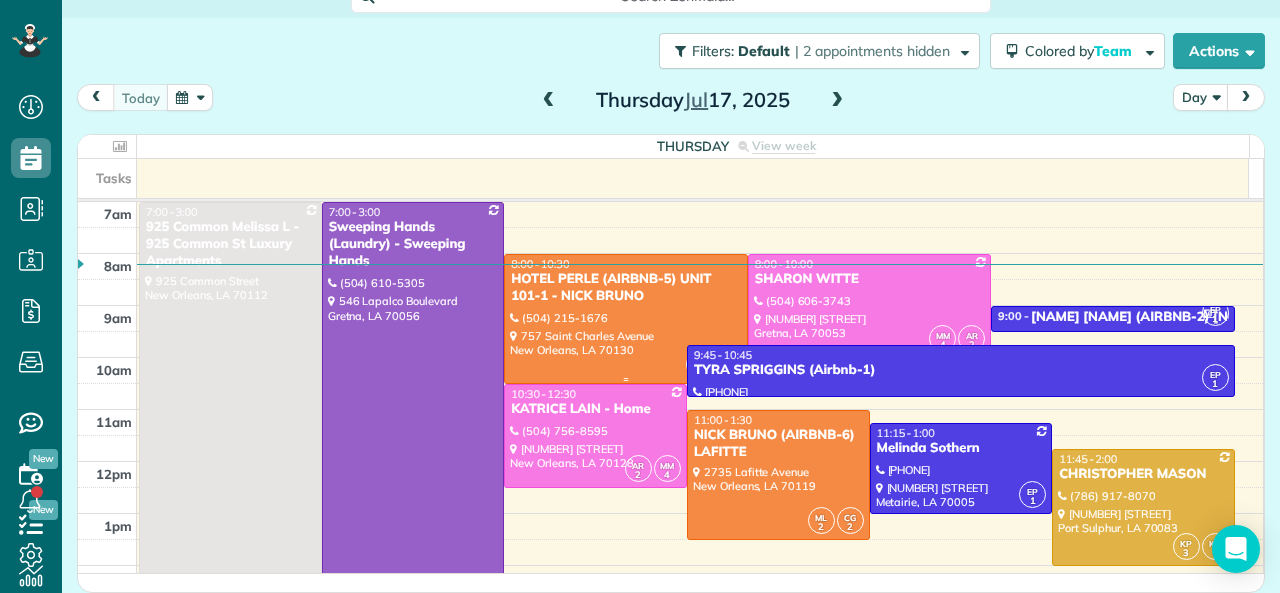 click on "HOTEL PERLE (AIRBNB-5) UNIT 101-1 - NICK BRUNO" at bounding box center (626, 288) 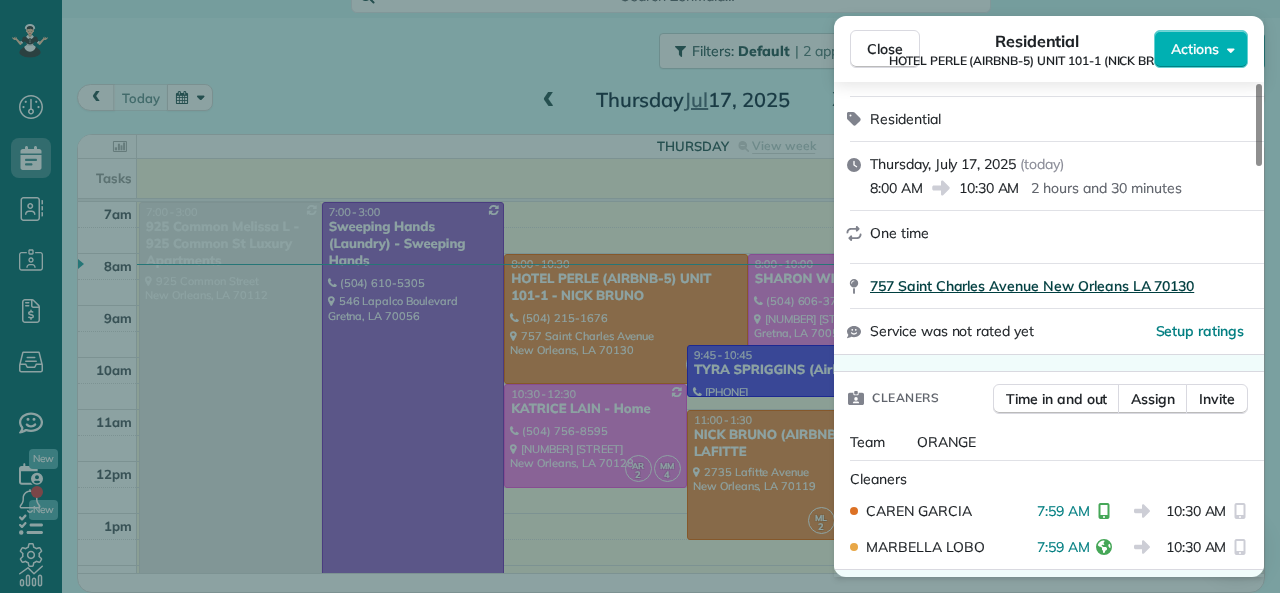 scroll, scrollTop: 300, scrollLeft: 0, axis: vertical 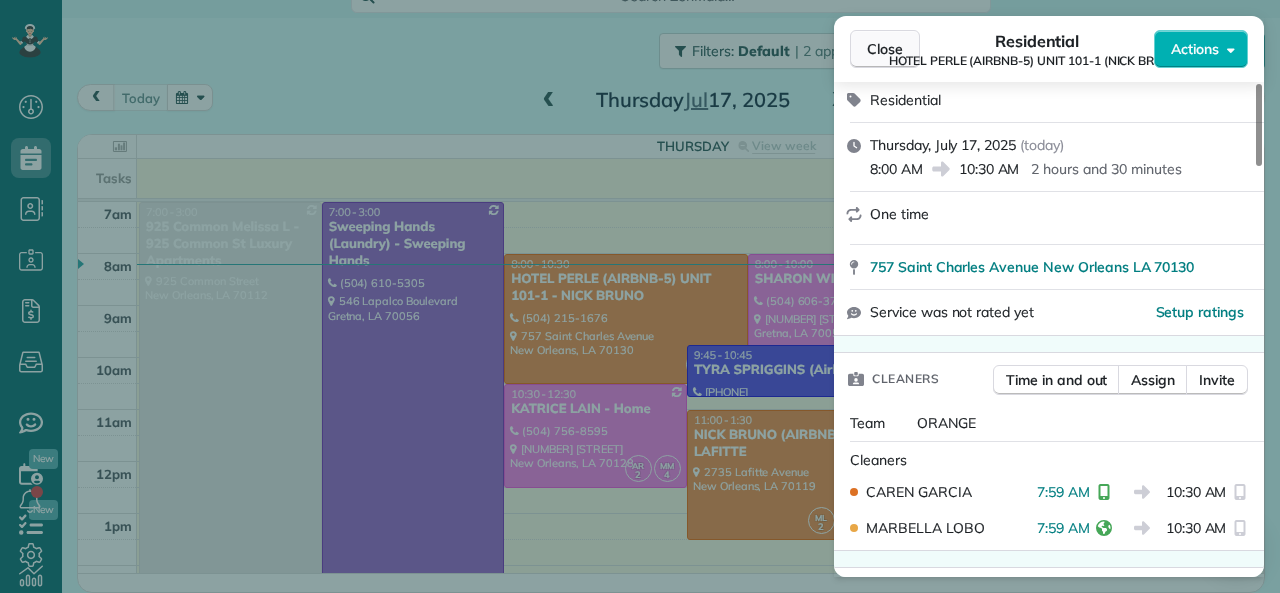 click on "Close" at bounding box center (885, 49) 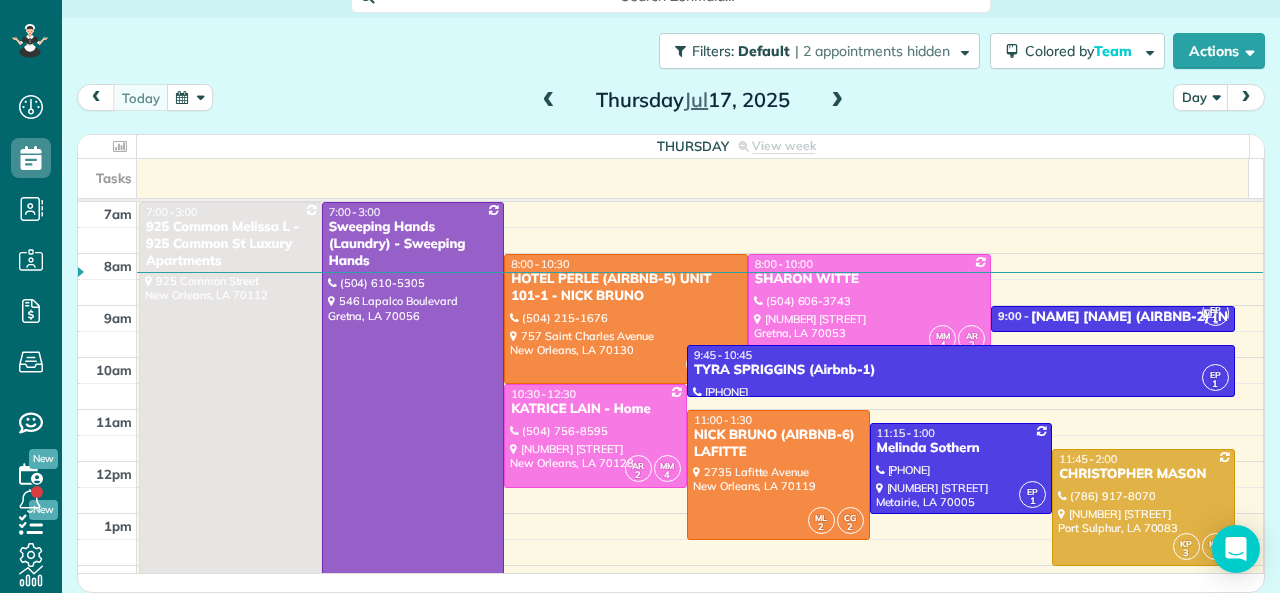 click at bounding box center (837, 101) 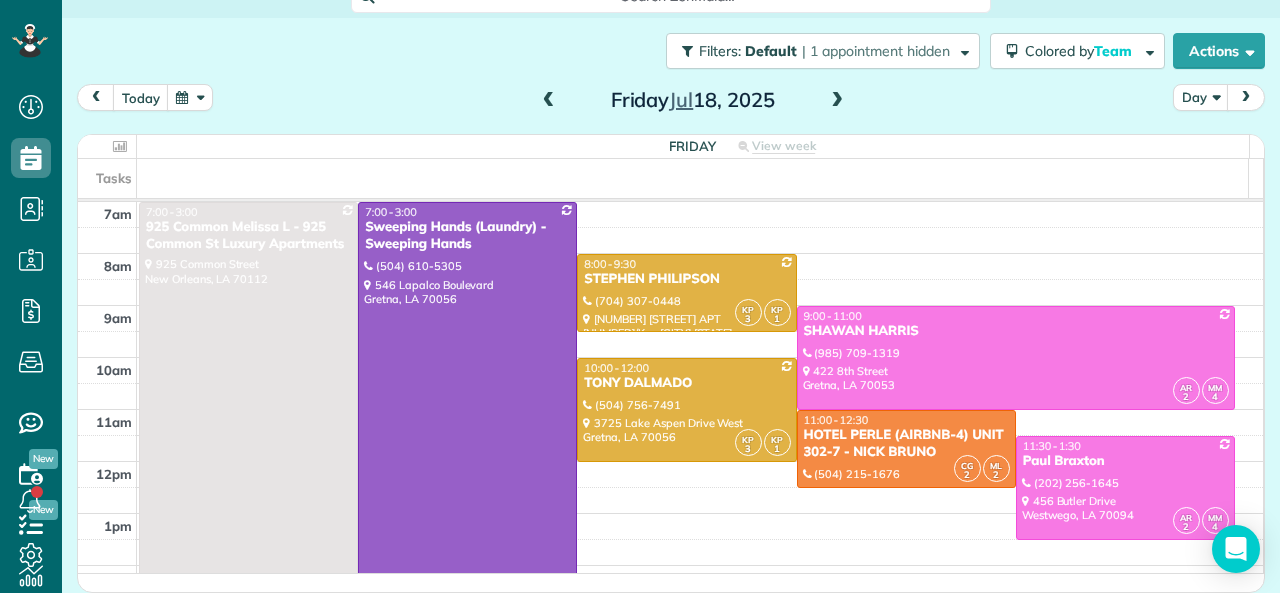 click at bounding box center (549, 101) 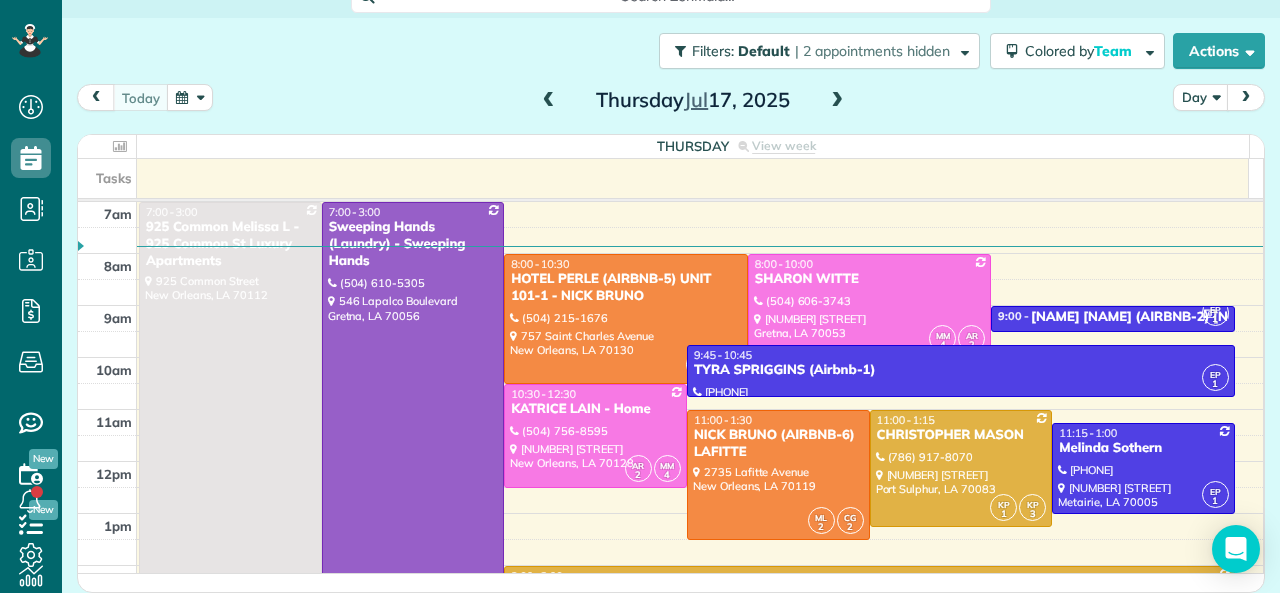 click at bounding box center (549, 101) 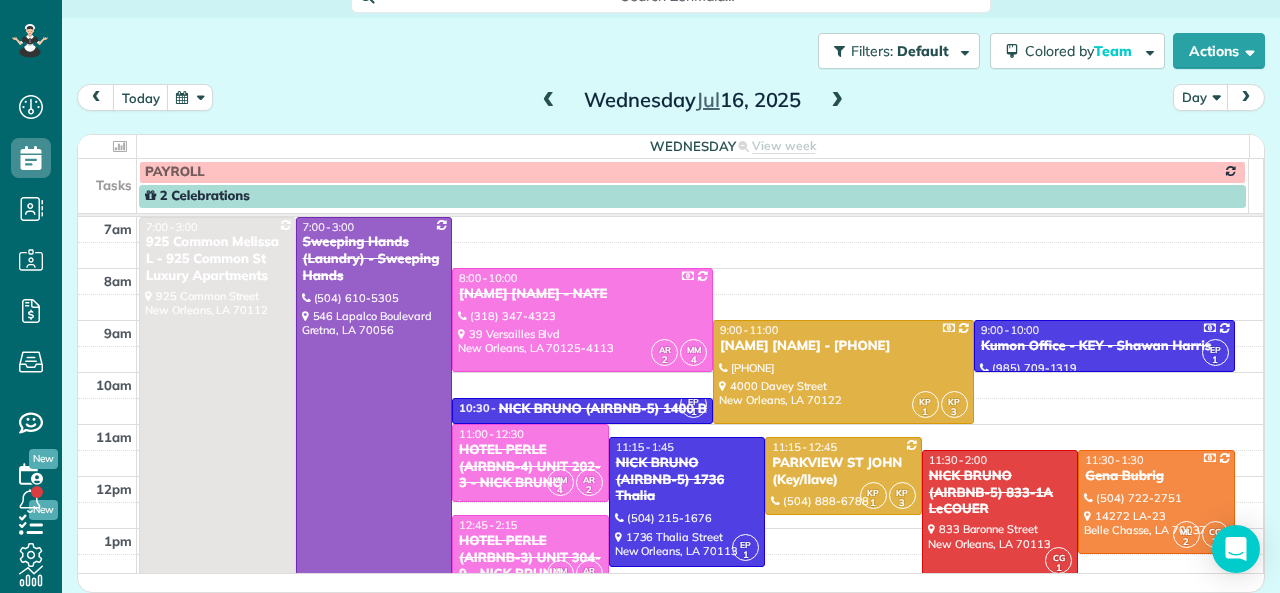 scroll, scrollTop: 100, scrollLeft: 0, axis: vertical 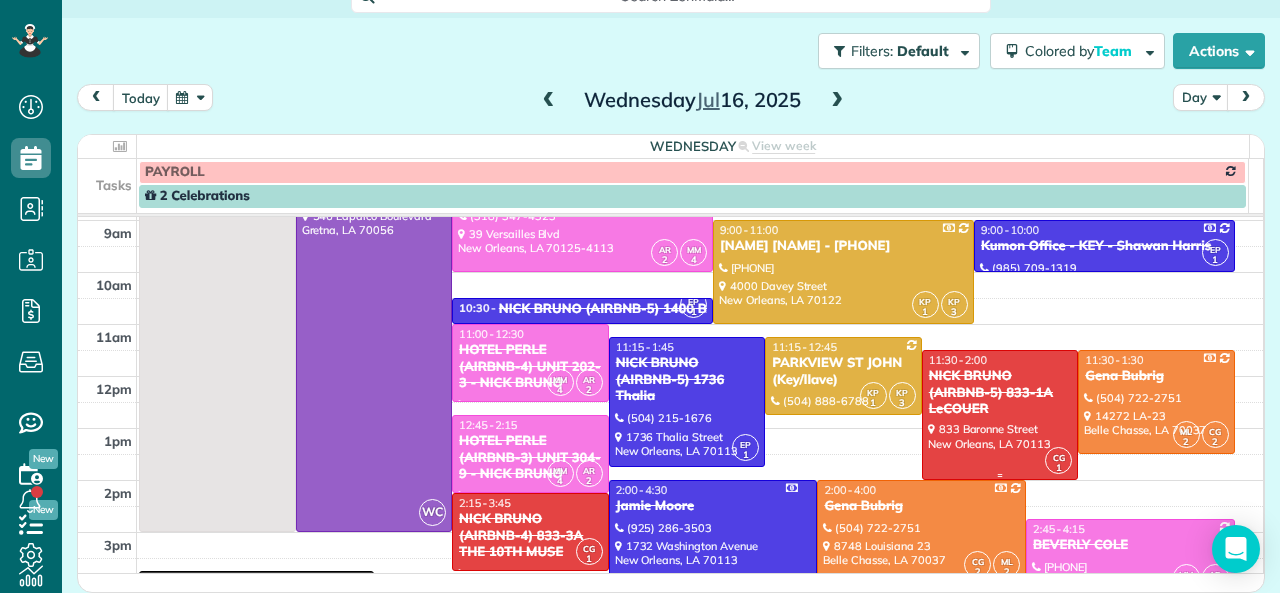 click on "NICK BRUNO (AIRBNB-5) 833-1A LeCOUER" at bounding box center [1000, 393] 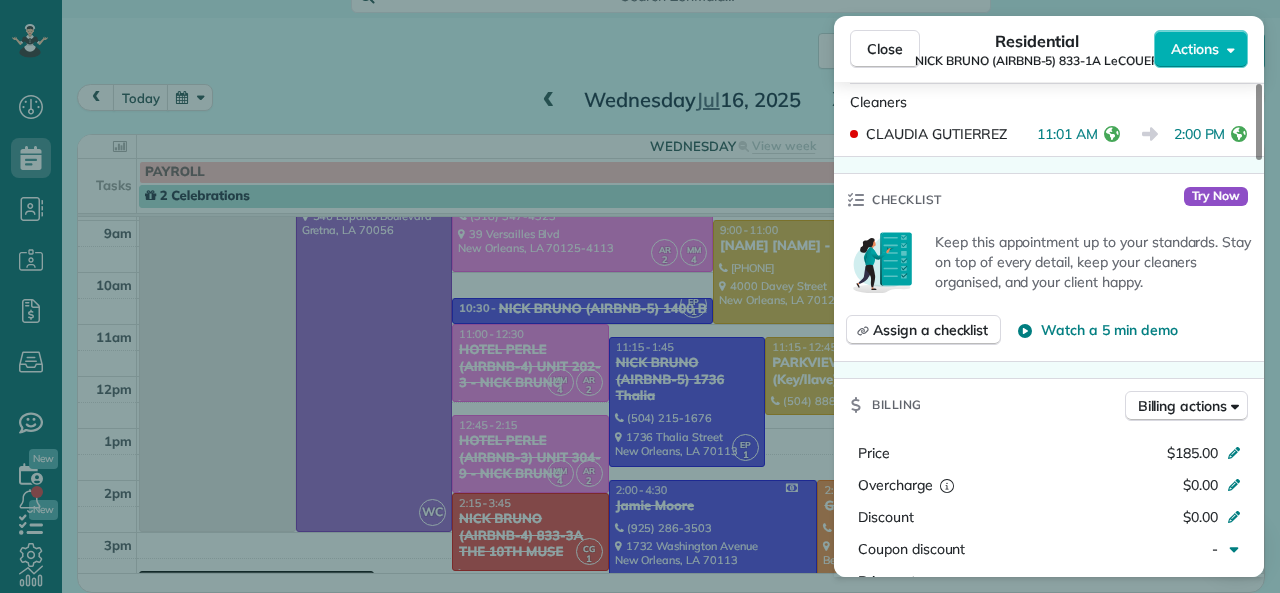 scroll, scrollTop: 800, scrollLeft: 0, axis: vertical 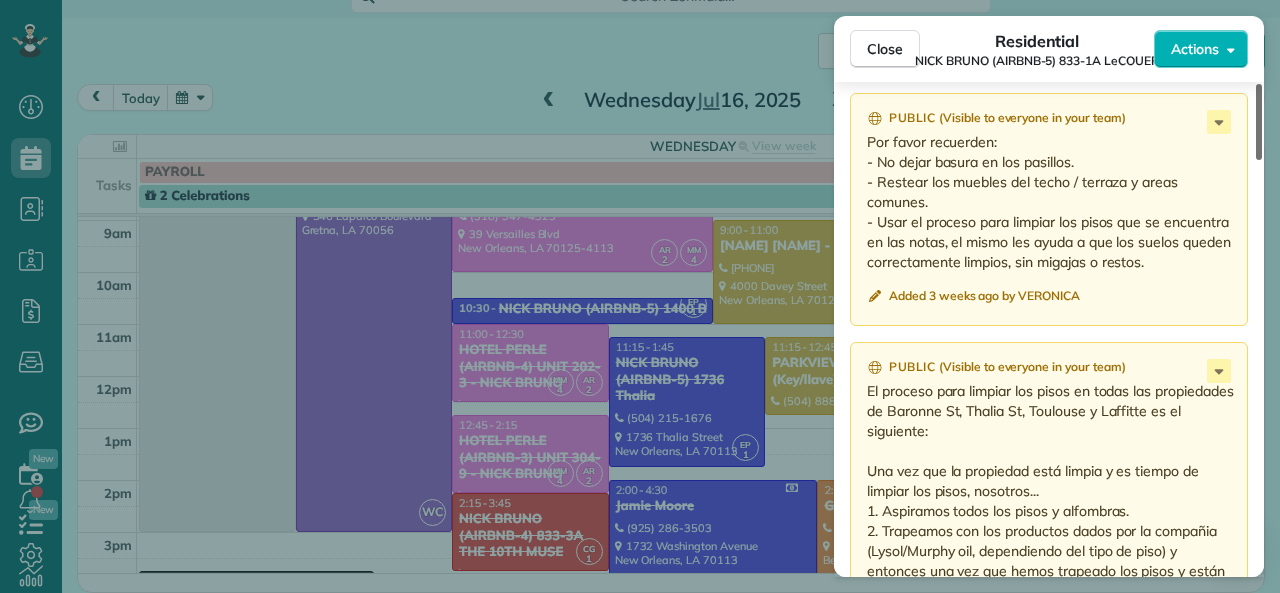 click at bounding box center (1259, 122) 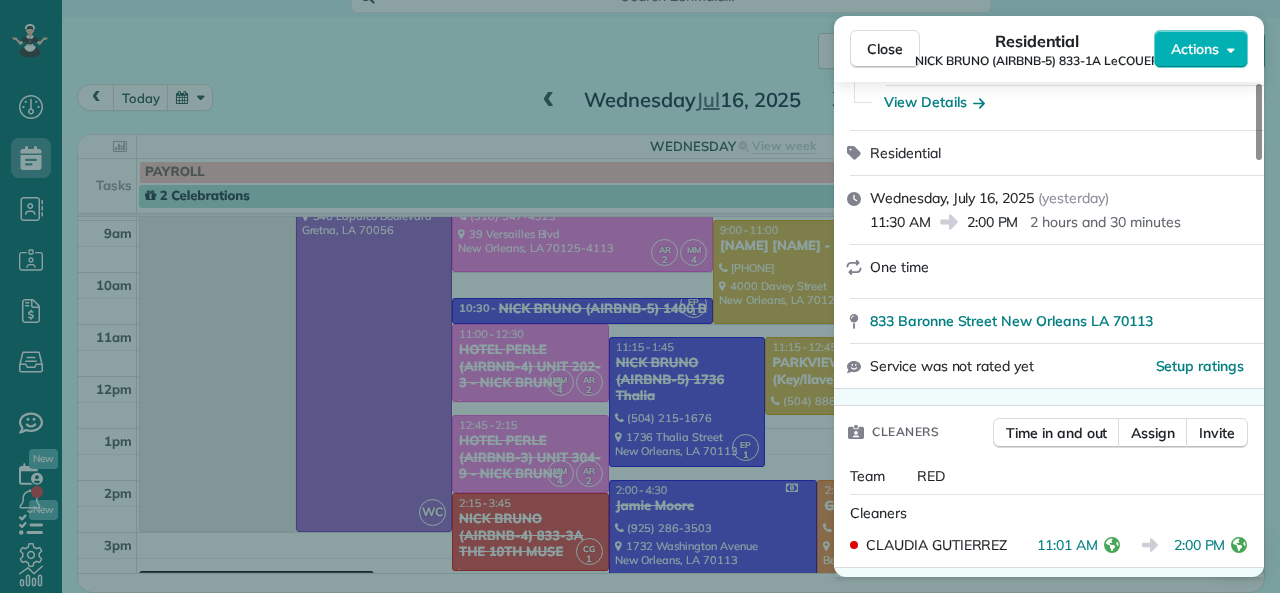 scroll, scrollTop: 311, scrollLeft: 0, axis: vertical 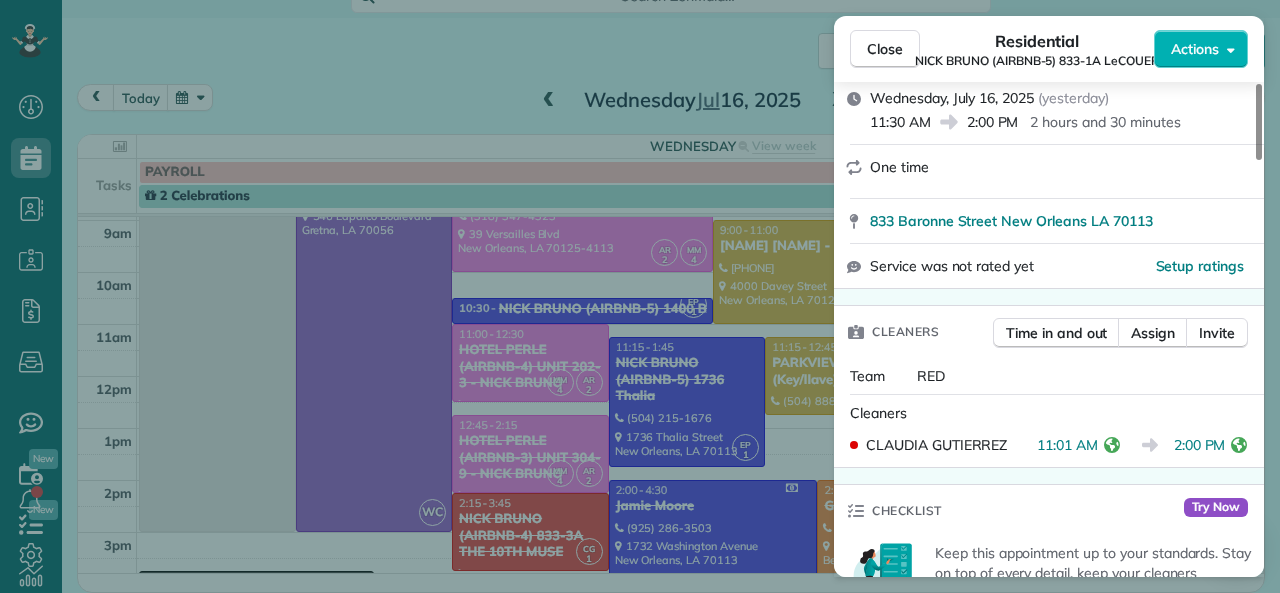 drag, startPoint x: 872, startPoint y: 122, endPoint x: 928, endPoint y: 122, distance: 56 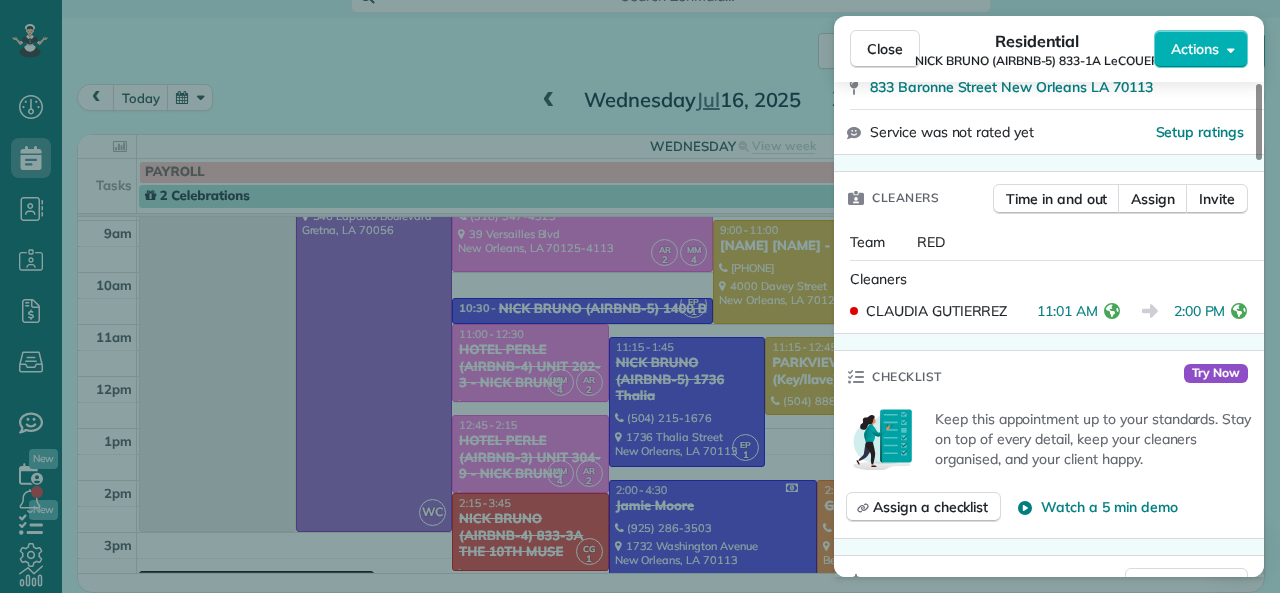 scroll, scrollTop: 411, scrollLeft: 0, axis: vertical 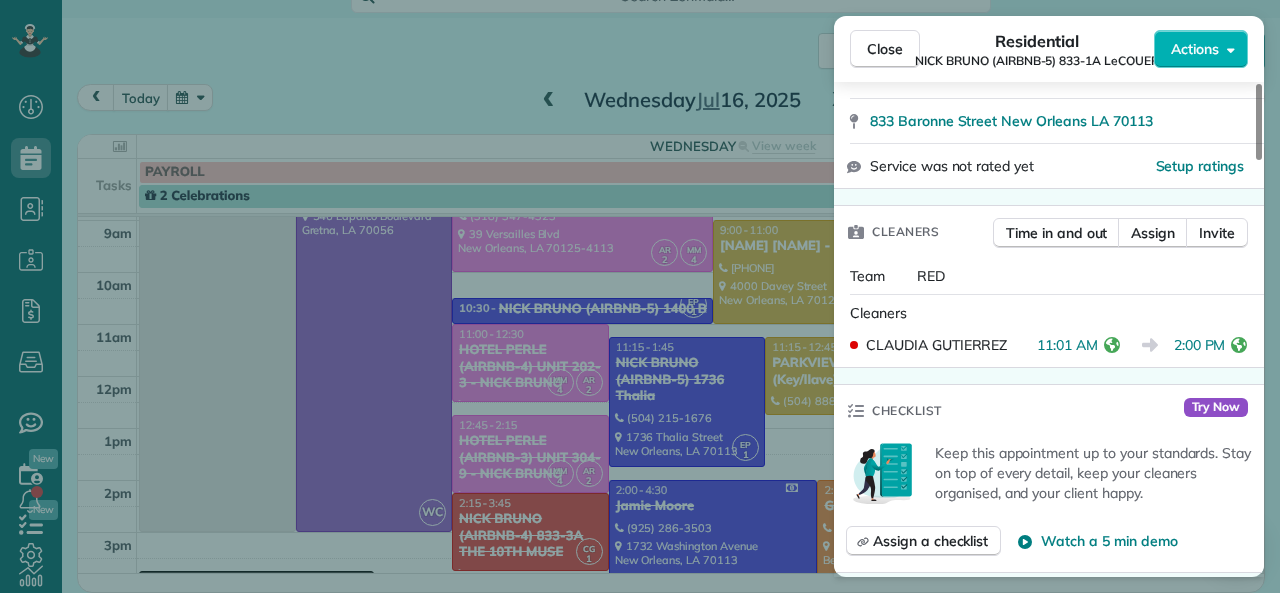 drag, startPoint x: 1040, startPoint y: 346, endPoint x: 1095, endPoint y: 348, distance: 55.03635 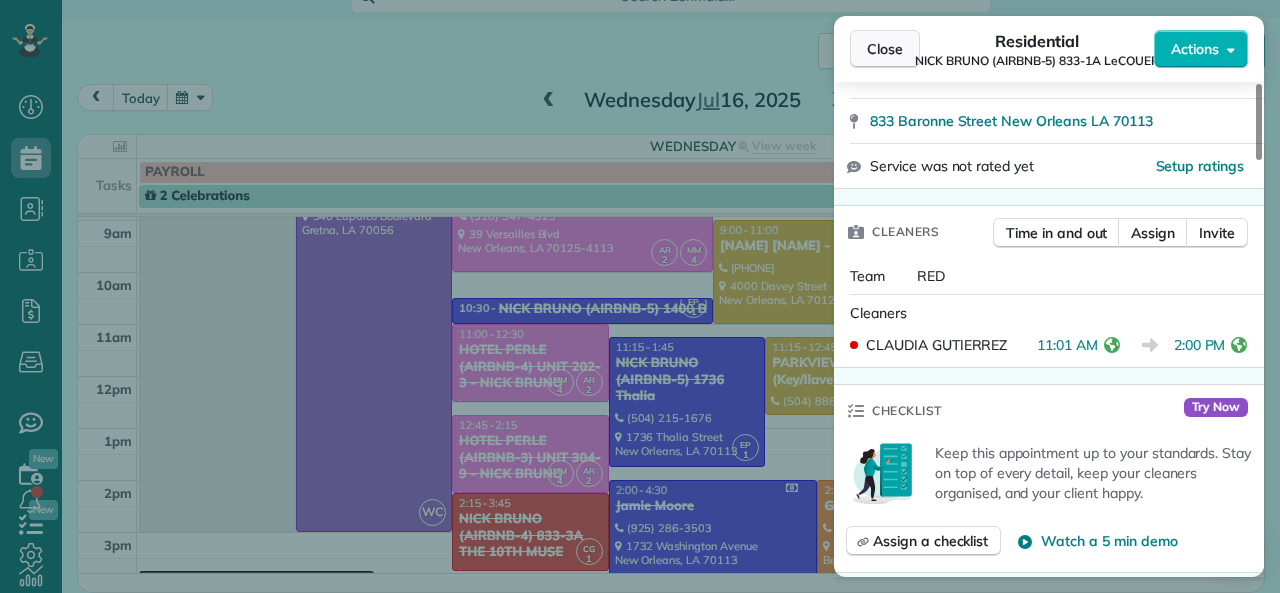 click on "Close" at bounding box center [885, 49] 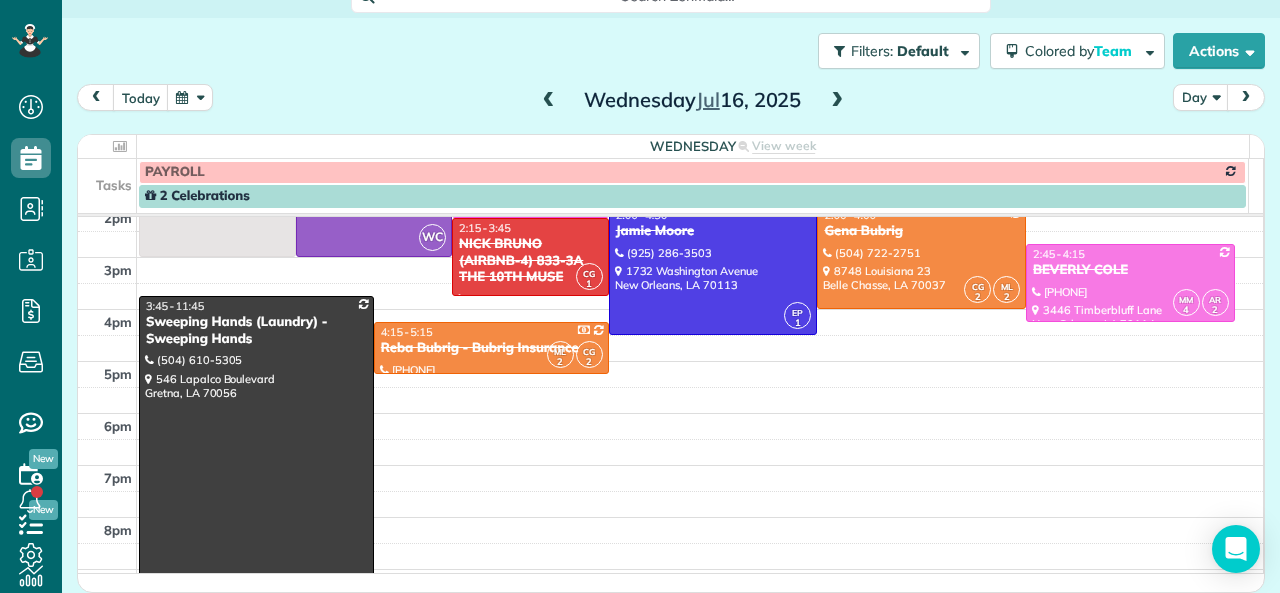 scroll, scrollTop: 300, scrollLeft: 0, axis: vertical 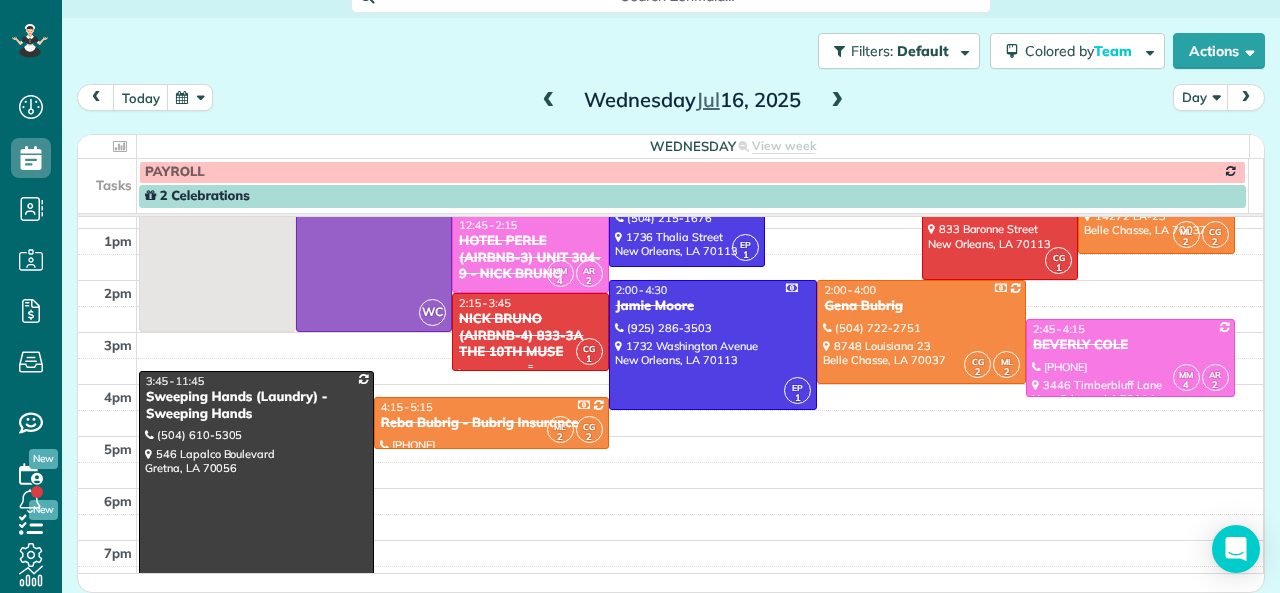 click on "NICK BRUNO (AIRBNB-4) 833-3A THE 10TH MUSE" at bounding box center (530, 336) 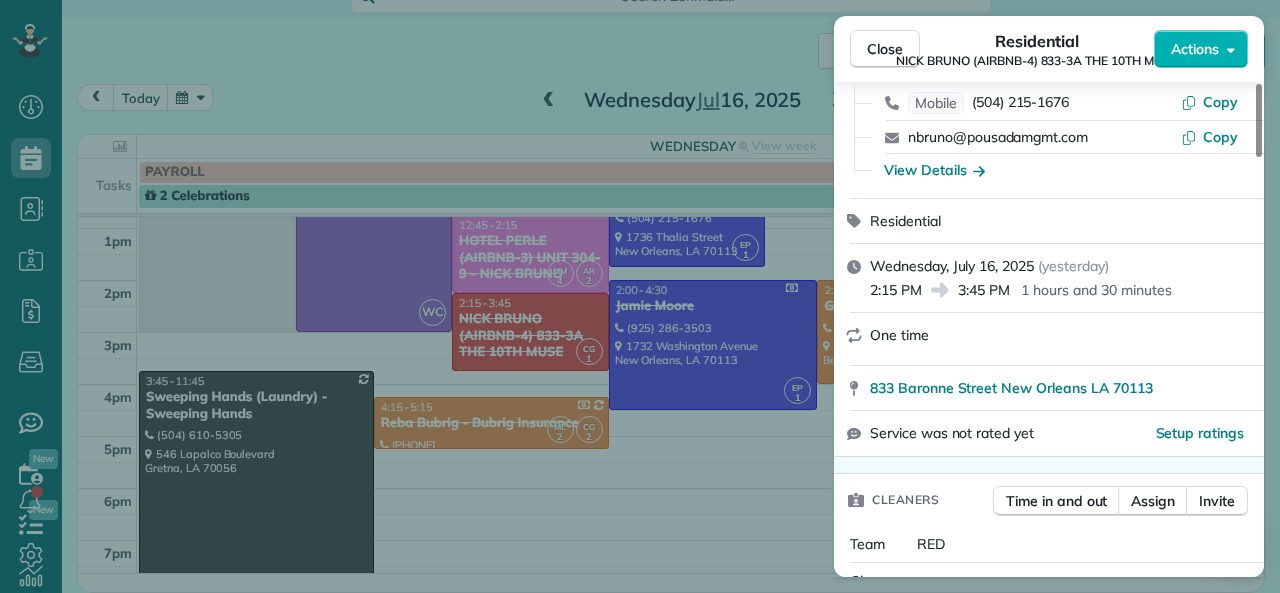 scroll, scrollTop: 200, scrollLeft: 0, axis: vertical 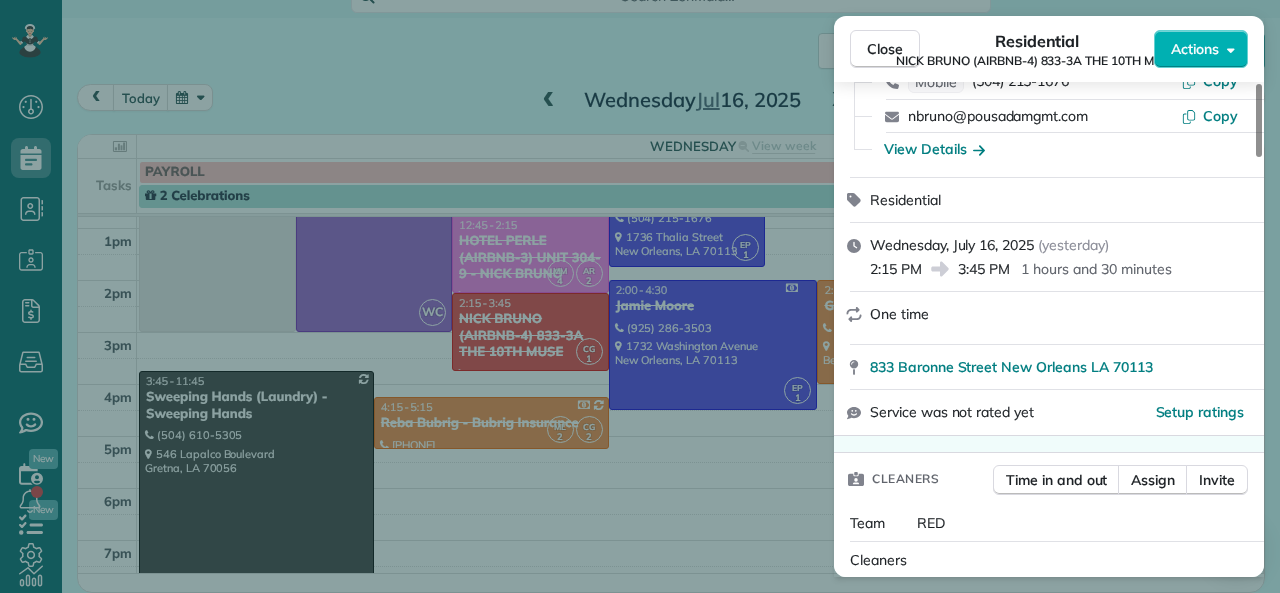 drag, startPoint x: 959, startPoint y: 271, endPoint x: 1009, endPoint y: 270, distance: 50.01 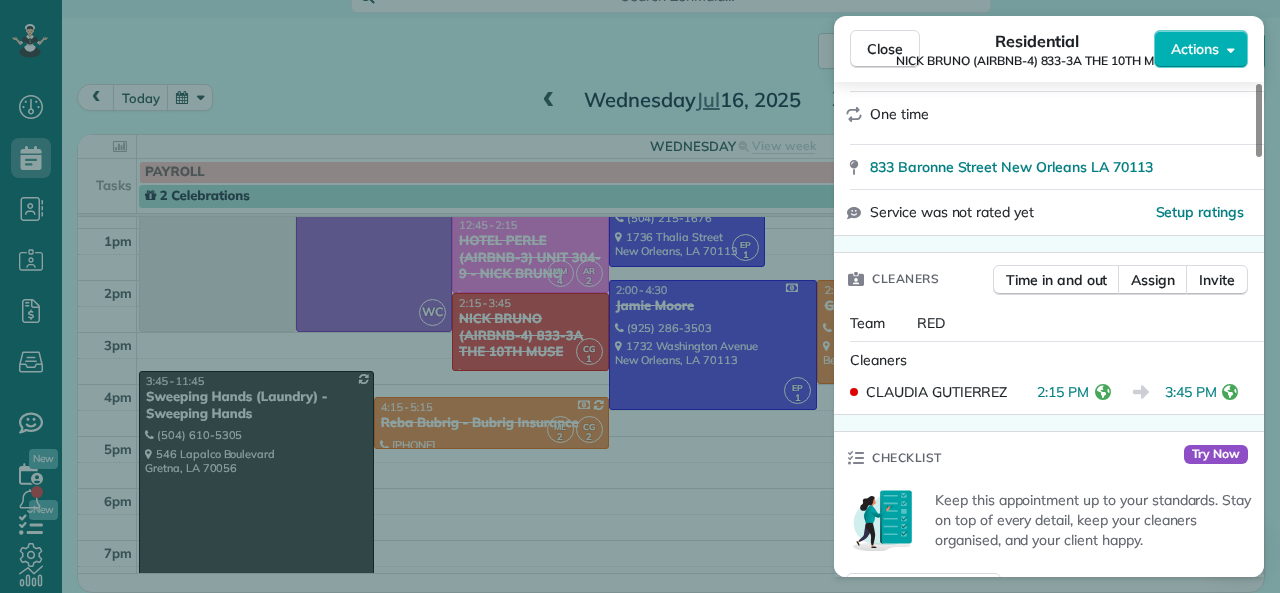 scroll, scrollTop: 500, scrollLeft: 0, axis: vertical 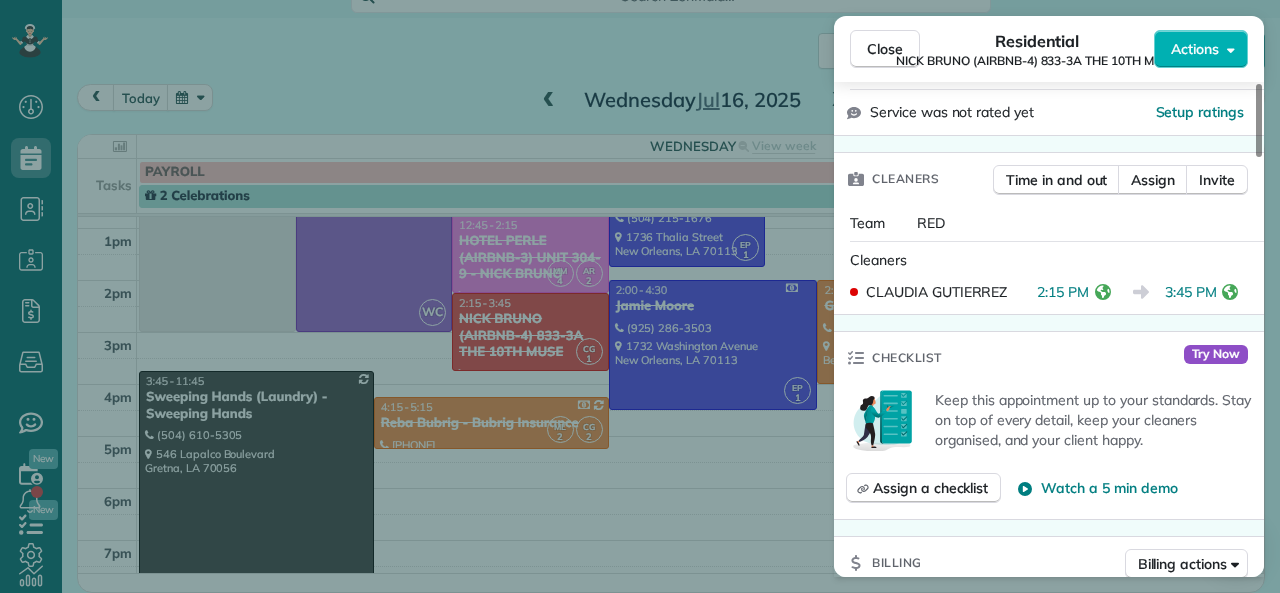 drag, startPoint x: 1167, startPoint y: 292, endPoint x: 1213, endPoint y: 293, distance: 46.010868 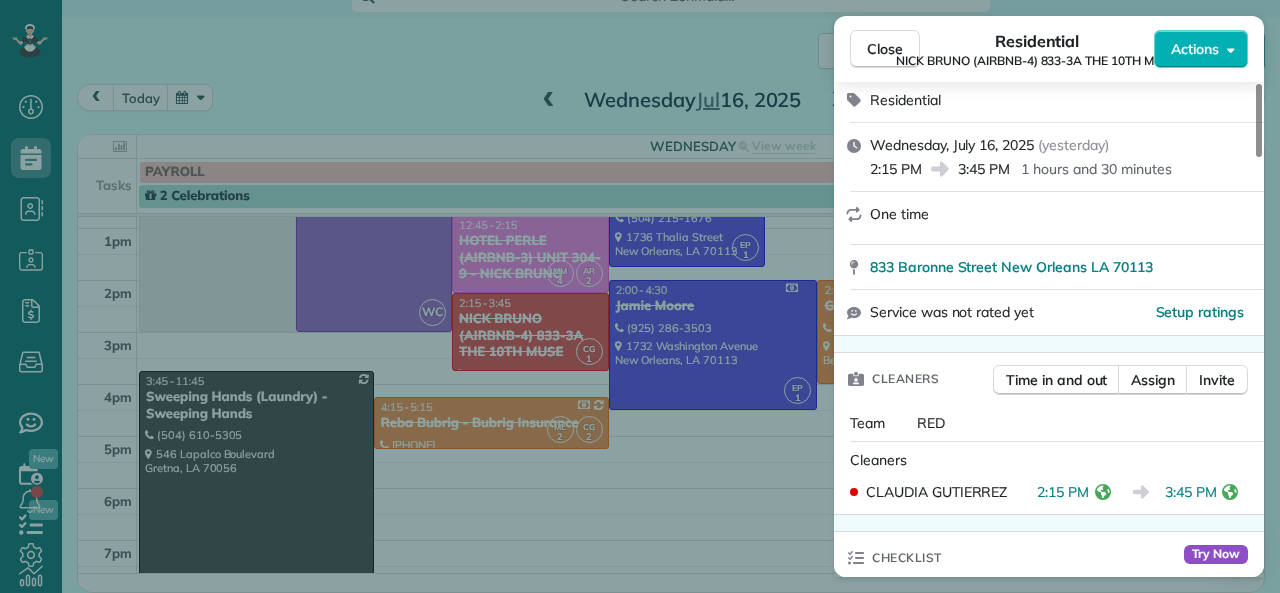 scroll, scrollTop: 400, scrollLeft: 0, axis: vertical 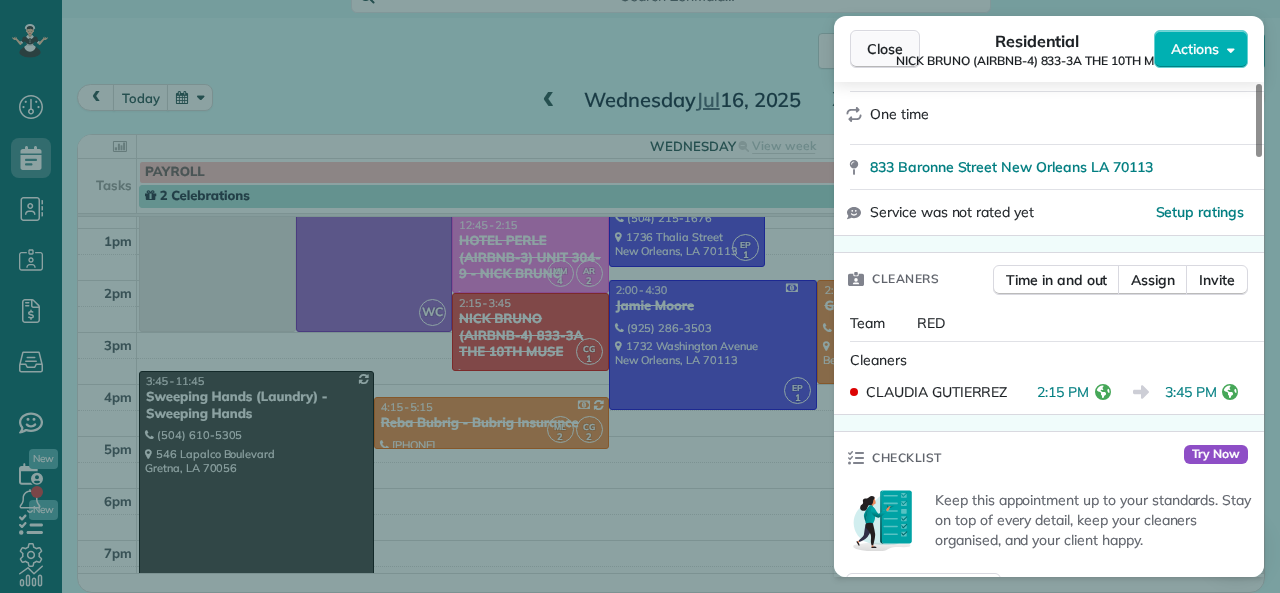 click on "Close" at bounding box center [885, 49] 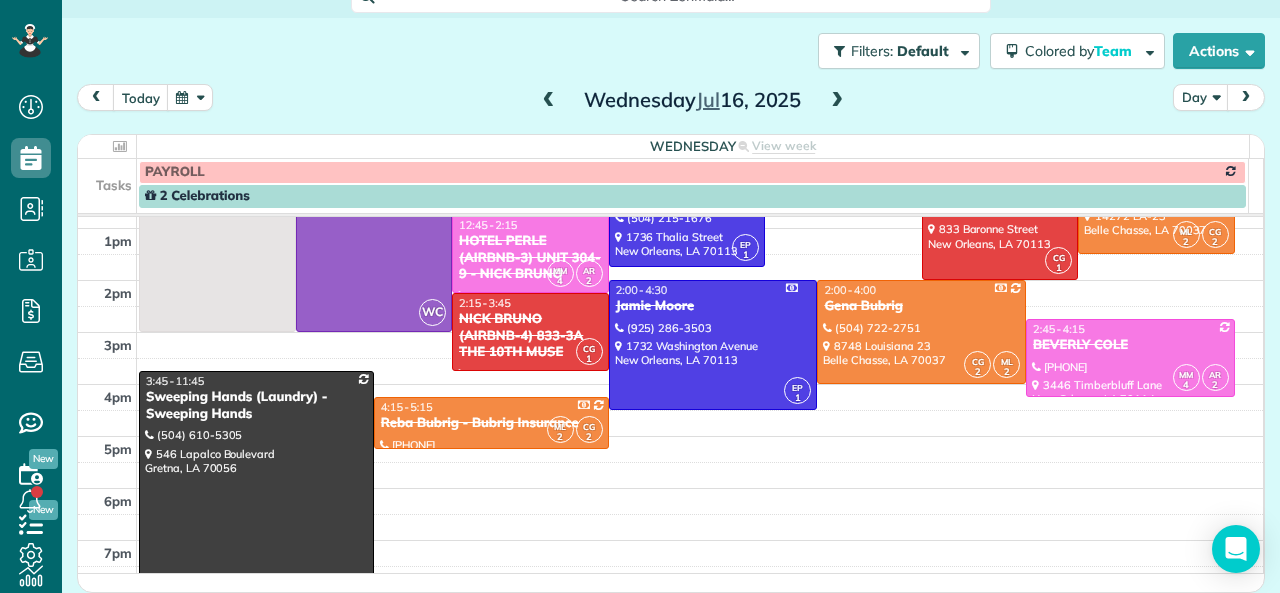 click at bounding box center (837, 101) 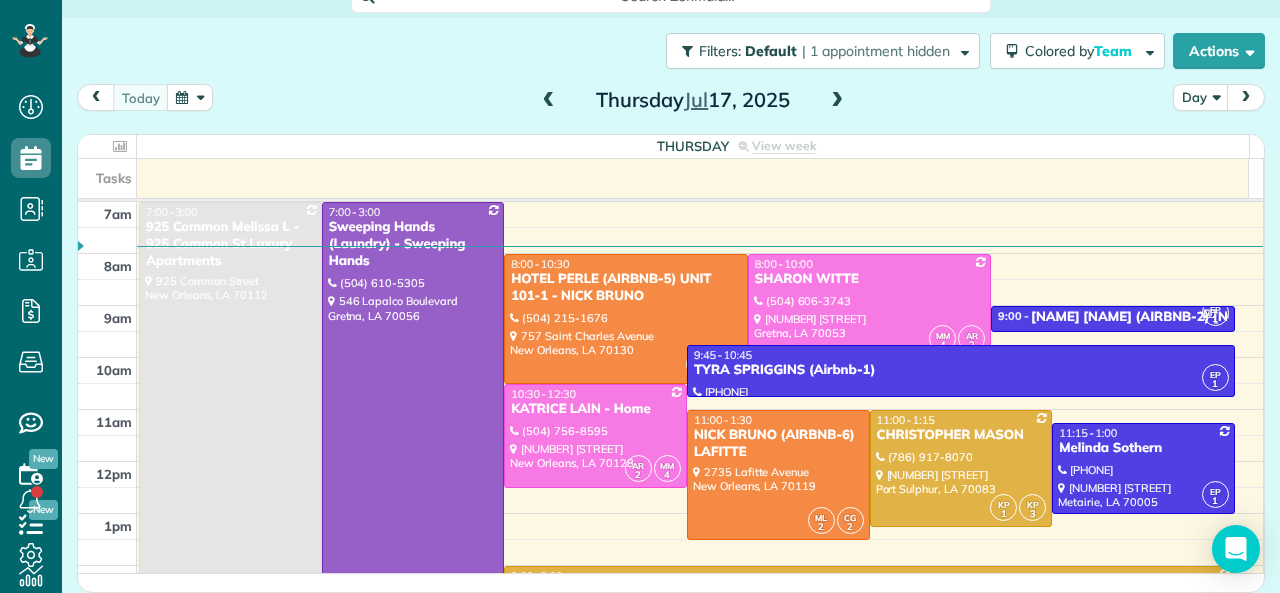 click at bounding box center [837, 101] 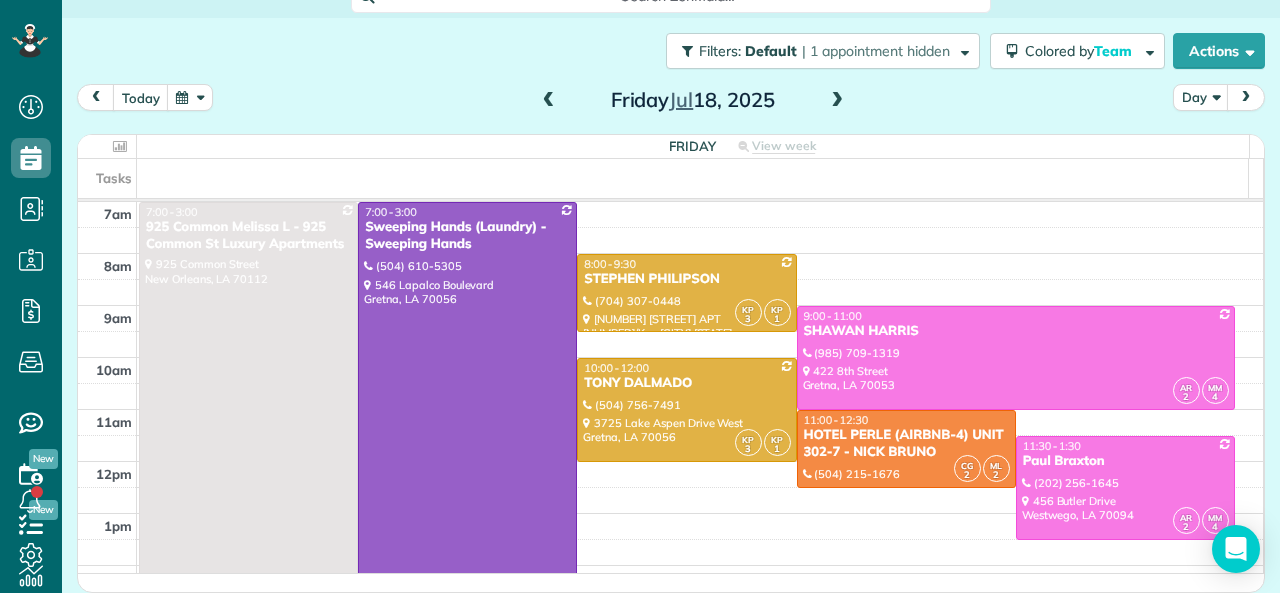 click at bounding box center (549, 101) 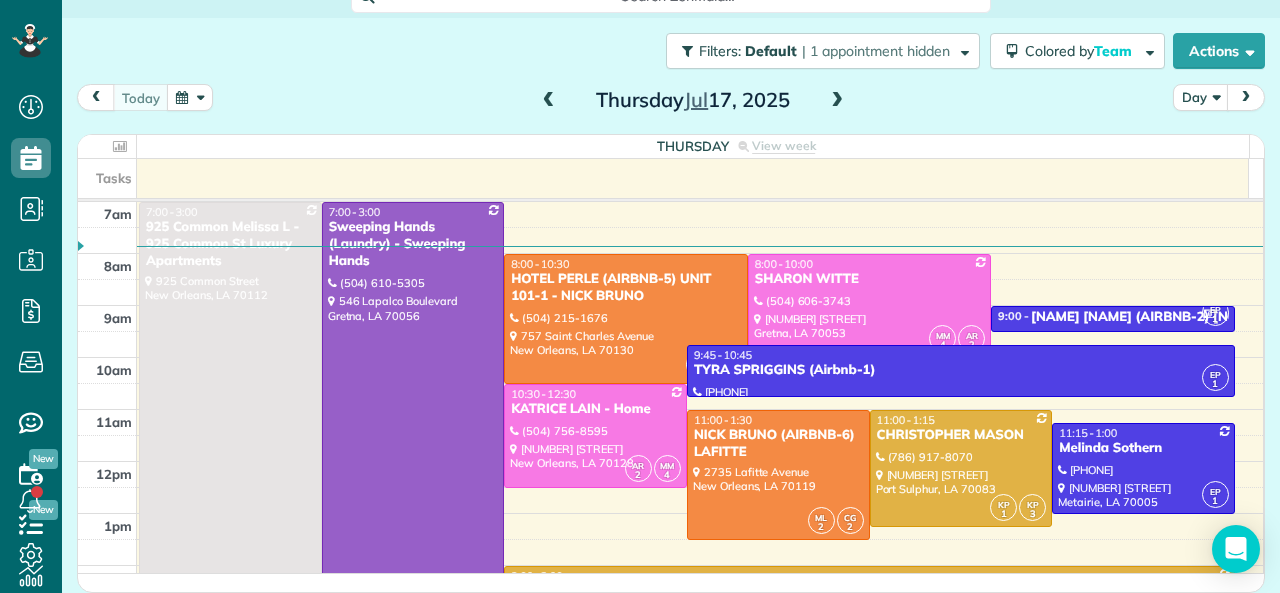 click at bounding box center [549, 101] 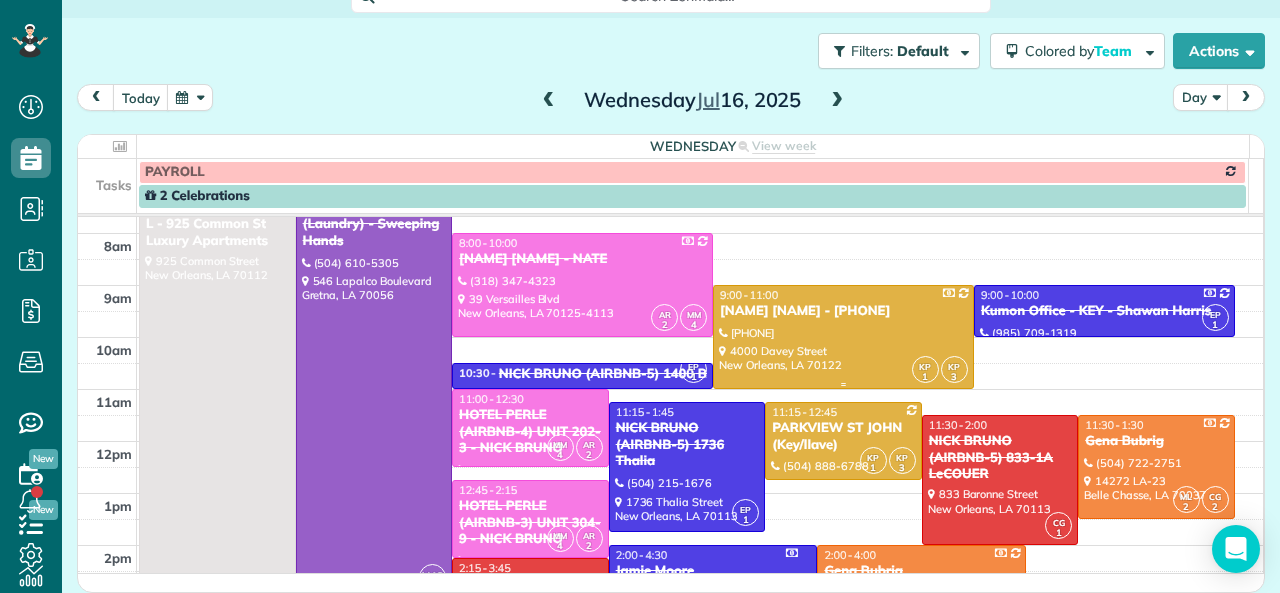 scroll, scrollTop: 0, scrollLeft: 0, axis: both 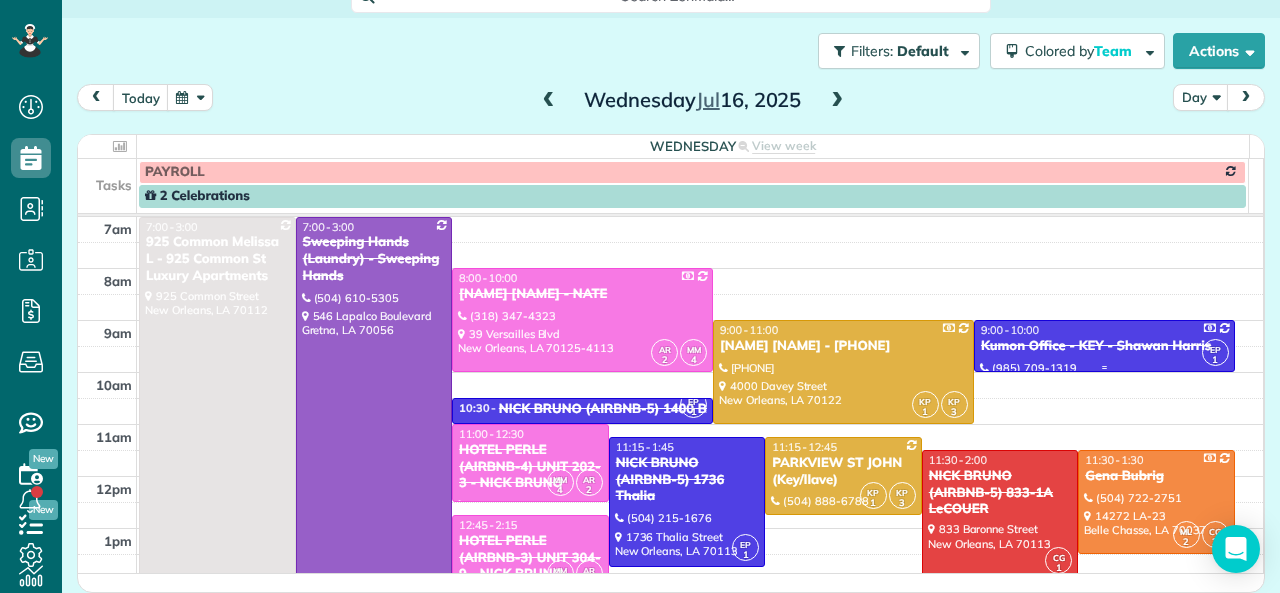 click on "Kumon Office - KEY - Shawan Harris" at bounding box center [1104, 346] 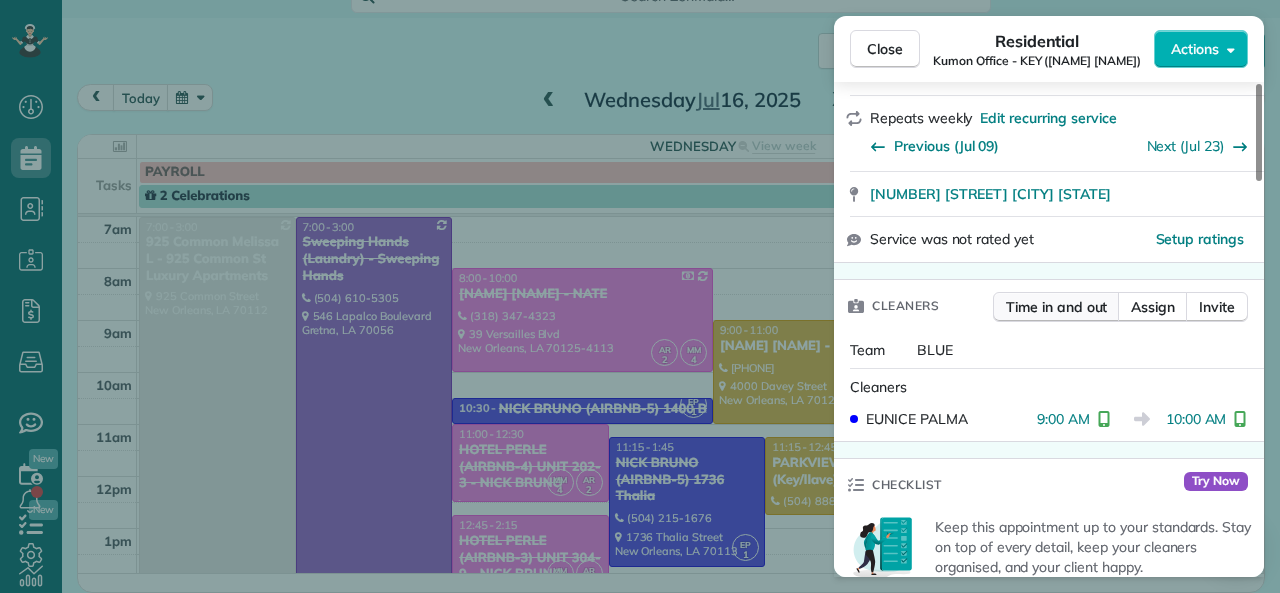 scroll, scrollTop: 300, scrollLeft: 0, axis: vertical 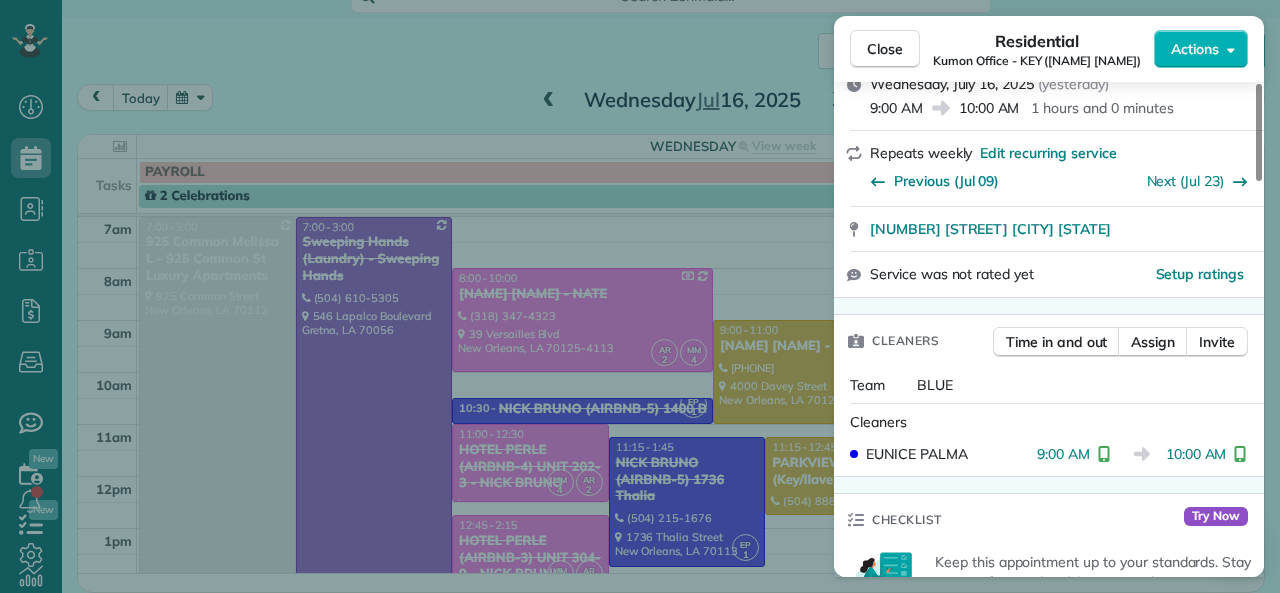 drag, startPoint x: 1039, startPoint y: 456, endPoint x: 1087, endPoint y: 456, distance: 48 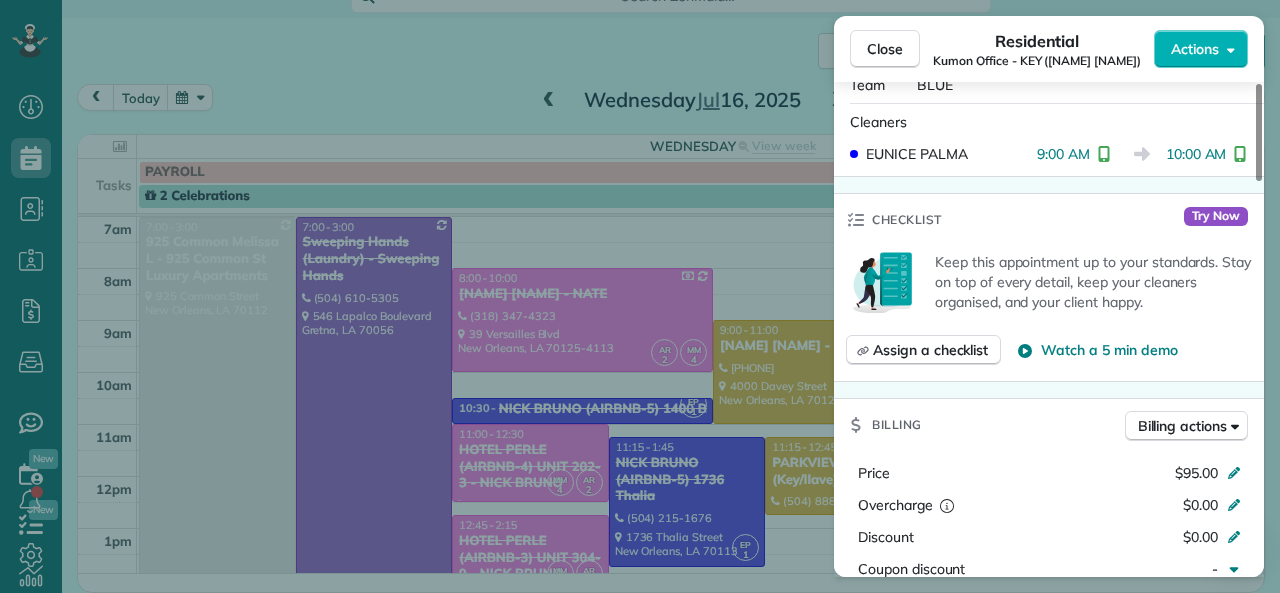 drag, startPoint x: 1052, startPoint y: 163, endPoint x: 987, endPoint y: 158, distance: 65.192024 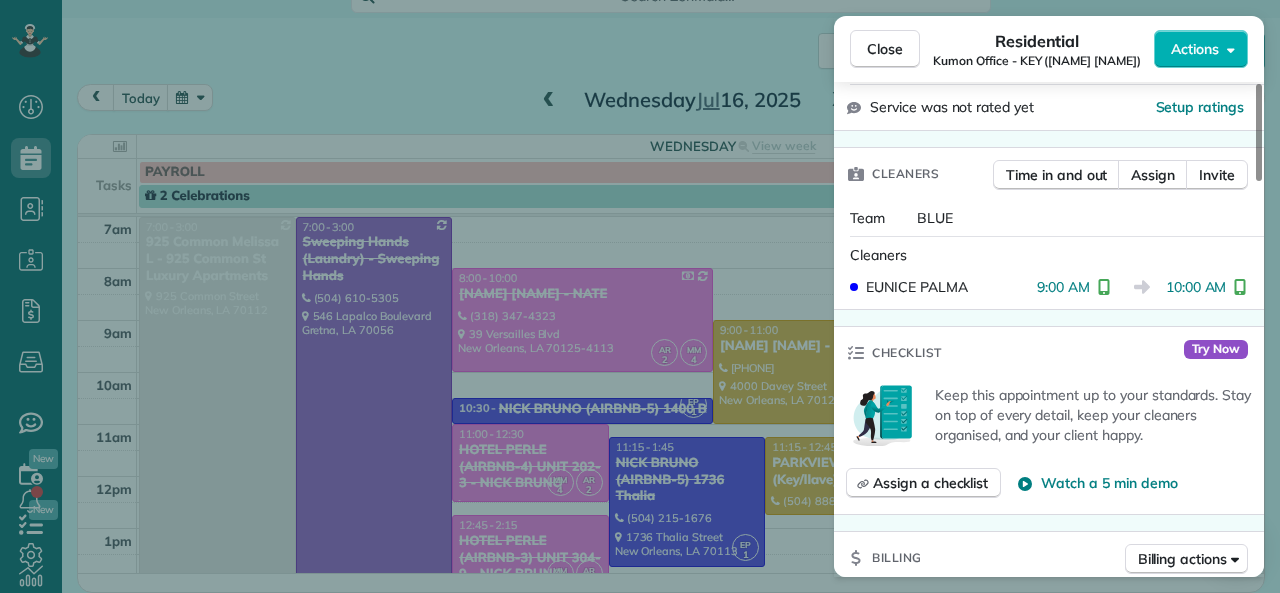 scroll, scrollTop: 300, scrollLeft: 0, axis: vertical 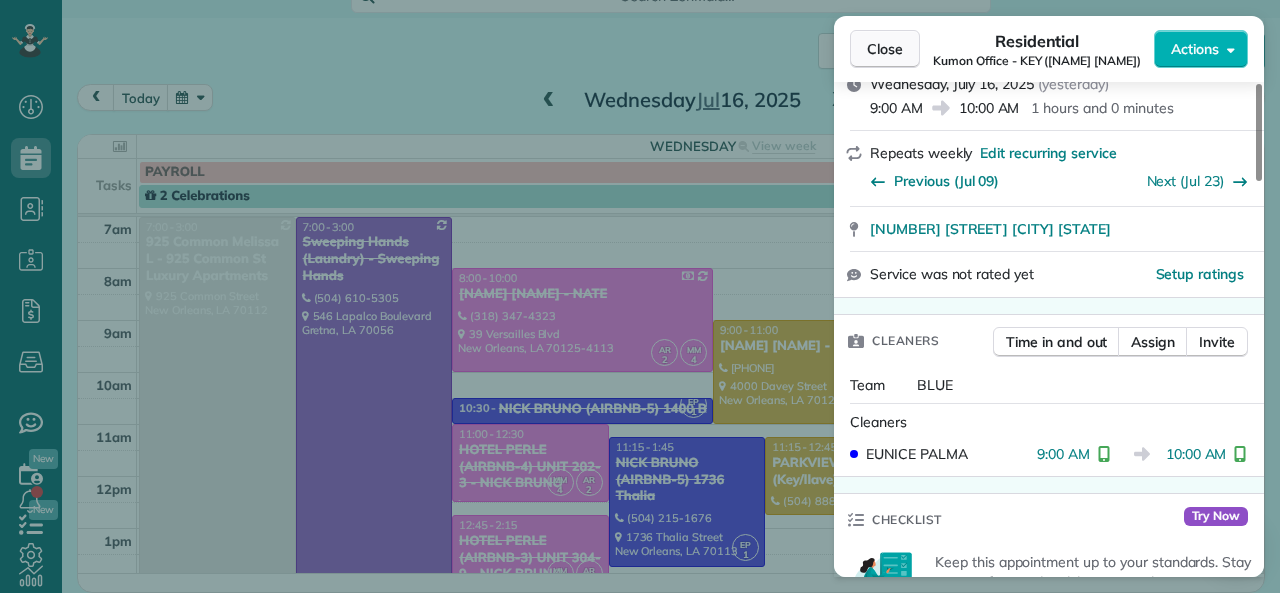 click on "Close" at bounding box center (885, 49) 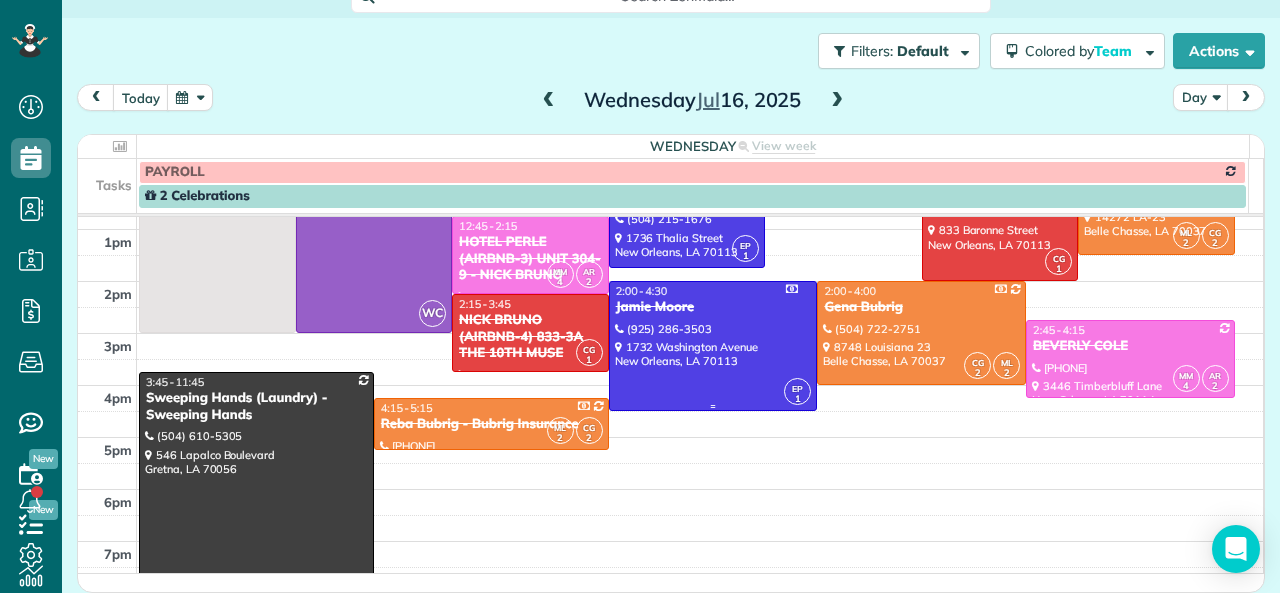 scroll, scrollTop: 300, scrollLeft: 0, axis: vertical 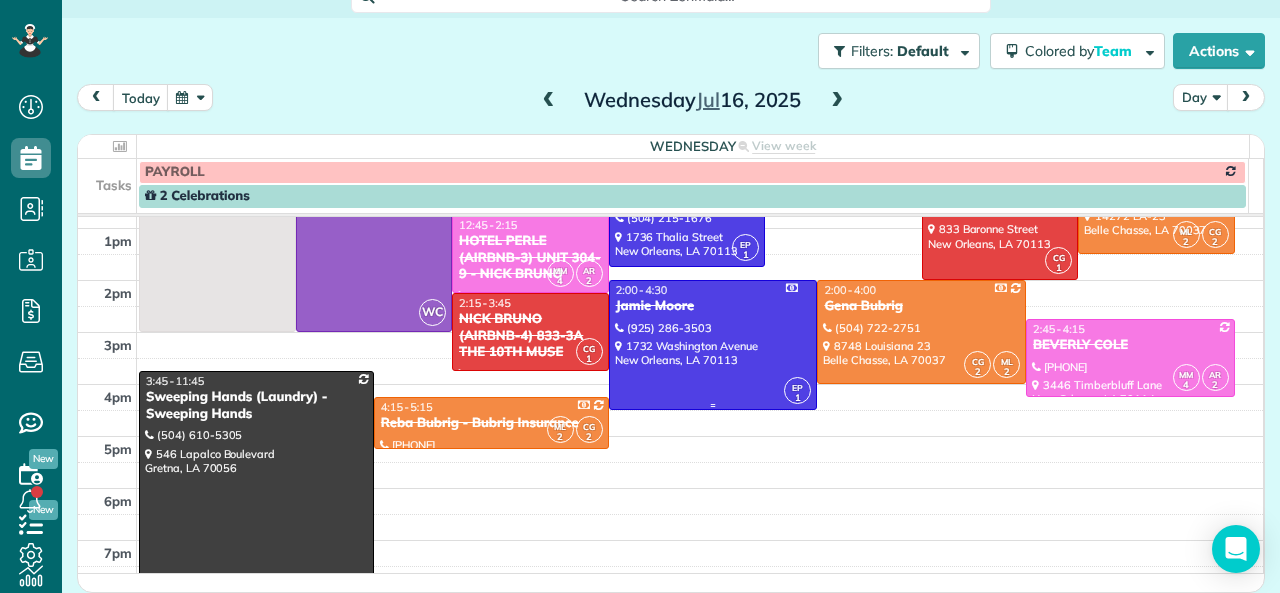 click at bounding box center [713, 345] 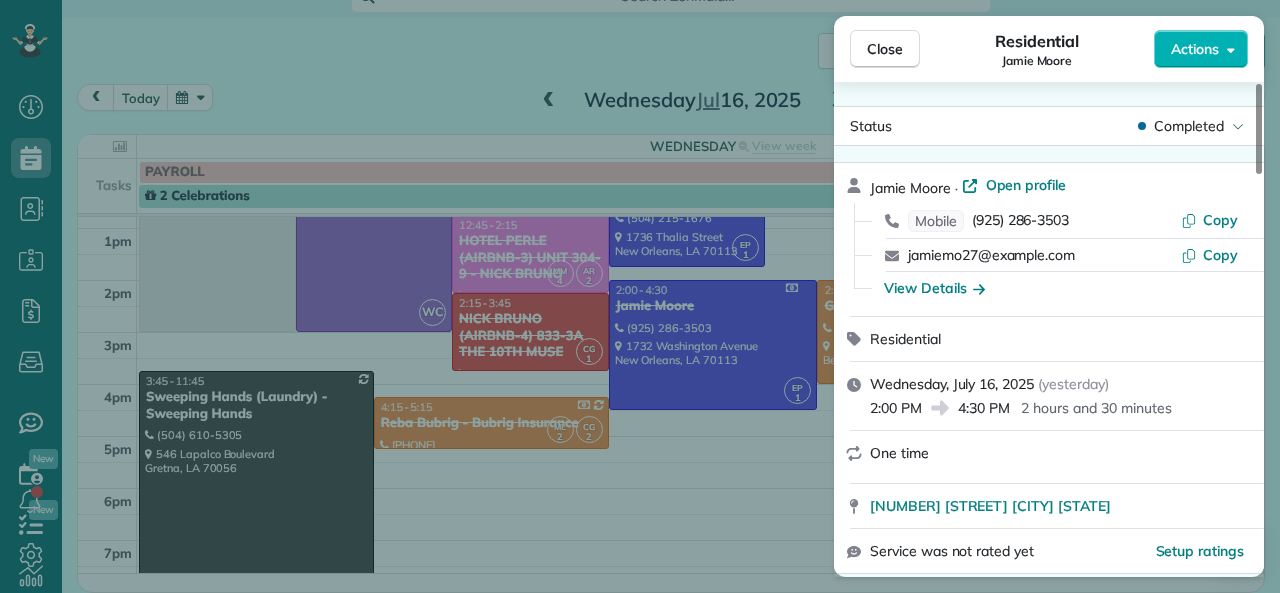 drag, startPoint x: 962, startPoint y: 414, endPoint x: 1008, endPoint y: 411, distance: 46.09772 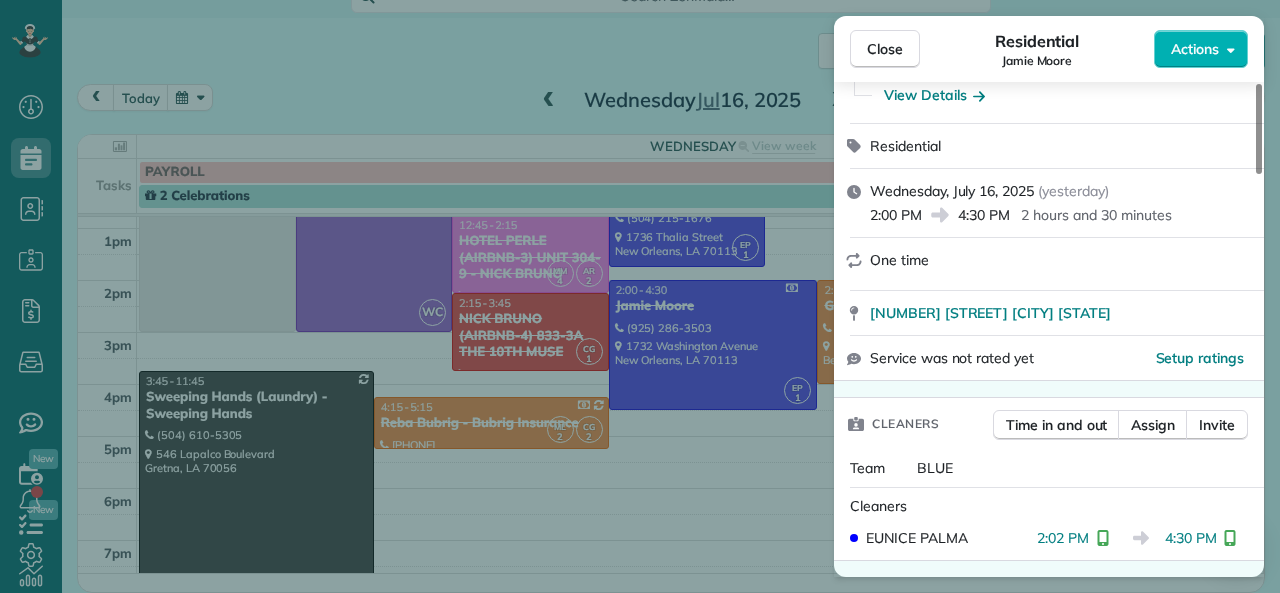 scroll, scrollTop: 200, scrollLeft: 0, axis: vertical 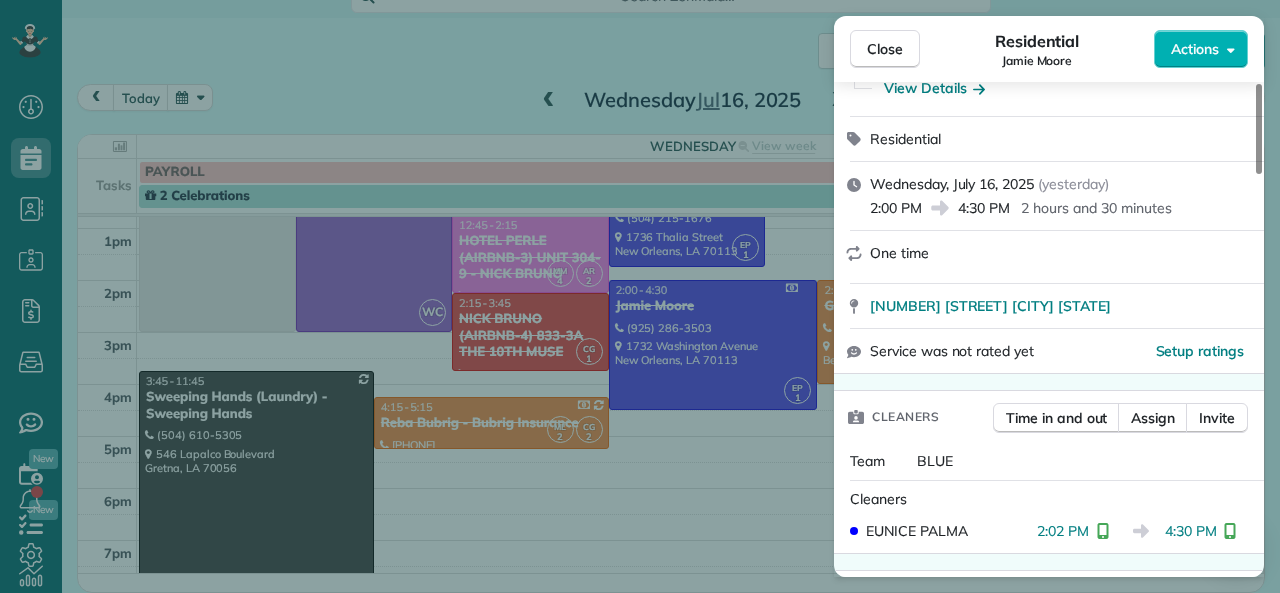 click on "2:00 PM 4:30 PM 2 hours and 30 minutes" at bounding box center [1061, 206] 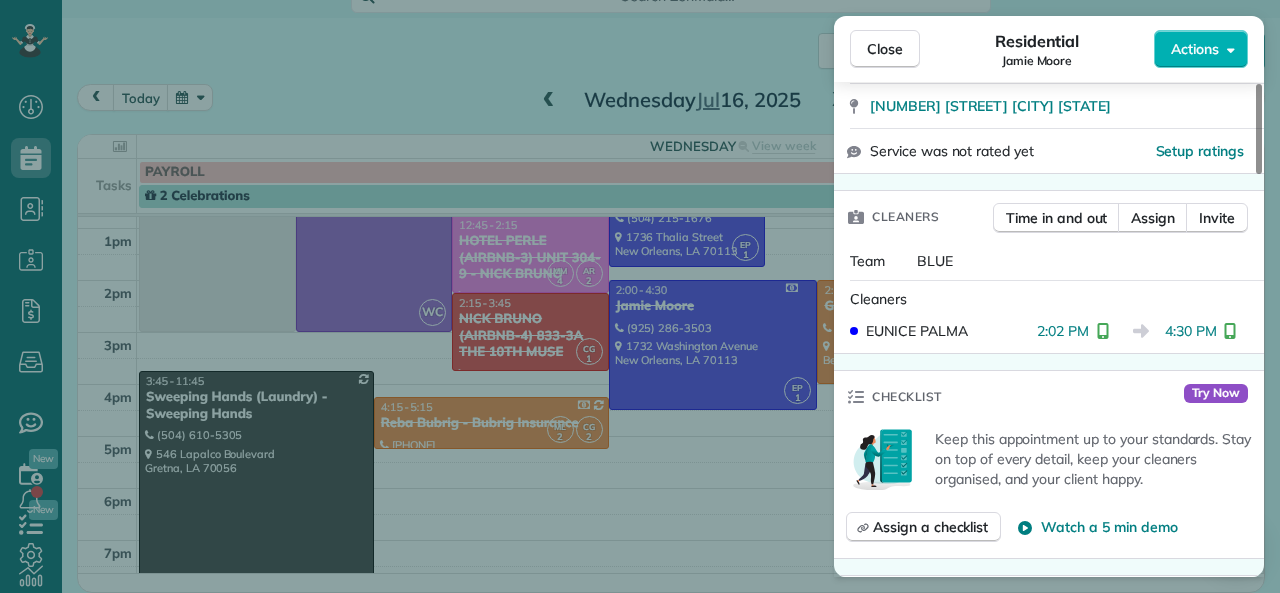 drag, startPoint x: 887, startPoint y: 54, endPoint x: 1240, endPoint y: 178, distance: 374.1457 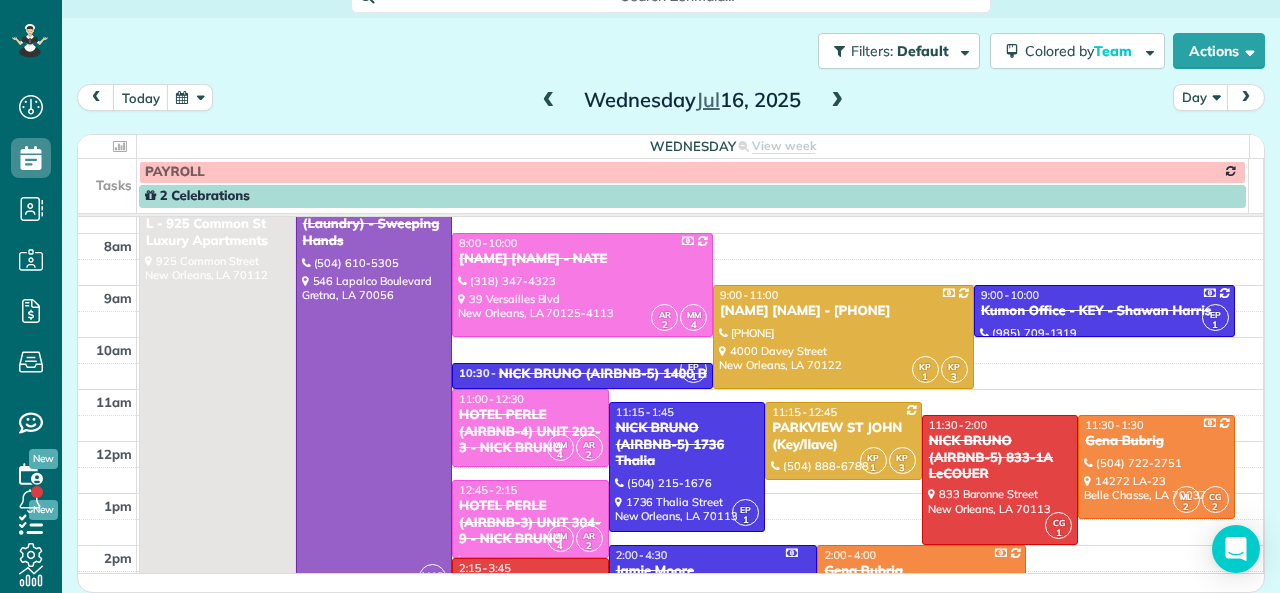 scroll, scrollTop: 0, scrollLeft: 0, axis: both 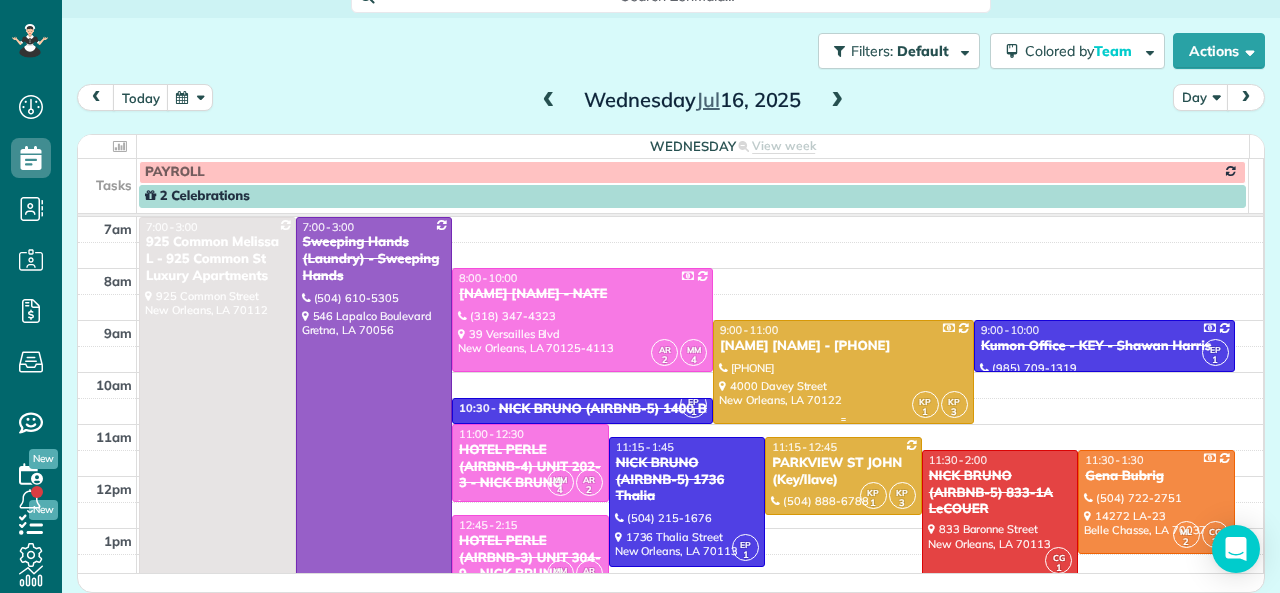 click on "[FIRST] [LAST] - [PHONE]" at bounding box center [843, 346] 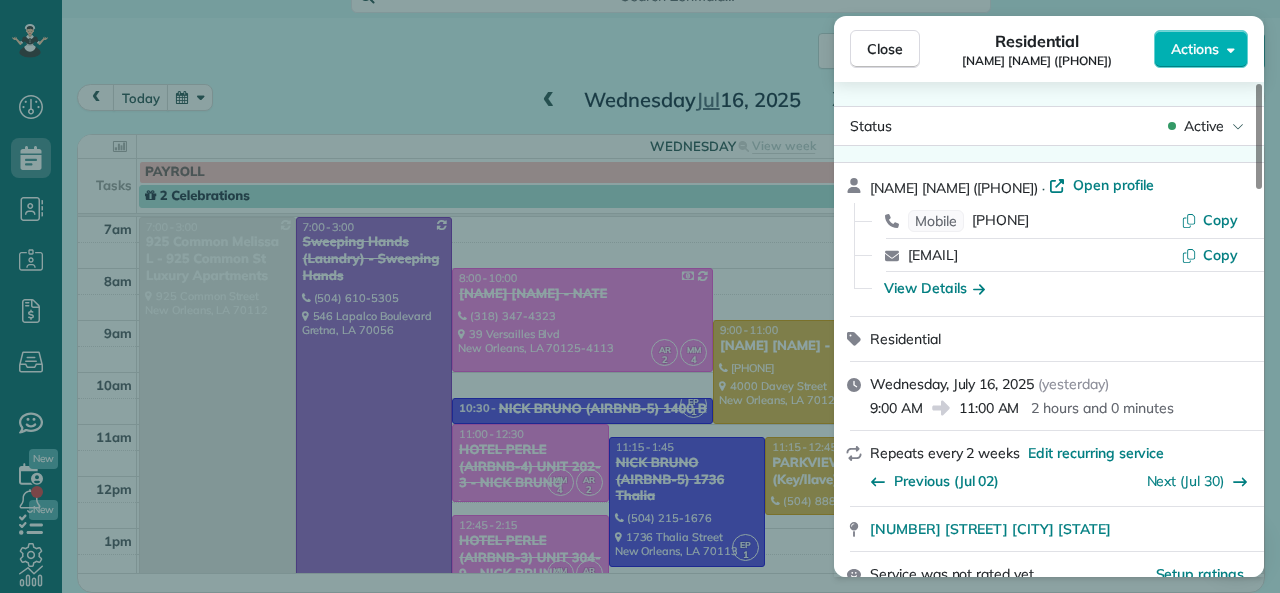 drag, startPoint x: 872, startPoint y: 407, endPoint x: 921, endPoint y: 405, distance: 49.0408 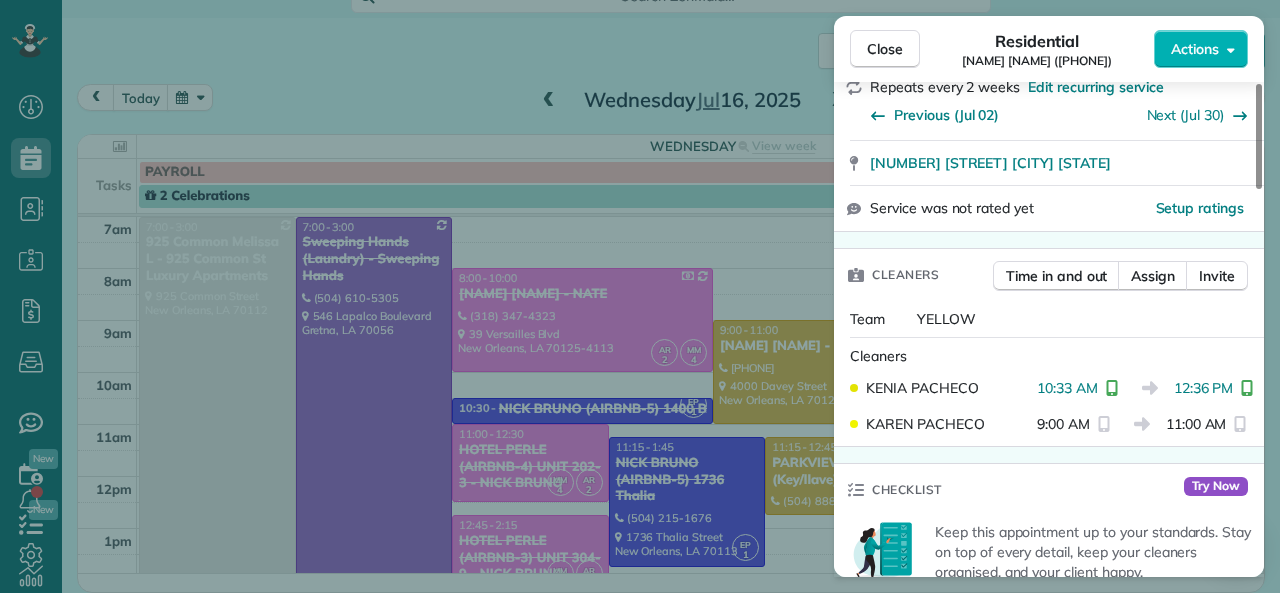 scroll, scrollTop: 400, scrollLeft: 0, axis: vertical 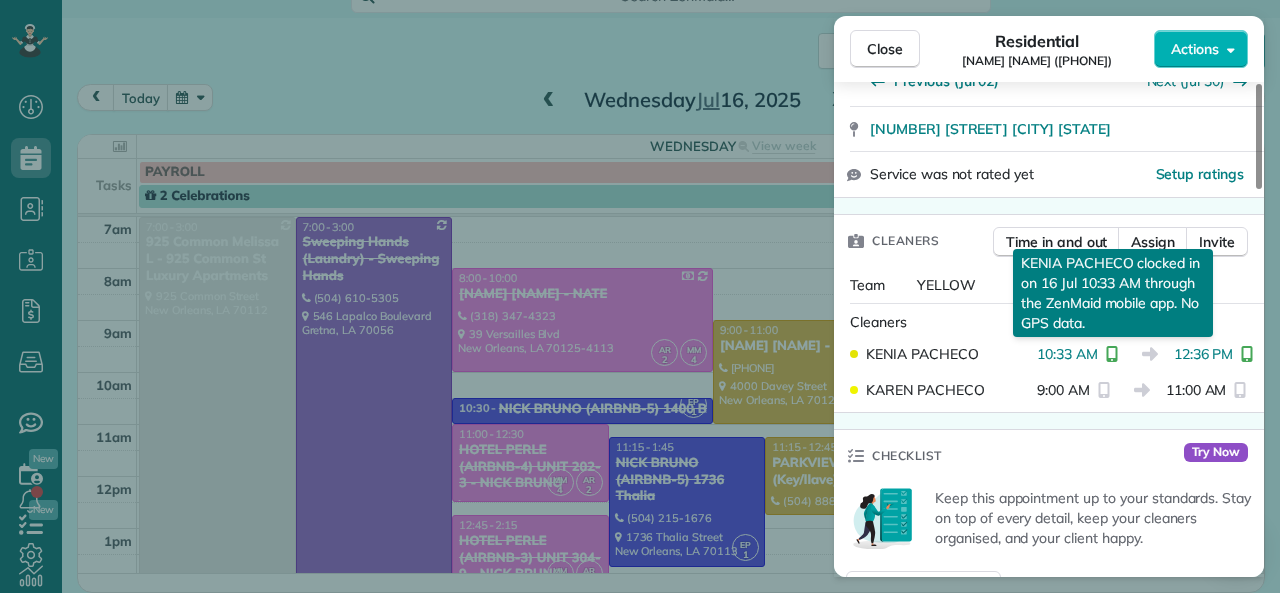 drag, startPoint x: 1040, startPoint y: 357, endPoint x: 1094, endPoint y: 354, distance: 54.08327 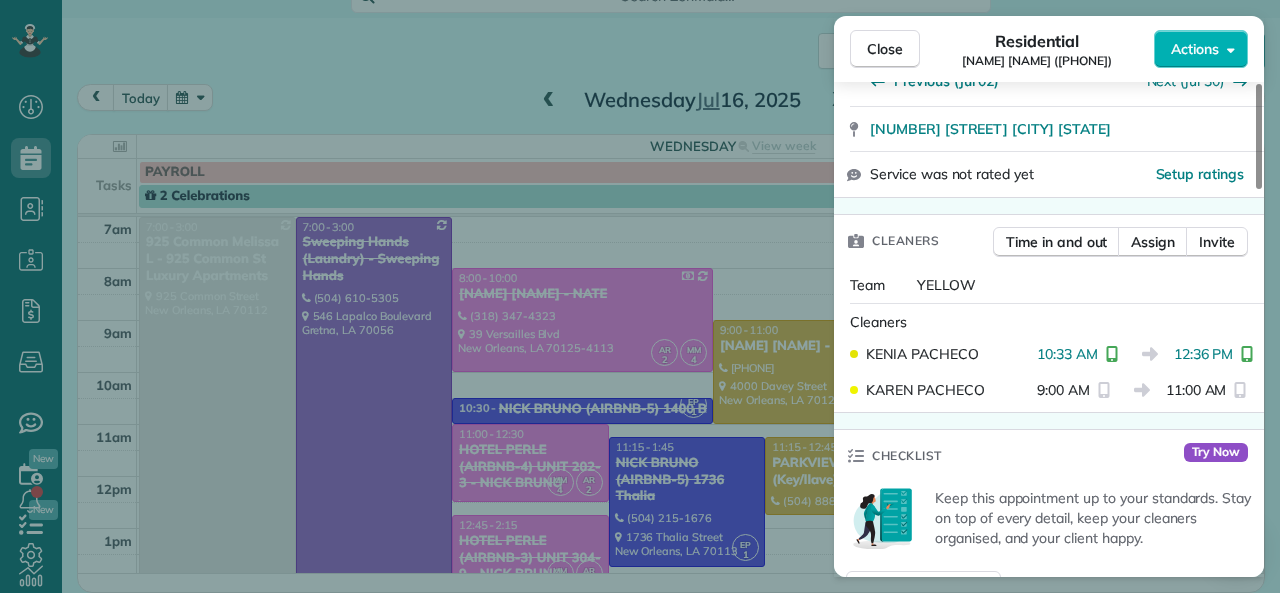click on "10:33 AM" at bounding box center (1067, 354) 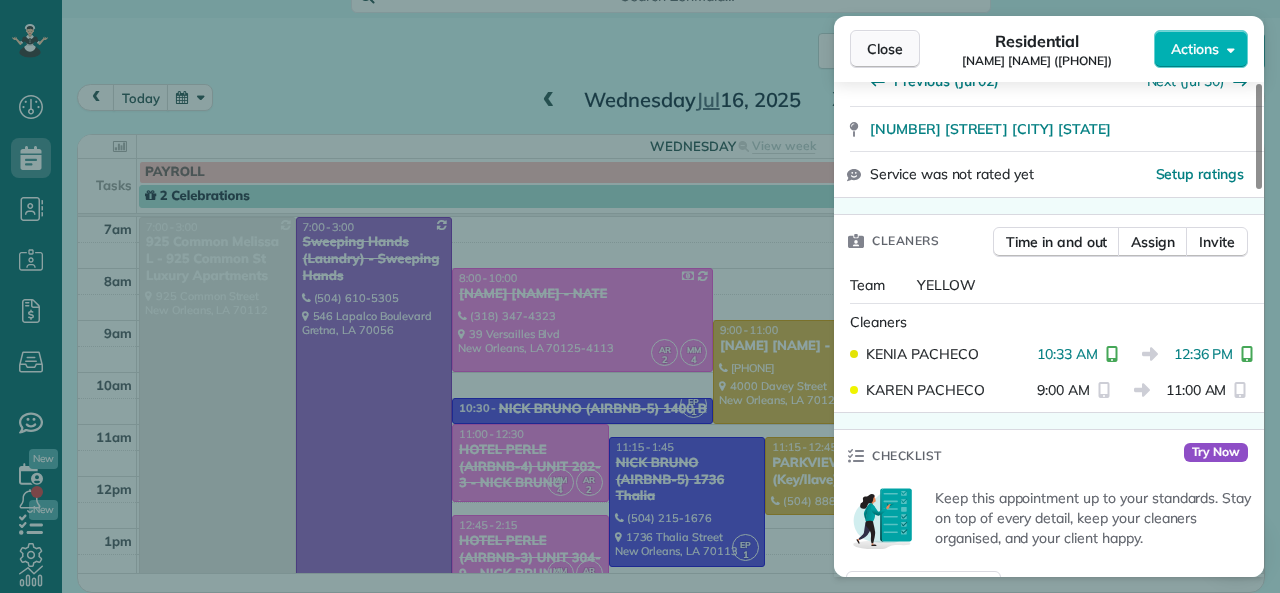 click on "Close" at bounding box center (885, 49) 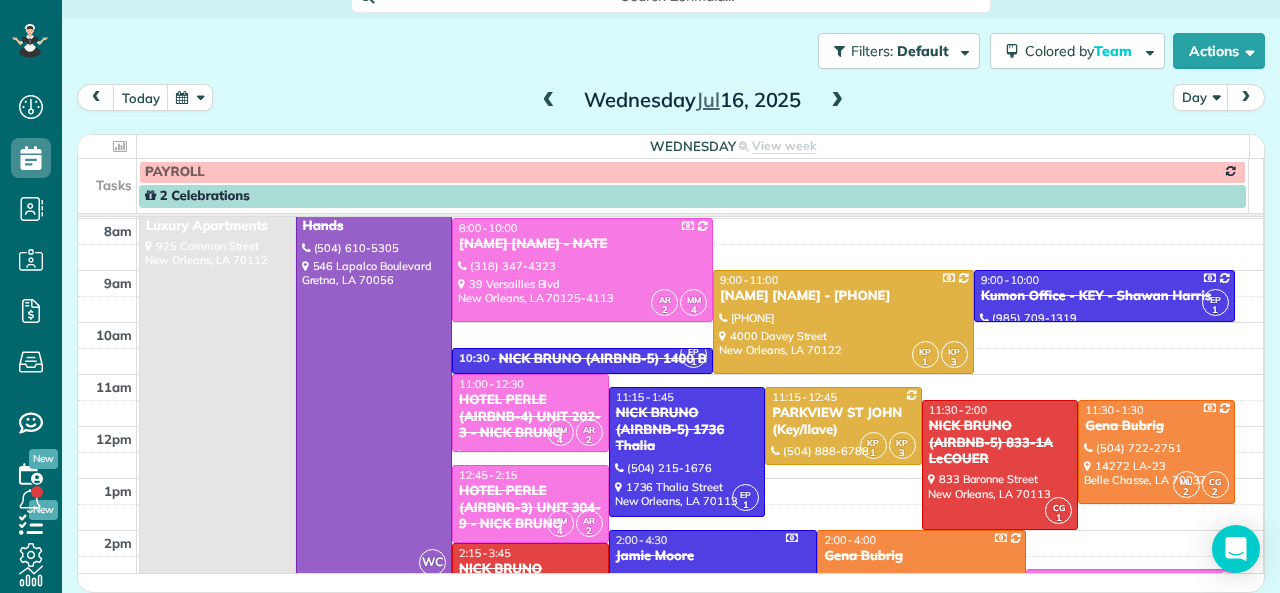 scroll, scrollTop: 27, scrollLeft: 0, axis: vertical 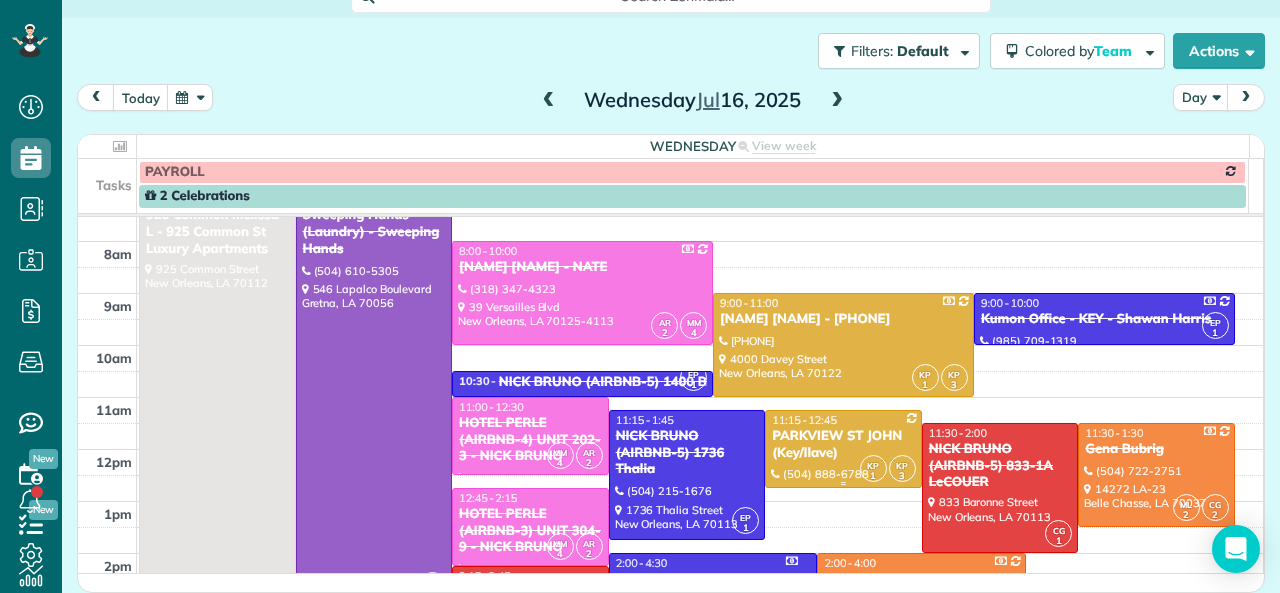 click on "11:15 - 12:45" at bounding box center [843, 420] 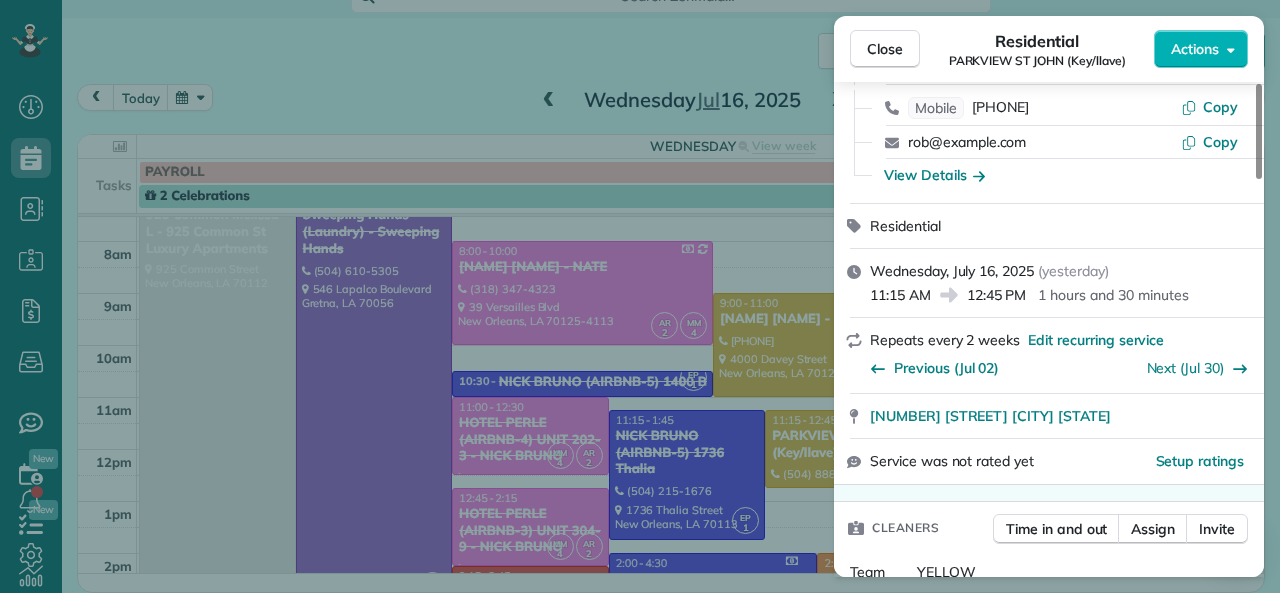 scroll, scrollTop: 200, scrollLeft: 0, axis: vertical 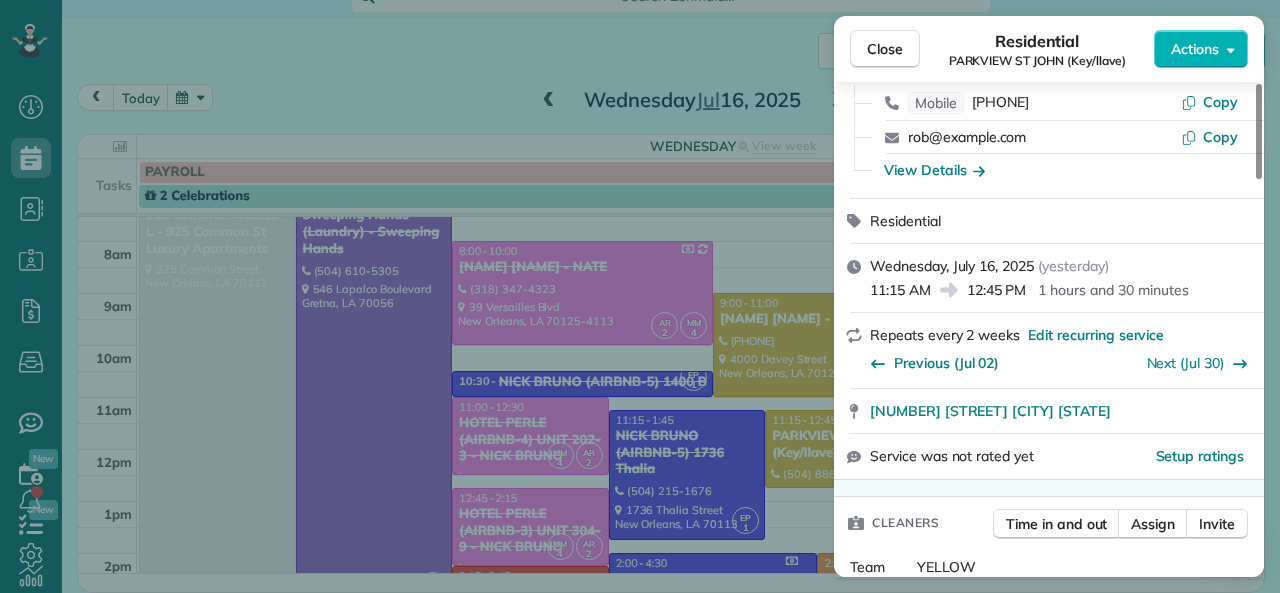 drag, startPoint x: 969, startPoint y: 289, endPoint x: 1028, endPoint y: 293, distance: 59.135437 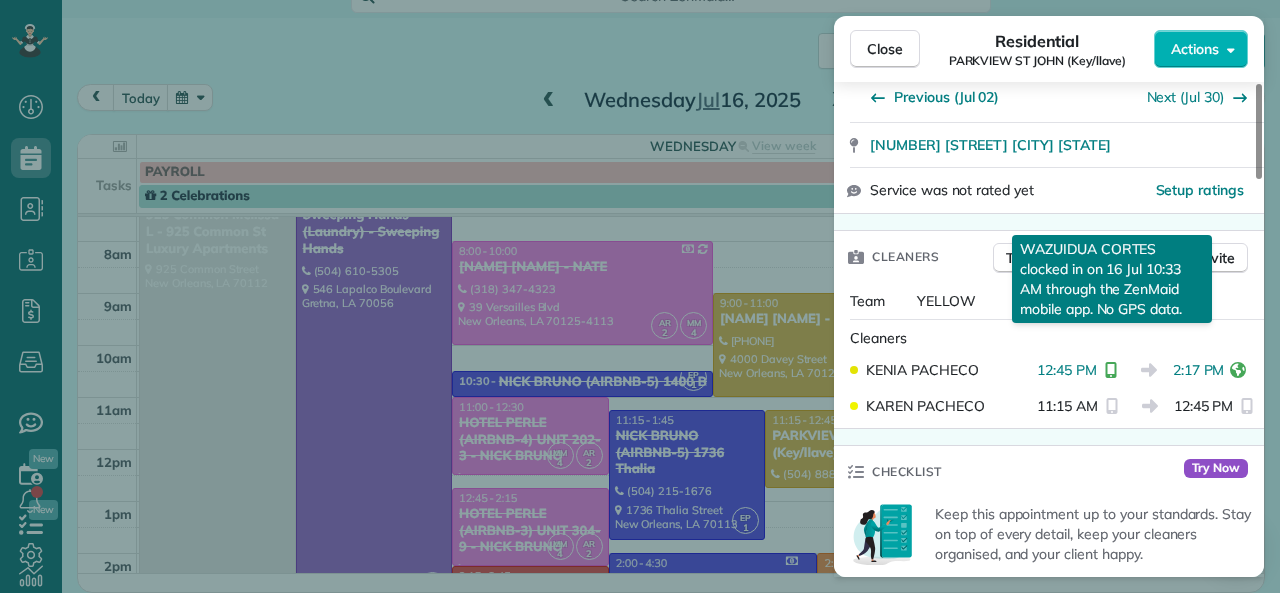 scroll, scrollTop: 500, scrollLeft: 0, axis: vertical 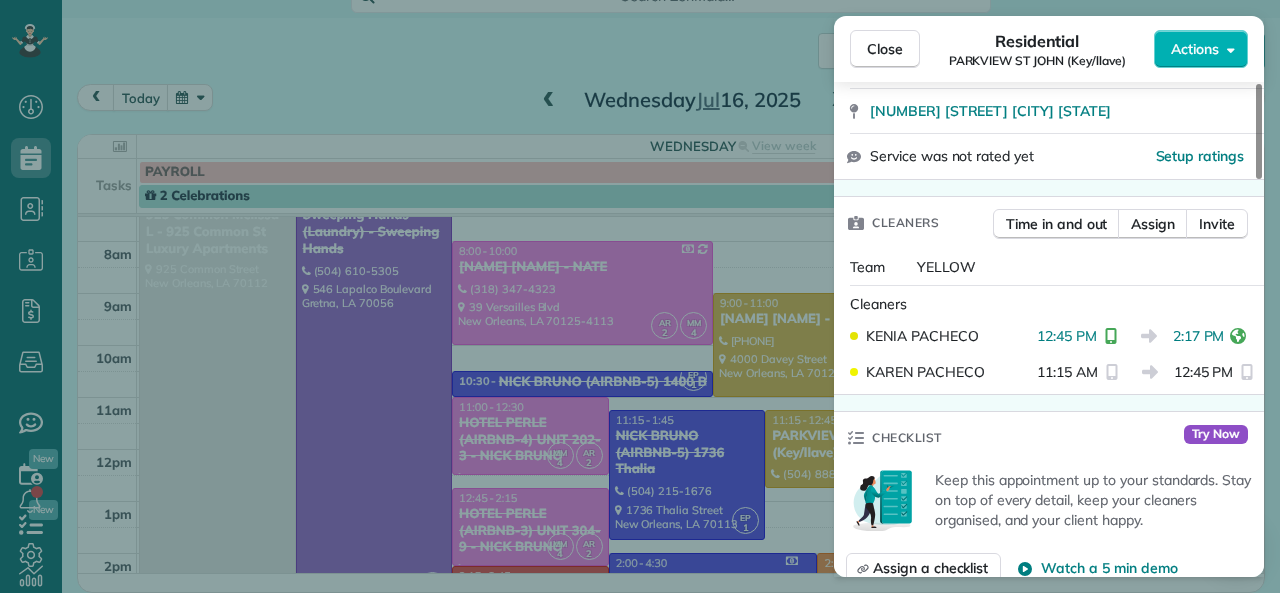 drag, startPoint x: 1188, startPoint y: 340, endPoint x: 1224, endPoint y: 340, distance: 36 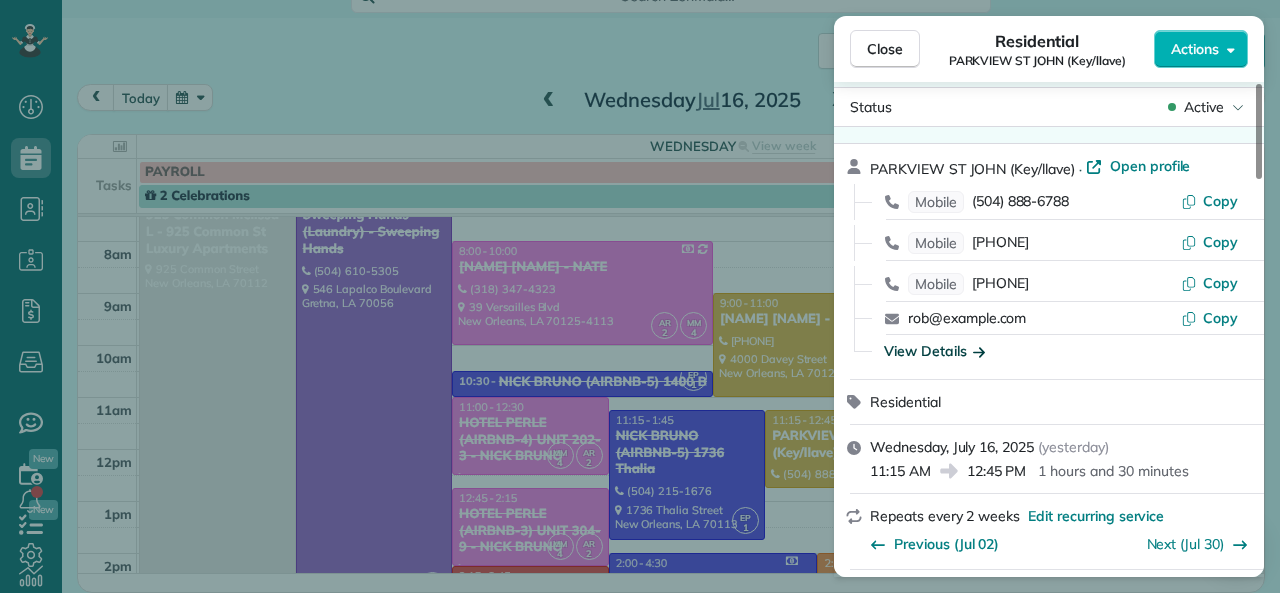 scroll, scrollTop: 0, scrollLeft: 0, axis: both 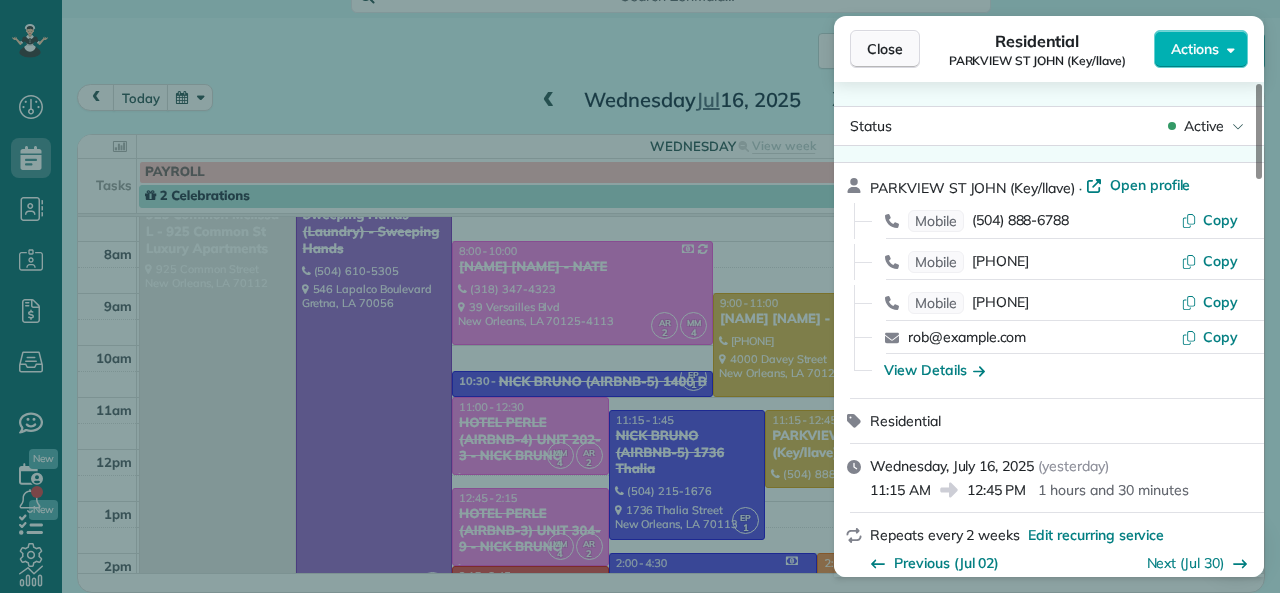 click on "Close" at bounding box center (885, 49) 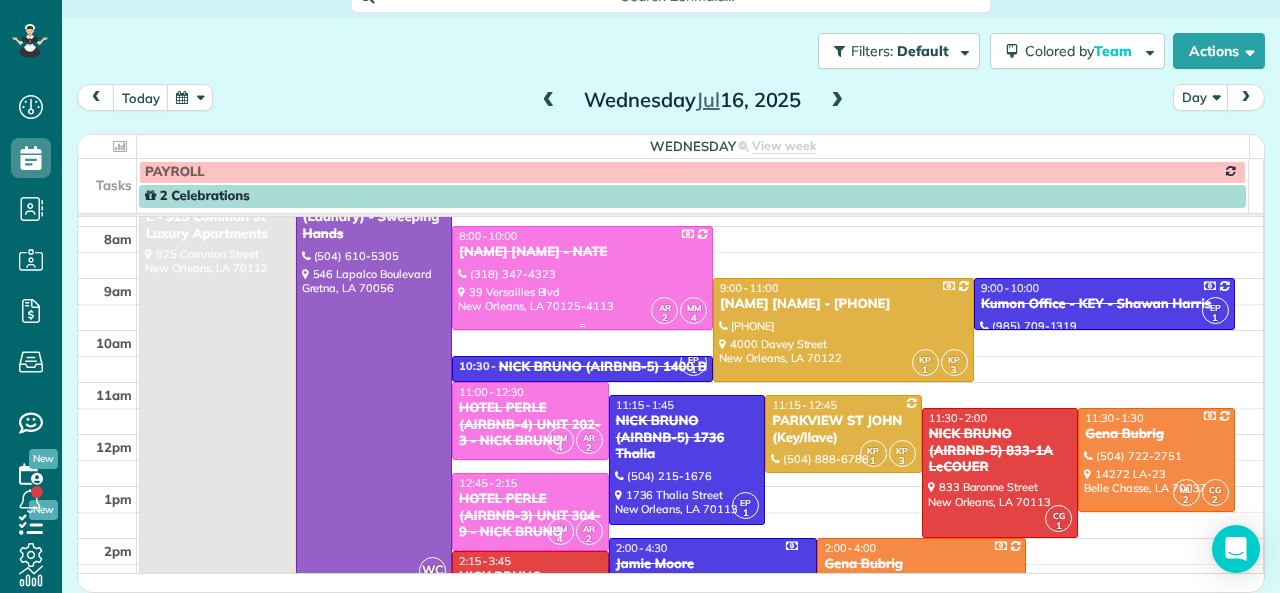 scroll, scrollTop: 0, scrollLeft: 0, axis: both 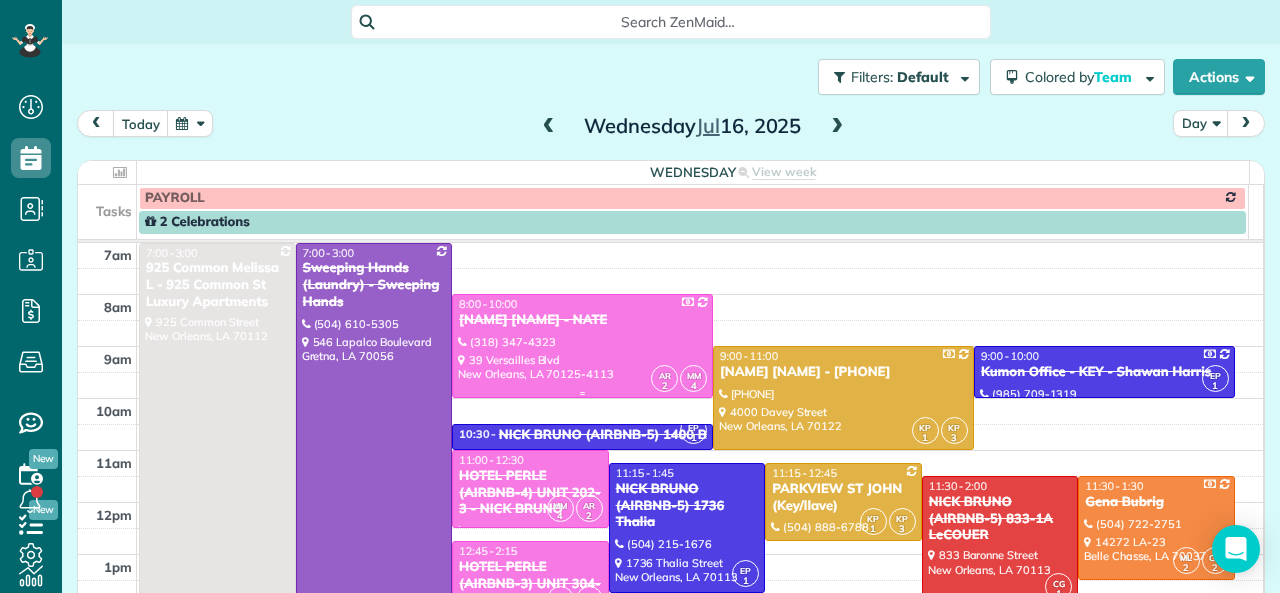 click at bounding box center [582, 346] 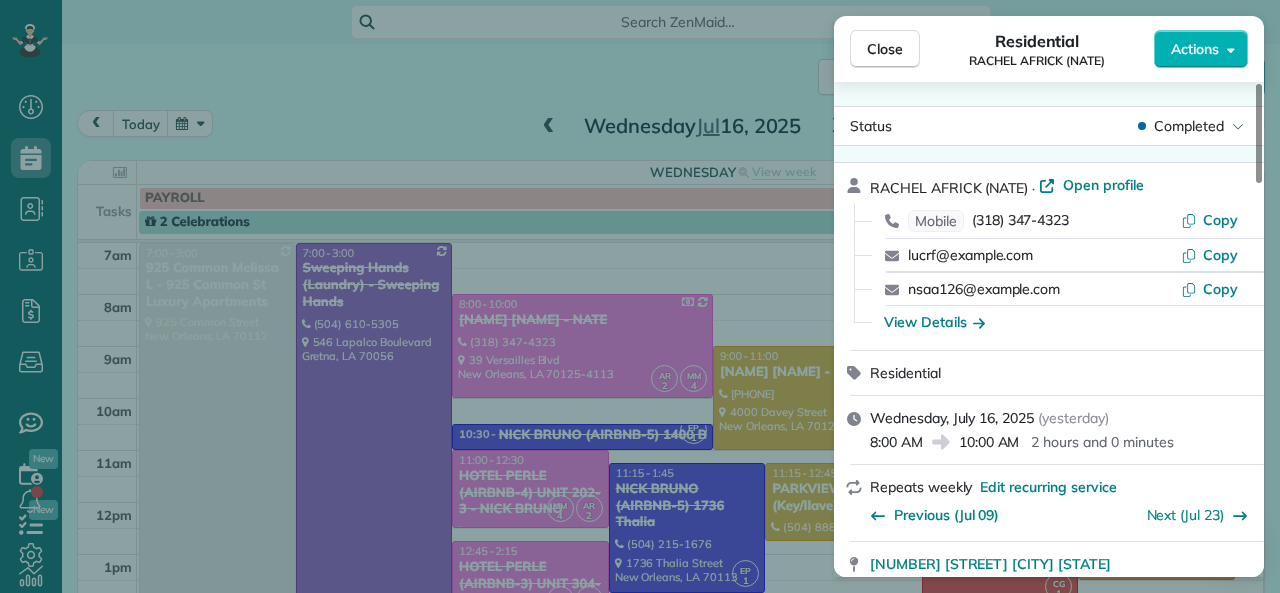 drag, startPoint x: 870, startPoint y: 446, endPoint x: 923, endPoint y: 442, distance: 53.15073 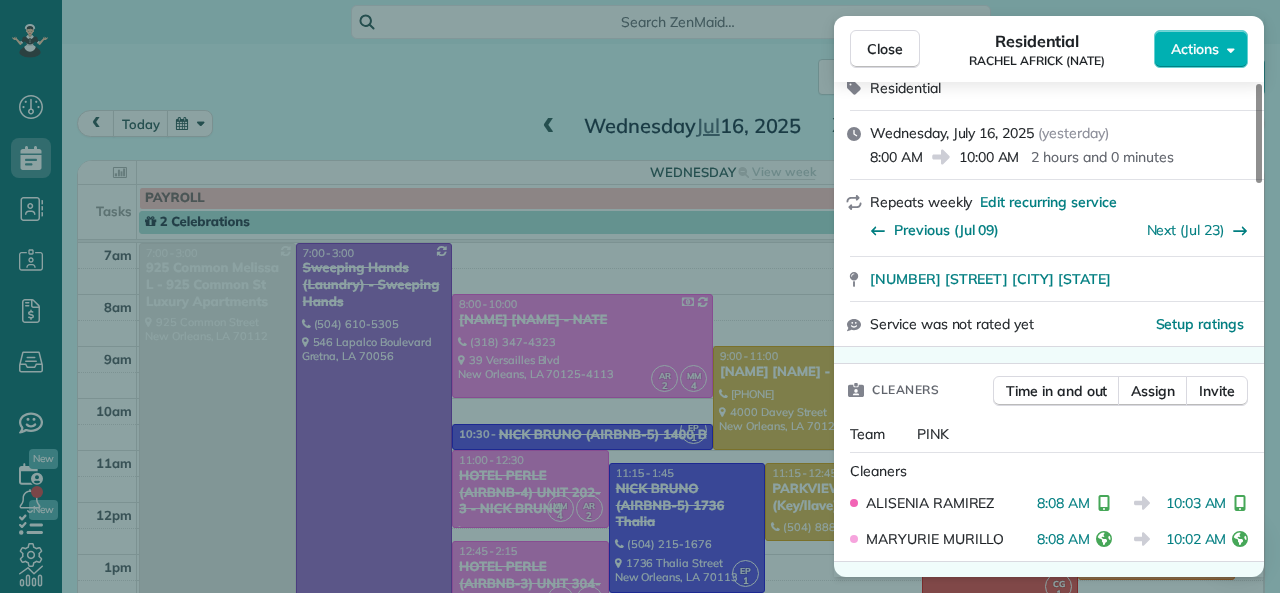 scroll, scrollTop: 400, scrollLeft: 0, axis: vertical 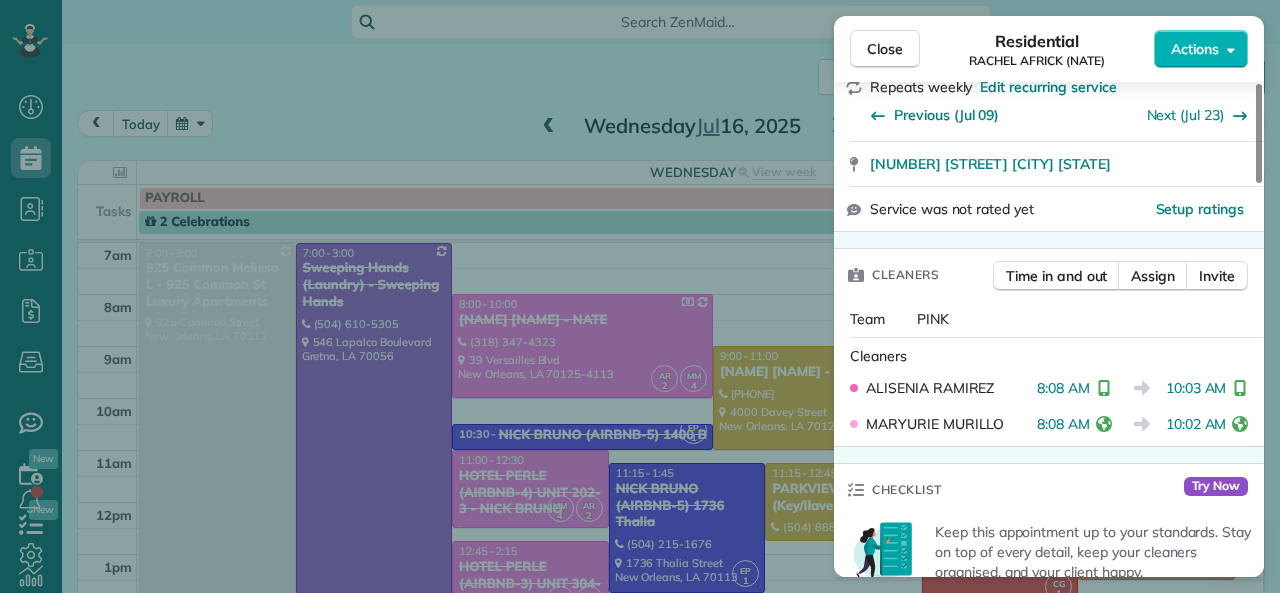 drag, startPoint x: 1039, startPoint y: 361, endPoint x: 1039, endPoint y: 374, distance: 13 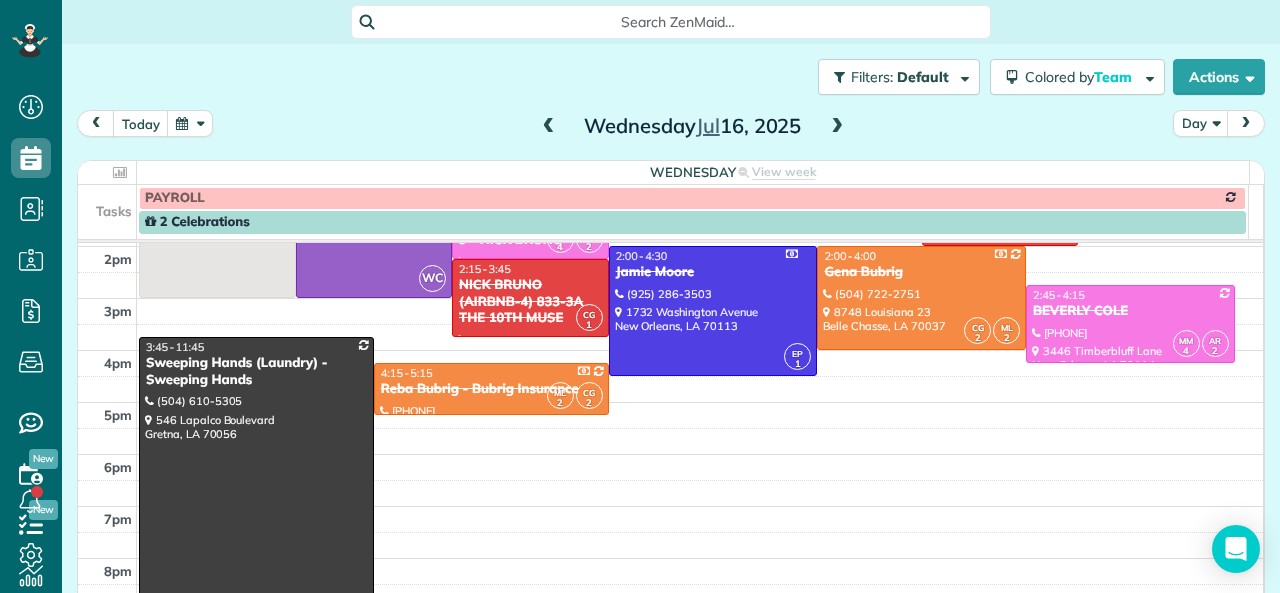 scroll, scrollTop: 300, scrollLeft: 0, axis: vertical 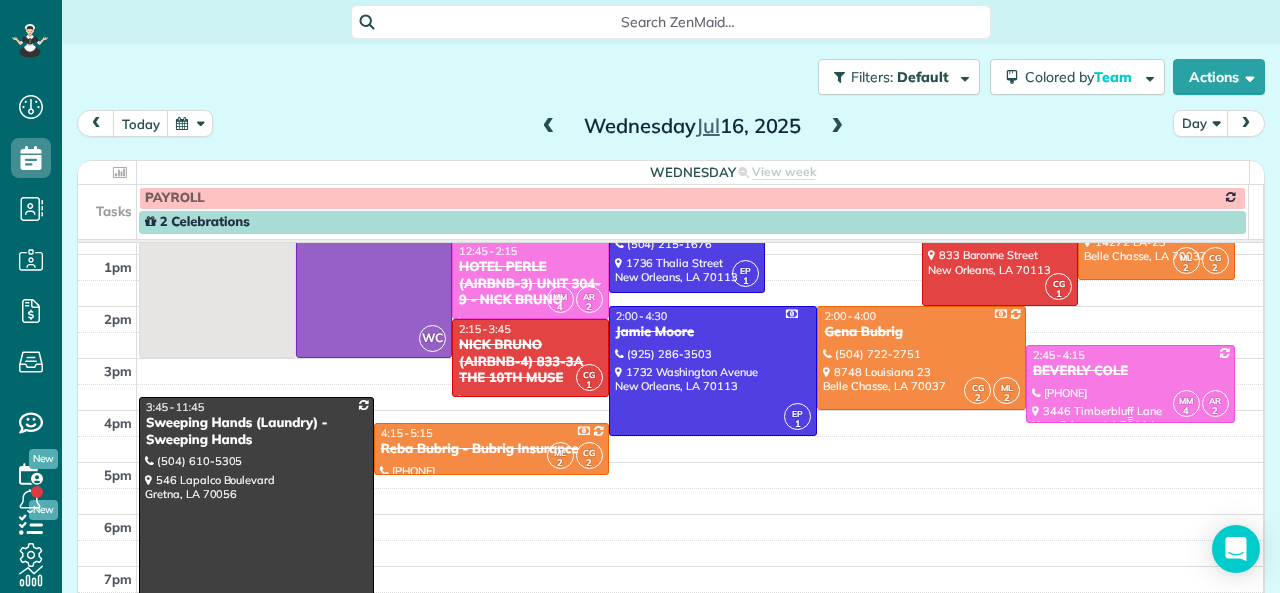 click on "BEVERLY COLE" at bounding box center (1130, 371) 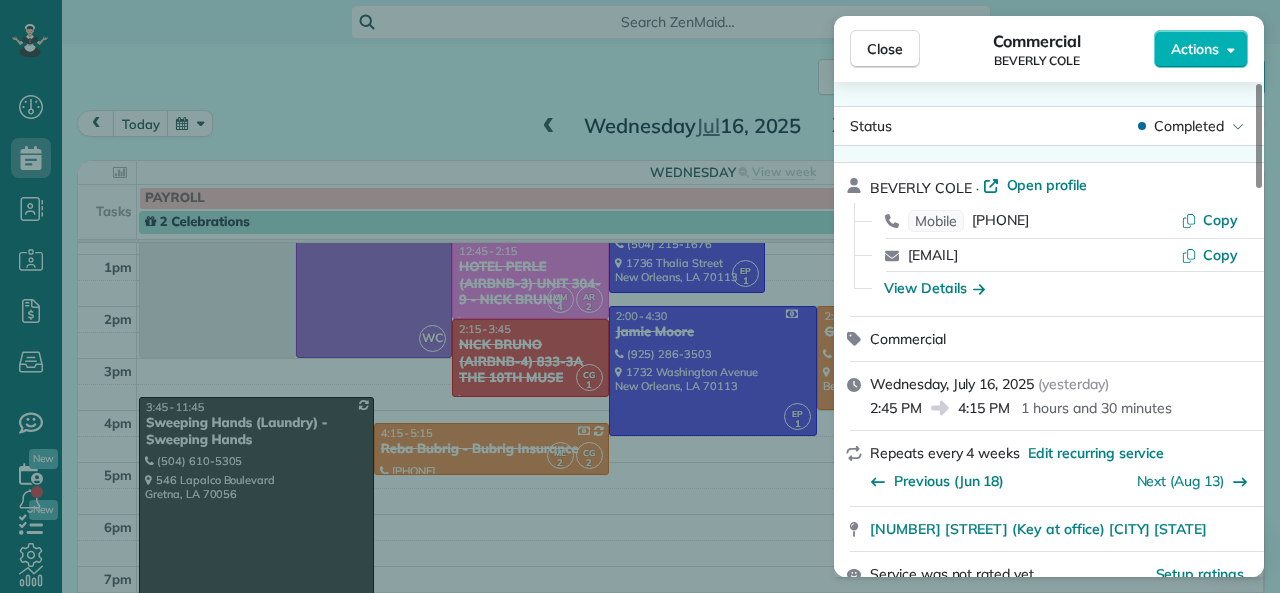drag, startPoint x: 961, startPoint y: 409, endPoint x: 1009, endPoint y: 411, distance: 48.04165 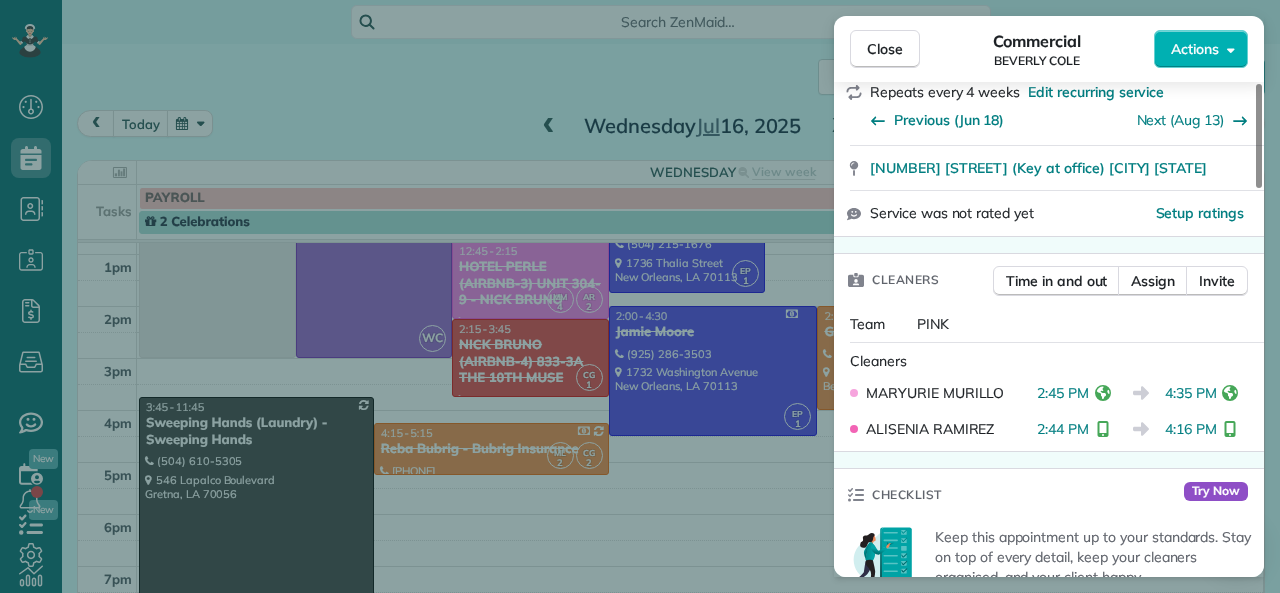 scroll, scrollTop: 400, scrollLeft: 0, axis: vertical 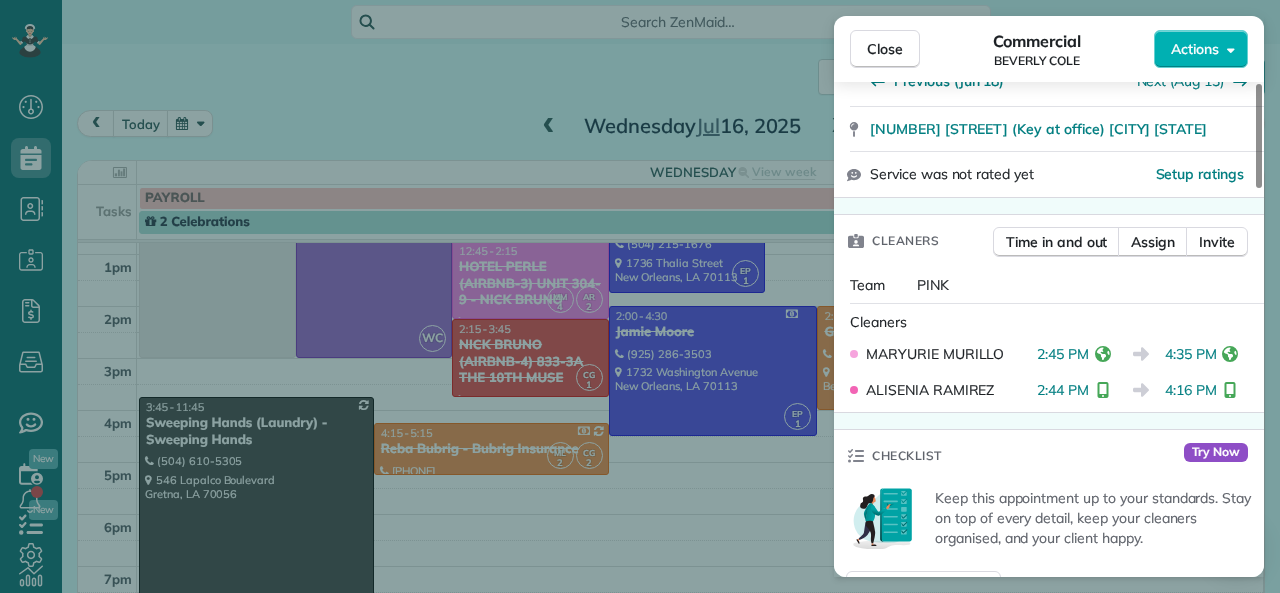 drag, startPoint x: 1177, startPoint y: 371, endPoint x: 1213, endPoint y: 378, distance: 36.67424 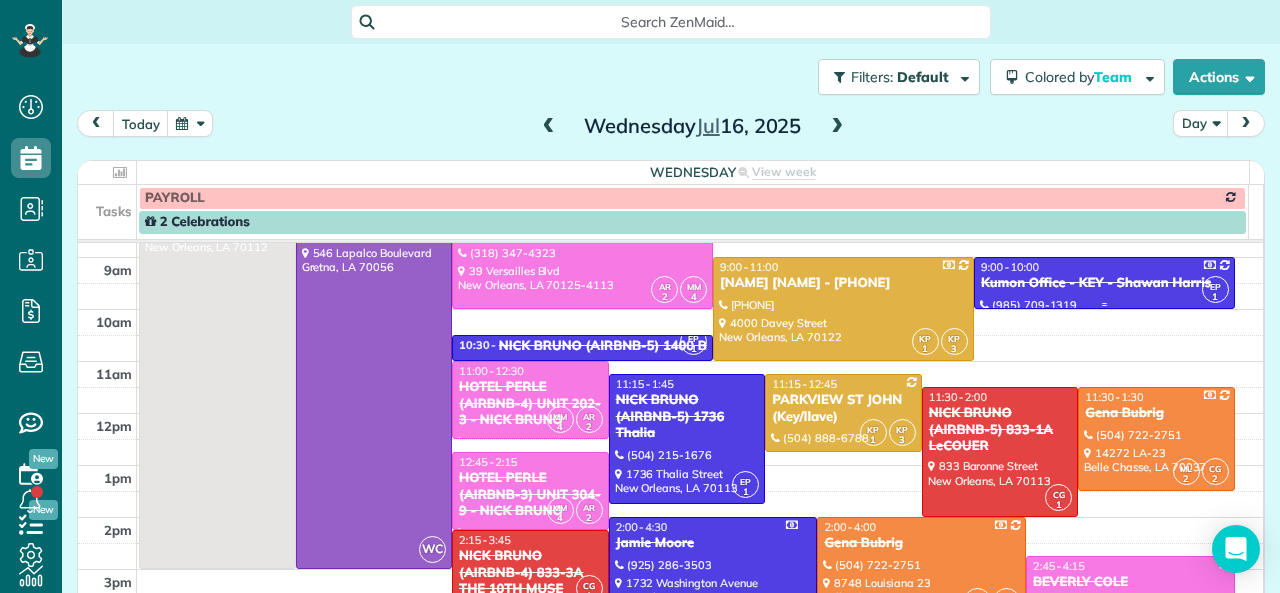 scroll, scrollTop: 200, scrollLeft: 0, axis: vertical 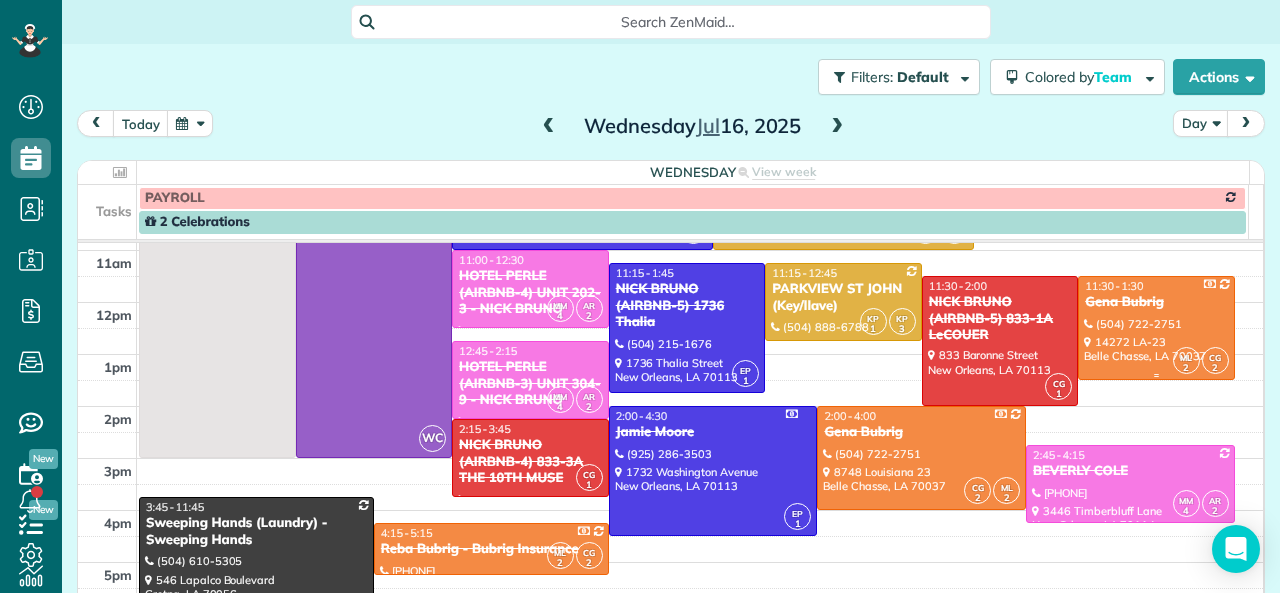 click at bounding box center [1156, 328] 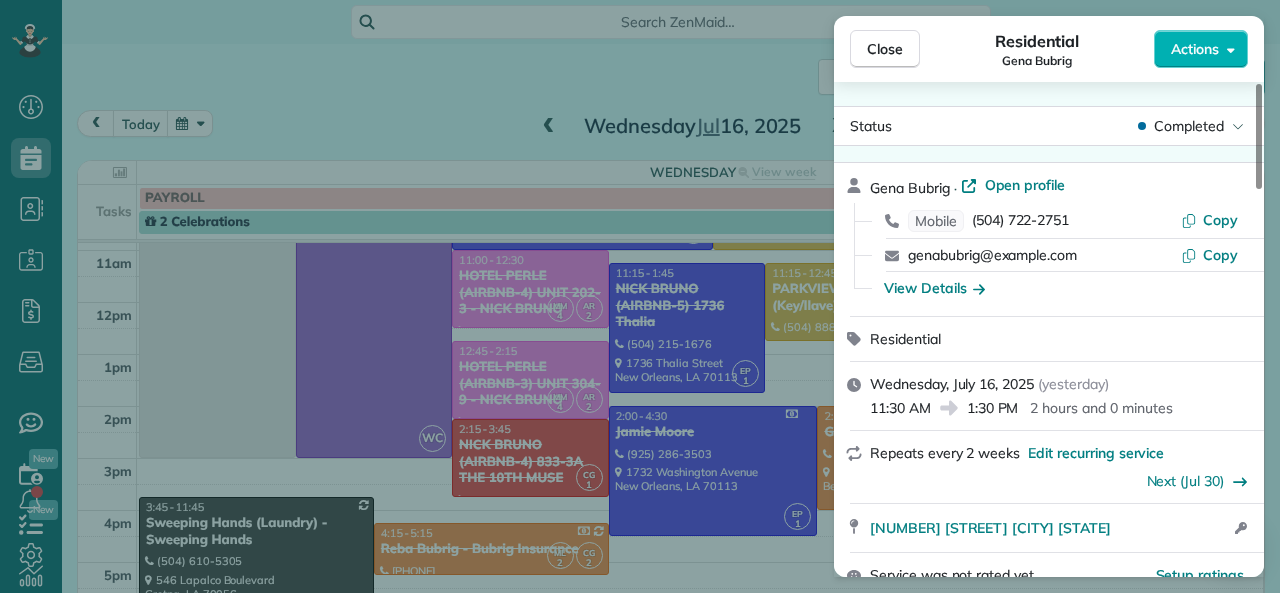 drag, startPoint x: 870, startPoint y: 408, endPoint x: 928, endPoint y: 411, distance: 58.077534 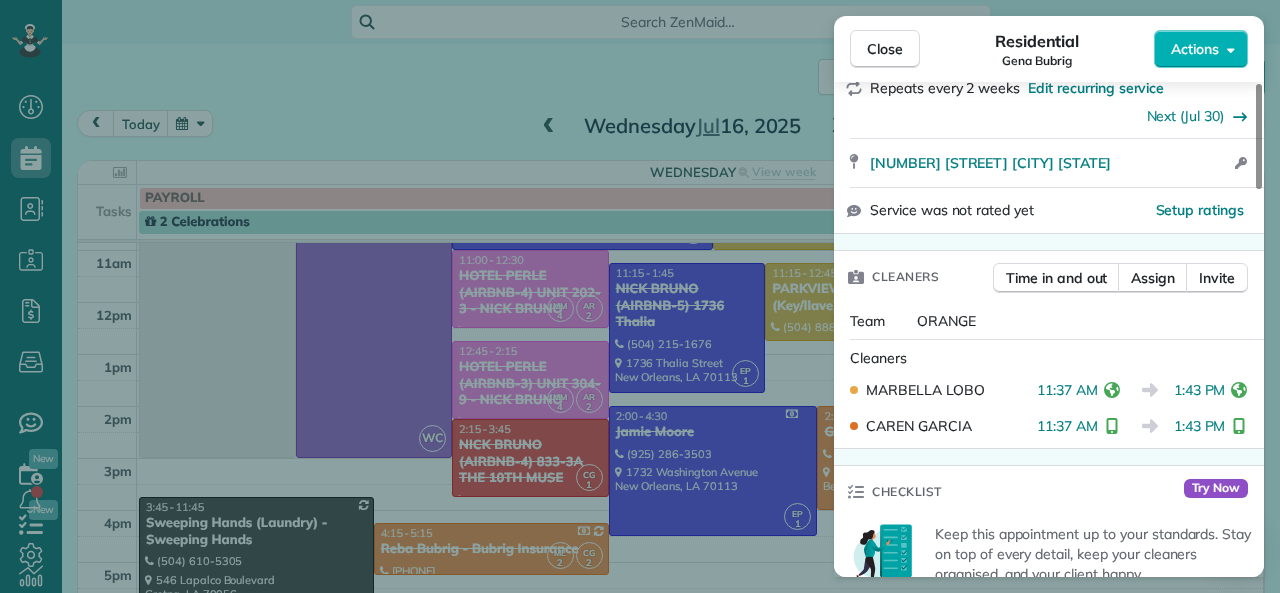 scroll, scrollTop: 400, scrollLeft: 0, axis: vertical 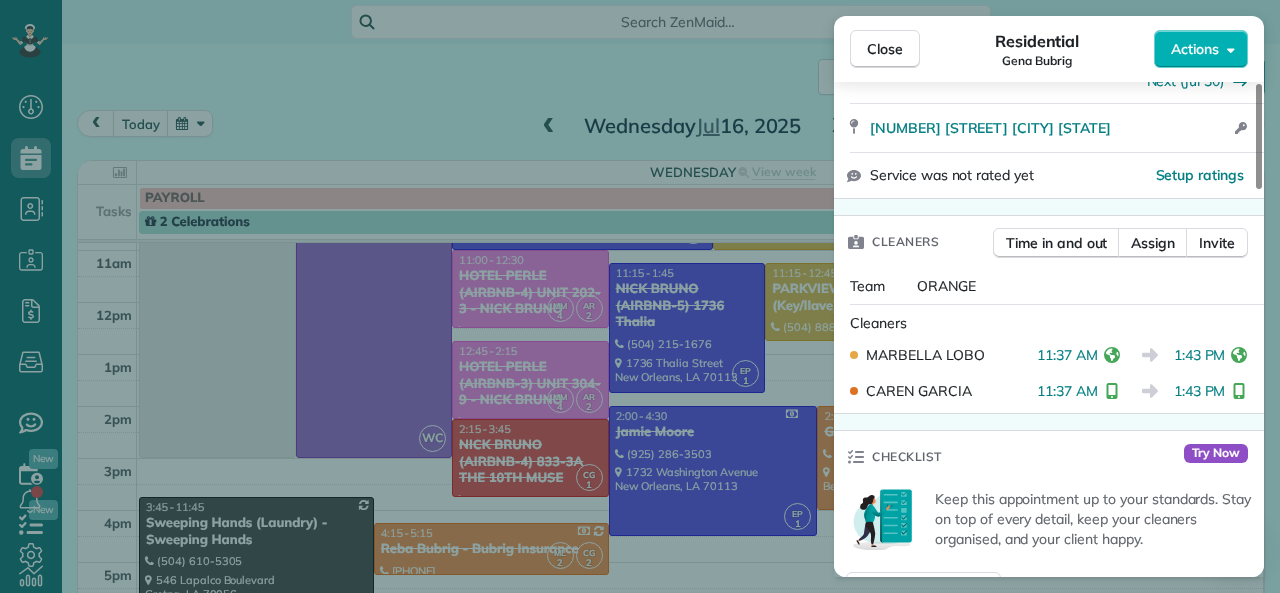 drag, startPoint x: 1039, startPoint y: 359, endPoint x: 1097, endPoint y: 359, distance: 58 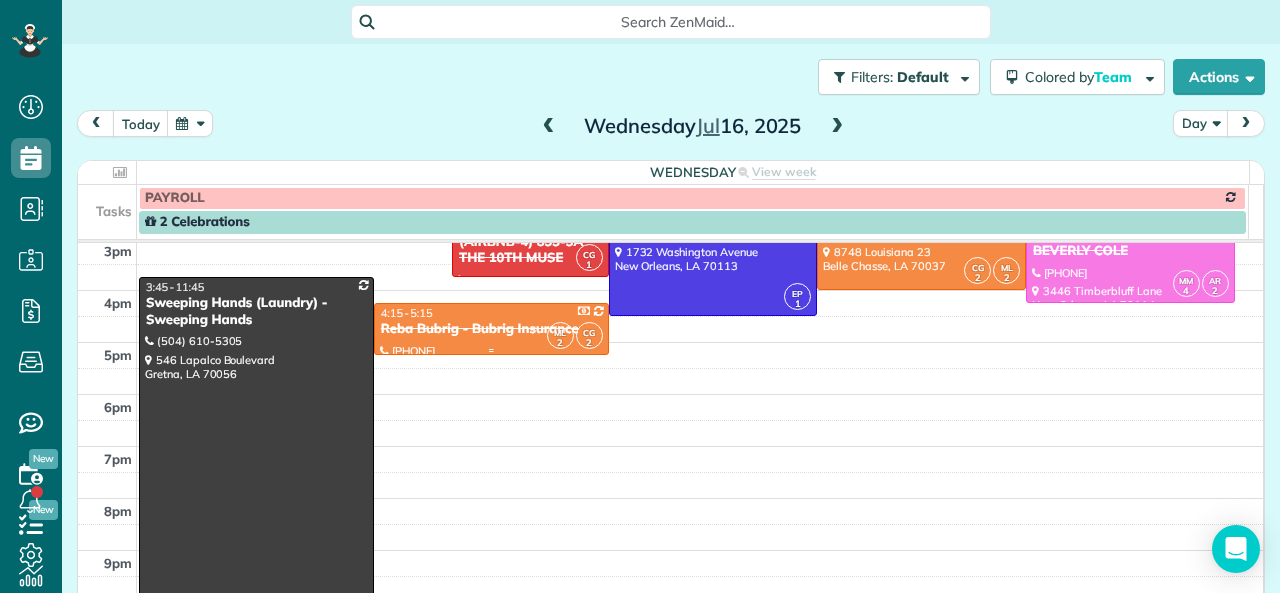 scroll, scrollTop: 400, scrollLeft: 0, axis: vertical 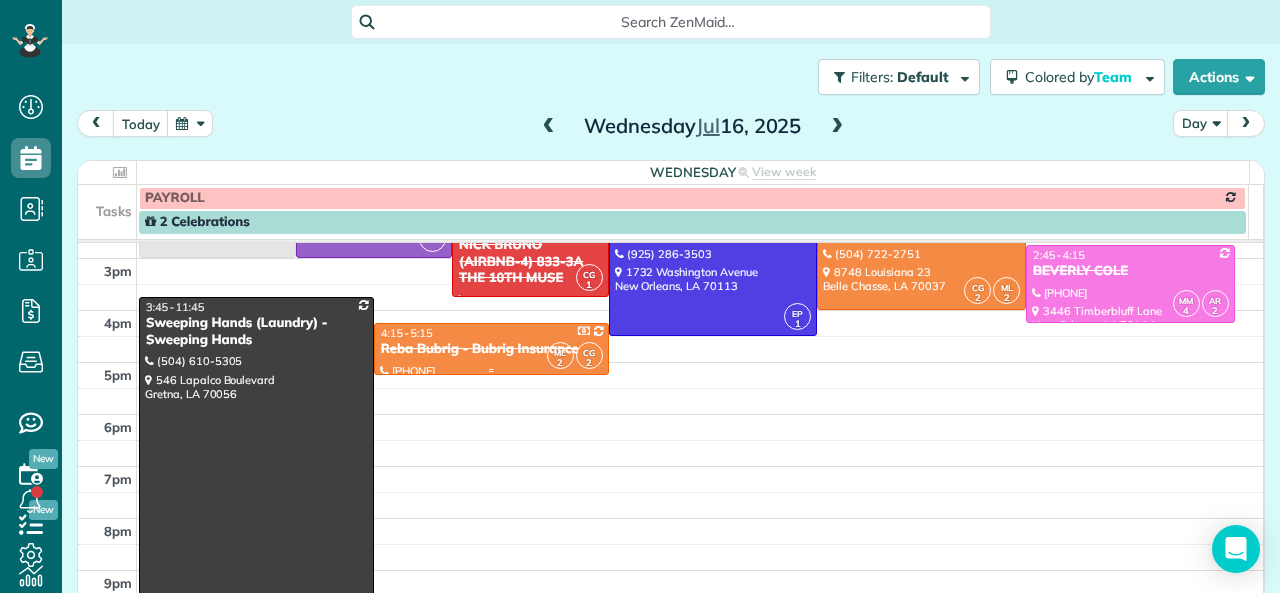 click on "Reba Bubrig - Bubrig Insurance" at bounding box center (491, 349) 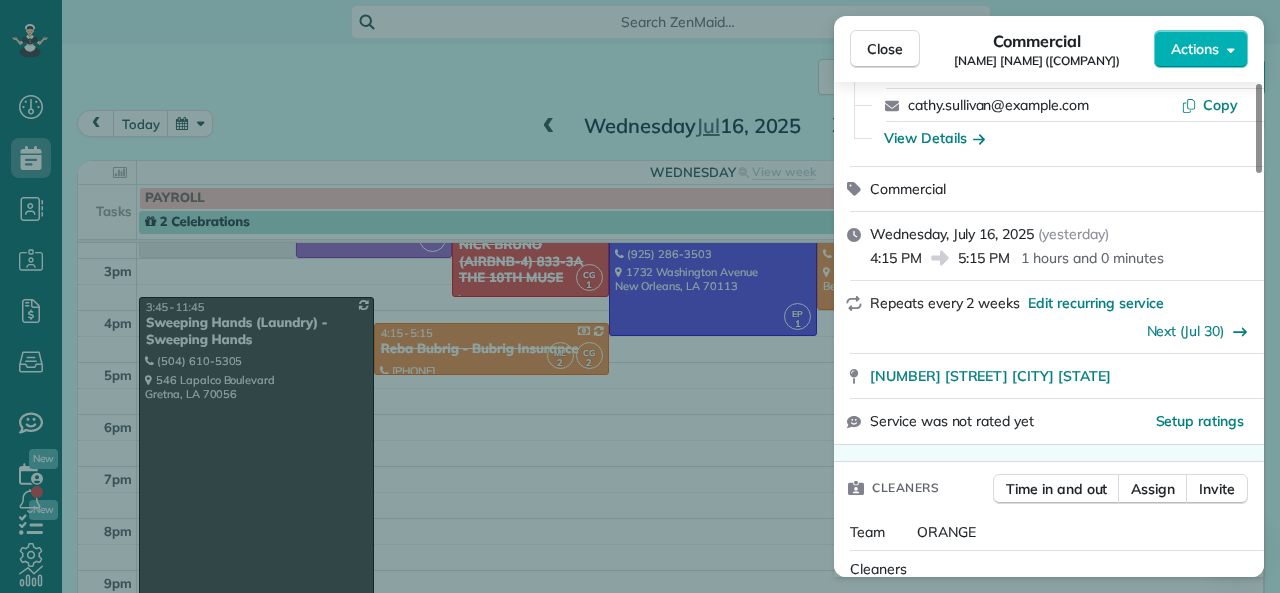 scroll, scrollTop: 200, scrollLeft: 0, axis: vertical 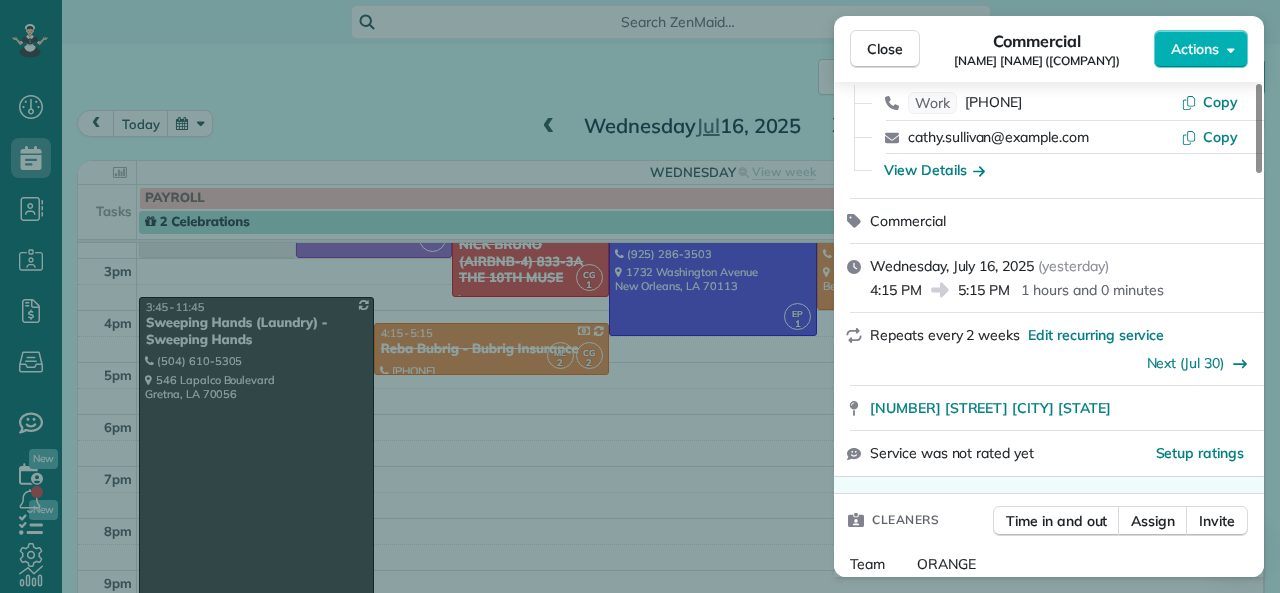 drag, startPoint x: 961, startPoint y: 297, endPoint x: 1010, endPoint y: 297, distance: 49 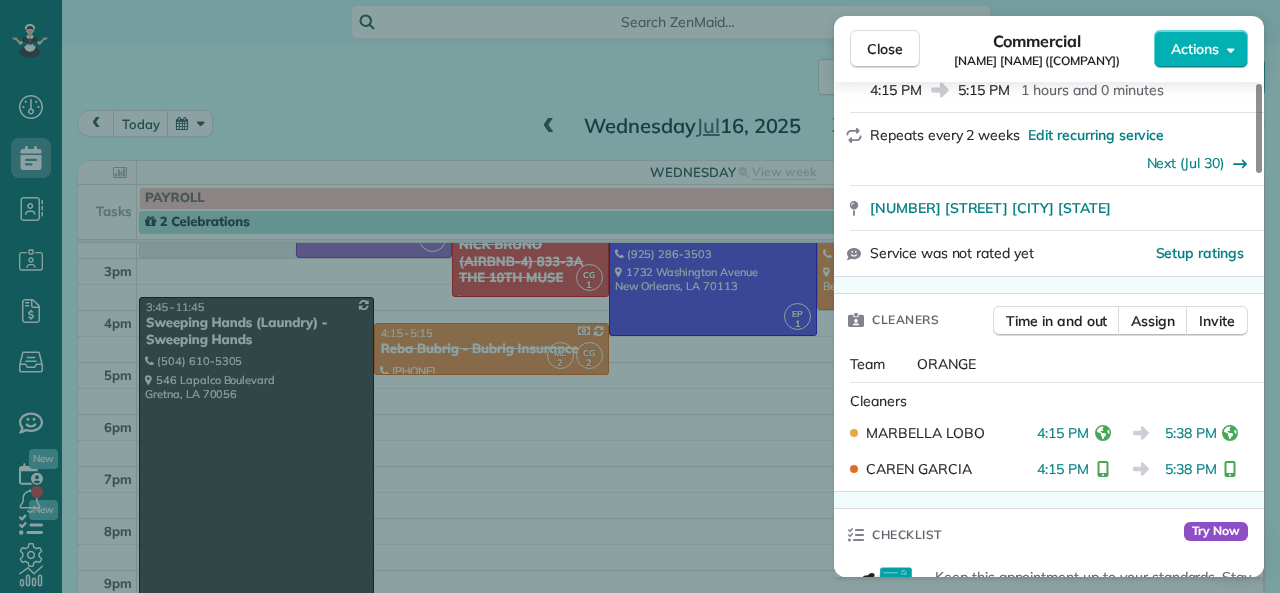 scroll, scrollTop: 500, scrollLeft: 0, axis: vertical 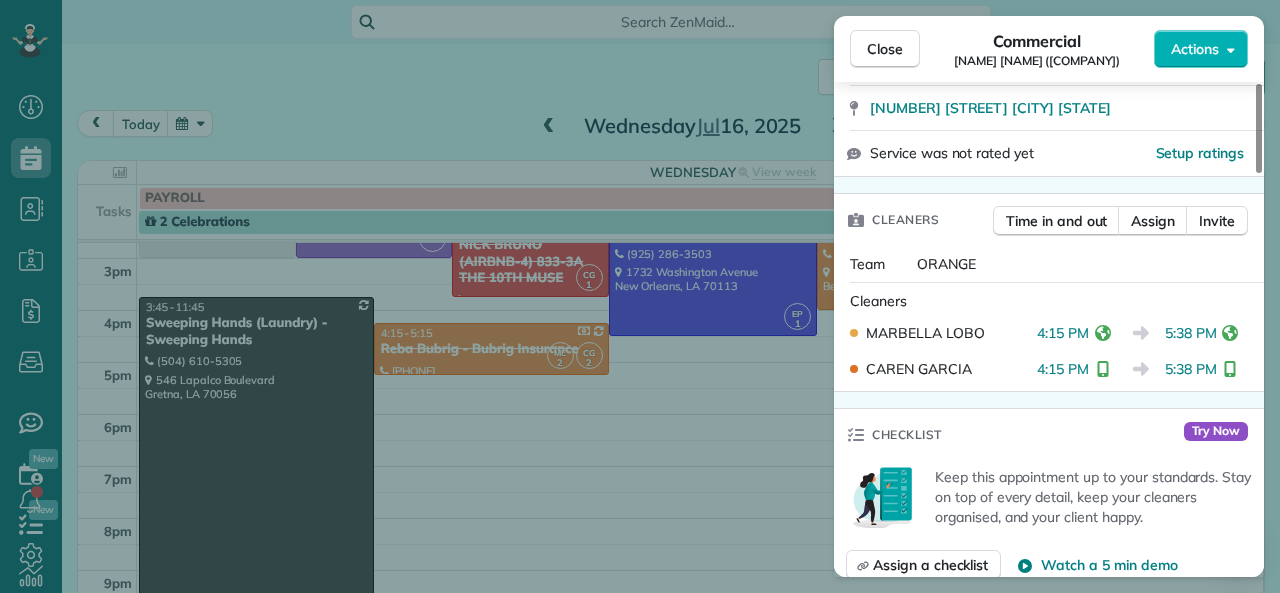 drag, startPoint x: 1168, startPoint y: 335, endPoint x: 1215, endPoint y: 338, distance: 47.095646 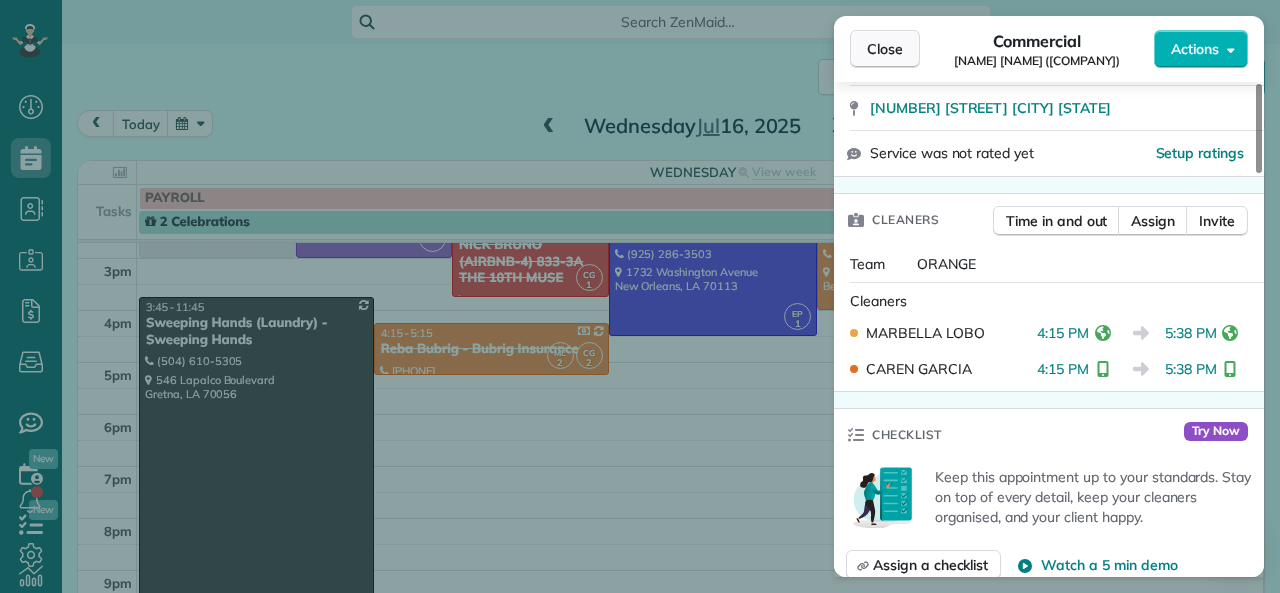 click on "Close" at bounding box center [885, 49] 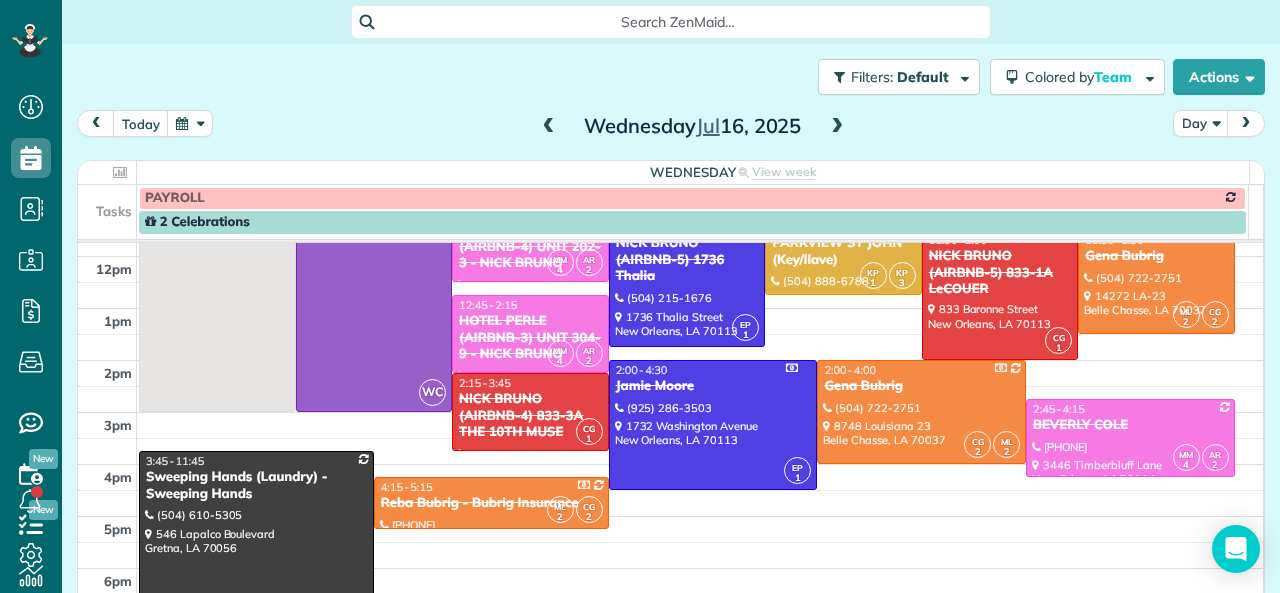 scroll, scrollTop: 0, scrollLeft: 0, axis: both 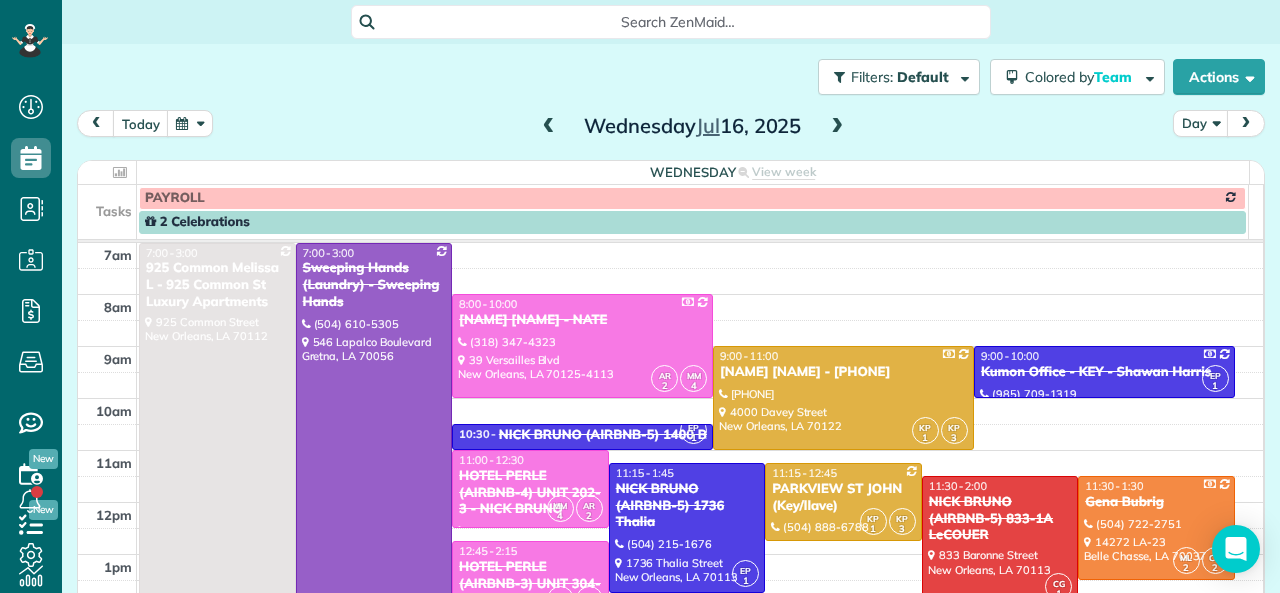 click at bounding box center (837, 127) 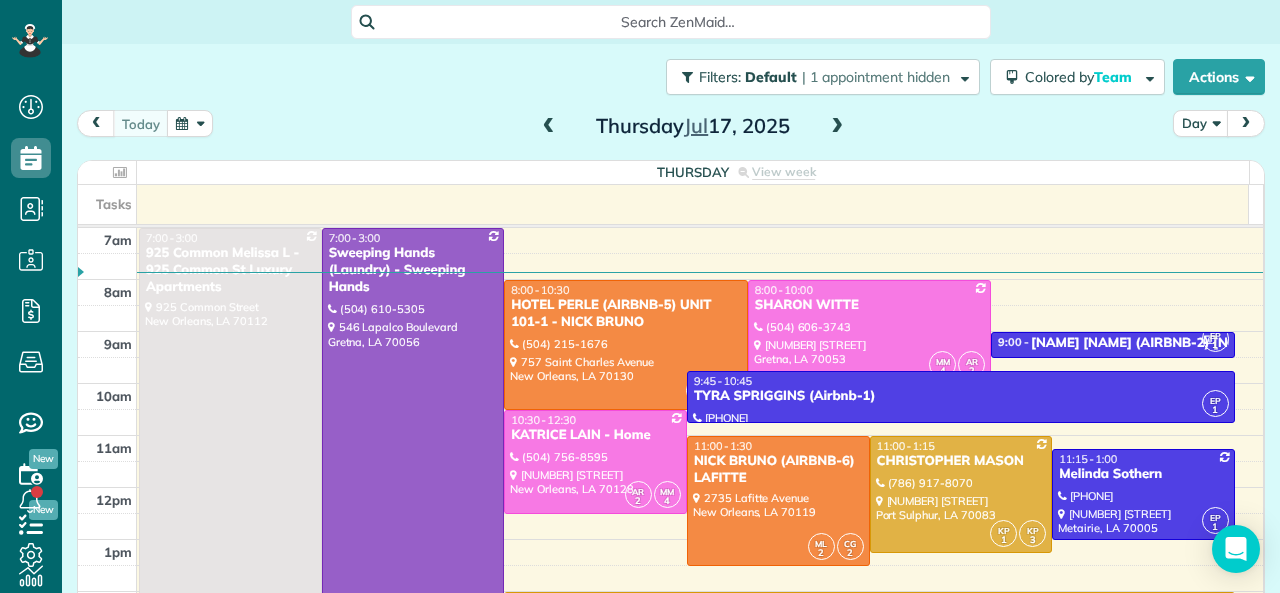 click at bounding box center [413, 436] 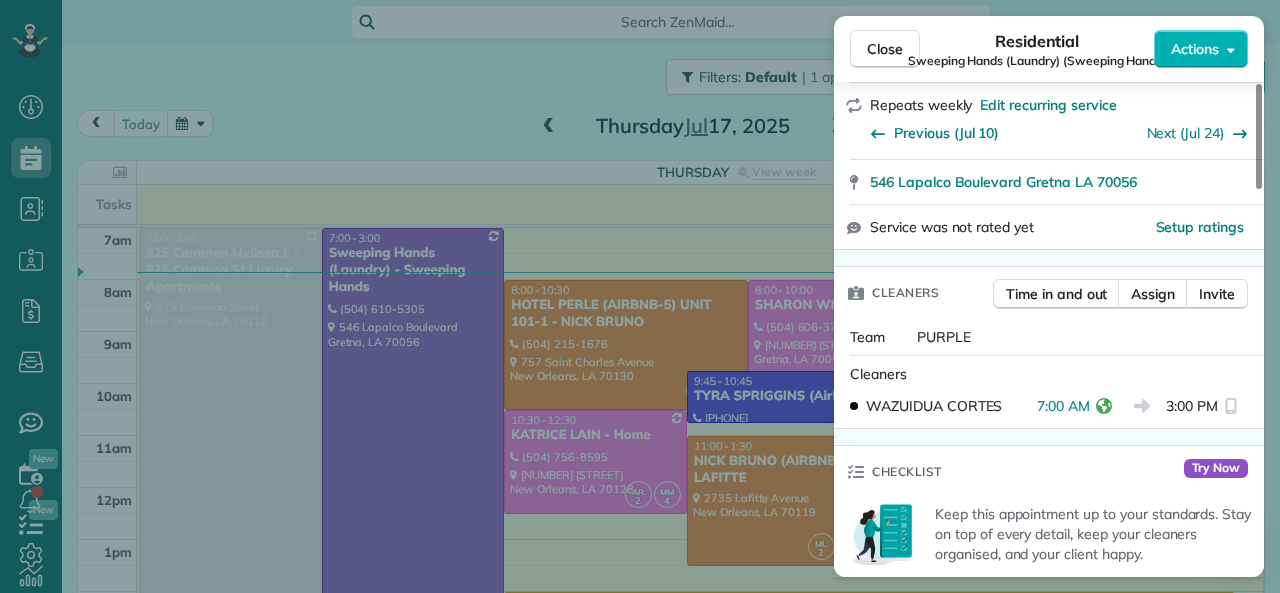 scroll, scrollTop: 400, scrollLeft: 0, axis: vertical 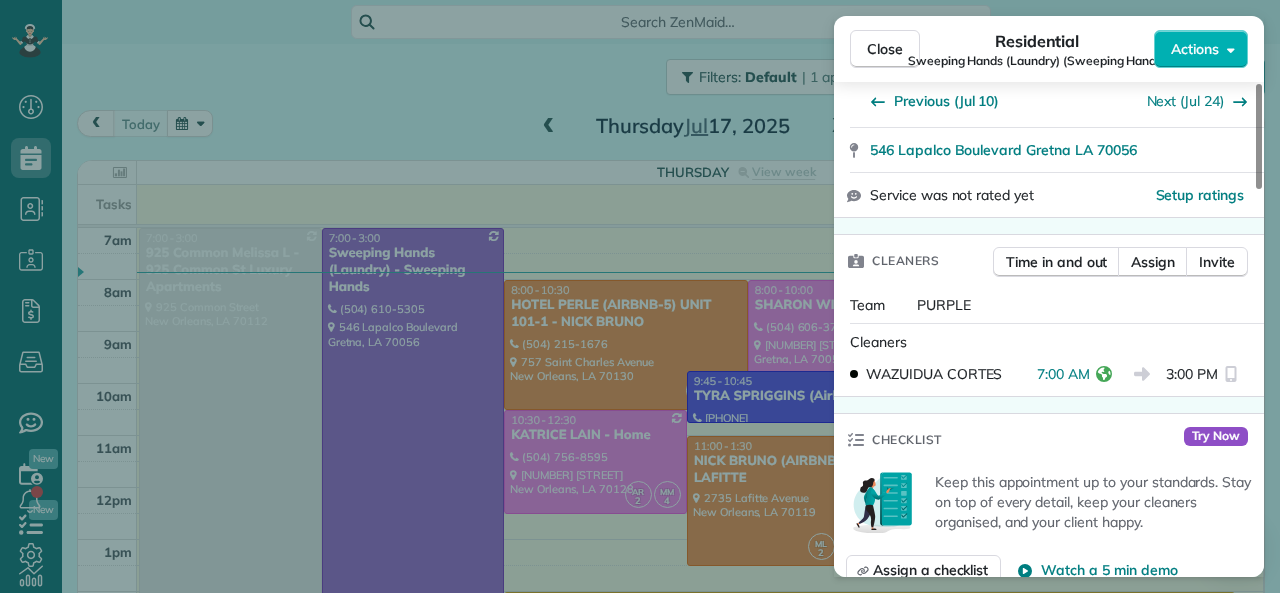drag, startPoint x: 1047, startPoint y: 373, endPoint x: 1087, endPoint y: 376, distance: 40.112343 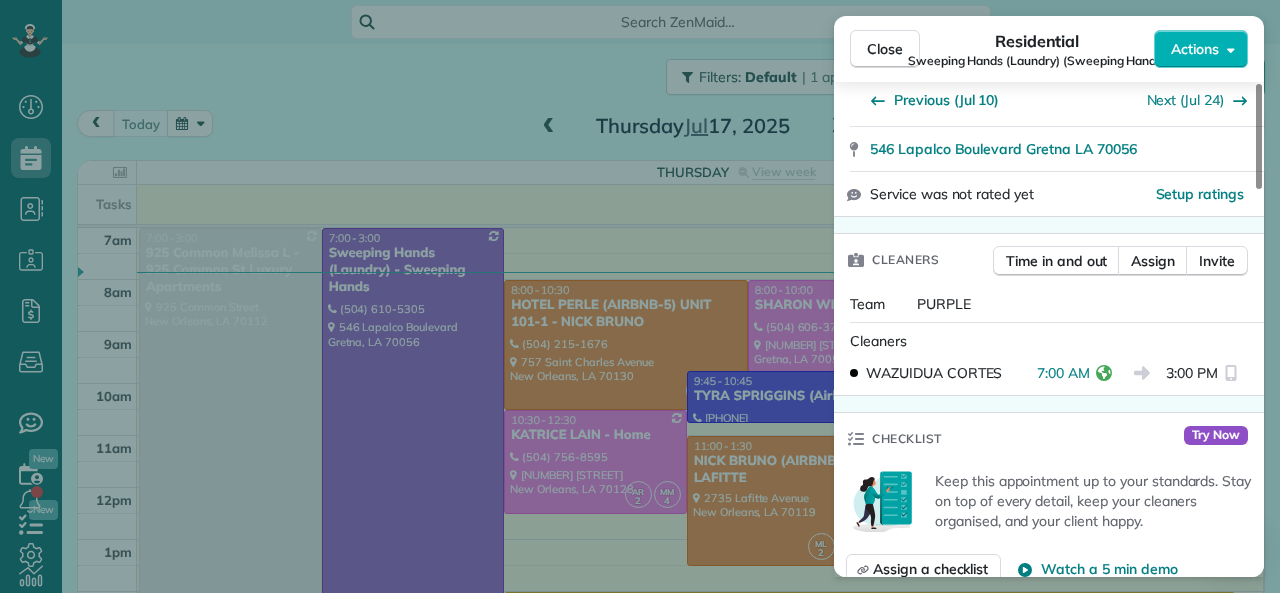 scroll, scrollTop: 400, scrollLeft: 0, axis: vertical 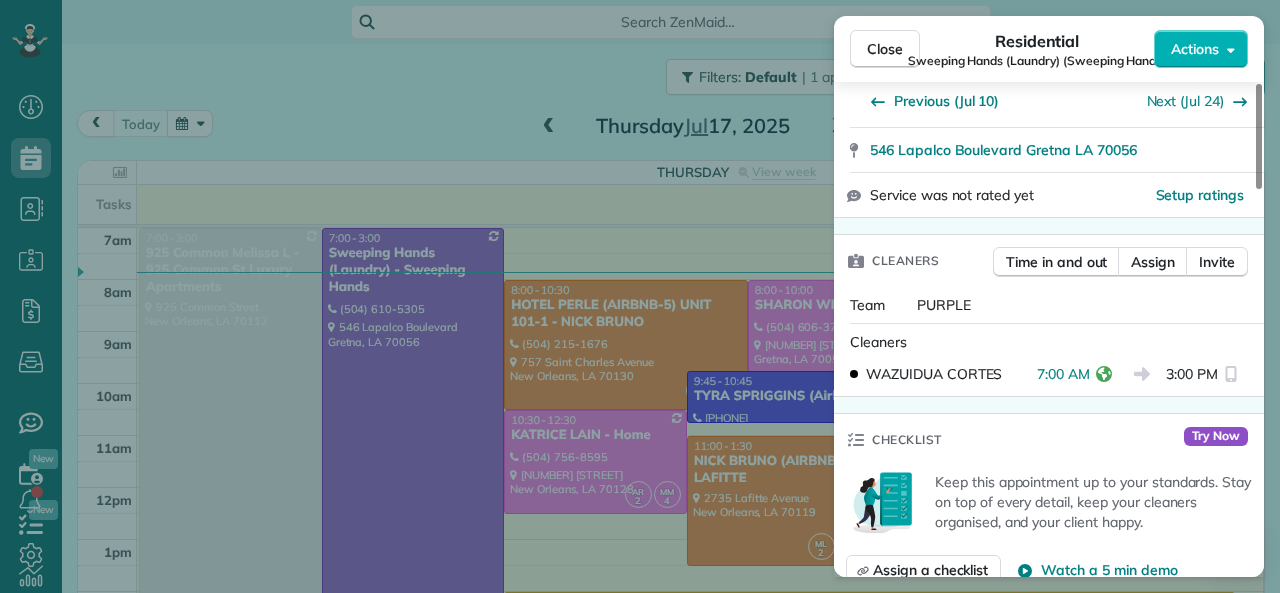 click on "Cleaners WAZUIDUA   CORTES 7:00 AM 3:00 PM" at bounding box center (1049, 360) 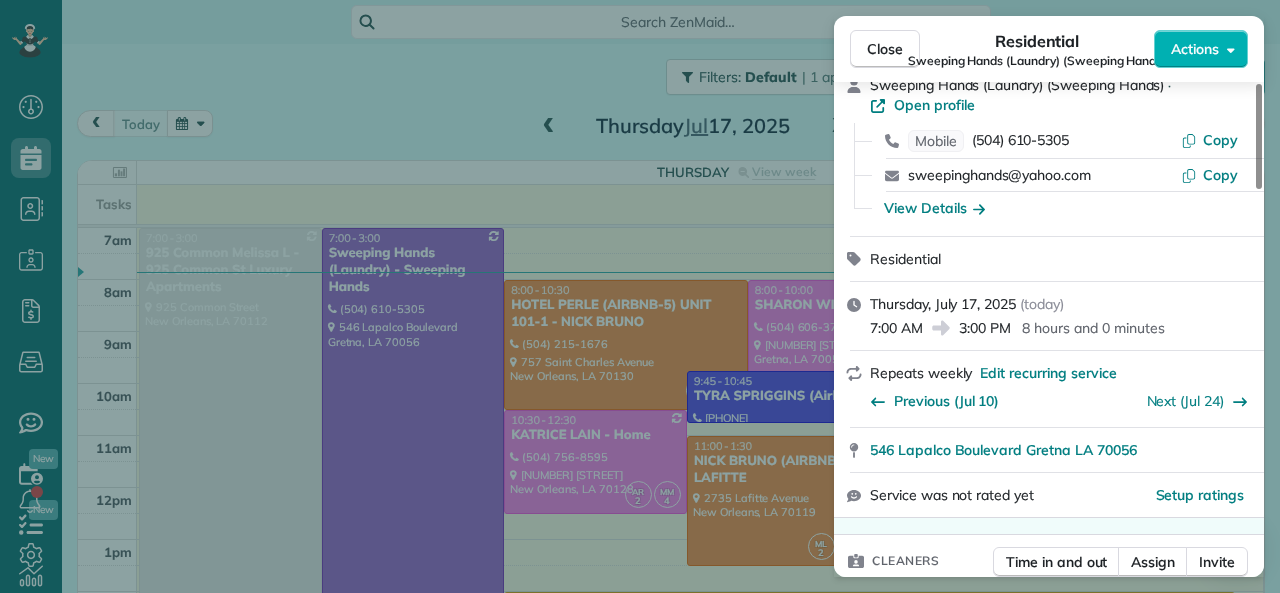 scroll, scrollTop: 0, scrollLeft: 0, axis: both 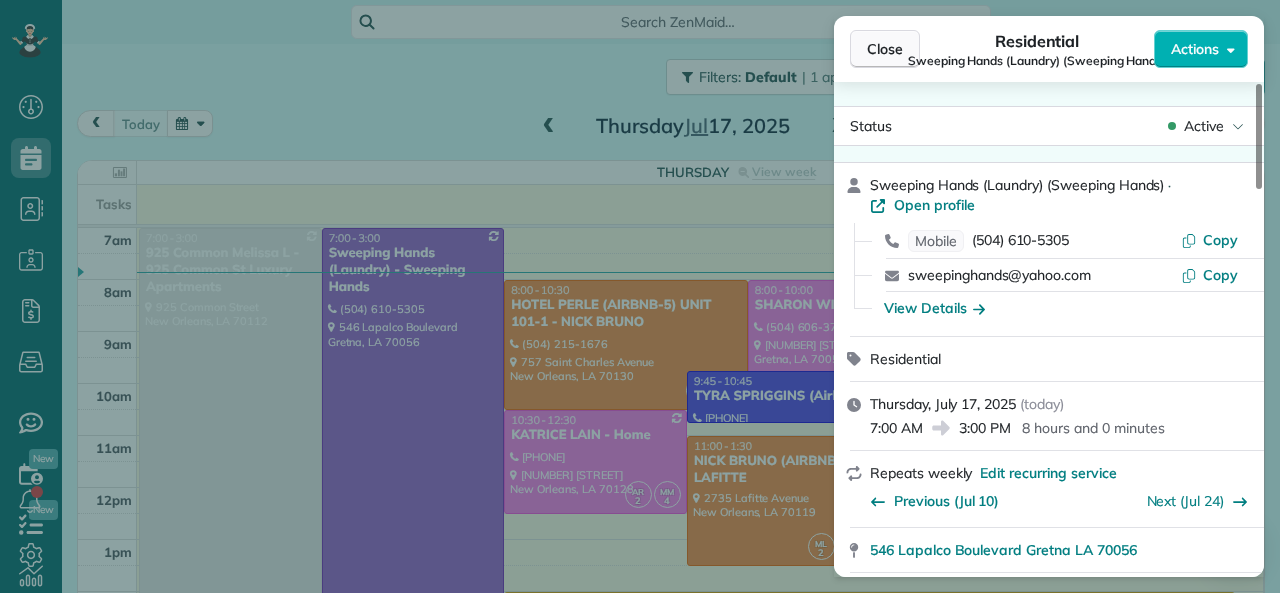 click on "Close" 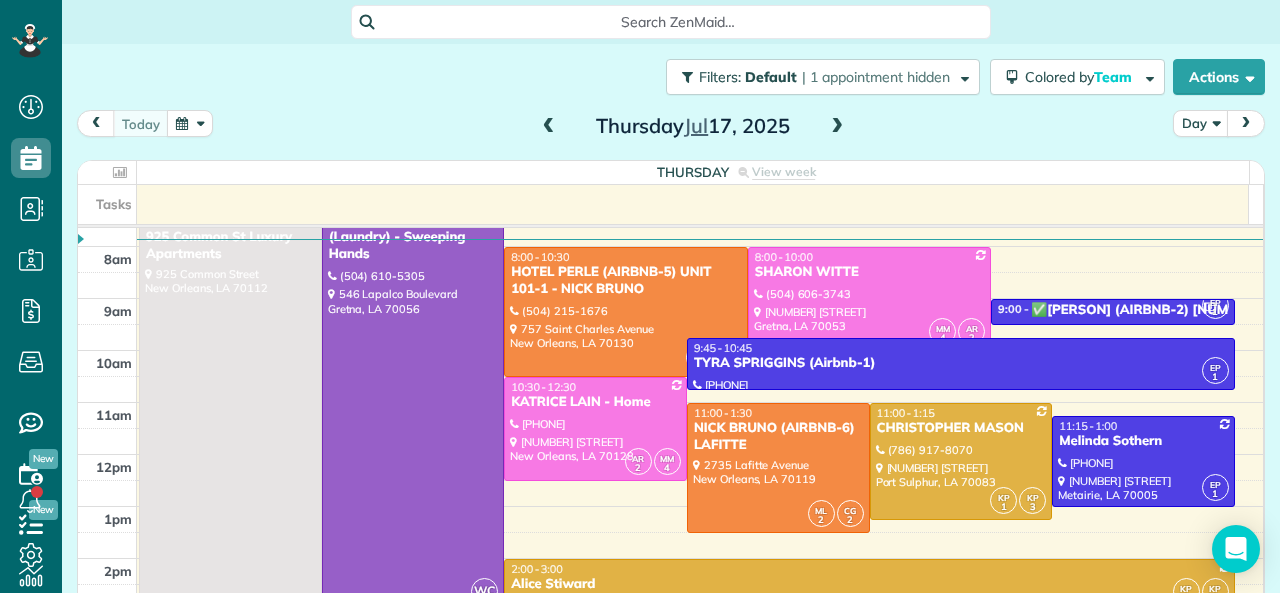 scroll, scrollTop: 0, scrollLeft: 0, axis: both 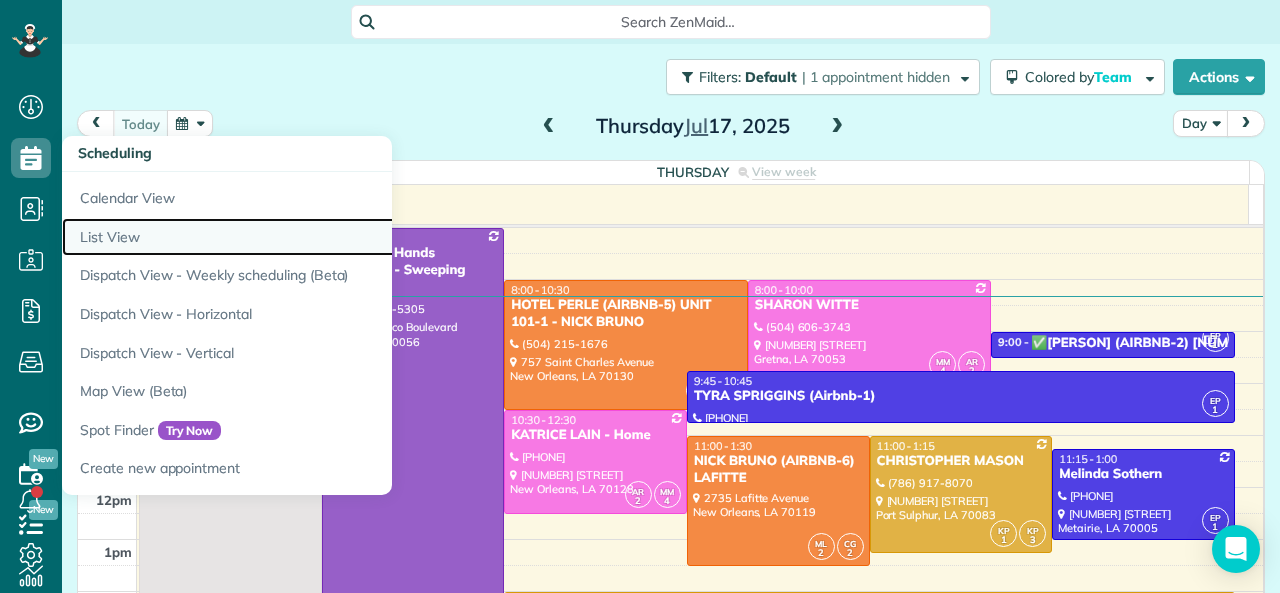 click on "List View" 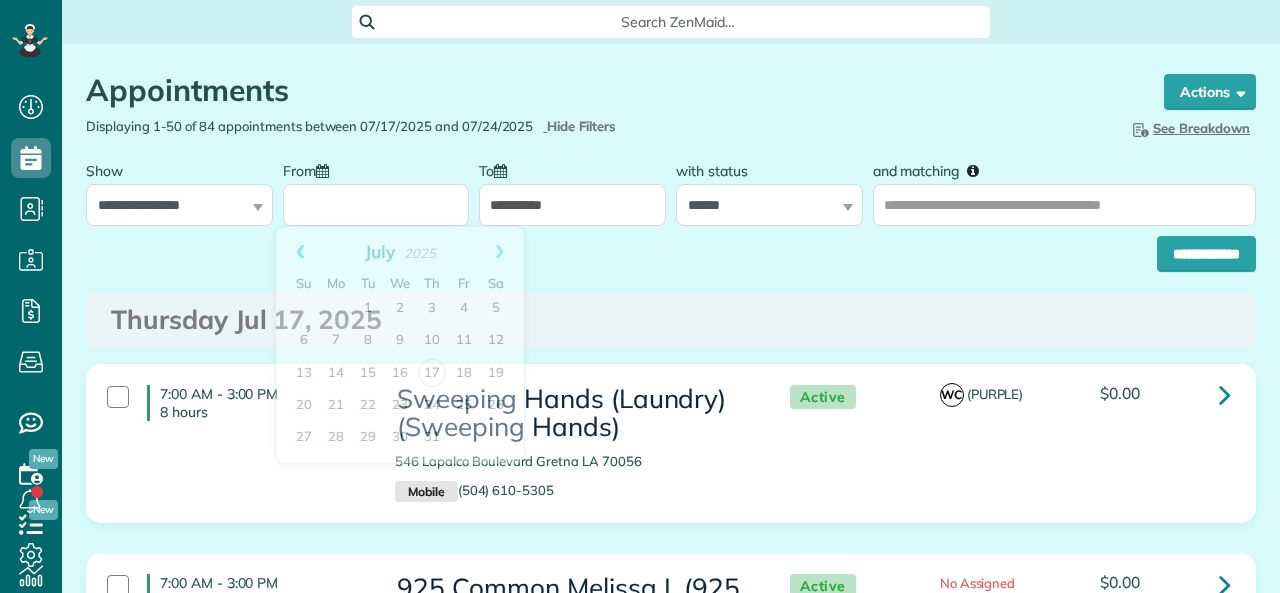 scroll, scrollTop: 0, scrollLeft: 0, axis: both 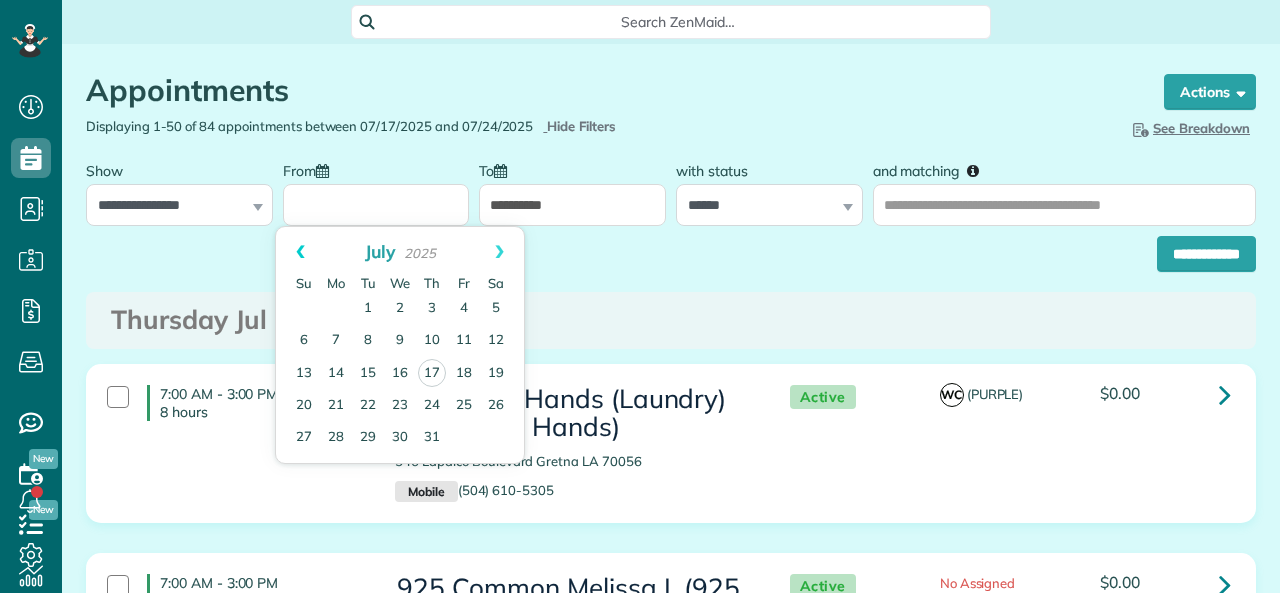 click on "Prev" at bounding box center [300, 252] 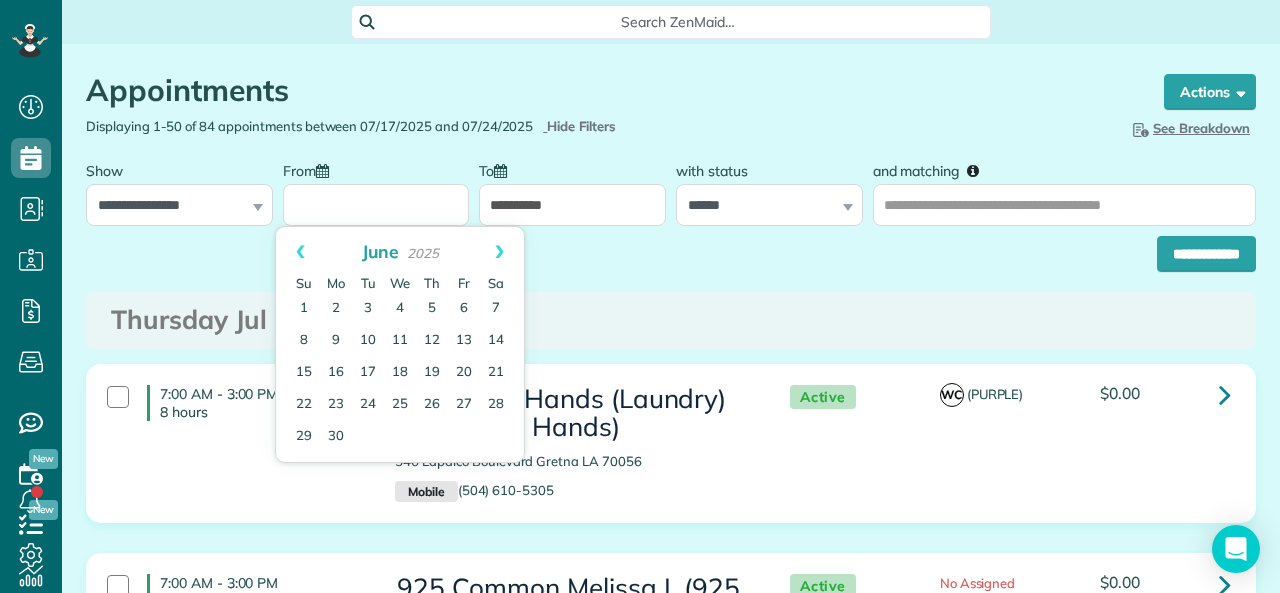 click on "Prev" at bounding box center (300, 252) 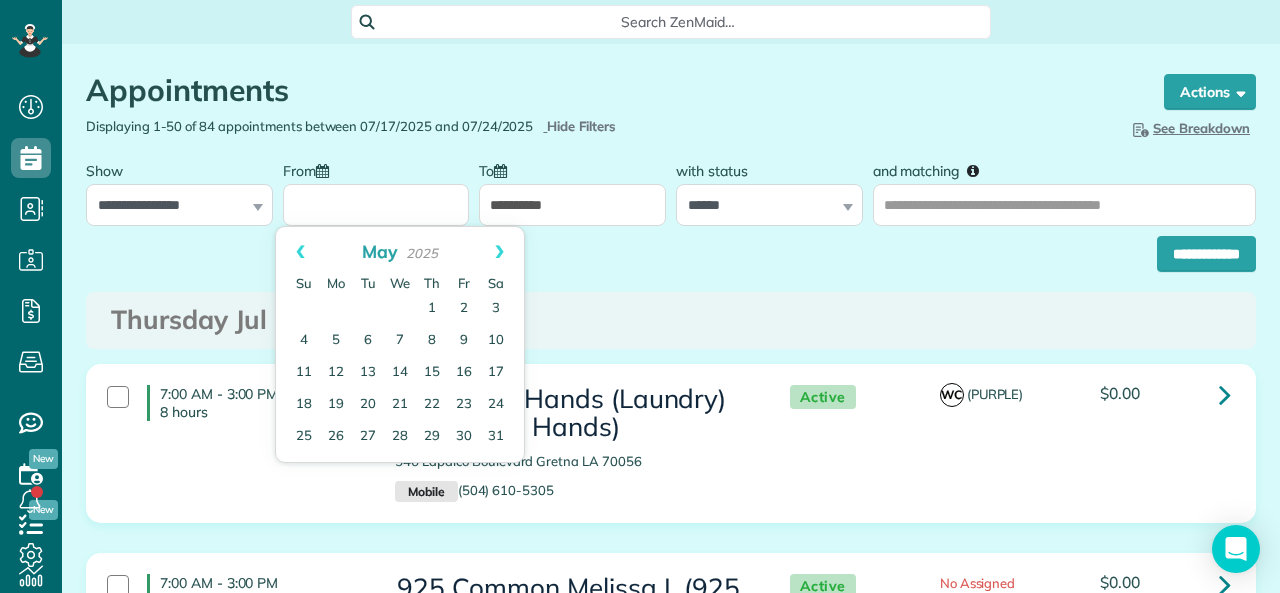 click on "Prev" at bounding box center (300, 252) 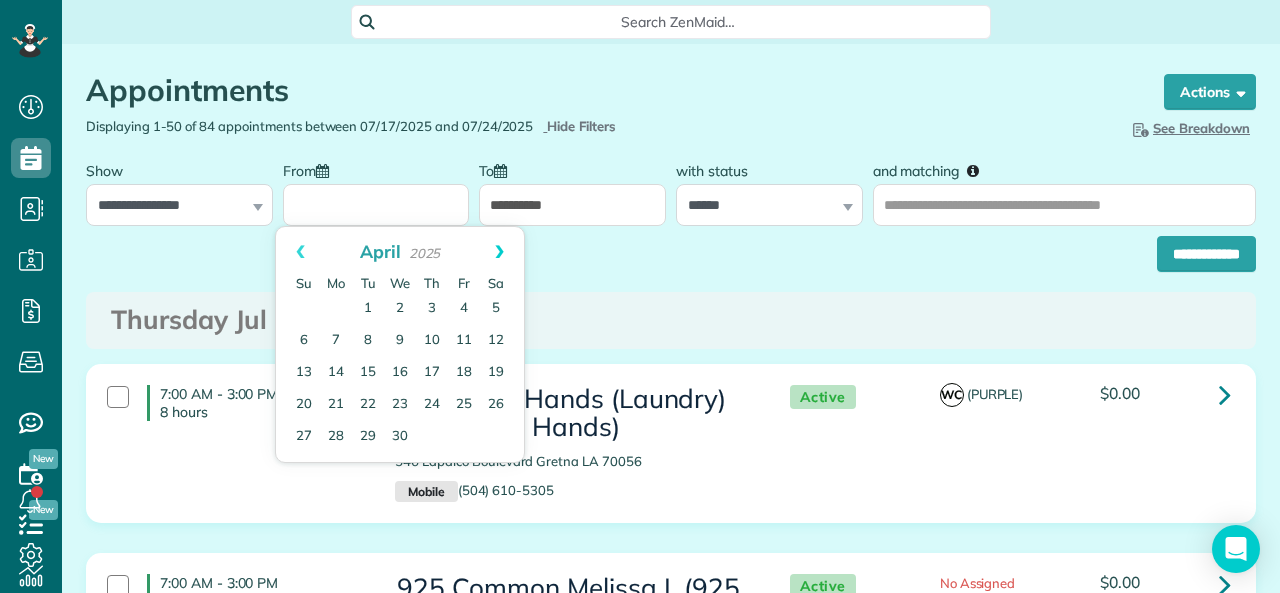click on "Next" at bounding box center (499, 252) 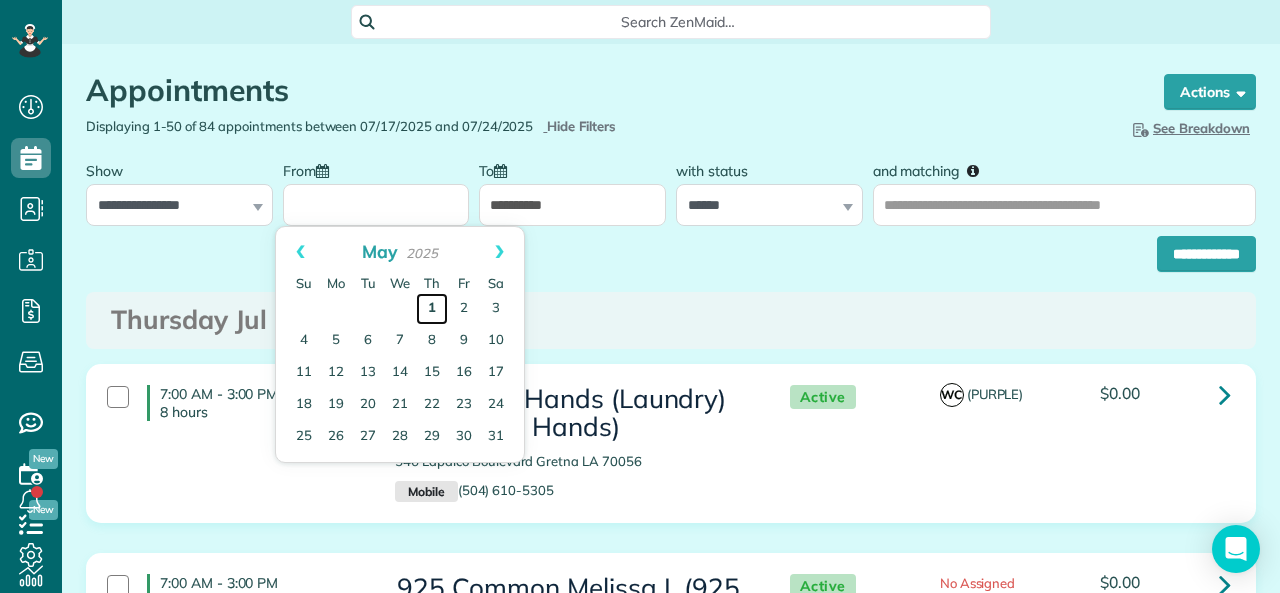 click on "1" at bounding box center (432, 309) 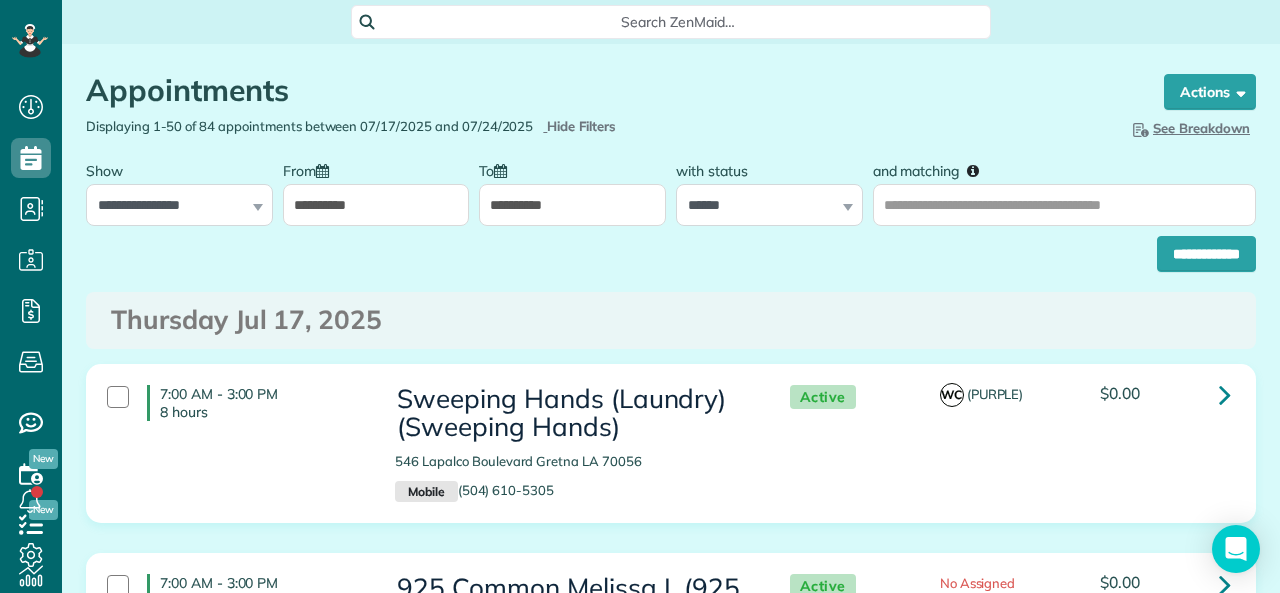 click on "**********" at bounding box center [572, 205] 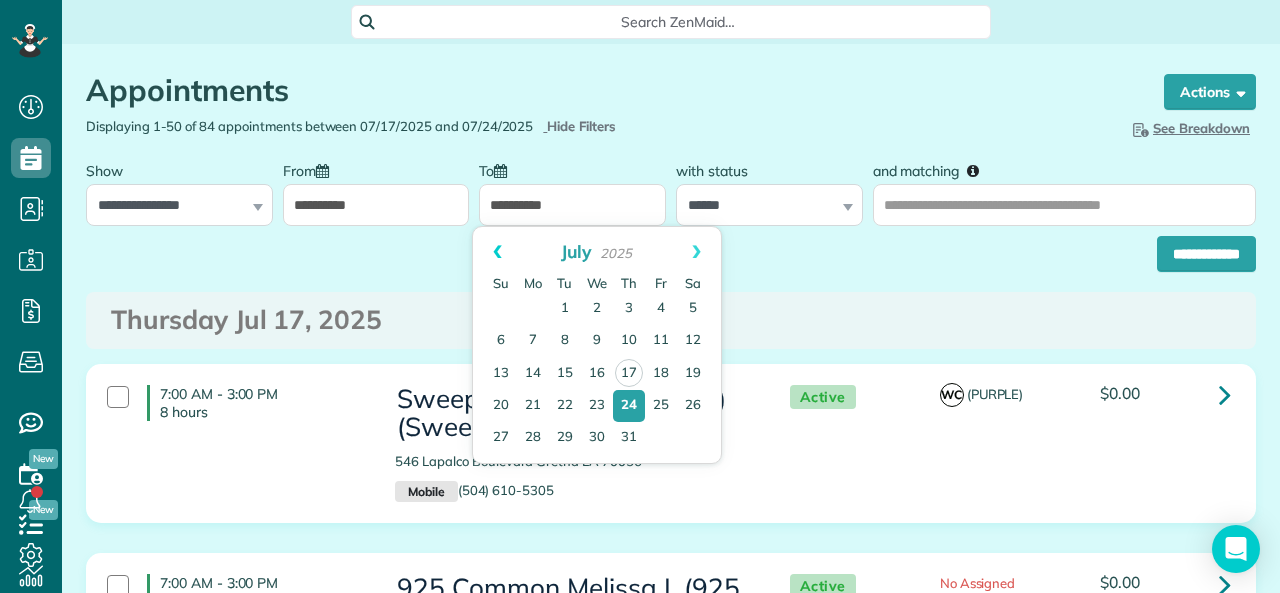 click on "Prev" at bounding box center (497, 252) 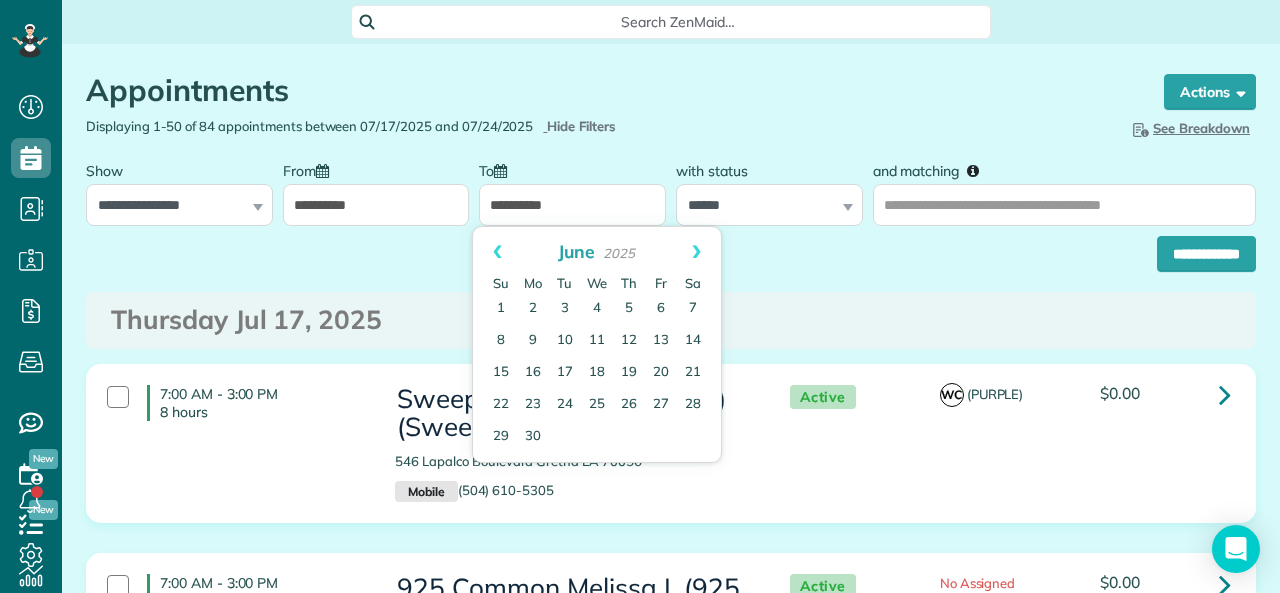 click on "Prev" at bounding box center [497, 252] 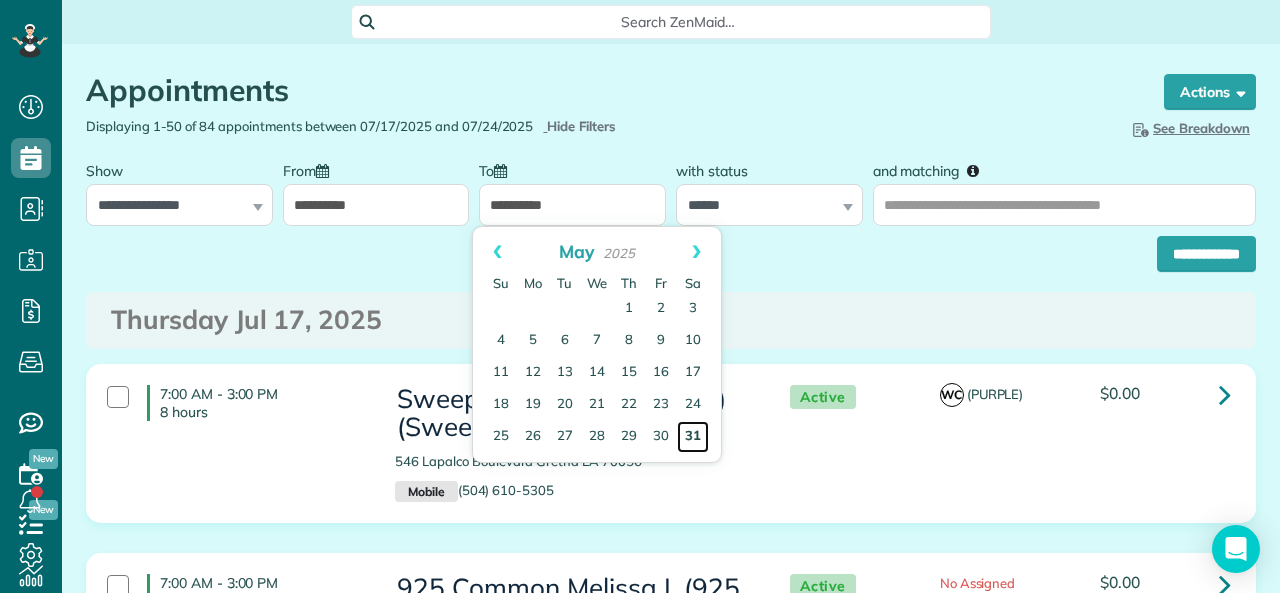 click on "31" at bounding box center [693, 437] 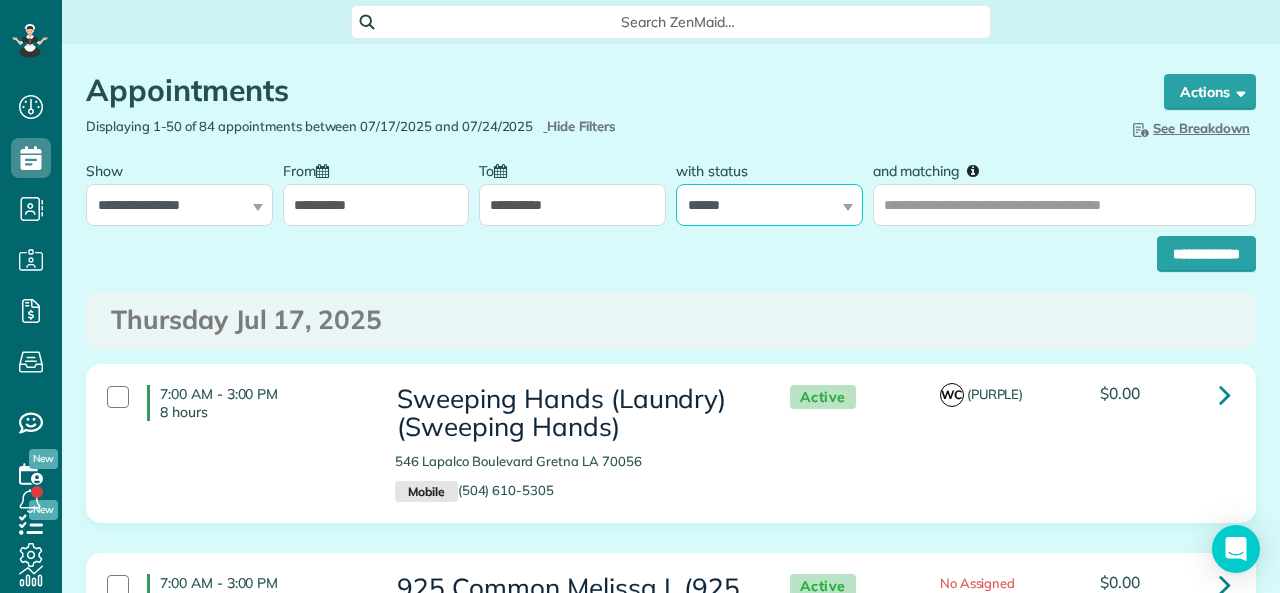 click on "**********" at bounding box center [769, 205] 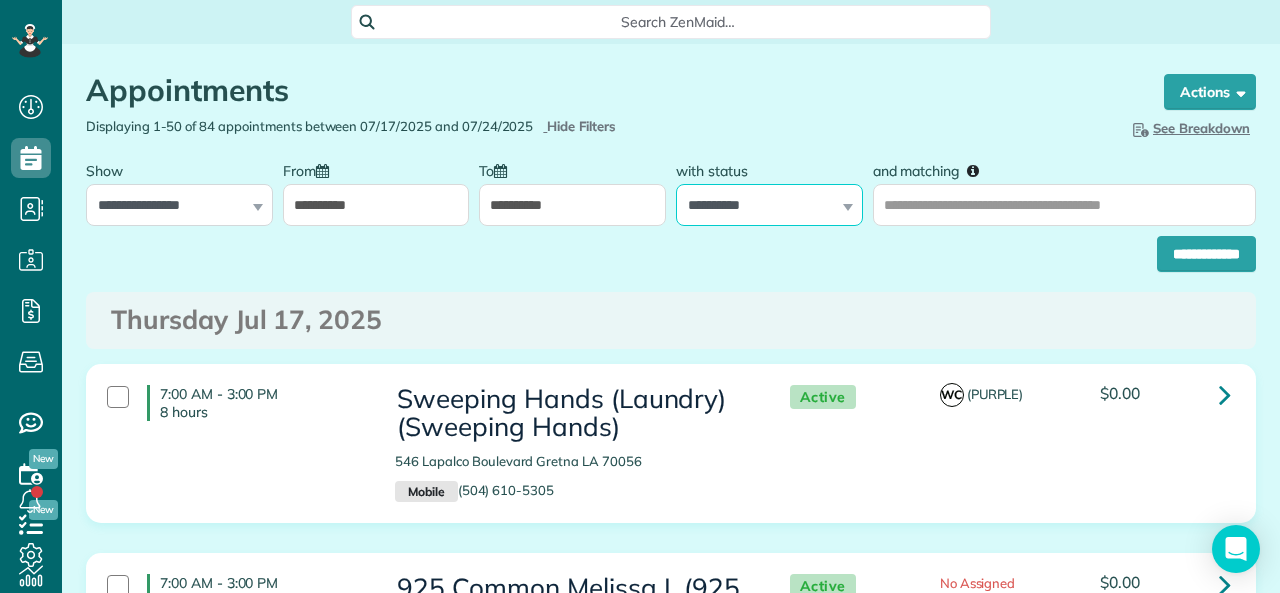 click on "**********" at bounding box center [769, 205] 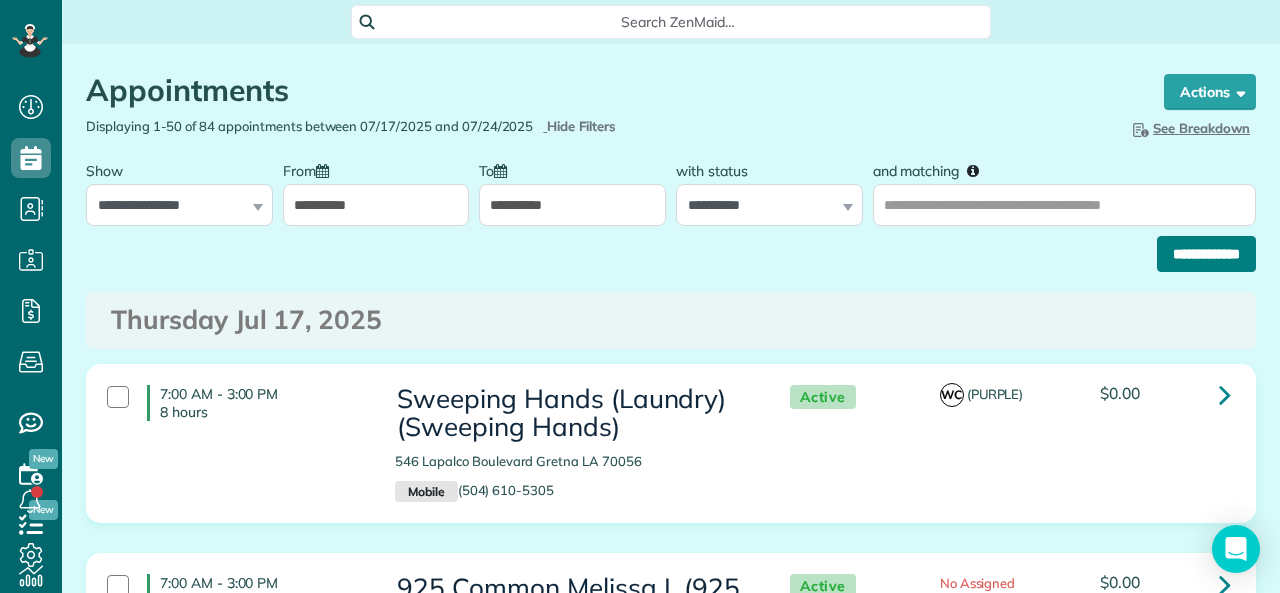 click on "**********" at bounding box center (1206, 254) 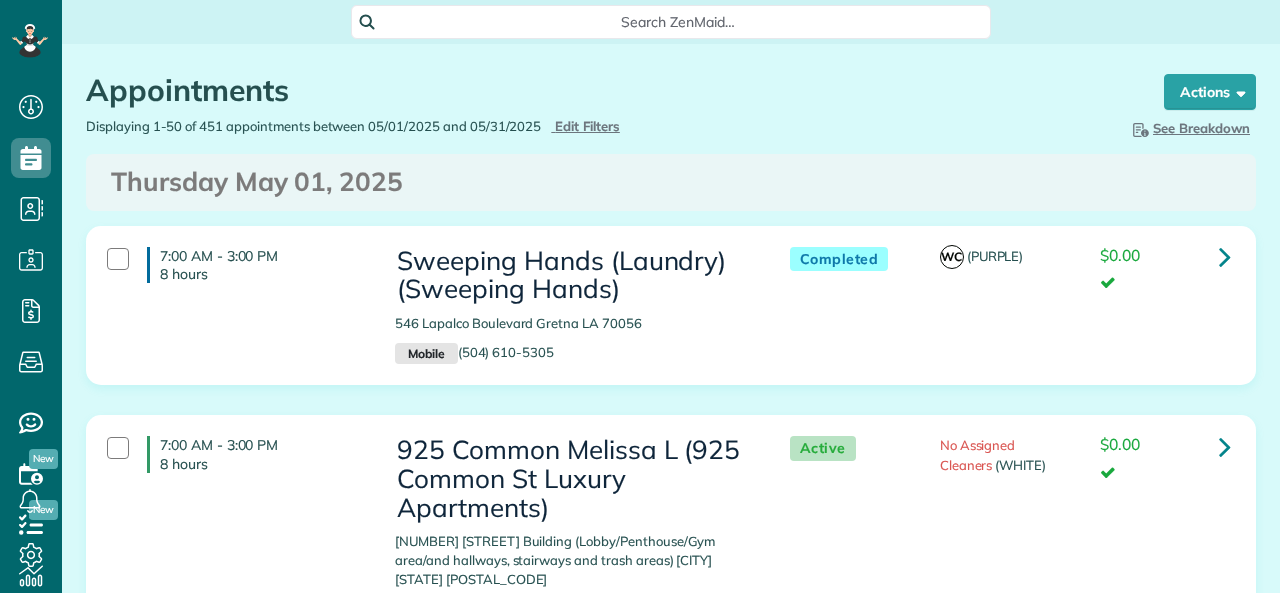 scroll, scrollTop: 0, scrollLeft: 0, axis: both 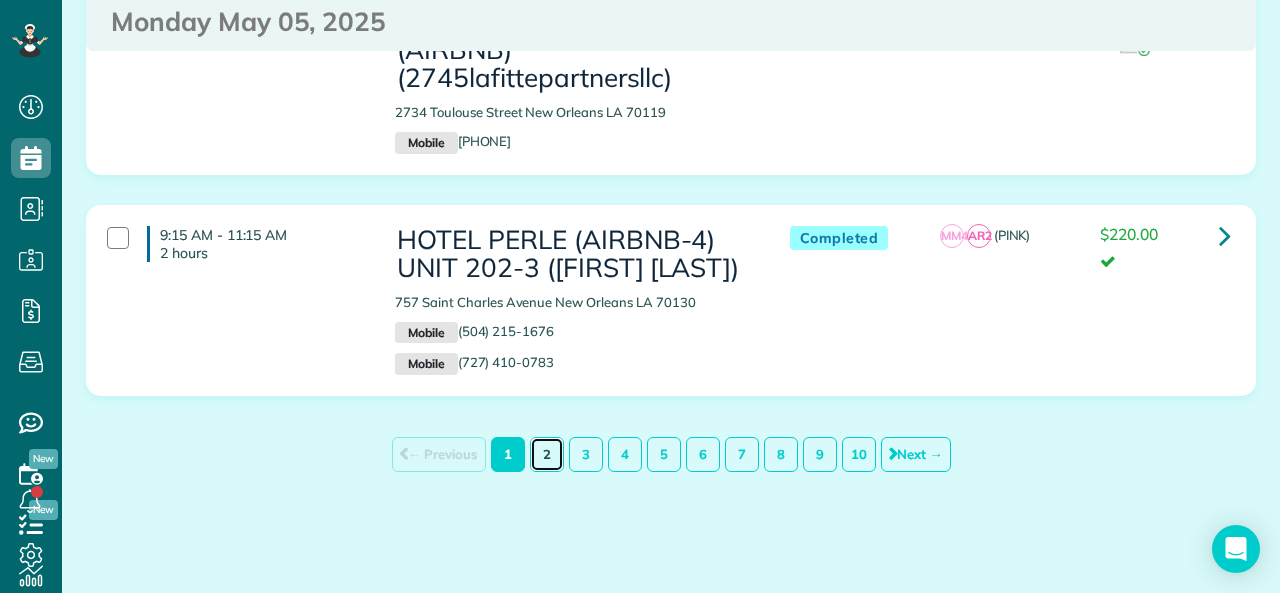 click on "2" at bounding box center (547, 454) 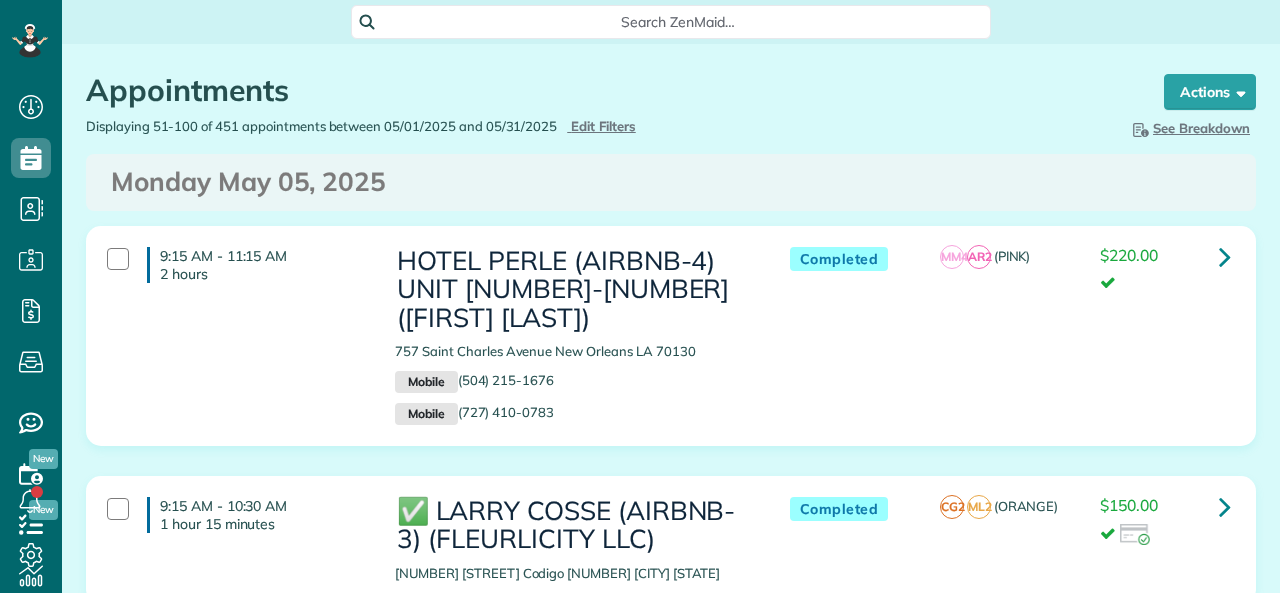 scroll, scrollTop: 0, scrollLeft: 0, axis: both 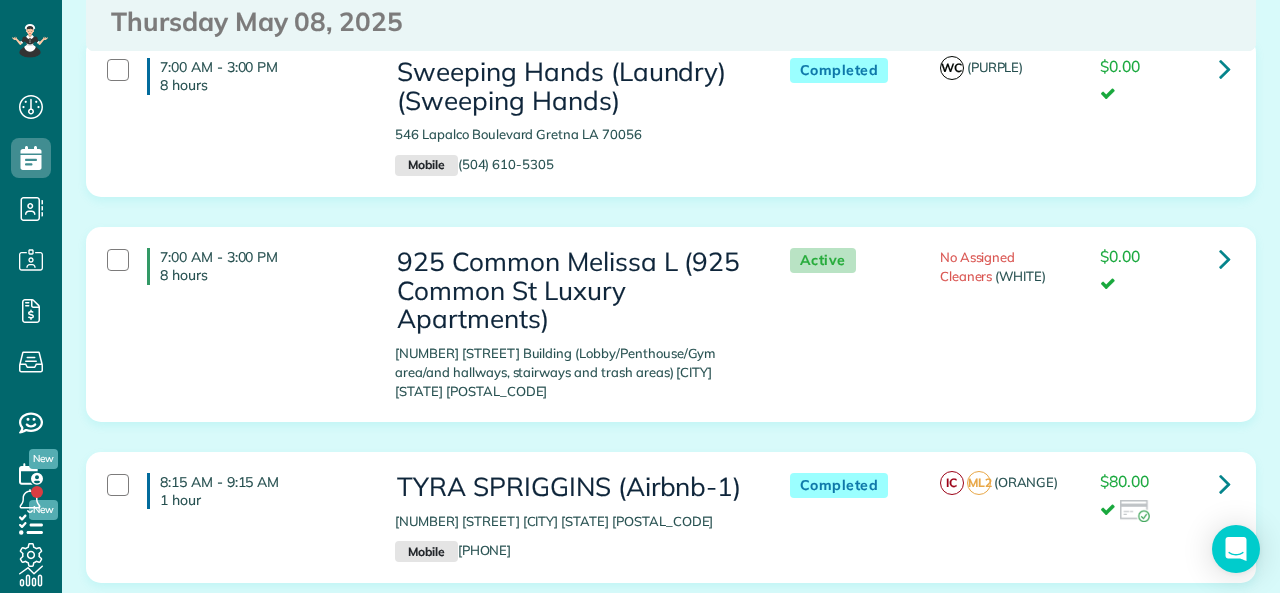 click on "3" at bounding box center (586, 641) 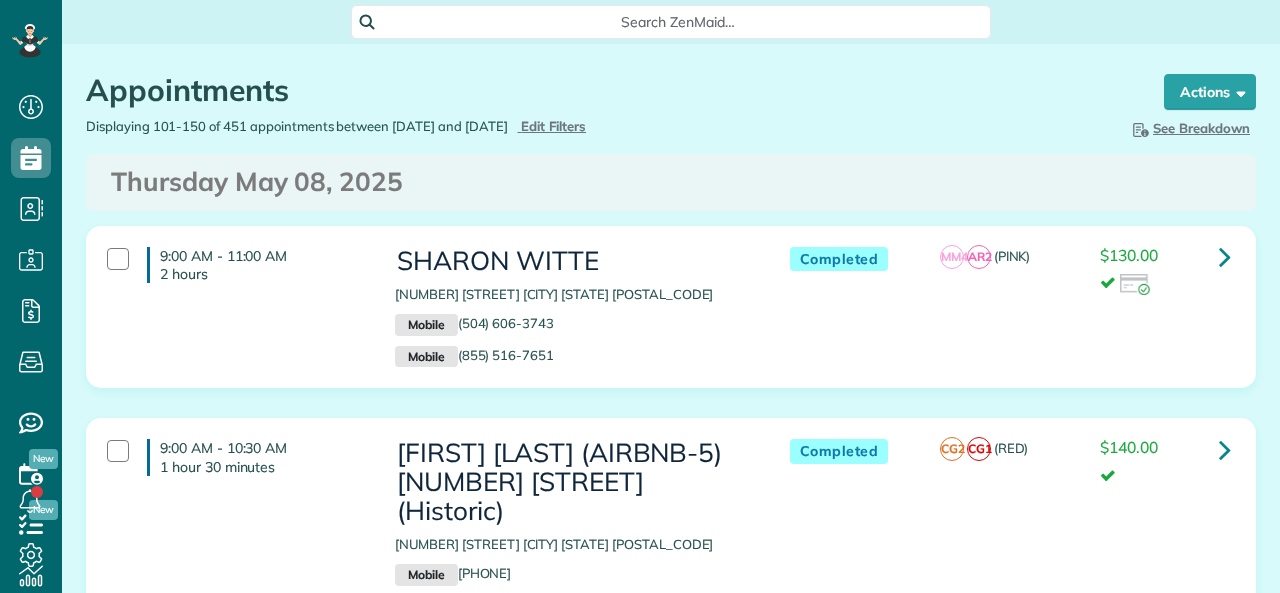 scroll, scrollTop: 0, scrollLeft: 0, axis: both 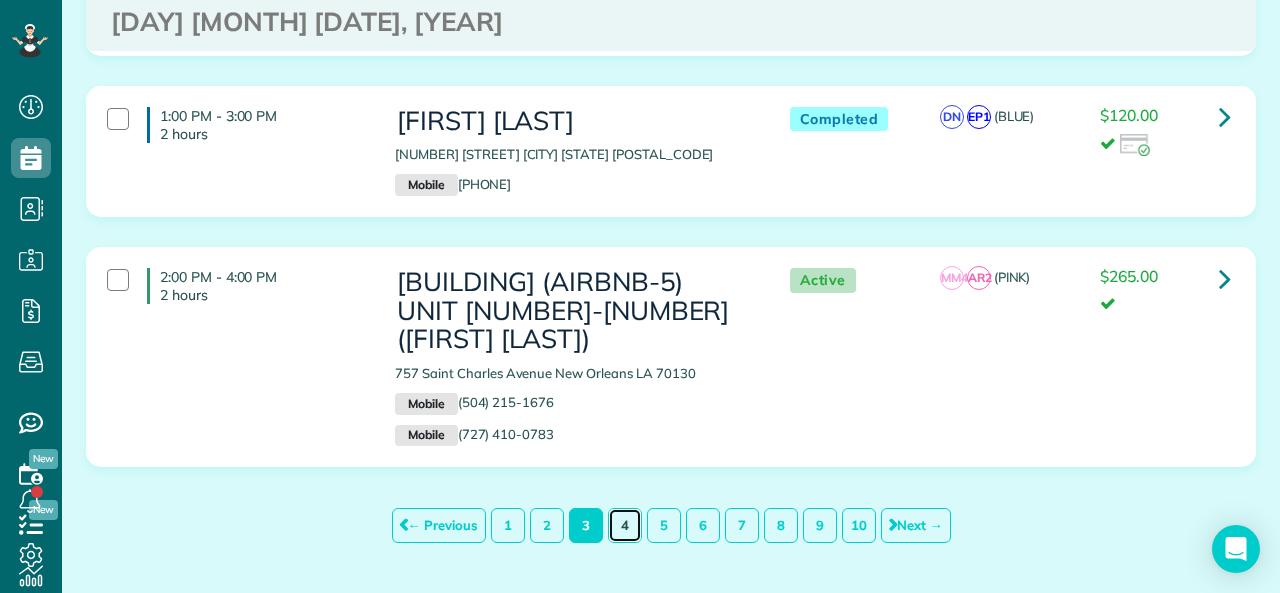 click on "4" at bounding box center (625, 525) 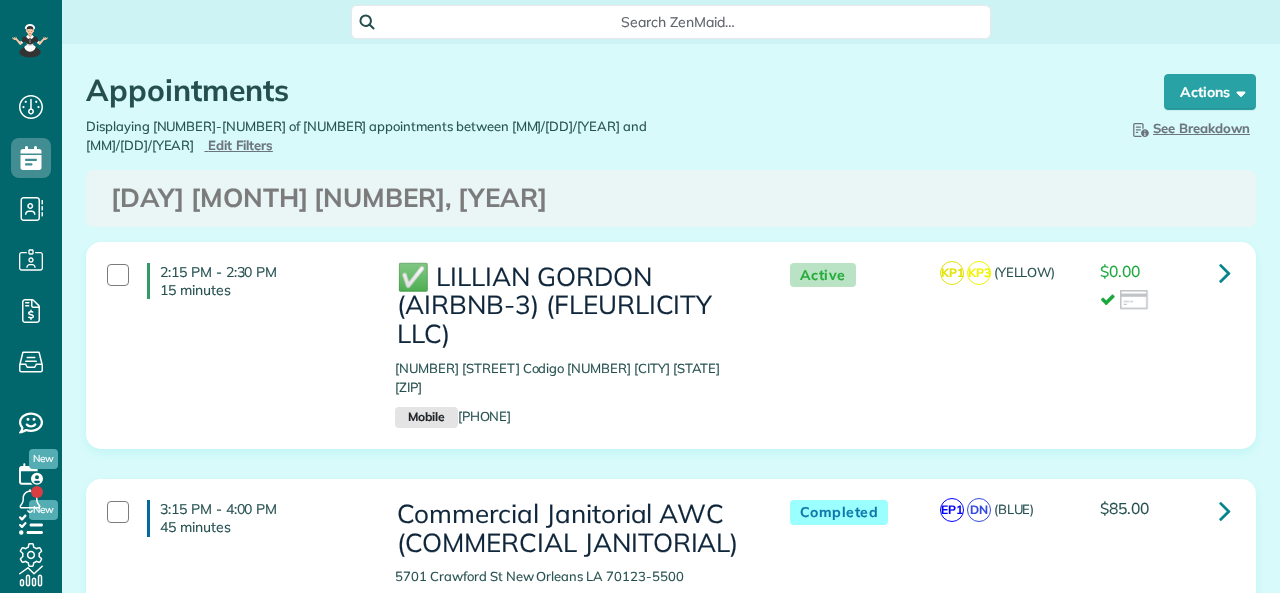 scroll, scrollTop: 0, scrollLeft: 0, axis: both 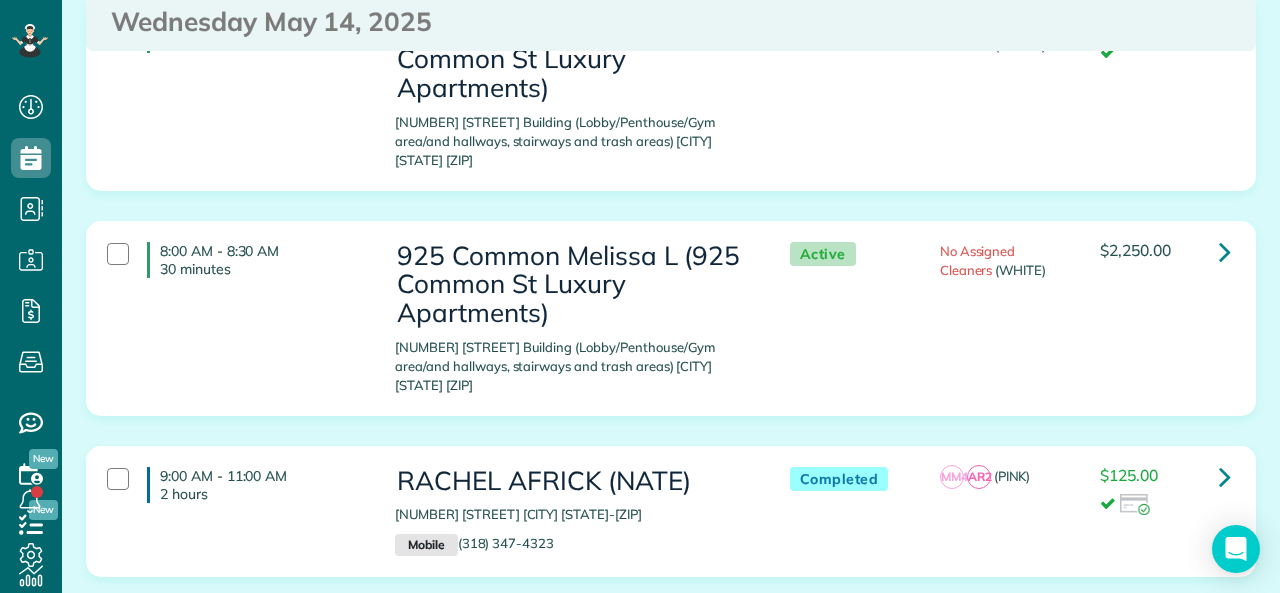 click on "5" at bounding box center (664, 635) 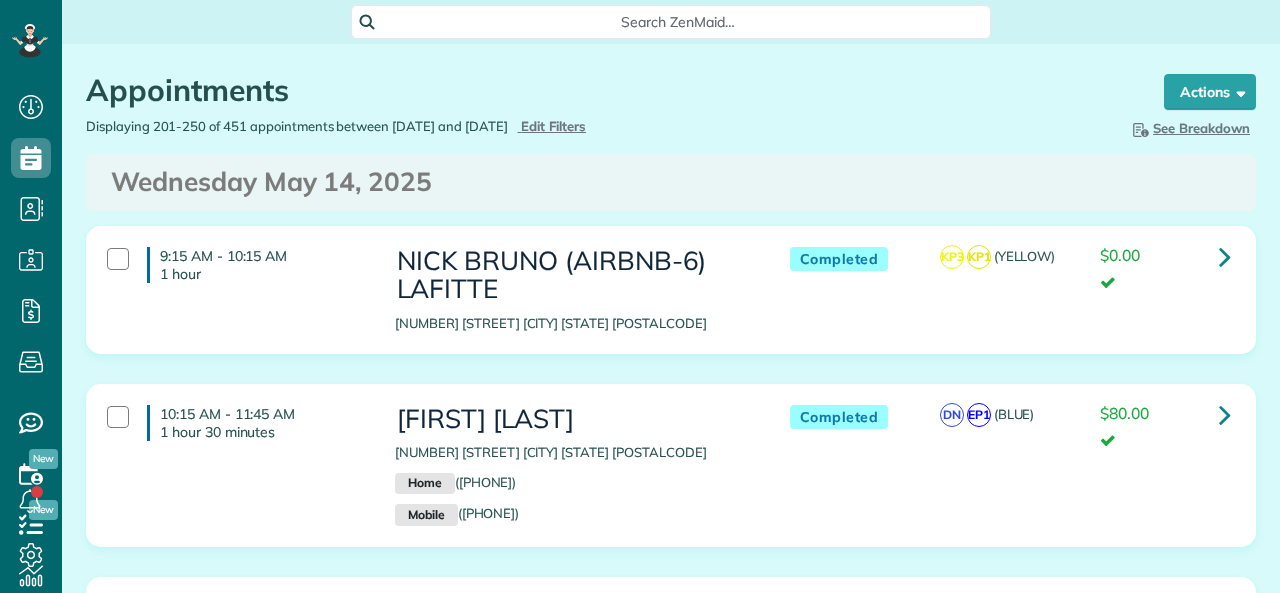 scroll, scrollTop: 0, scrollLeft: 0, axis: both 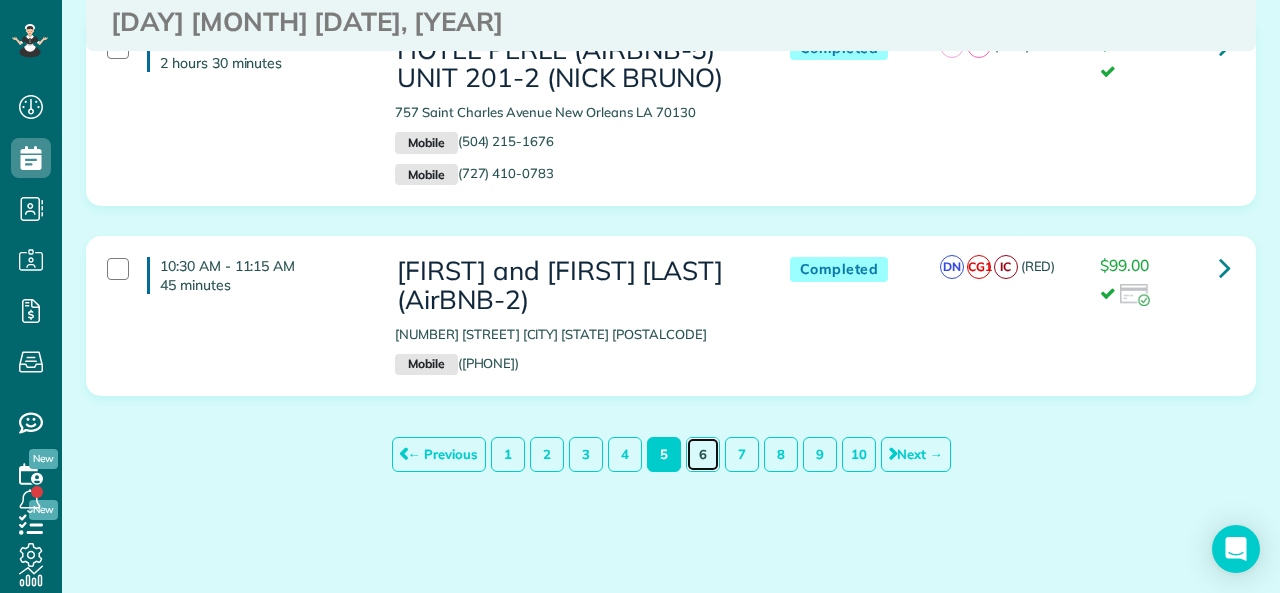 click on "6" at bounding box center (703, 454) 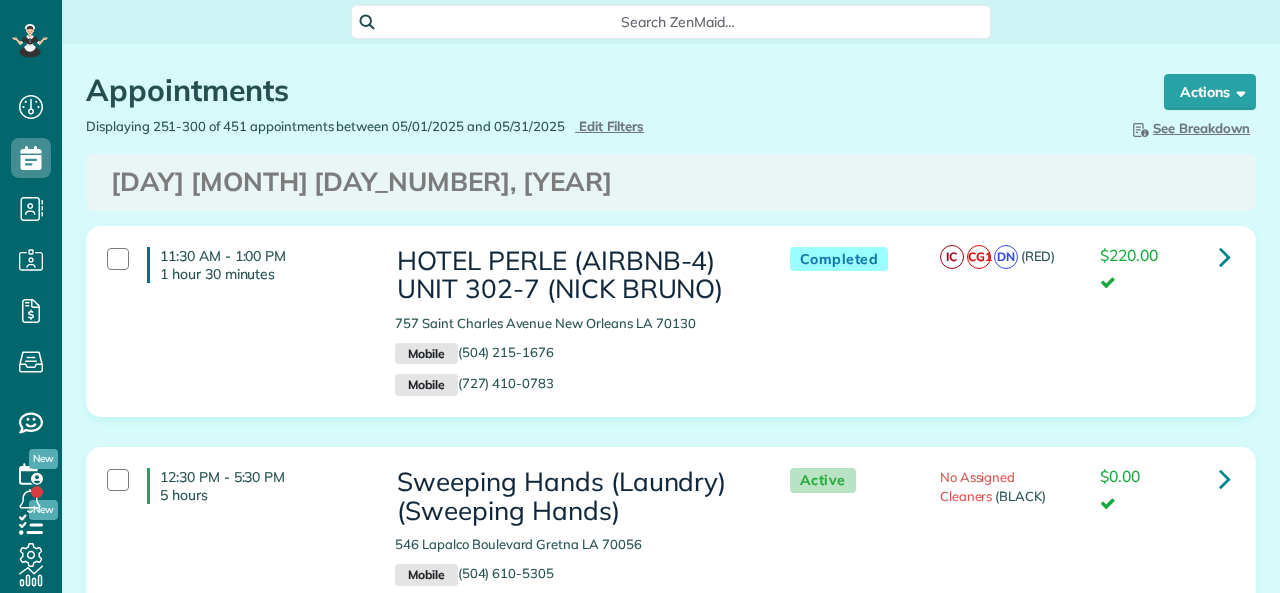 scroll, scrollTop: 0, scrollLeft: 0, axis: both 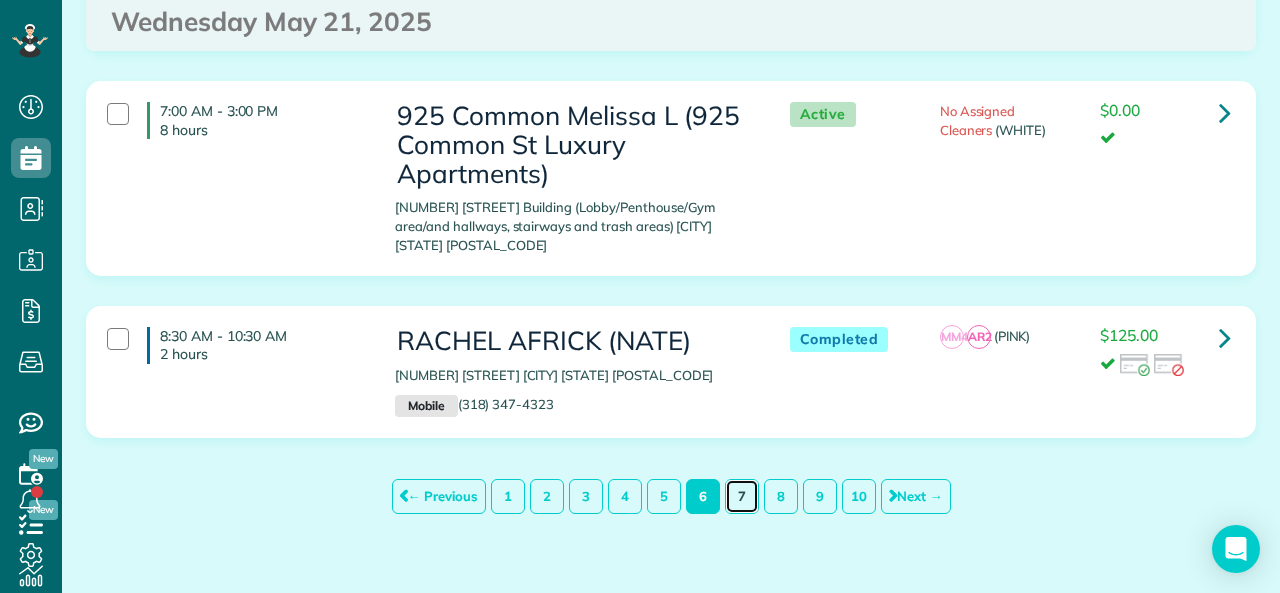 click on "7" at bounding box center (742, 496) 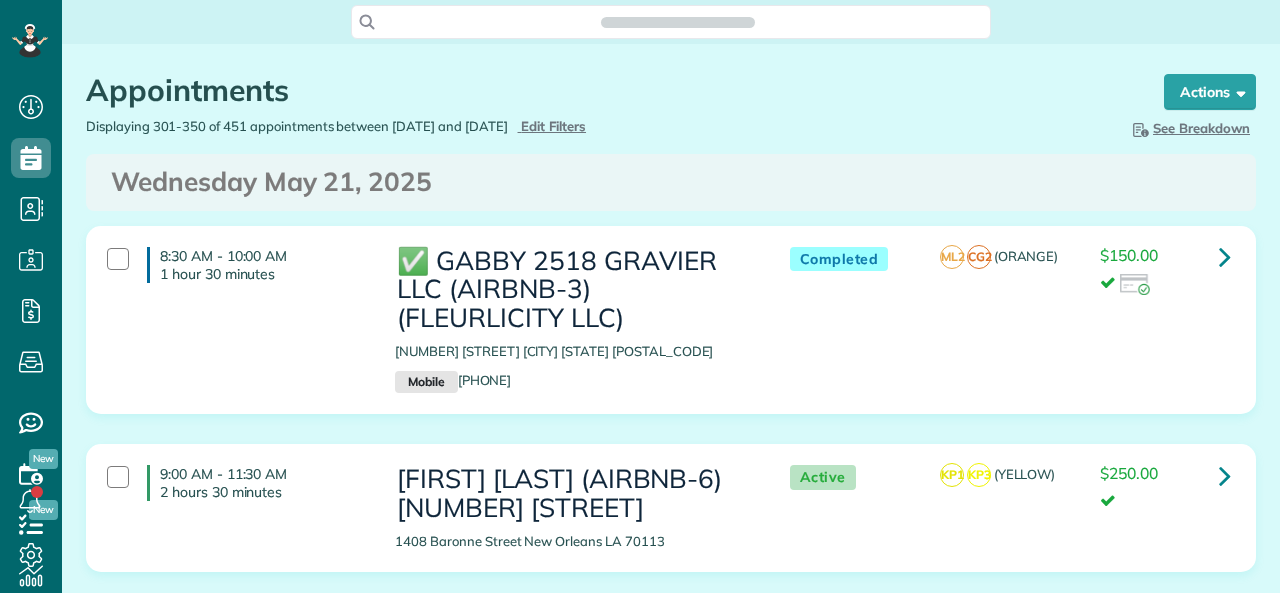 scroll, scrollTop: 0, scrollLeft: 0, axis: both 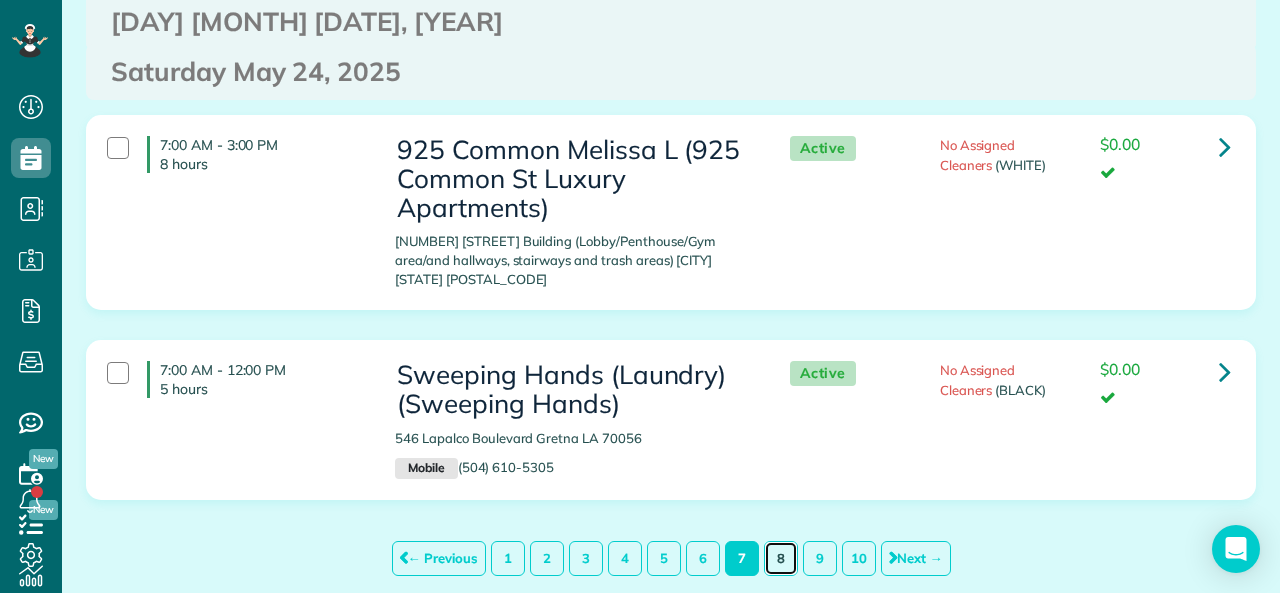 click on "8" at bounding box center [781, 558] 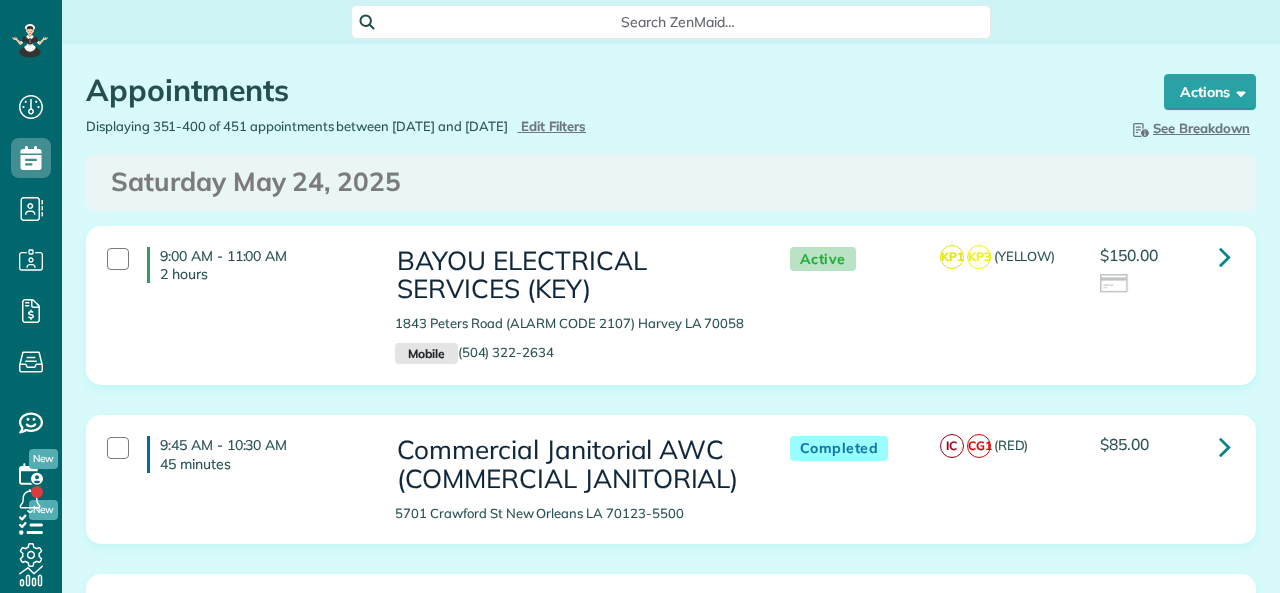 scroll, scrollTop: 0, scrollLeft: 0, axis: both 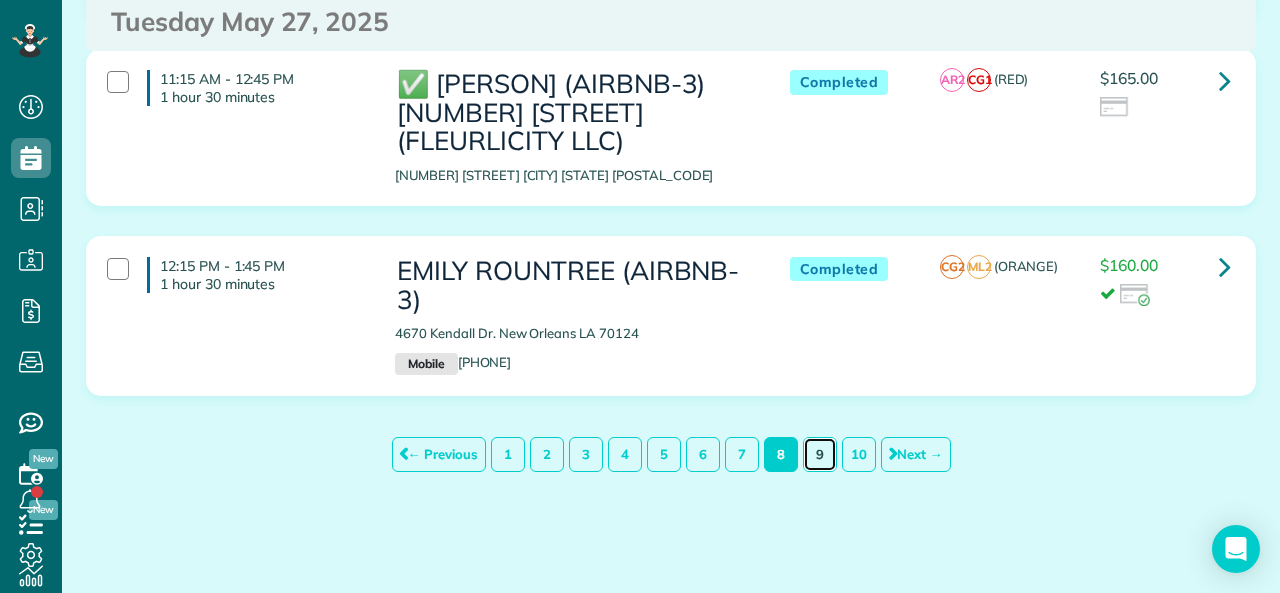 click on "9" at bounding box center [820, 454] 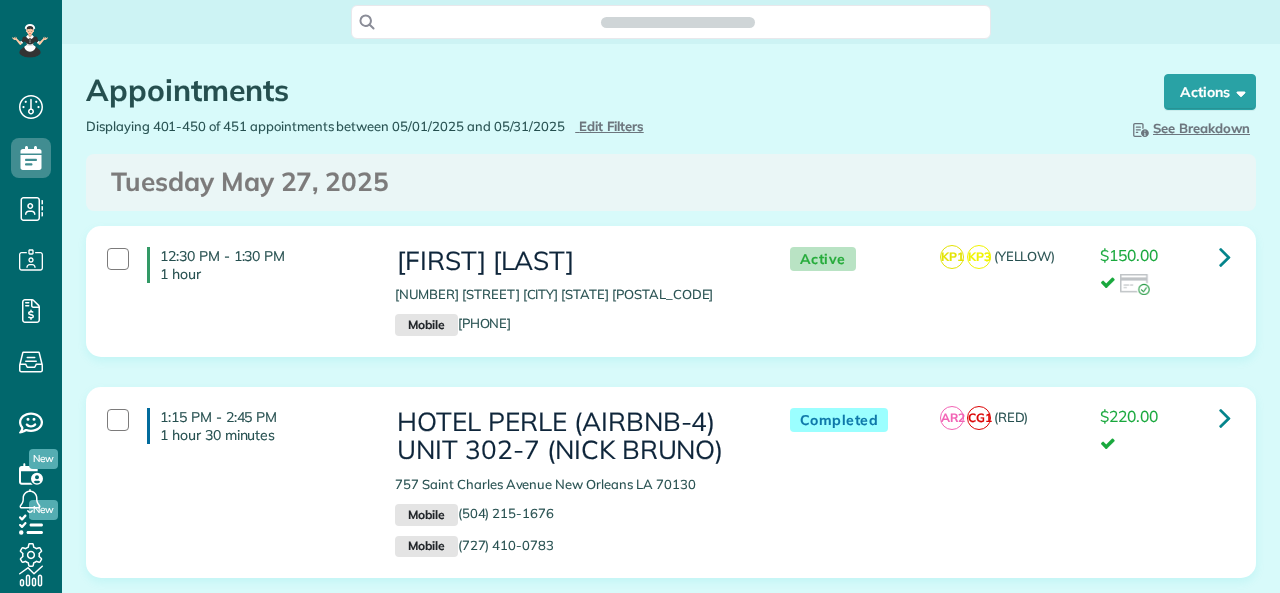 scroll, scrollTop: 0, scrollLeft: 0, axis: both 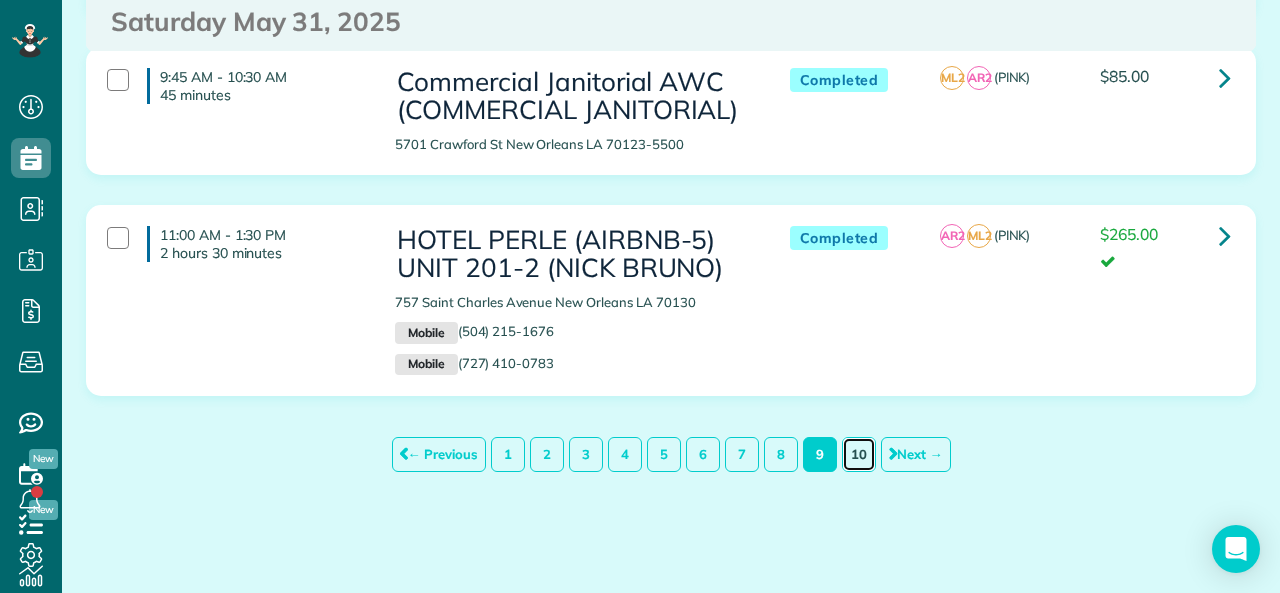 click on "10" at bounding box center (859, 454) 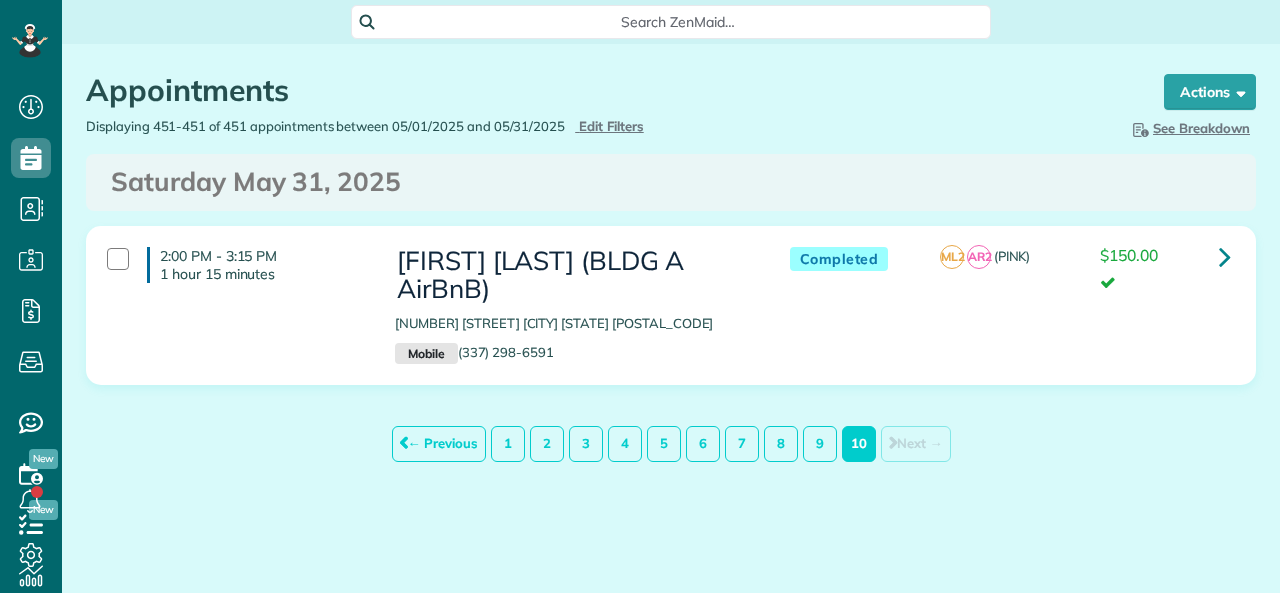 scroll, scrollTop: 0, scrollLeft: 0, axis: both 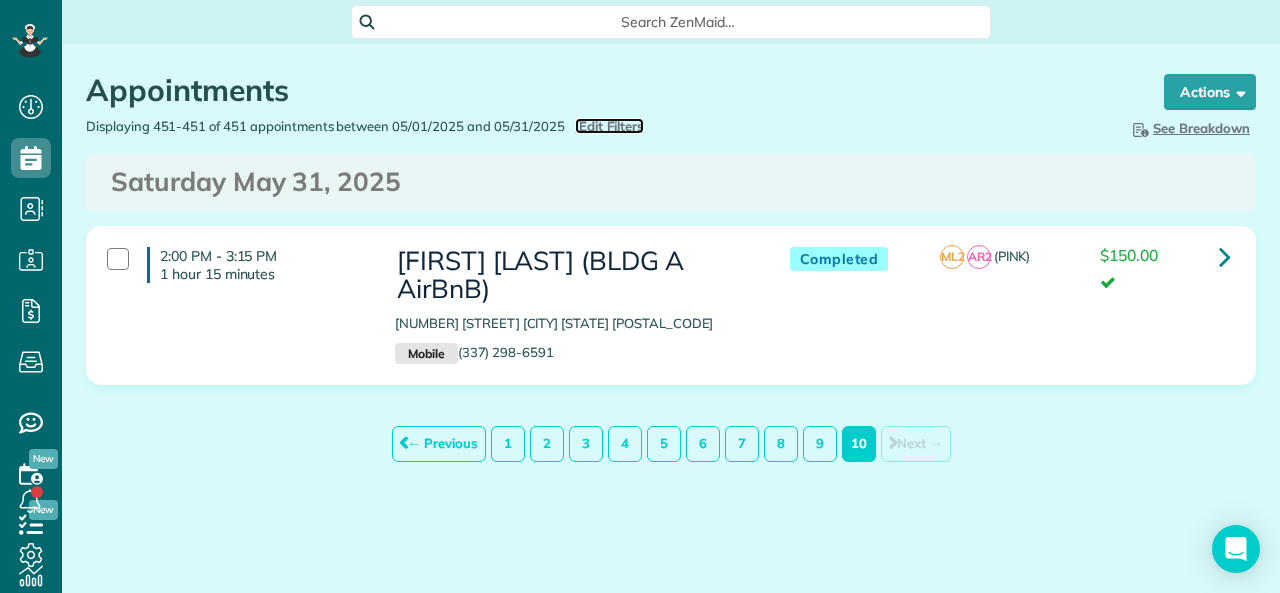 click on "Edit Filters" at bounding box center [611, 126] 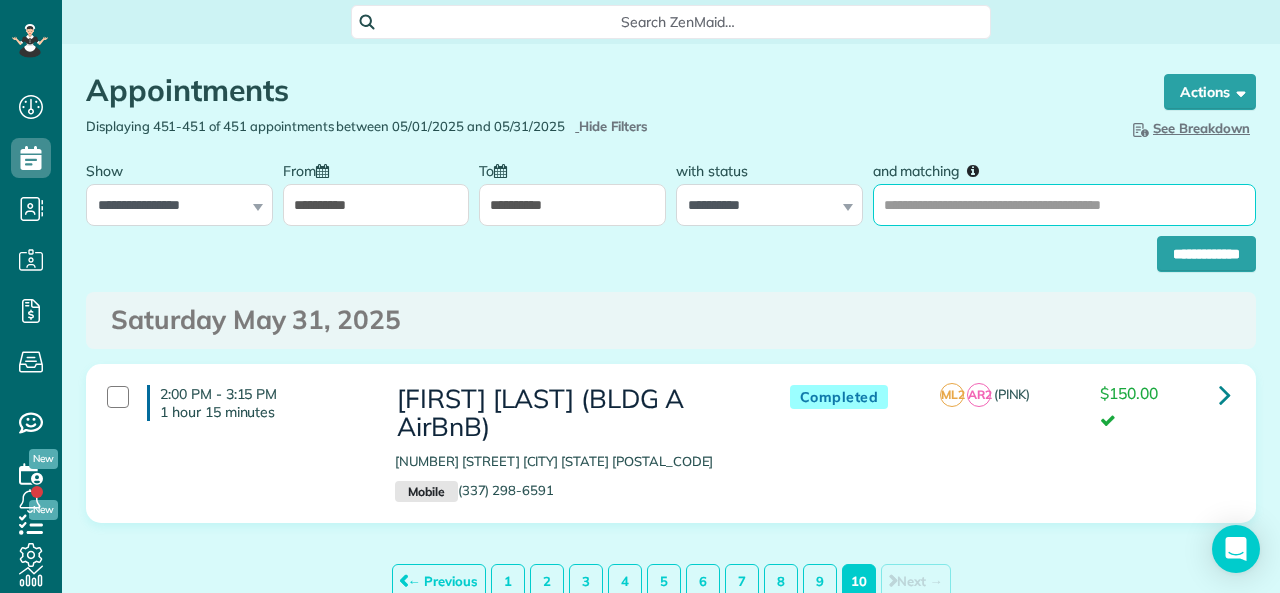 click on "and matching" at bounding box center [1064, 205] 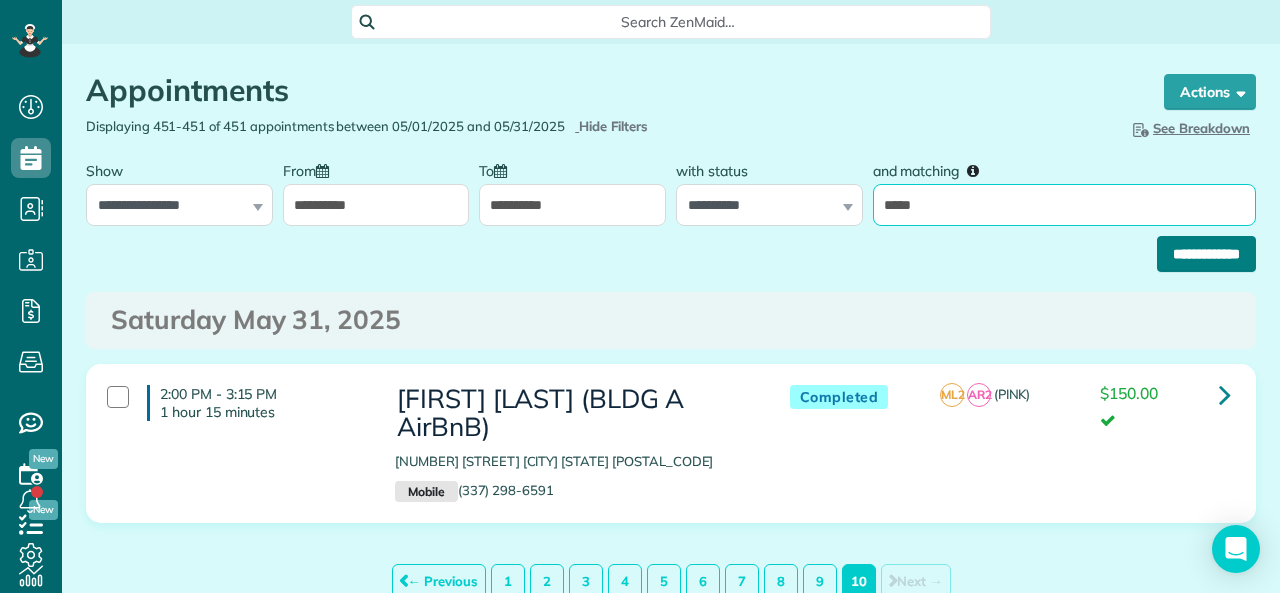type on "*****" 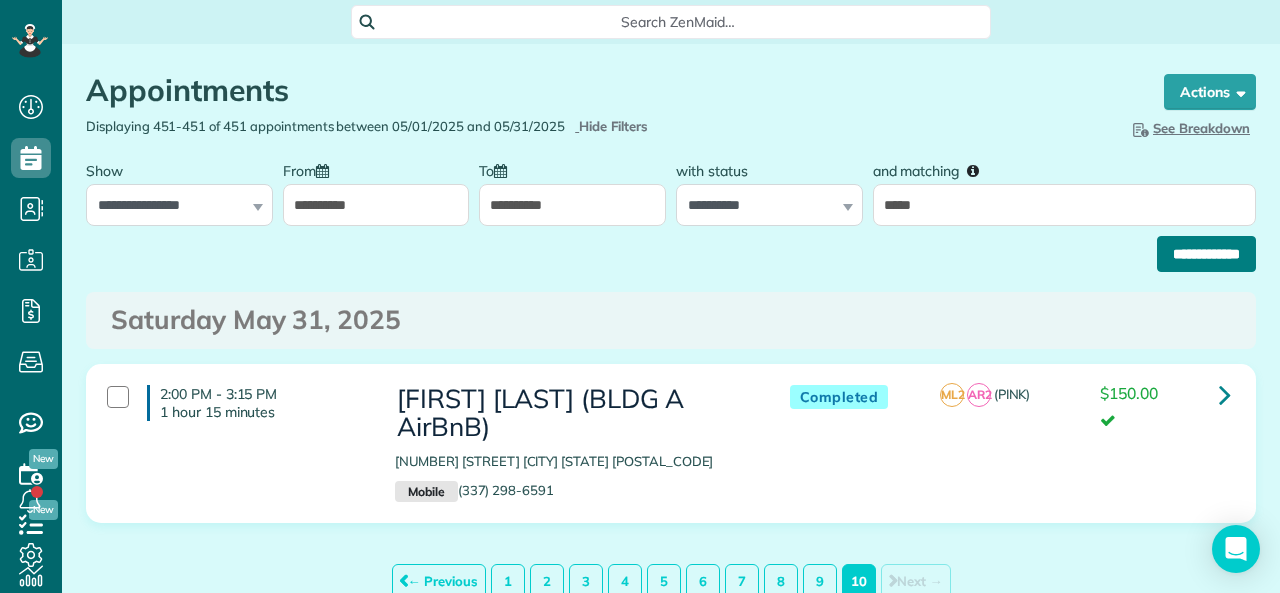 click on "**********" at bounding box center (1206, 254) 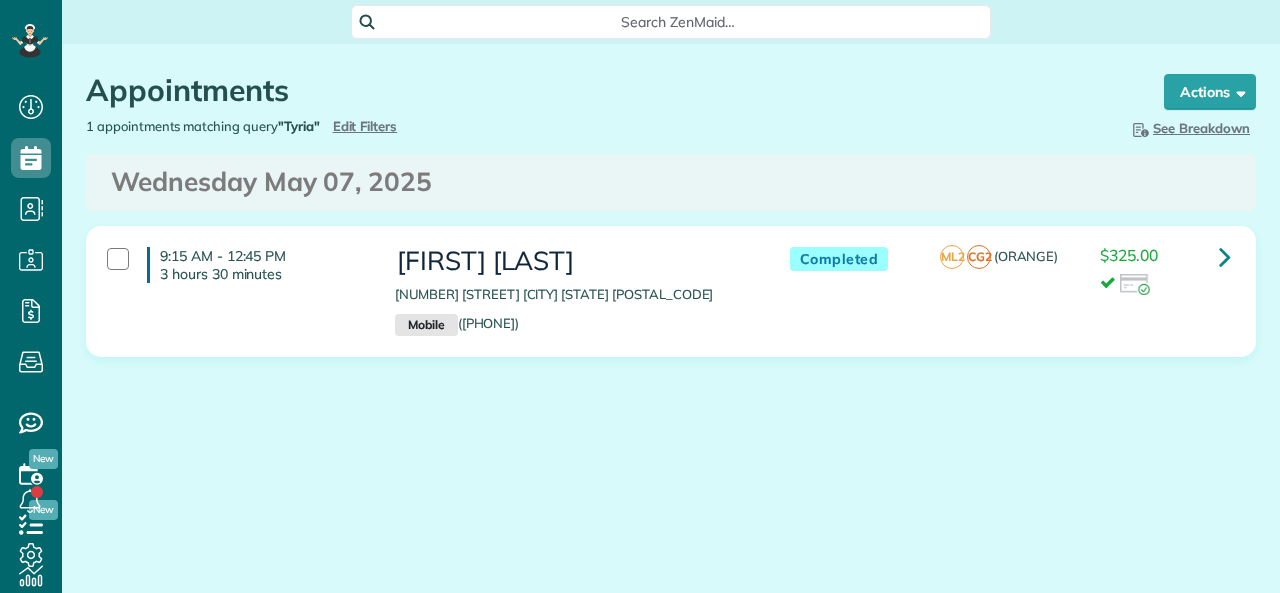 scroll, scrollTop: 0, scrollLeft: 0, axis: both 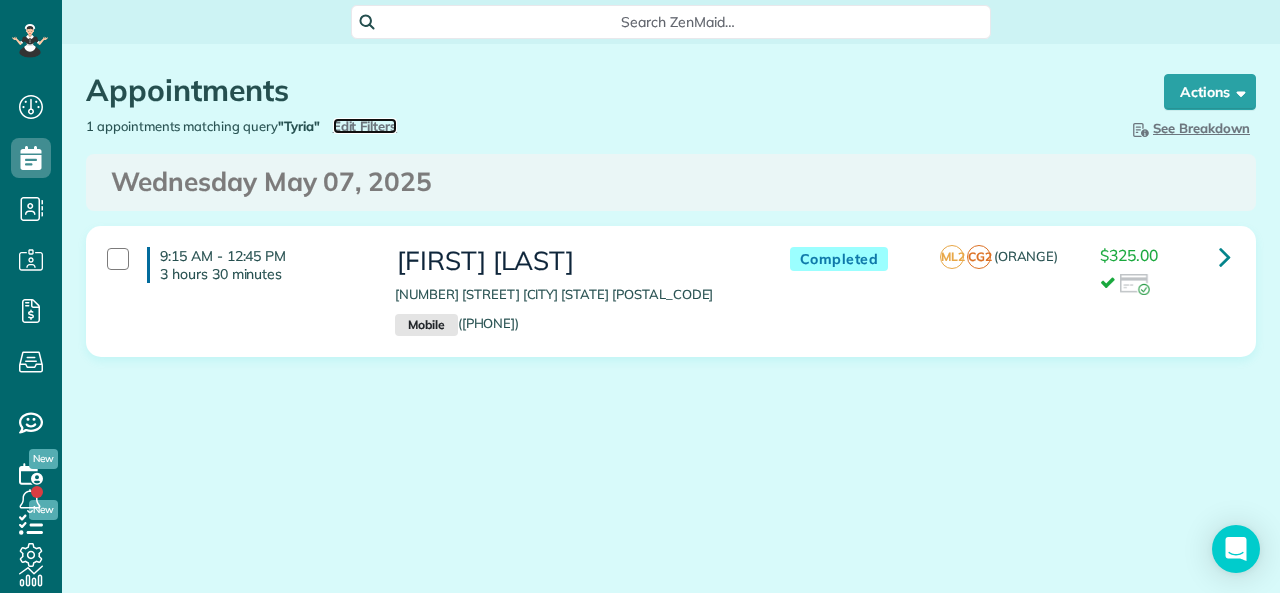 drag, startPoint x: 344, startPoint y: 120, endPoint x: 462, endPoint y: 136, distance: 119.0798 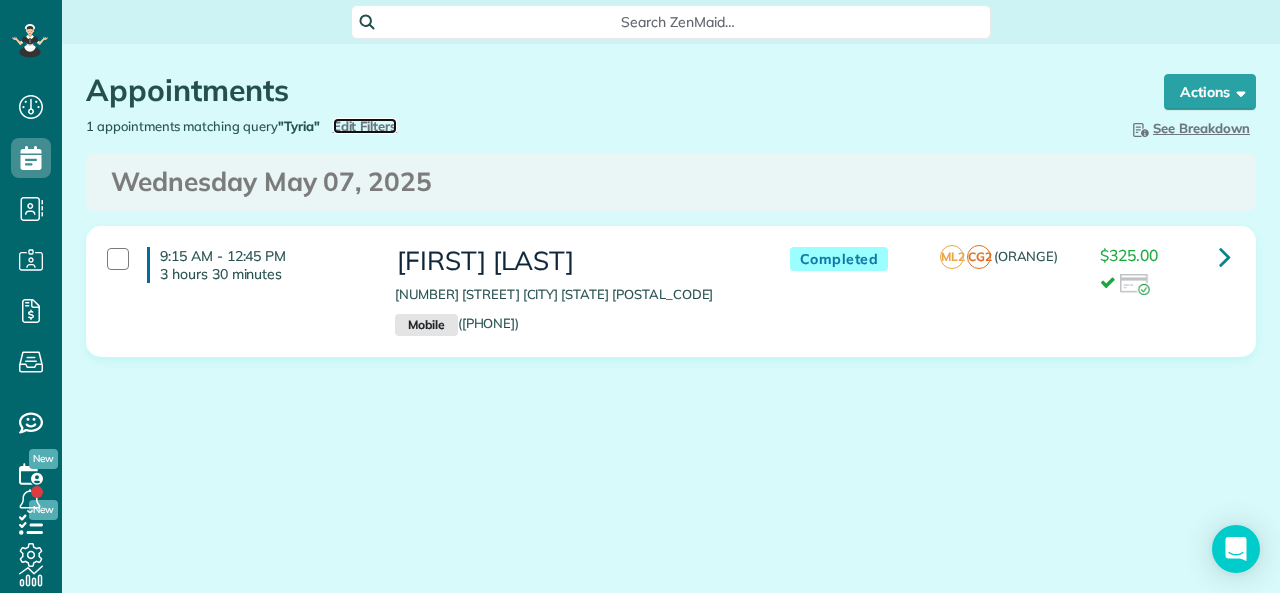 click on "Edit Filters" at bounding box center [365, 126] 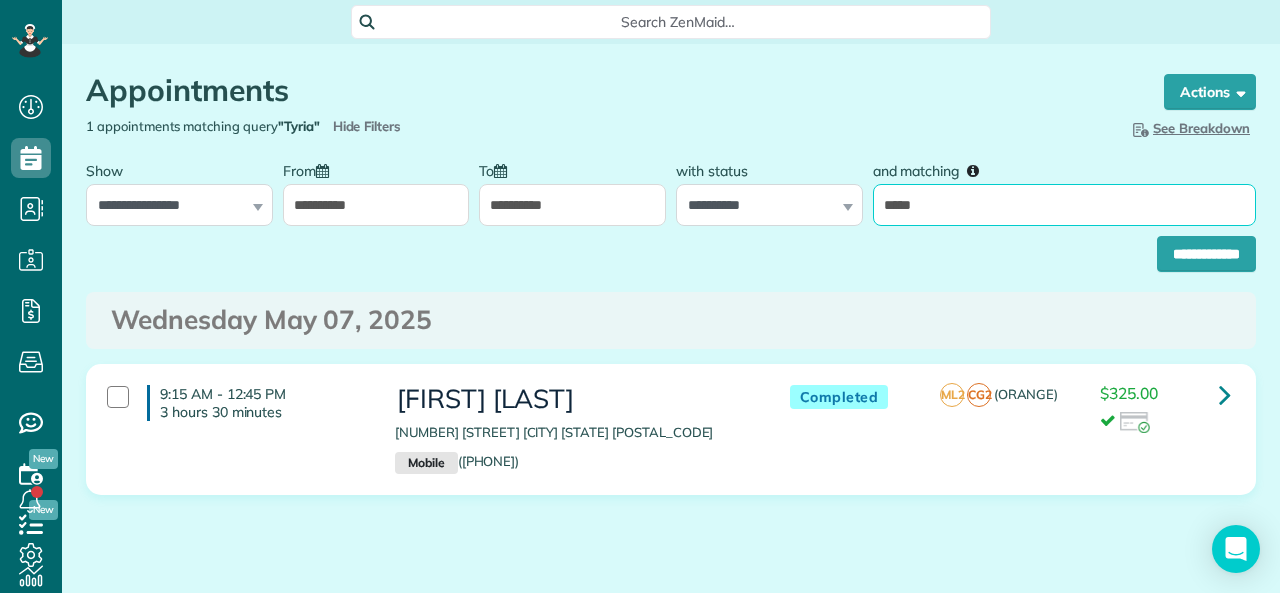 click on "*****" at bounding box center (1064, 205) 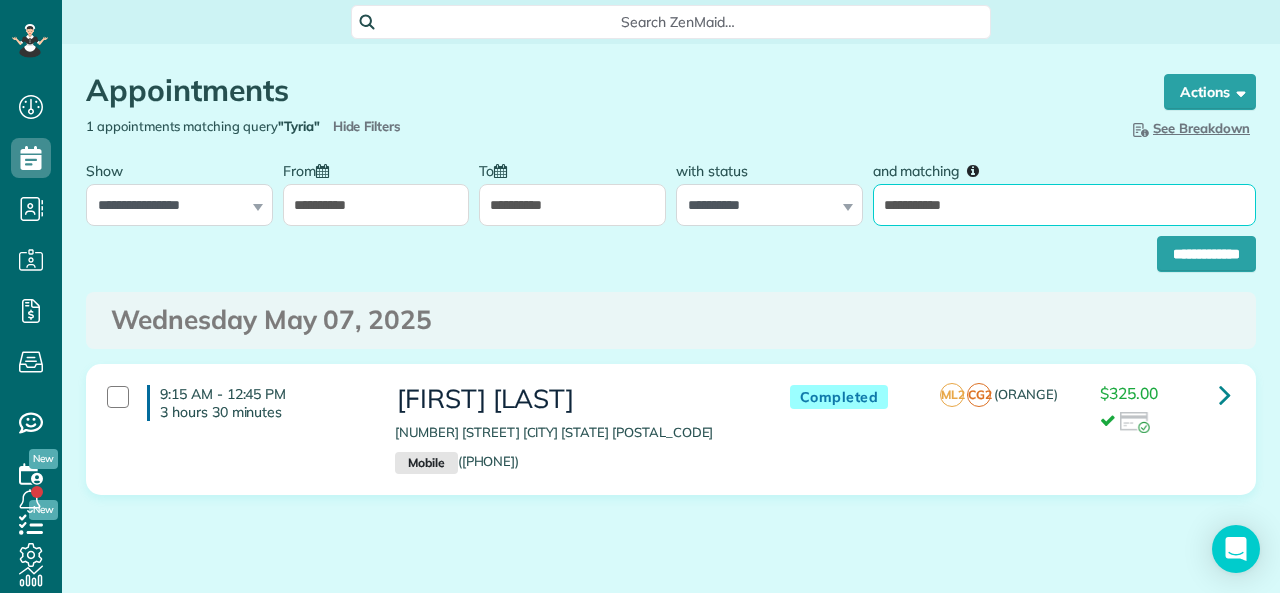 type on "**********" 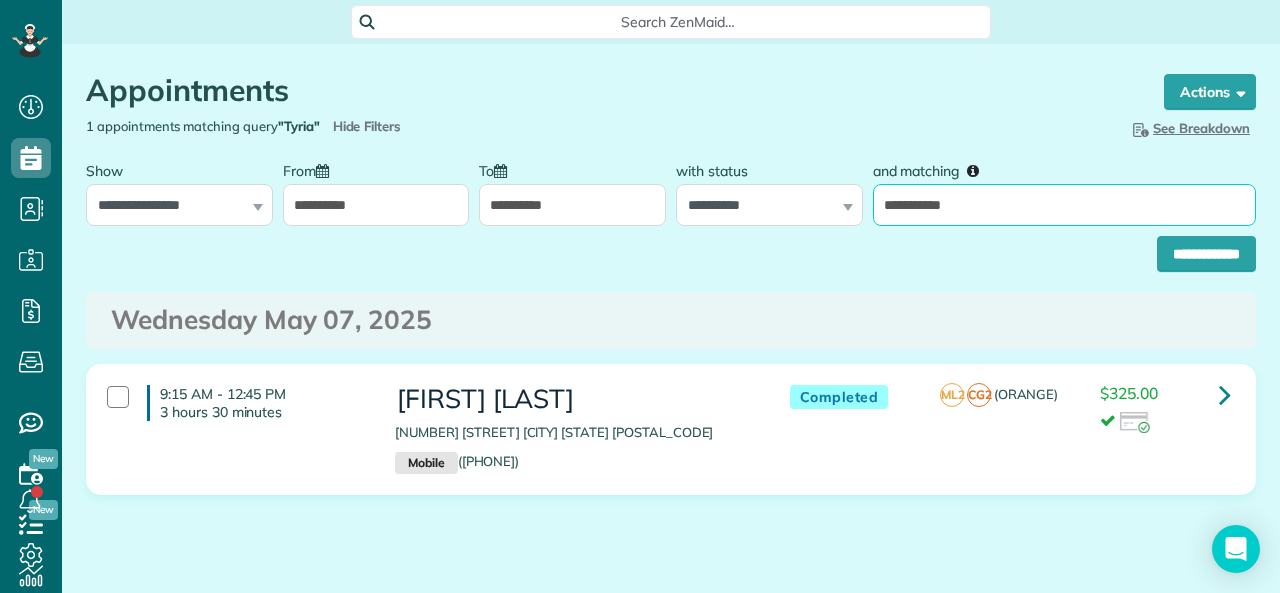click on "**********" at bounding box center (1206, 254) 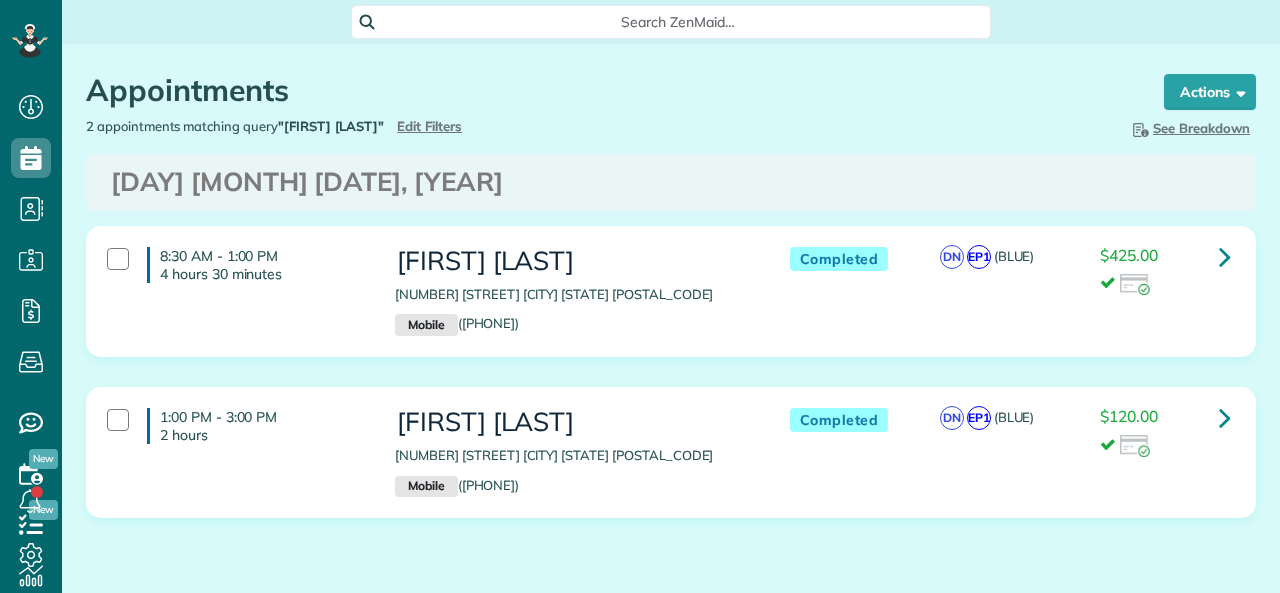 scroll, scrollTop: 0, scrollLeft: 0, axis: both 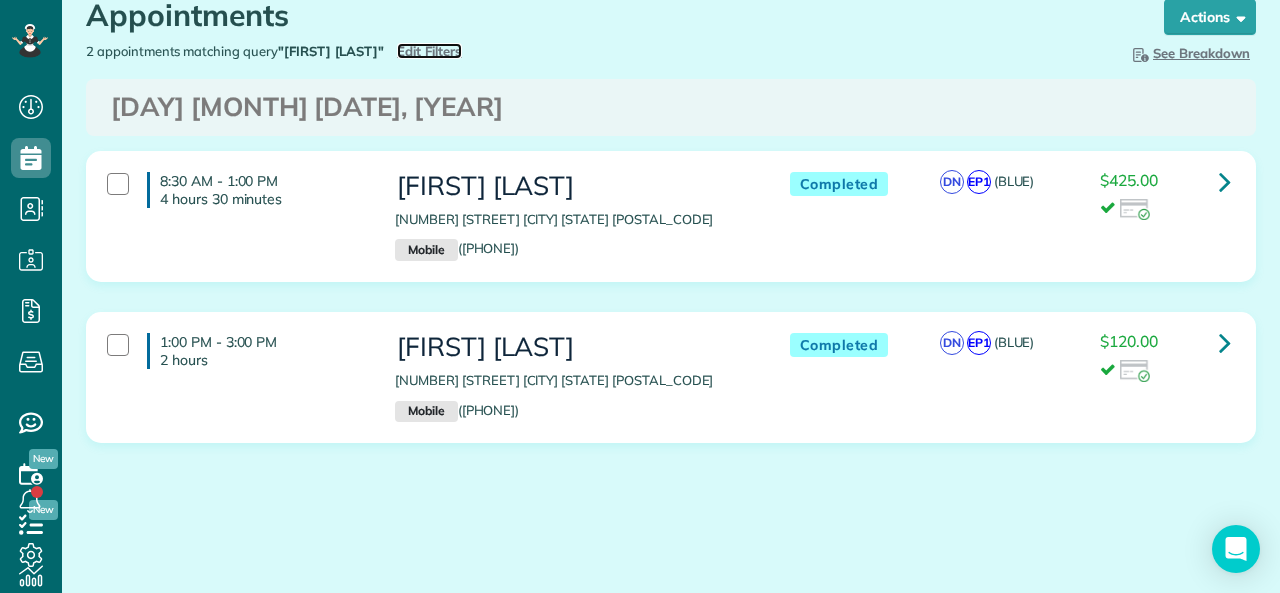 click on "Edit Filters" at bounding box center [429, 51] 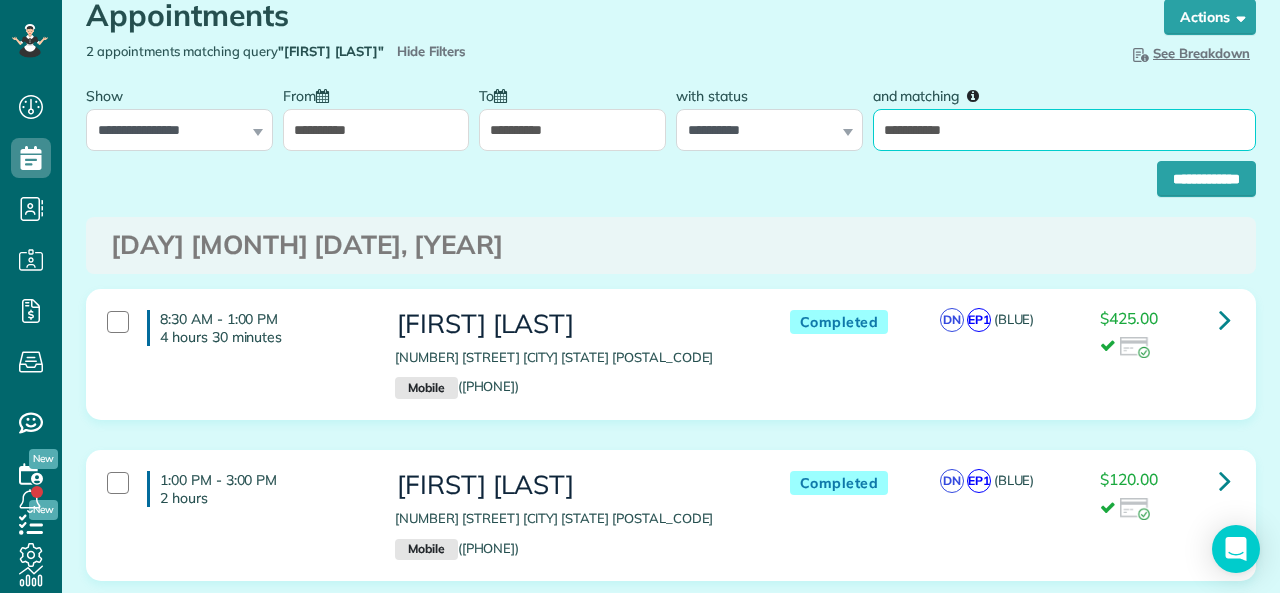 click on "**********" at bounding box center (1064, 130) 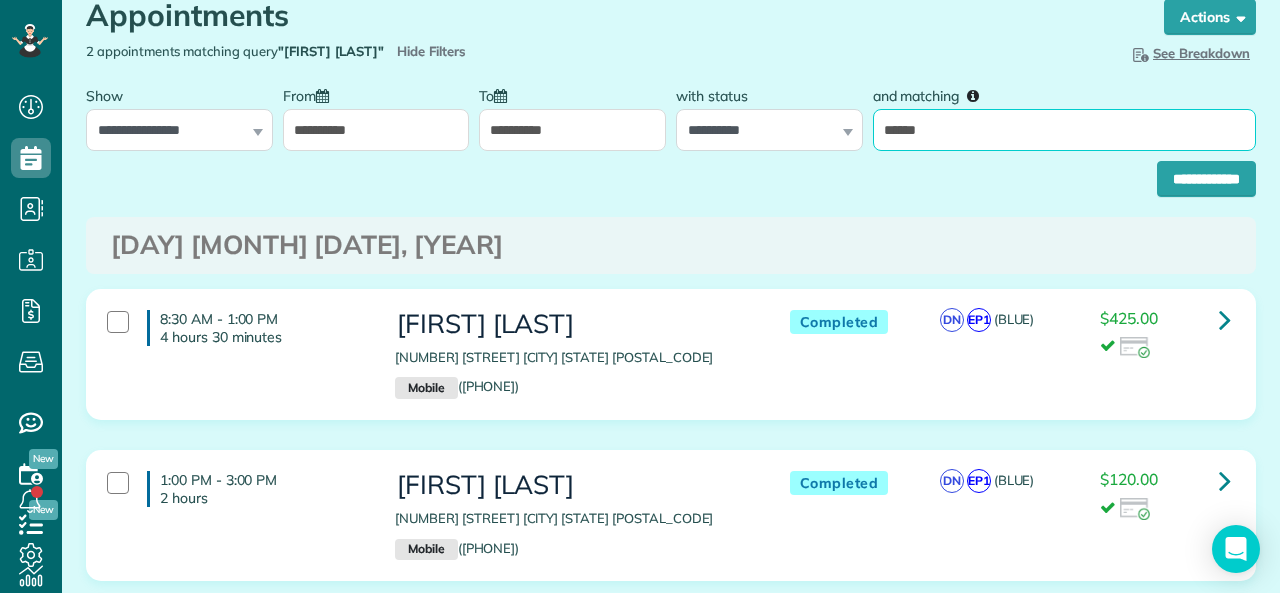 type on "******" 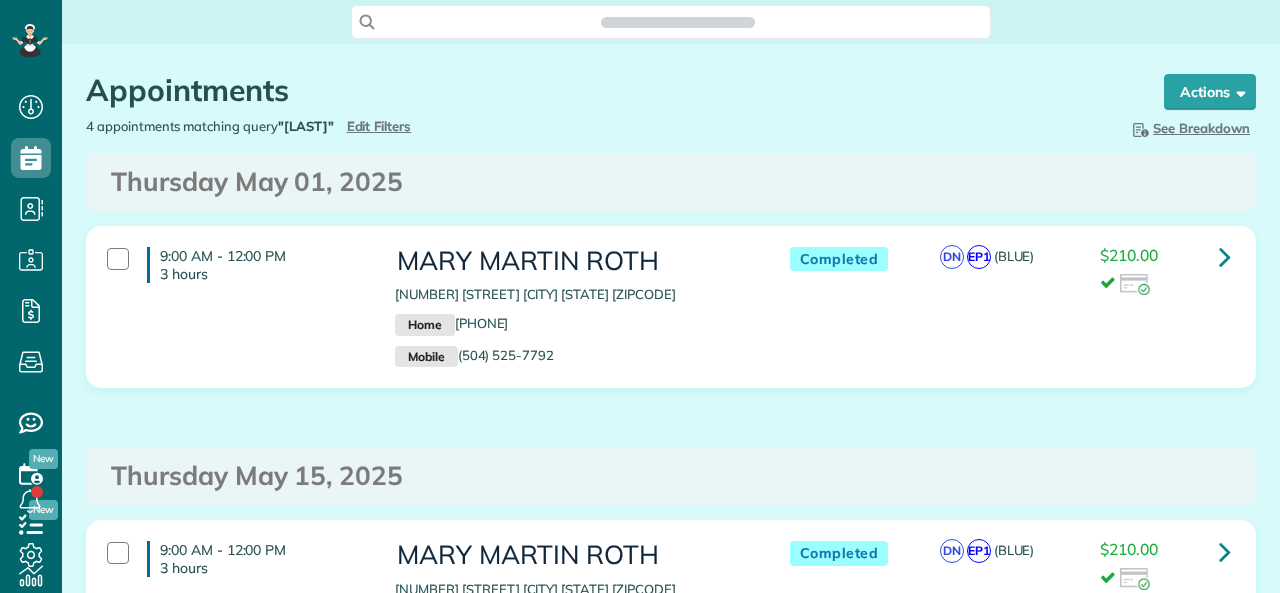 scroll, scrollTop: 0, scrollLeft: 0, axis: both 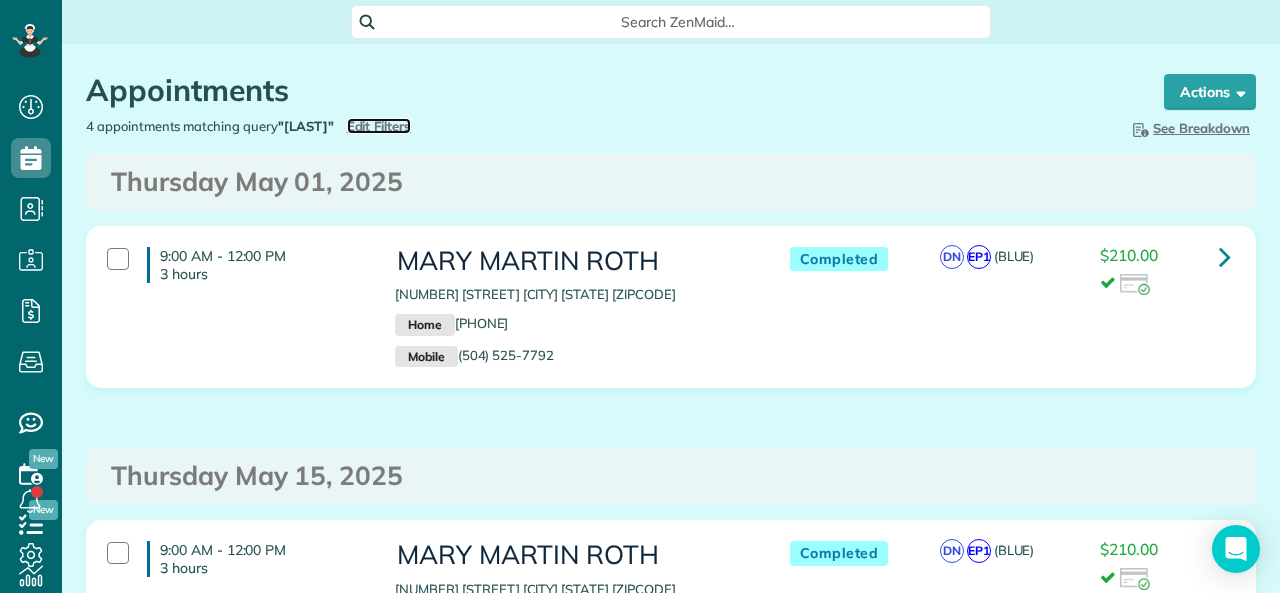click on "Edit Filters" at bounding box center (379, 126) 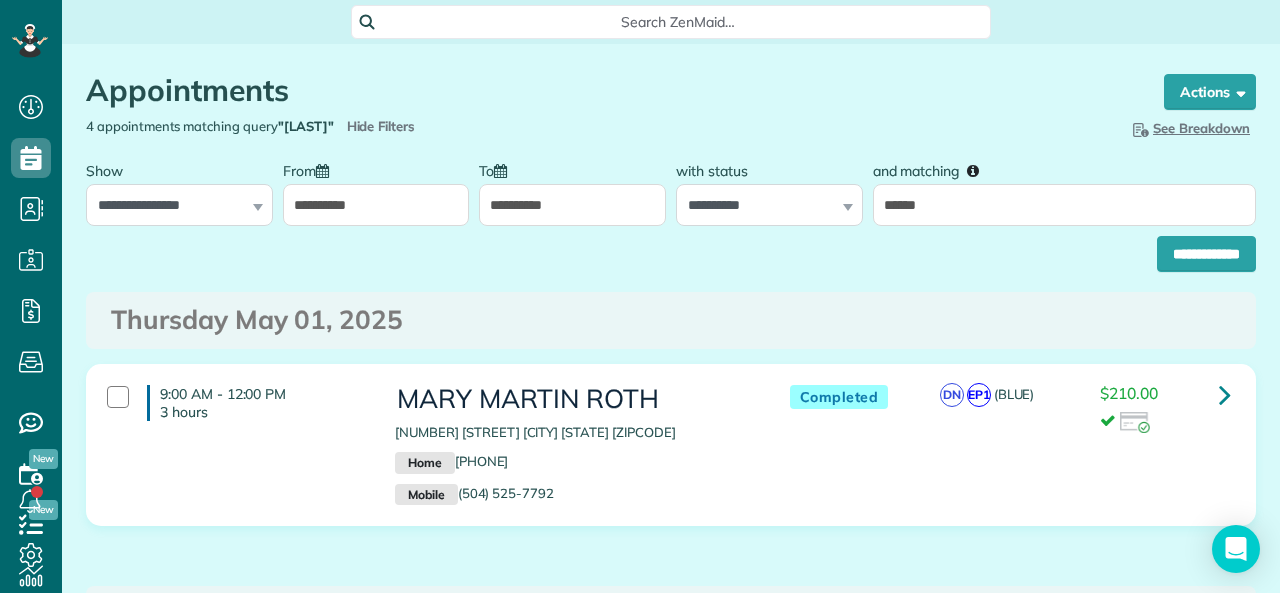 click on "**********" at bounding box center (572, 205) 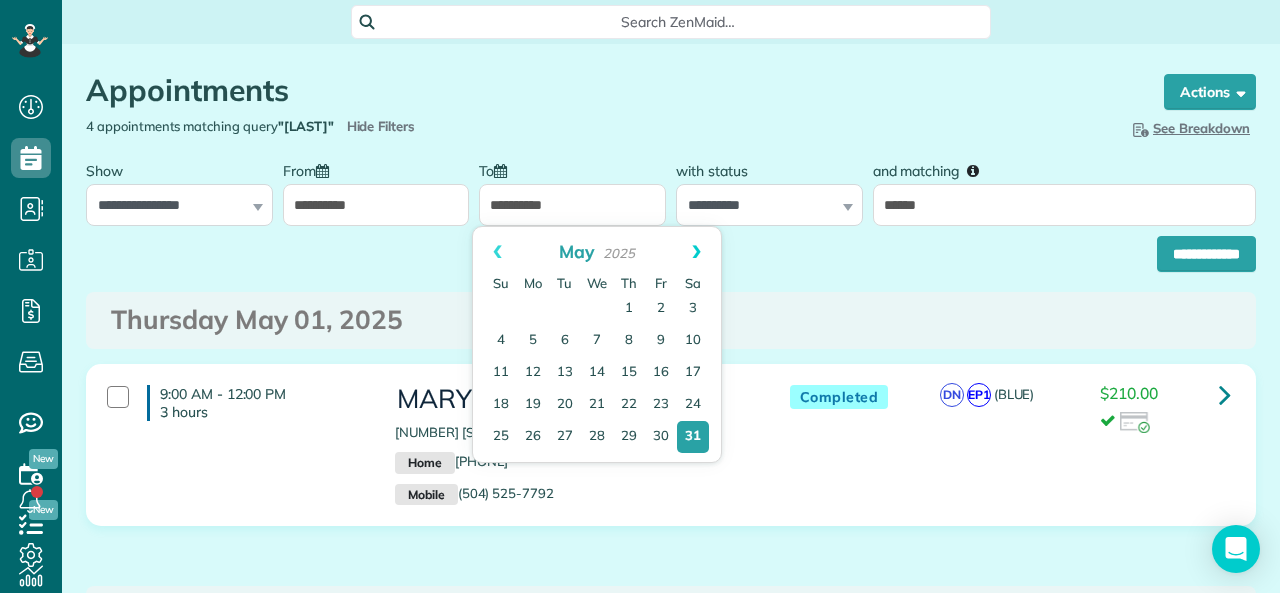 click on "Next" at bounding box center (696, 252) 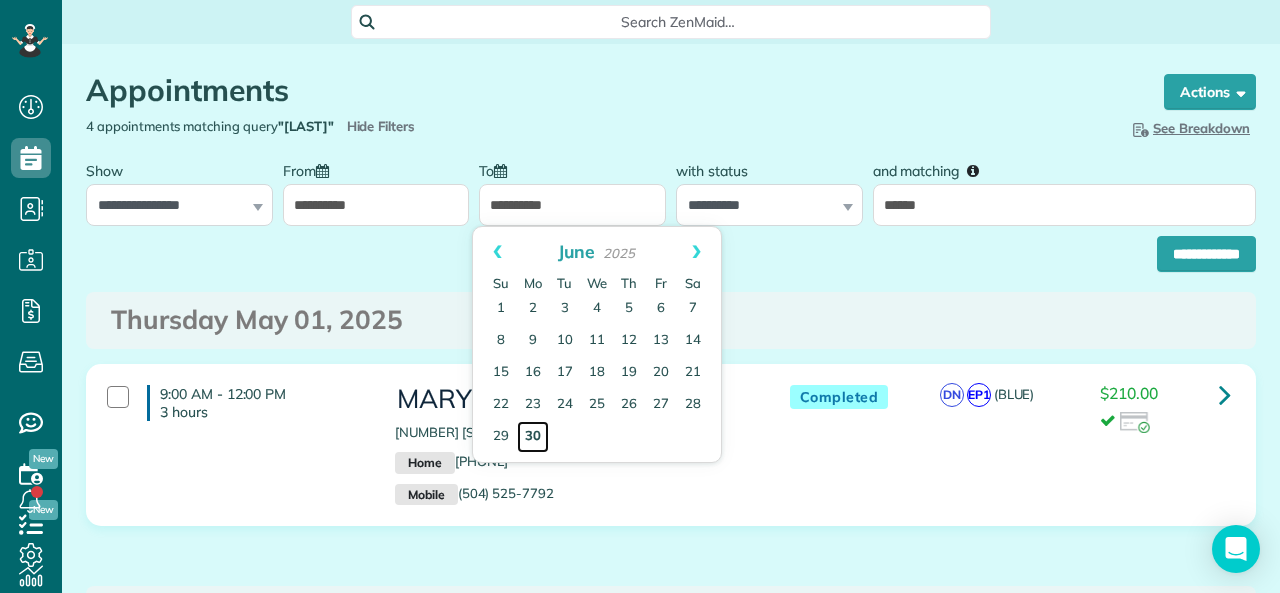 click on "30" at bounding box center [533, 437] 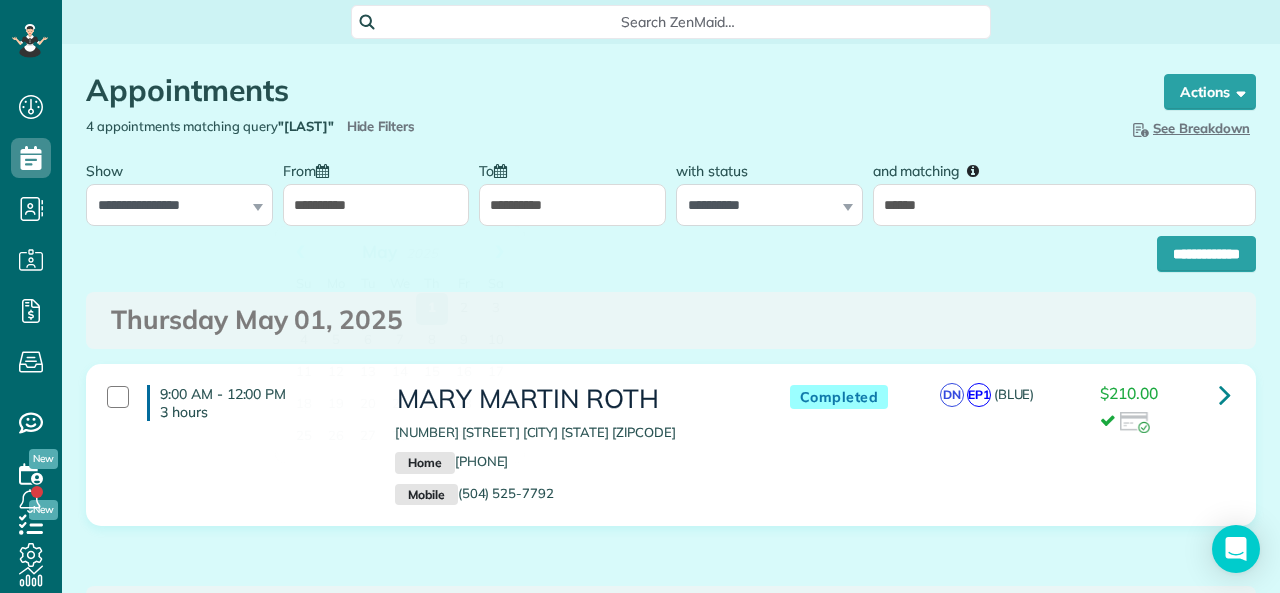 click on "**********" at bounding box center (376, 205) 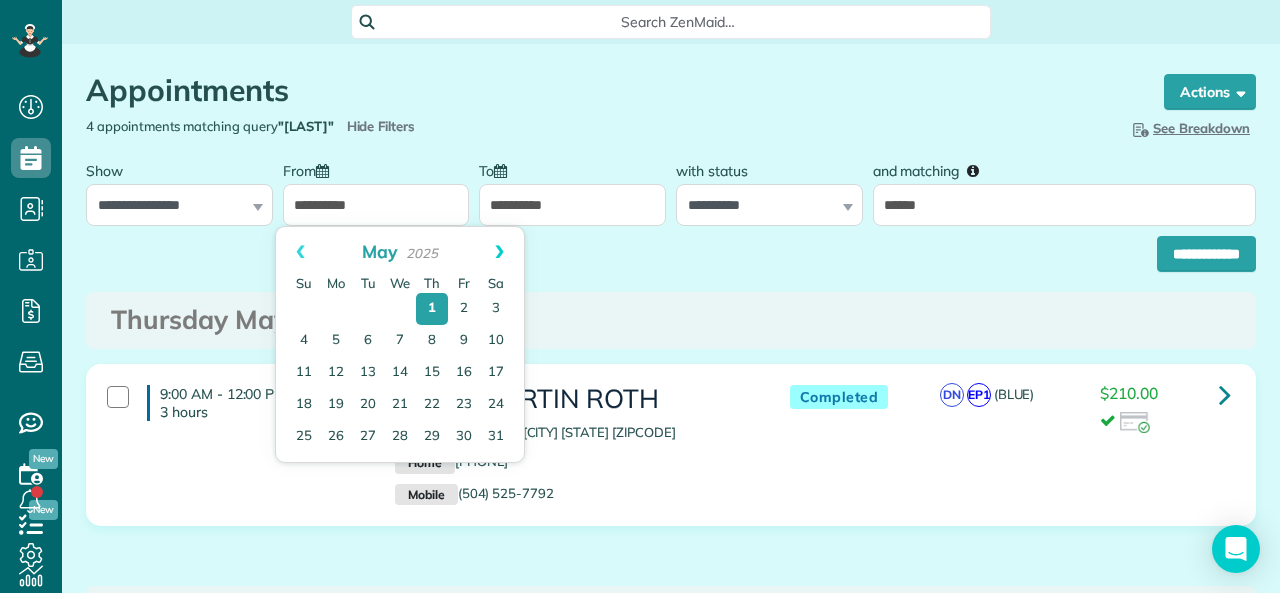 click on "Next" at bounding box center [499, 252] 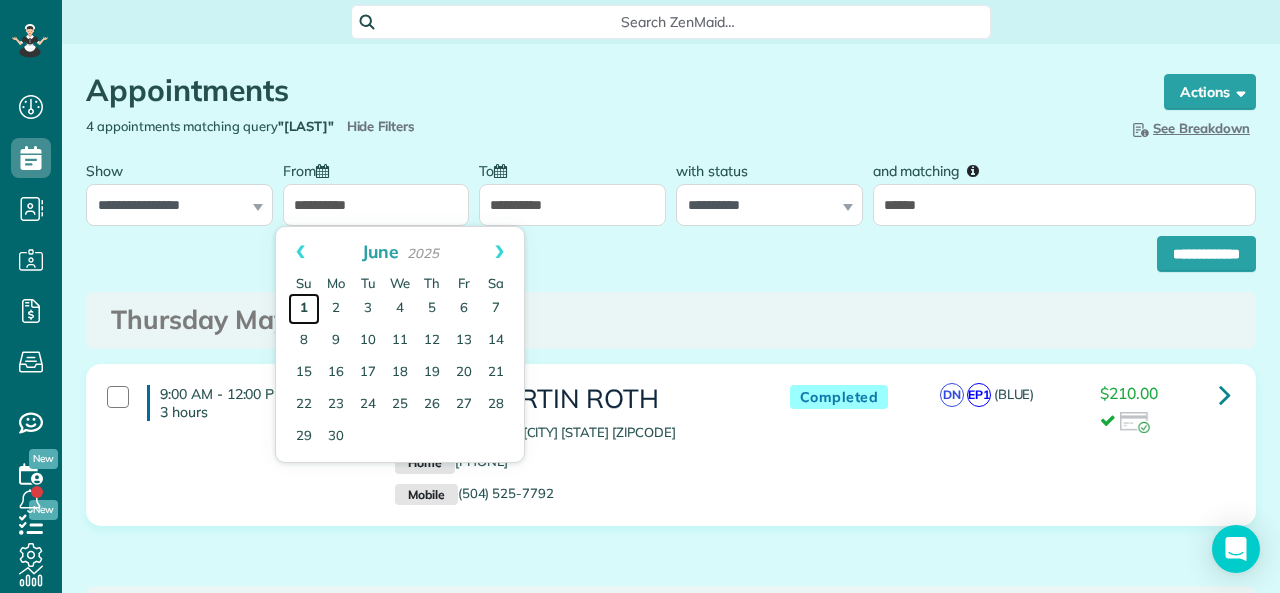 click on "1" at bounding box center [304, 309] 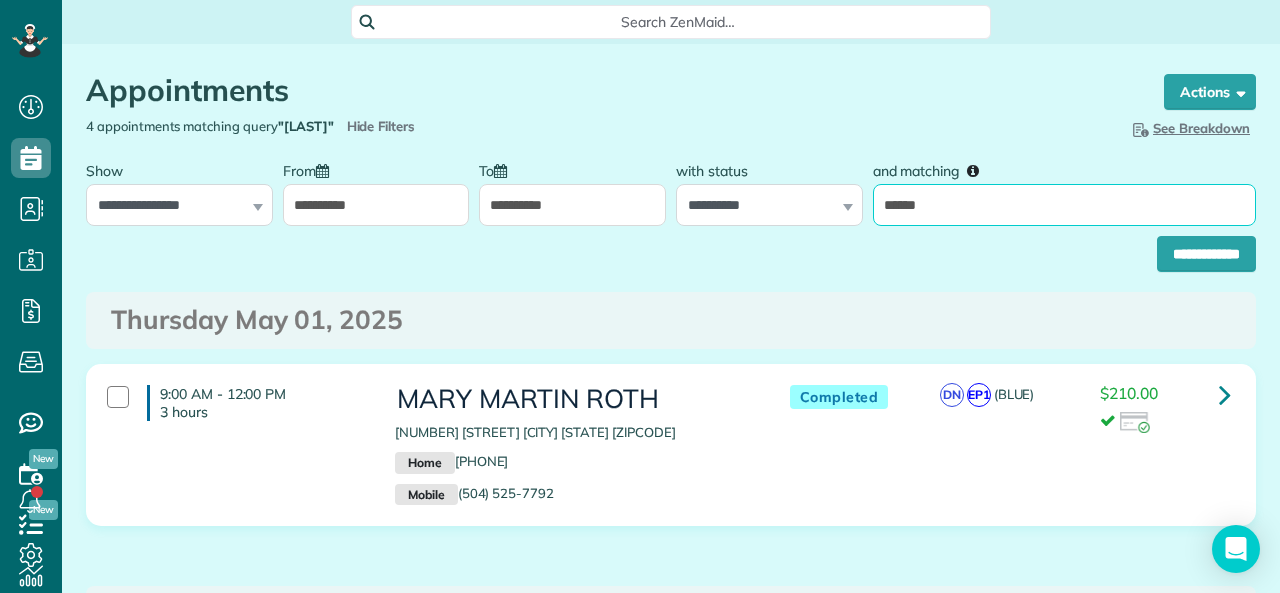 click on "******" at bounding box center [1064, 205] 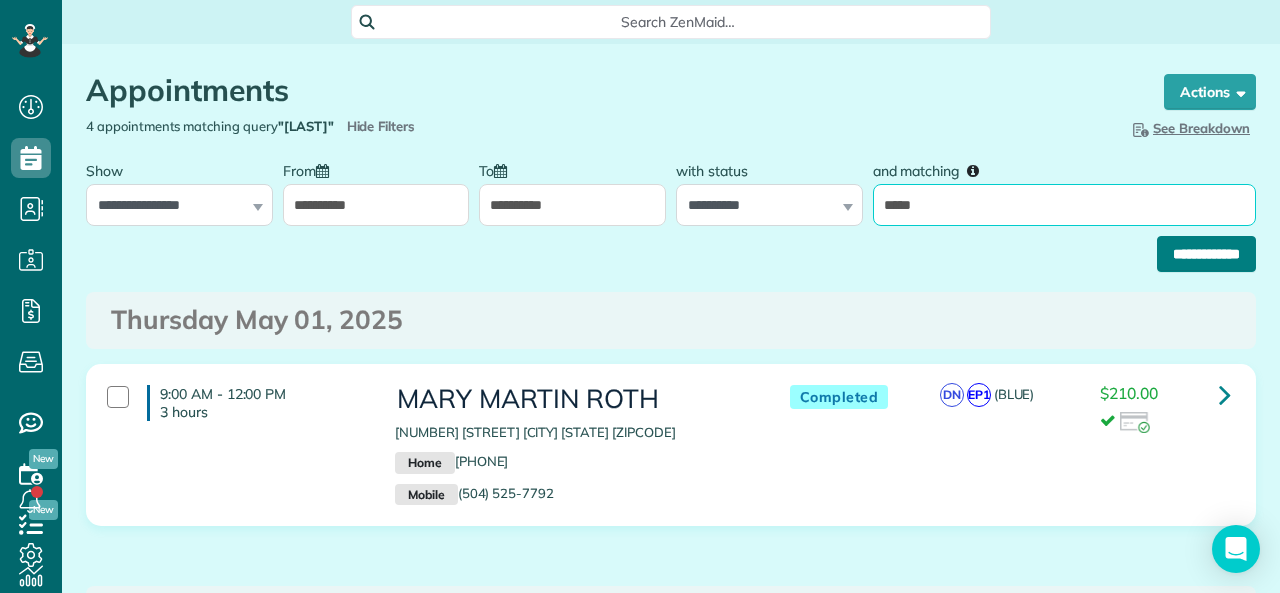 type on "*****" 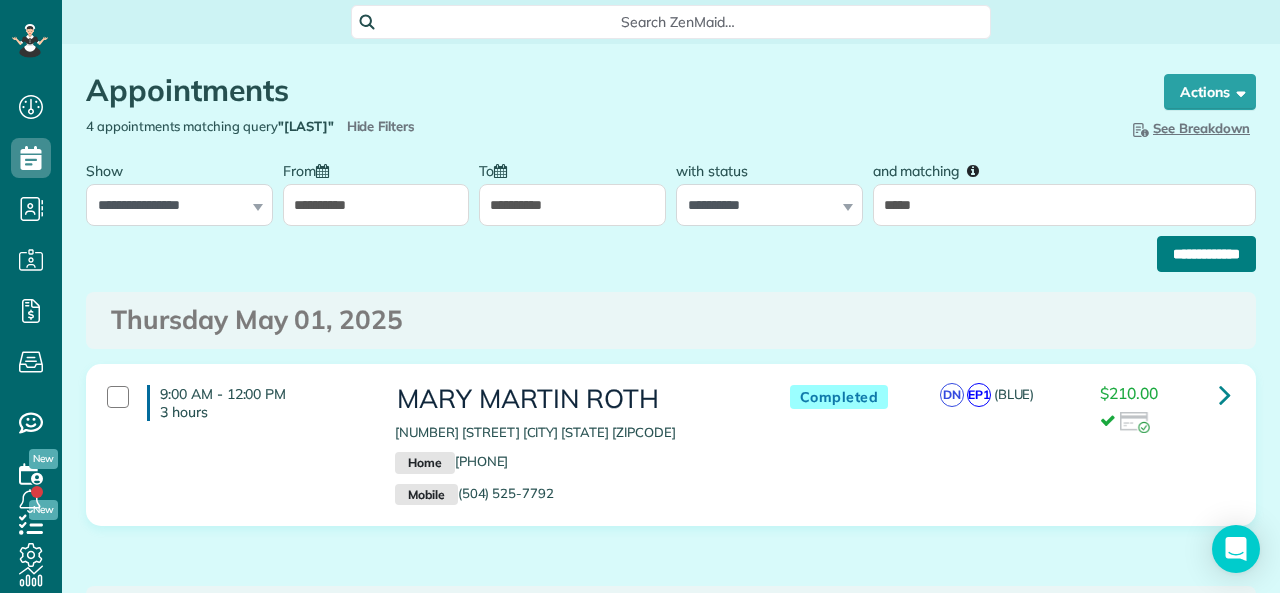 click on "**********" at bounding box center (1206, 254) 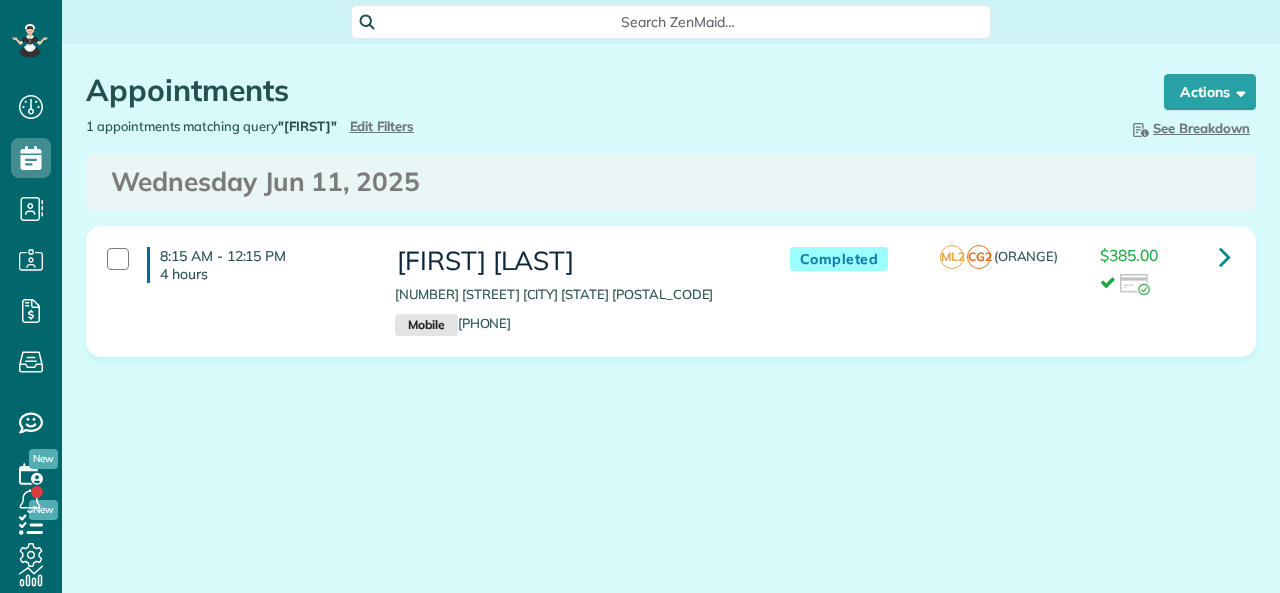 scroll, scrollTop: 0, scrollLeft: 0, axis: both 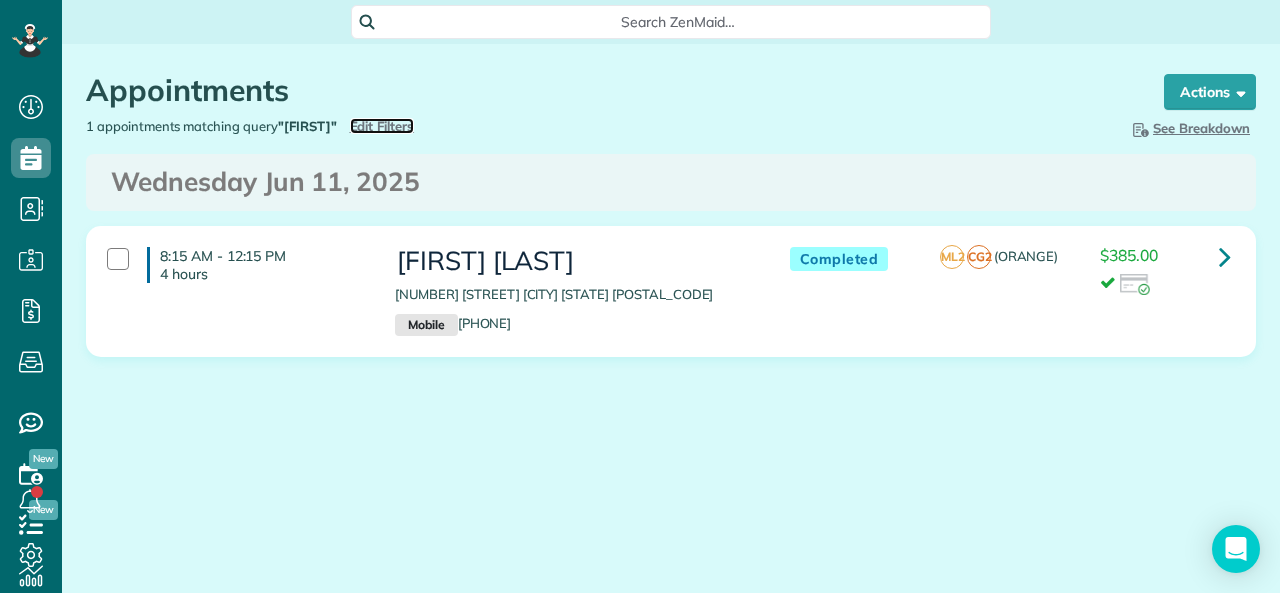 click on "Edit Filters" at bounding box center [382, 126] 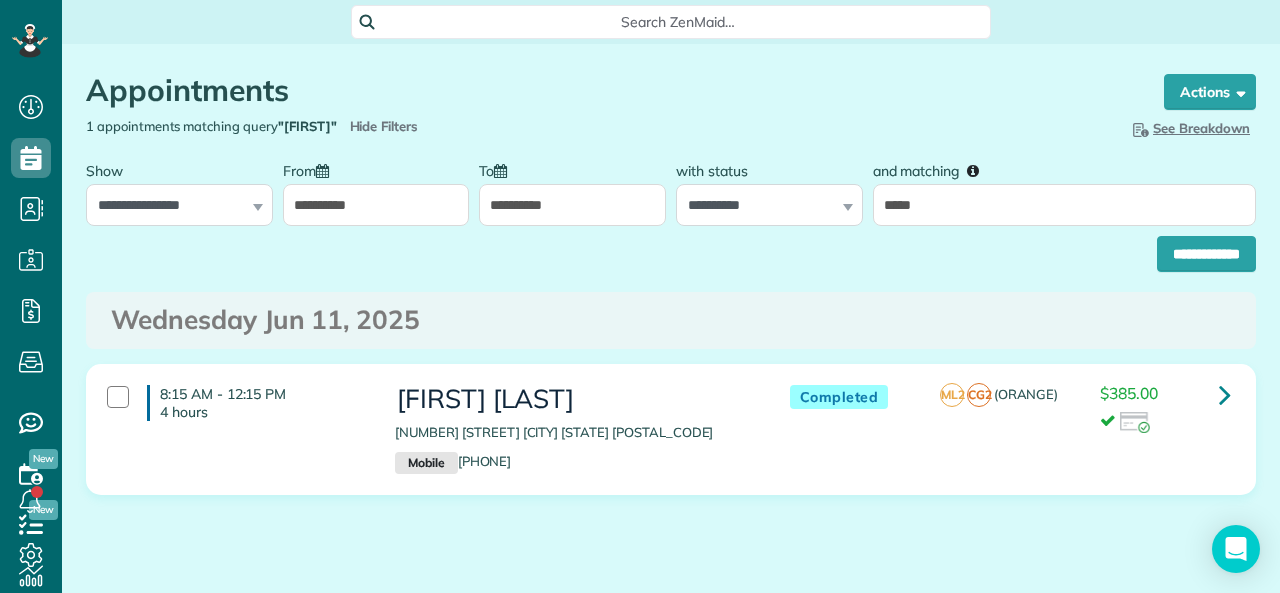 click on "**********" at bounding box center (376, 205) 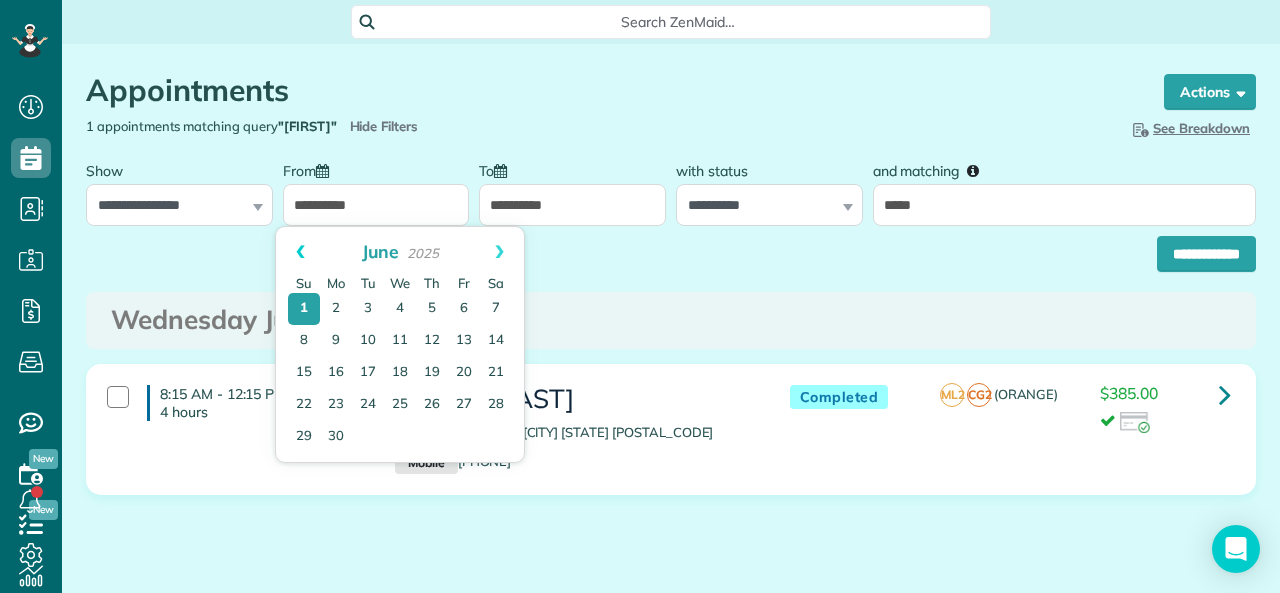 click on "Prev" at bounding box center (300, 252) 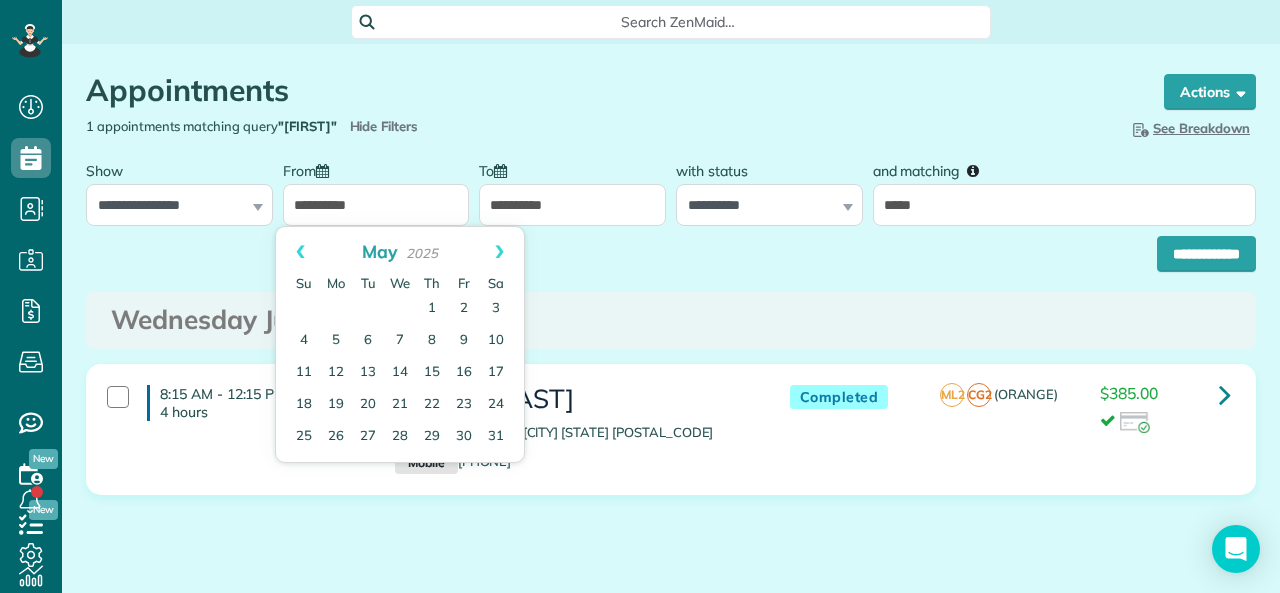 click on "Prev" at bounding box center [300, 252] 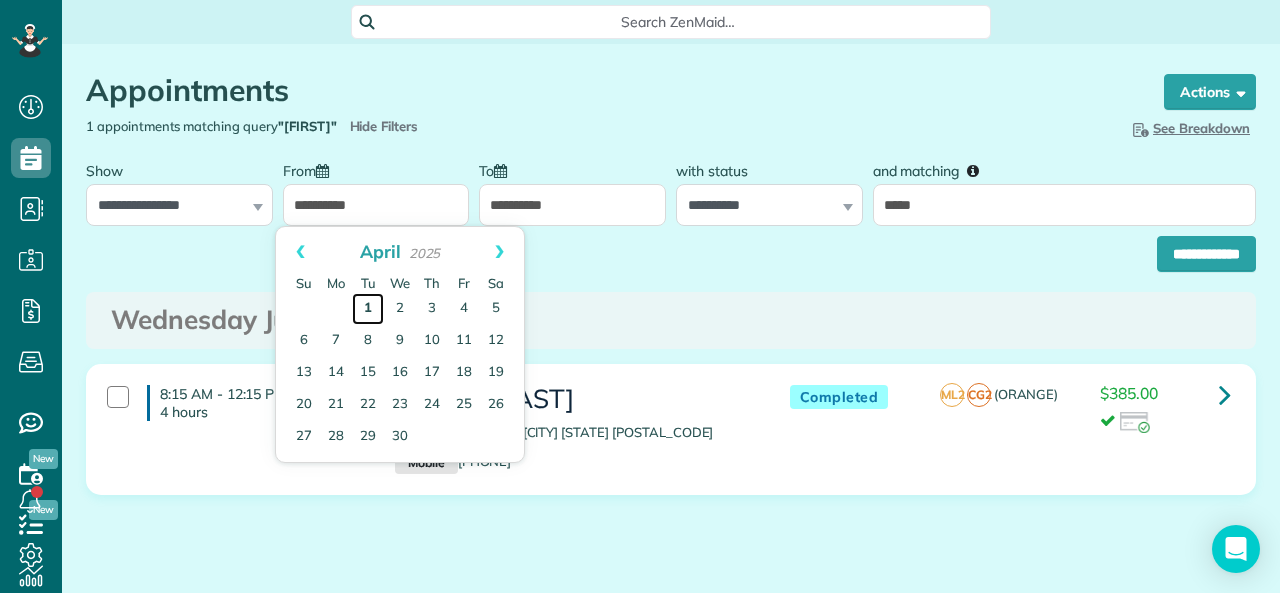 click on "1" at bounding box center (368, 309) 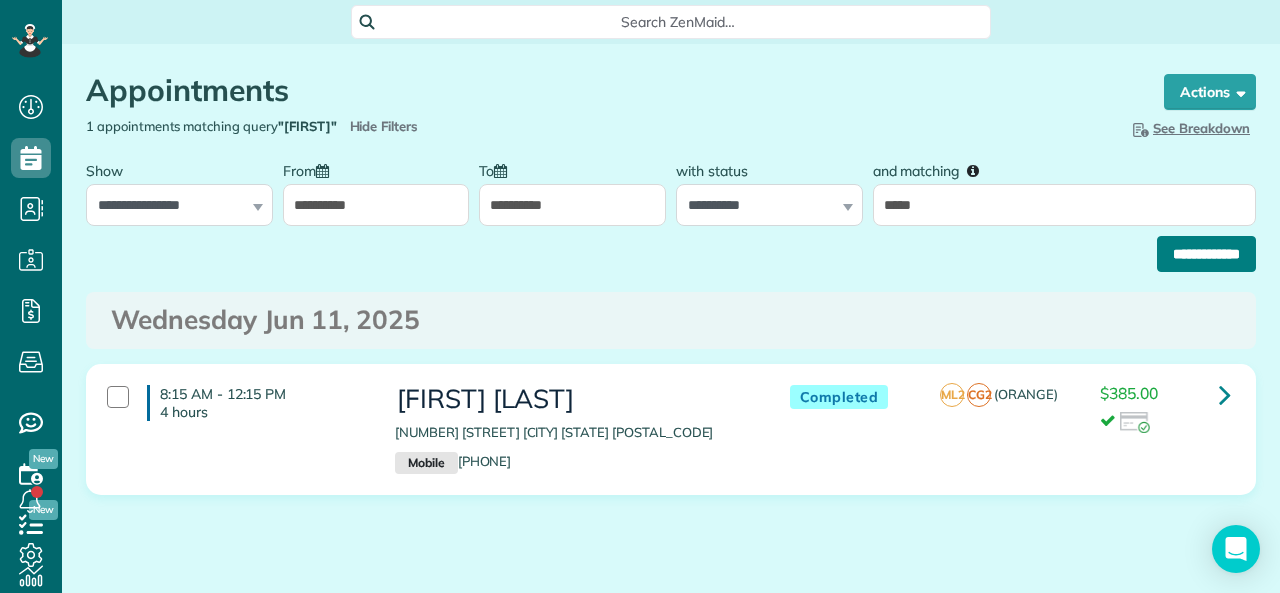 click on "**********" at bounding box center [1206, 254] 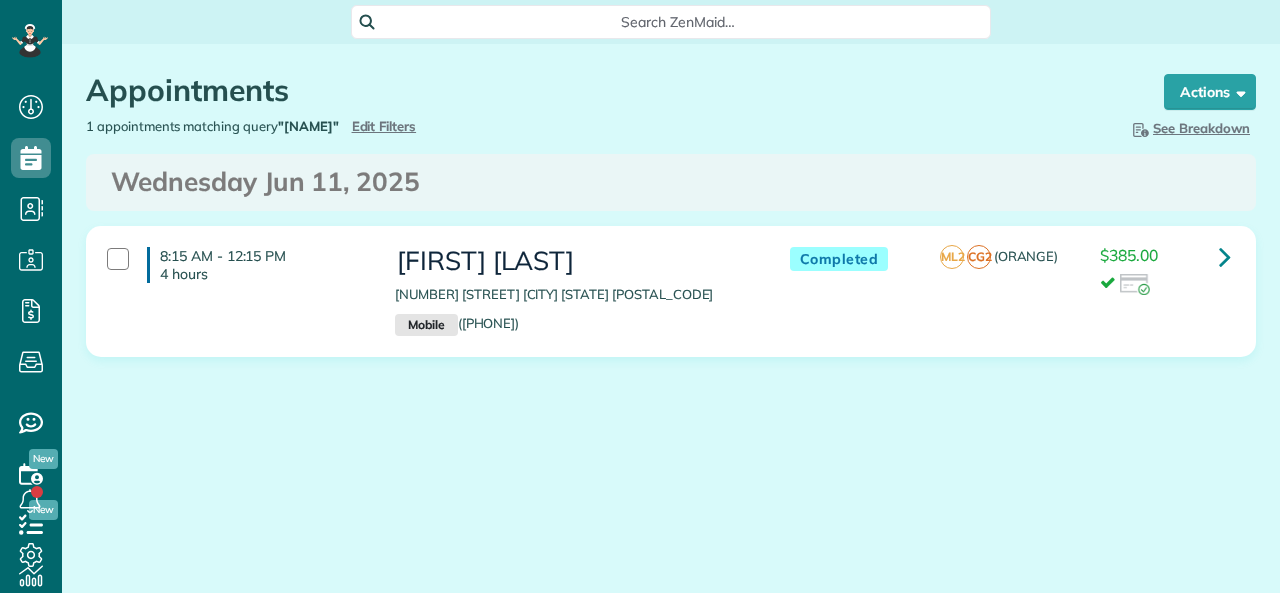 scroll, scrollTop: 0, scrollLeft: 0, axis: both 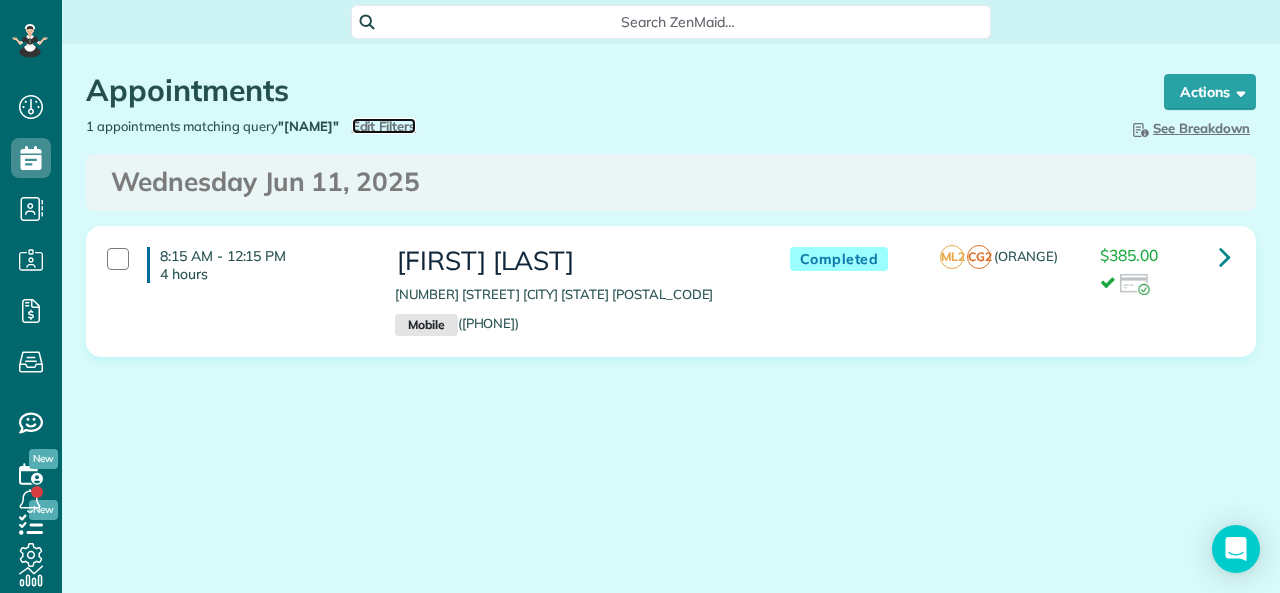 click on "Edit Filters" at bounding box center [384, 126] 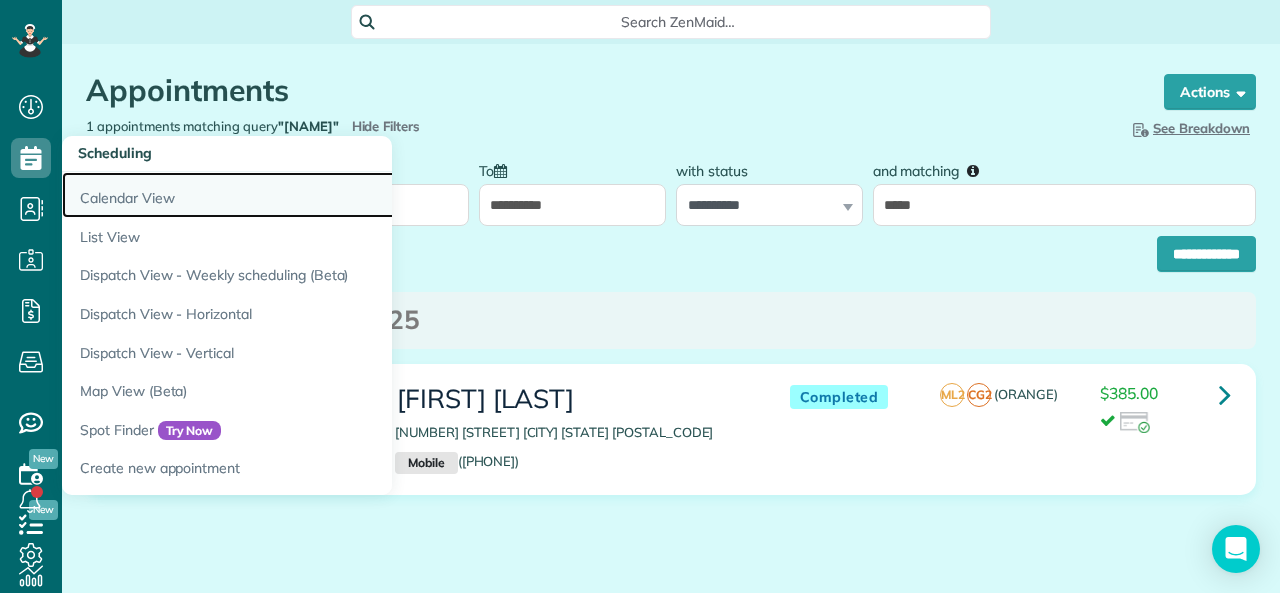click on "Calendar View" at bounding box center [312, 195] 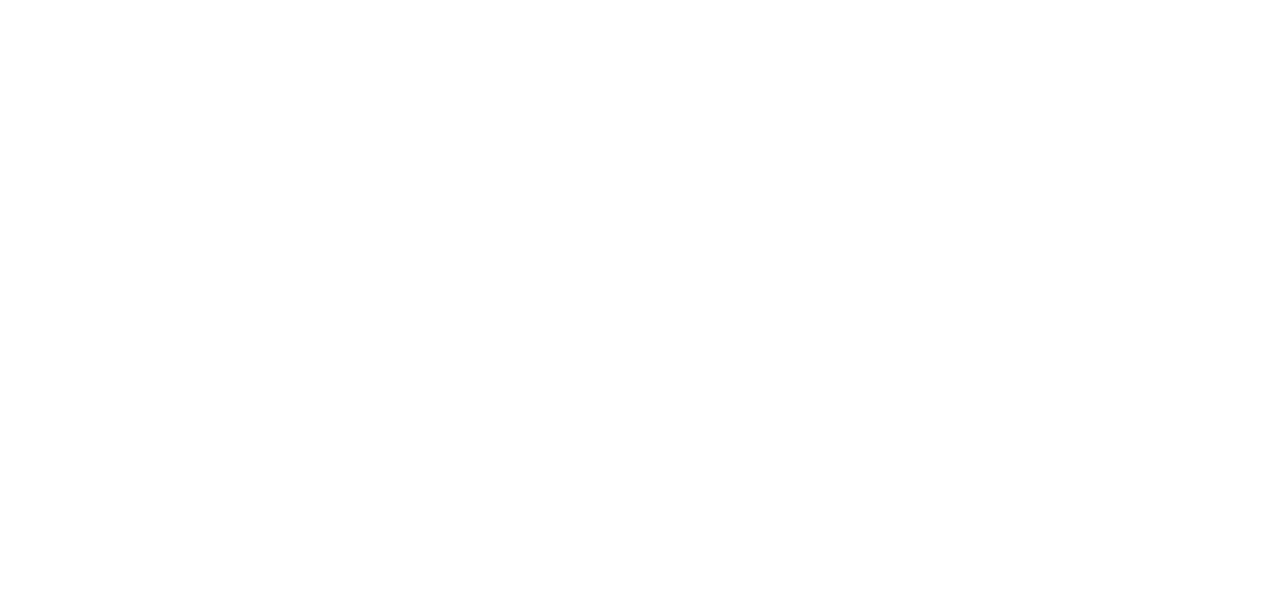 scroll, scrollTop: 0, scrollLeft: 0, axis: both 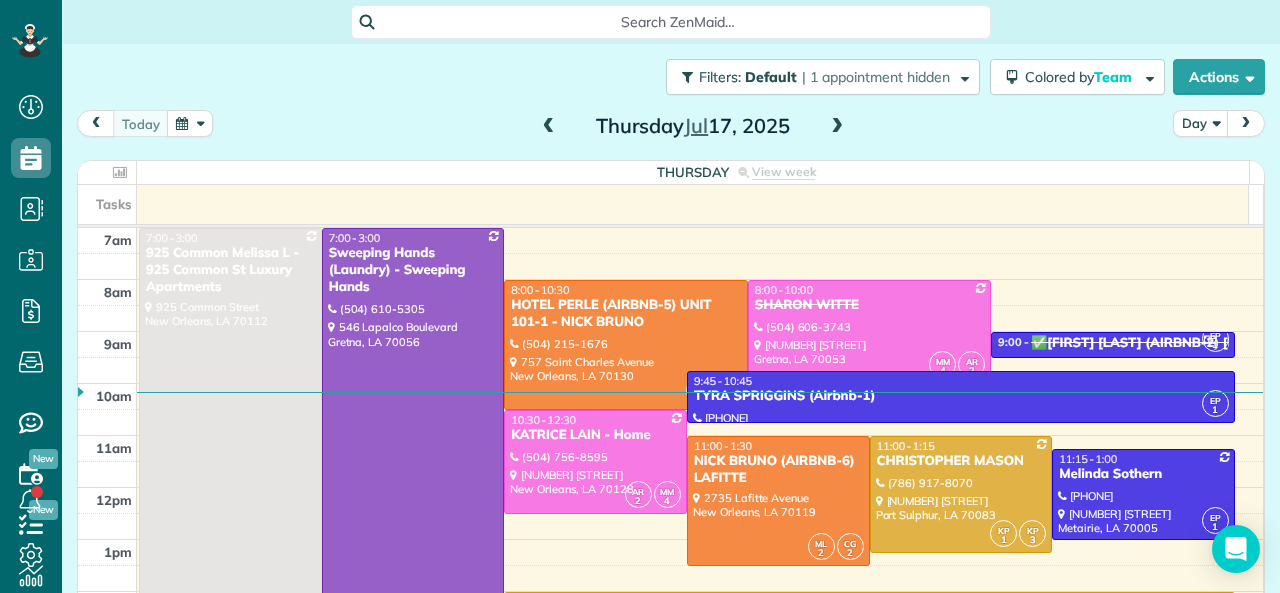 click at bounding box center [837, 127] 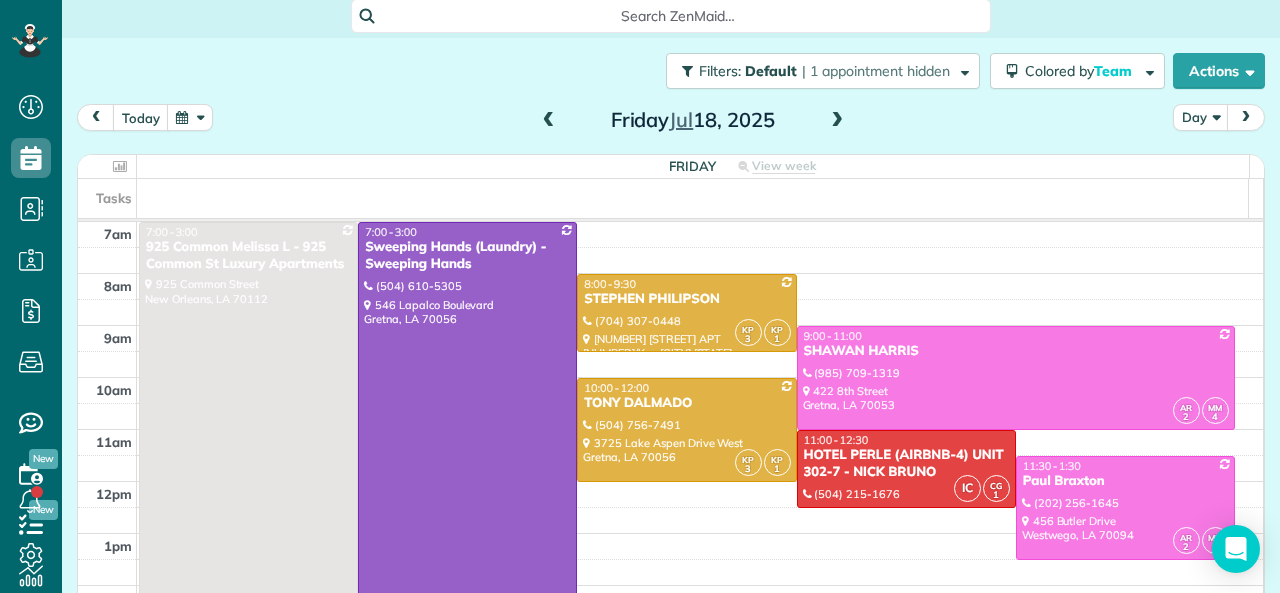 scroll, scrollTop: 0, scrollLeft: 0, axis: both 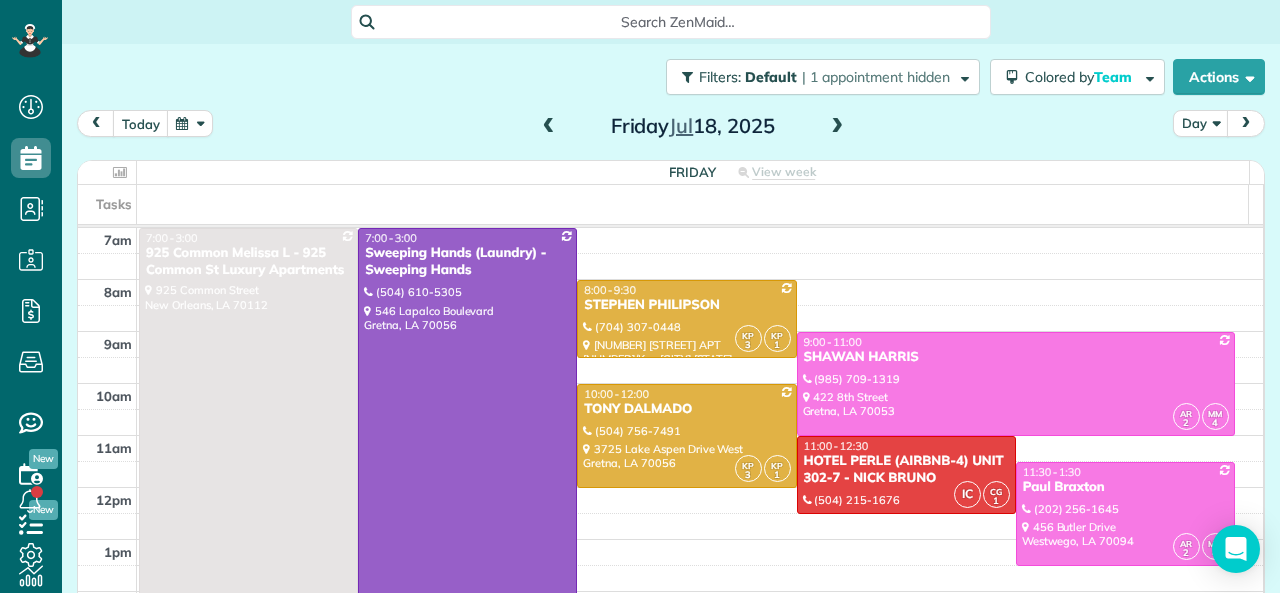 click at bounding box center [549, 127] 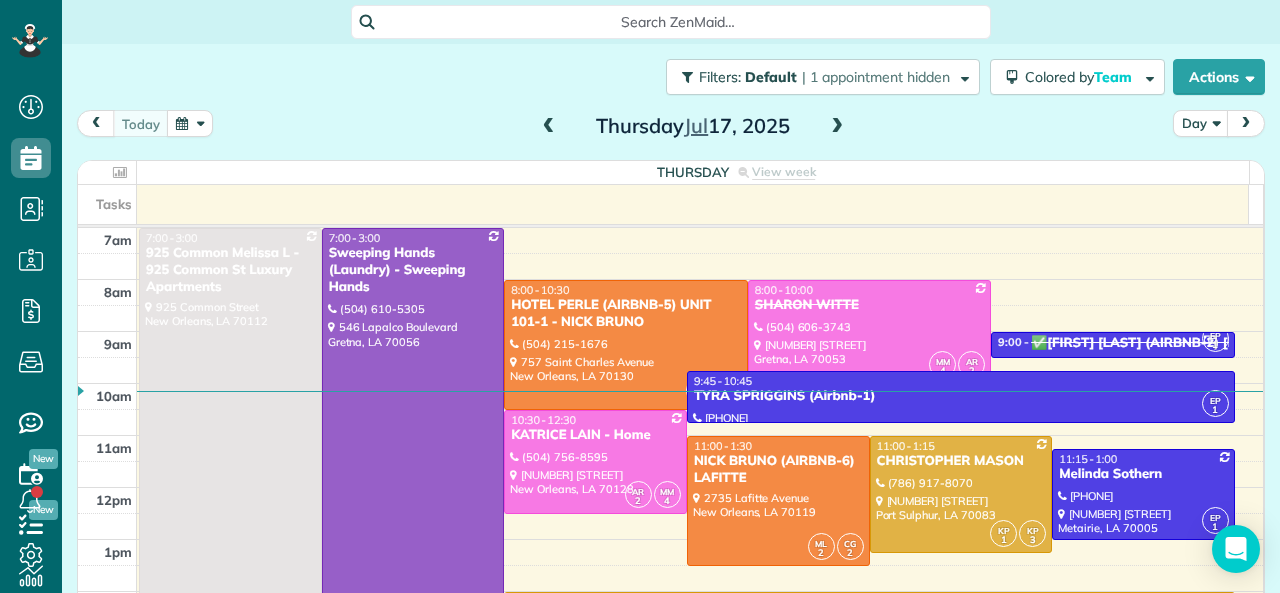 click on "Thursday  Jul  17, 2025" at bounding box center [693, 126] 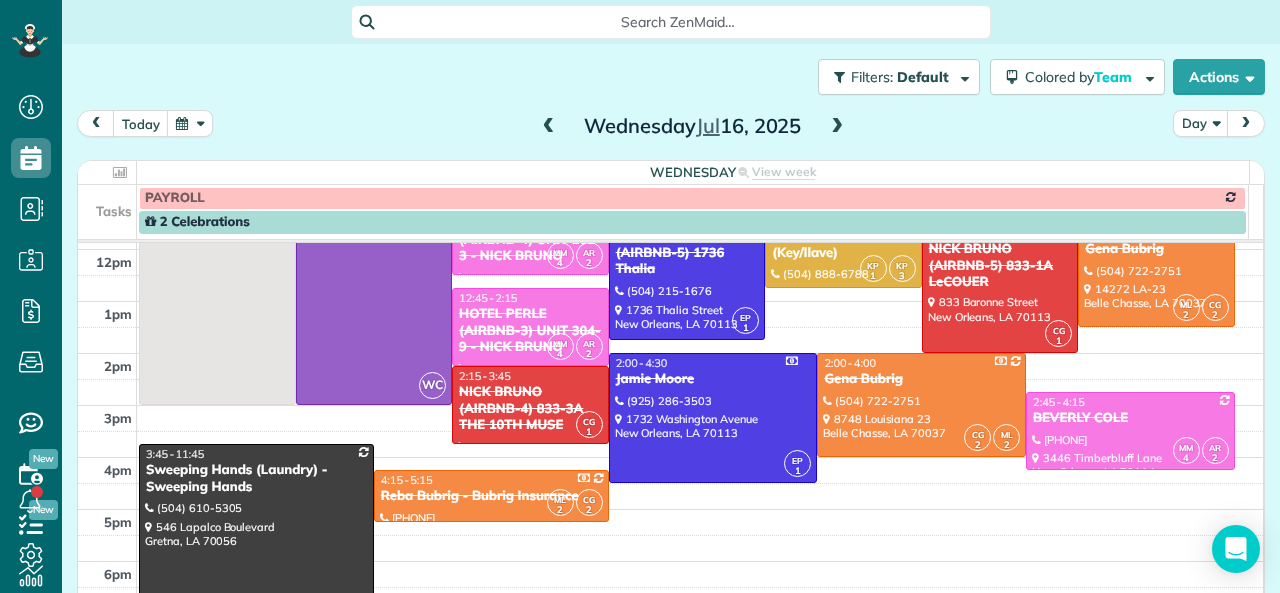 scroll, scrollTop: 0, scrollLeft: 0, axis: both 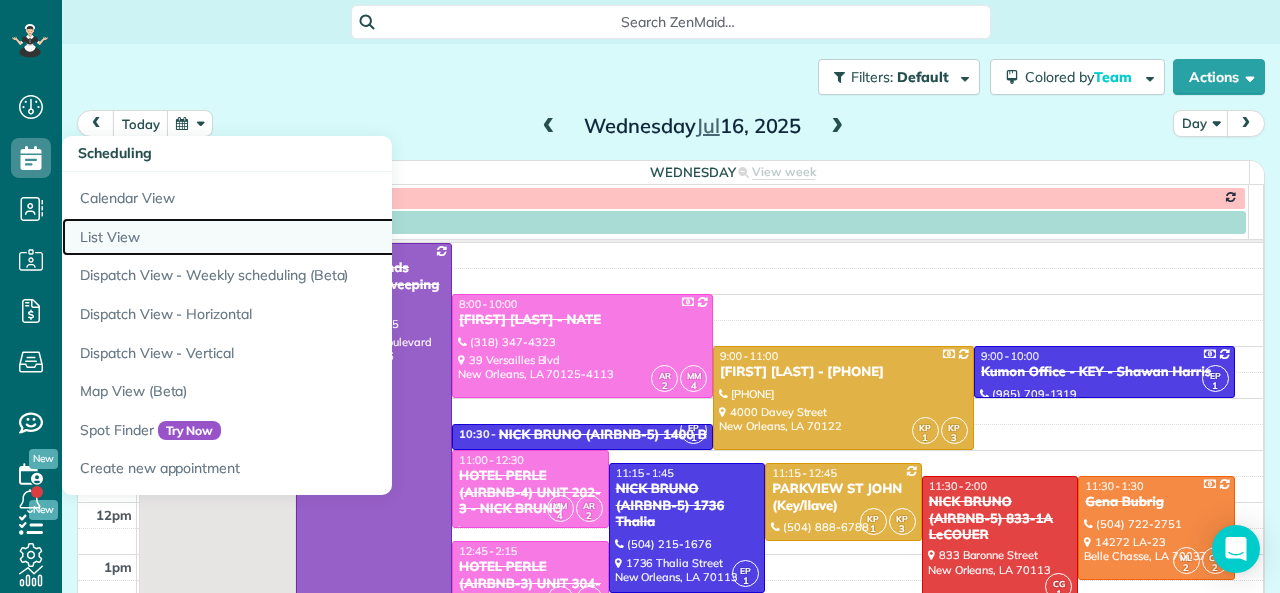 click on "List View" at bounding box center [312, 237] 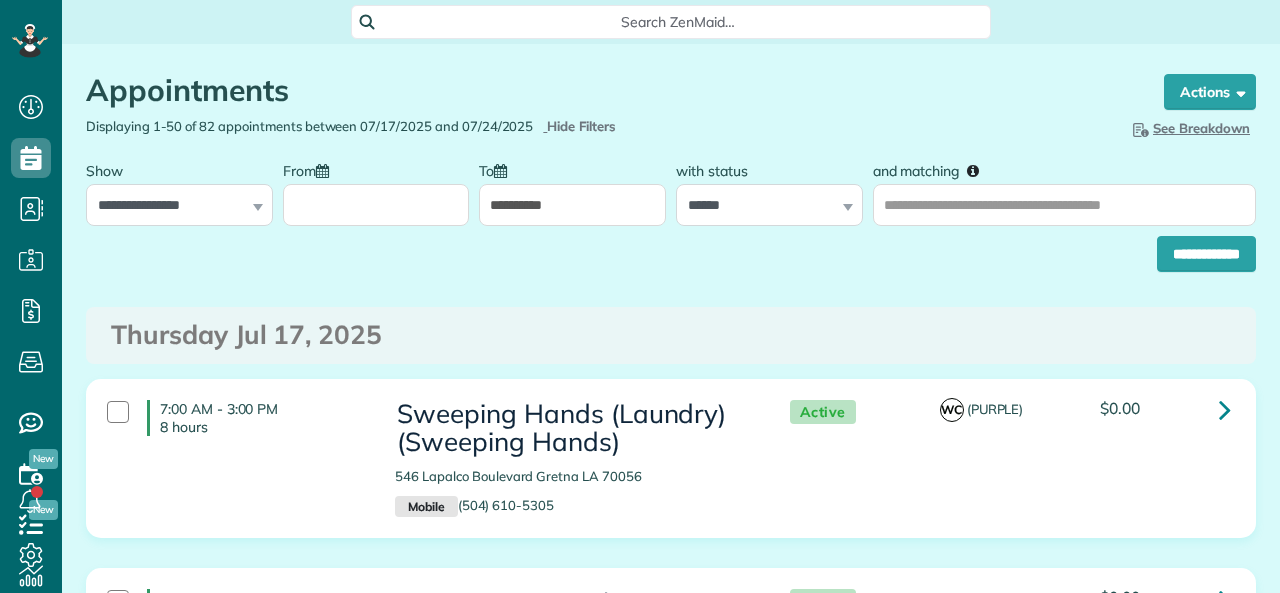 scroll, scrollTop: 0, scrollLeft: 0, axis: both 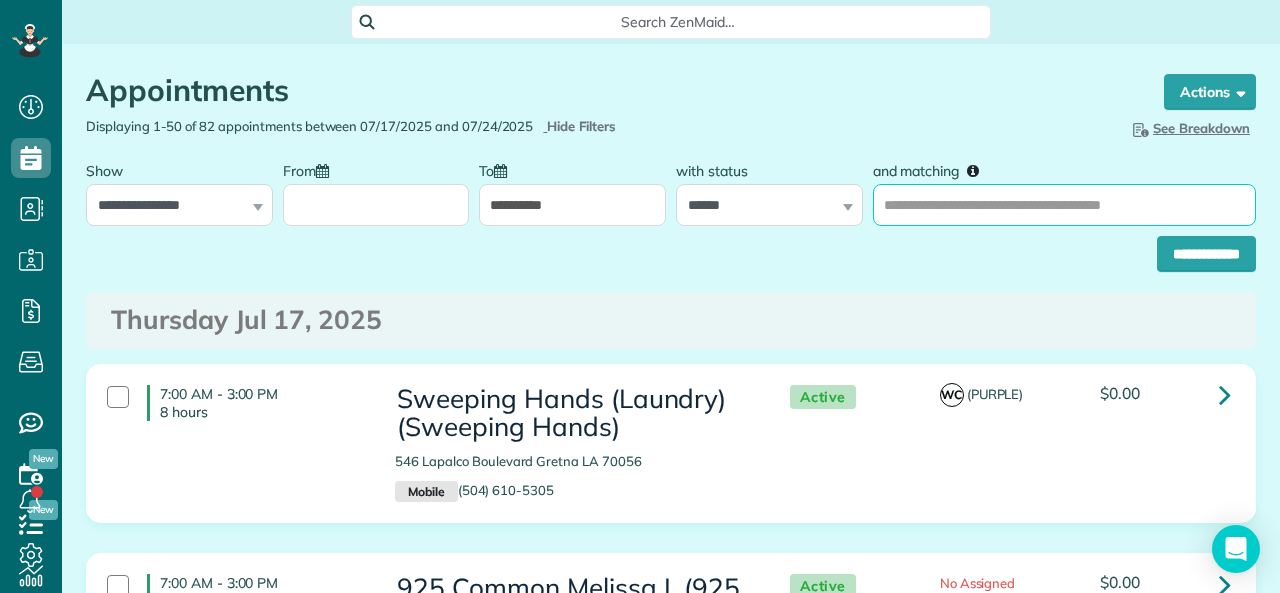 click on "and matching" at bounding box center [1064, 205] 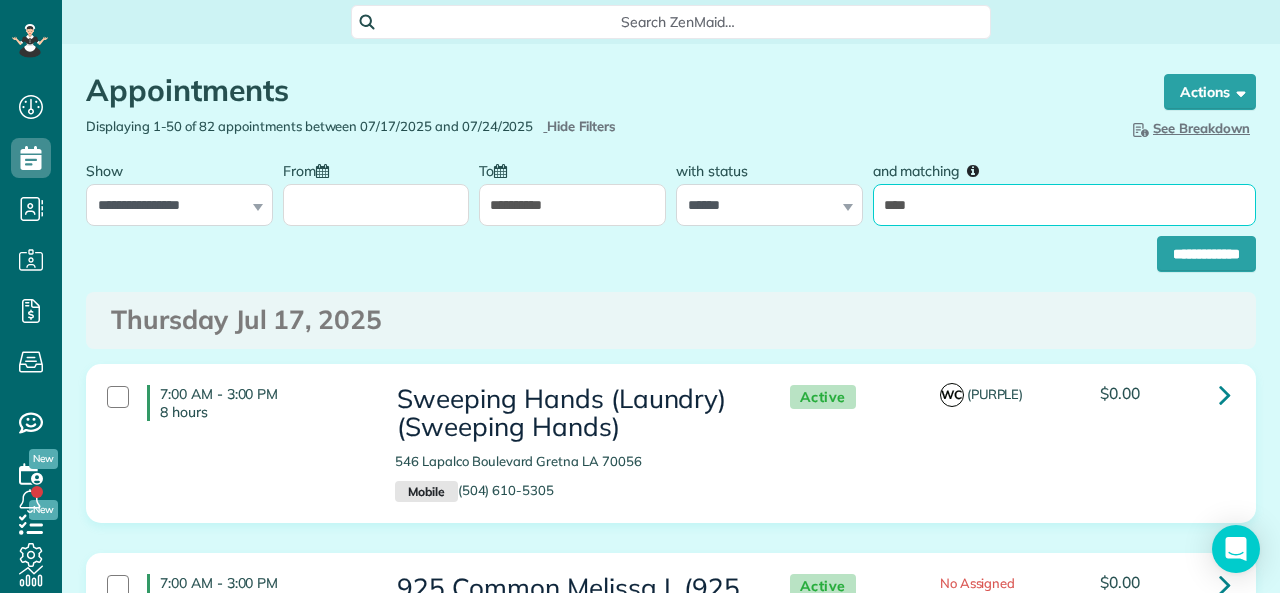 type on "****" 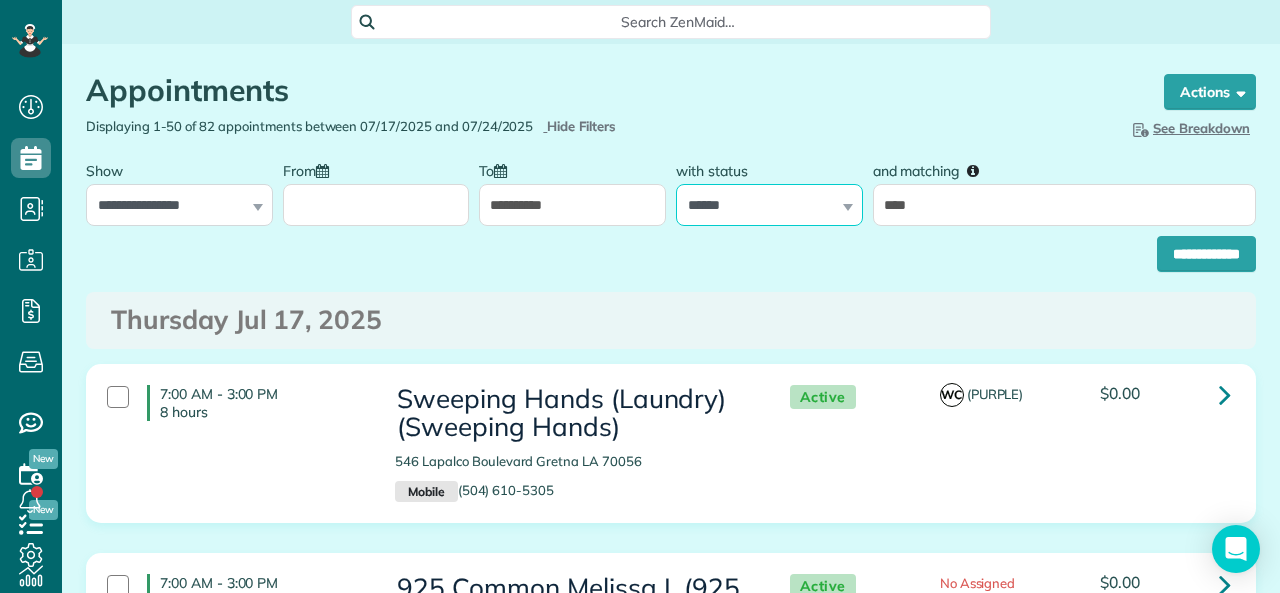 click on "**********" at bounding box center [769, 205] 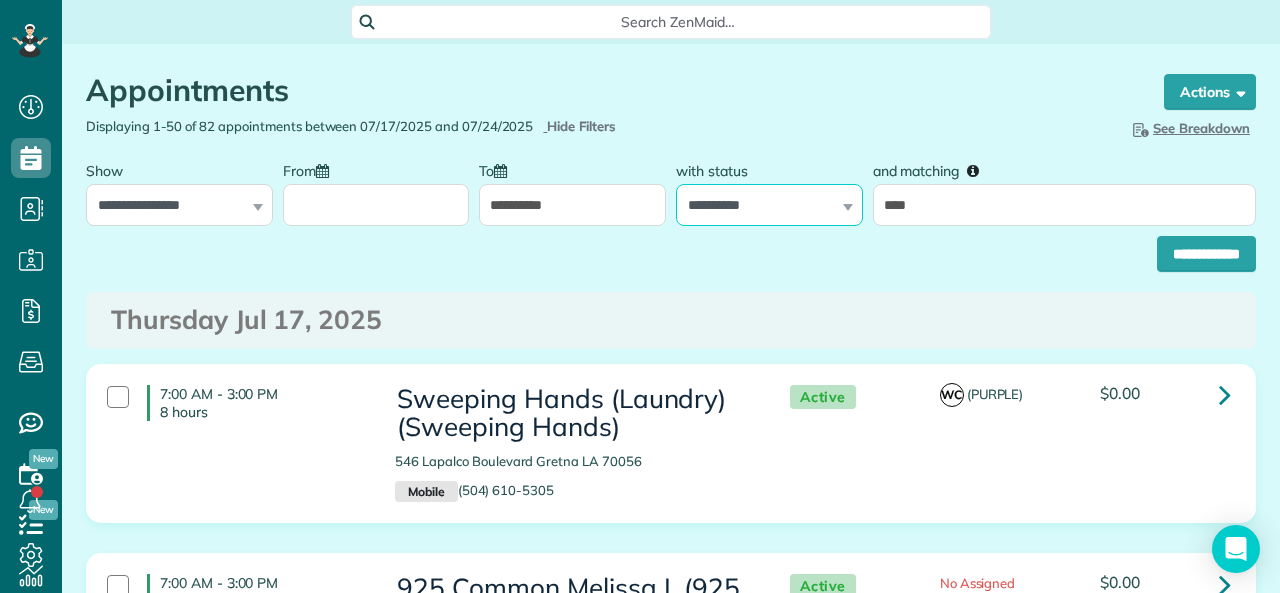 click on "**********" at bounding box center (769, 205) 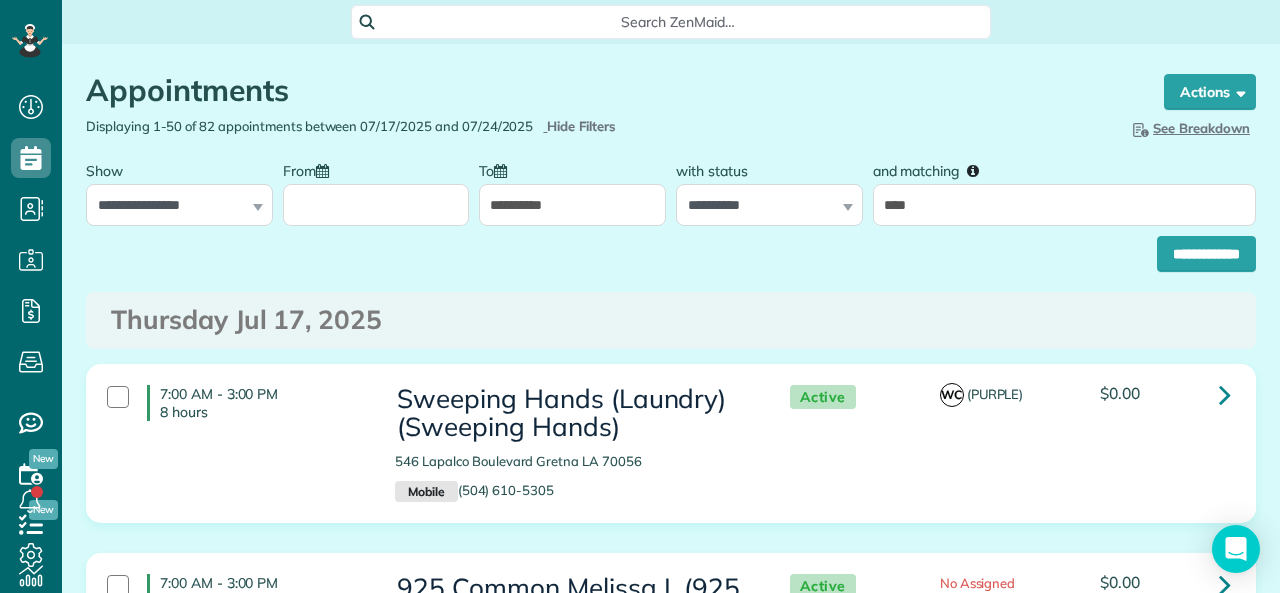 click on "**********" at bounding box center (572, 205) 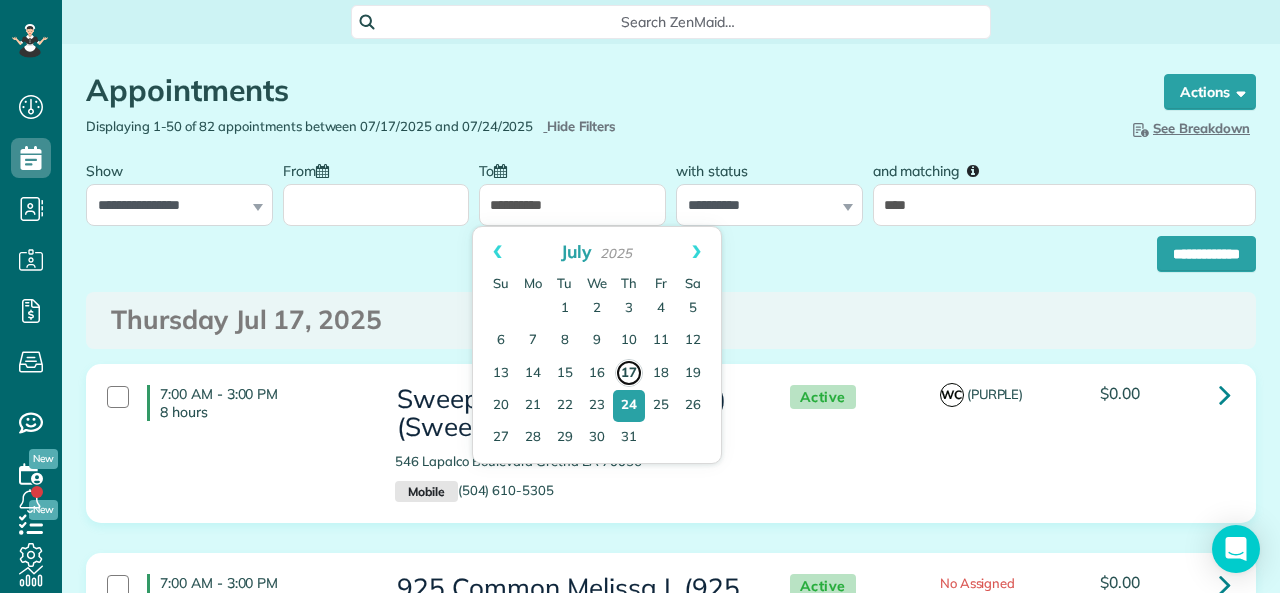 click on "17" at bounding box center [629, 373] 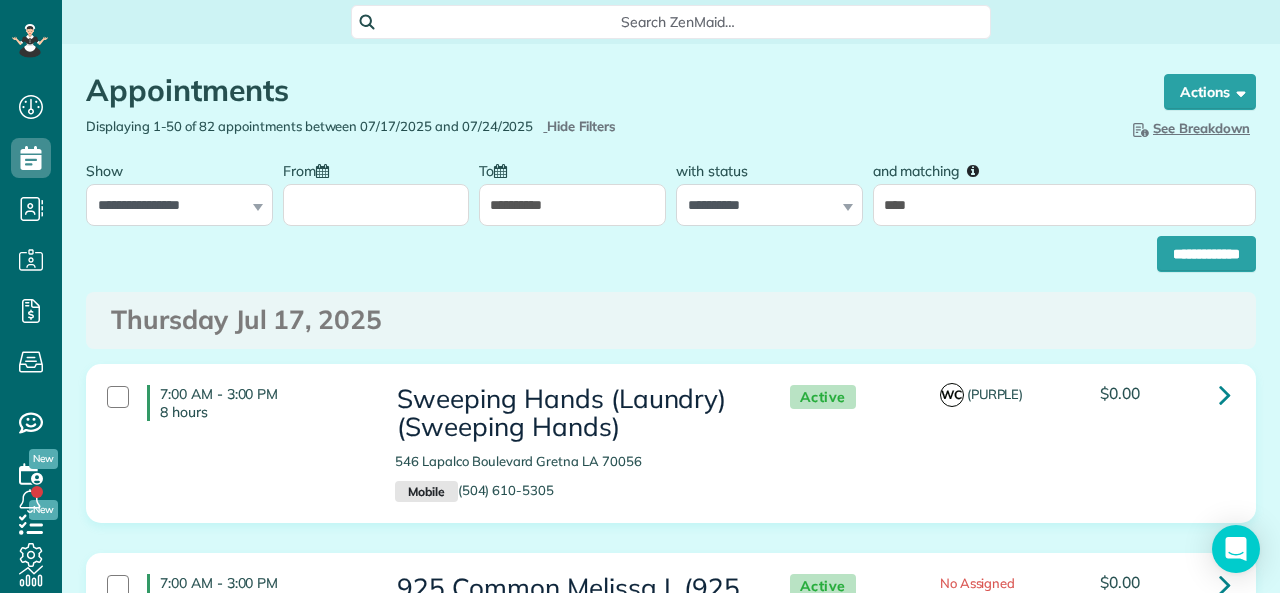 click on "From" at bounding box center [376, 205] 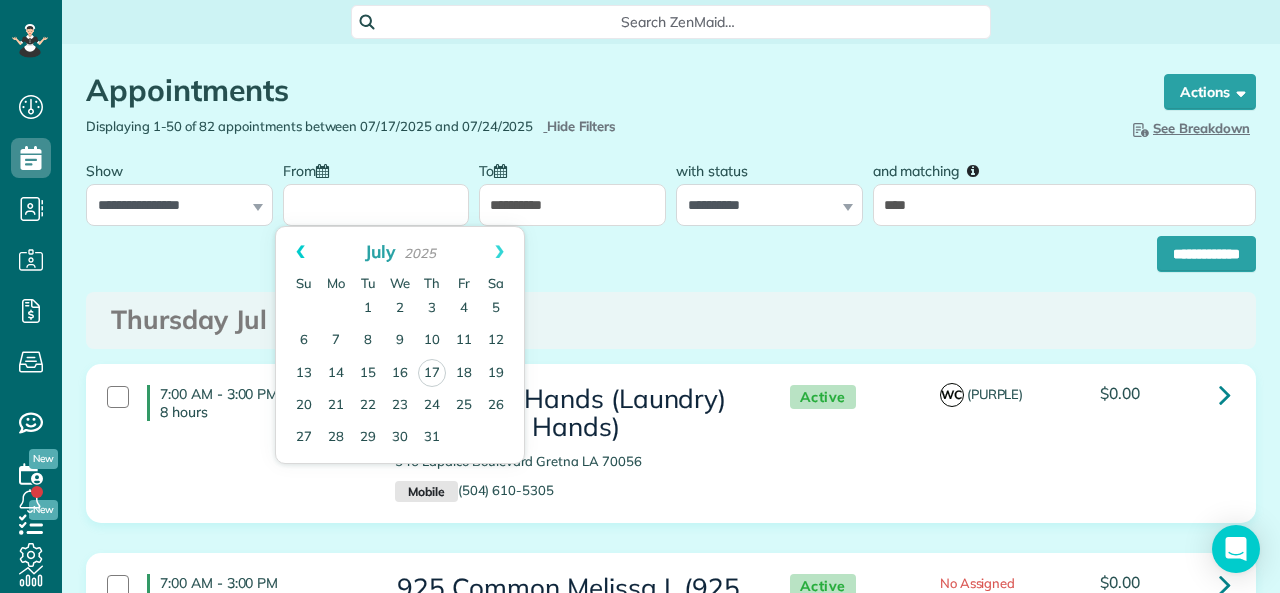 click on "Prev" at bounding box center [300, 252] 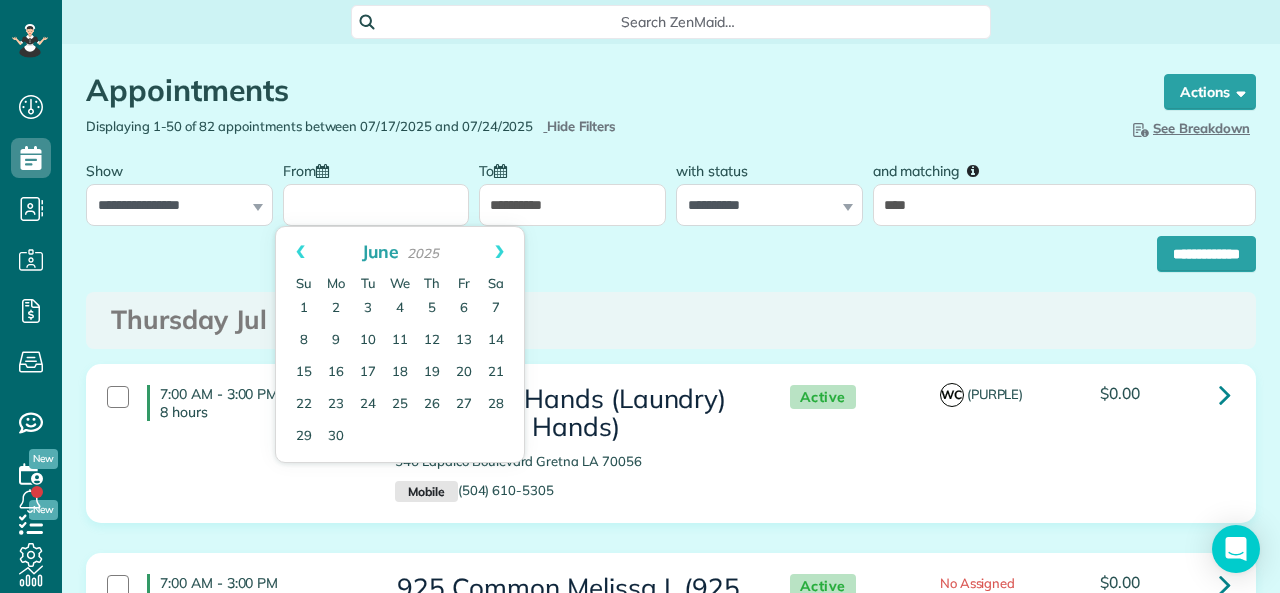click on "Prev" at bounding box center (300, 252) 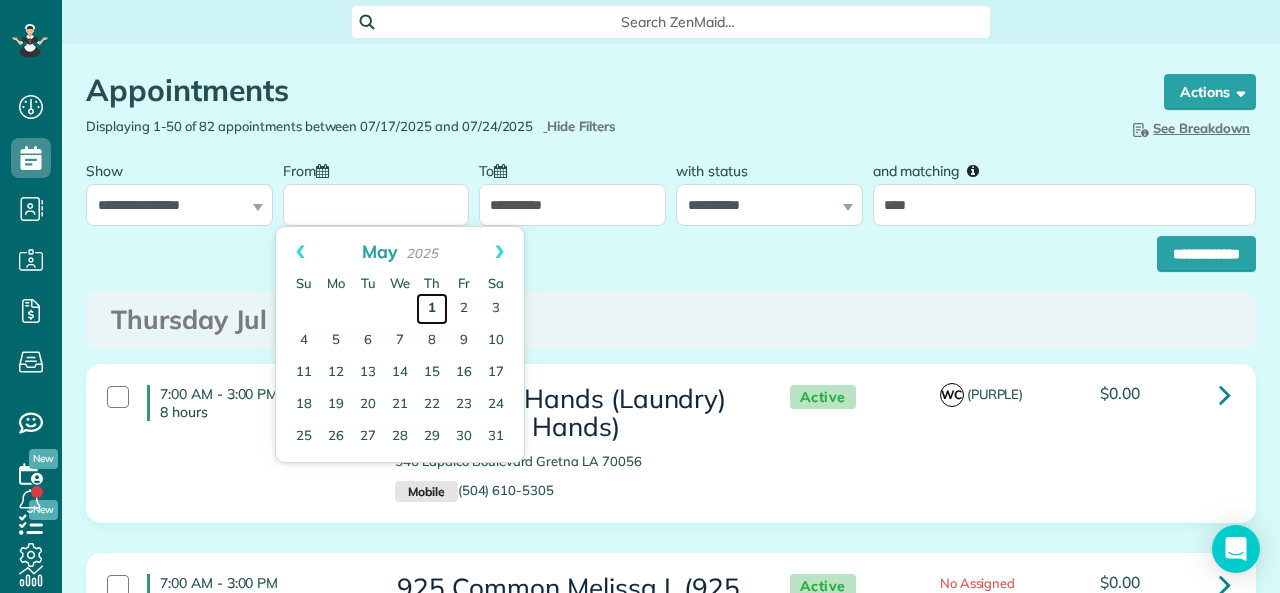 click on "1" at bounding box center (432, 309) 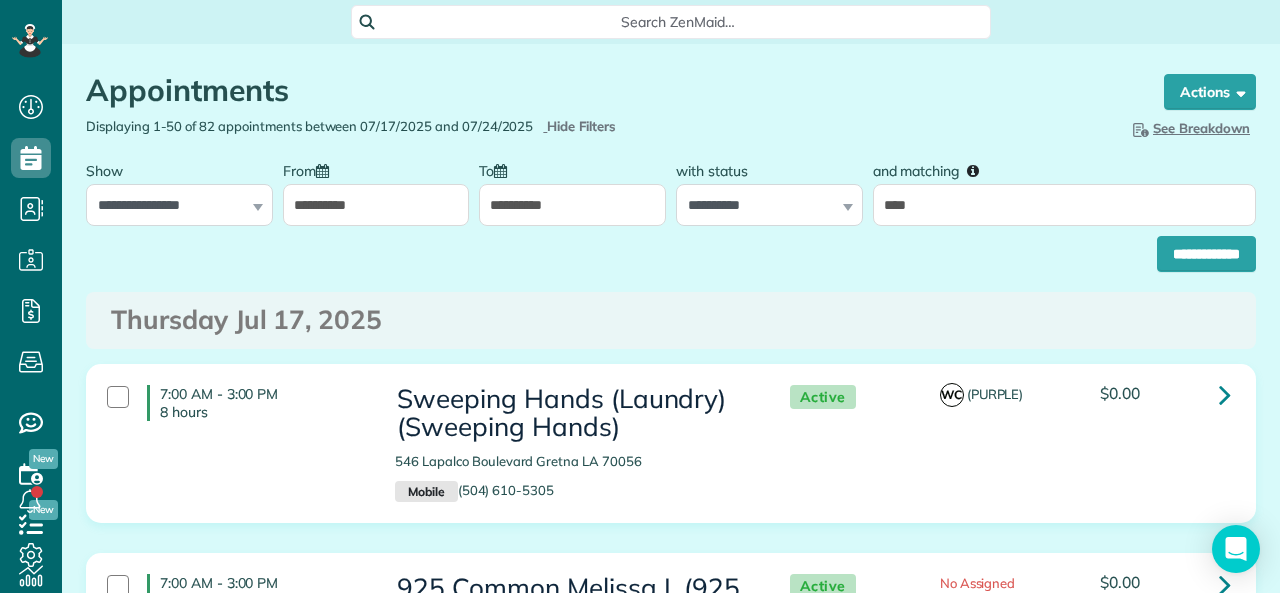 click on "Appointments
the List View [2 min]
Schedule Changes
Actions
Create Appointment
Create Task
Clock In/Out
Send Work Orders
Print Route Sheets
Today's Emails/Texts
Export data (Owner Only)..
Bulk Actions
Set status to: Active
Set status to: Stand-By" at bounding box center [671, 5389] 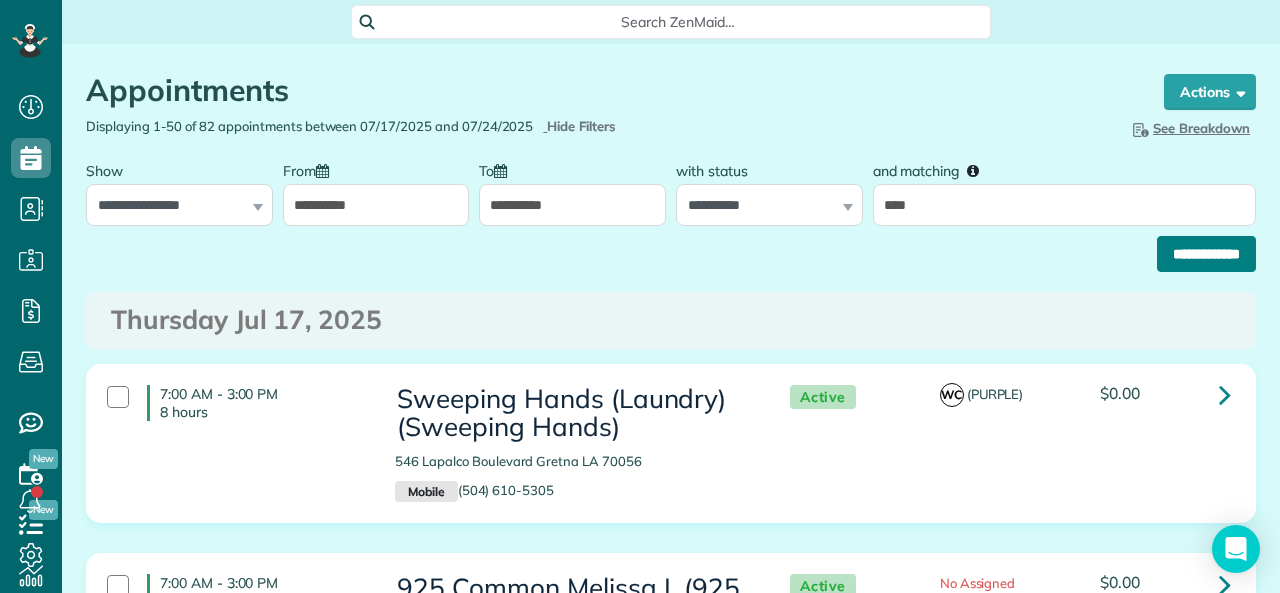 click on "**********" at bounding box center [1206, 254] 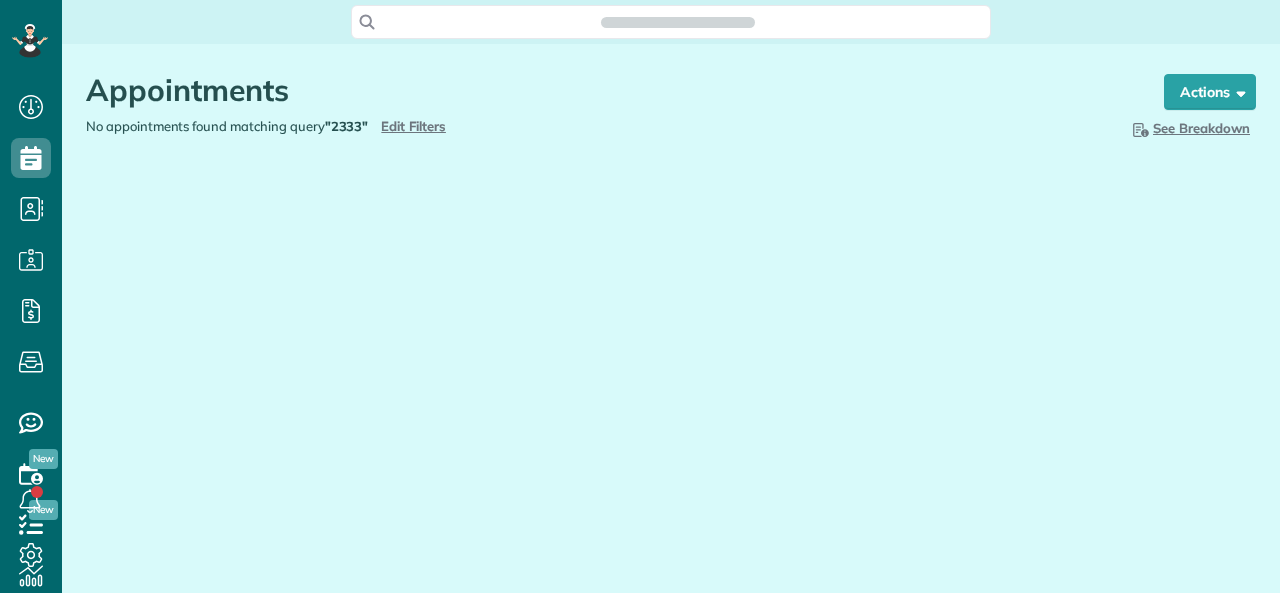 type on "**********" 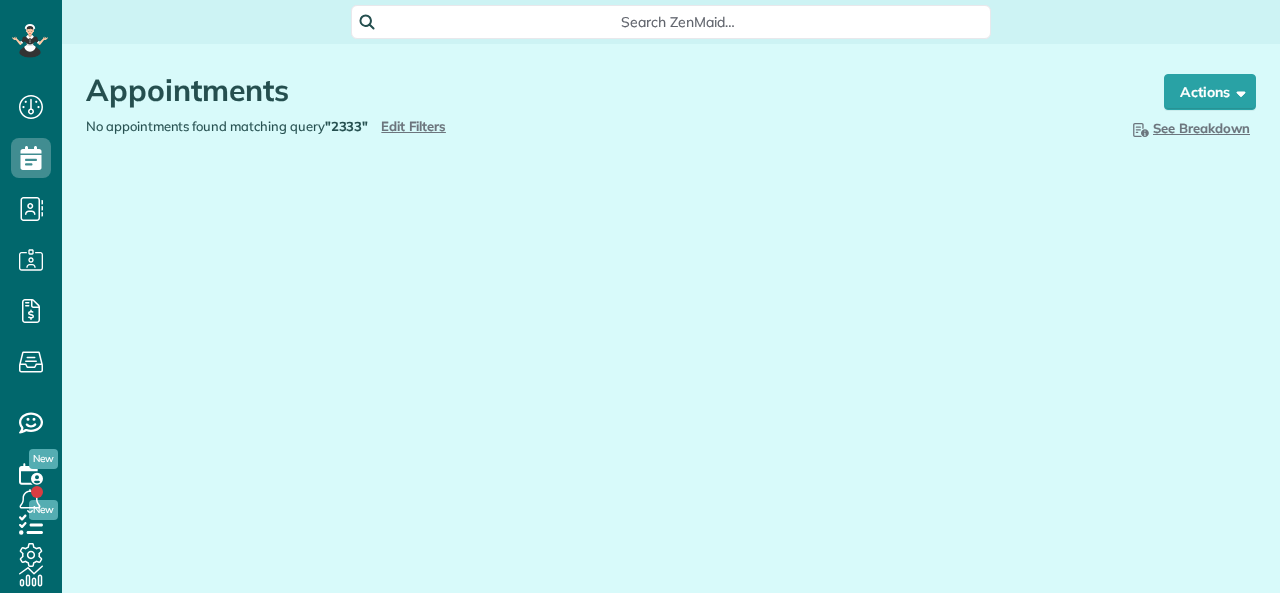 scroll, scrollTop: 593, scrollLeft: 62, axis: both 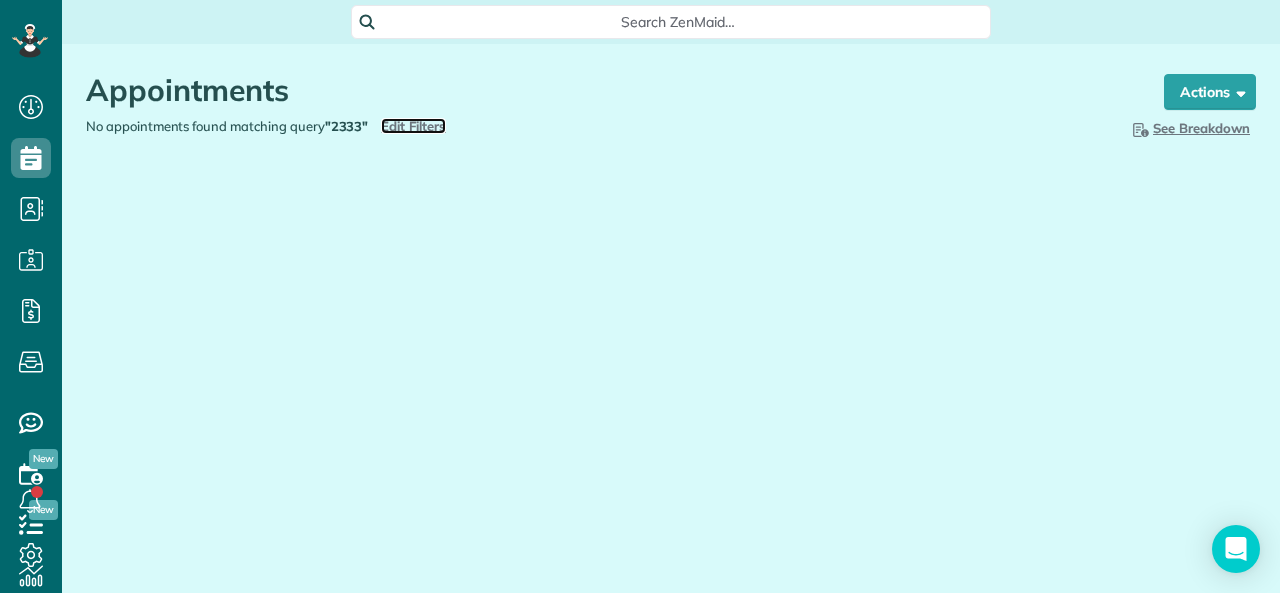 click on "Edit Filters" at bounding box center (413, 126) 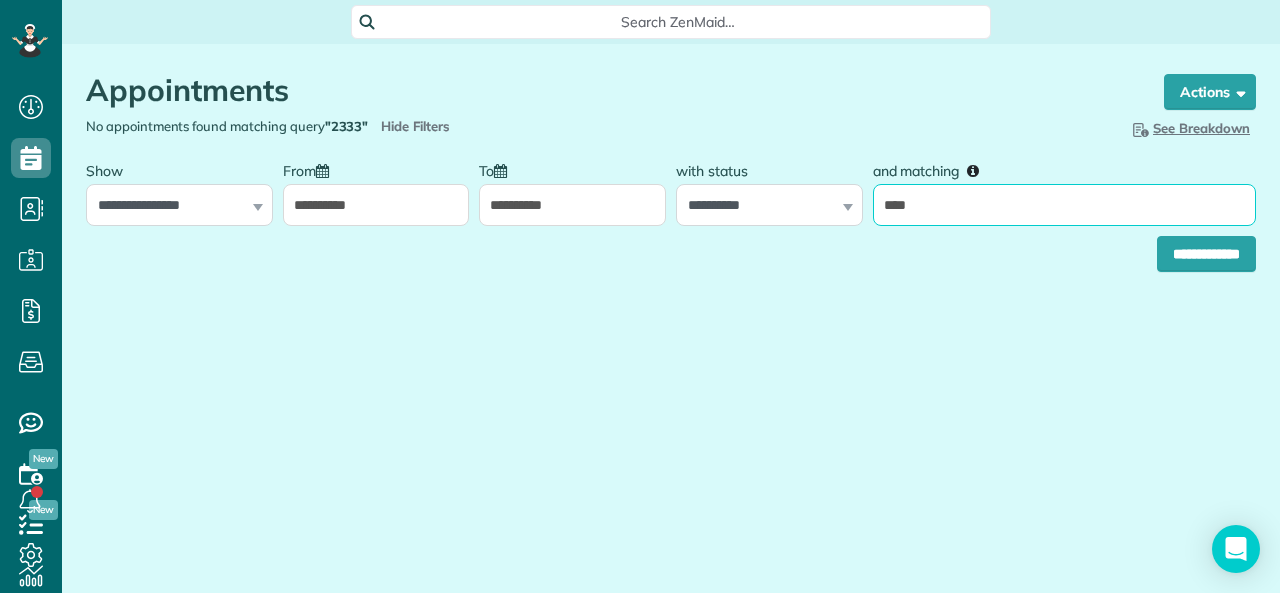 click on "****" at bounding box center [1064, 205] 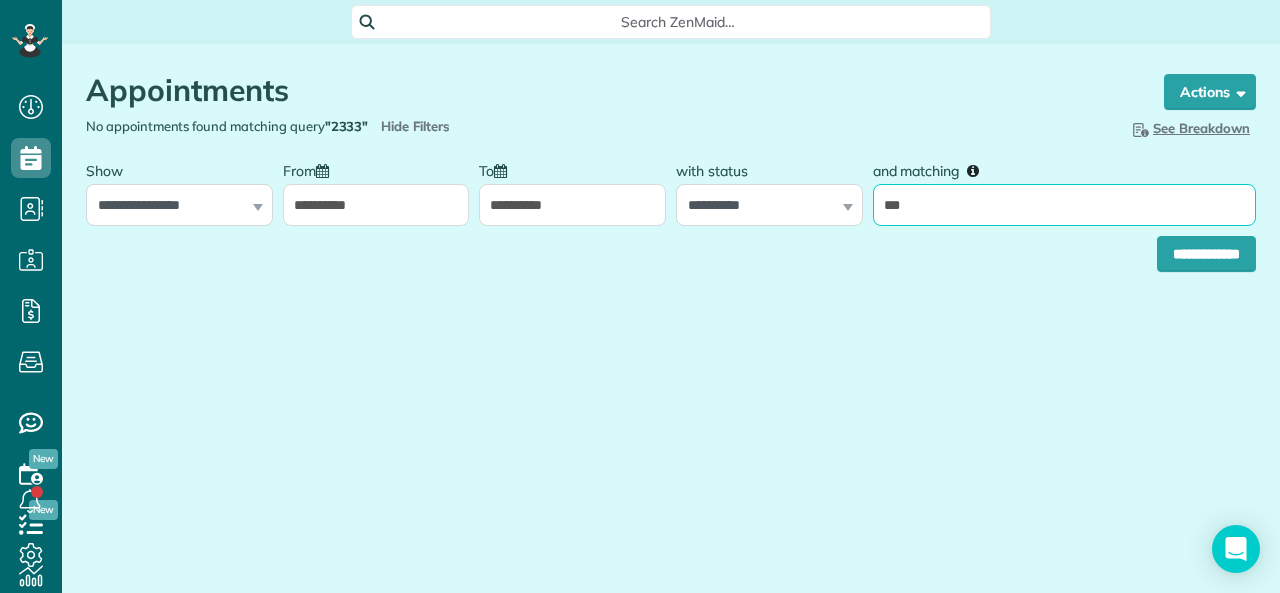 type on "****" 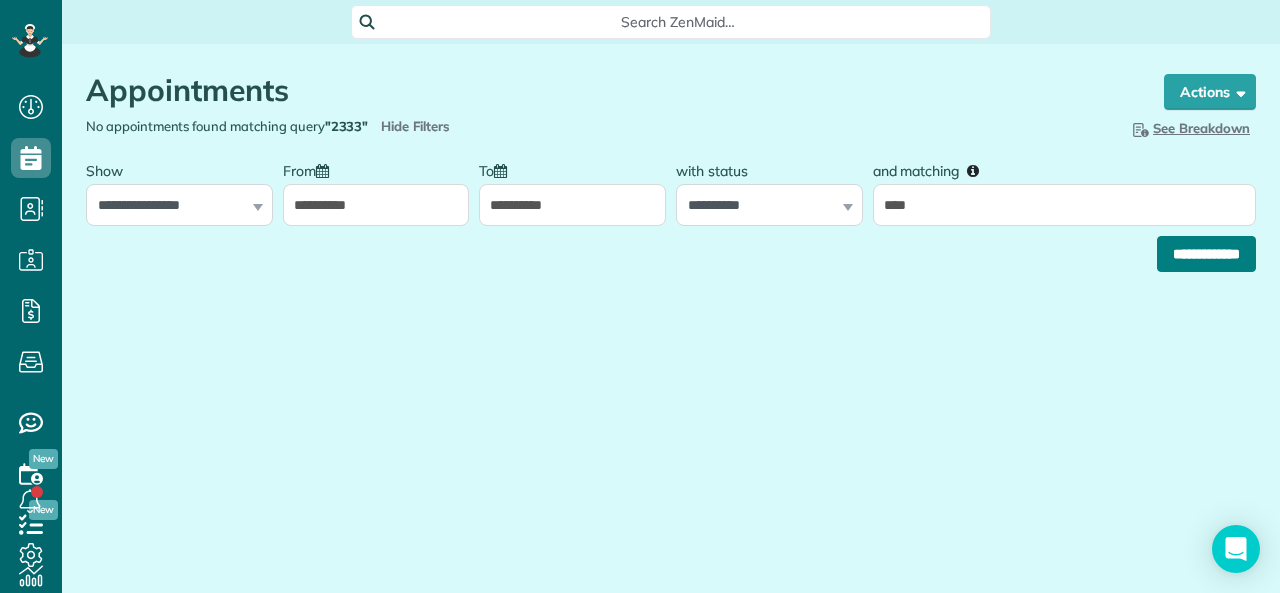 click on "**********" at bounding box center (1206, 254) 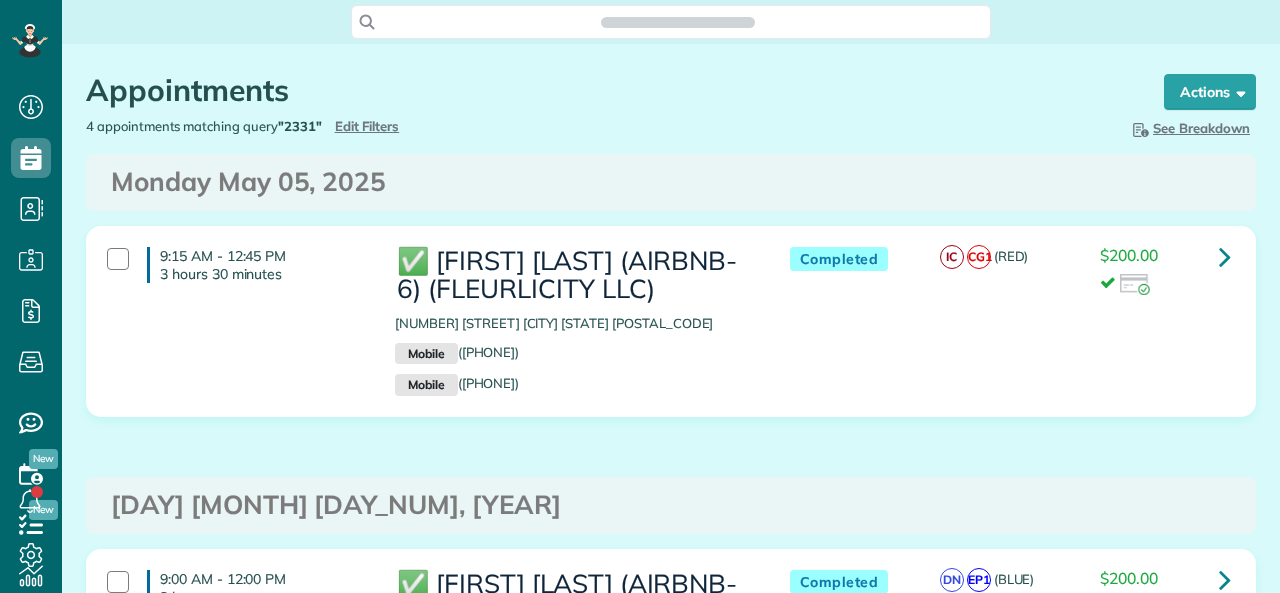 scroll, scrollTop: 0, scrollLeft: 0, axis: both 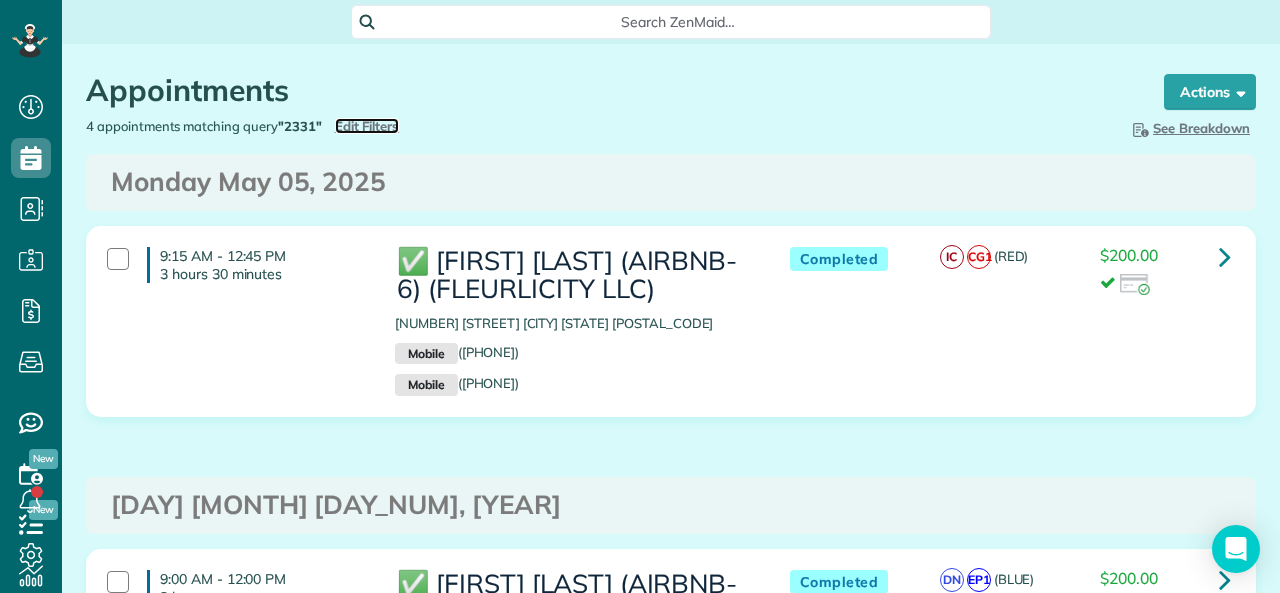 click on "Edit Filters" at bounding box center (367, 126) 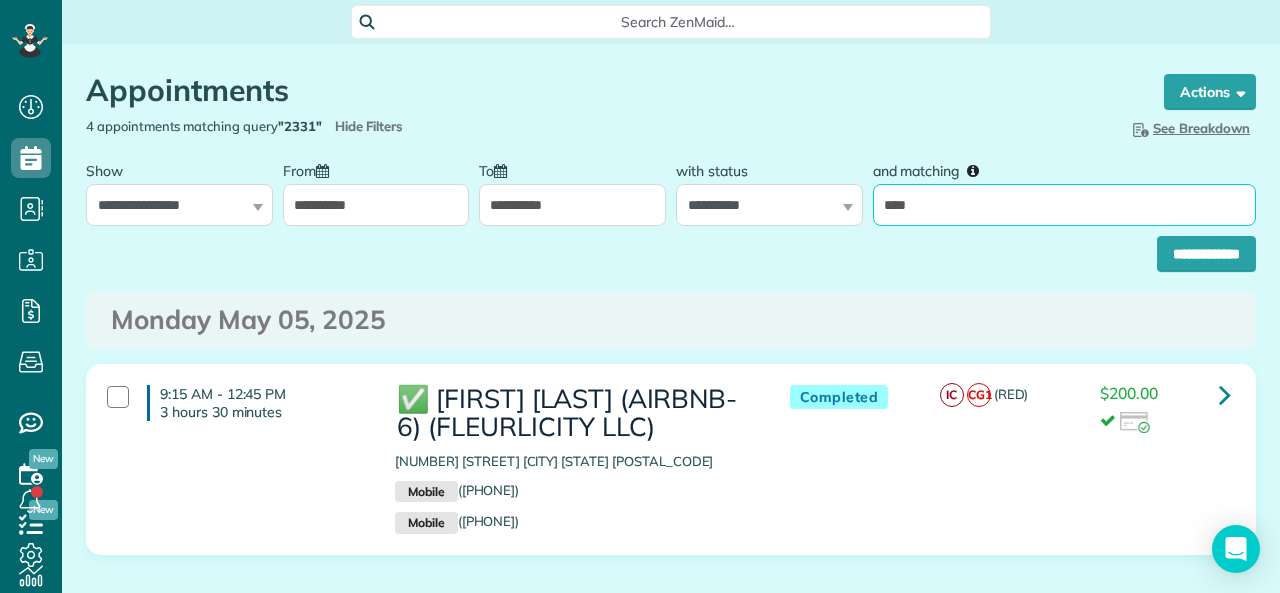 click on "****" at bounding box center [1064, 205] 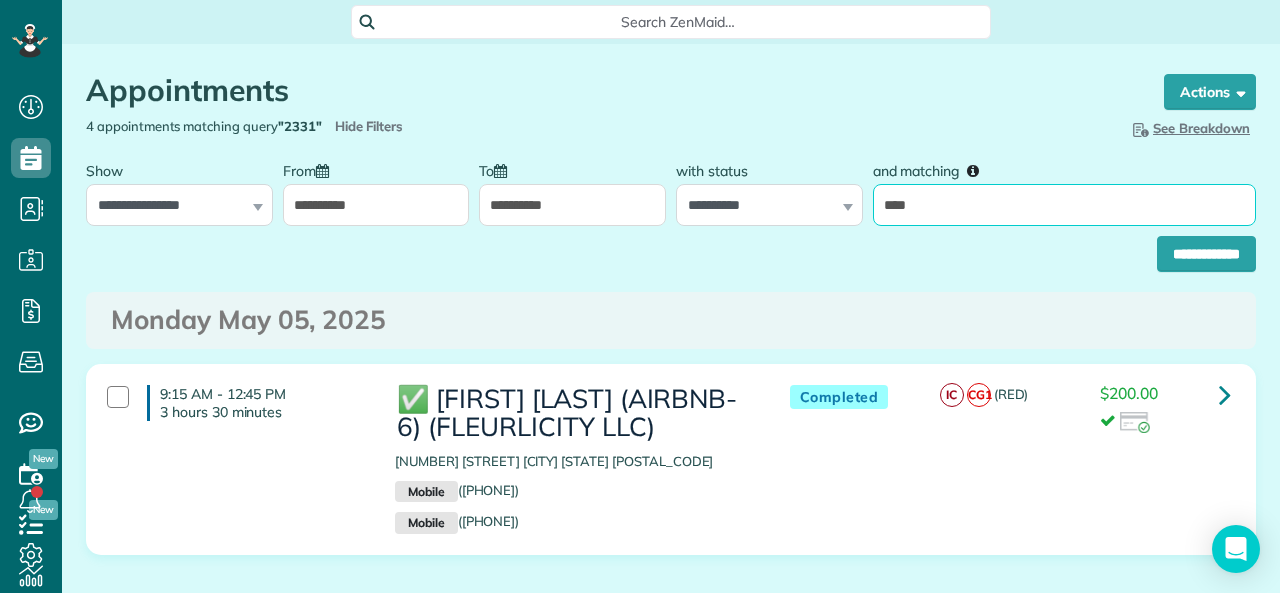 type on "****" 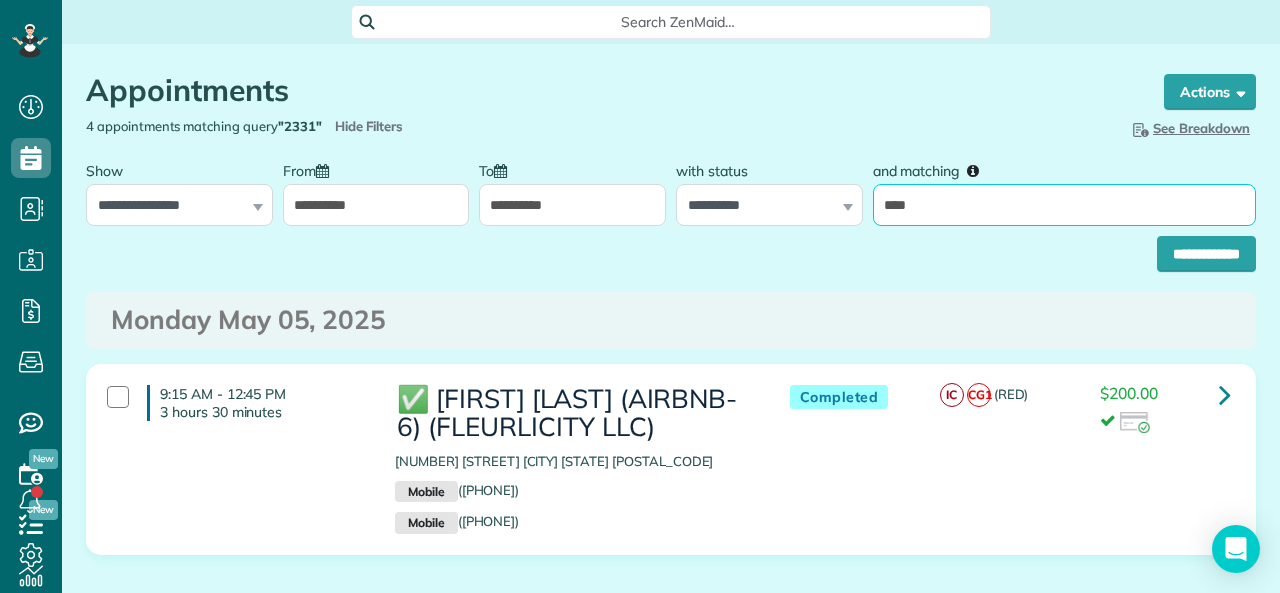 click on "**********" at bounding box center (1206, 254) 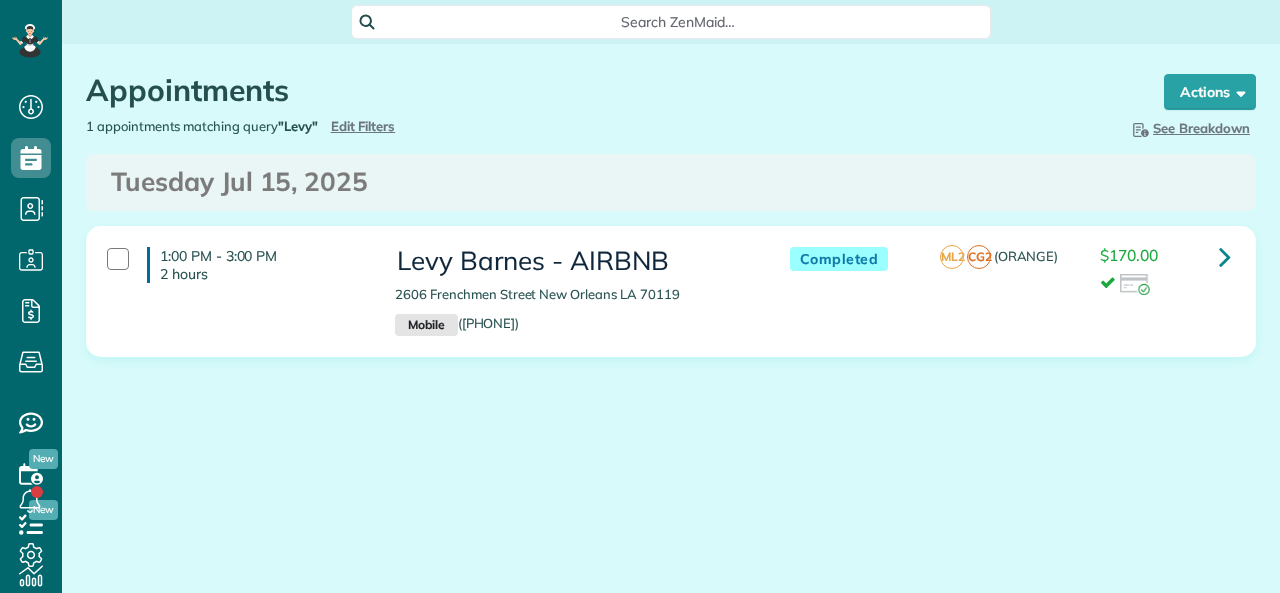 scroll, scrollTop: 0, scrollLeft: 0, axis: both 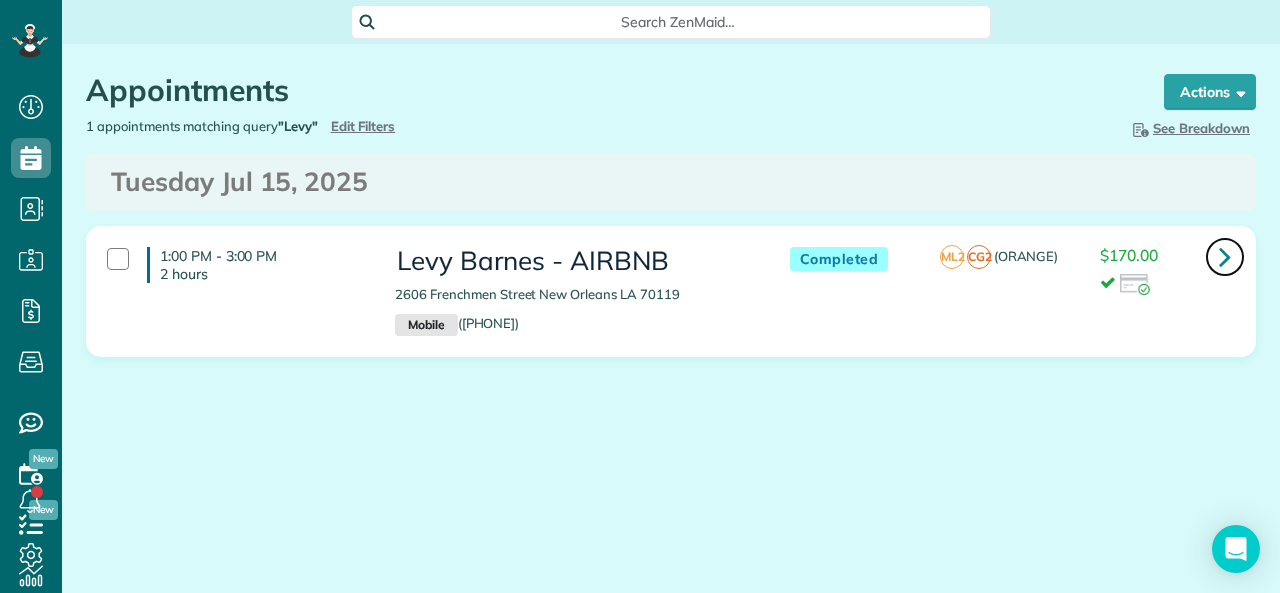 click at bounding box center (1225, 257) 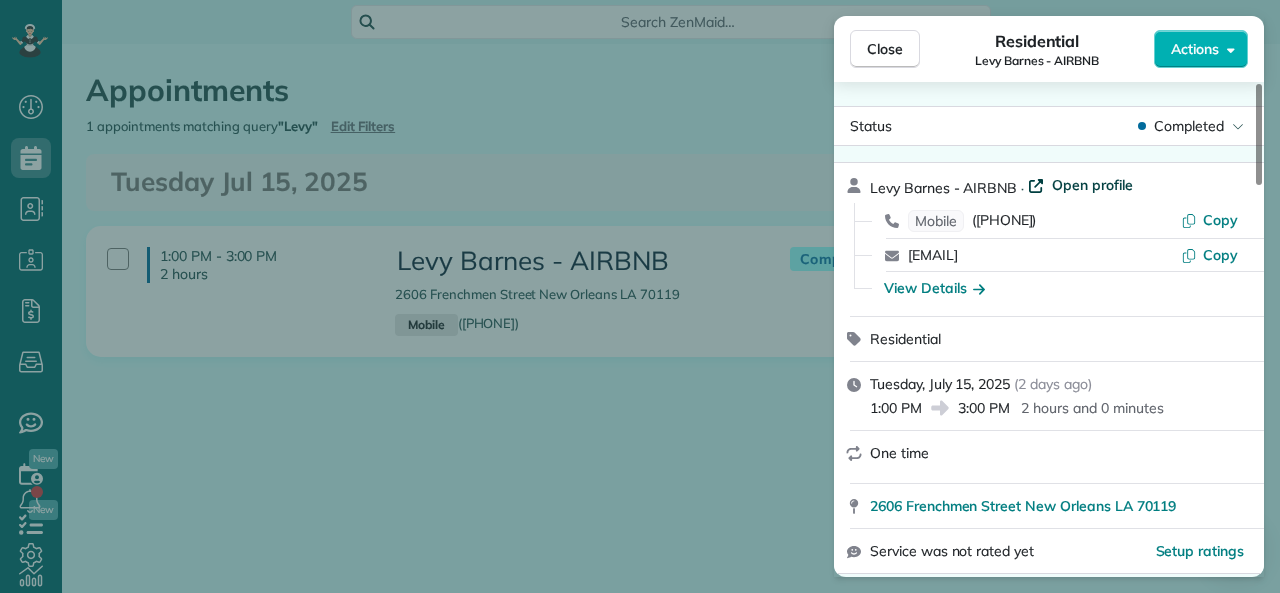 click on "Open profile" at bounding box center [1092, 185] 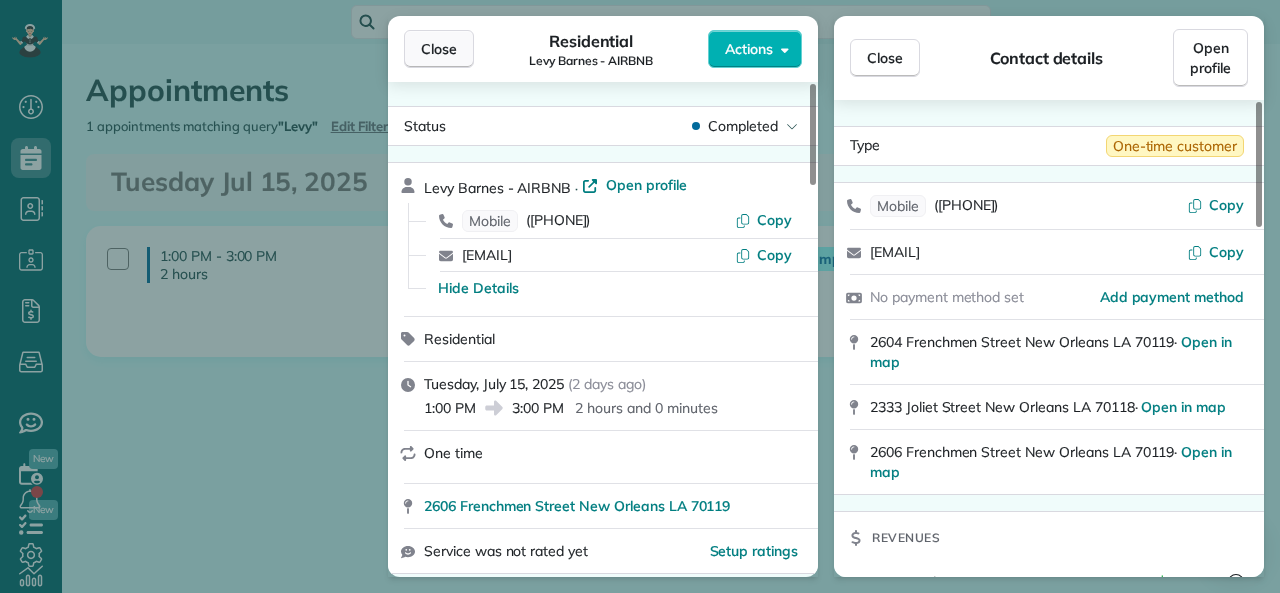 click on "Close" at bounding box center (439, 49) 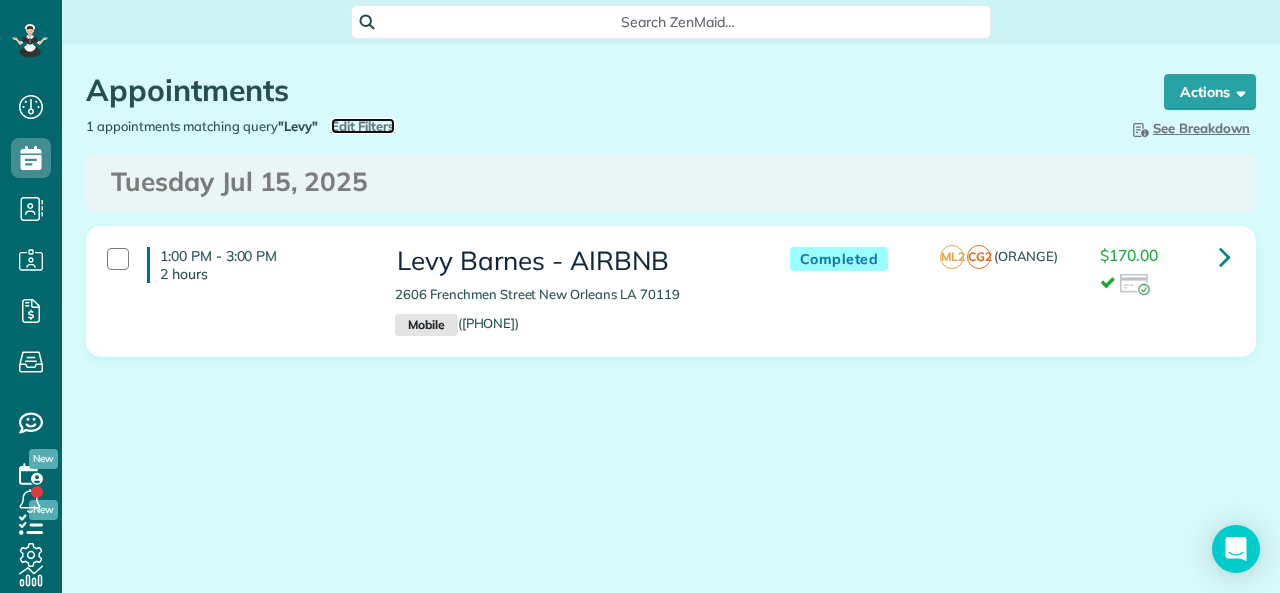 click on "Edit Filters" at bounding box center [363, 126] 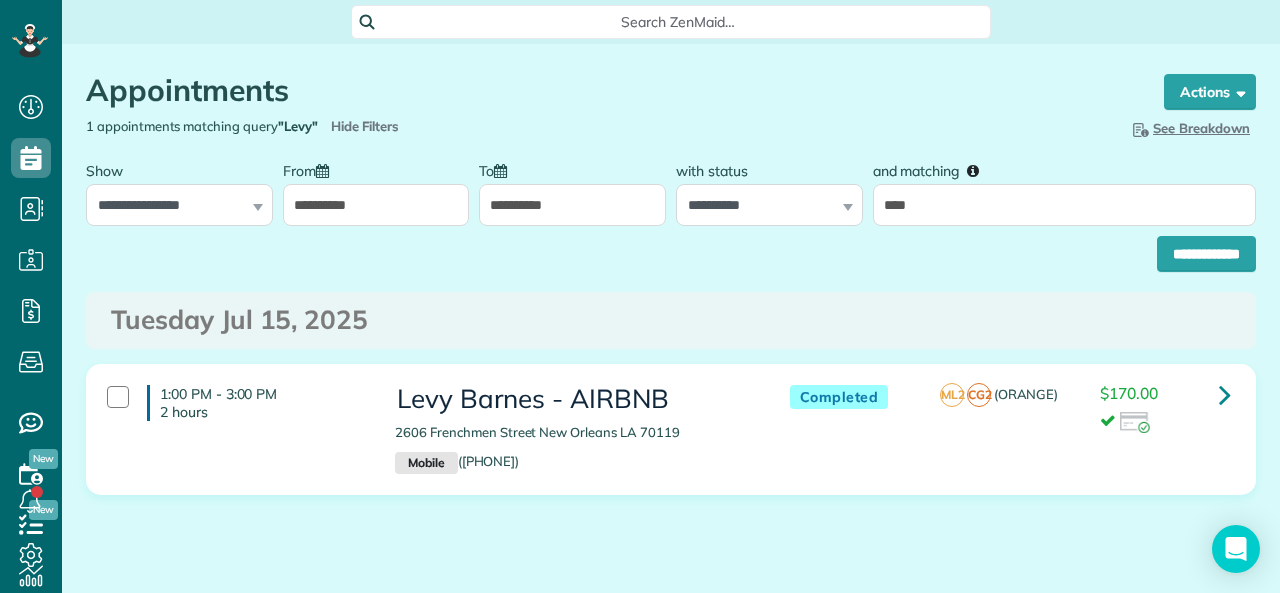 click on "1 appointments
matching query  "Levy"
Hide Filters
Edit Filters" at bounding box center [371, 126] 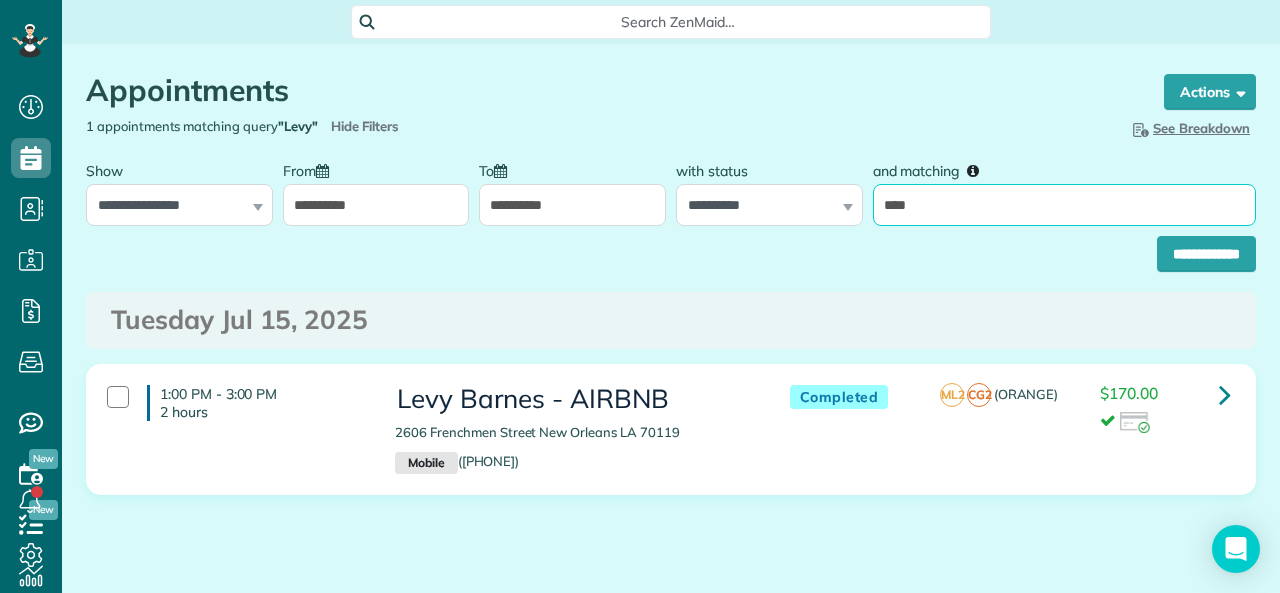 click on "****" at bounding box center [1064, 205] 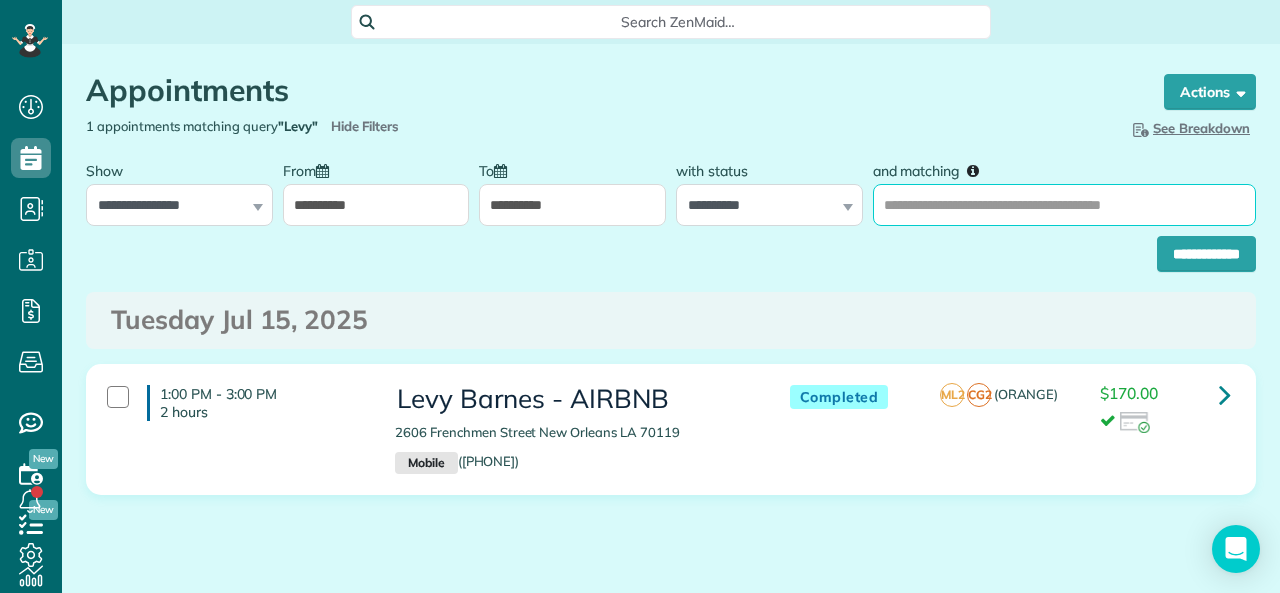 type 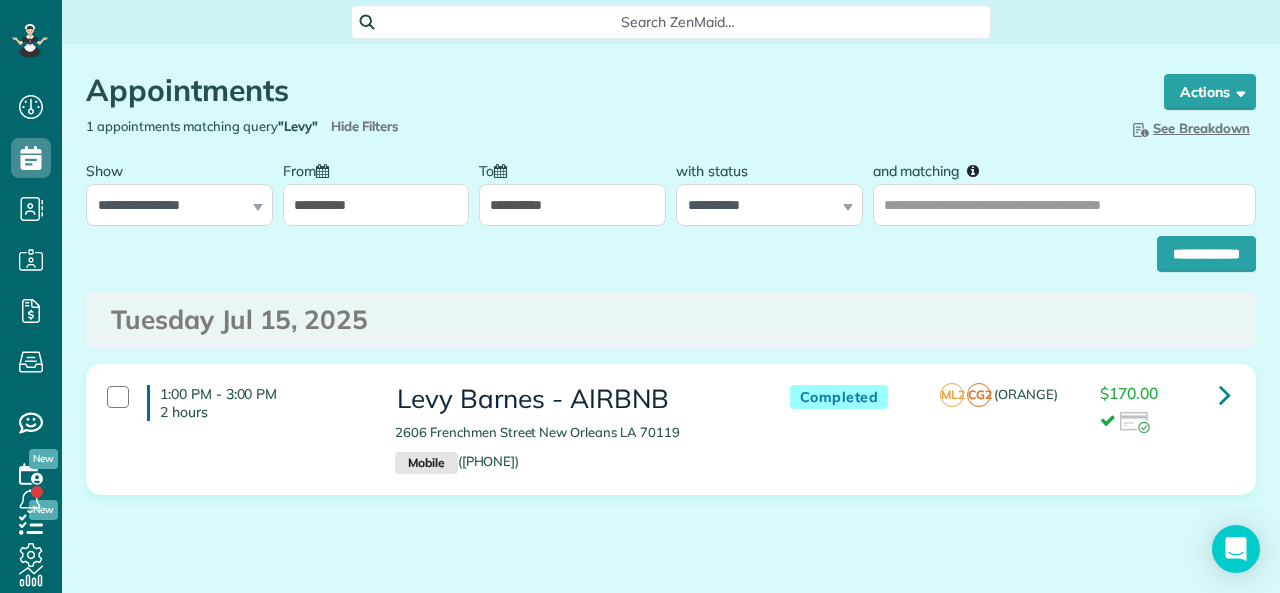 click on "Hide Breakdown
See Breakdown
Total Revenue
Appts.
Active Appointments
Appts.
Unpaid Appointments
Appts.
Assigned Appointments
Appts.
Unassigned Appointments
Appts.
Active / Assigned Cleaners
2 Cleaners" at bounding box center [971, 128] 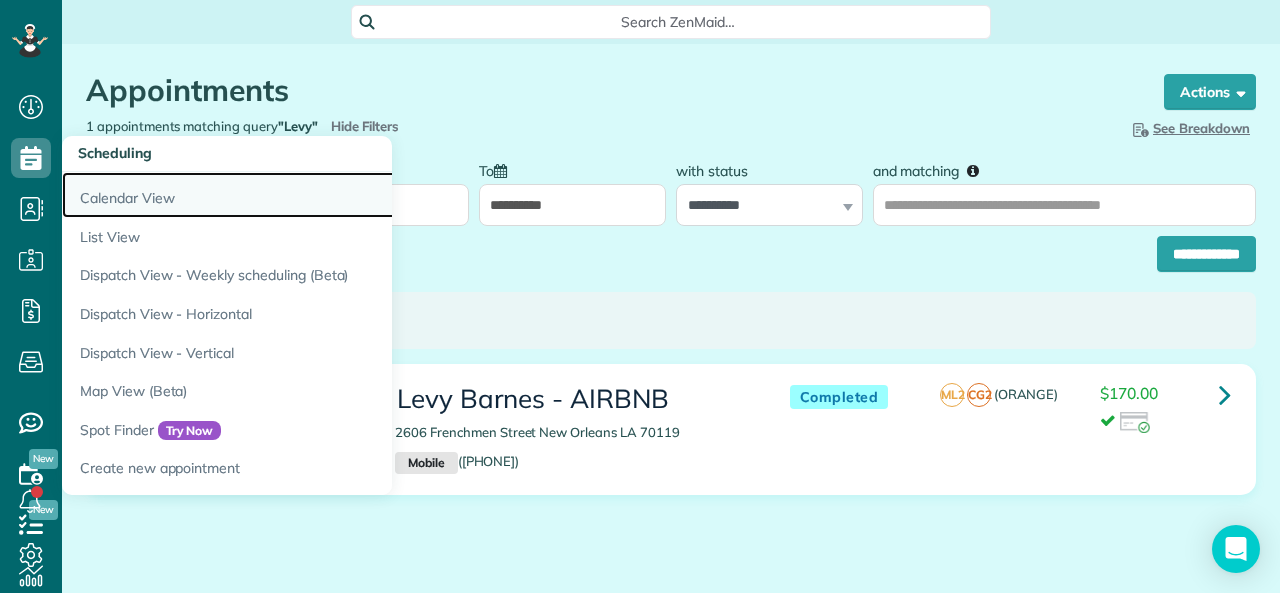 click on "Calendar View" at bounding box center [312, 195] 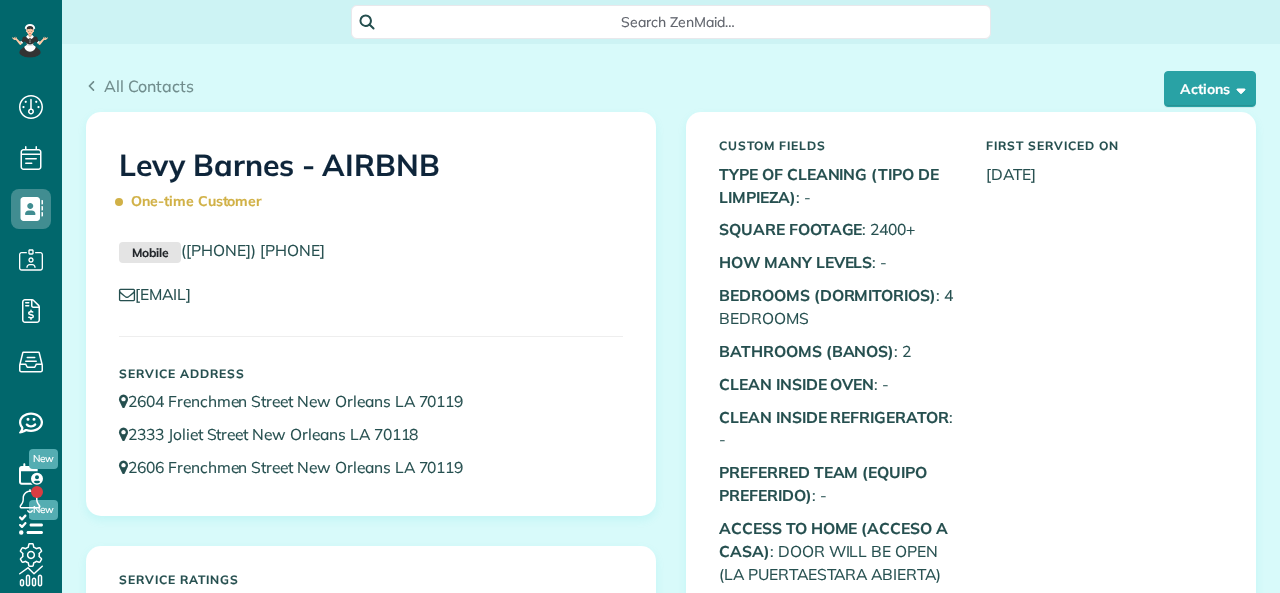 scroll, scrollTop: 0, scrollLeft: 0, axis: both 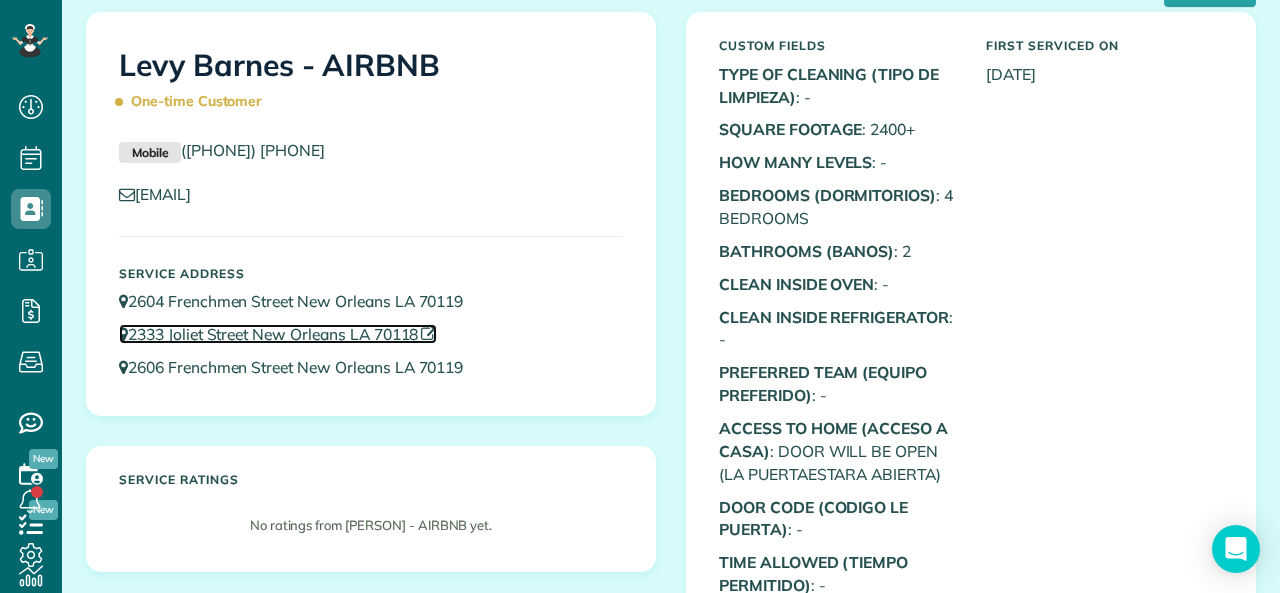 click at bounding box center [429, 335] 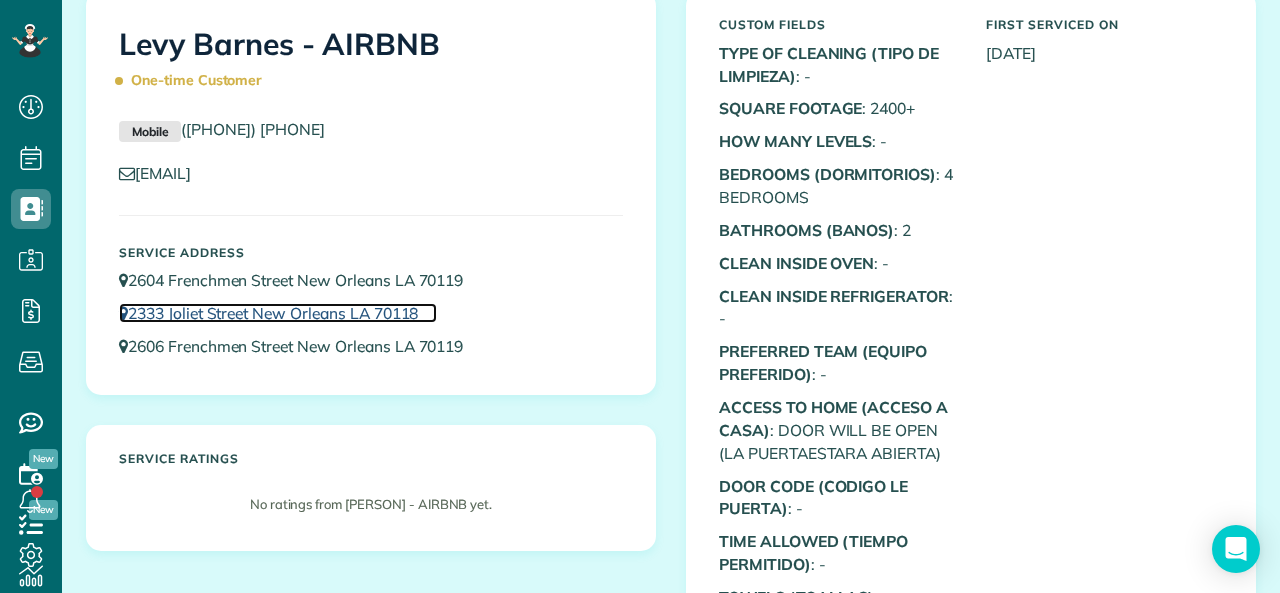 scroll, scrollTop: 0, scrollLeft: 0, axis: both 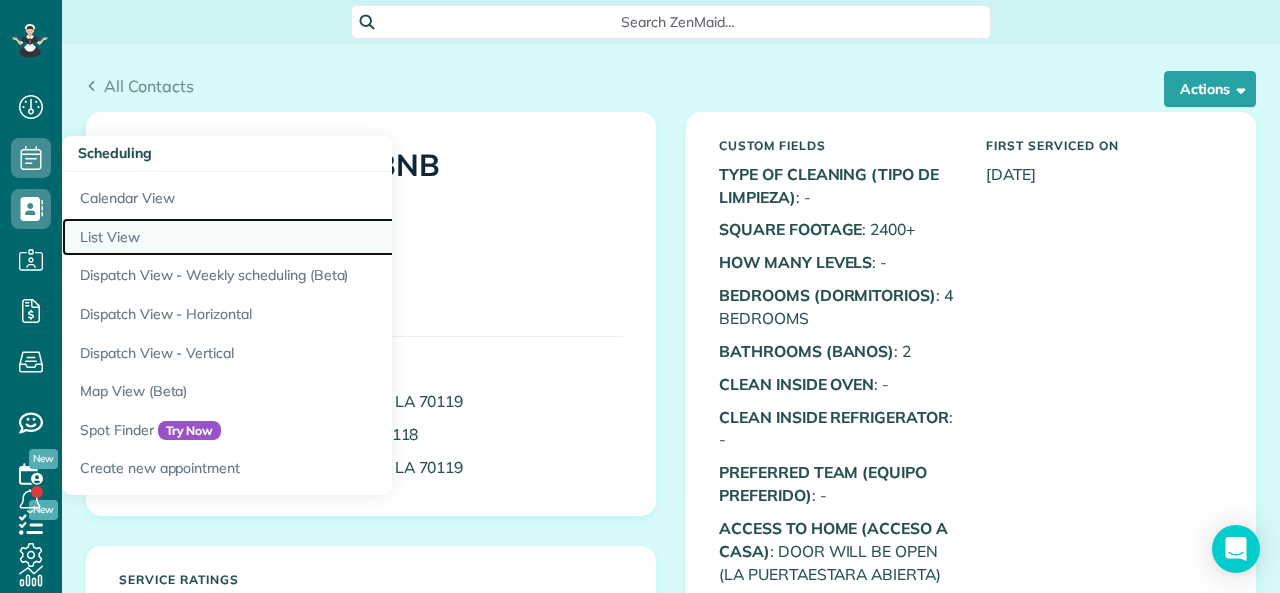 click on "List View" at bounding box center (312, 237) 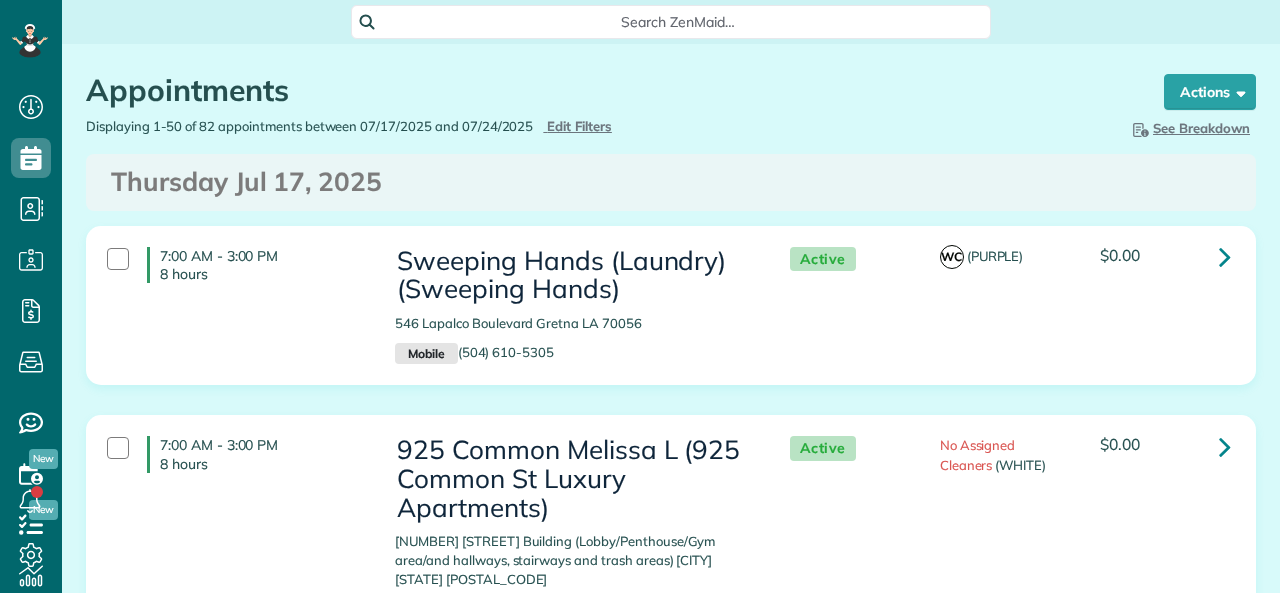 scroll, scrollTop: 0, scrollLeft: 0, axis: both 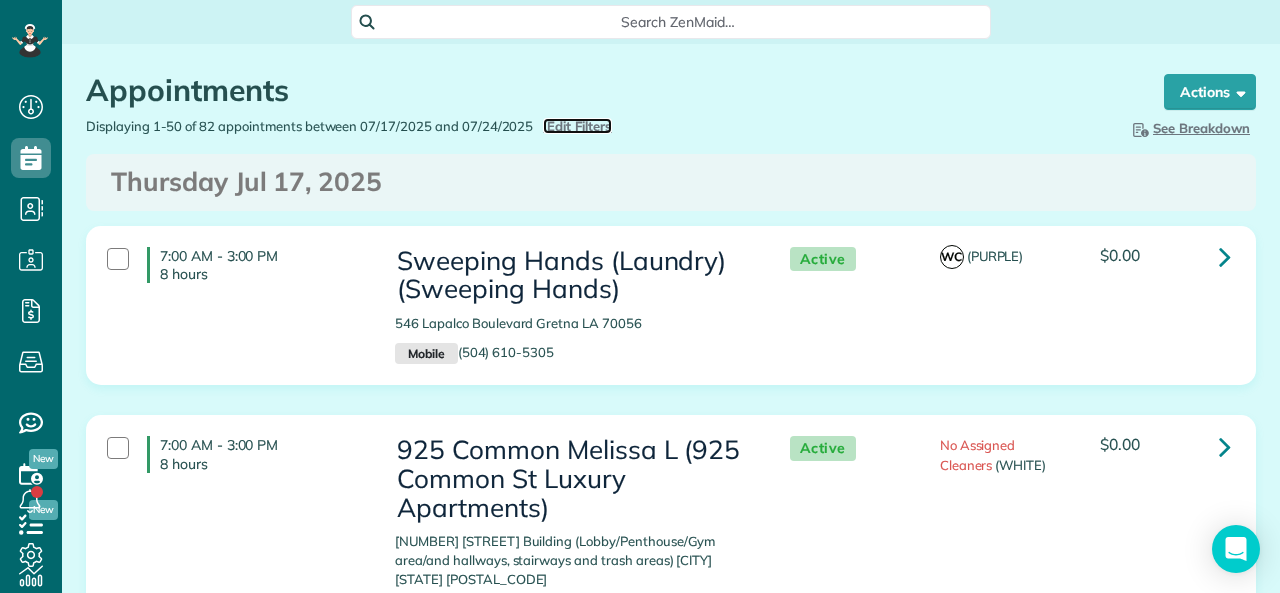 click on "Edit Filters" at bounding box center [579, 126] 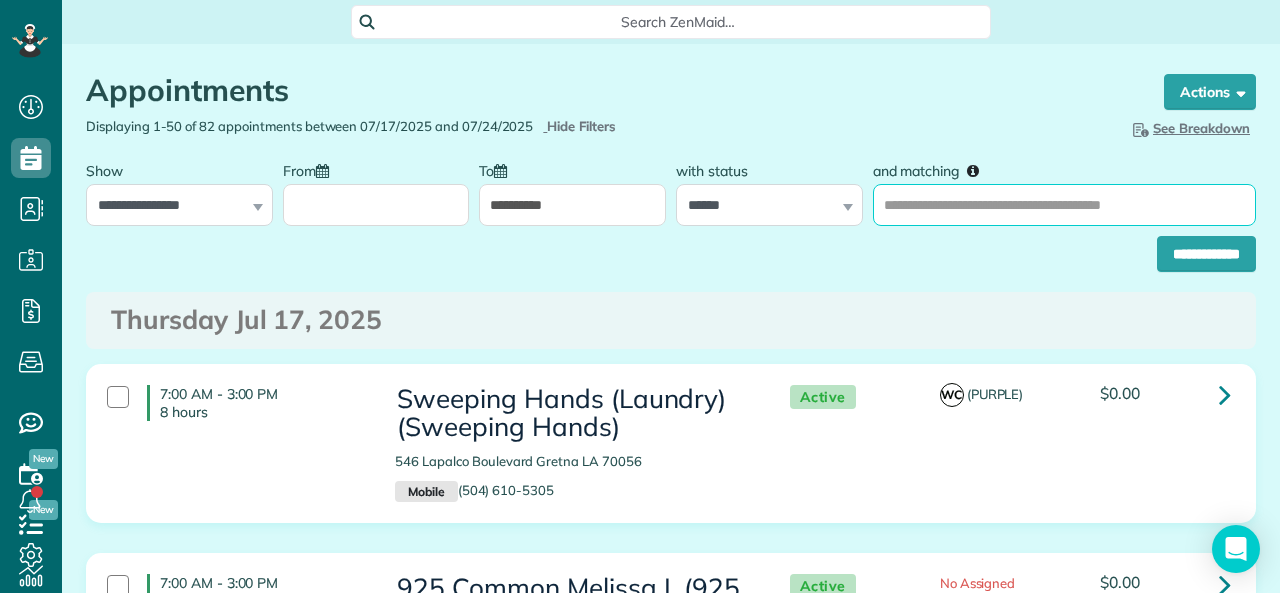 click on "and matching" at bounding box center (1064, 205) 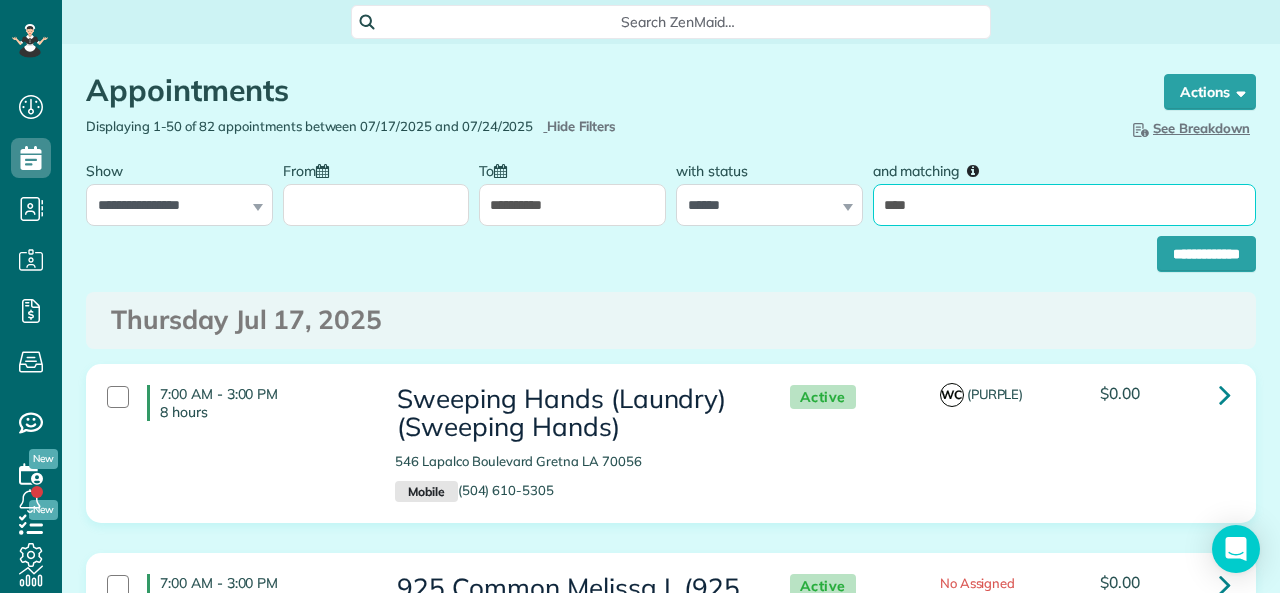 type on "****" 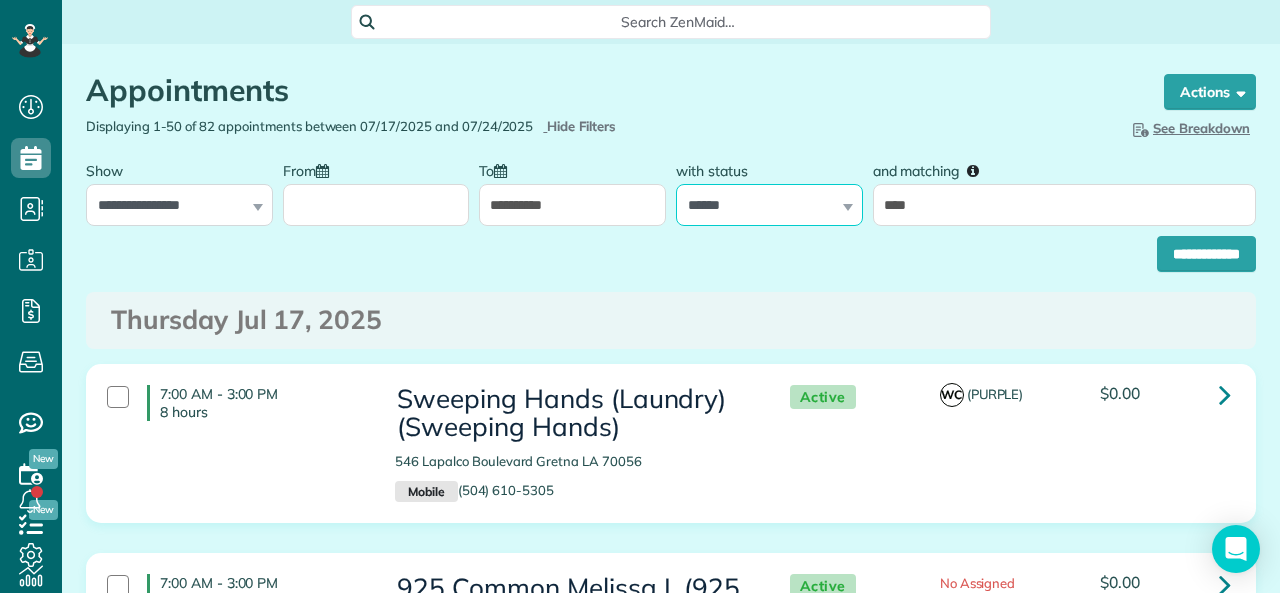 click on "**********" at bounding box center (769, 205) 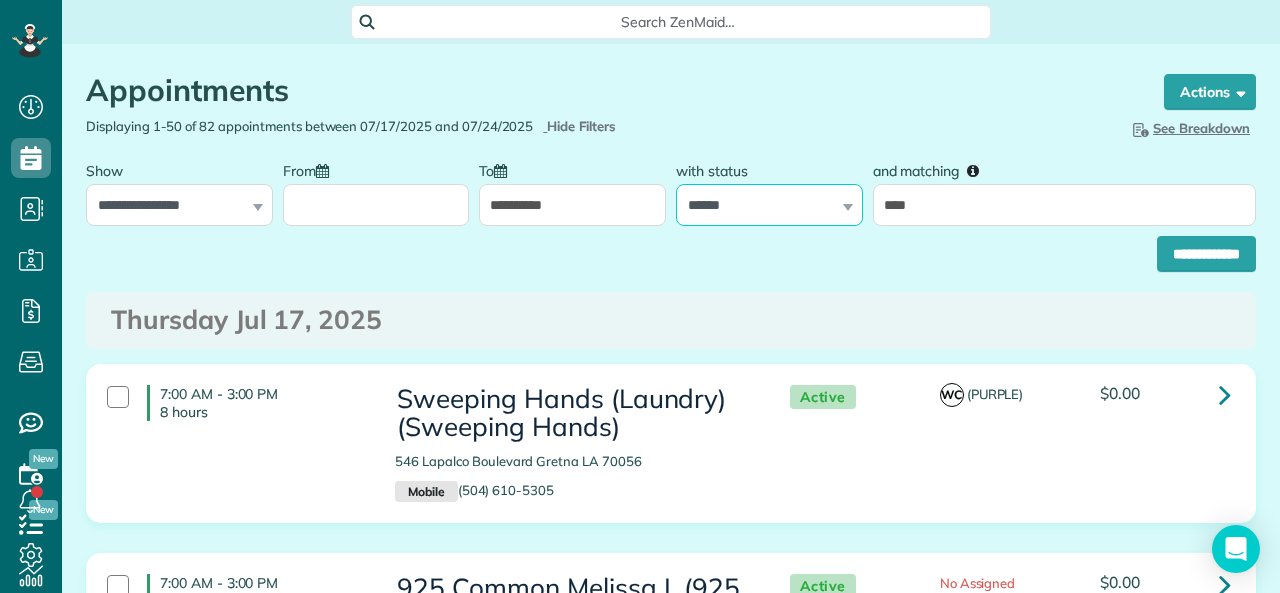 click on "**********" at bounding box center (769, 205) 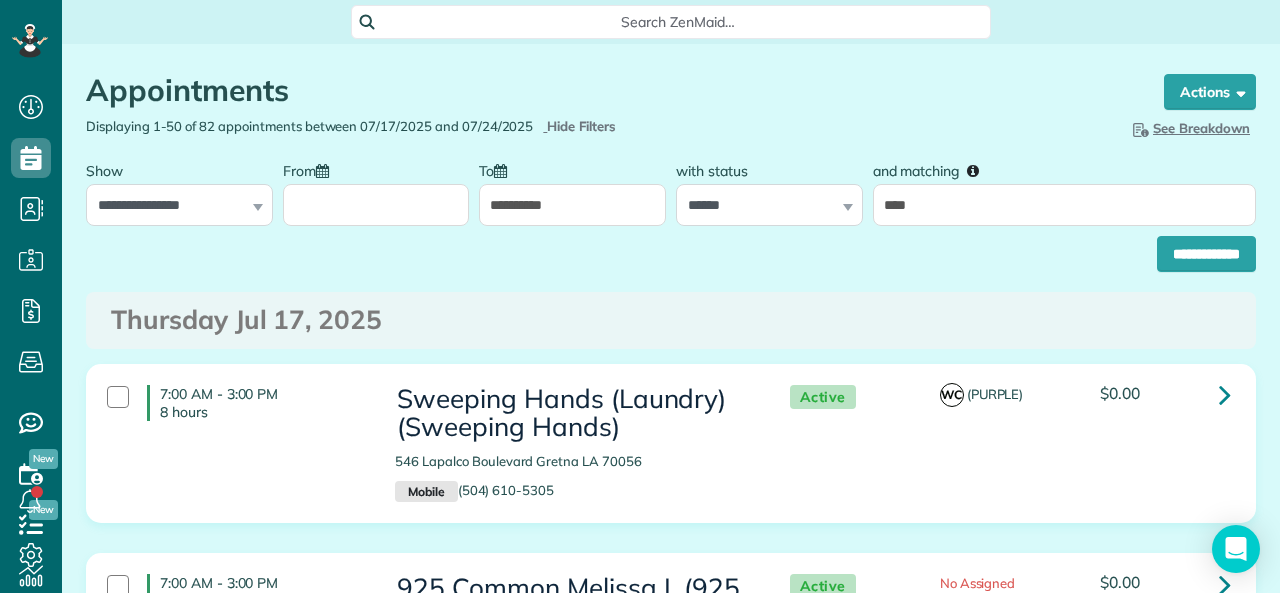 click on "**********" at bounding box center (572, 205) 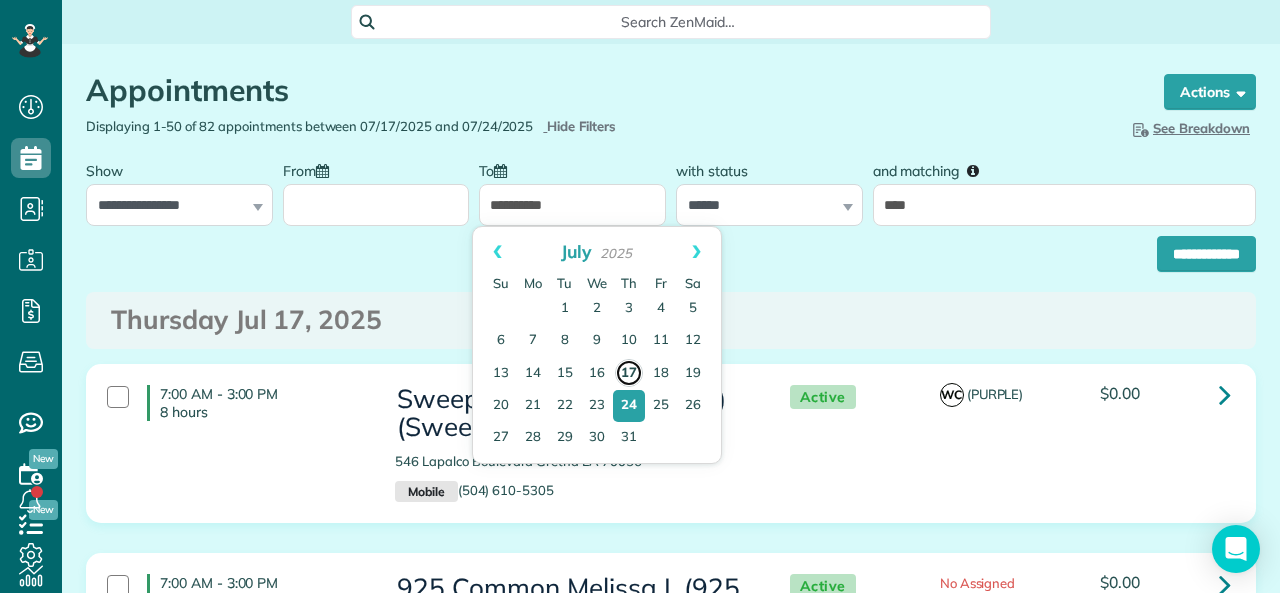 click on "17" at bounding box center [629, 373] 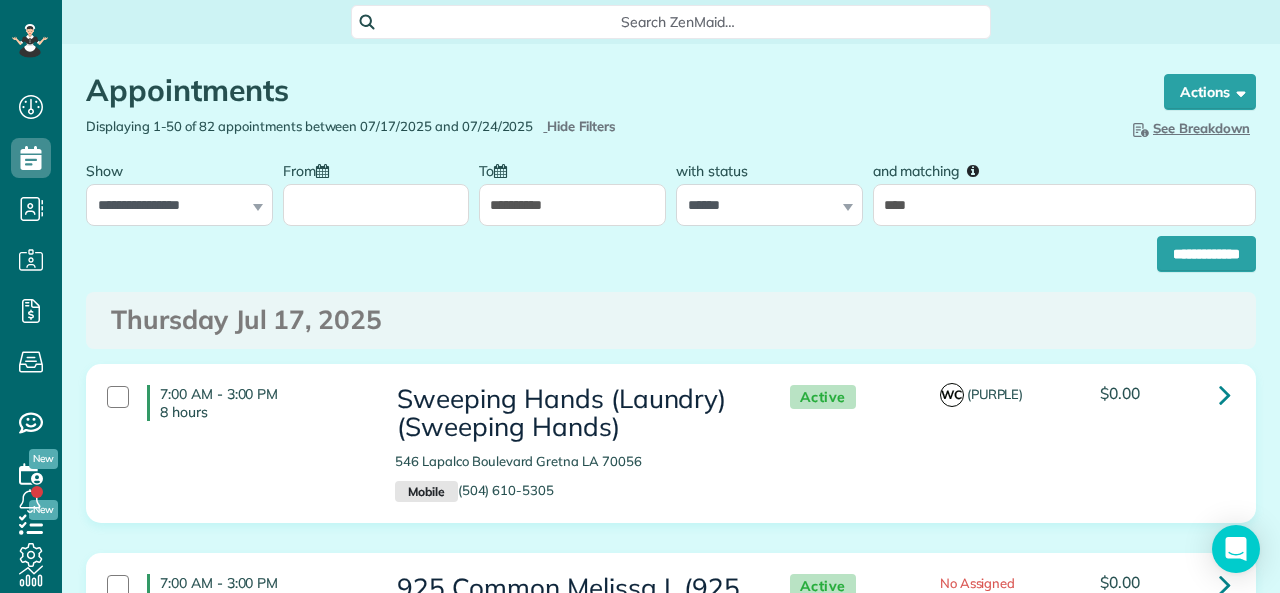 click on "From" at bounding box center (376, 205) 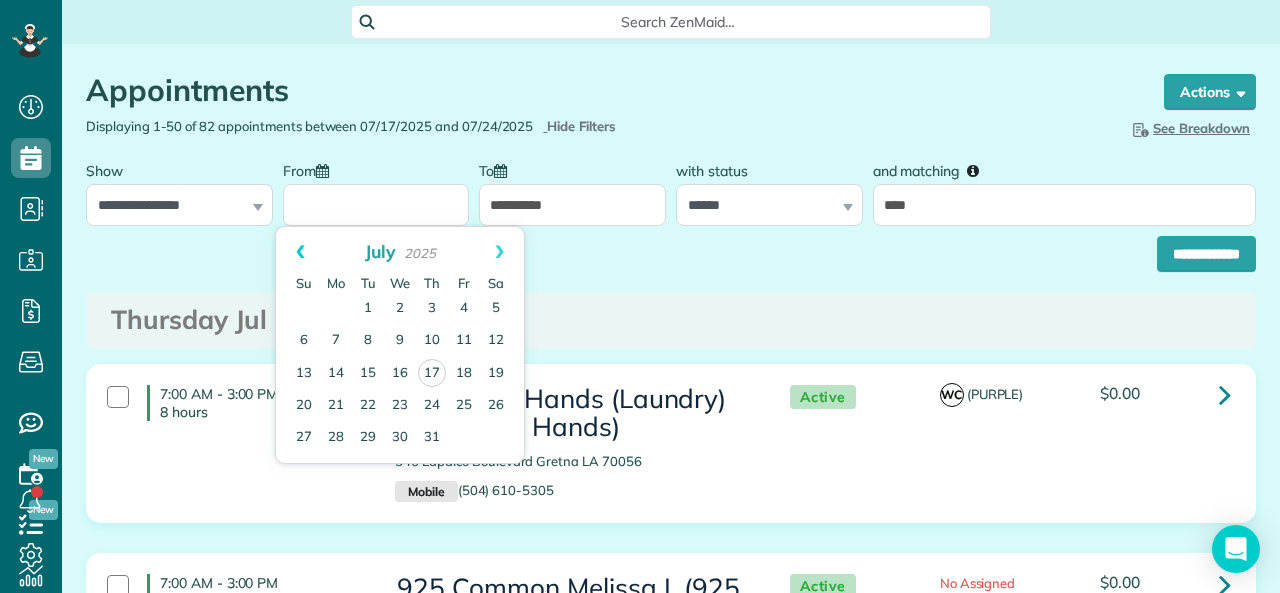 click on "Prev" at bounding box center [300, 252] 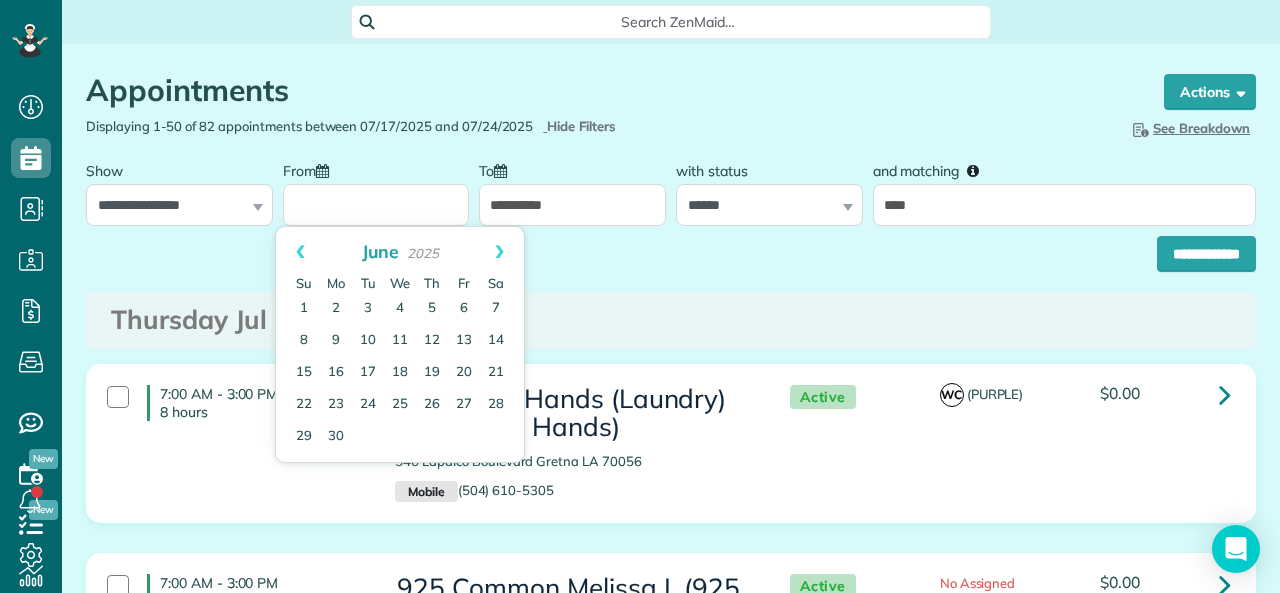 click on "Prev" at bounding box center [300, 252] 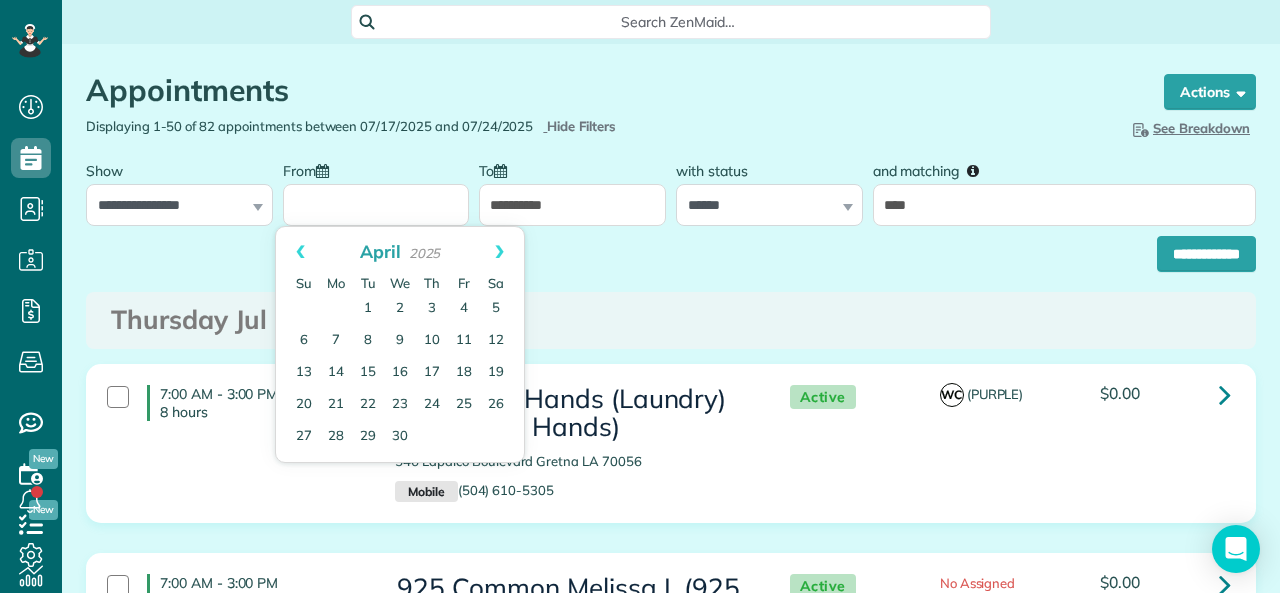 click on "Prev" at bounding box center [300, 252] 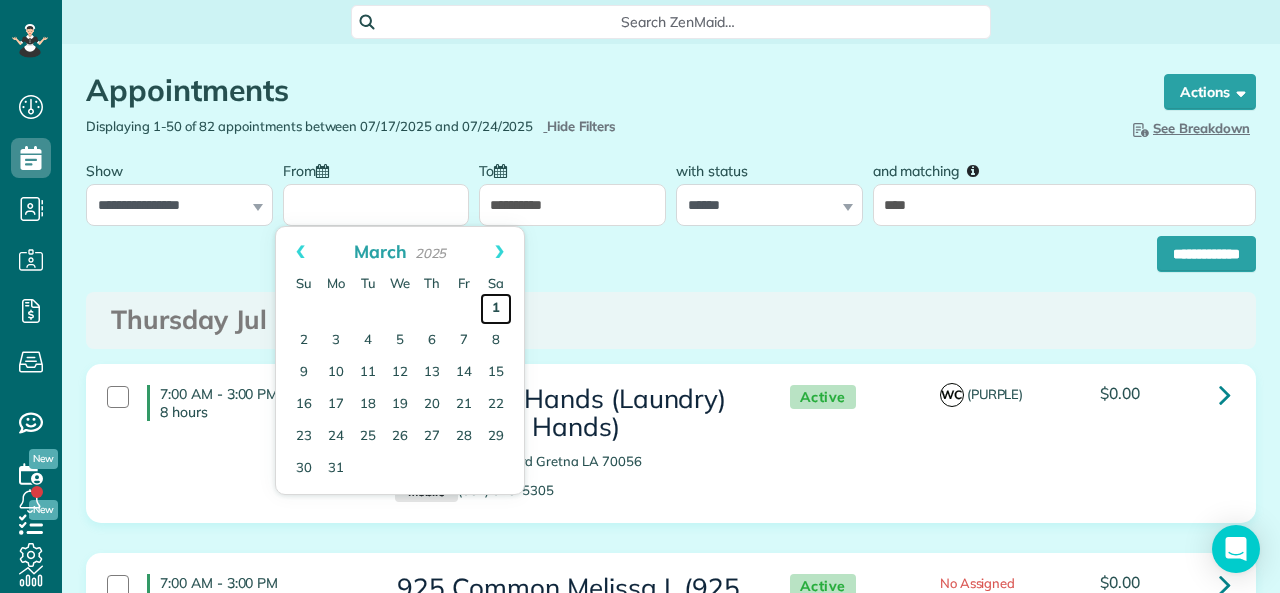 click on "1" at bounding box center (496, 309) 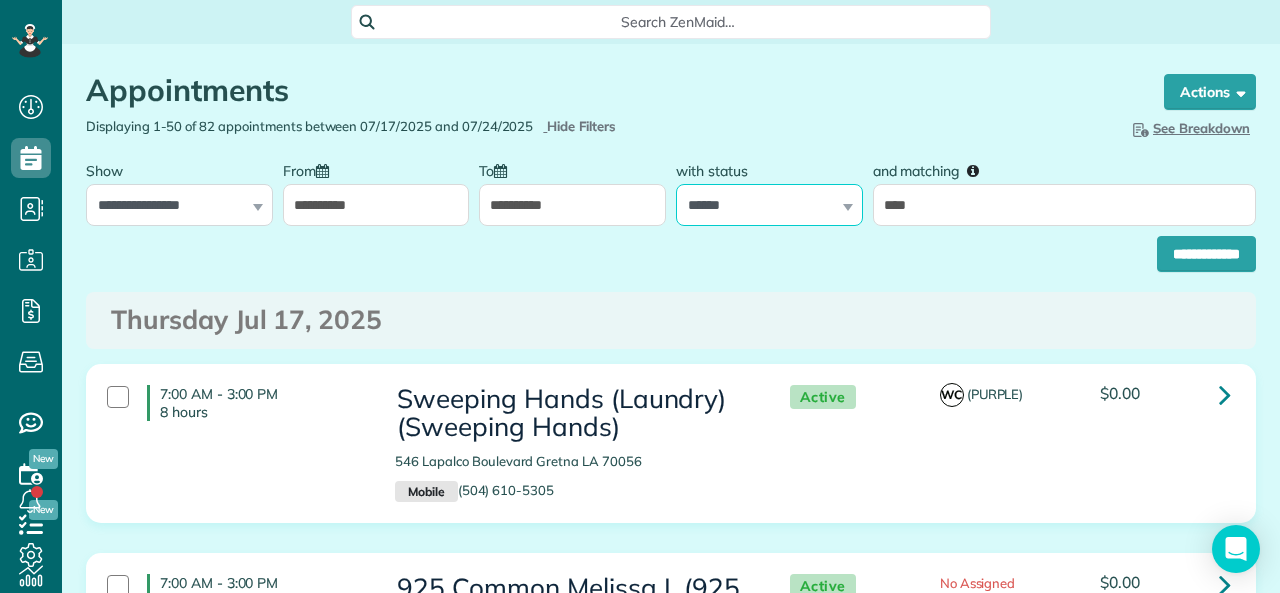 drag, startPoint x: 794, startPoint y: 197, endPoint x: 780, endPoint y: 222, distance: 28.653097 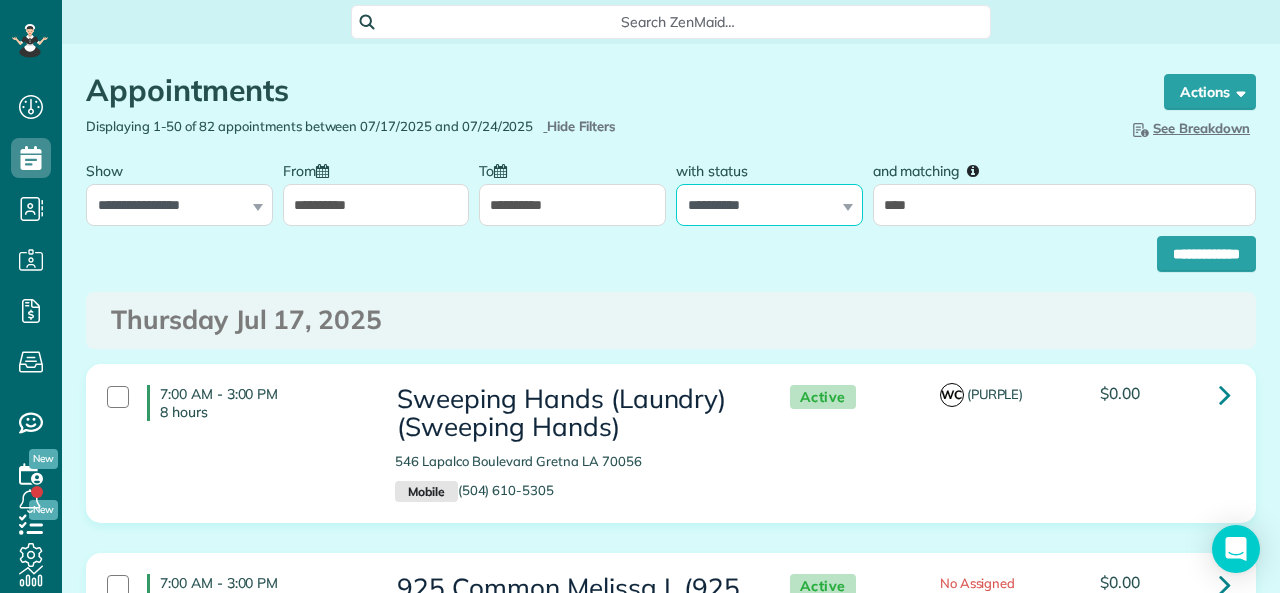 click on "**********" at bounding box center (769, 205) 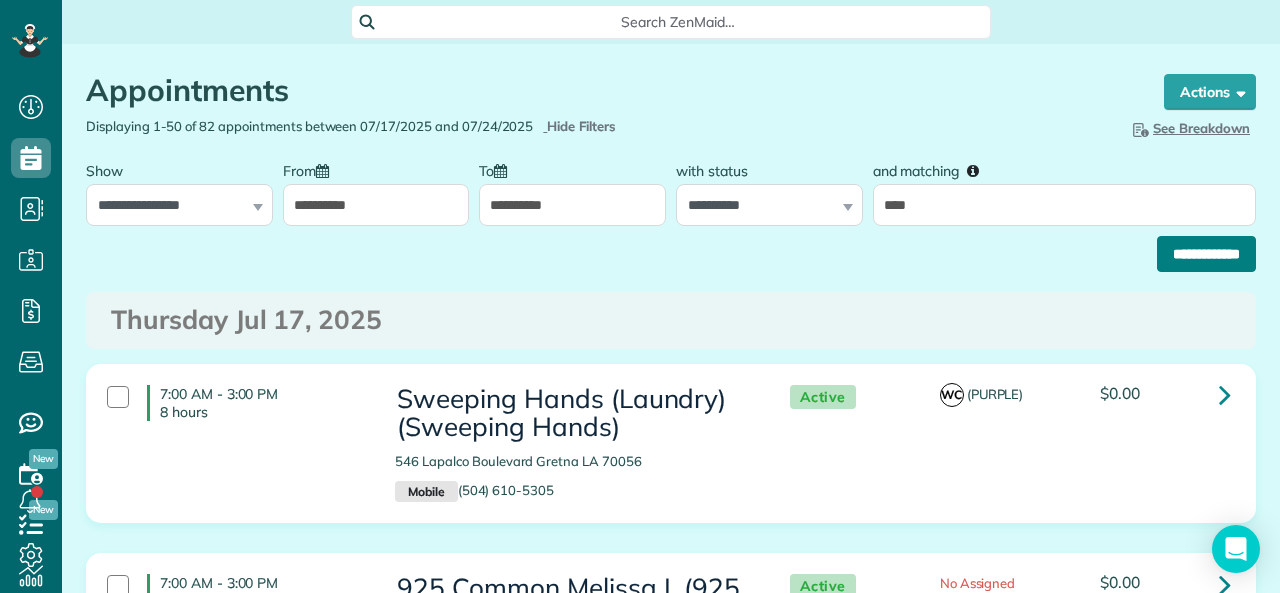 click on "**********" at bounding box center [1206, 254] 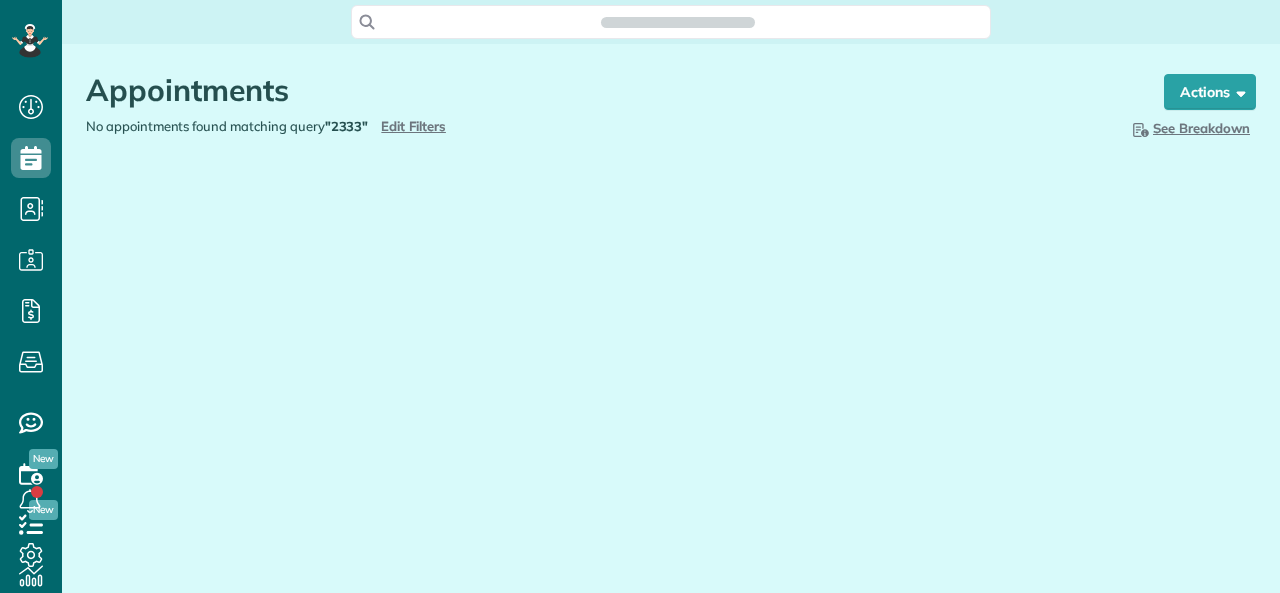 scroll, scrollTop: 0, scrollLeft: 0, axis: both 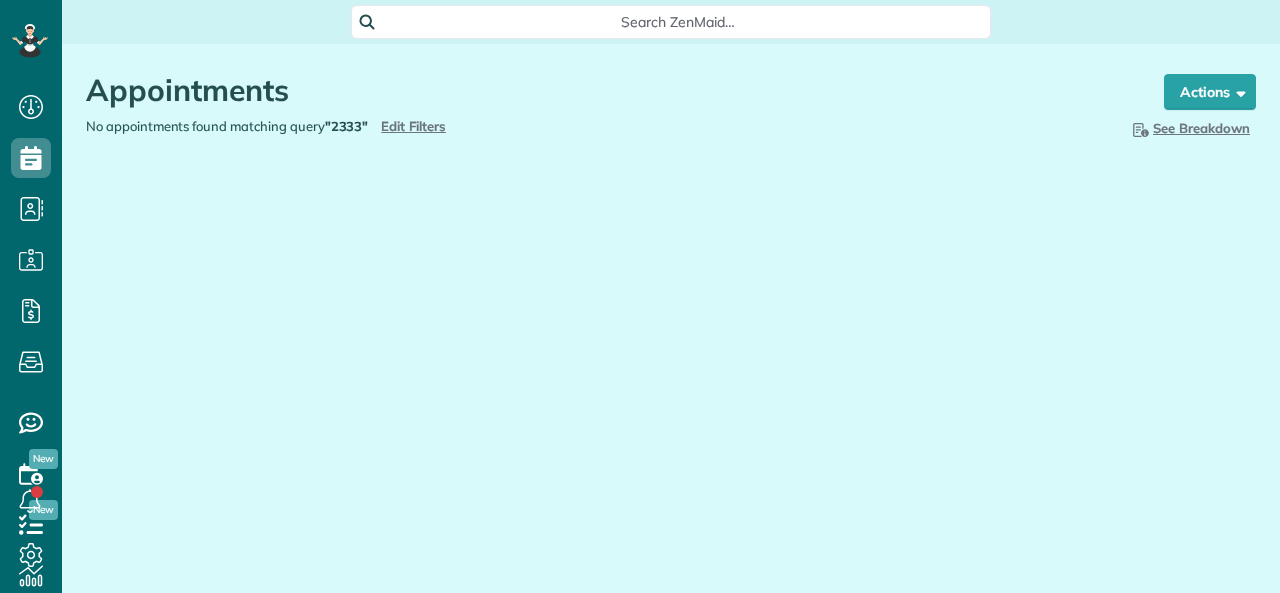 type on "**********" 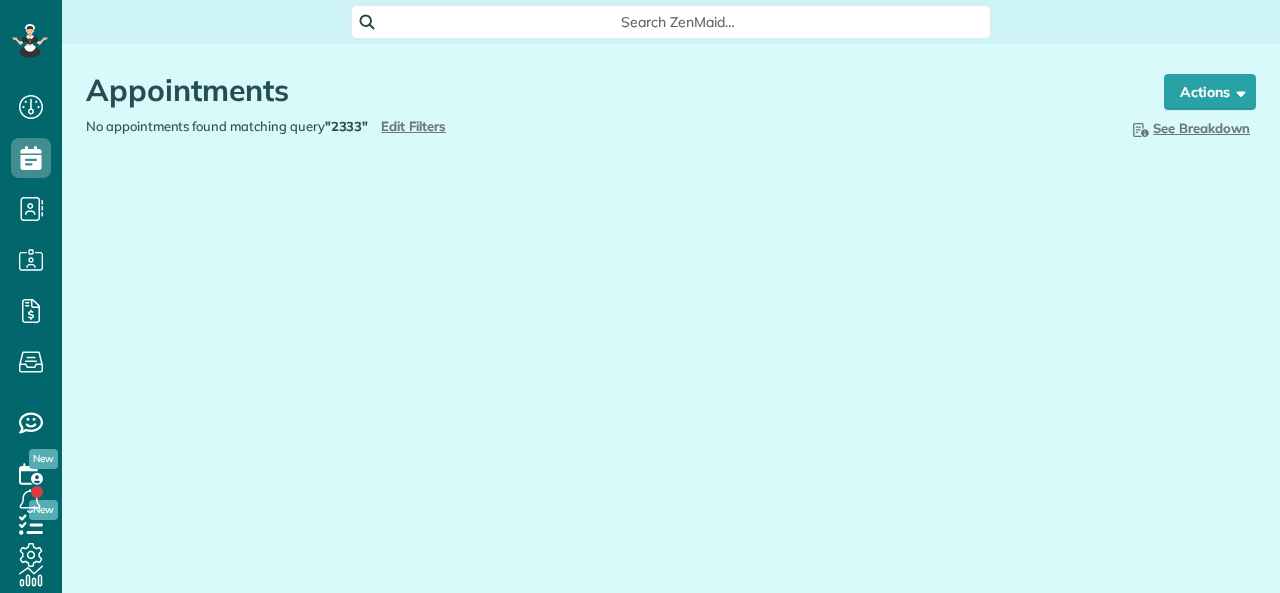 type on "**********" 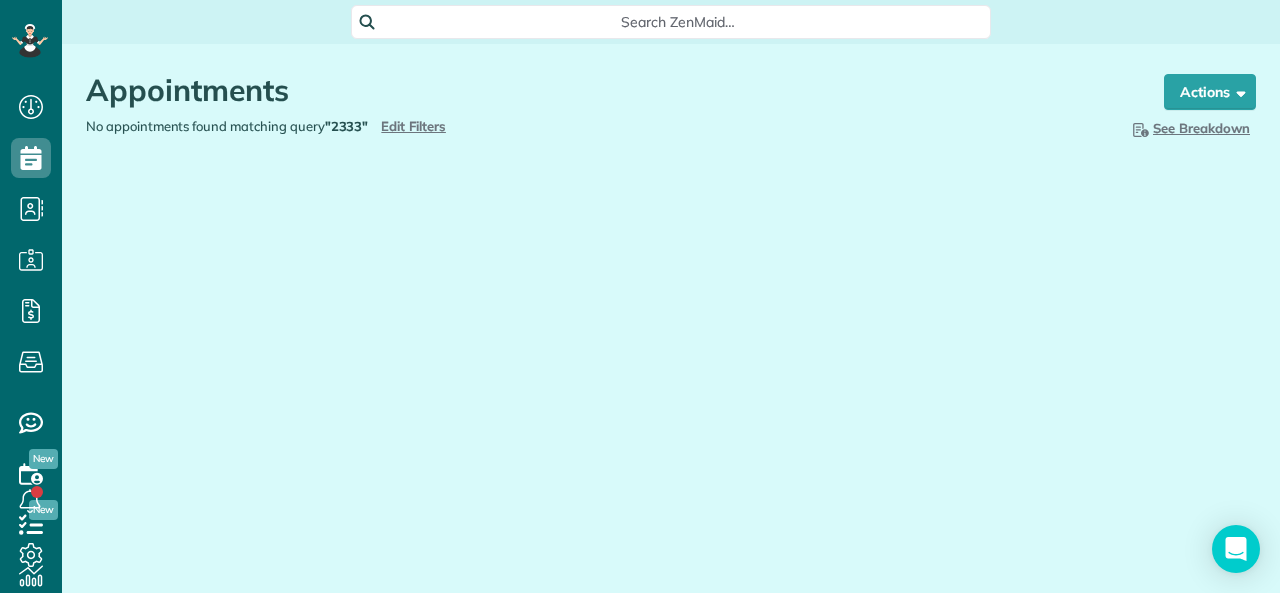 click on "No appointments found
matching query  "2333"
Hide Filters
Edit Filters" at bounding box center (371, 126) 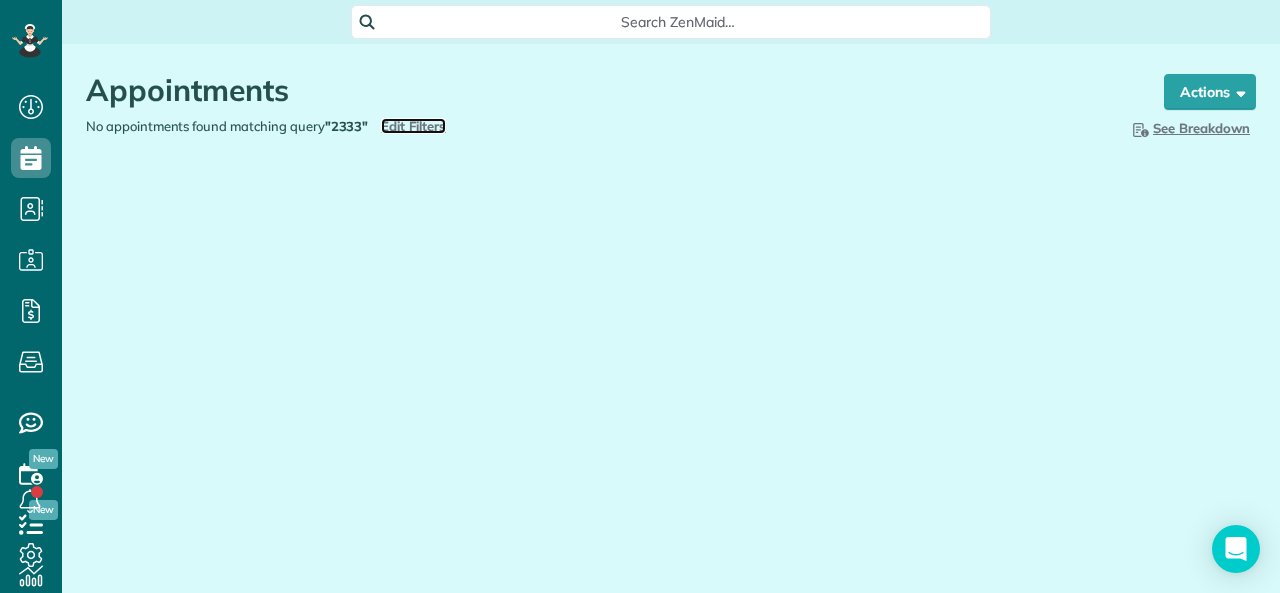 click on "Edit Filters" at bounding box center (413, 126) 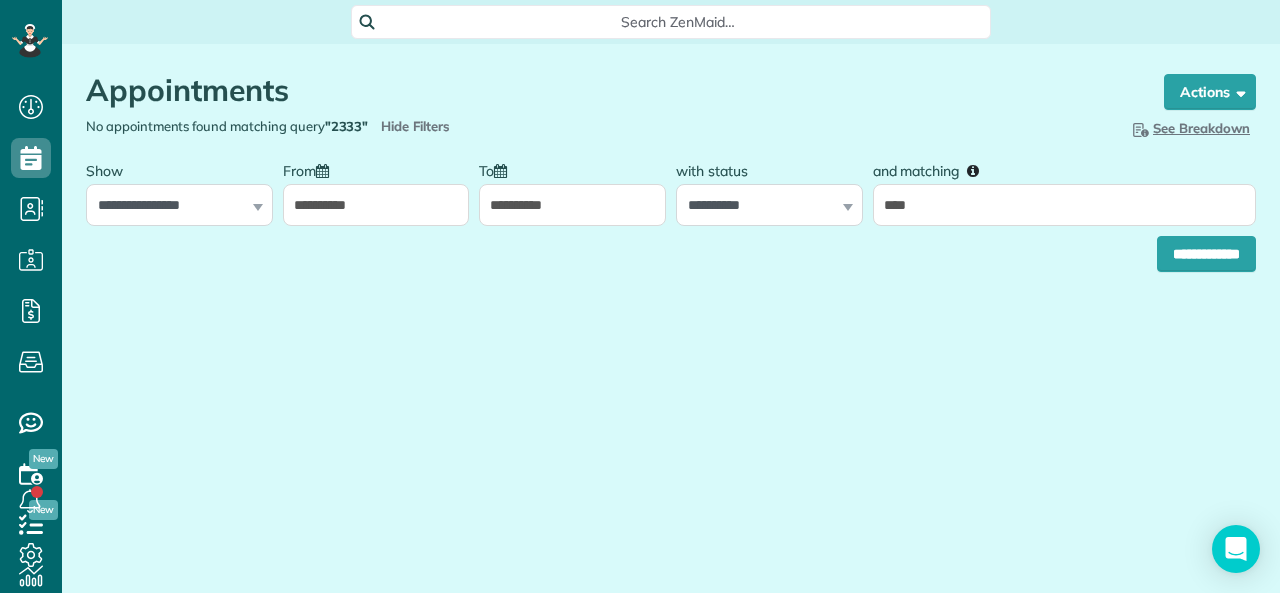 click on "**********" at bounding box center (376, 205) 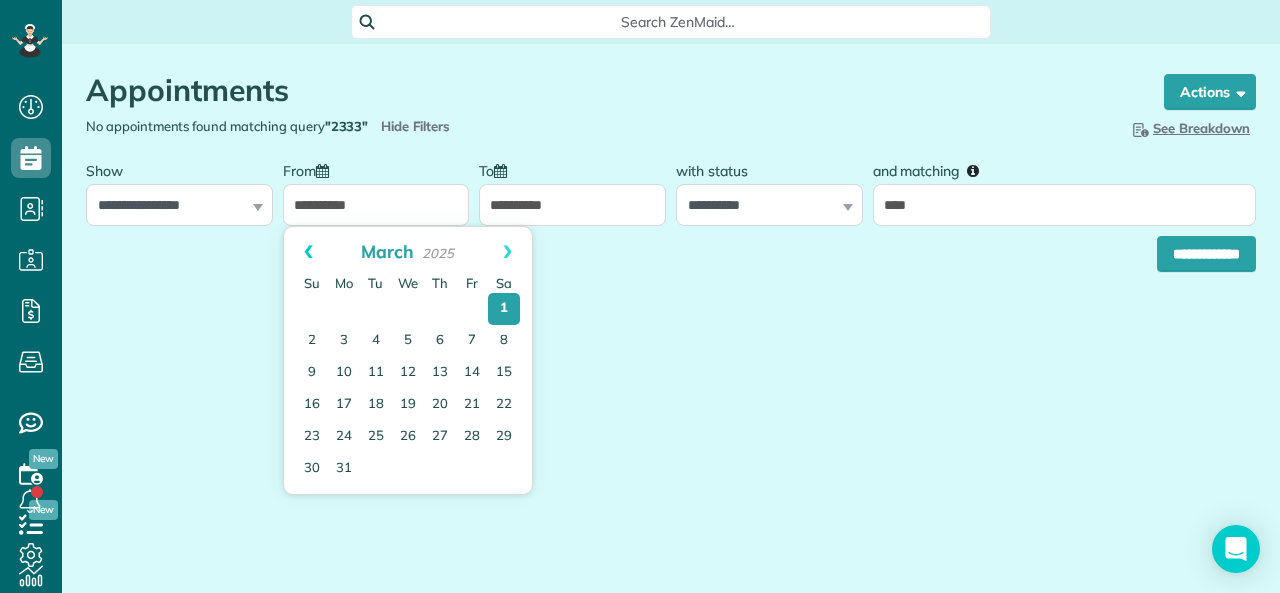 click on "Prev" at bounding box center [308, 252] 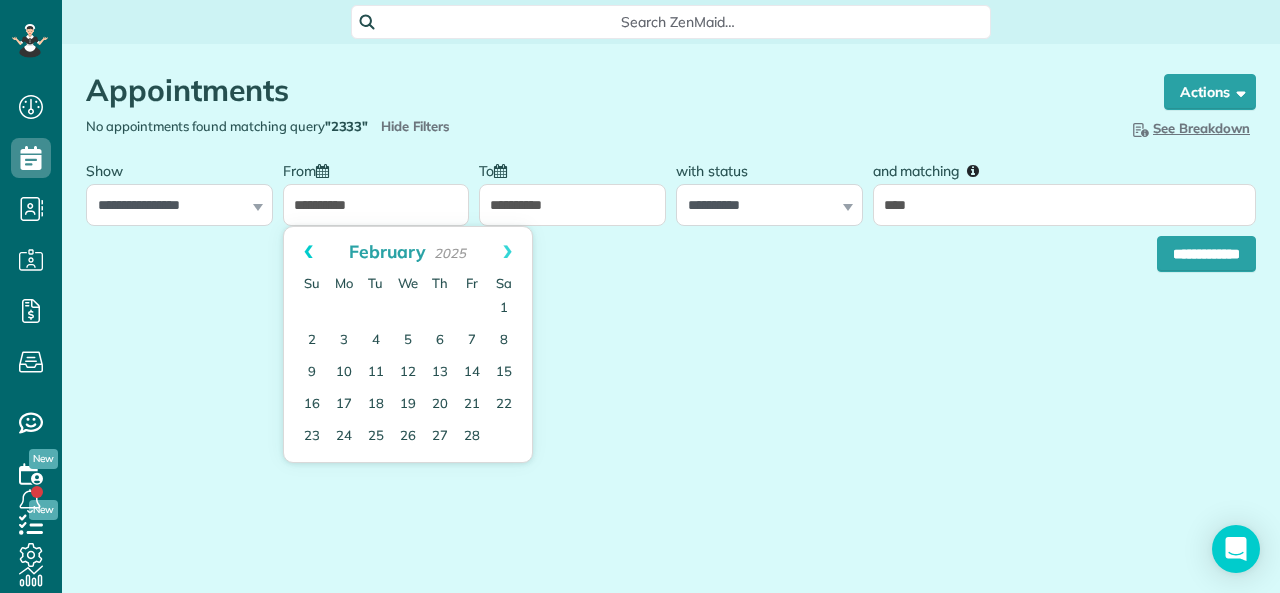 click on "Prev" at bounding box center [308, 252] 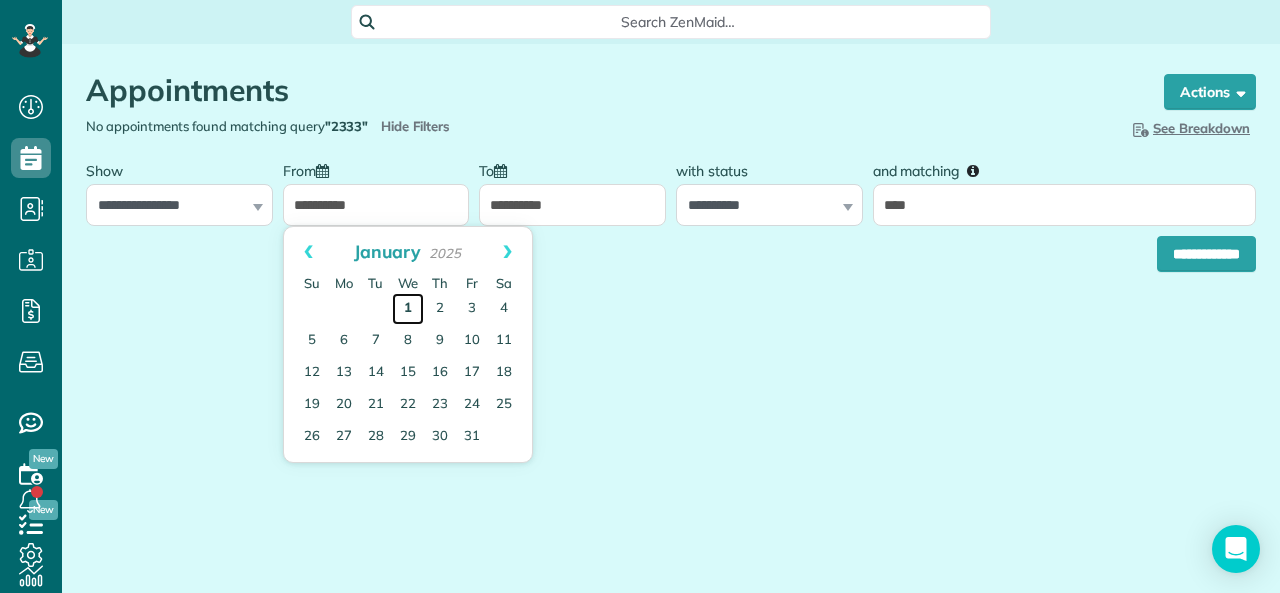 click on "1" at bounding box center (408, 309) 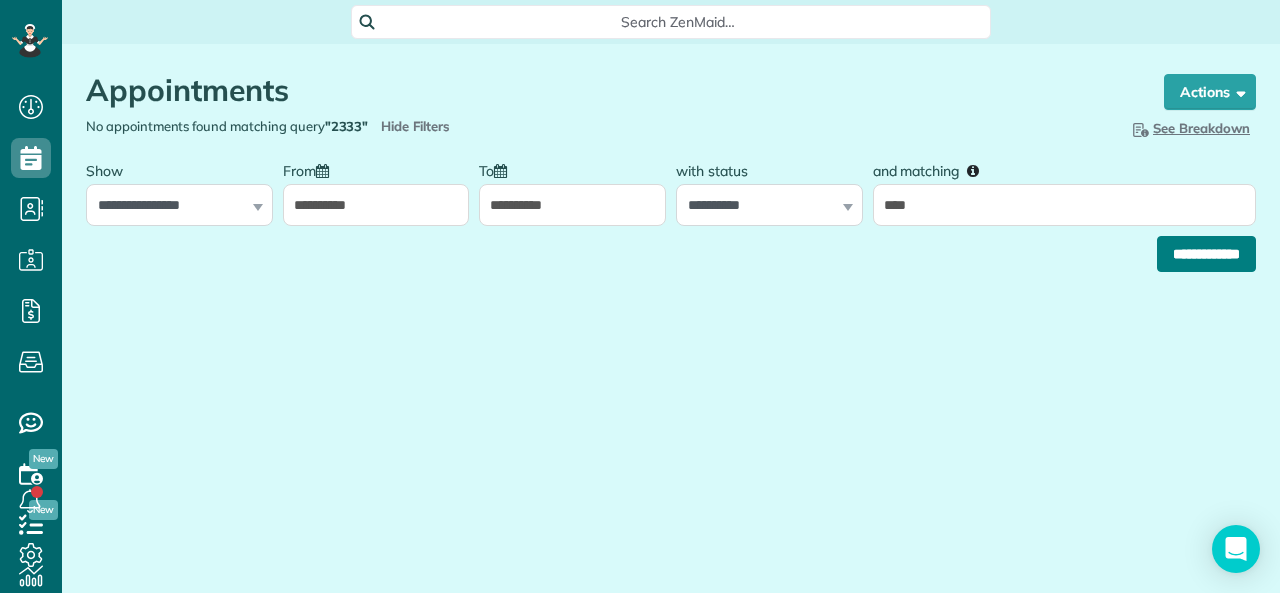 click on "**********" at bounding box center (1206, 254) 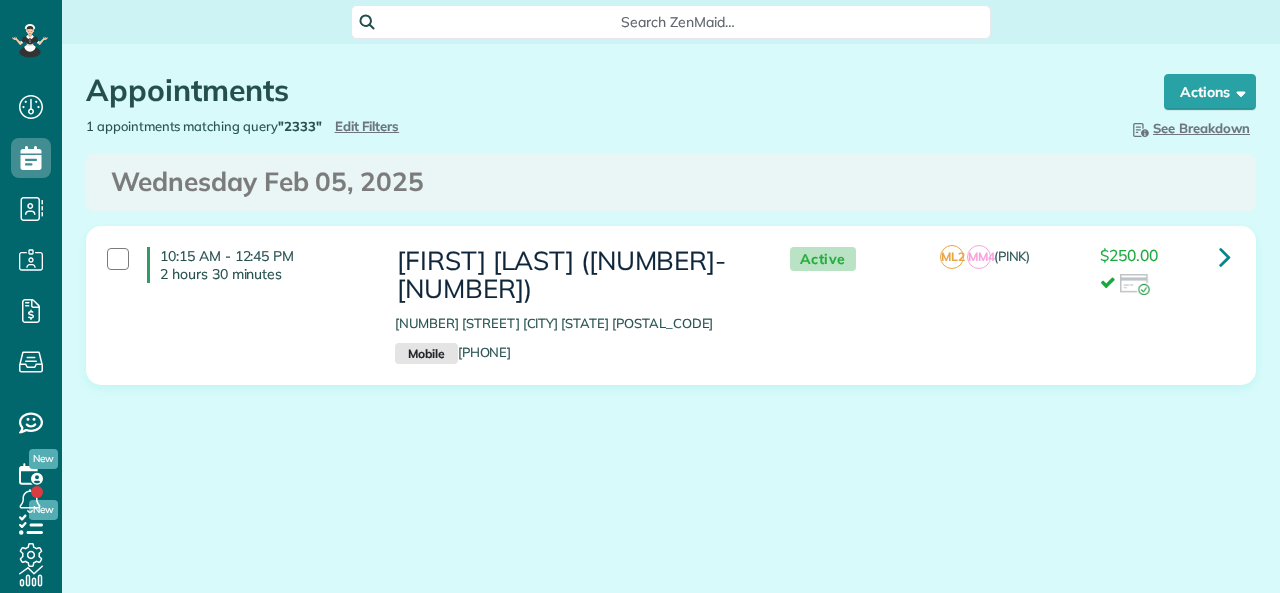 scroll, scrollTop: 0, scrollLeft: 0, axis: both 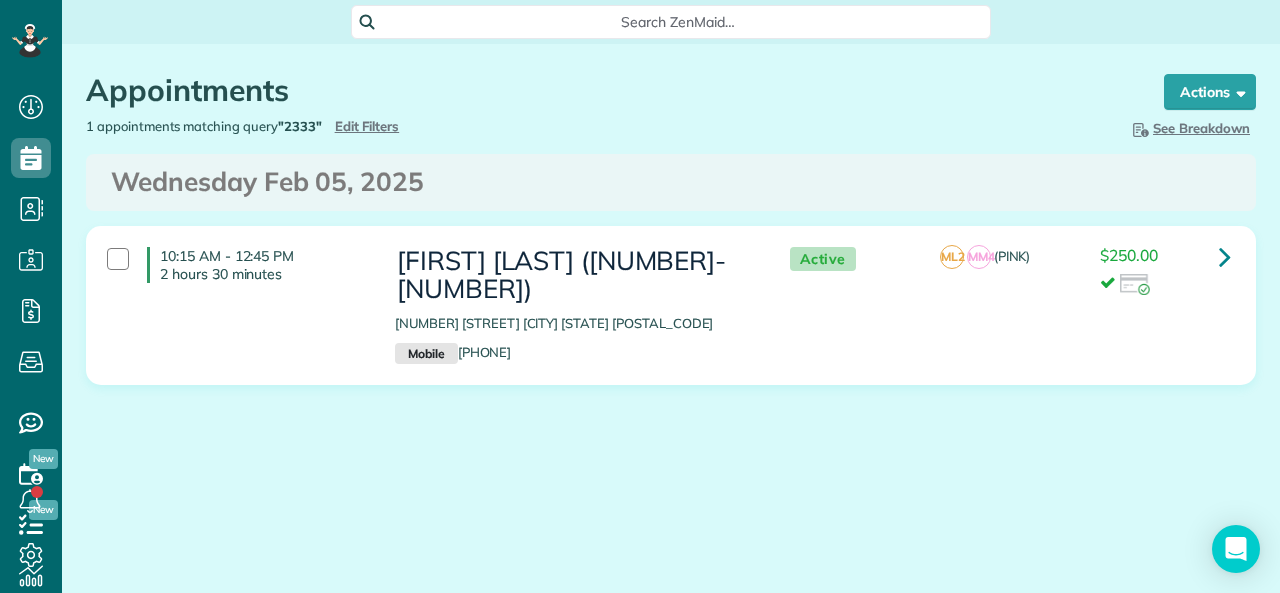 click on "Appointments
the List View [2 min]" at bounding box center [606, 95] 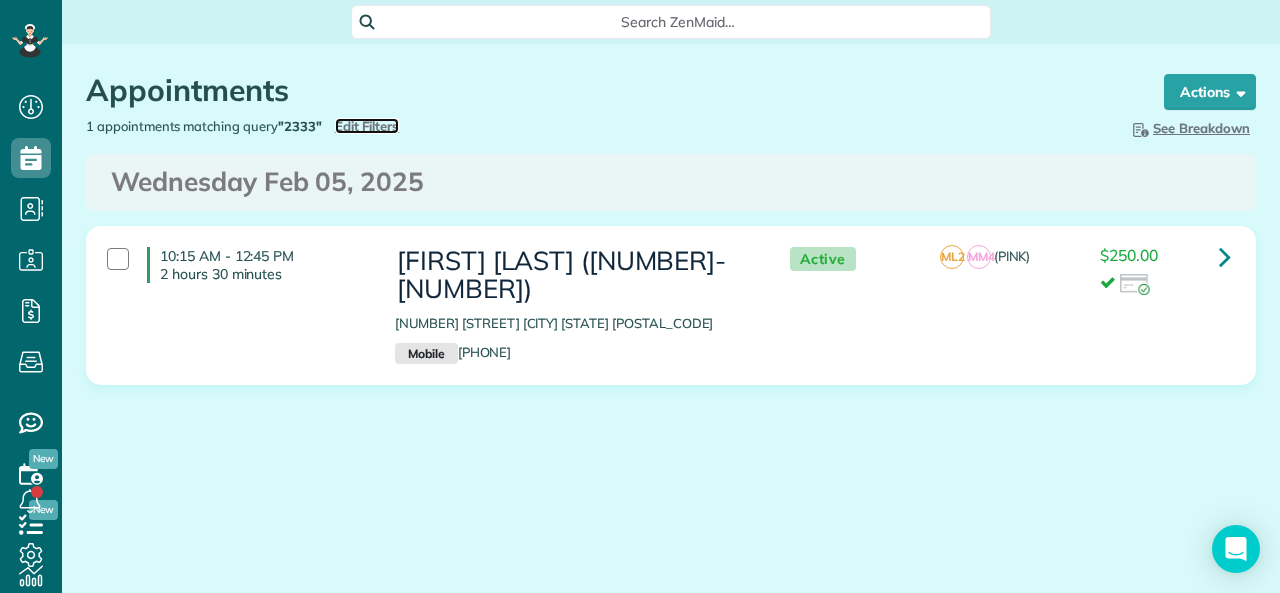 click on "Edit Filters" at bounding box center [367, 126] 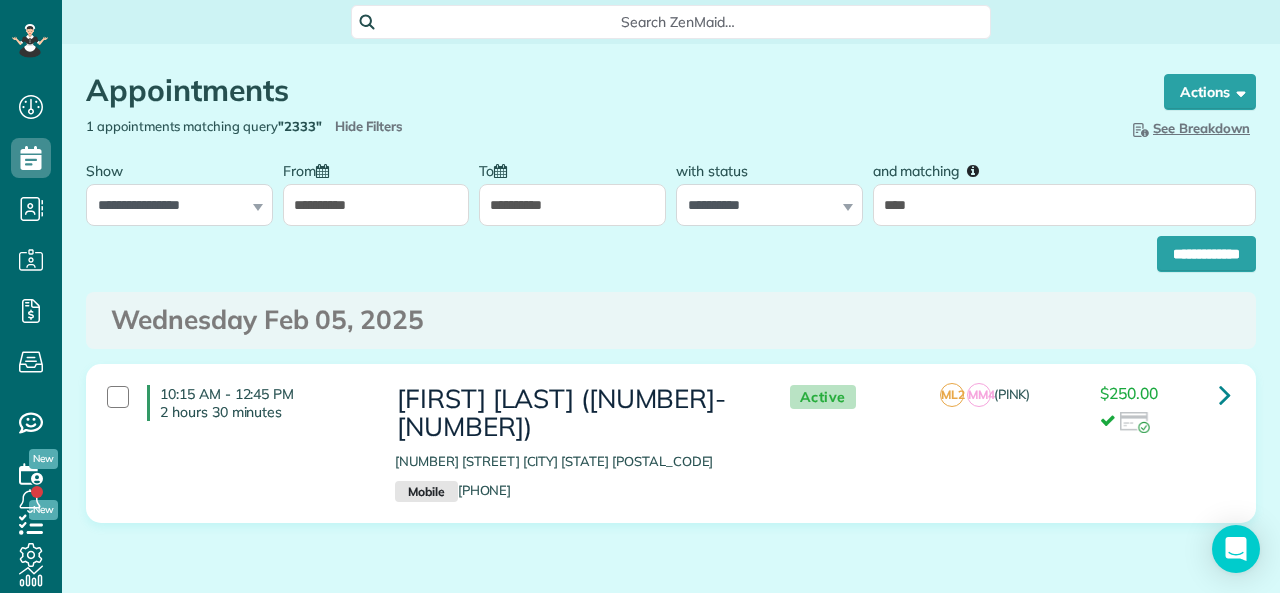 click on "Appointments
the List View [2 min]" at bounding box center (606, 95) 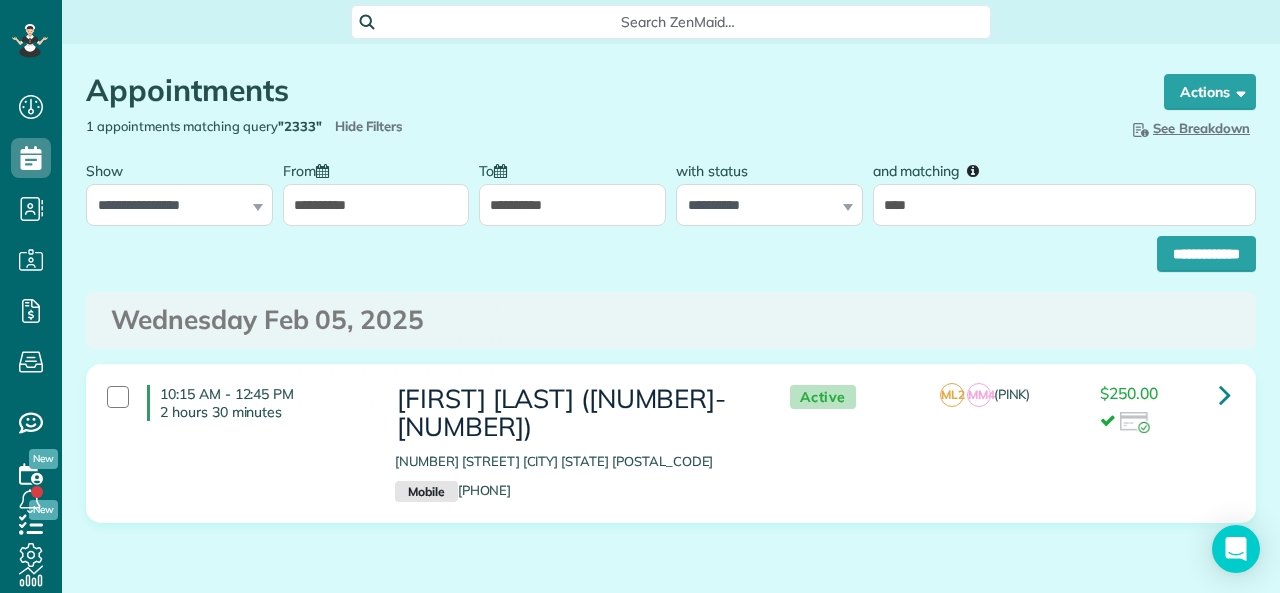 click on "**********" at bounding box center (376, 205) 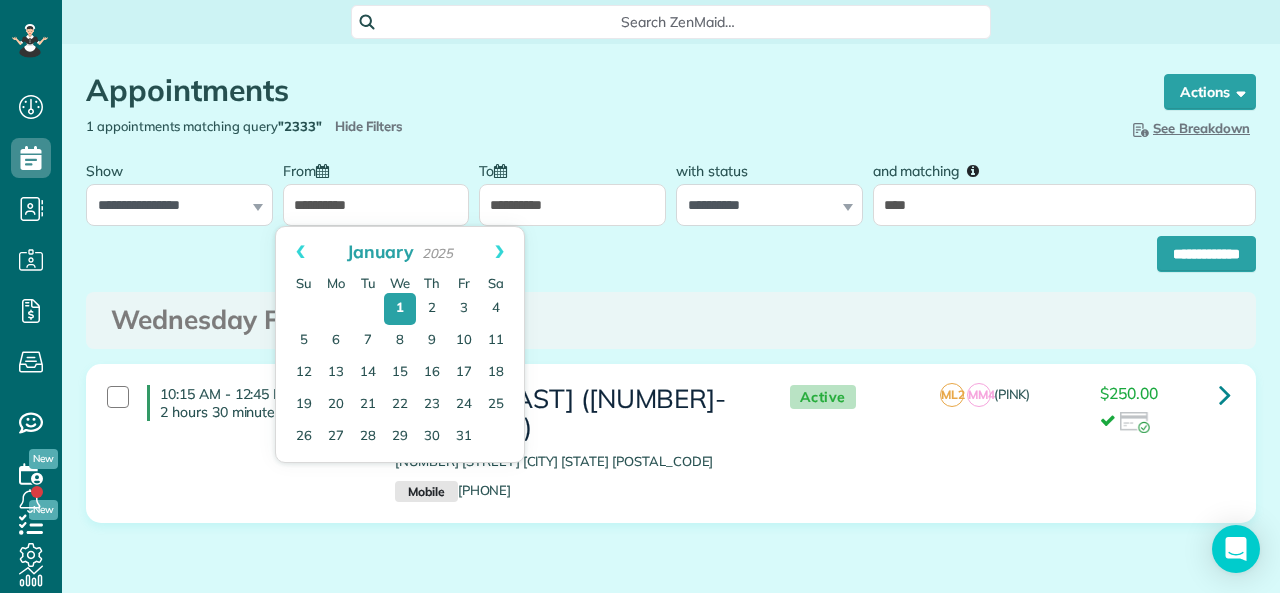 click on "1 appointments
matching query  "2333"
Hide Filters
Edit Filters" at bounding box center (371, 126) 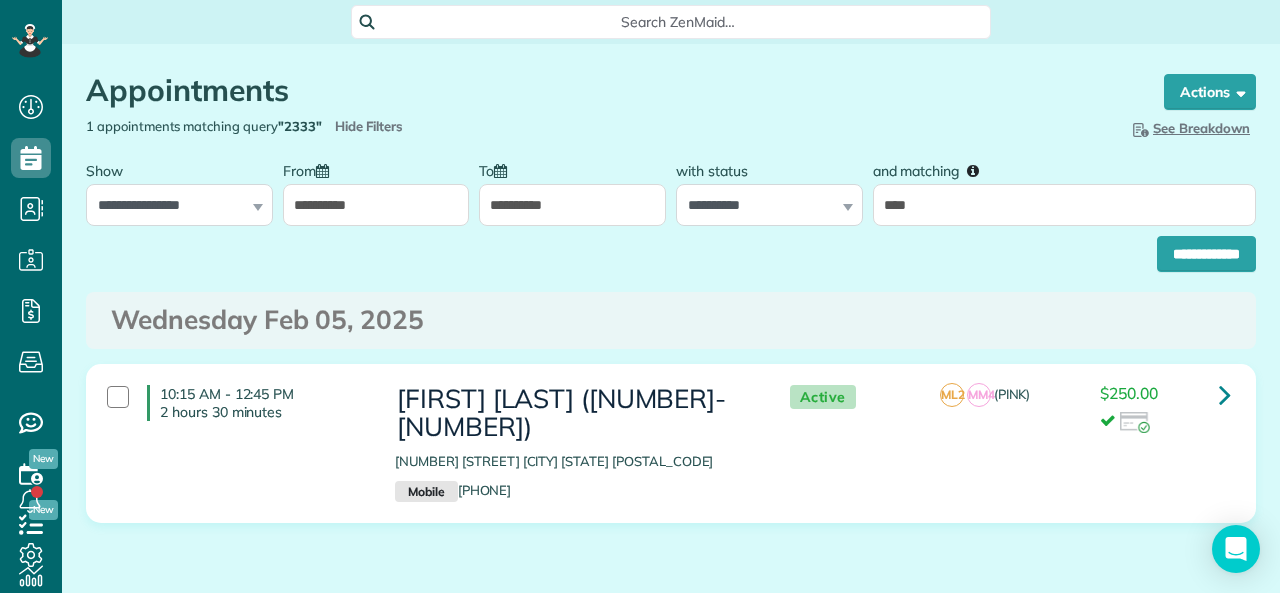 click on "**********" at bounding box center [376, 205] 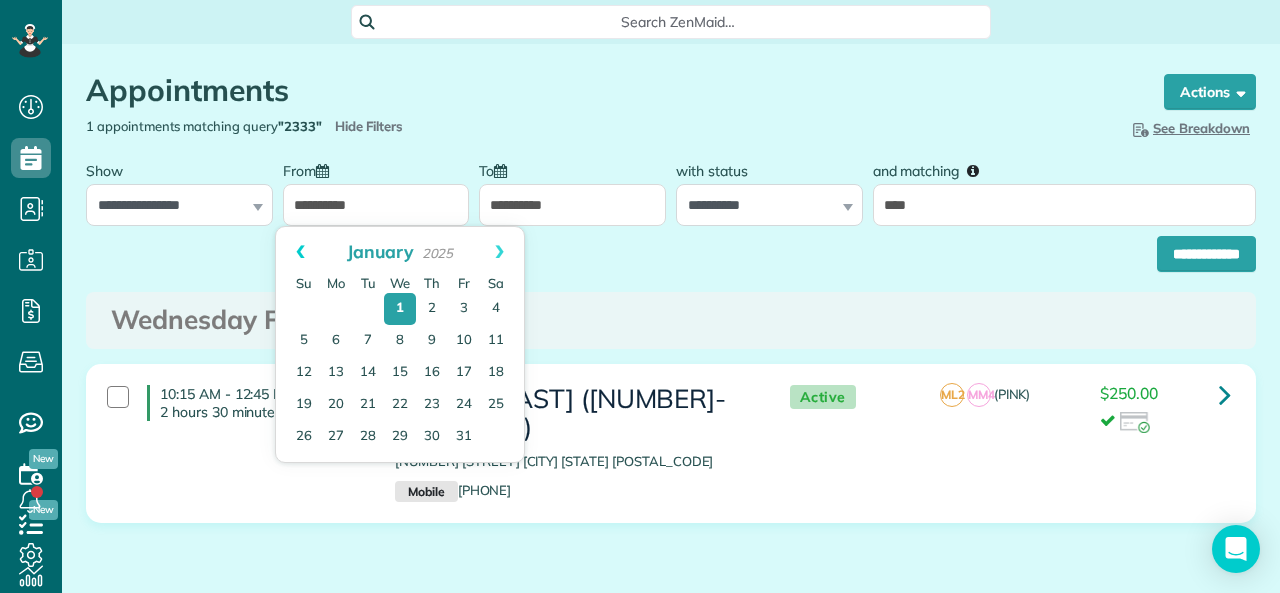 click on "Prev" at bounding box center (300, 252) 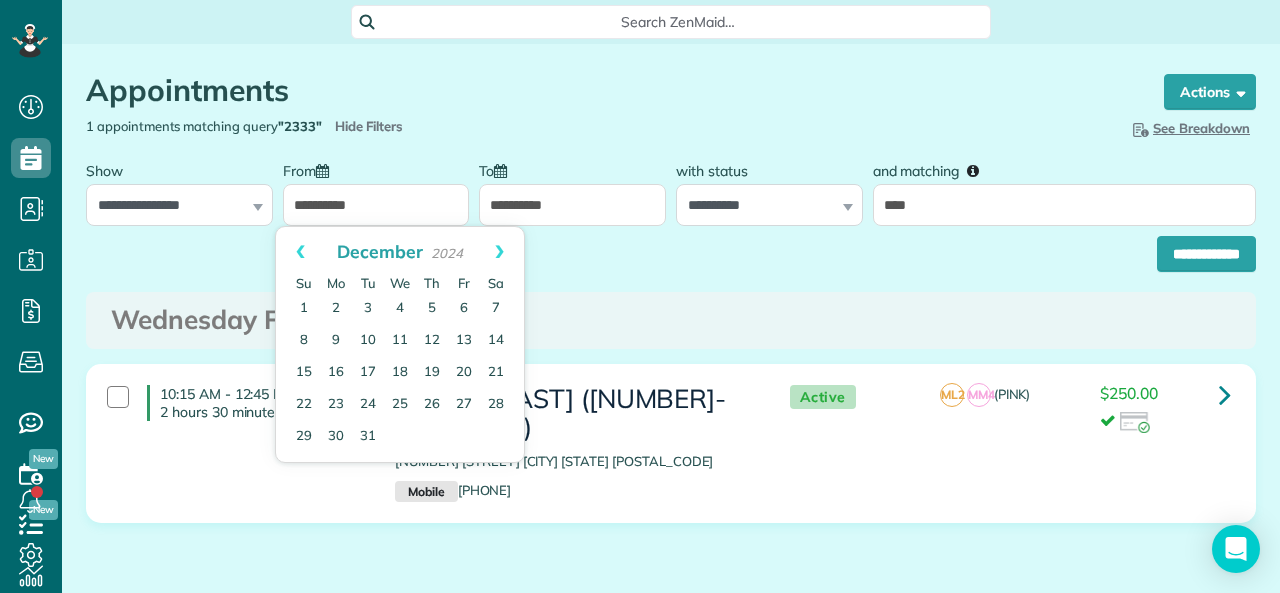 click on "Prev" at bounding box center (300, 252) 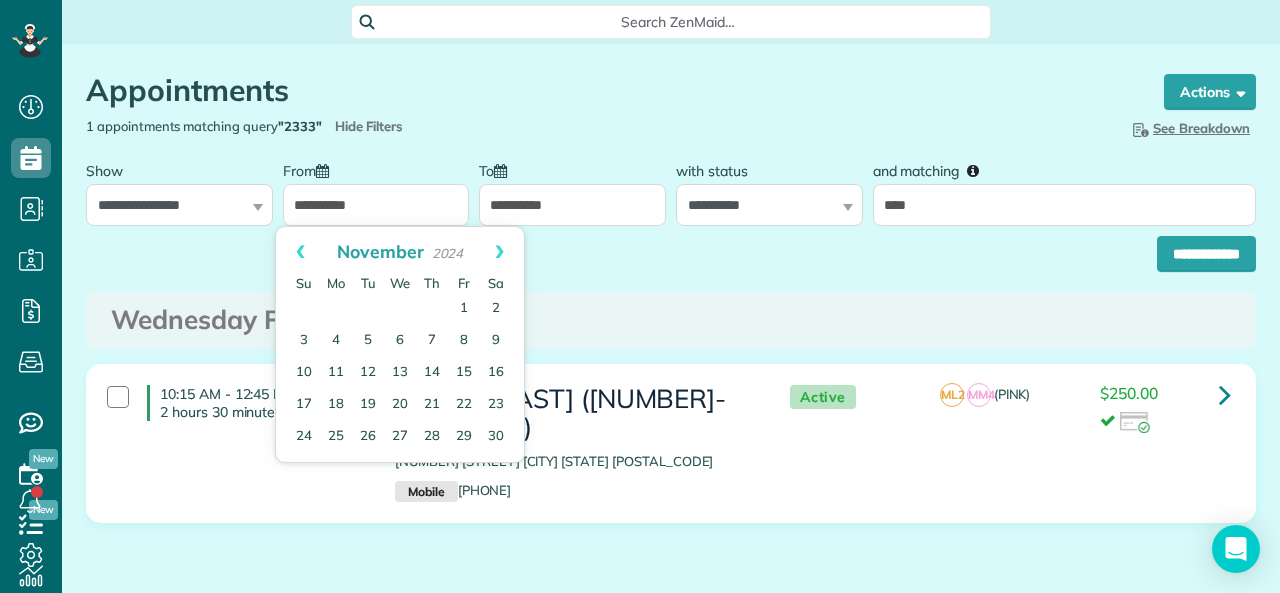 click on "Prev" at bounding box center (300, 252) 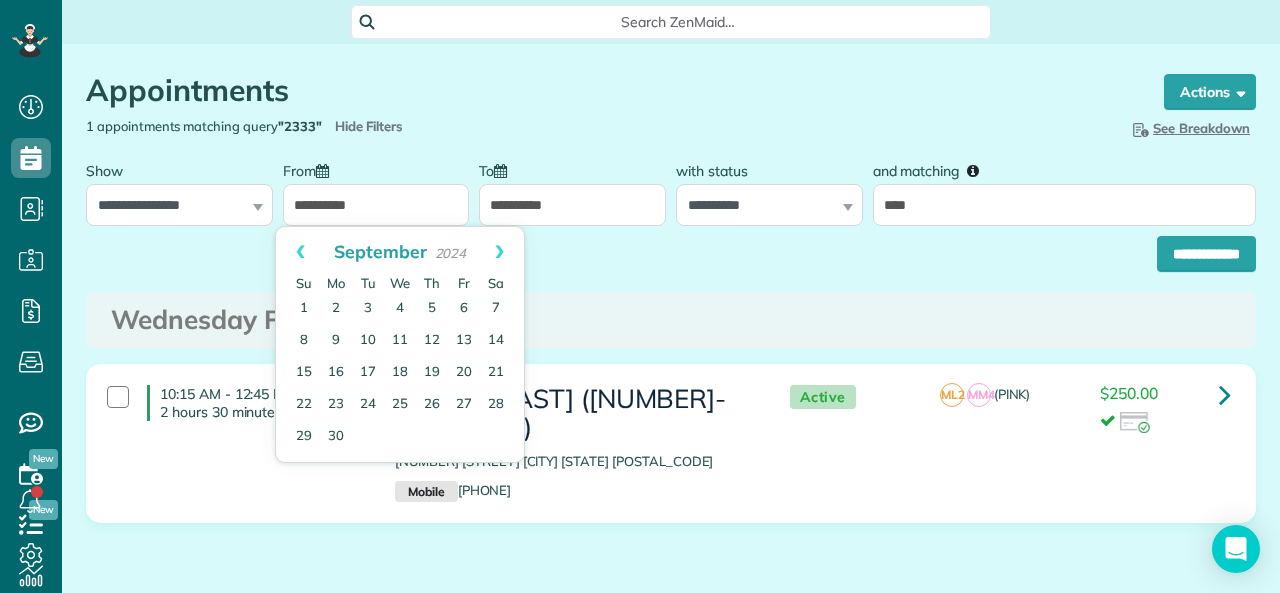 click on "Prev" at bounding box center (300, 252) 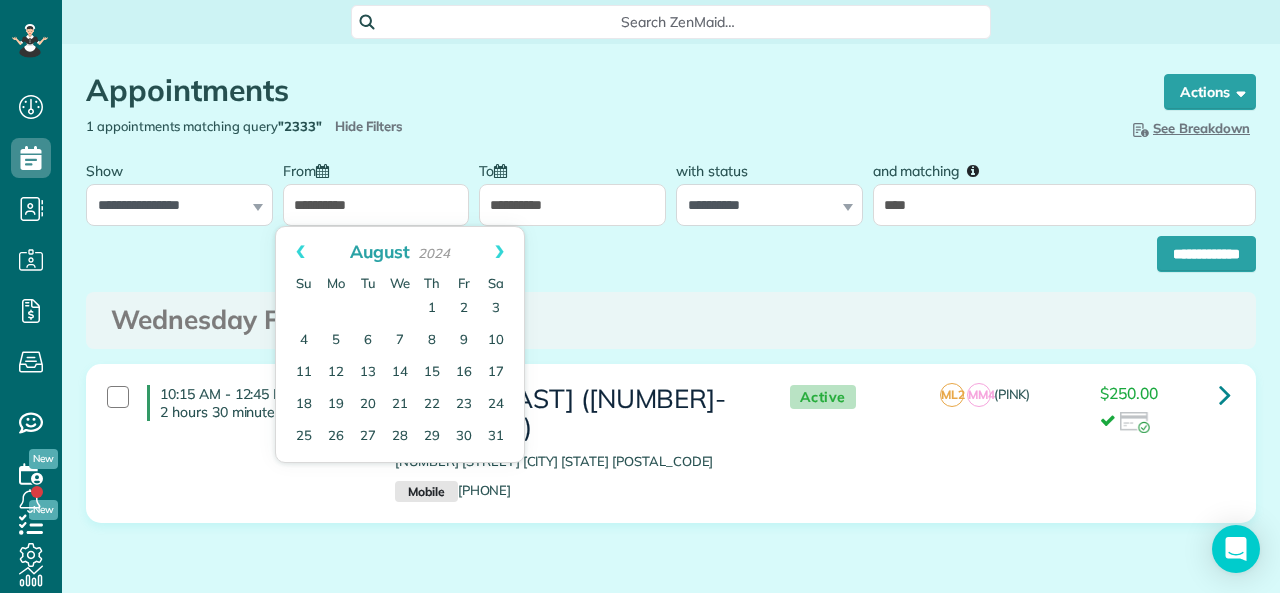 click on "Prev" at bounding box center [300, 252] 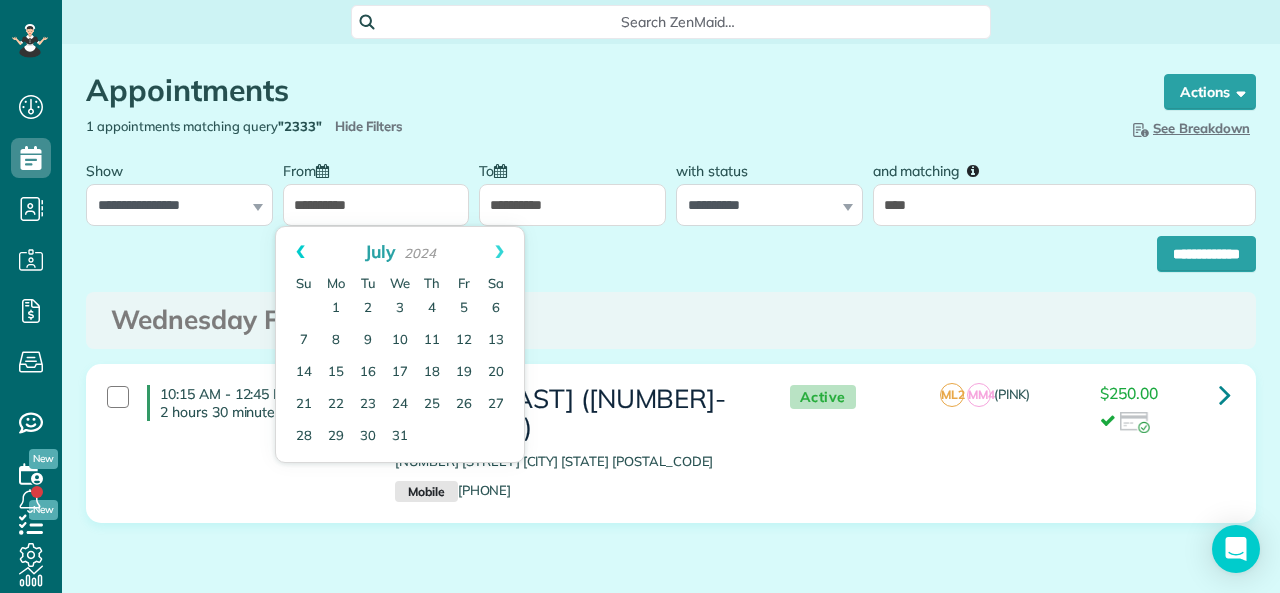 click on "Prev" at bounding box center (300, 252) 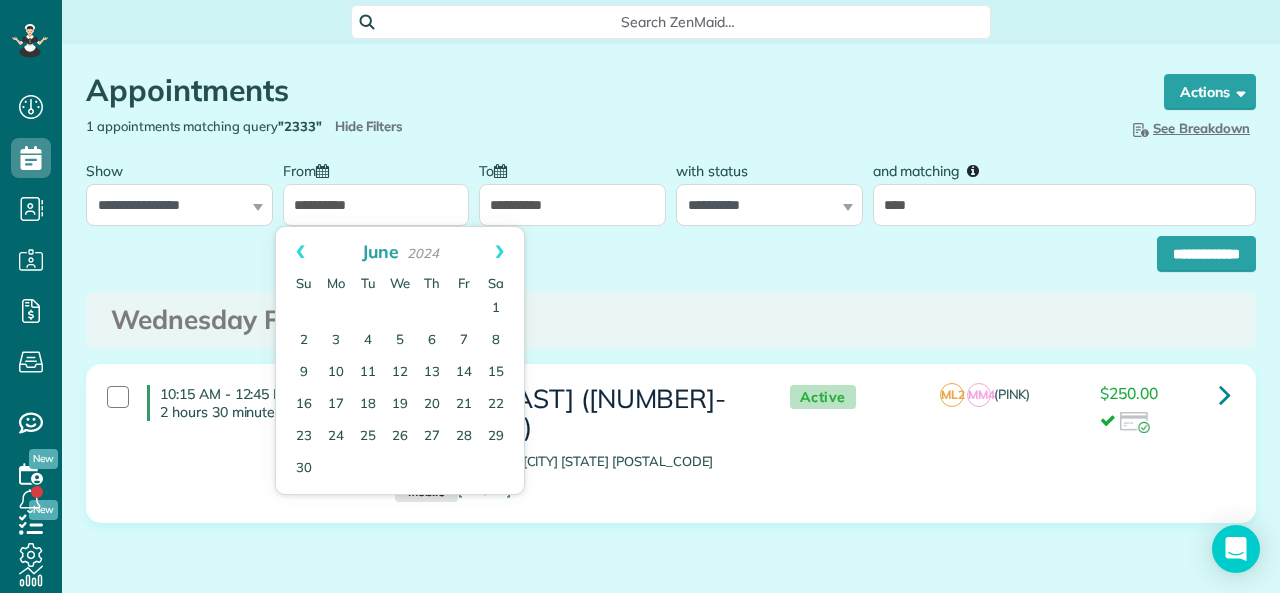 click on "Prev" at bounding box center [300, 252] 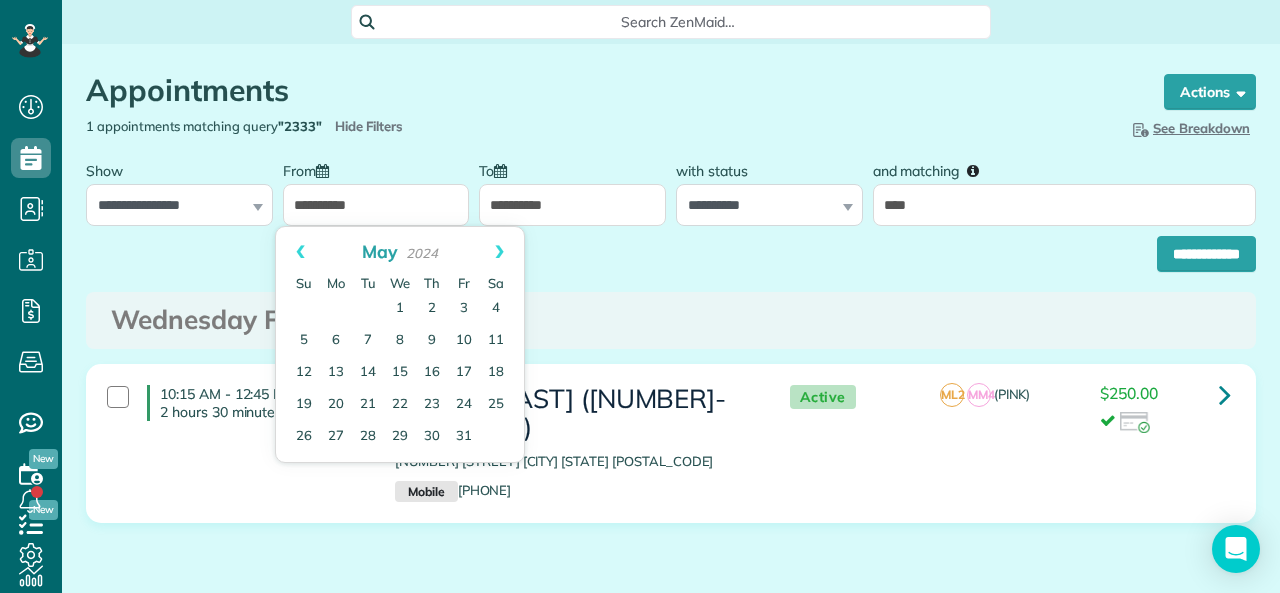 click on "Prev" at bounding box center (300, 252) 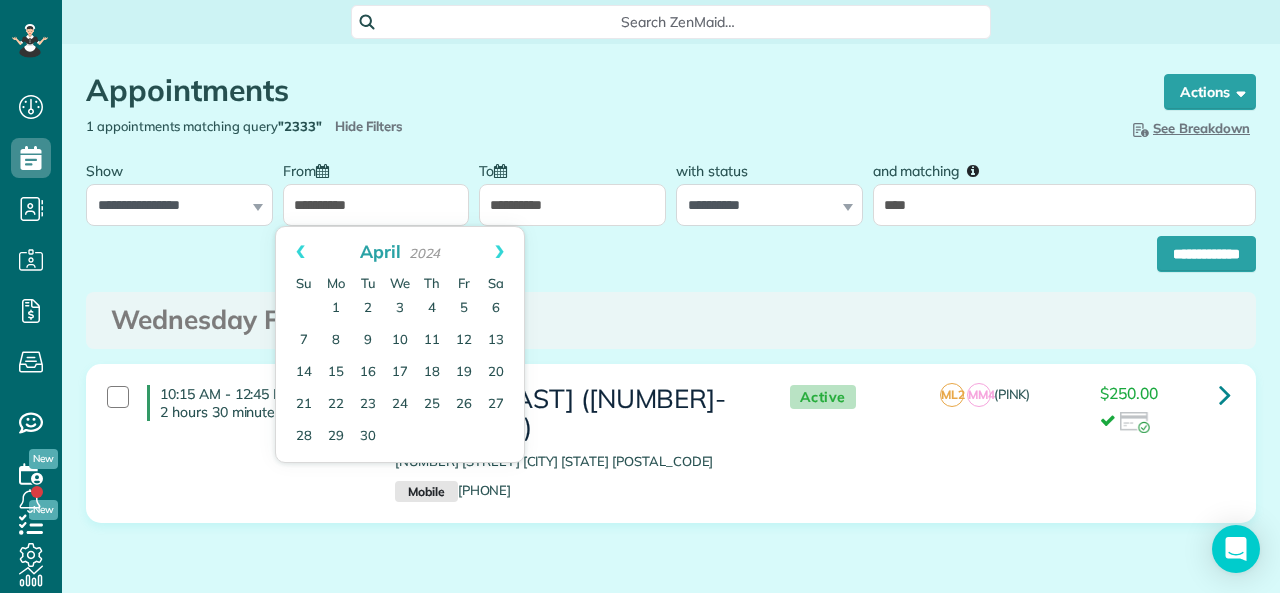 click on "Prev" at bounding box center [300, 252] 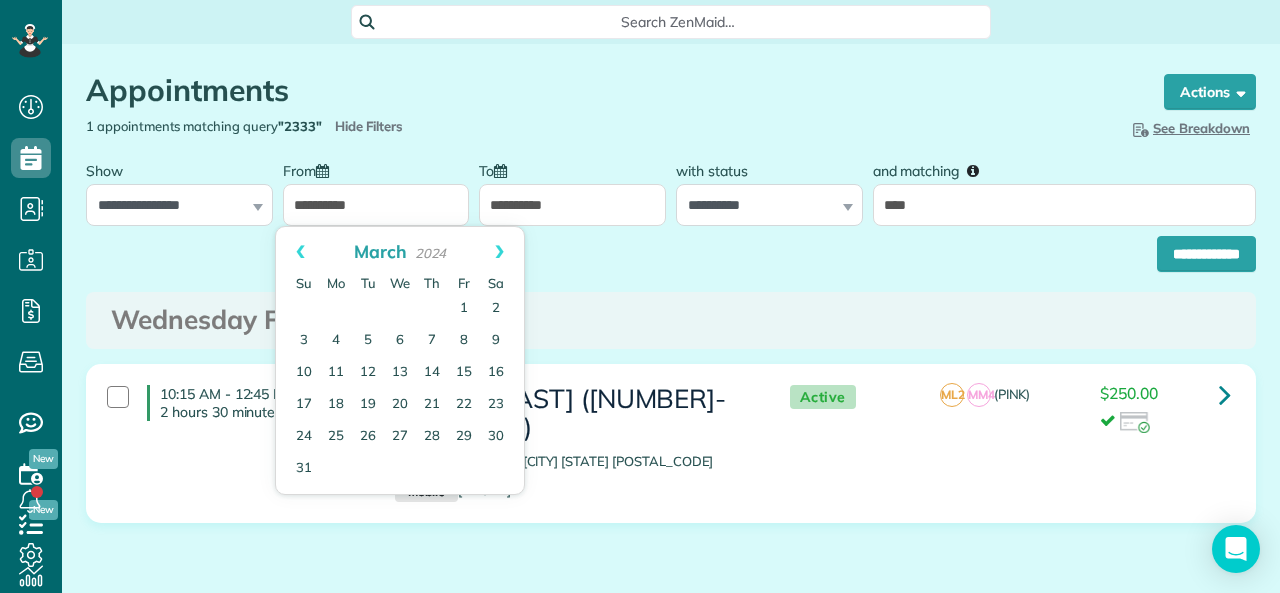 click on "Prev" at bounding box center (300, 252) 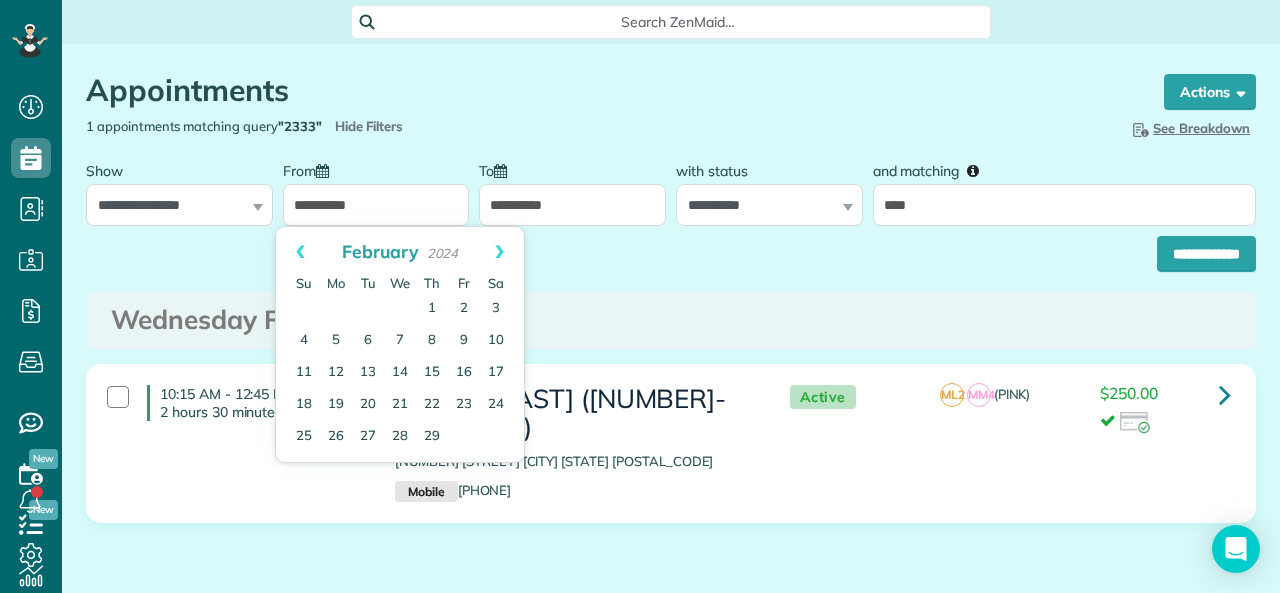 click on "Prev" at bounding box center [300, 252] 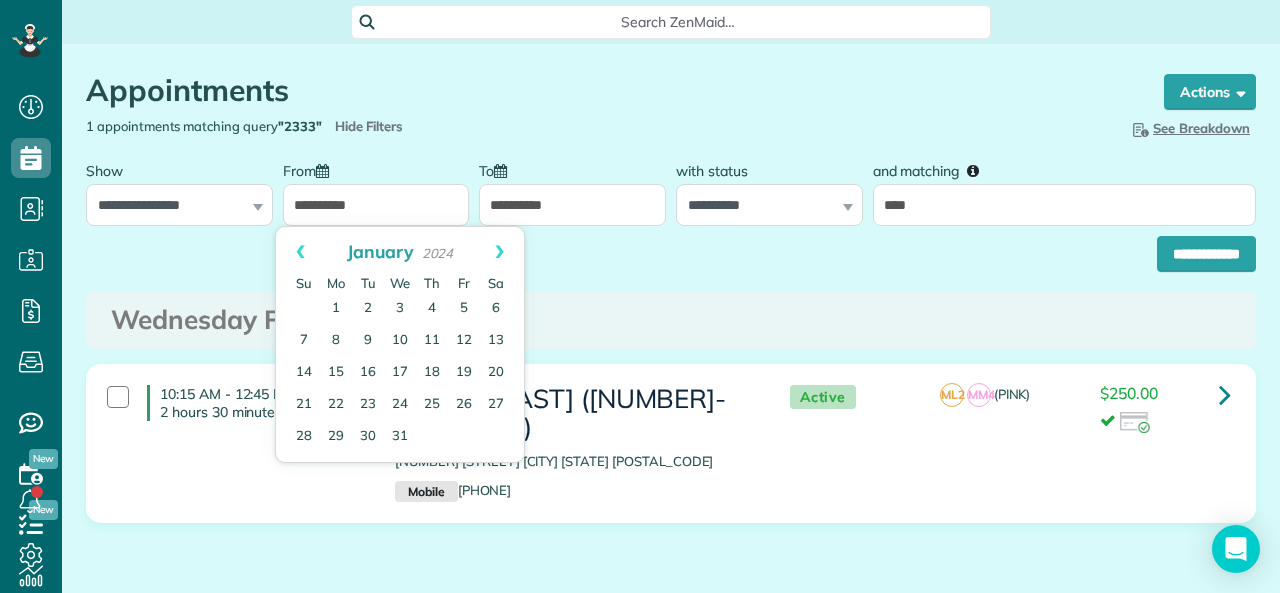 click on "Prev" at bounding box center [300, 252] 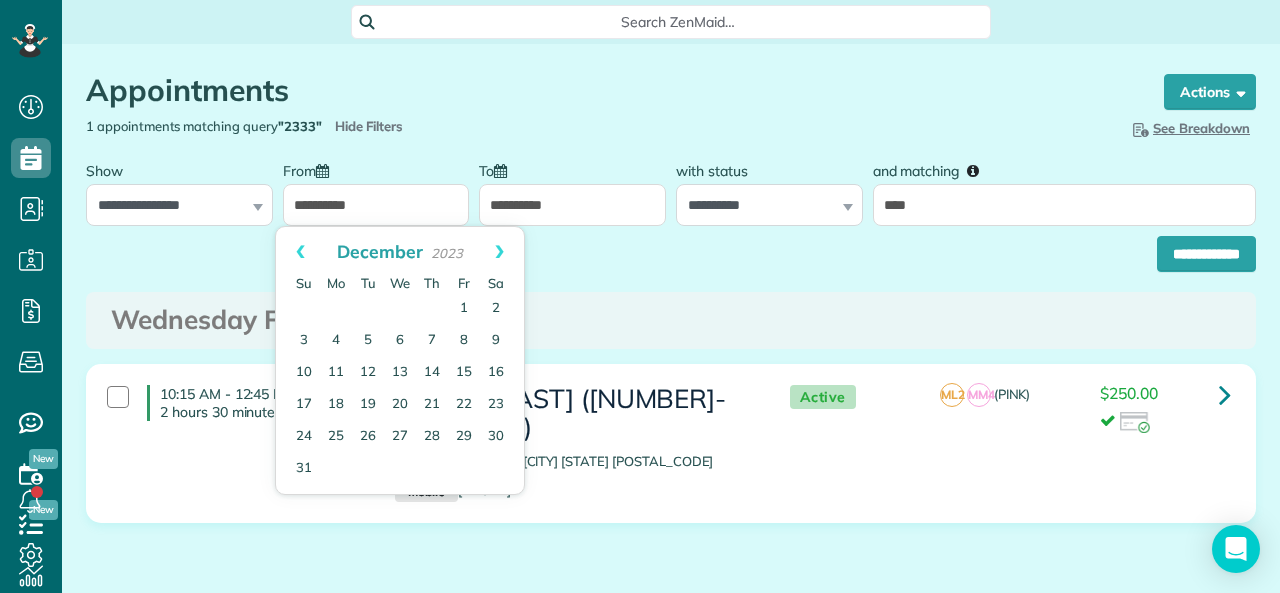 click on "Prev" at bounding box center [300, 252] 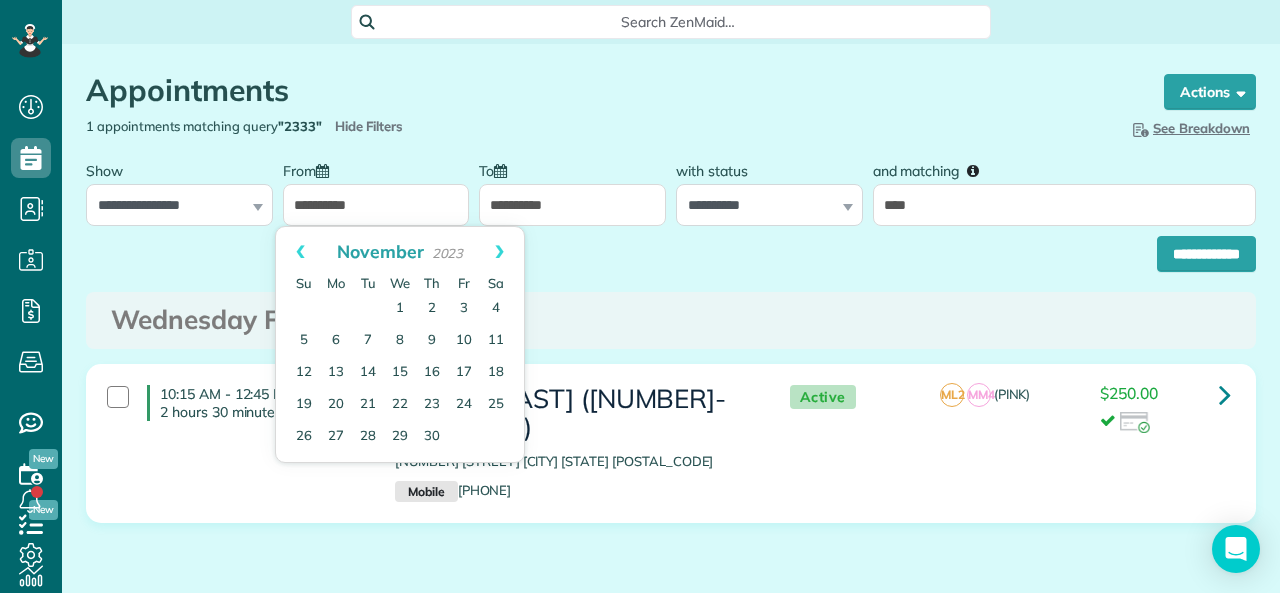 click on "Prev" at bounding box center [300, 252] 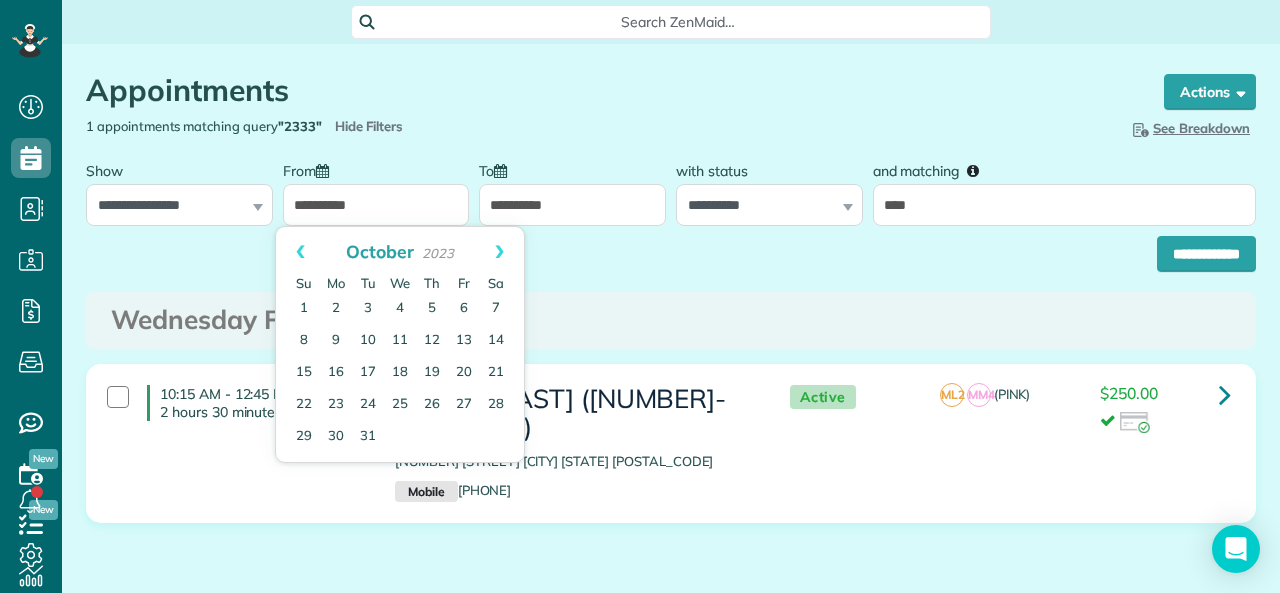 click on "Prev" at bounding box center [300, 252] 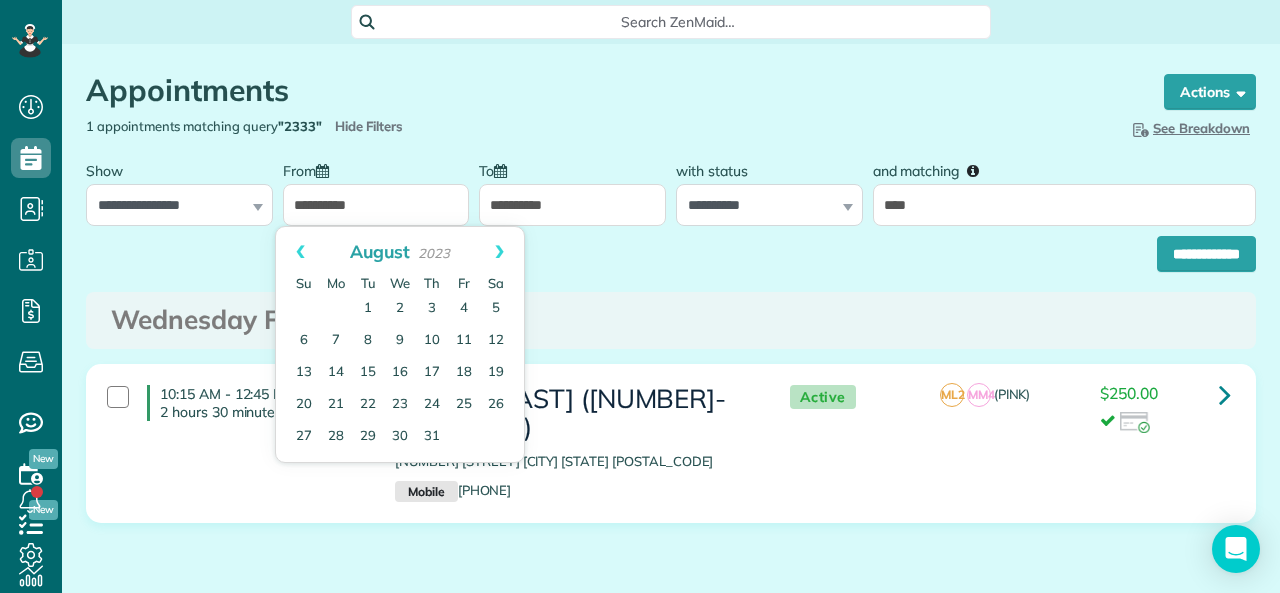 click on "Prev" at bounding box center [300, 252] 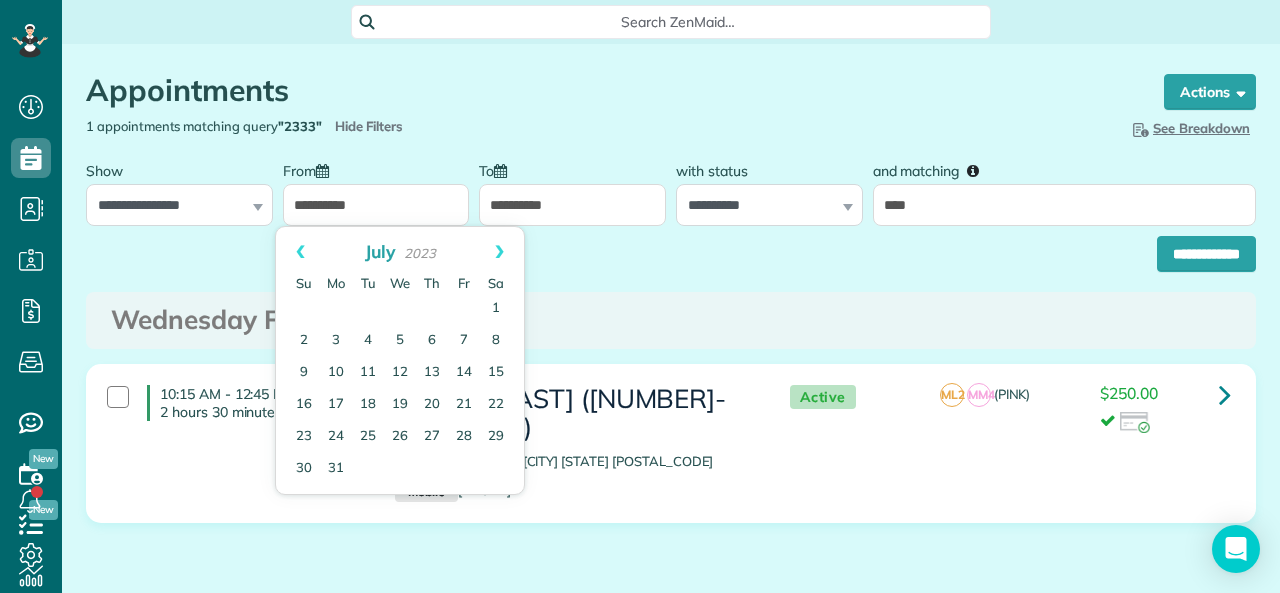 click on "Prev" at bounding box center [300, 252] 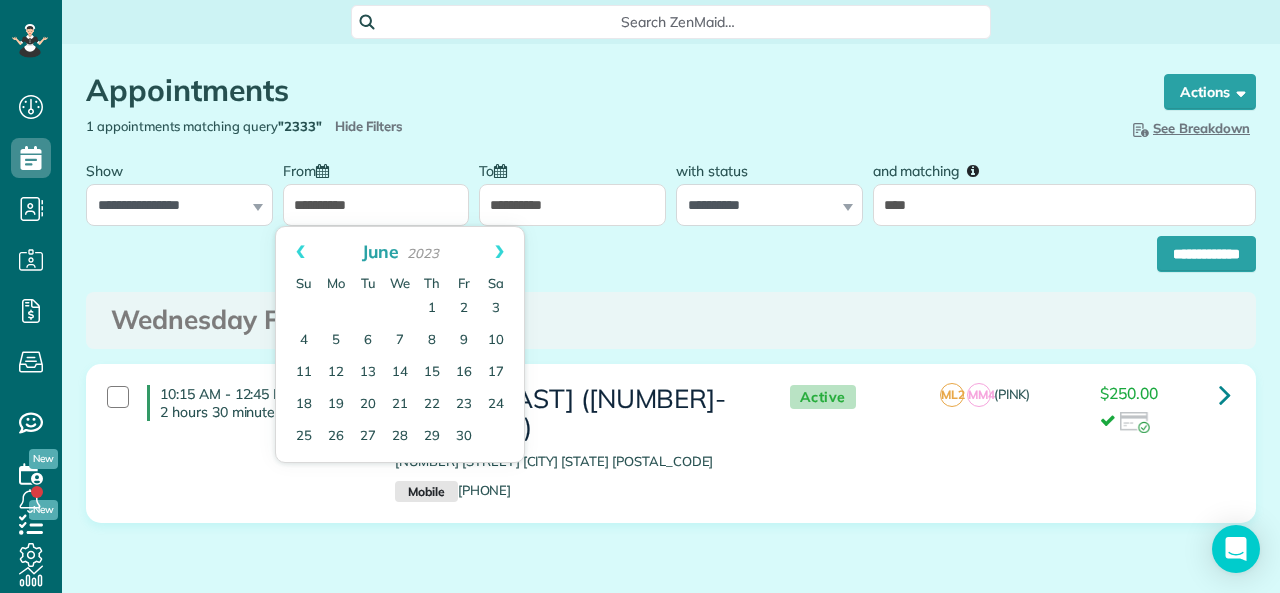 click on "Prev" at bounding box center [300, 252] 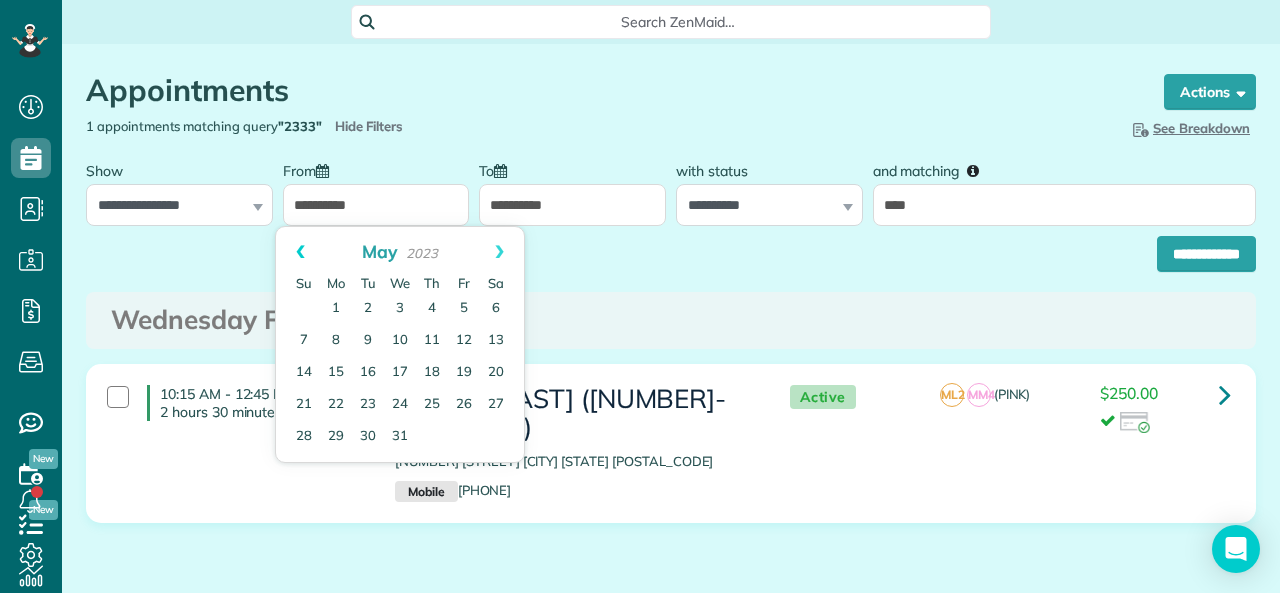 click on "Prev" at bounding box center [300, 252] 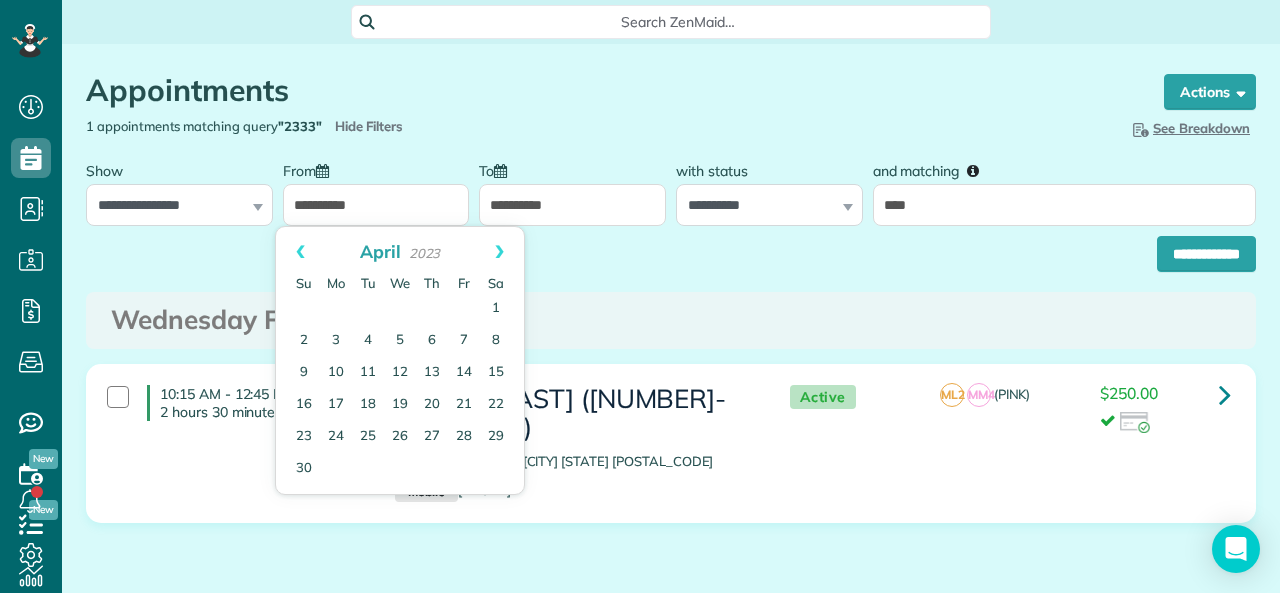 click on "Prev" at bounding box center [300, 252] 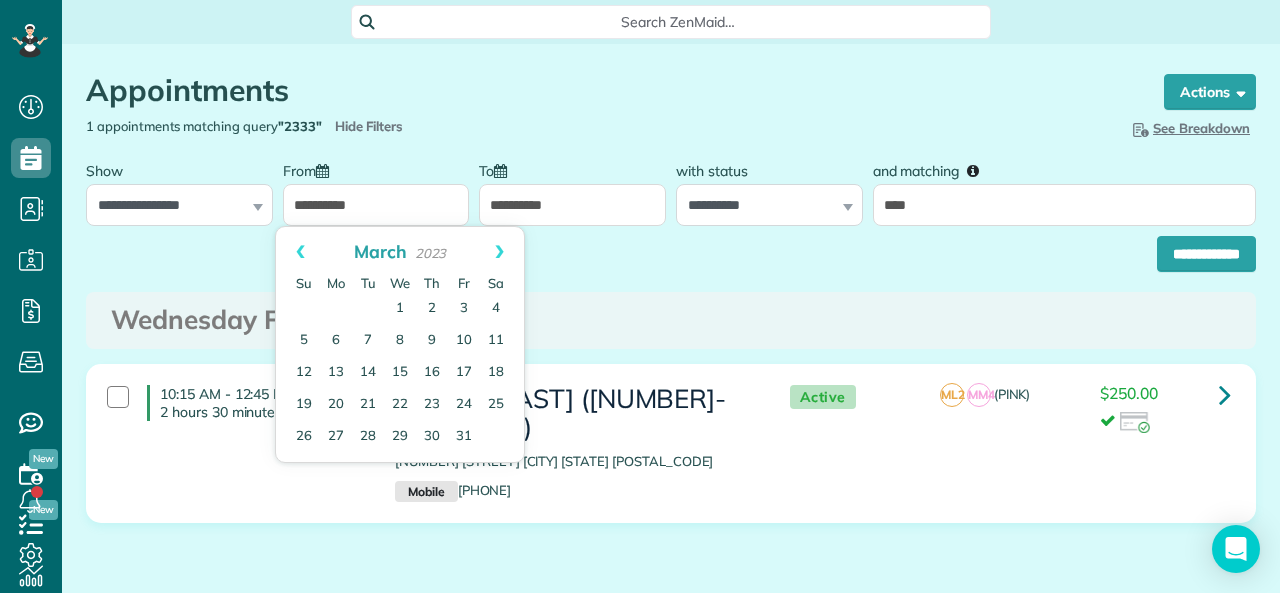 click on "Prev" at bounding box center [300, 252] 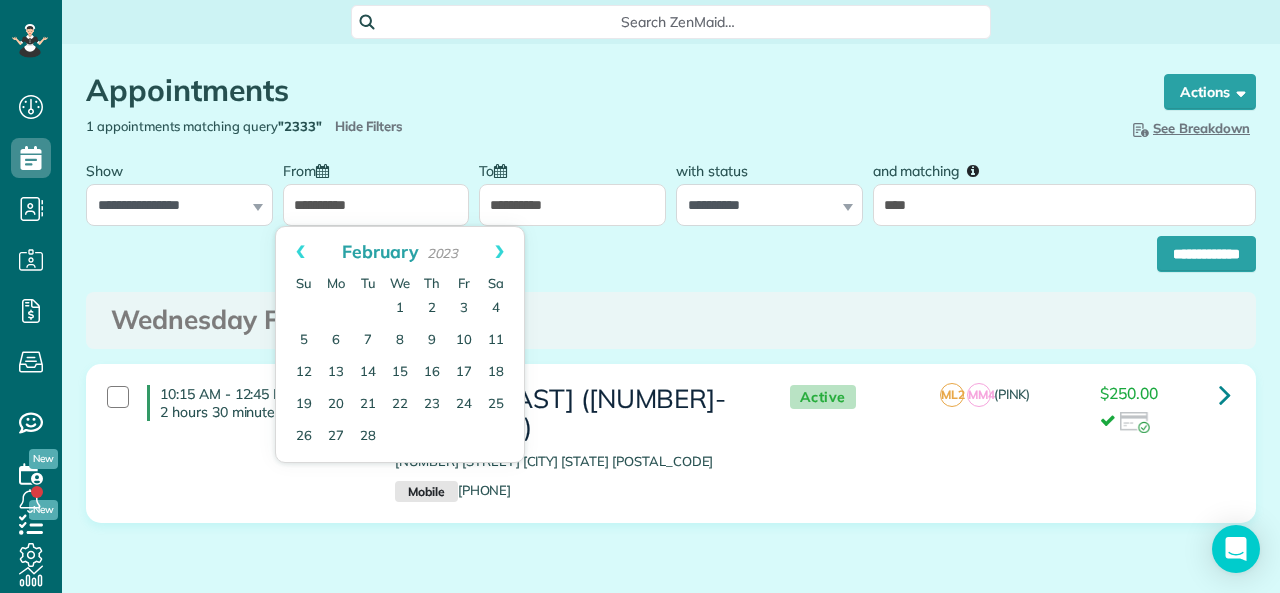 click on "Prev" at bounding box center (300, 252) 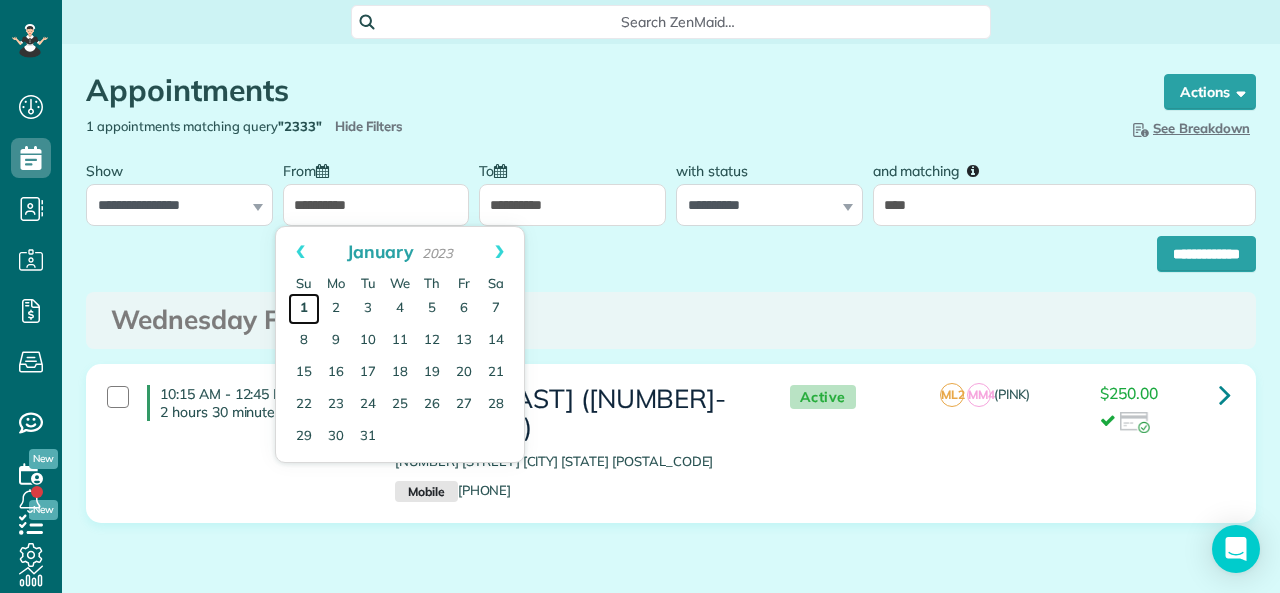 click on "1" at bounding box center [304, 309] 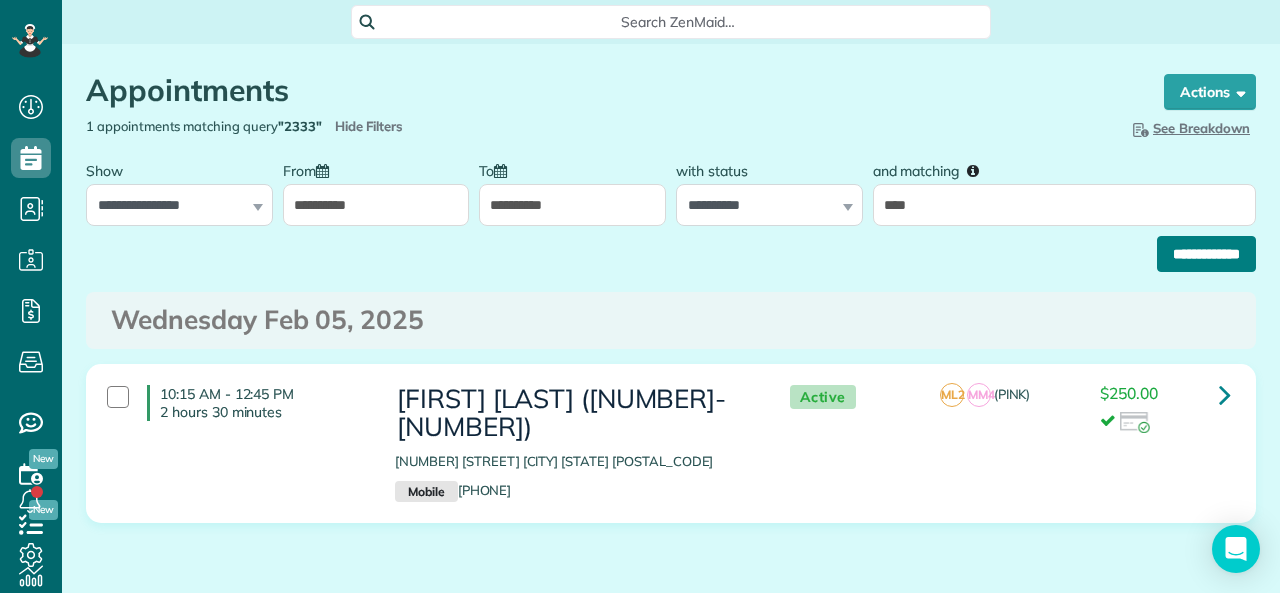 click on "**********" at bounding box center [1206, 254] 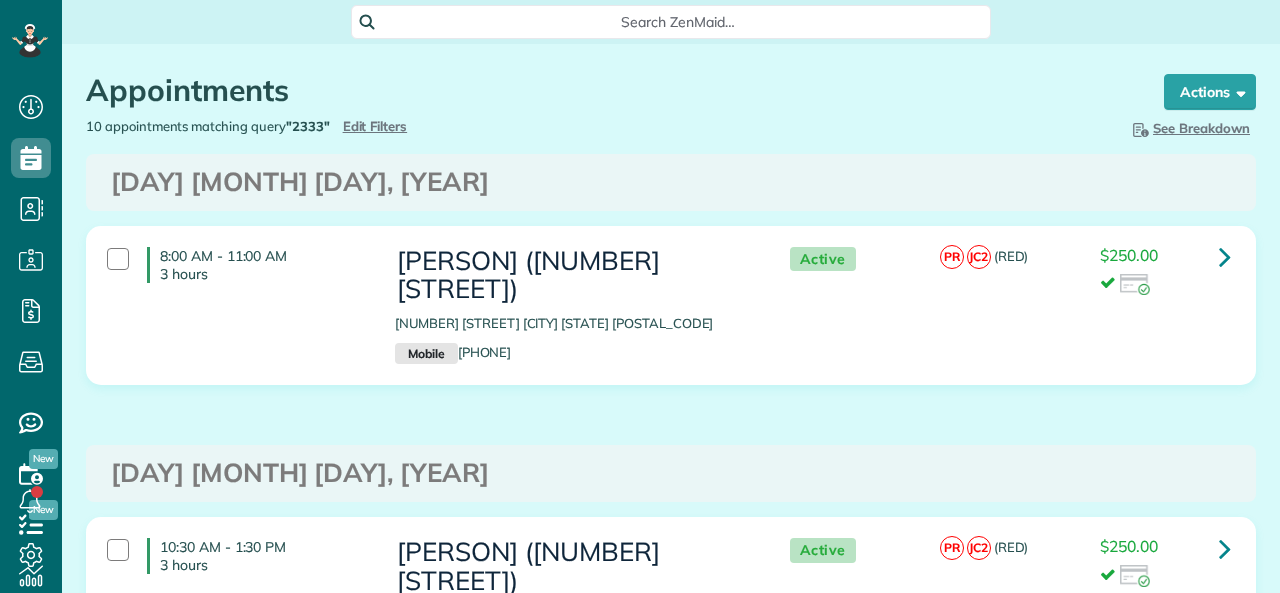 scroll, scrollTop: 0, scrollLeft: 0, axis: both 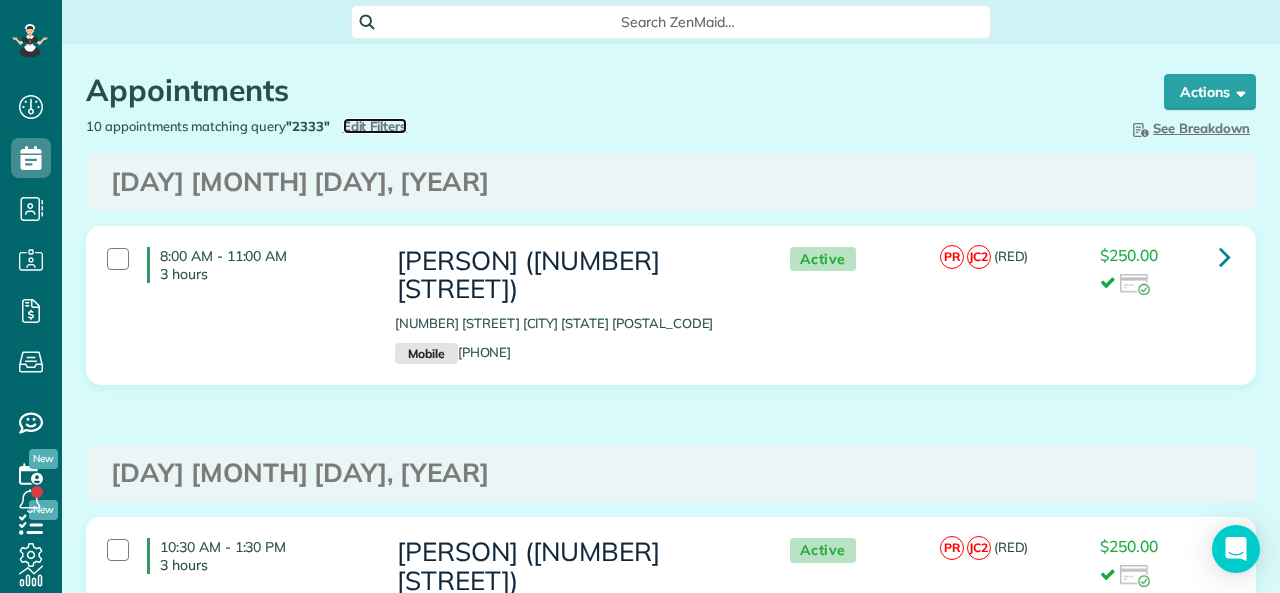 click on "Edit Filters" at bounding box center [375, 126] 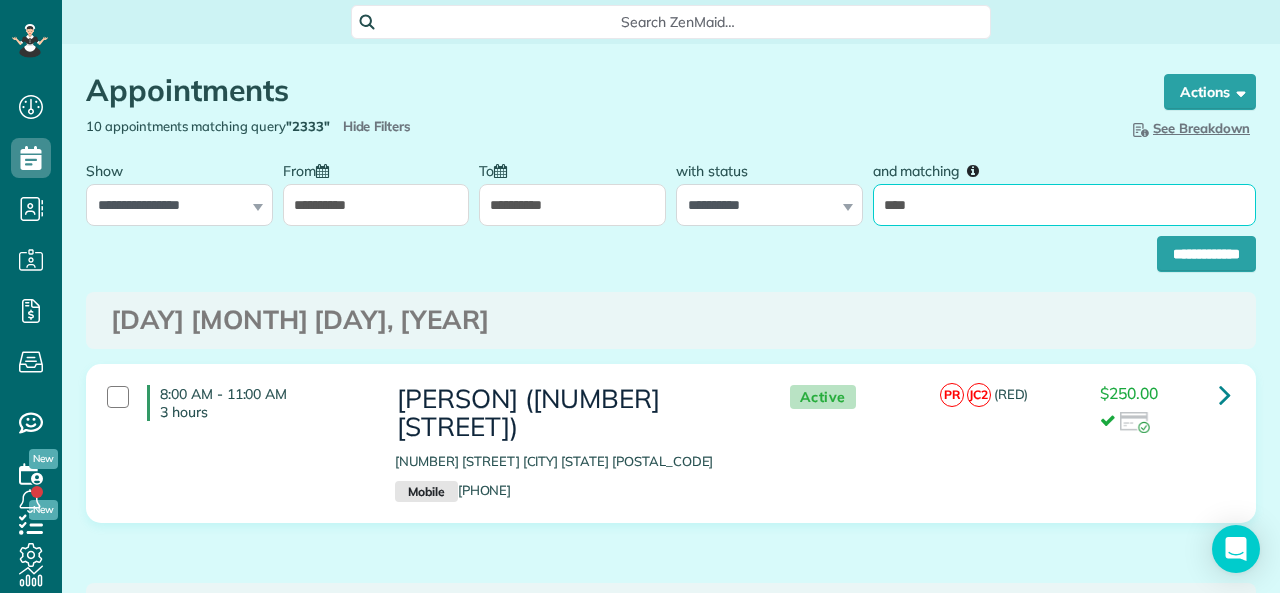 click on "****" at bounding box center (1064, 205) 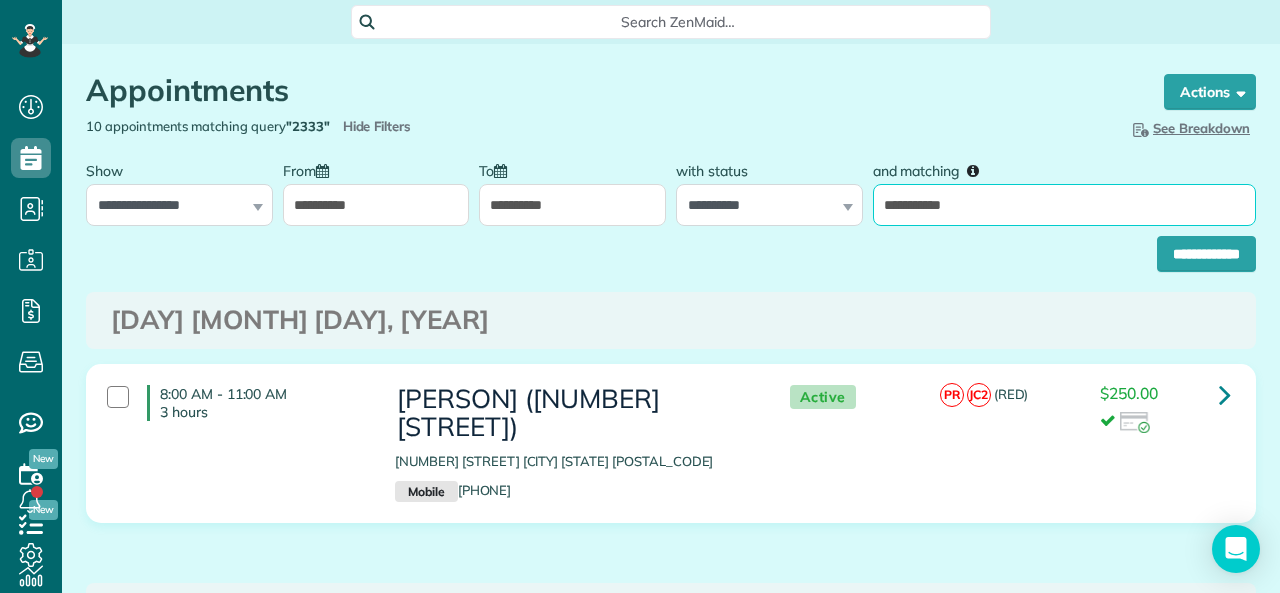 type on "**********" 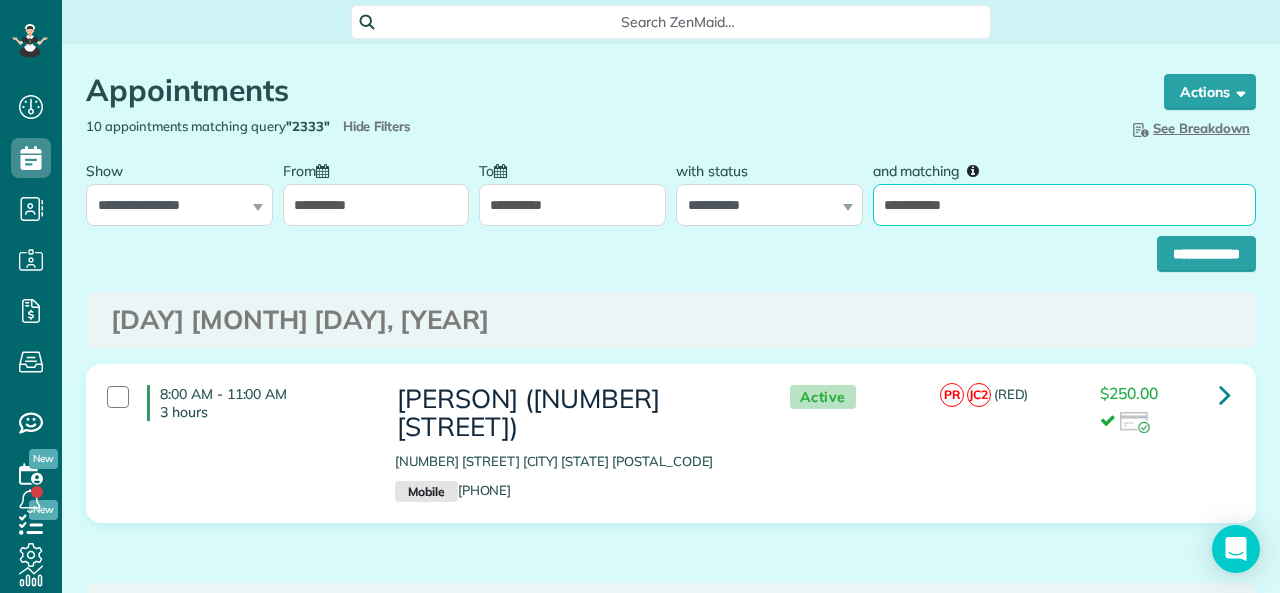 click on "**********" at bounding box center (1206, 254) 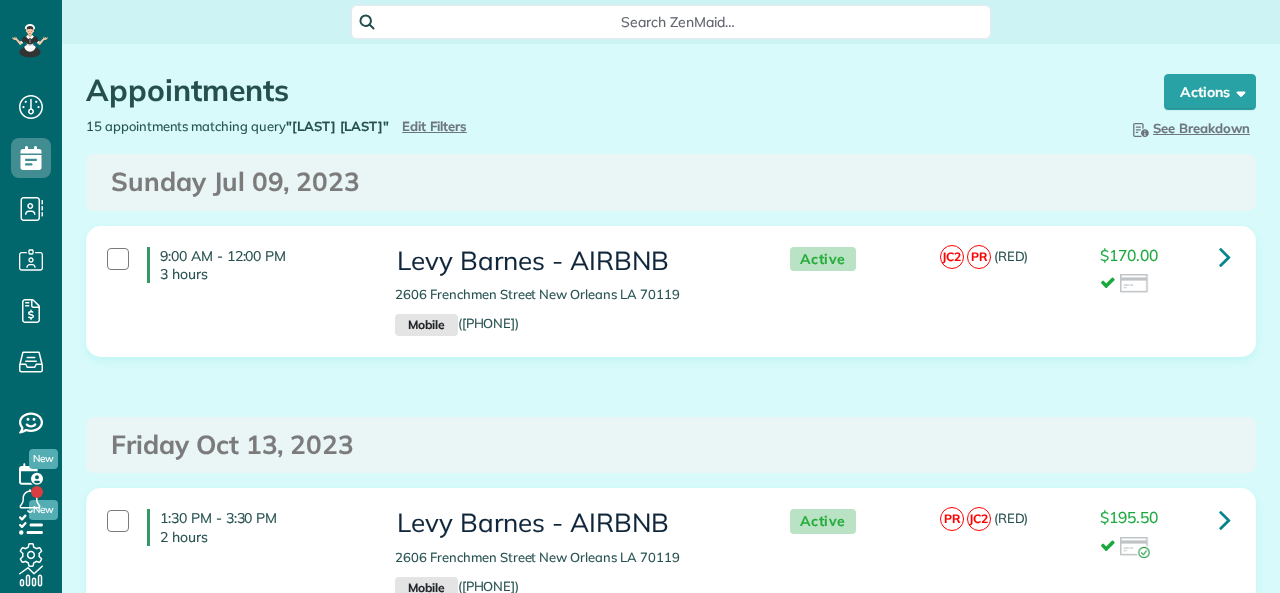 scroll, scrollTop: 0, scrollLeft: 0, axis: both 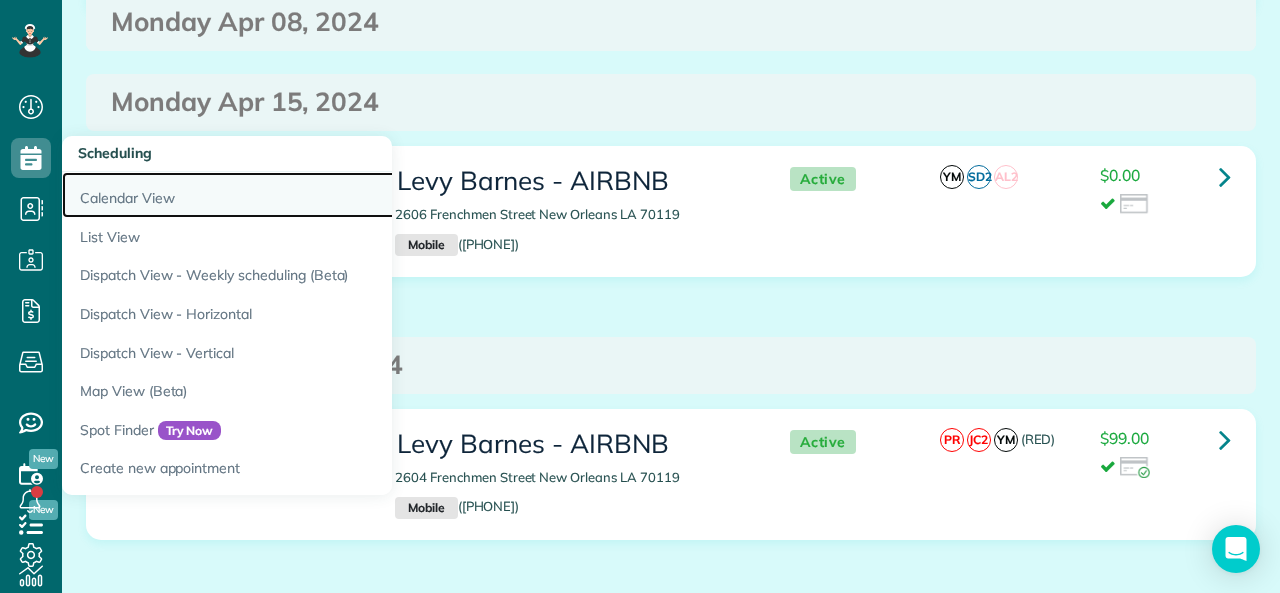 click on "Calendar View" at bounding box center (312, 195) 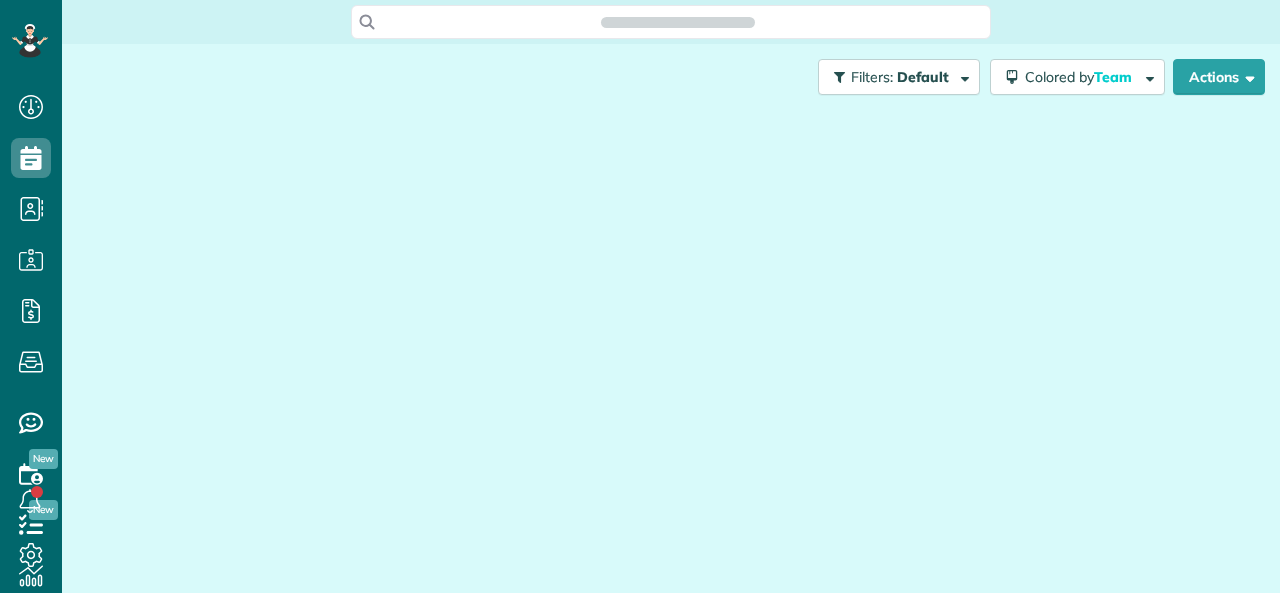 scroll, scrollTop: 0, scrollLeft: 0, axis: both 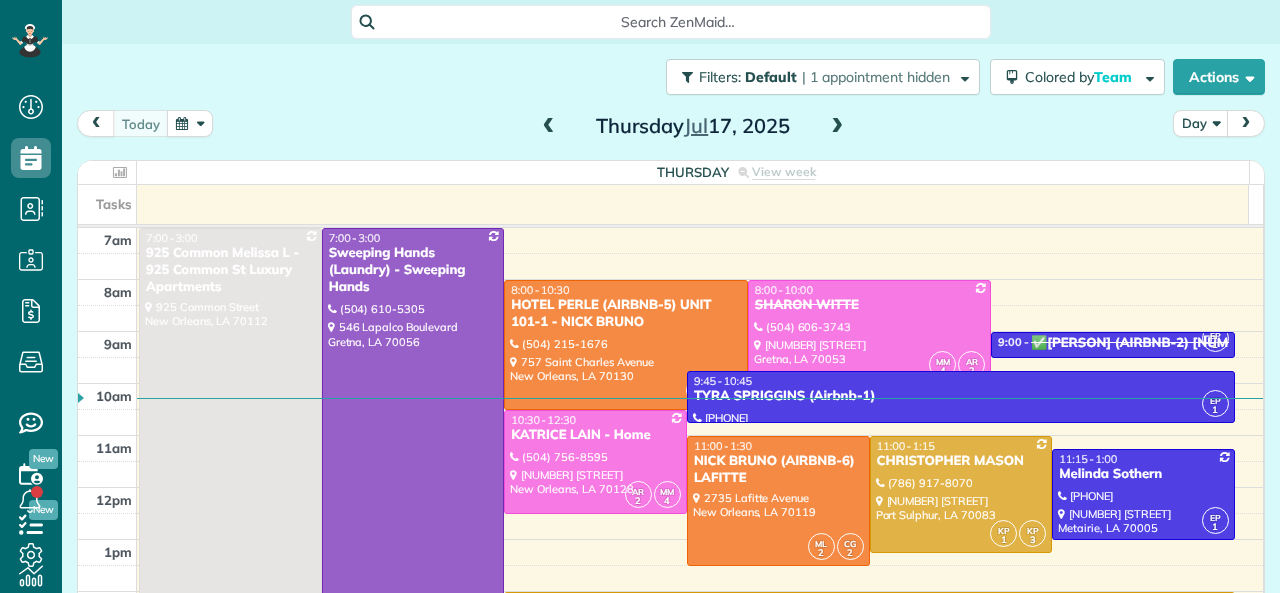 click at bounding box center (837, 127) 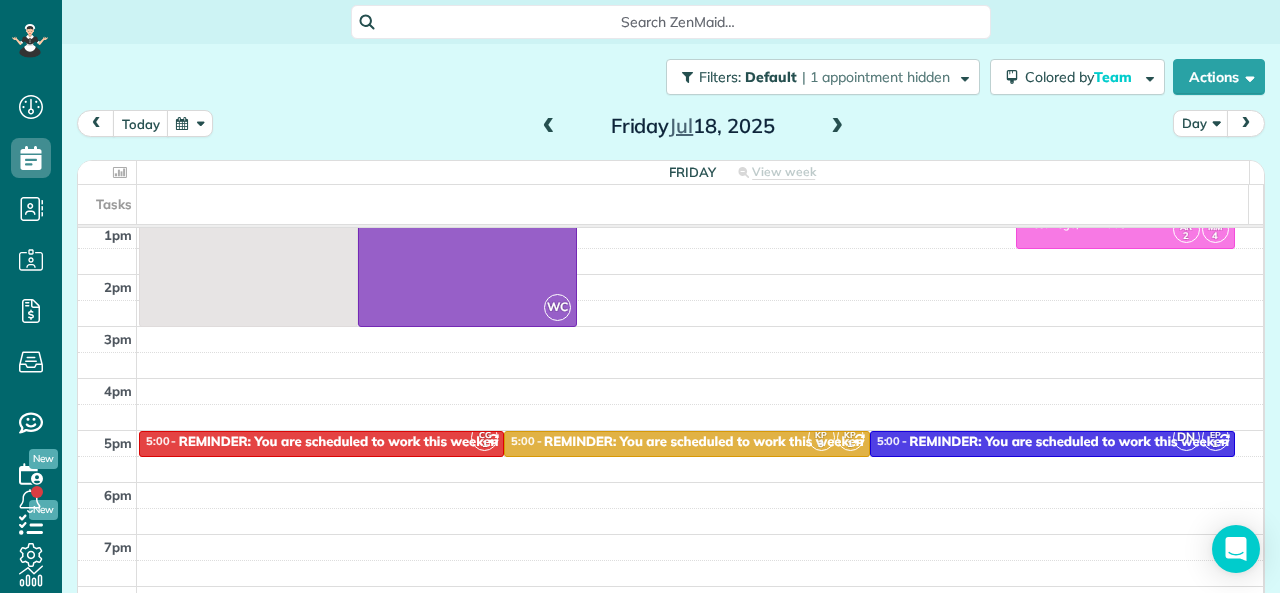 scroll, scrollTop: 0, scrollLeft: 0, axis: both 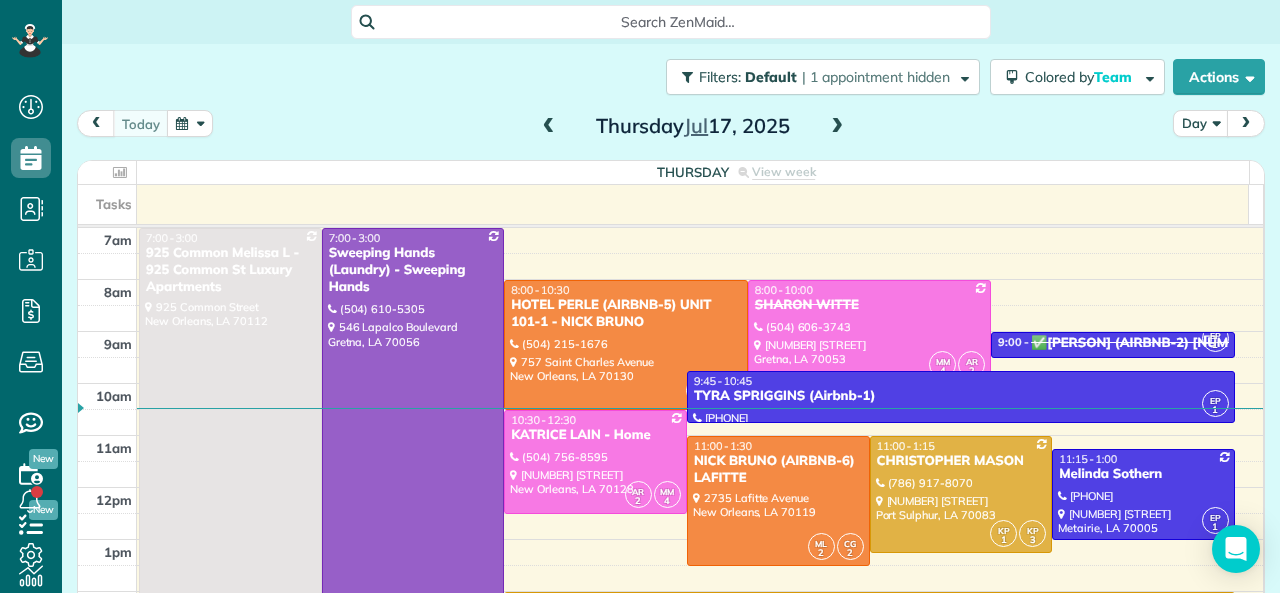 click on "Search ZenMaid…" at bounding box center (678, 22) 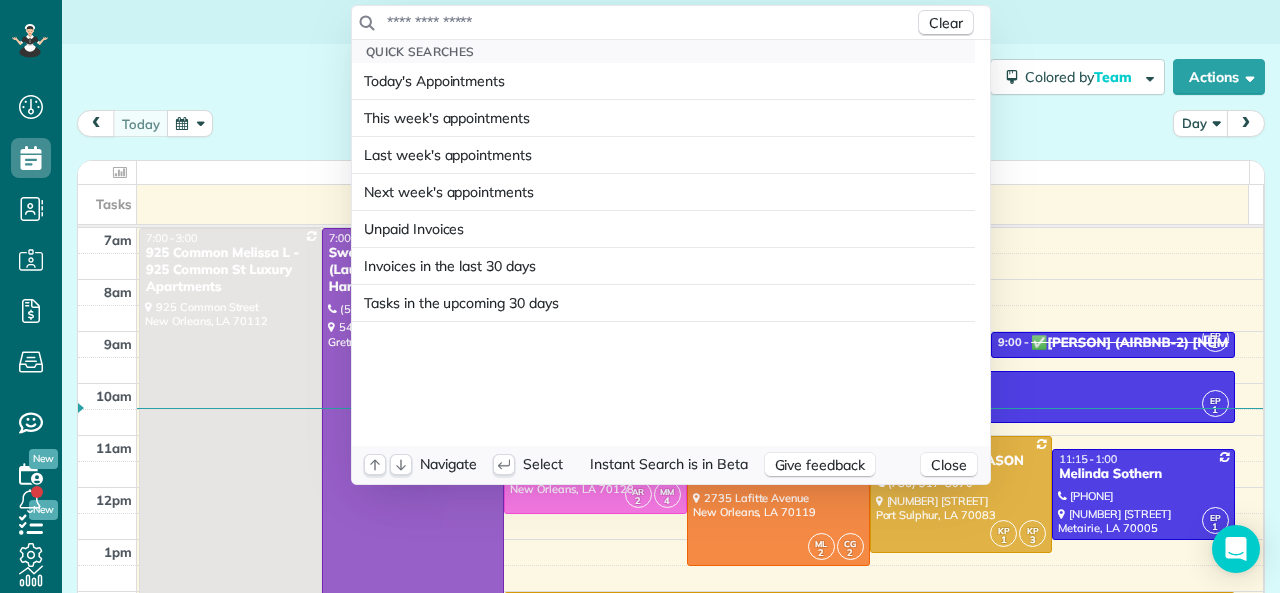 click at bounding box center [650, 22] 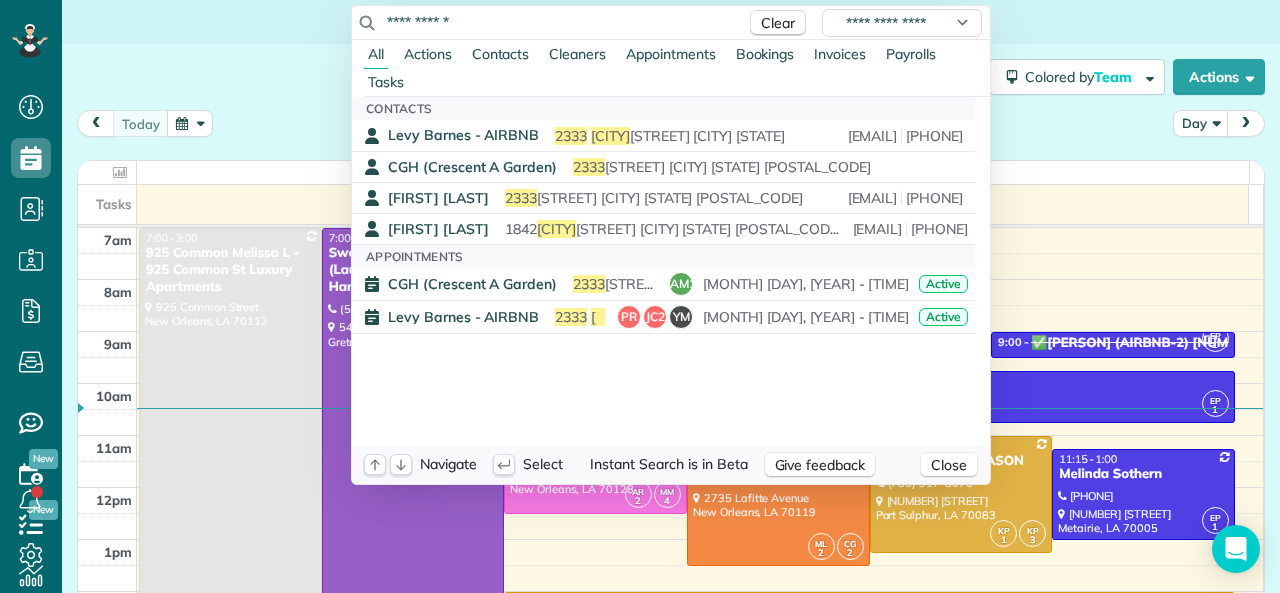 type on "**********" 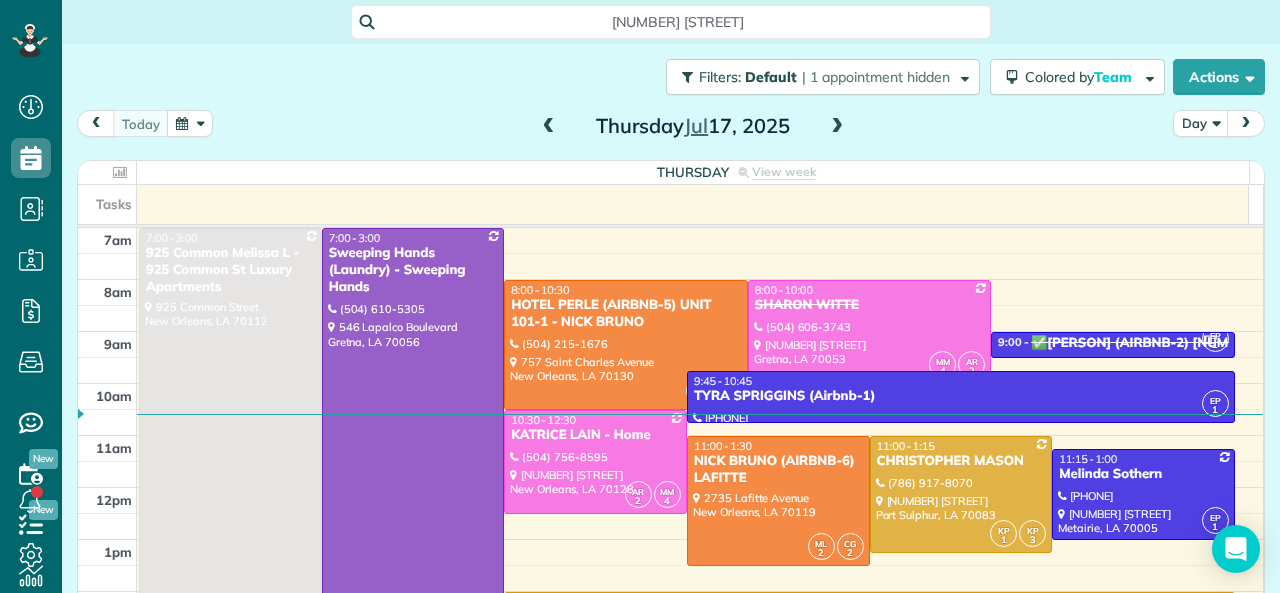 drag, startPoint x: 1053, startPoint y: 26, endPoint x: 1040, endPoint y: 29, distance: 13.341664 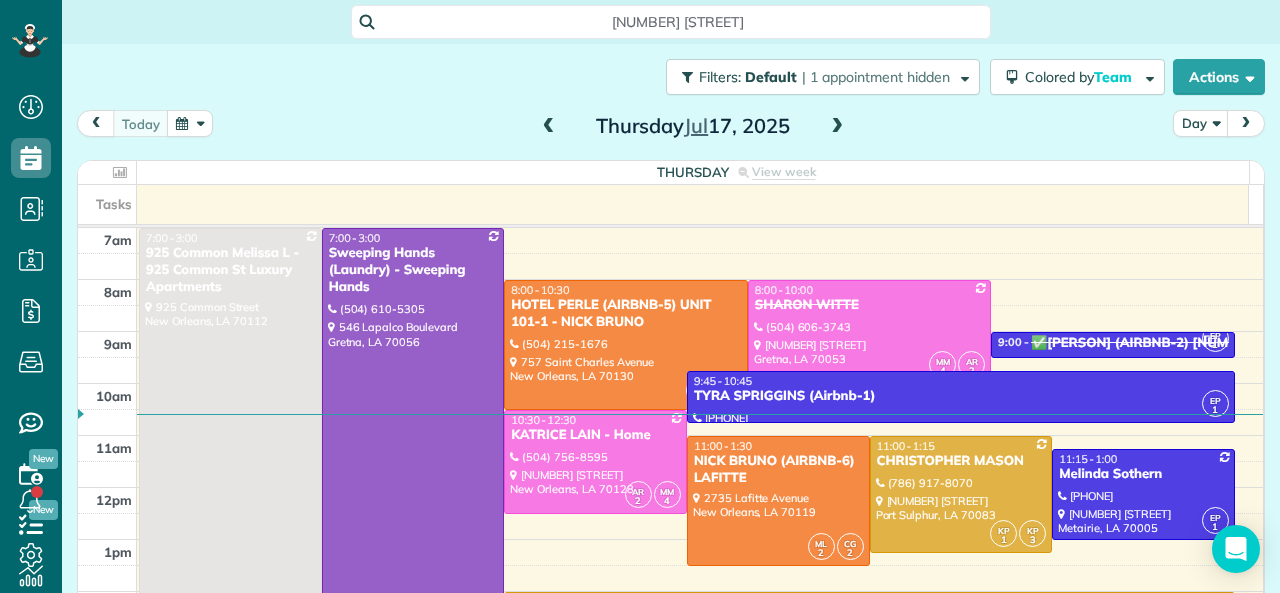 click on "Dashboard
Scheduling
Calendar View
List View
Dispatch View - Weekly scheduling (Beta)" at bounding box center (640, 296) 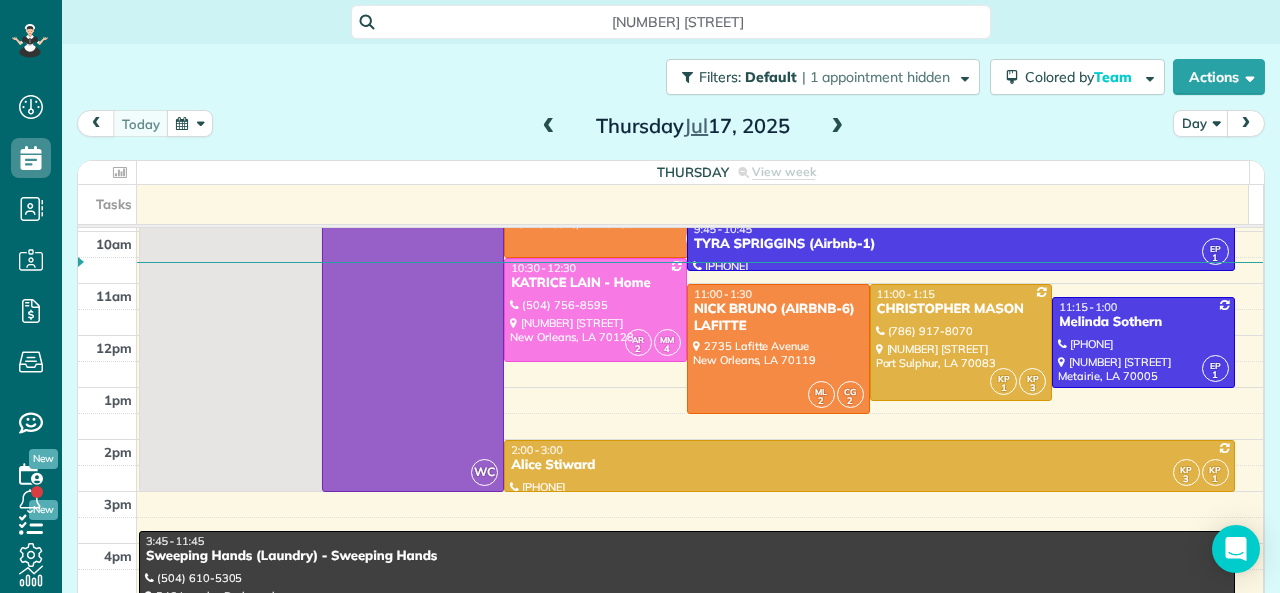 scroll, scrollTop: 100, scrollLeft: 0, axis: vertical 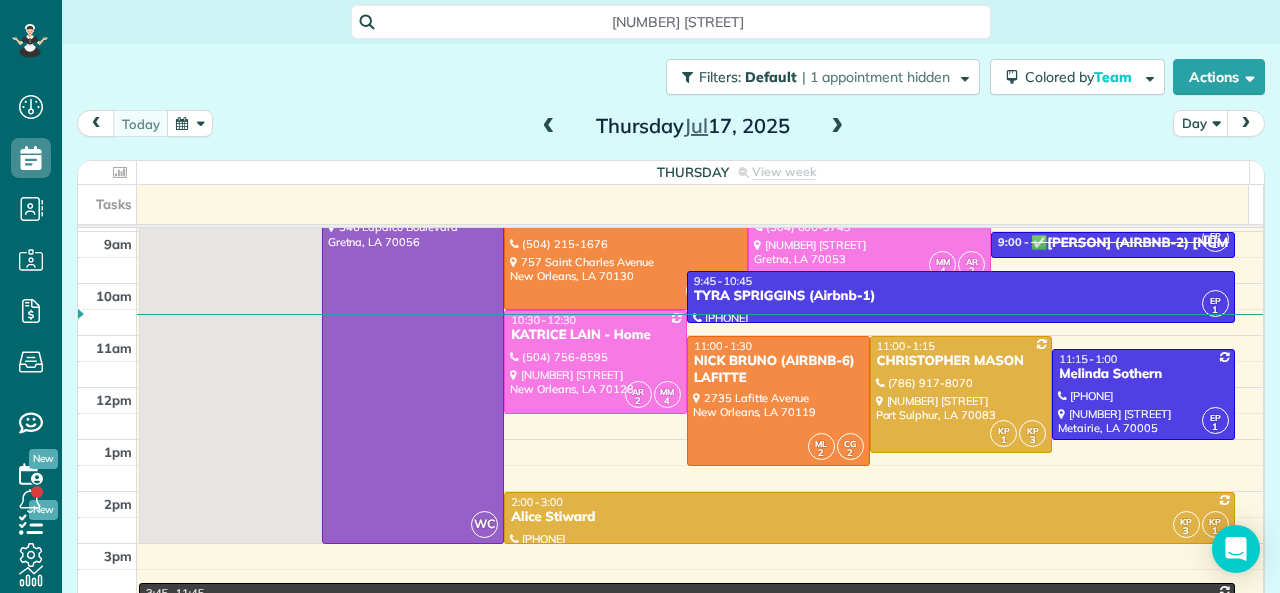 click at bounding box center [837, 127] 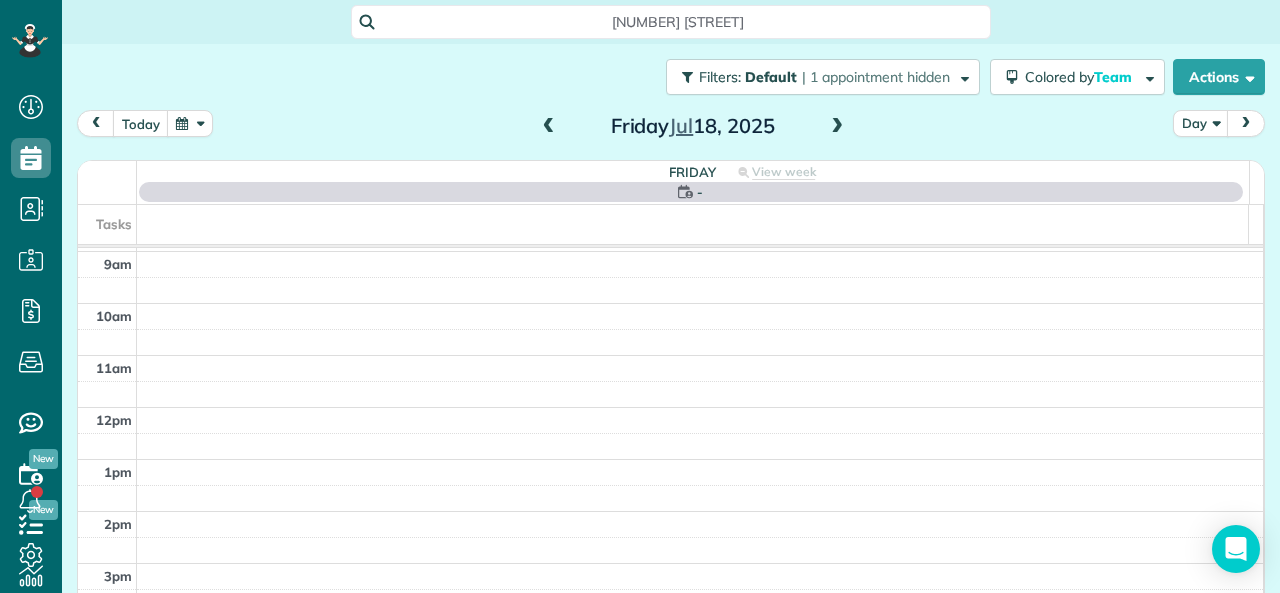 scroll, scrollTop: 0, scrollLeft: 0, axis: both 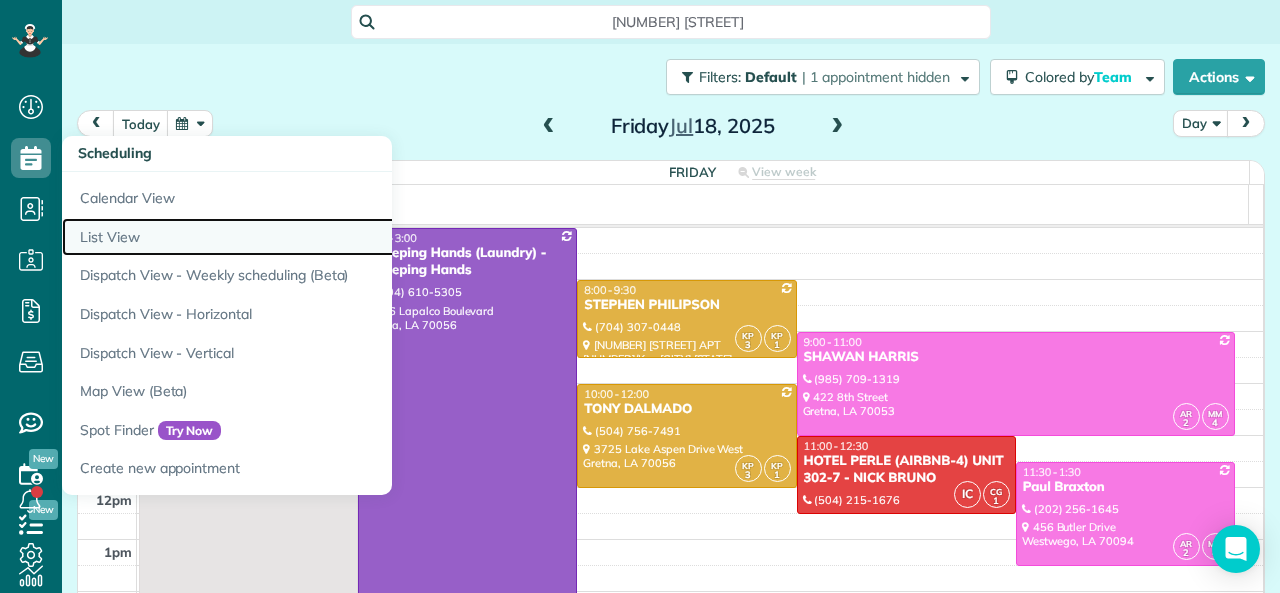 click on "List View" at bounding box center (312, 237) 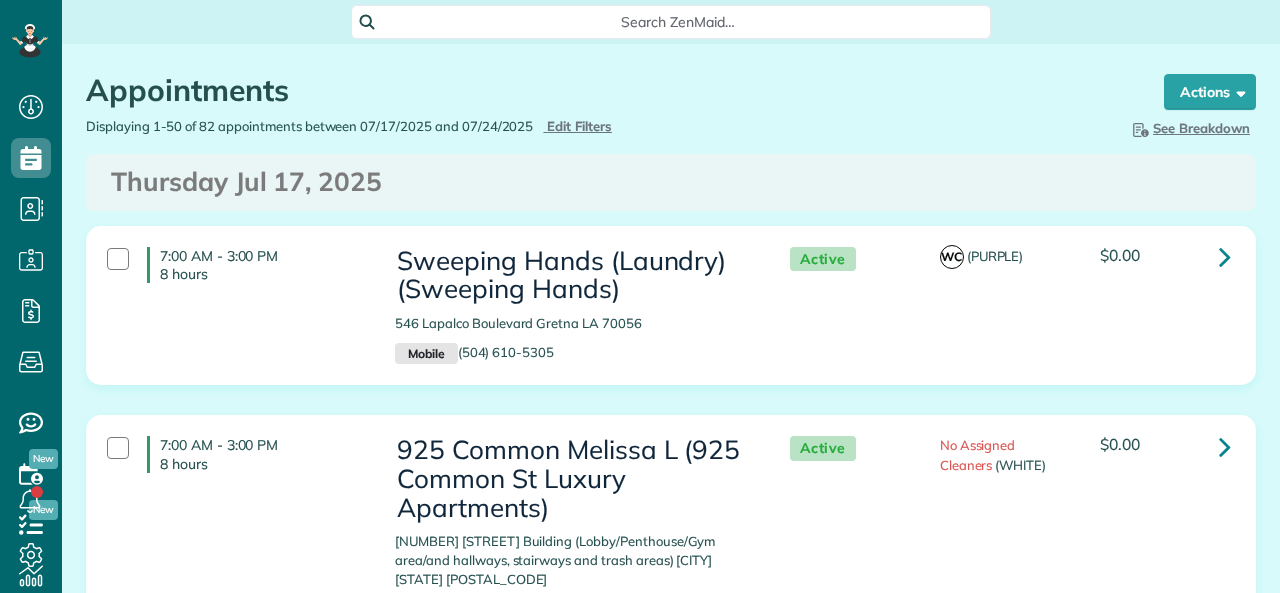 scroll, scrollTop: 0, scrollLeft: 0, axis: both 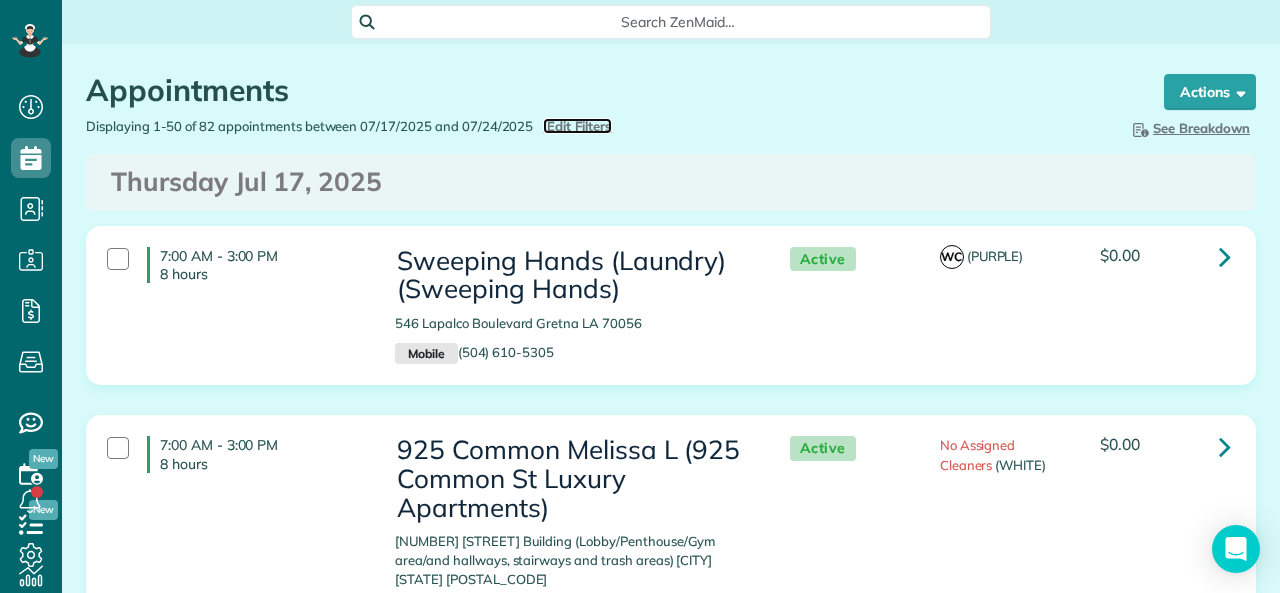 click on "Edit Filters" at bounding box center [579, 126] 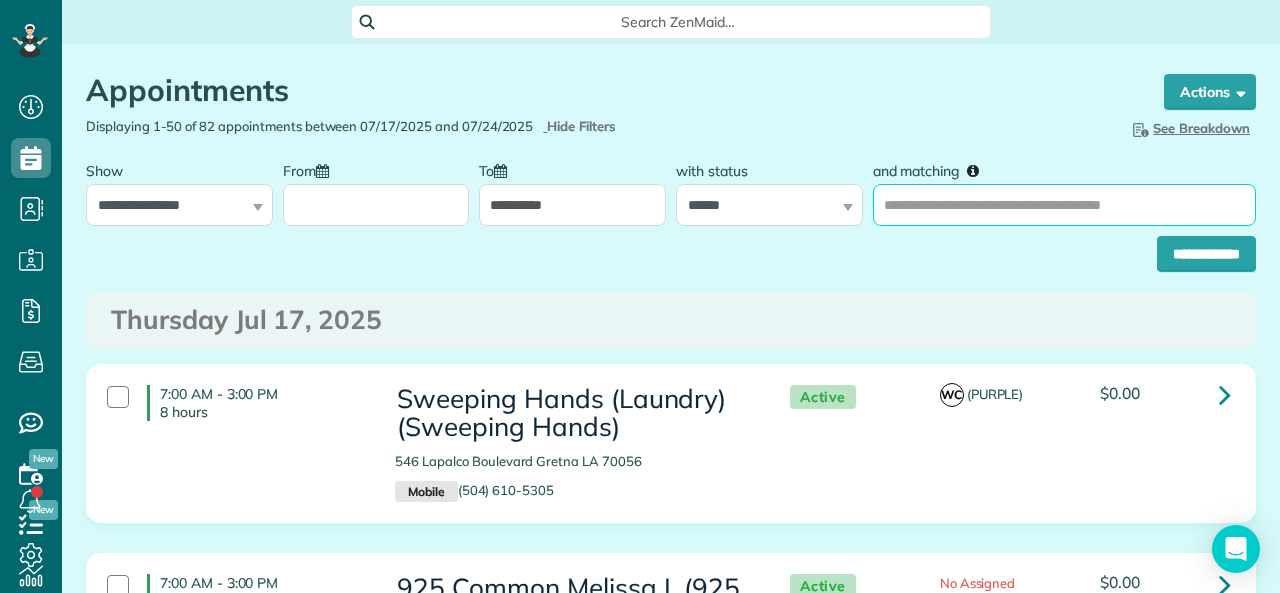 click on "and matching" at bounding box center [1064, 205] 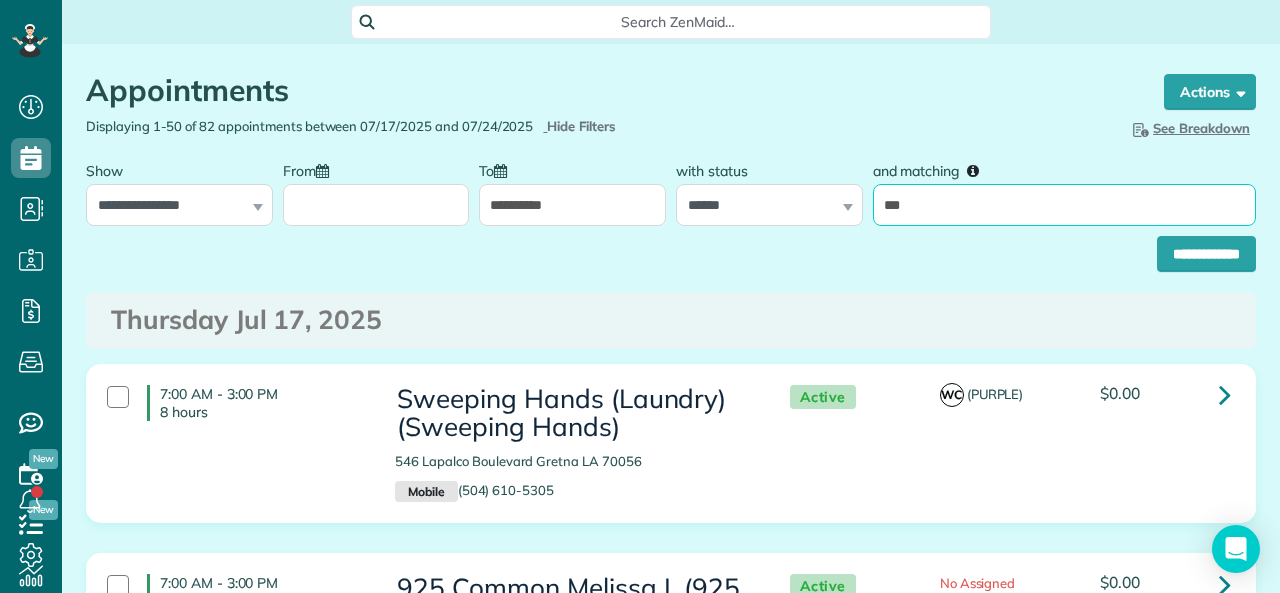 type on "*****" 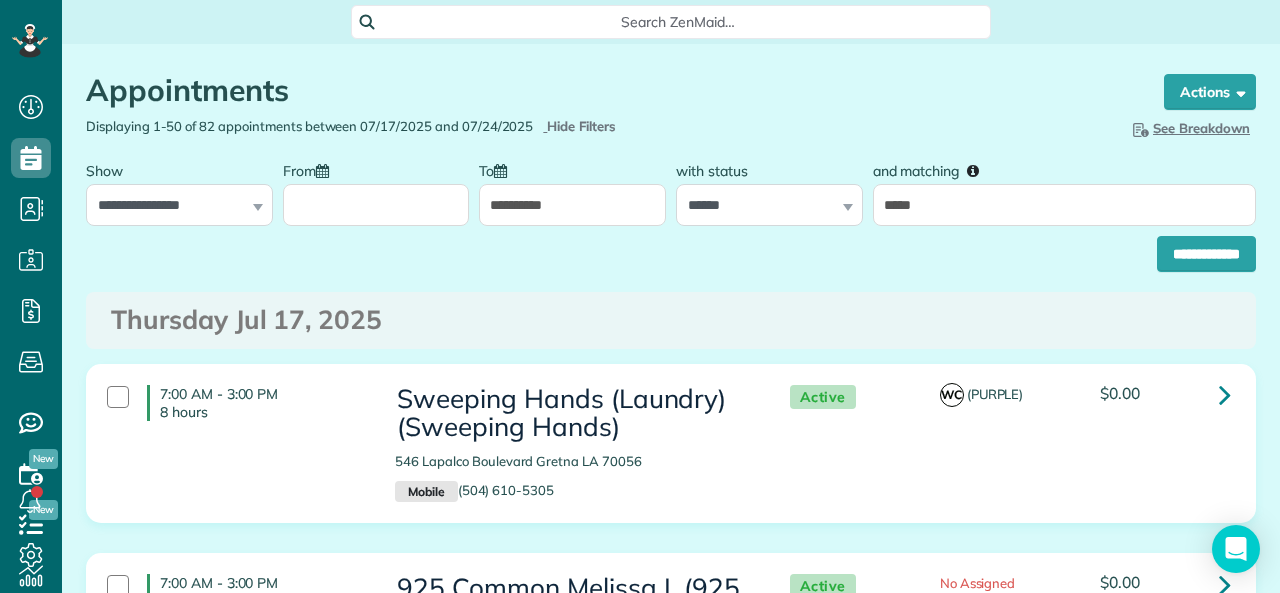 click on "**********" at bounding box center [769, 188] 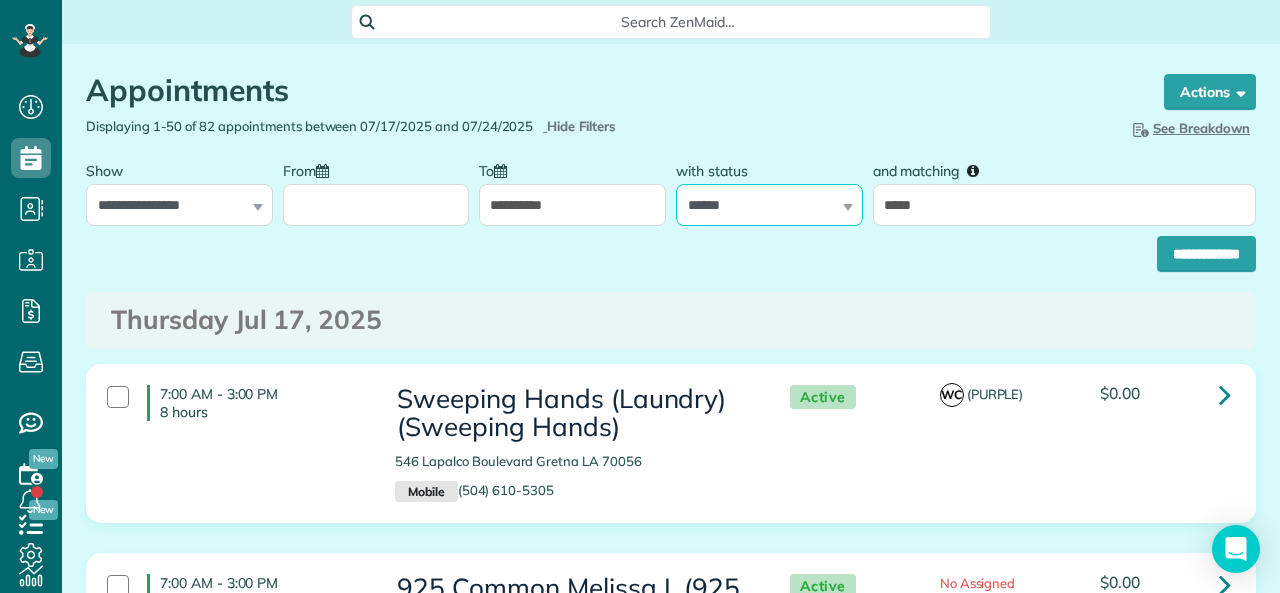 click on "**********" at bounding box center [769, 205] 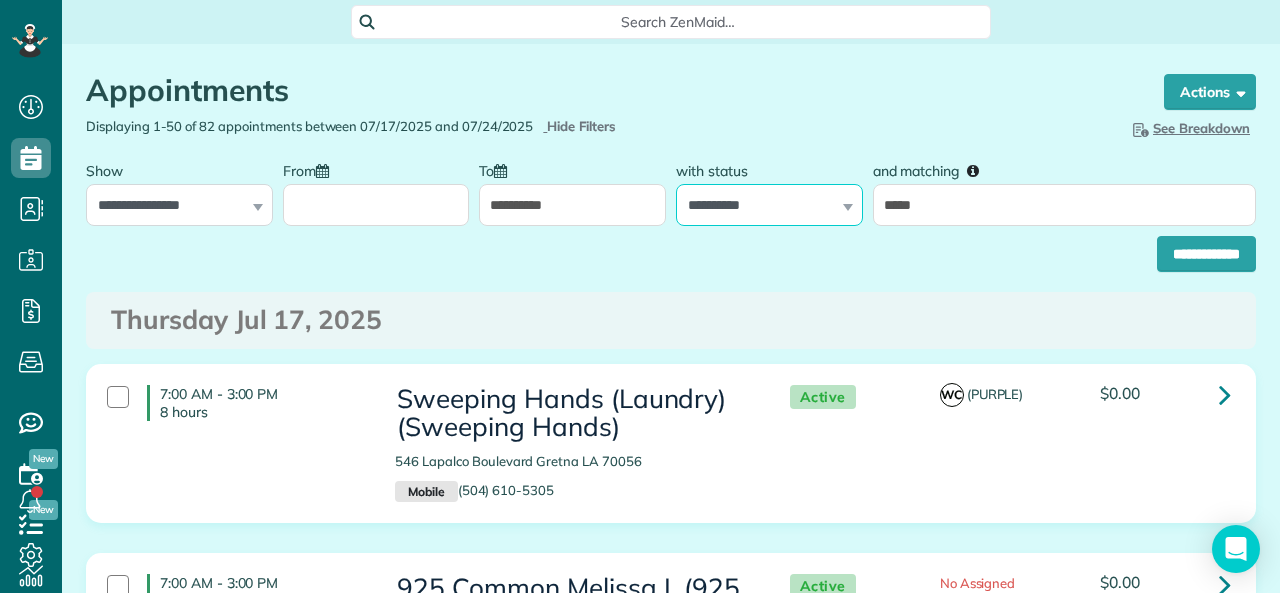 click on "**********" at bounding box center [769, 205] 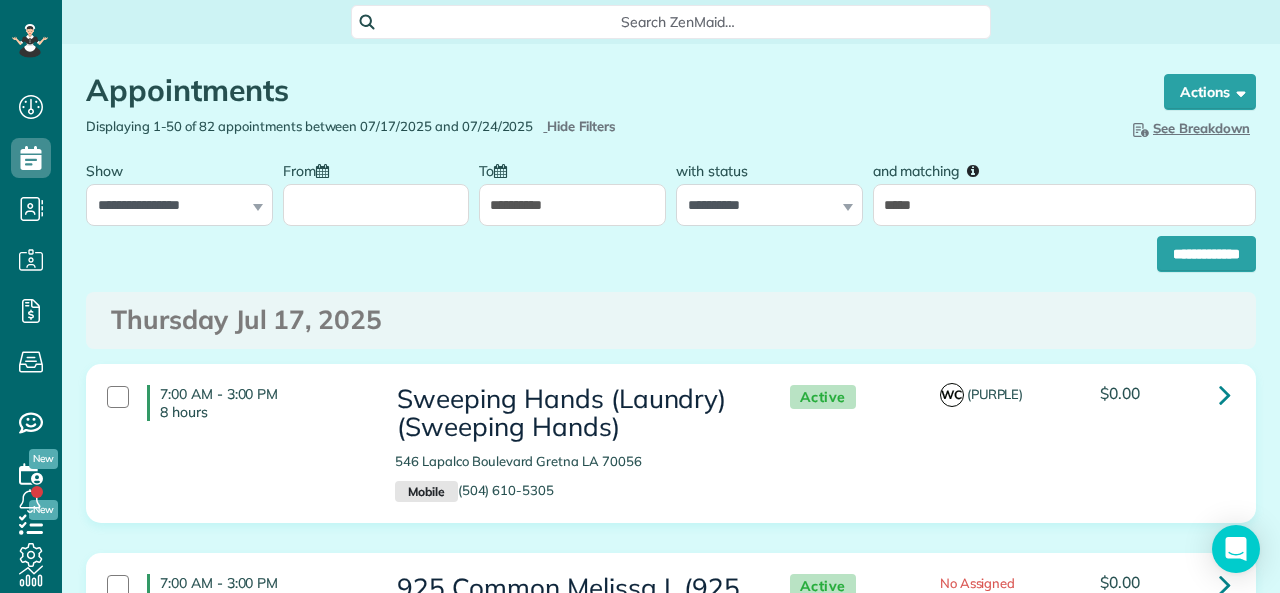 click on "**********" at bounding box center (572, 205) 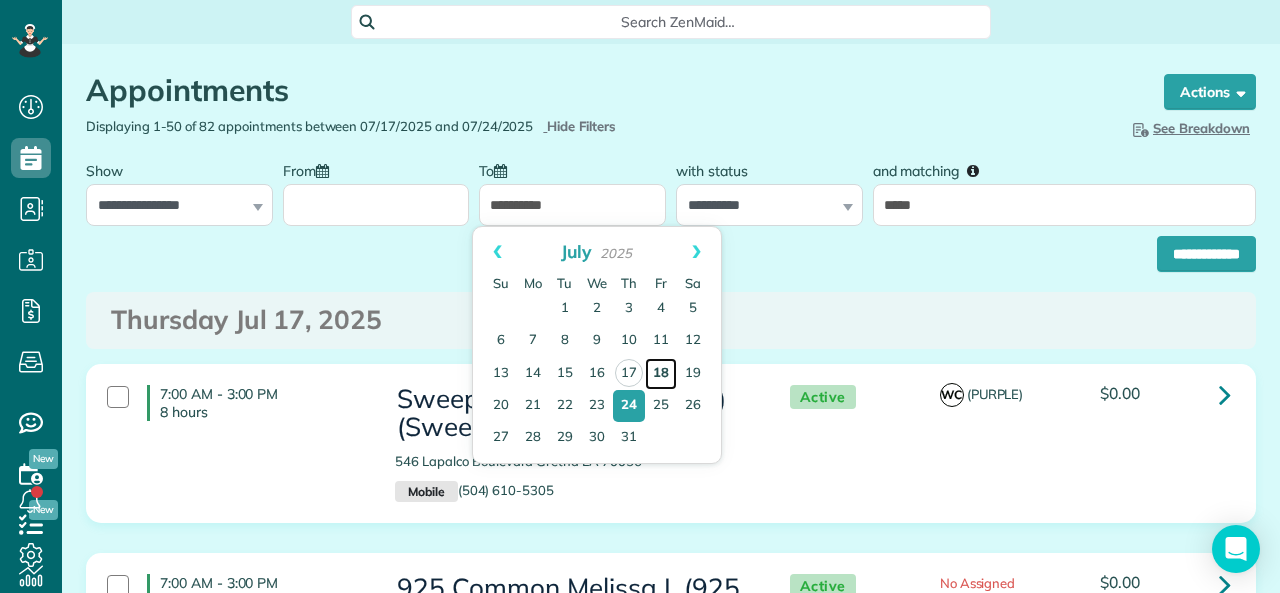 click on "18" at bounding box center (661, 374) 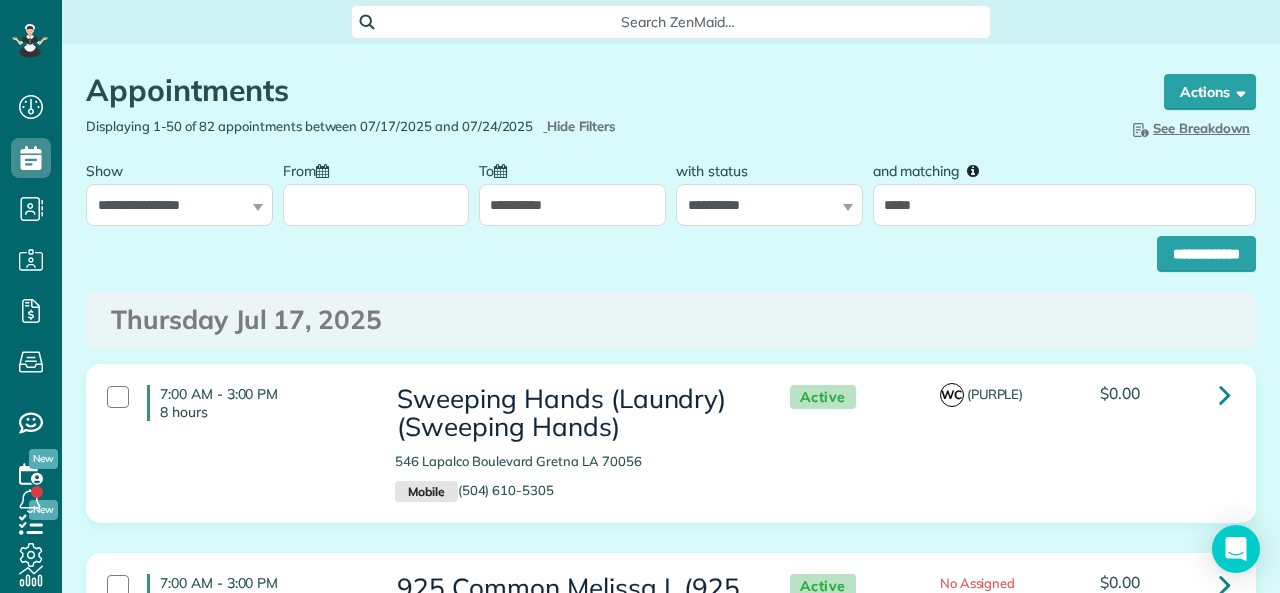 click on "From" at bounding box center [376, 205] 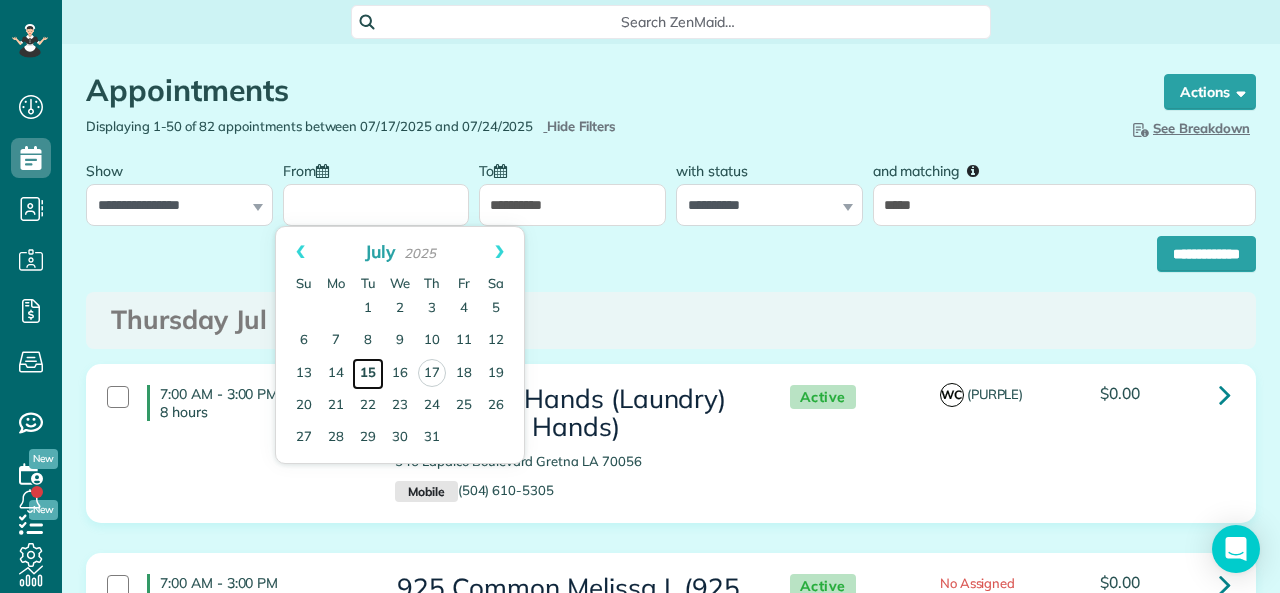 click on "15" at bounding box center (368, 374) 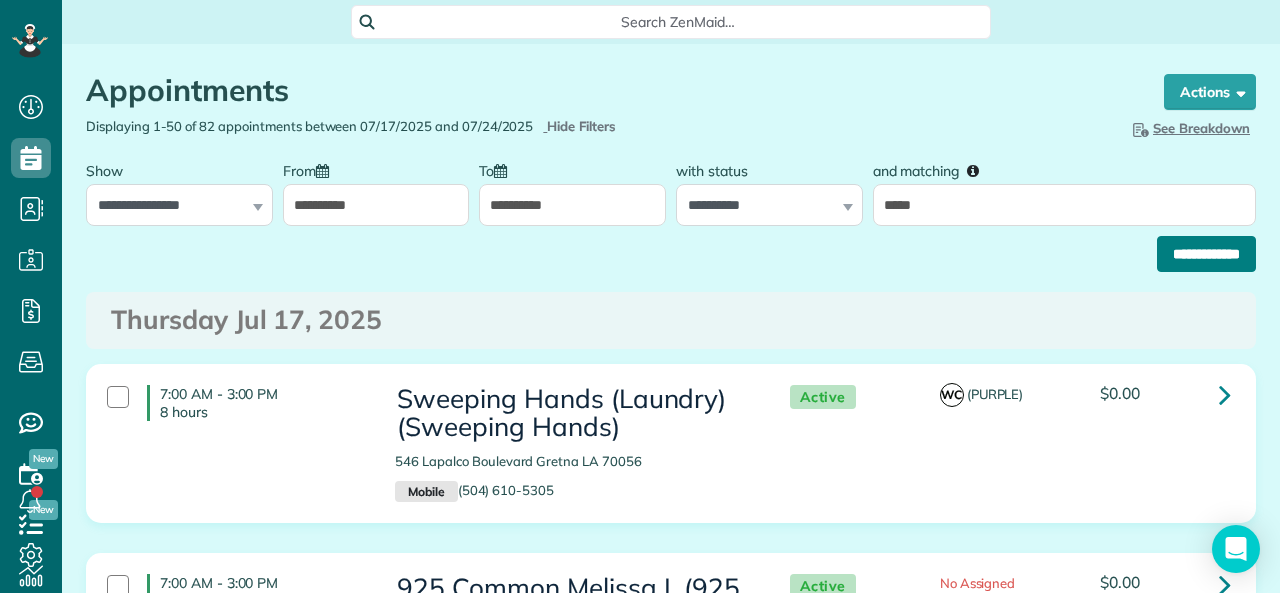 click on "**********" at bounding box center [1206, 254] 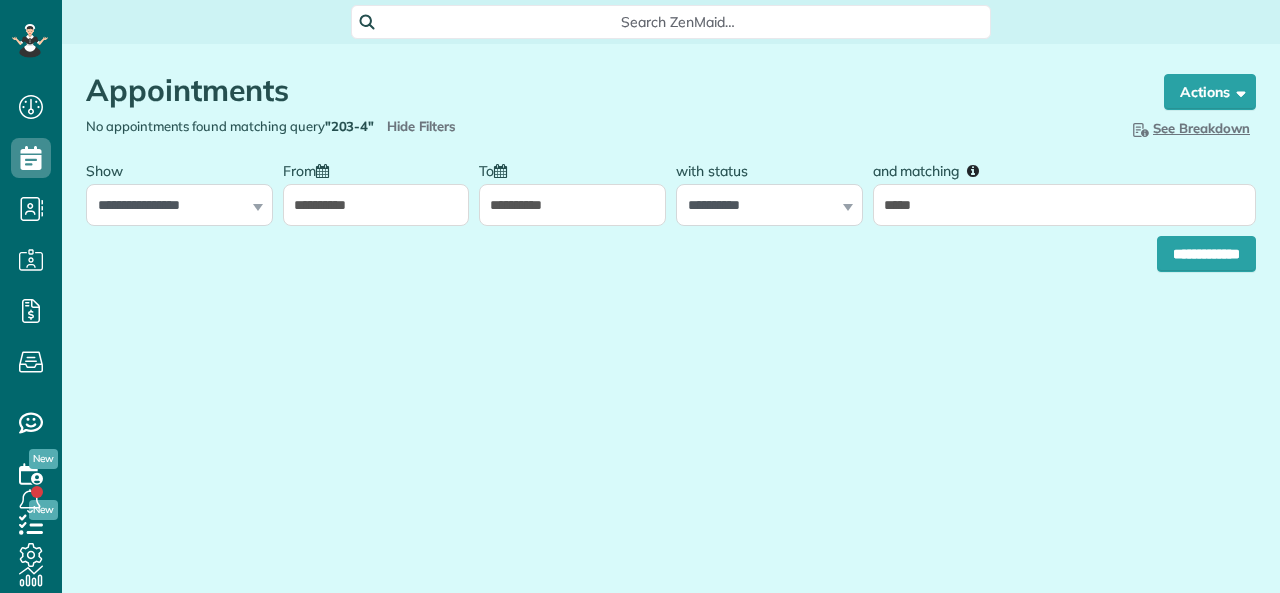 scroll, scrollTop: 0, scrollLeft: 0, axis: both 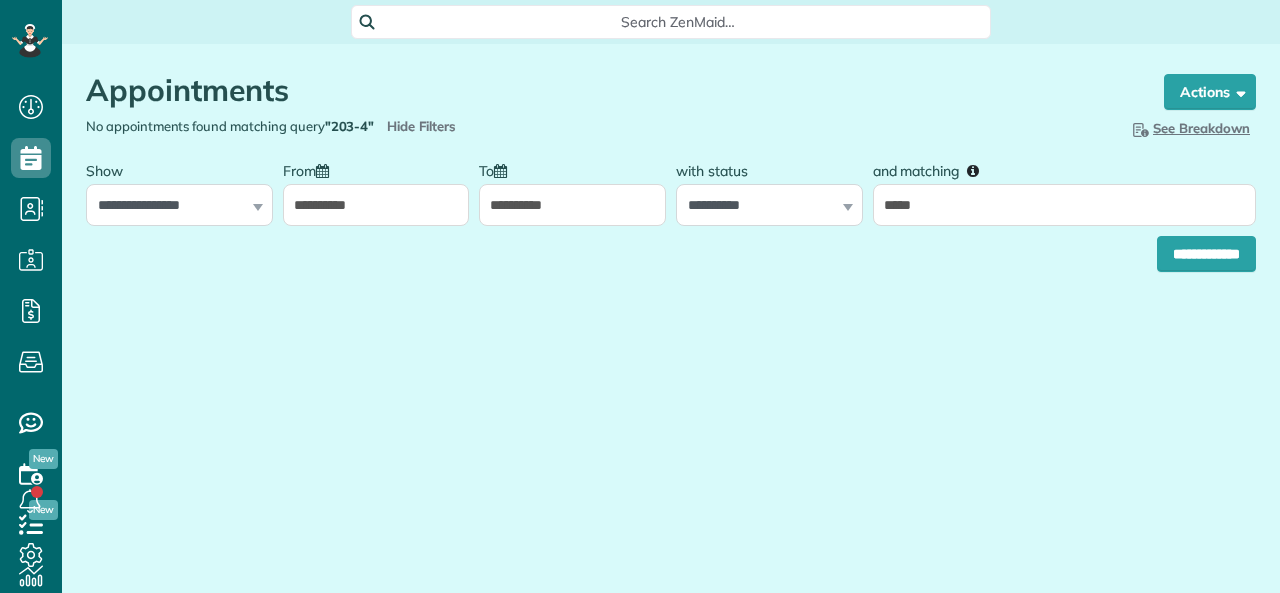 click on "**********" at bounding box center (376, 205) 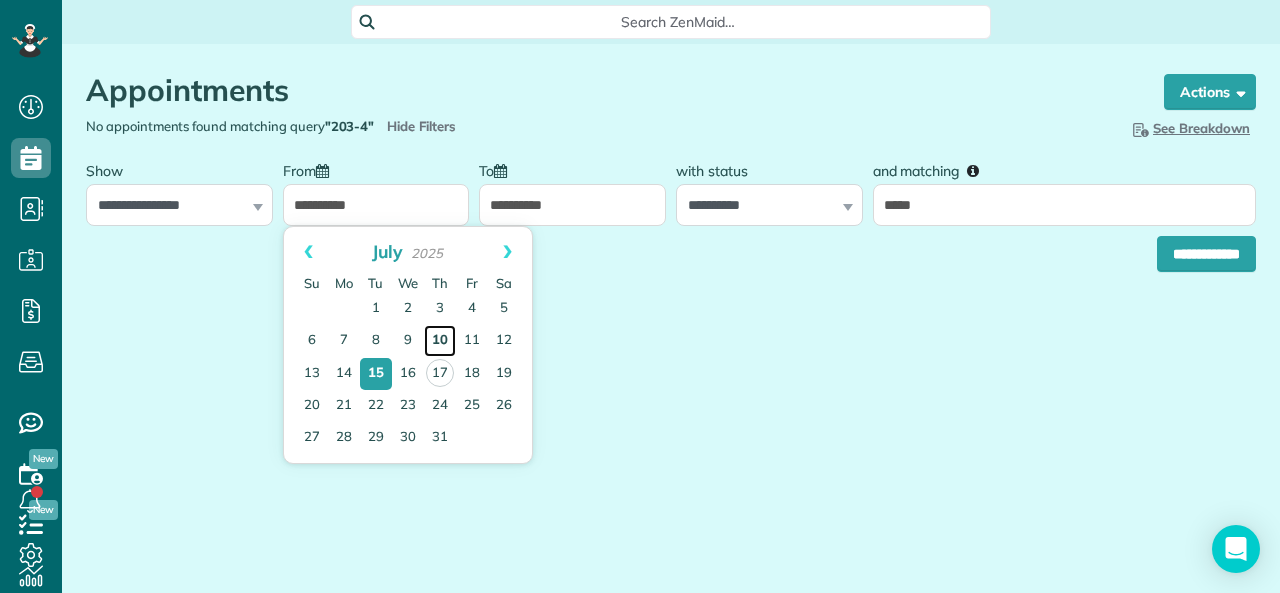 click on "10" at bounding box center [440, 341] 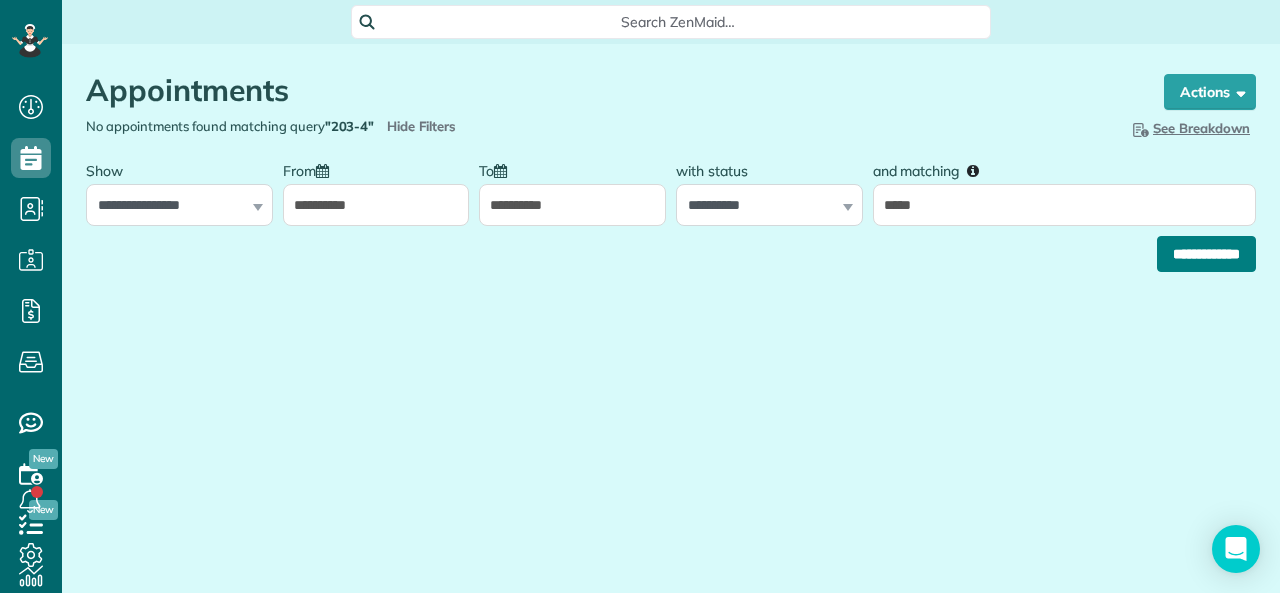 click on "**********" at bounding box center [1206, 254] 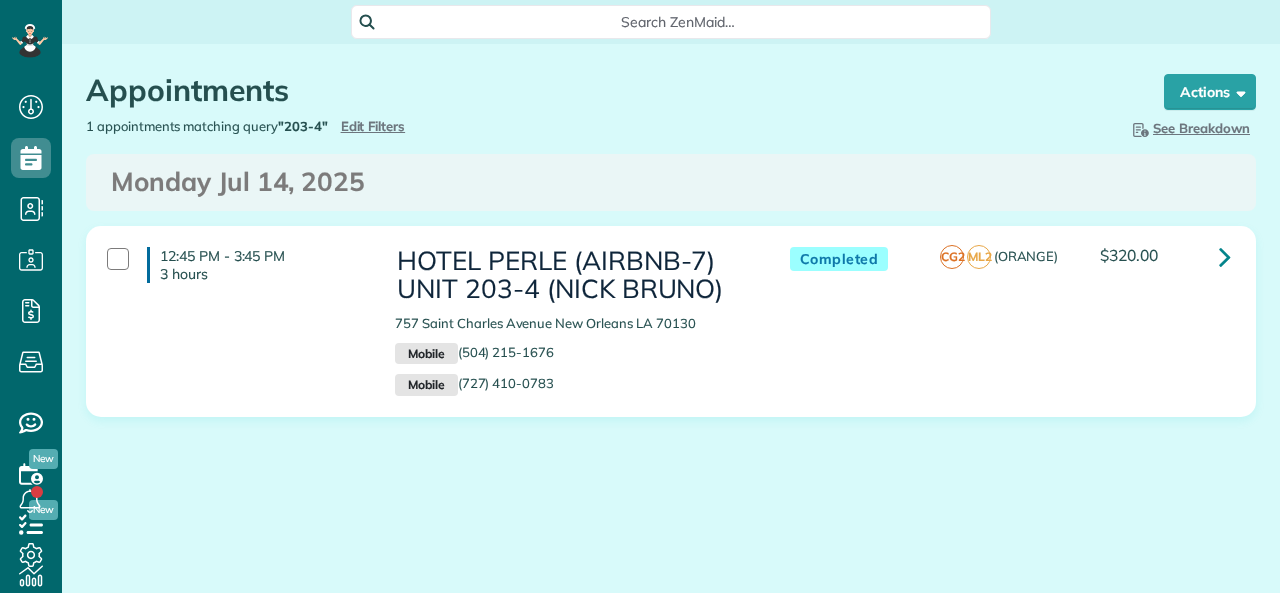 scroll, scrollTop: 0, scrollLeft: 0, axis: both 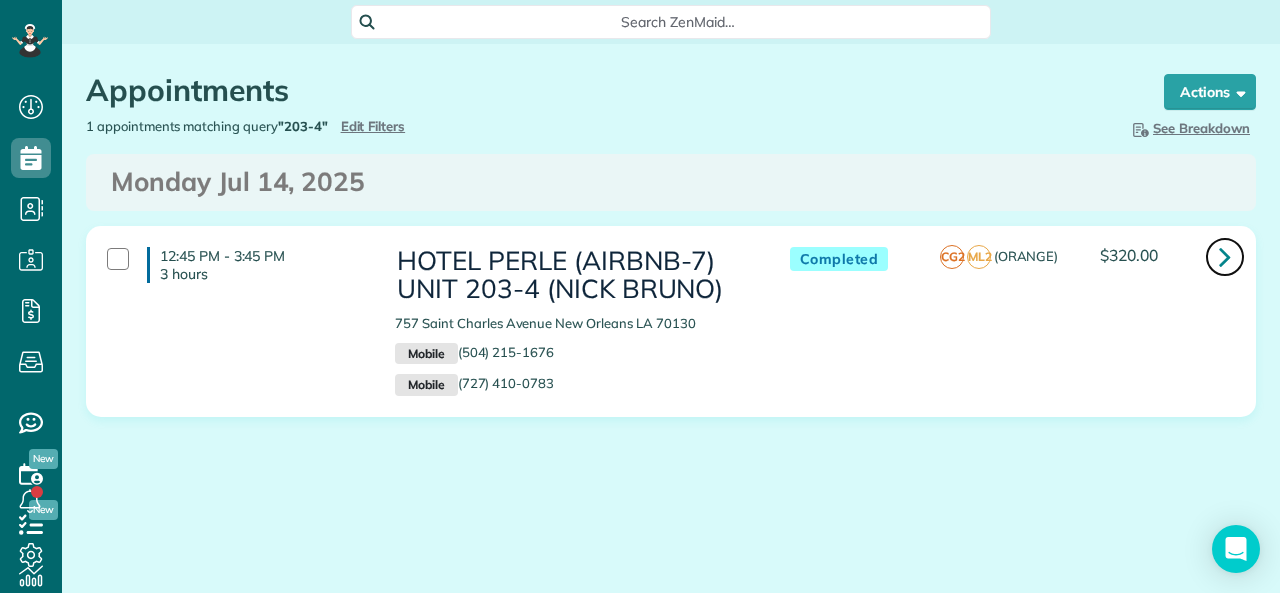 click at bounding box center (1225, 257) 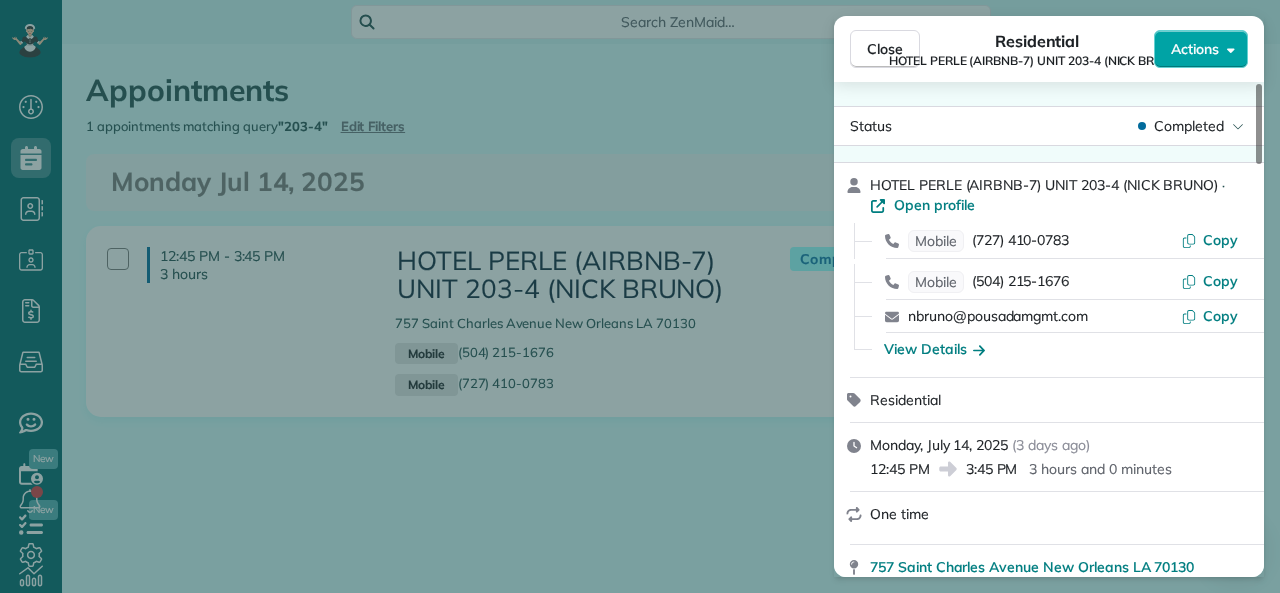 click on "Actions" at bounding box center [1195, 49] 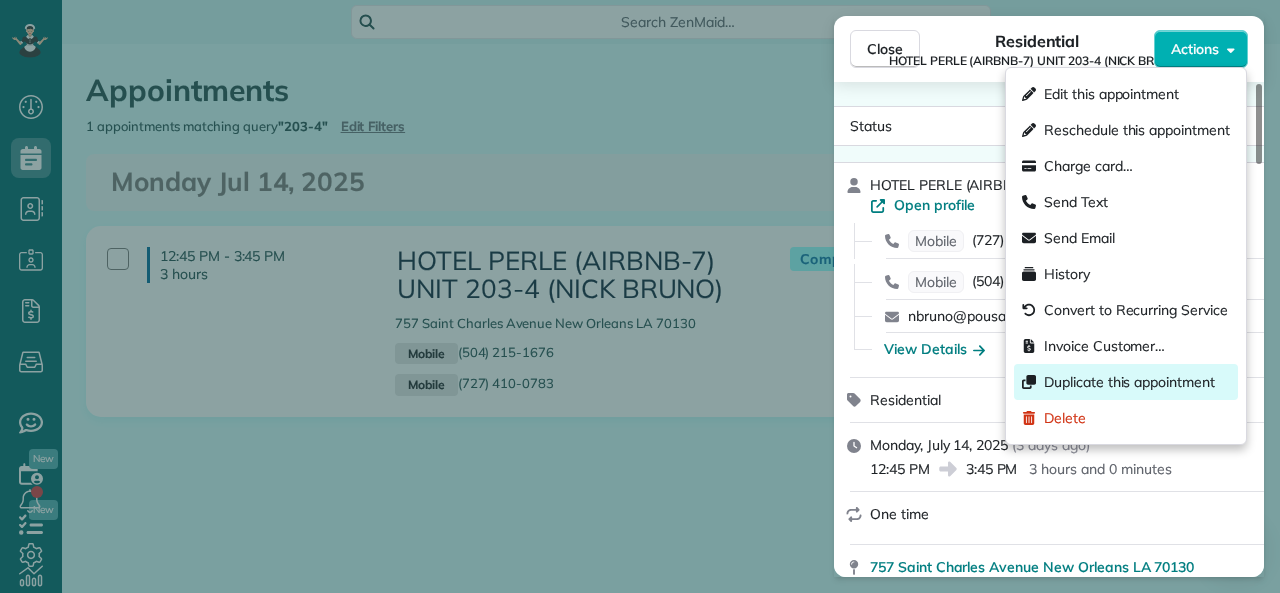 click on "Duplicate this appointment" at bounding box center (1129, 382) 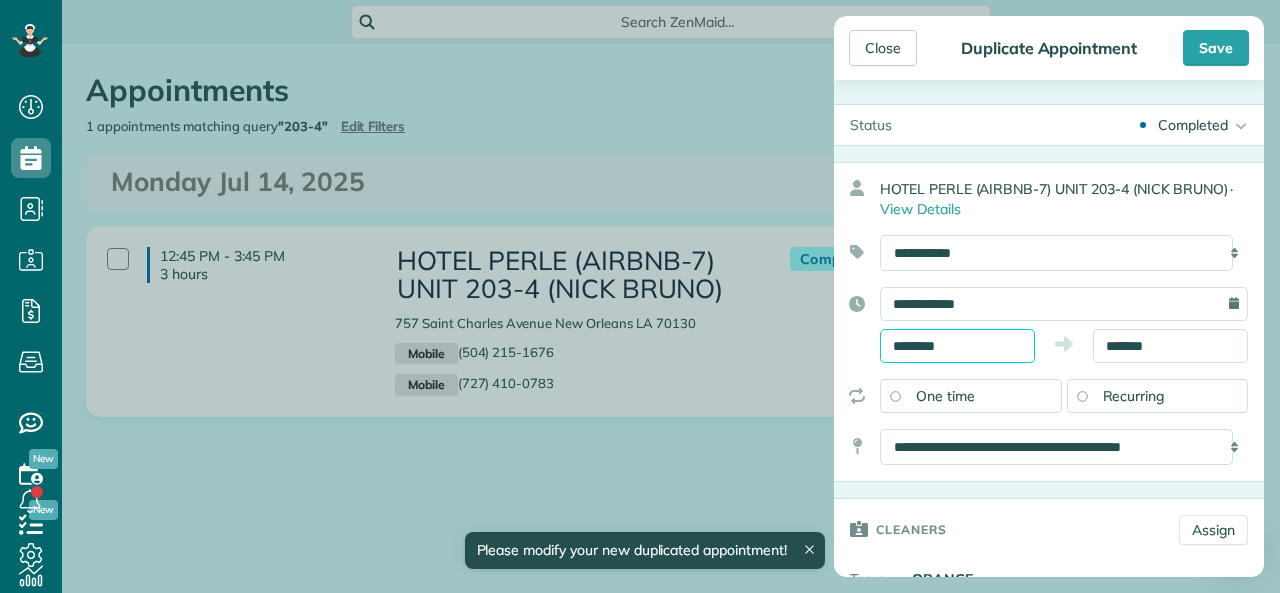 click on "********" at bounding box center [957, 346] 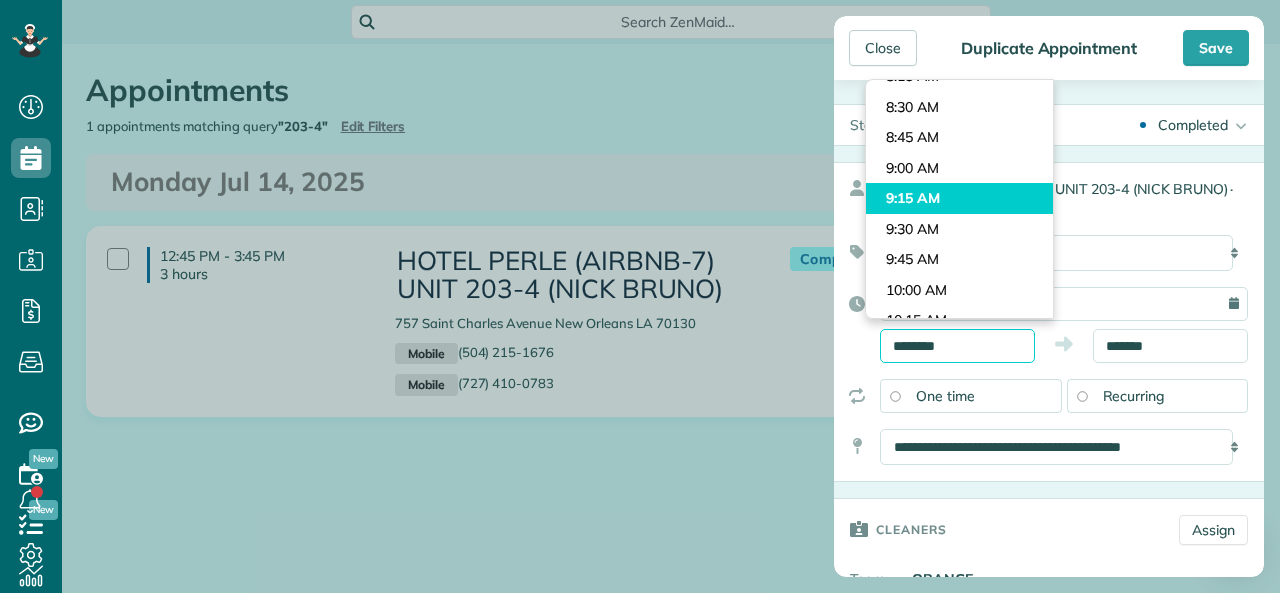 scroll, scrollTop: 896, scrollLeft: 0, axis: vertical 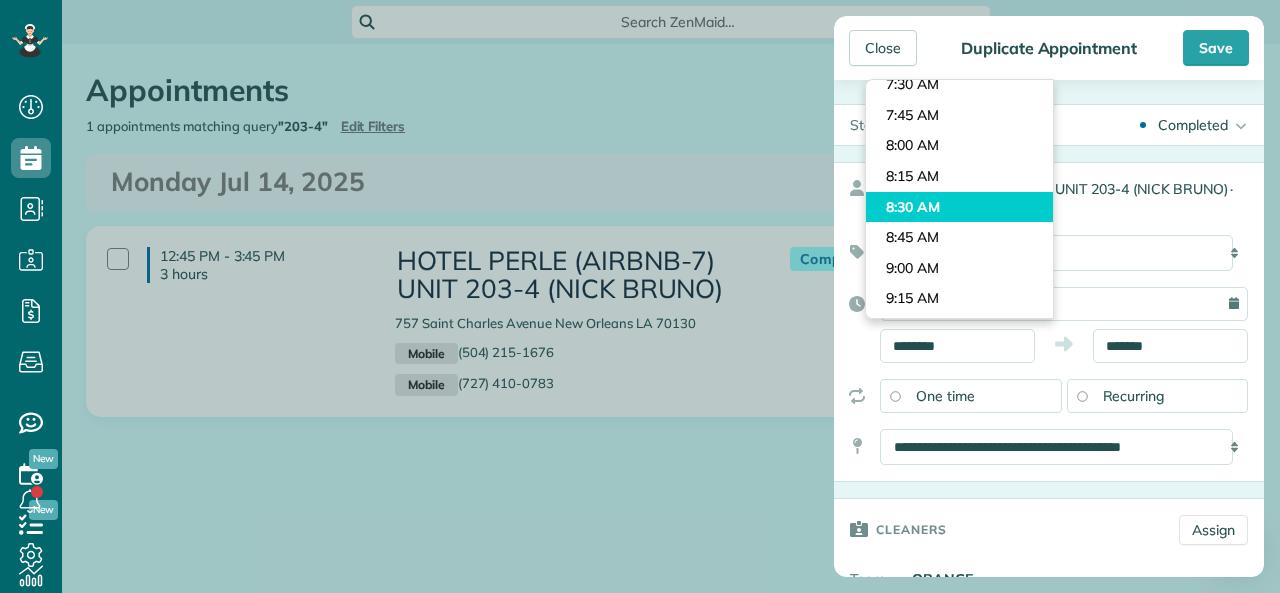 type on "*******" 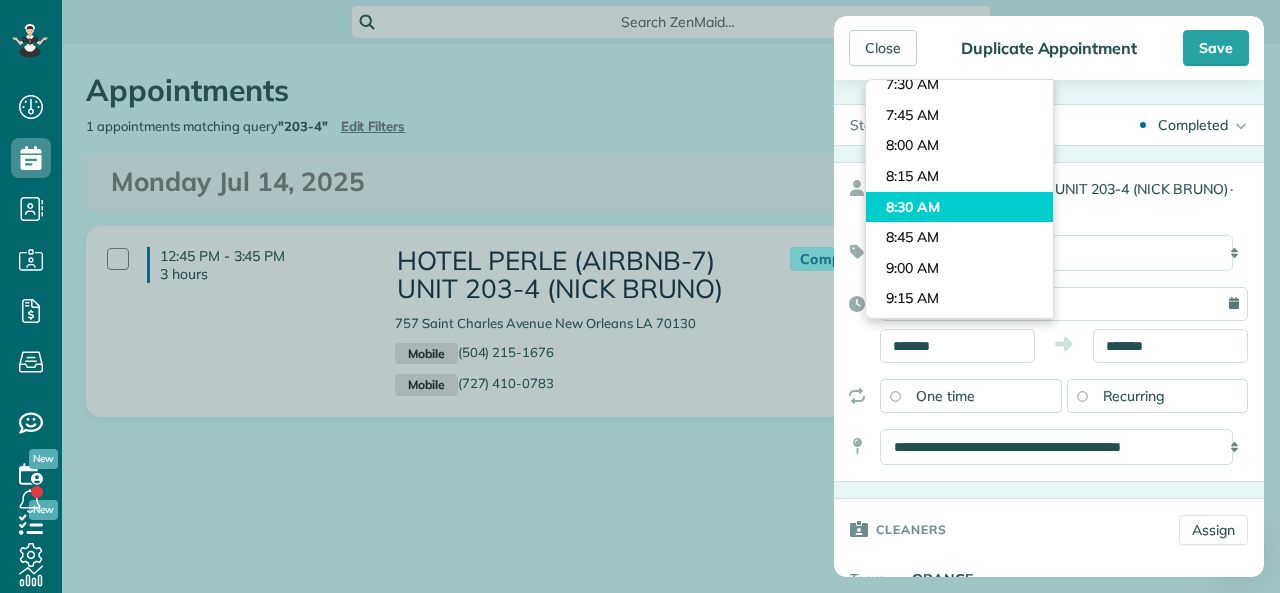 click on "Dashboard
Scheduling
Calendar View
List View
Dispatch View - Weekly scheduling (Beta)" at bounding box center [640, 296] 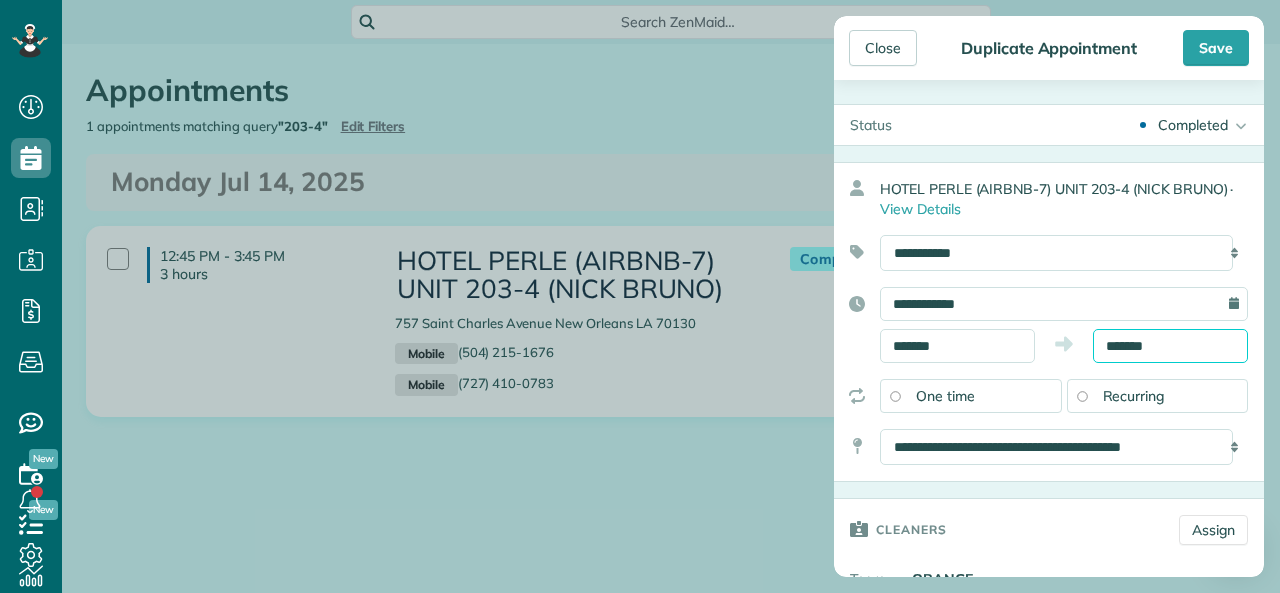 click on "*******" at bounding box center (1170, 346) 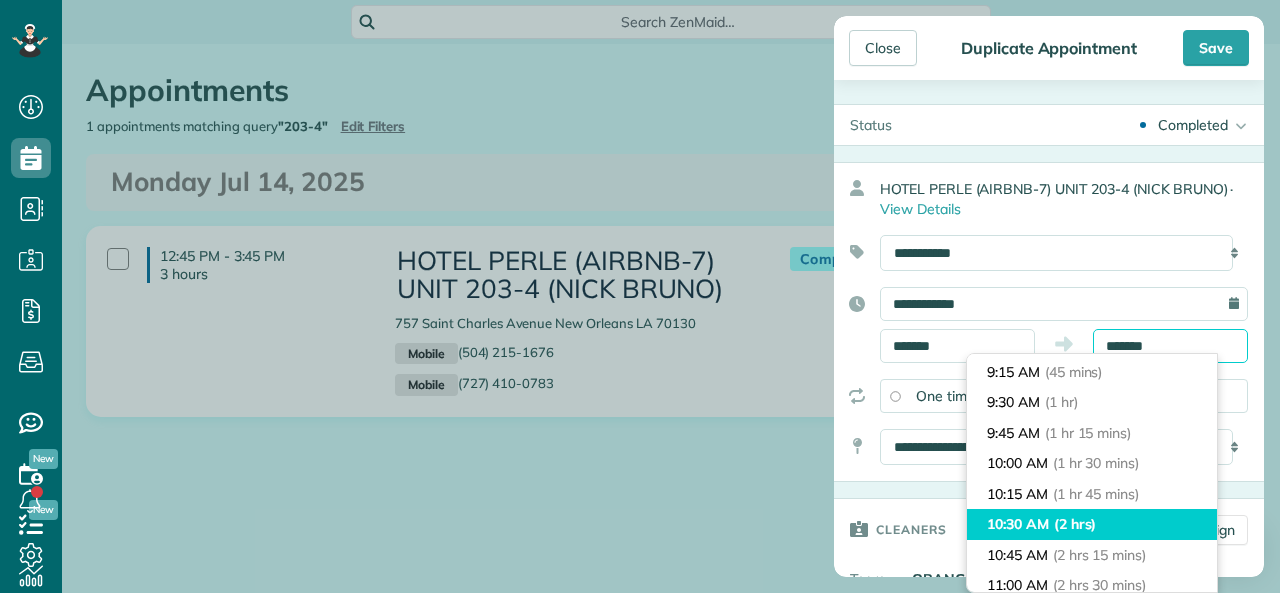 scroll, scrollTop: 55, scrollLeft: 0, axis: vertical 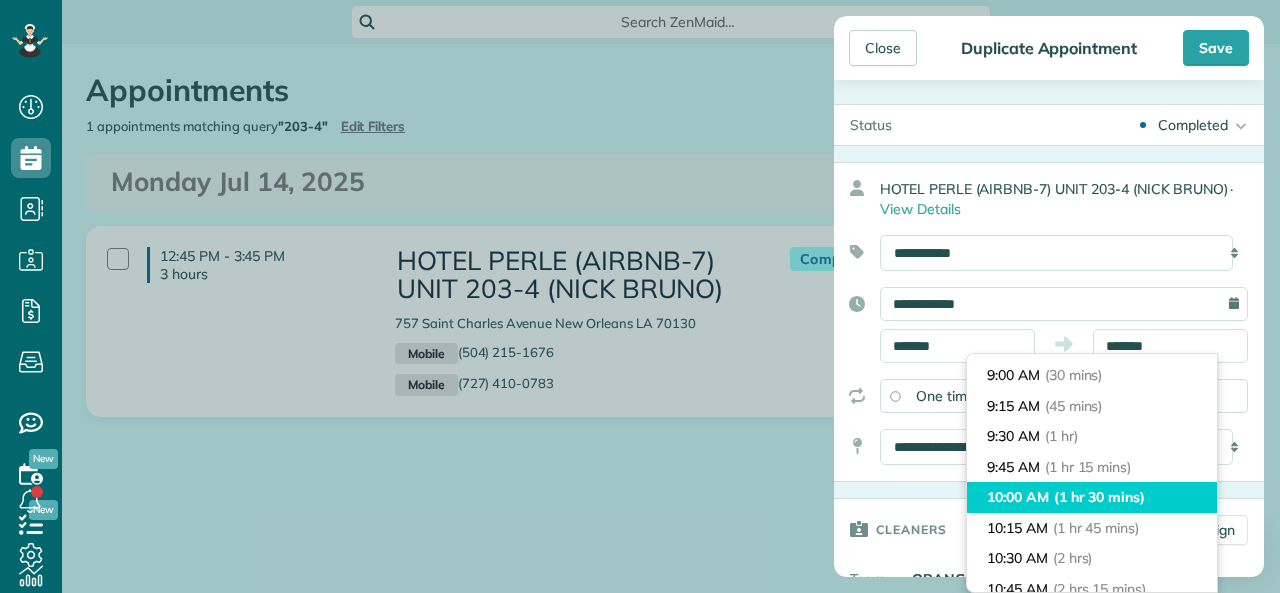 type on "********" 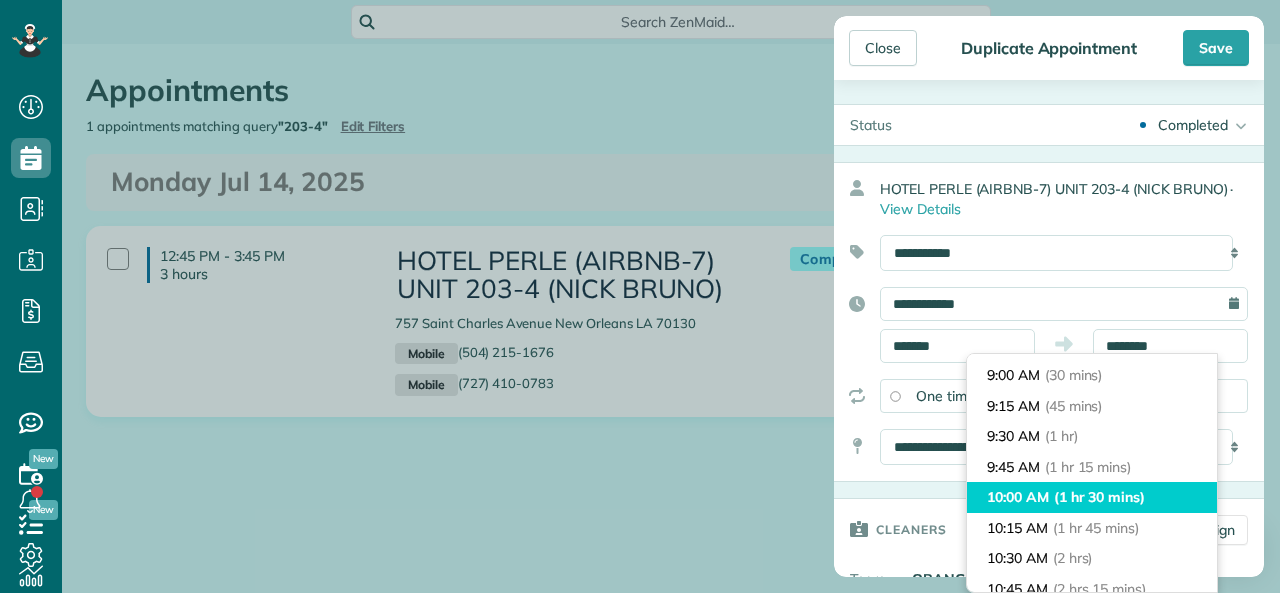 click on "10:00 AM  (1 hr 30 mins)" at bounding box center (1092, 497) 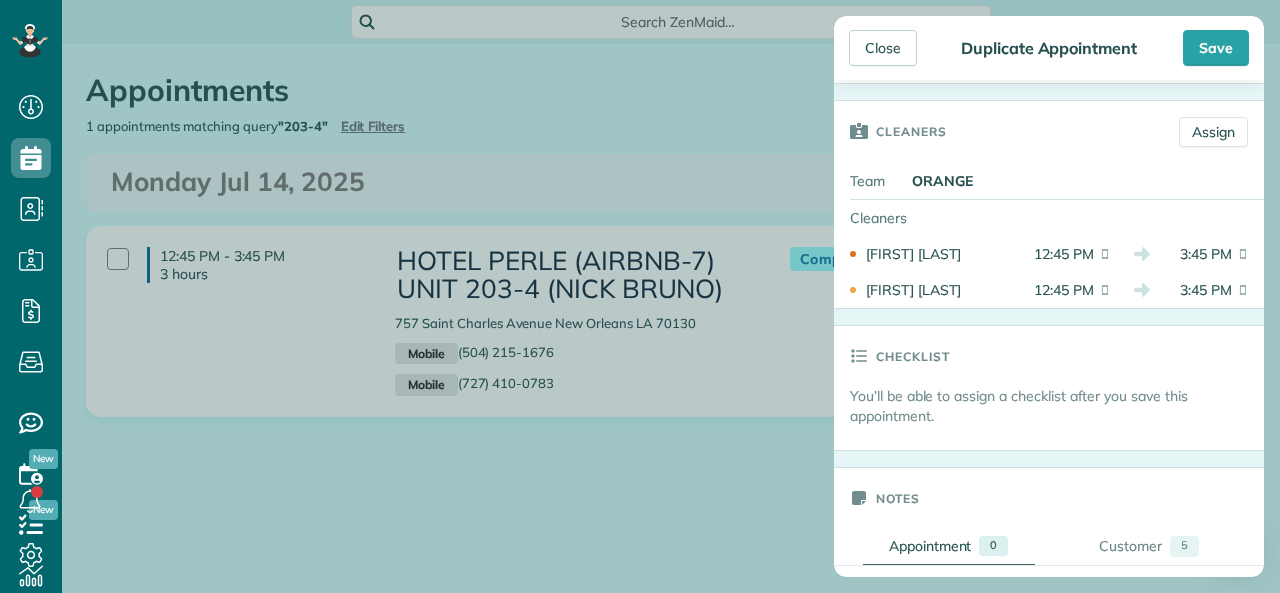 scroll, scrollTop: 400, scrollLeft: 0, axis: vertical 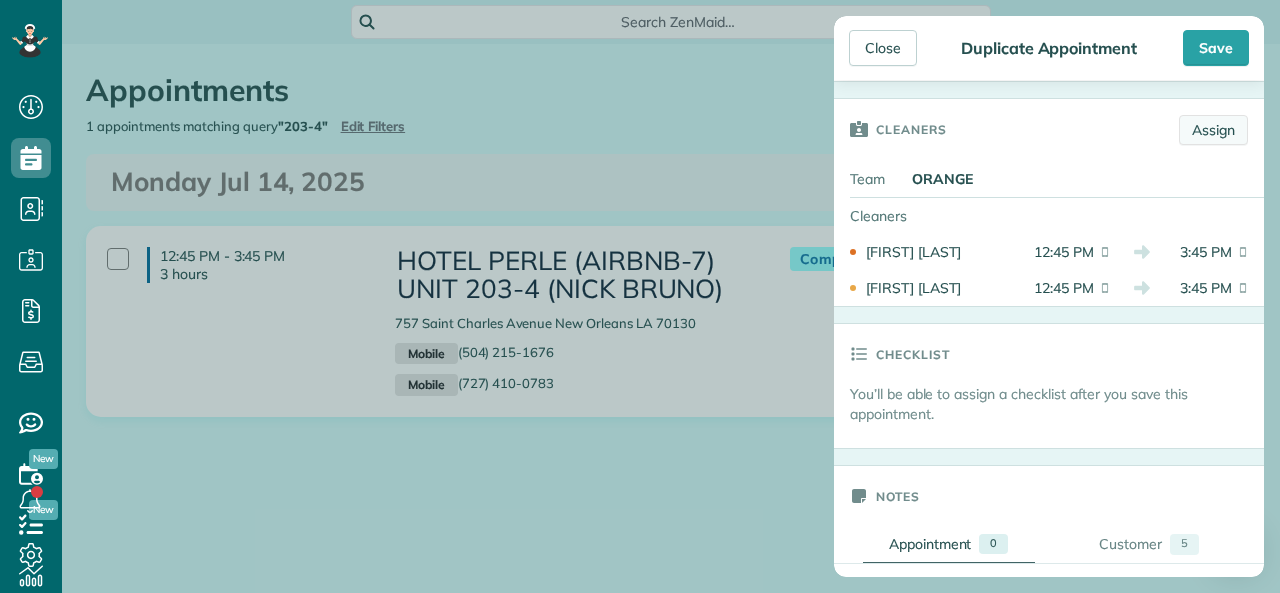 click on "Assign" at bounding box center [1213, 130] 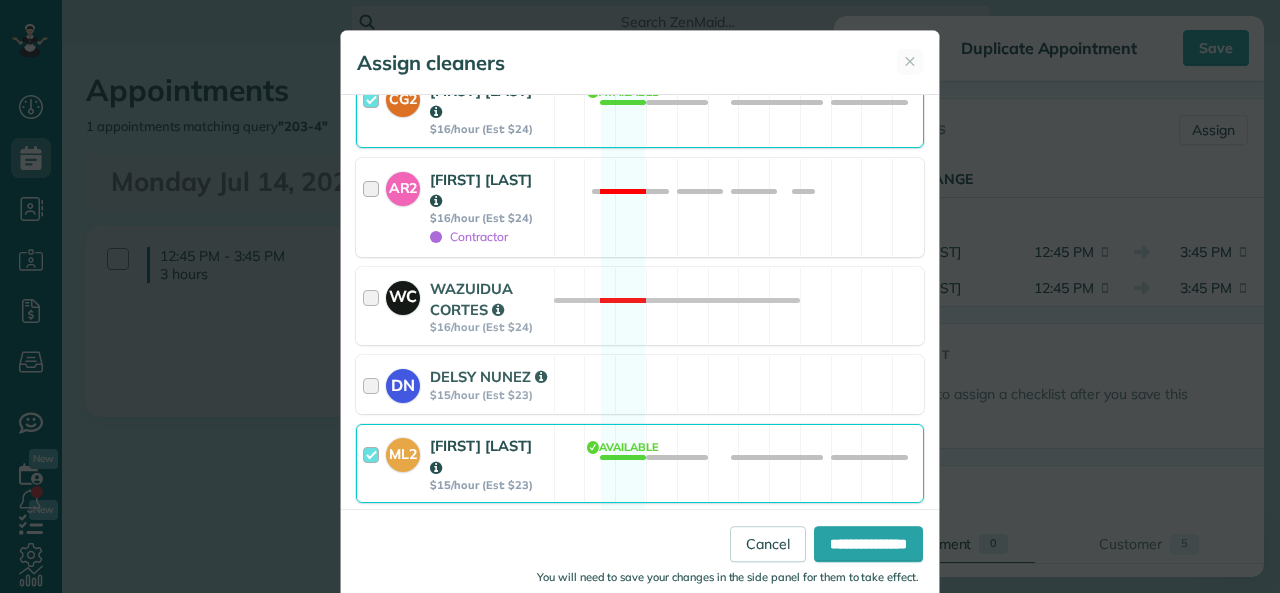 scroll, scrollTop: 900, scrollLeft: 0, axis: vertical 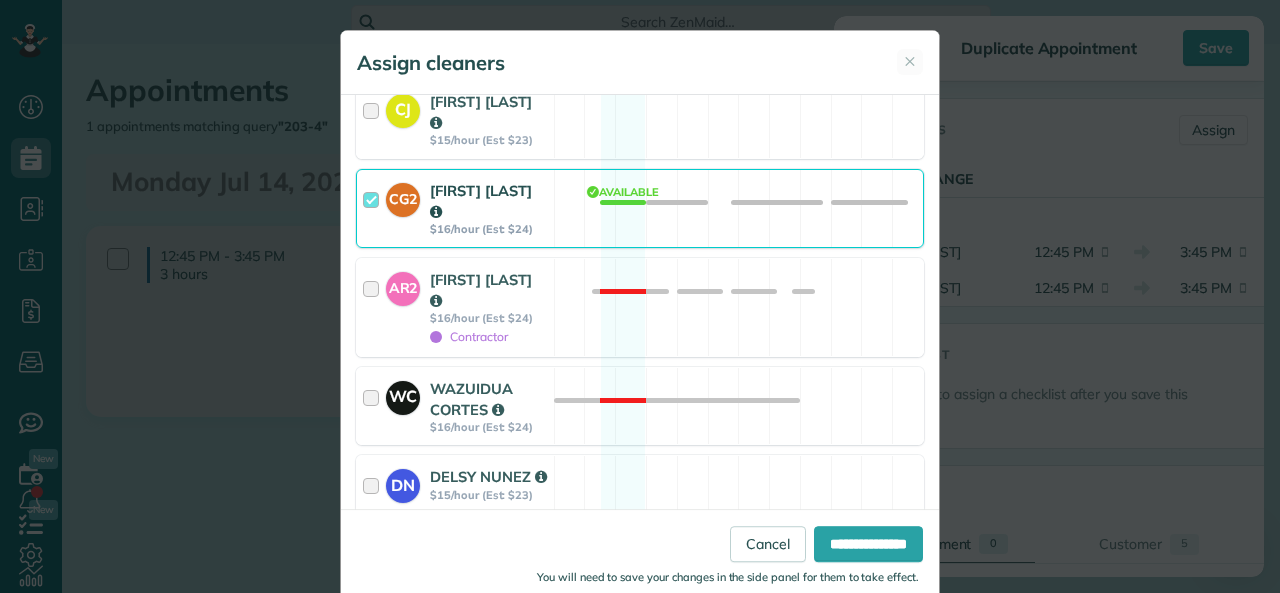 click at bounding box center (374, 208) 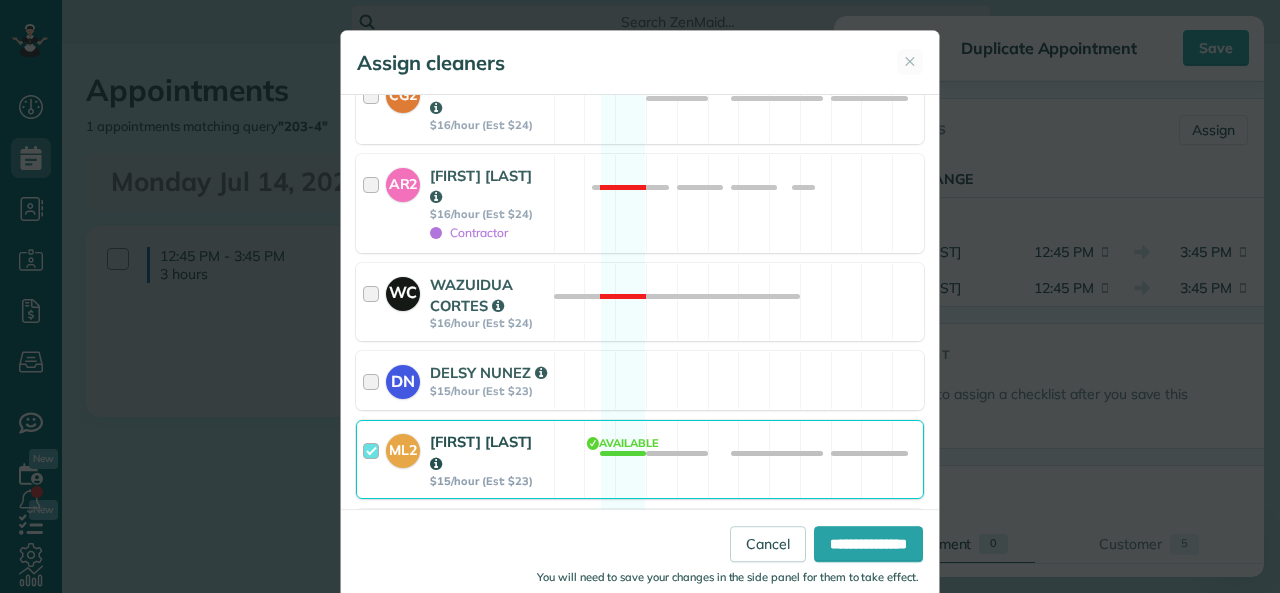 scroll, scrollTop: 1100, scrollLeft: 0, axis: vertical 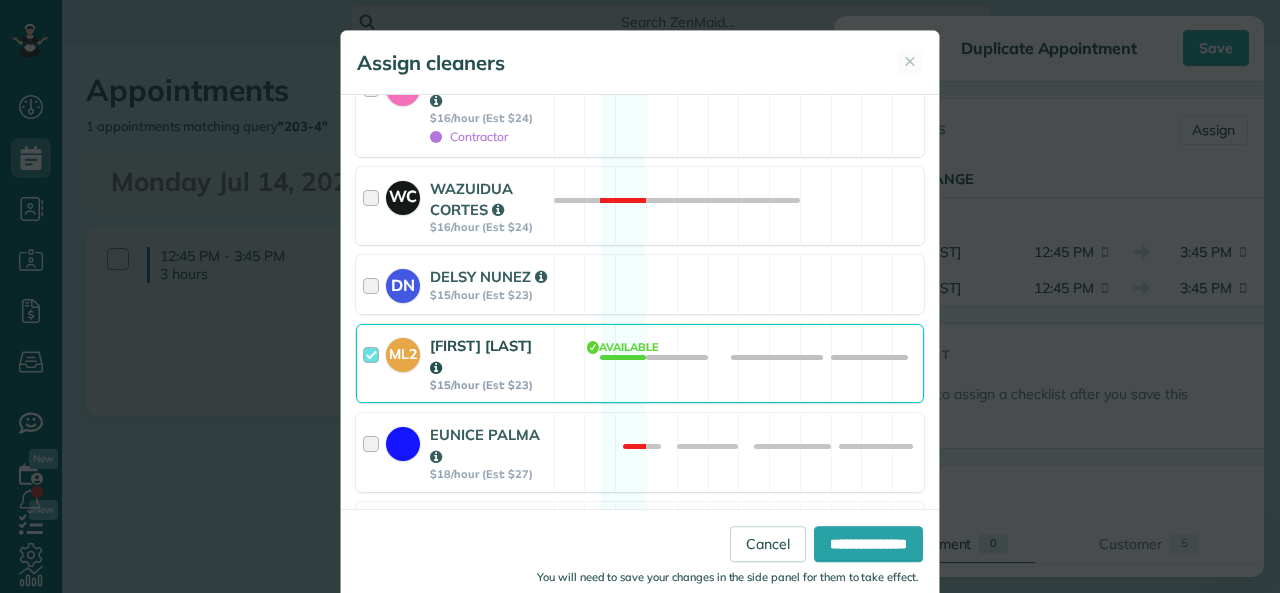 click at bounding box center [374, 363] 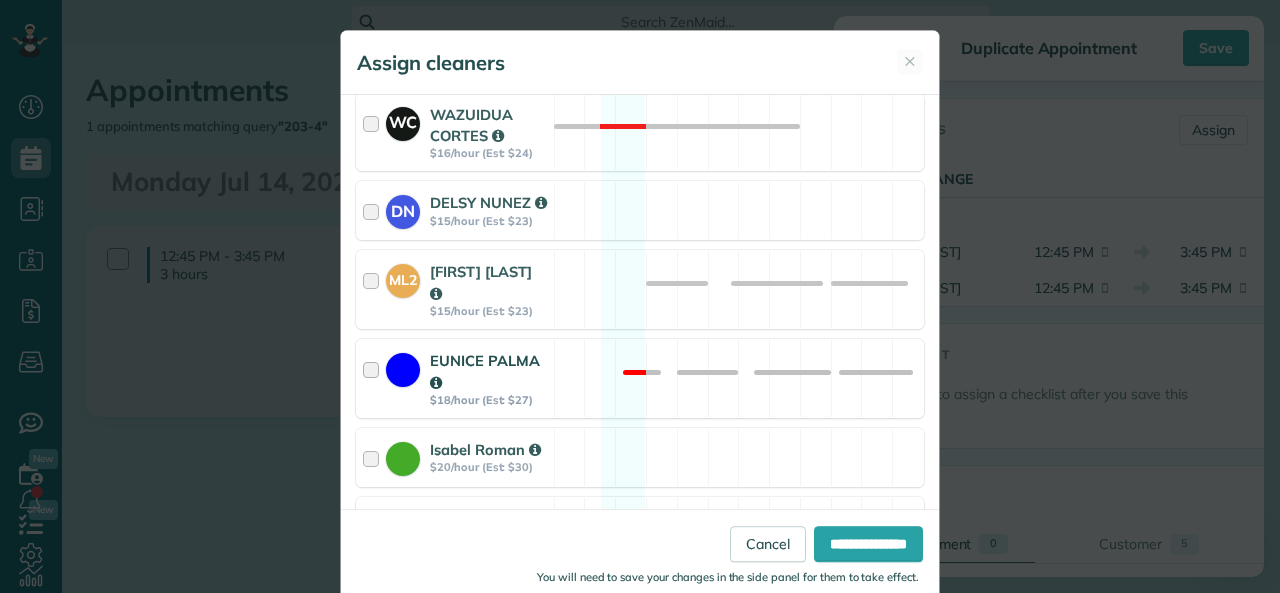scroll, scrollTop: 1255, scrollLeft: 0, axis: vertical 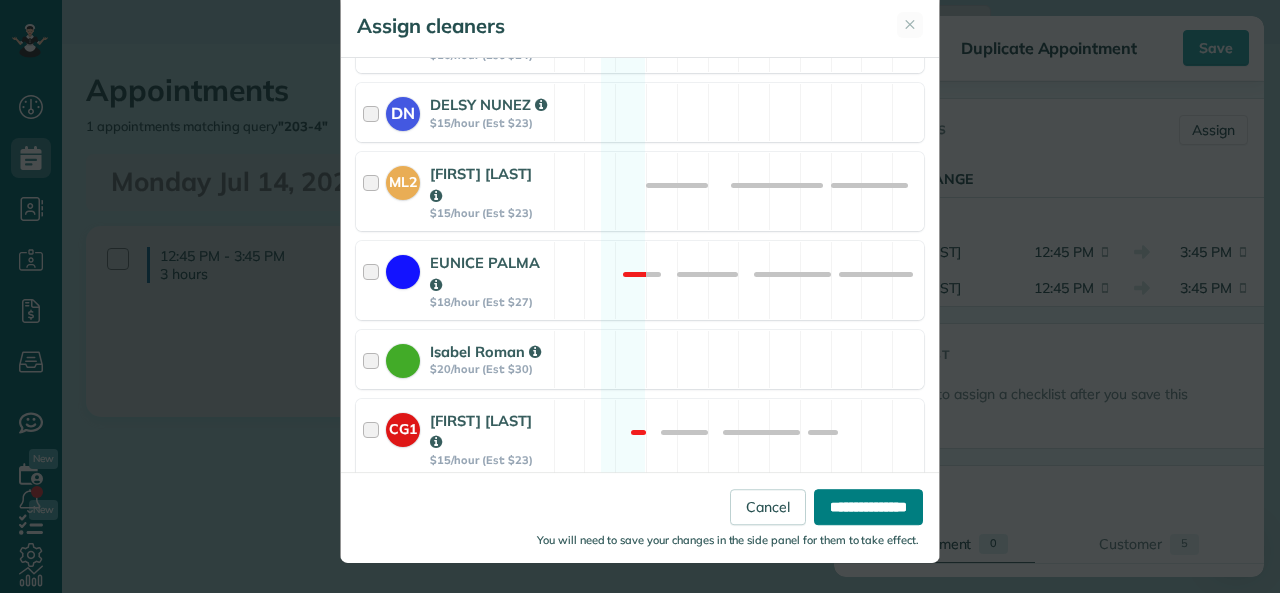 click on "**********" at bounding box center [868, 507] 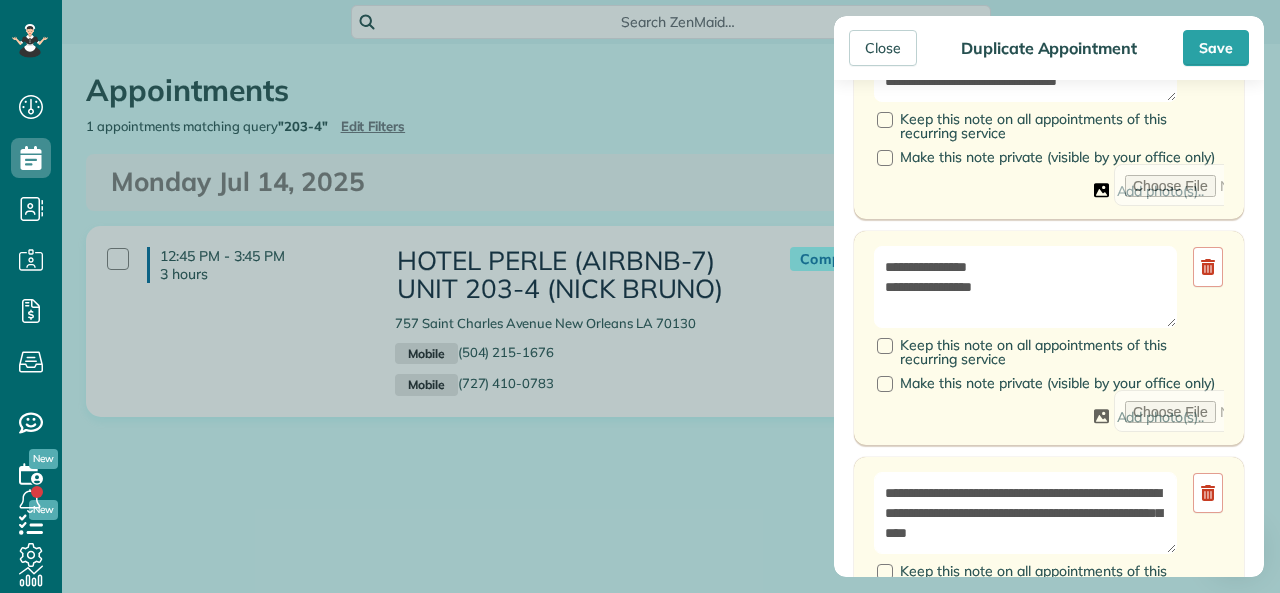 scroll, scrollTop: 1000, scrollLeft: 0, axis: vertical 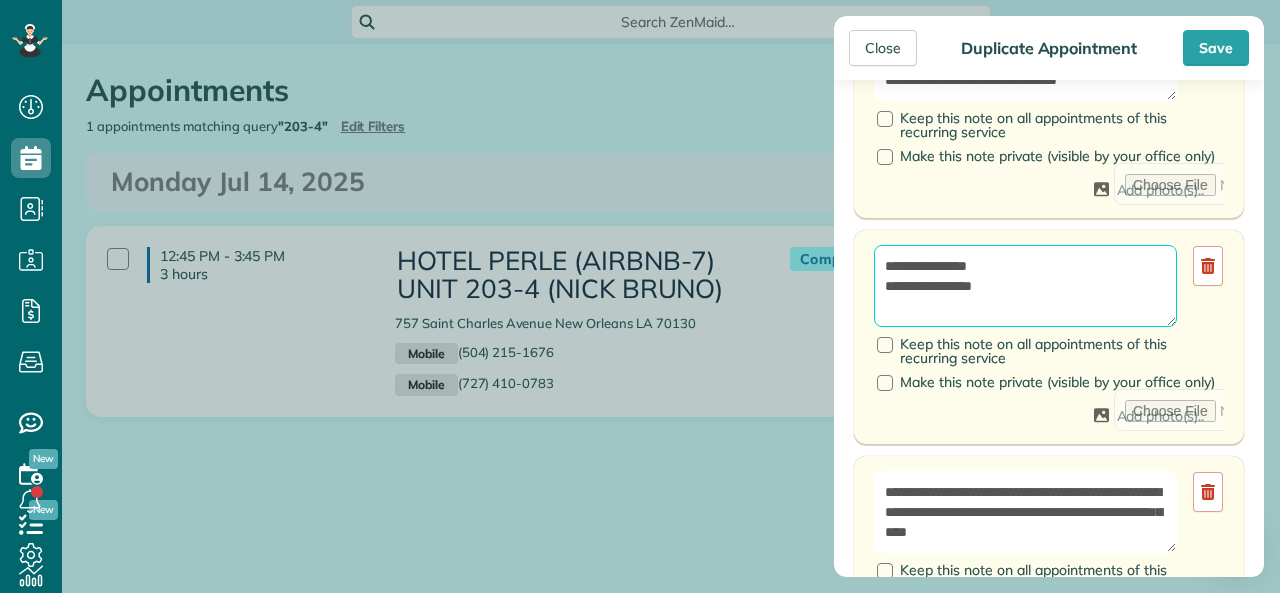 drag, startPoint x: 959, startPoint y: 281, endPoint x: 997, endPoint y: 280, distance: 38.013157 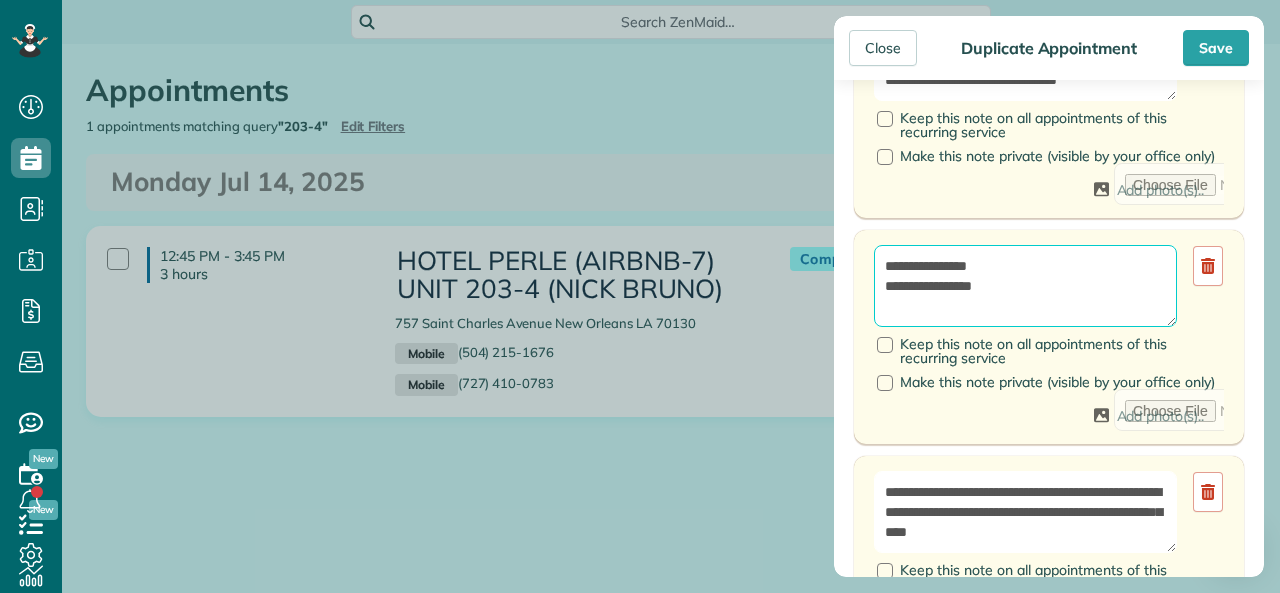 click on "**********" at bounding box center [1025, 286] 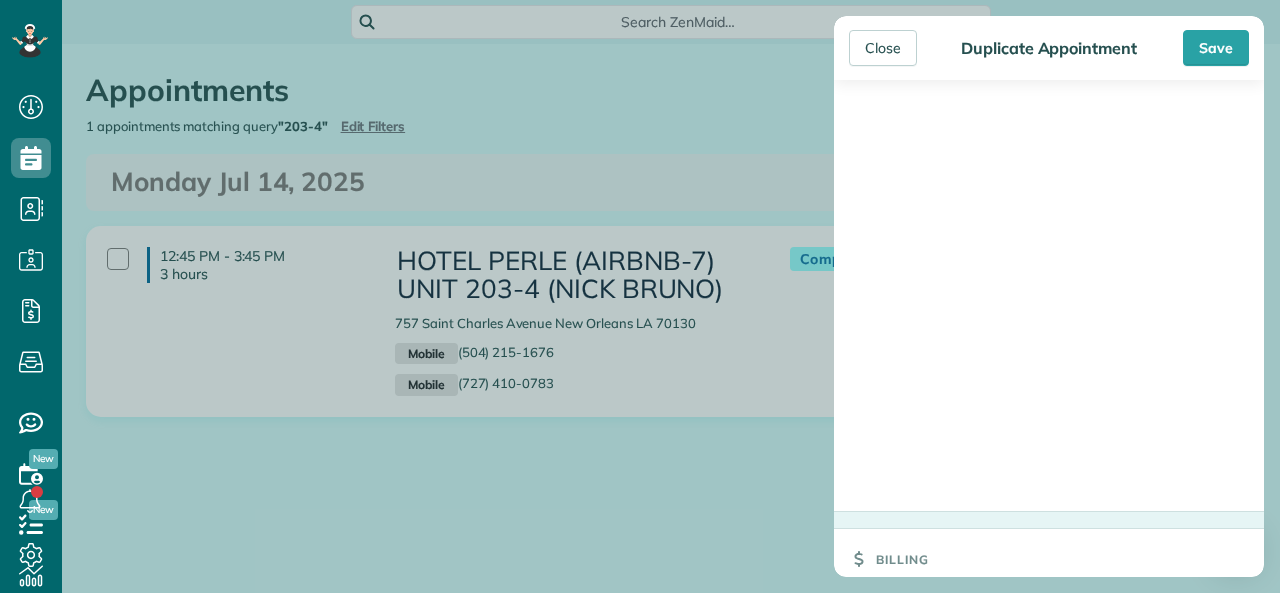 scroll, scrollTop: 2323, scrollLeft: 0, axis: vertical 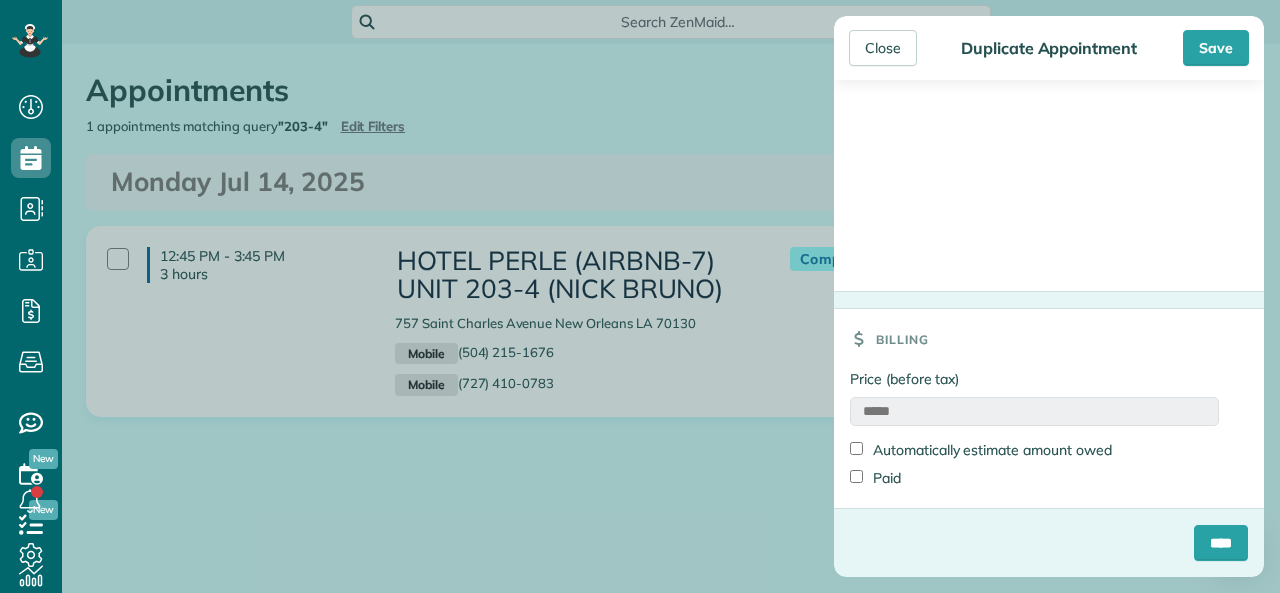 type on "**********" 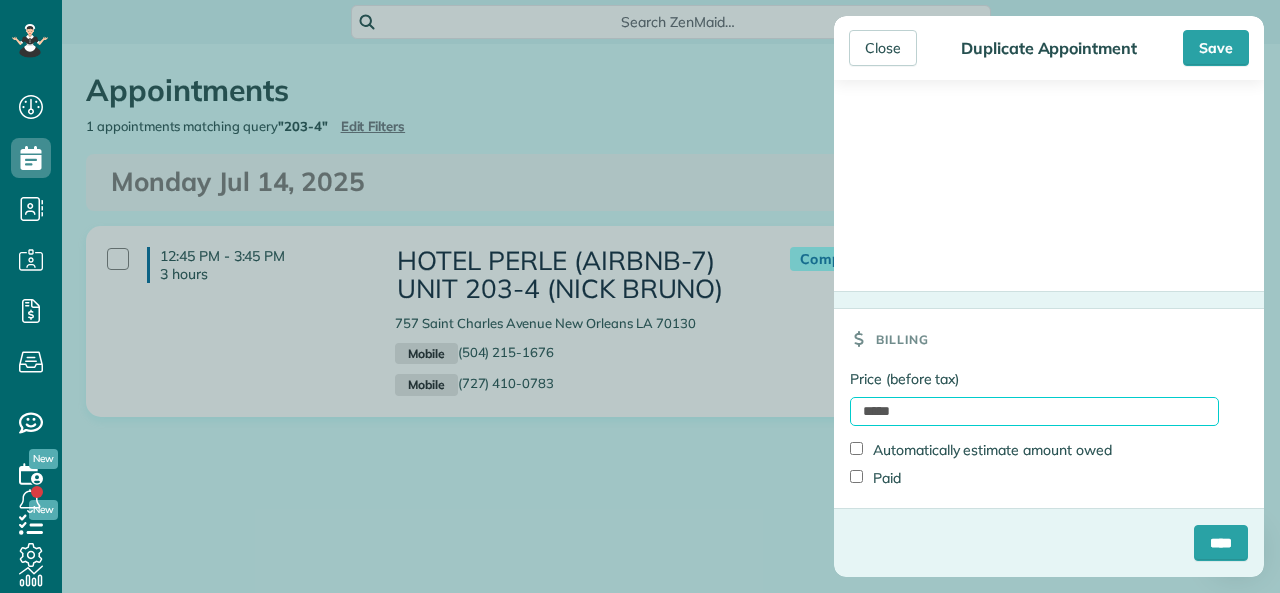 click on "*****" at bounding box center [1034, 411] 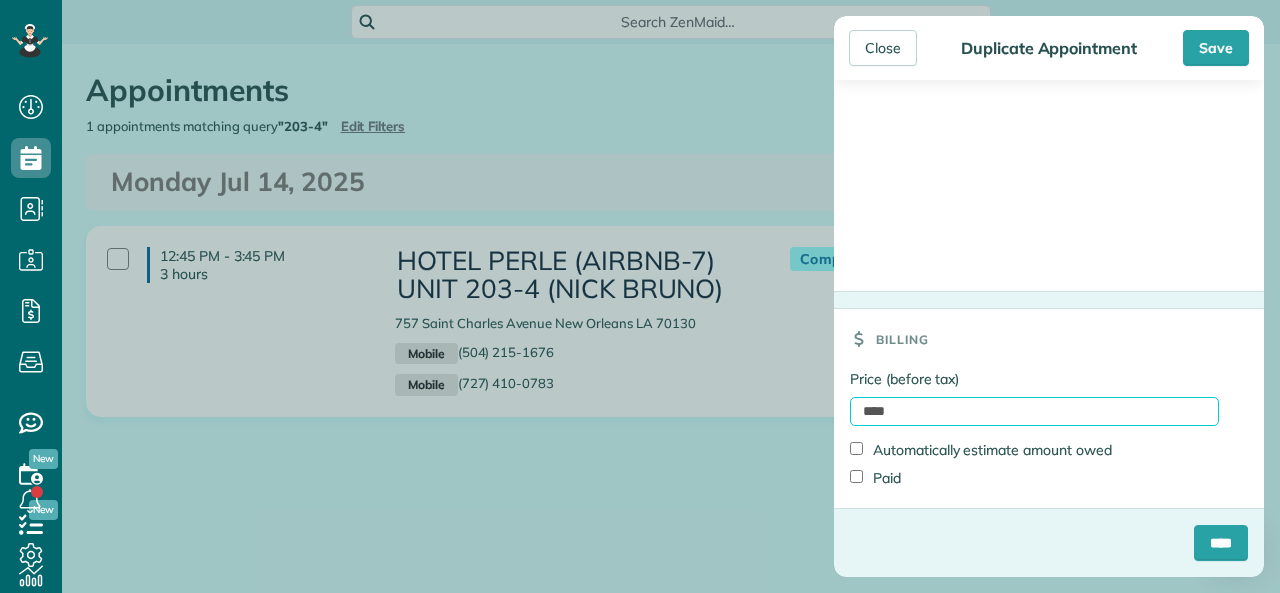 type on "*******" 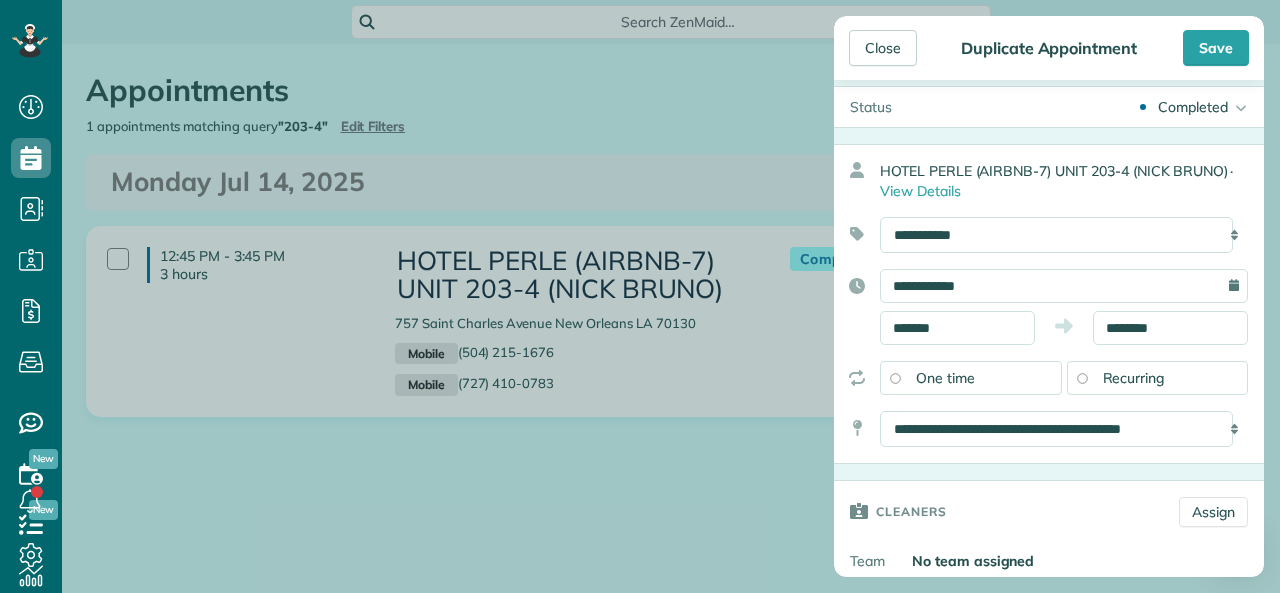 scroll, scrollTop: 0, scrollLeft: 0, axis: both 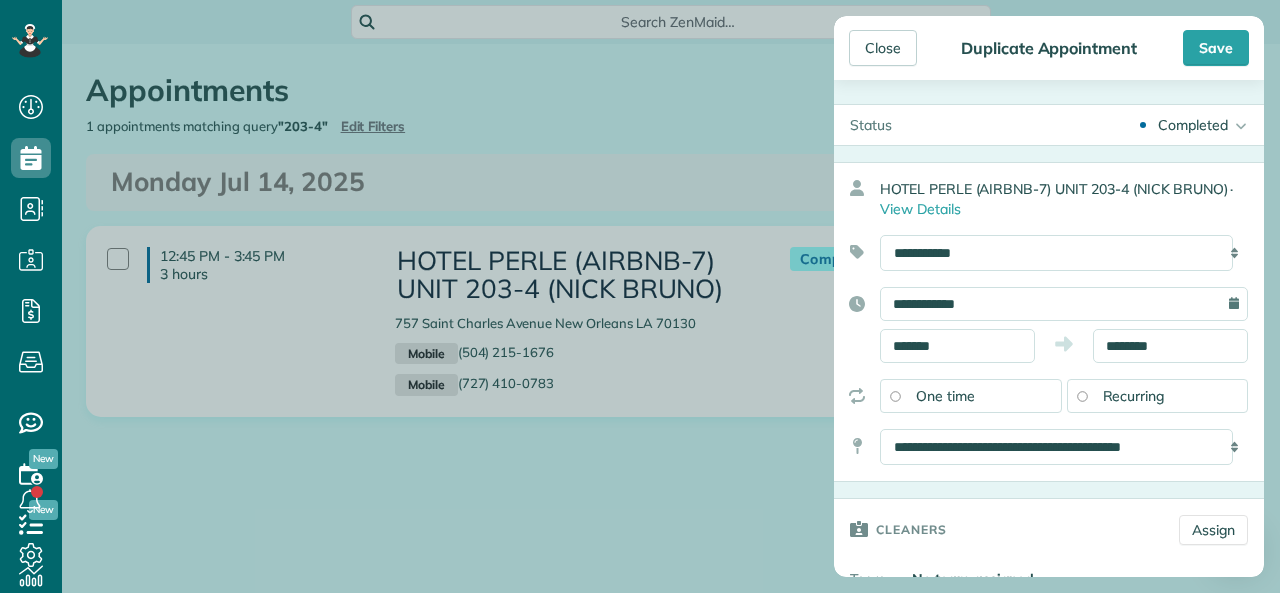 click on "Completed" at bounding box center [1193, 125] 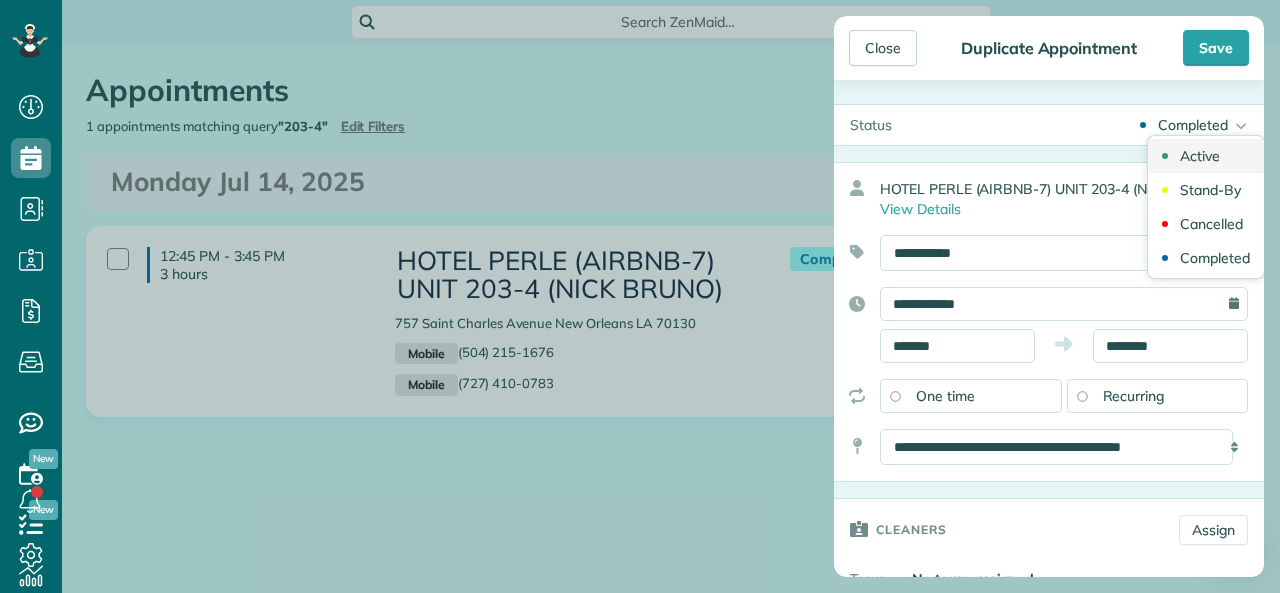 click on "Active" at bounding box center (1200, 156) 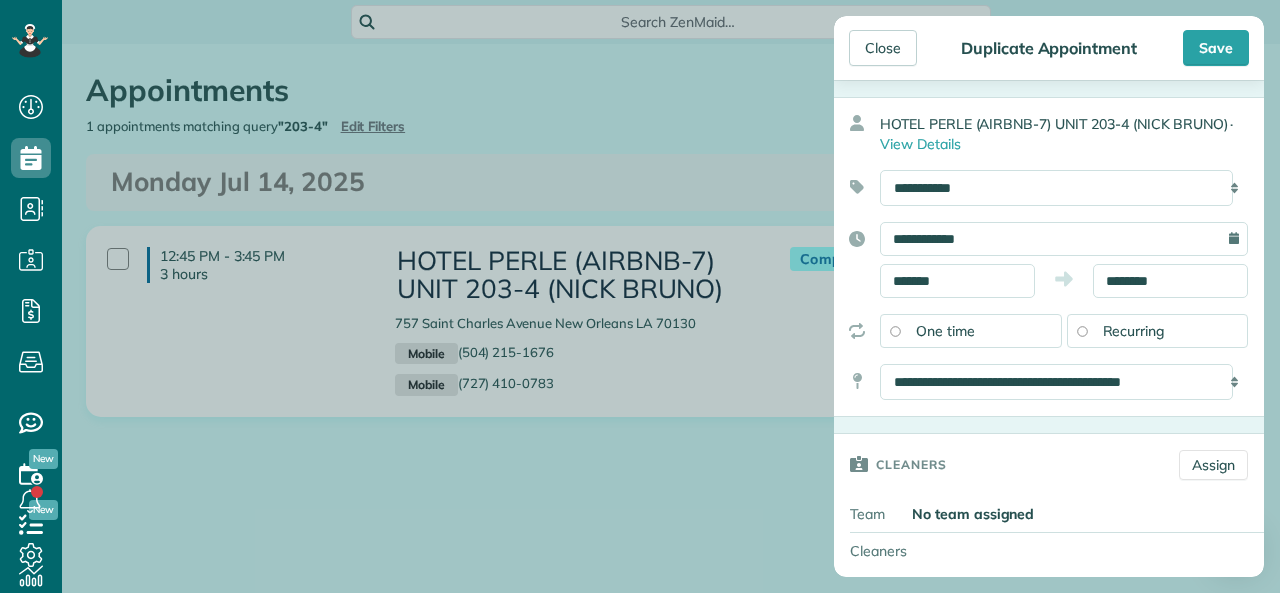 scroll, scrollTop: 0, scrollLeft: 0, axis: both 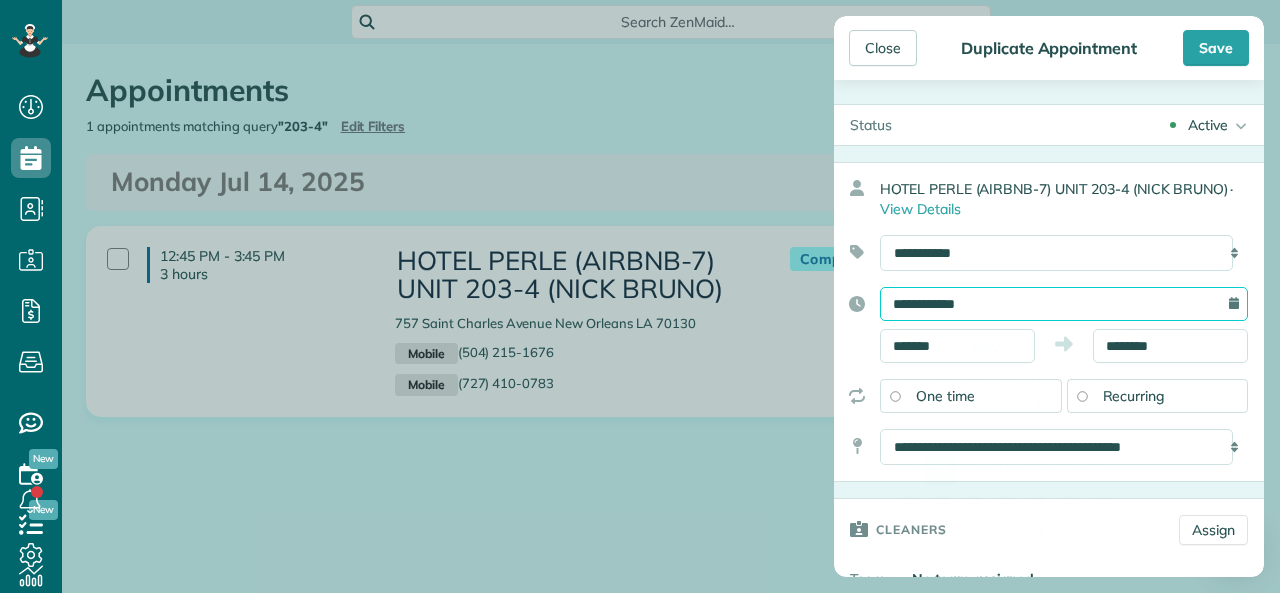 click on "**********" at bounding box center [1064, 304] 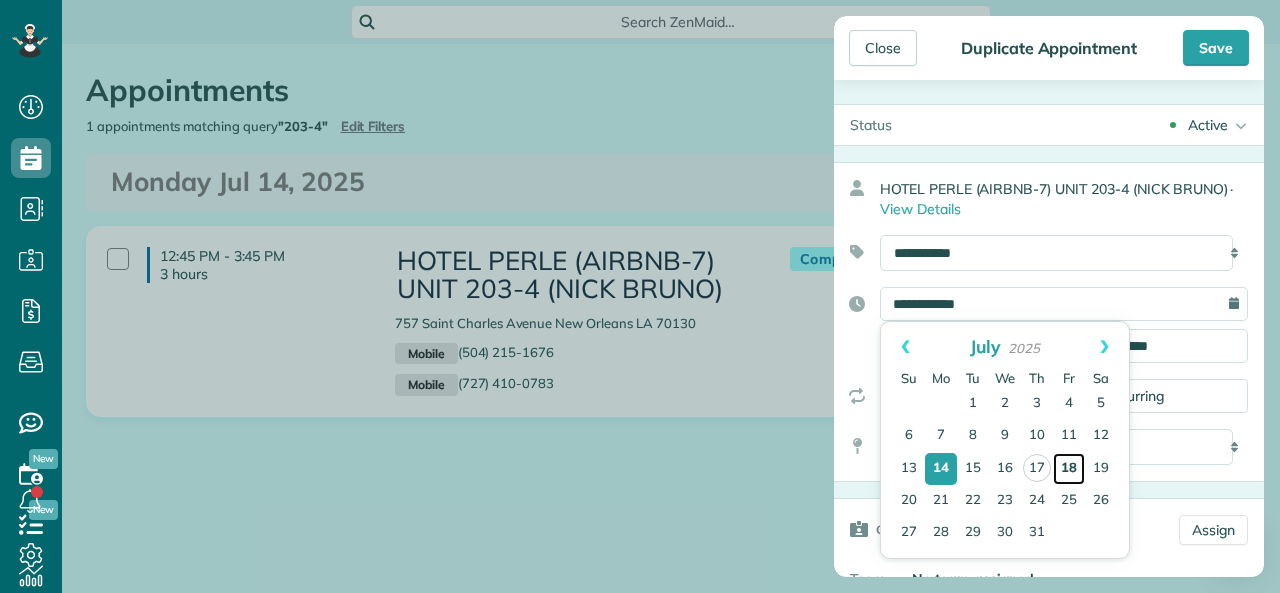 click on "18" at bounding box center (1069, 469) 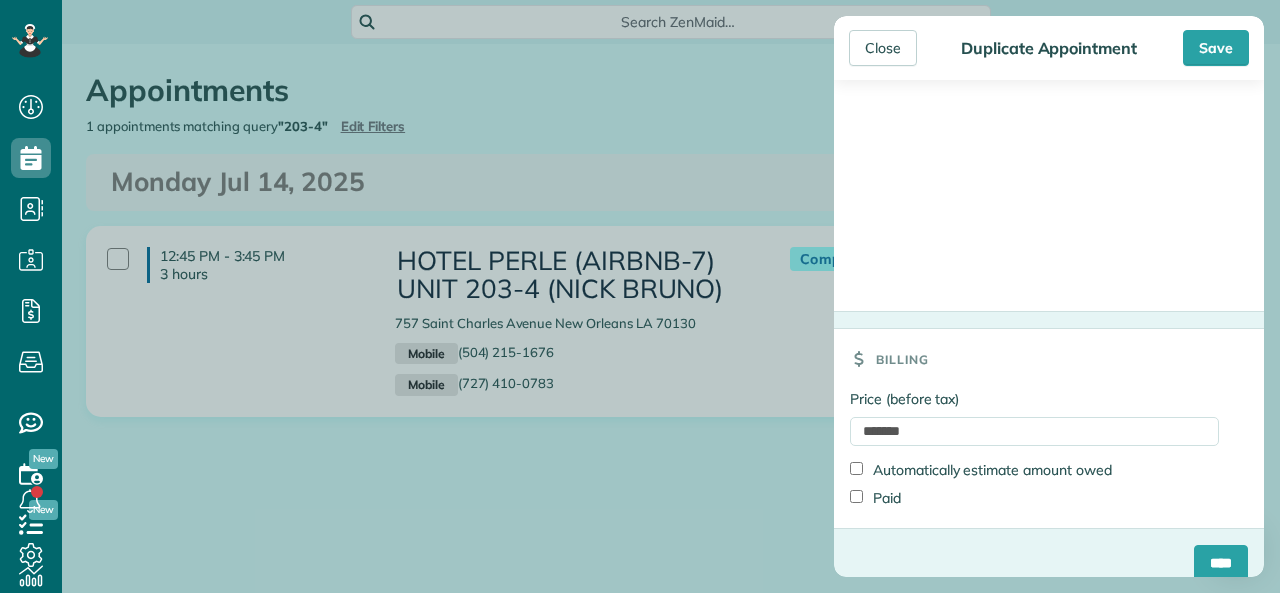 scroll, scrollTop: 2323, scrollLeft: 0, axis: vertical 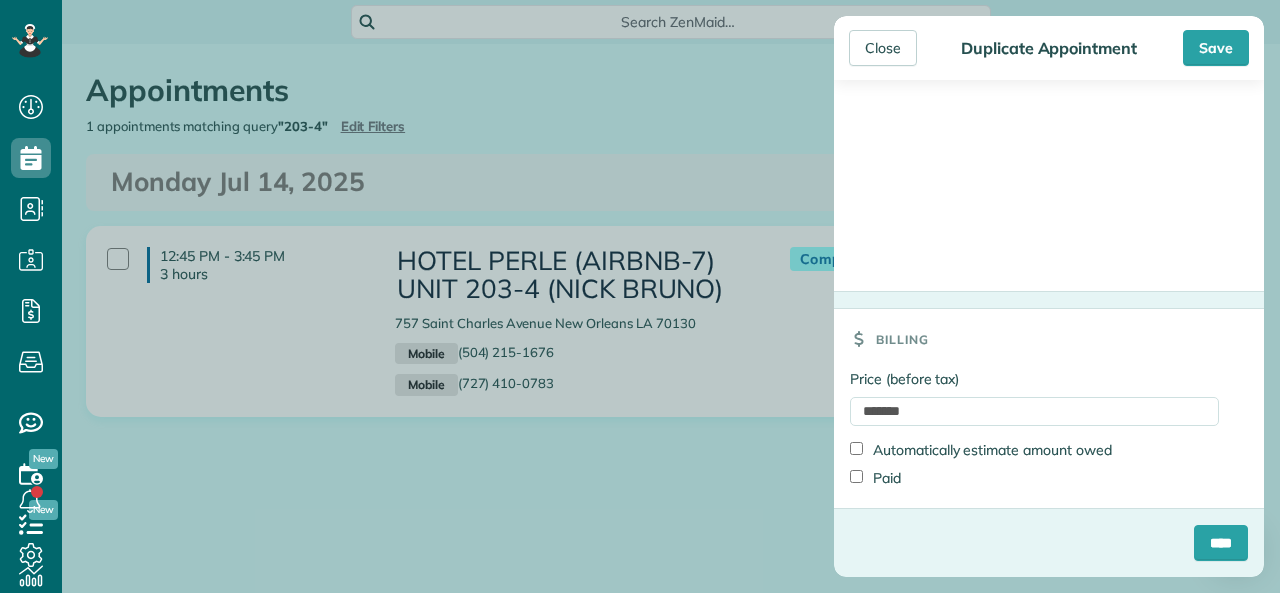 click on "****" at bounding box center [1049, 551] 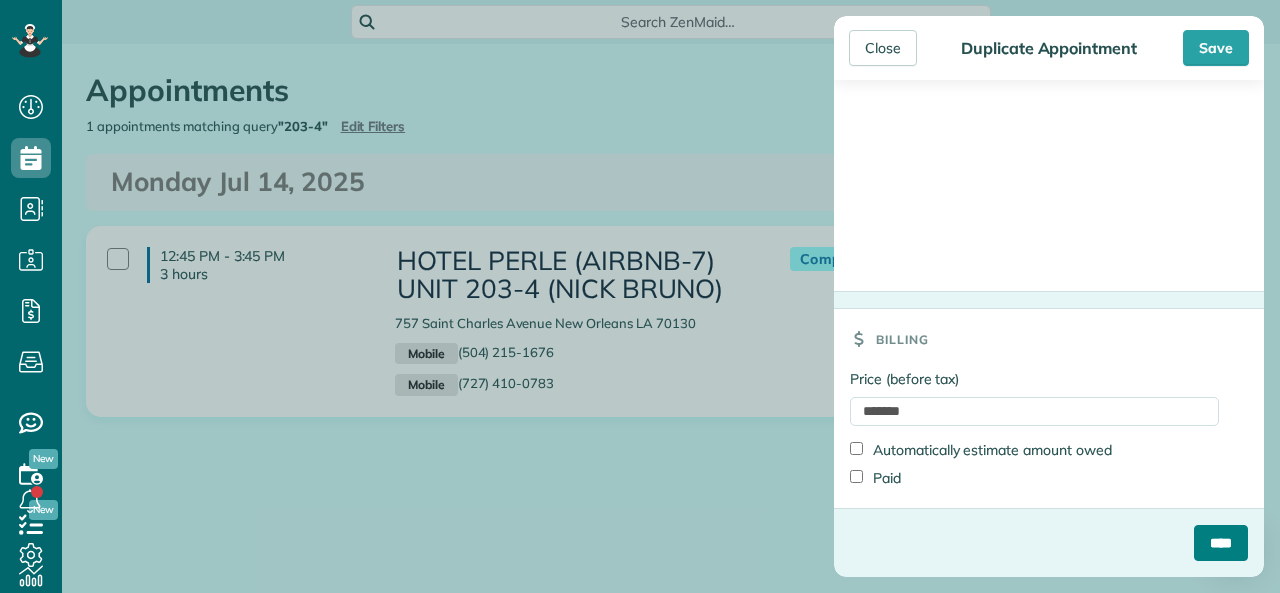 click on "****" at bounding box center [1221, 543] 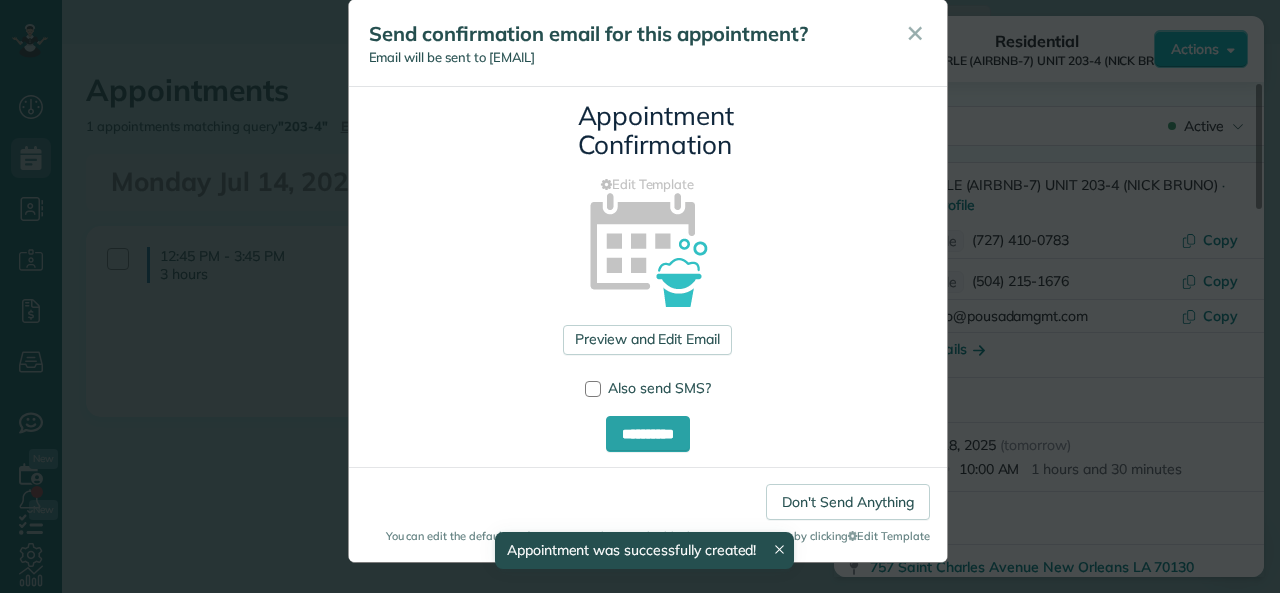 scroll, scrollTop: 0, scrollLeft: 0, axis: both 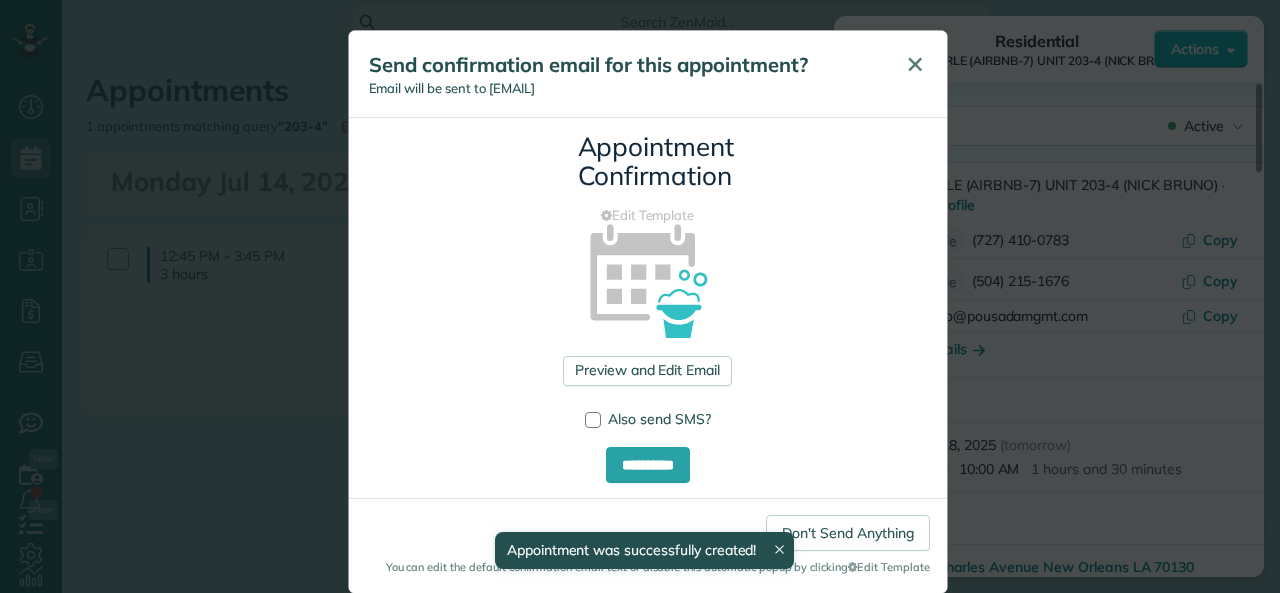 click on "✕" at bounding box center [915, 64] 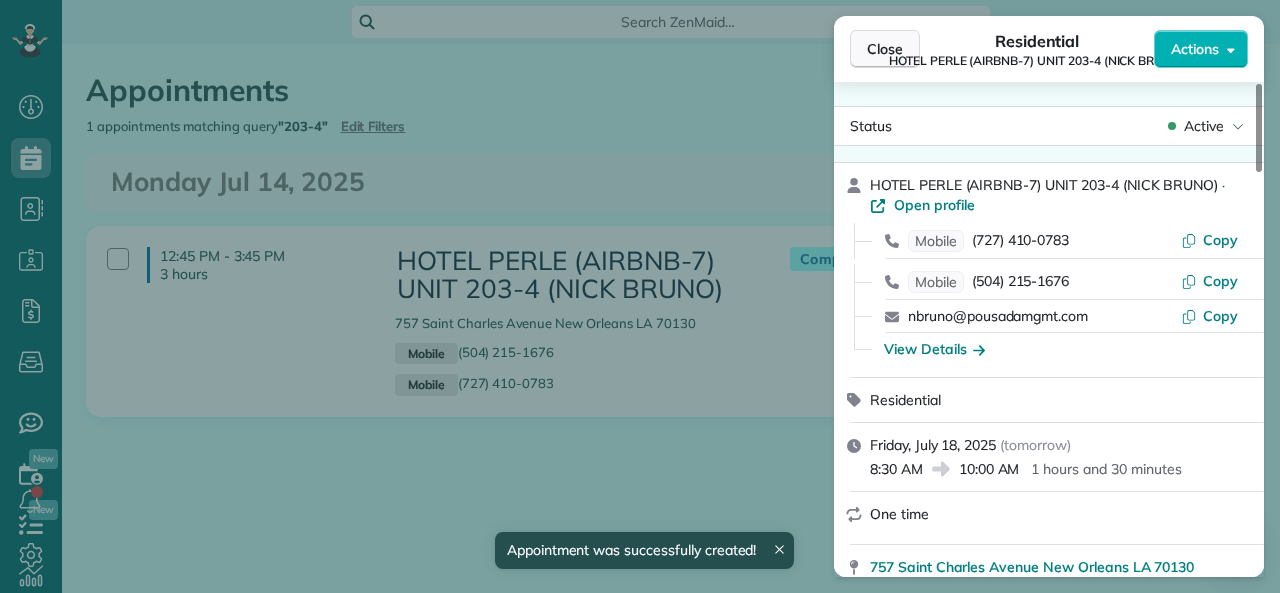 click on "Close" at bounding box center (885, 49) 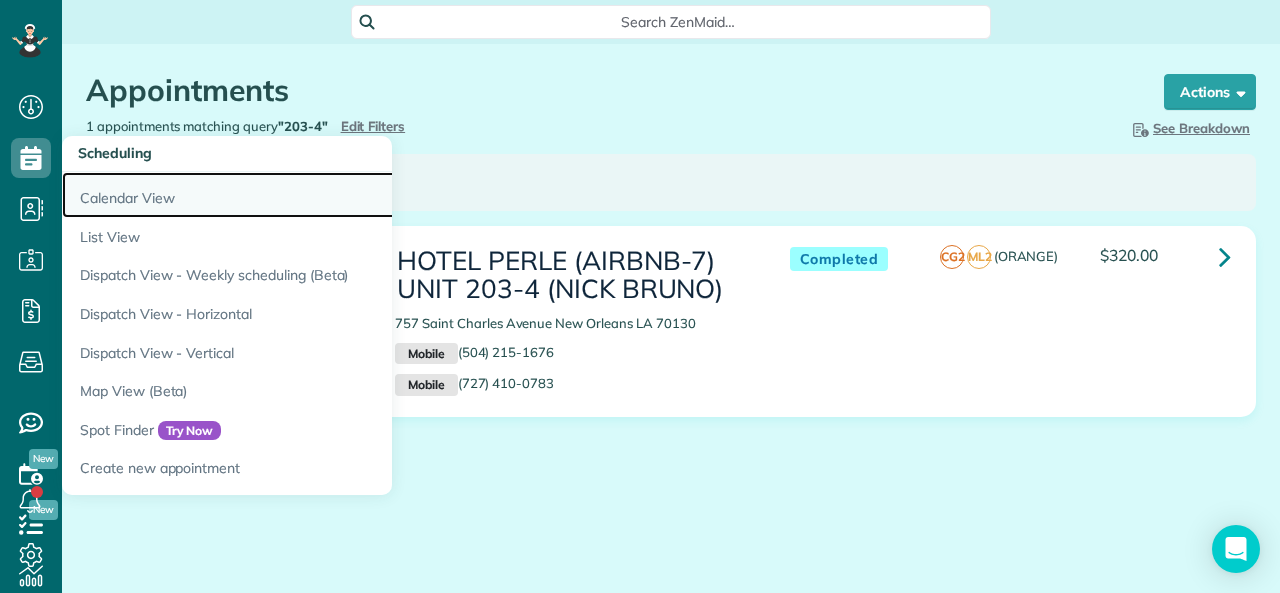 click on "Calendar View" at bounding box center [312, 195] 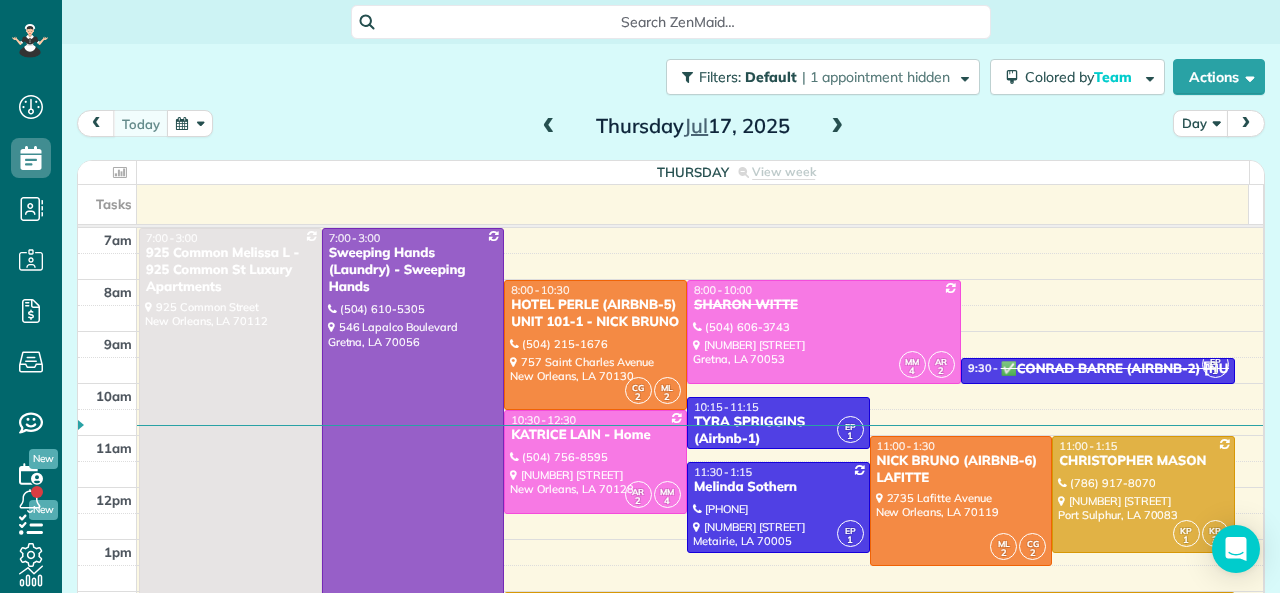 scroll, scrollTop: 0, scrollLeft: 0, axis: both 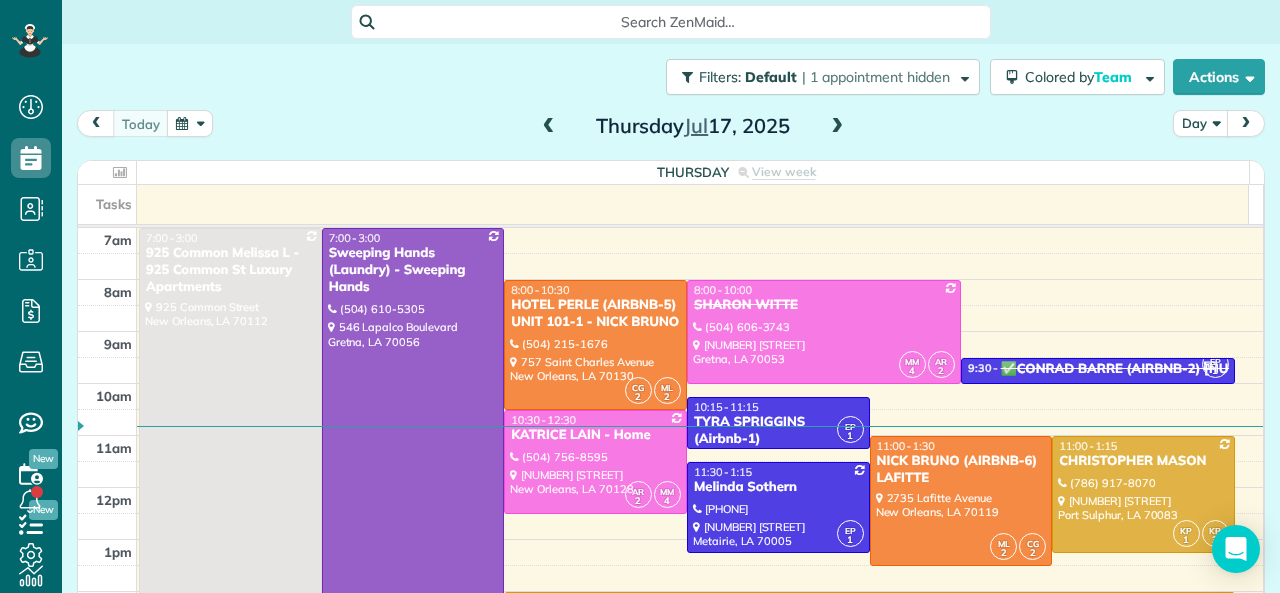 click at bounding box center (837, 127) 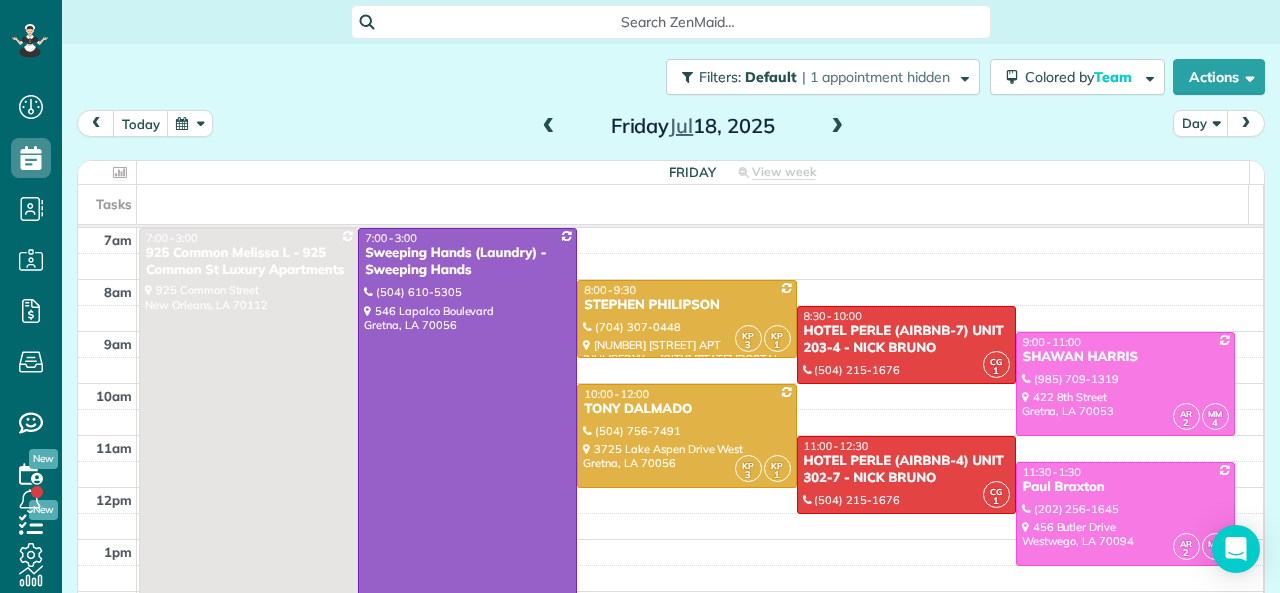 click at bounding box center (549, 127) 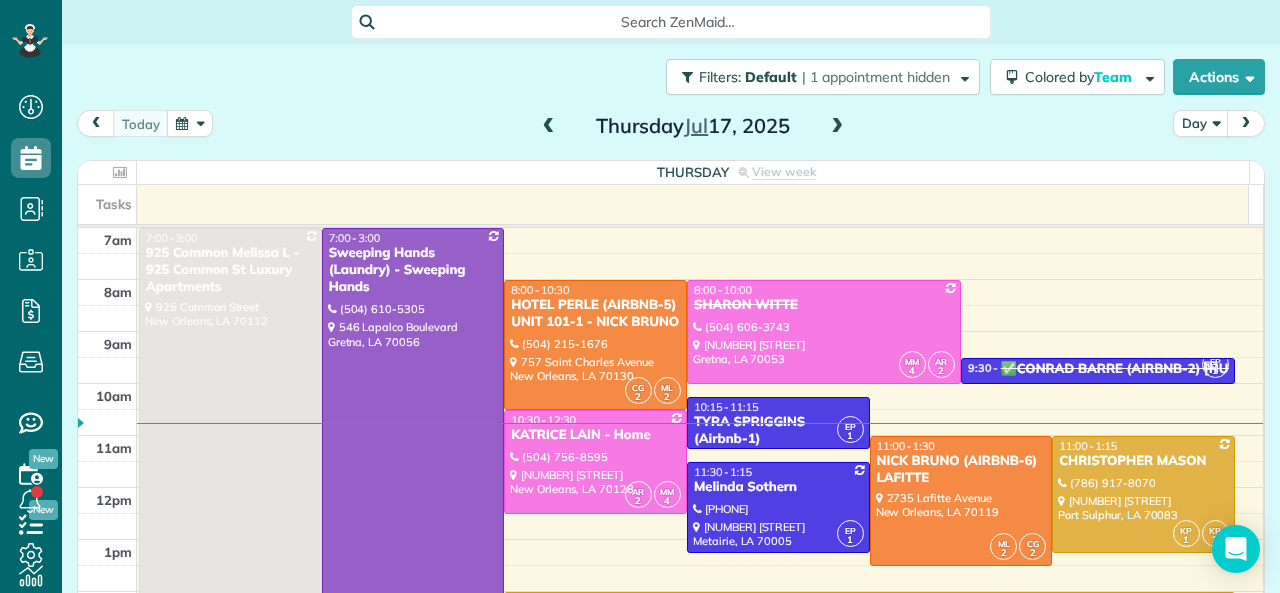 click at bounding box center (549, 127) 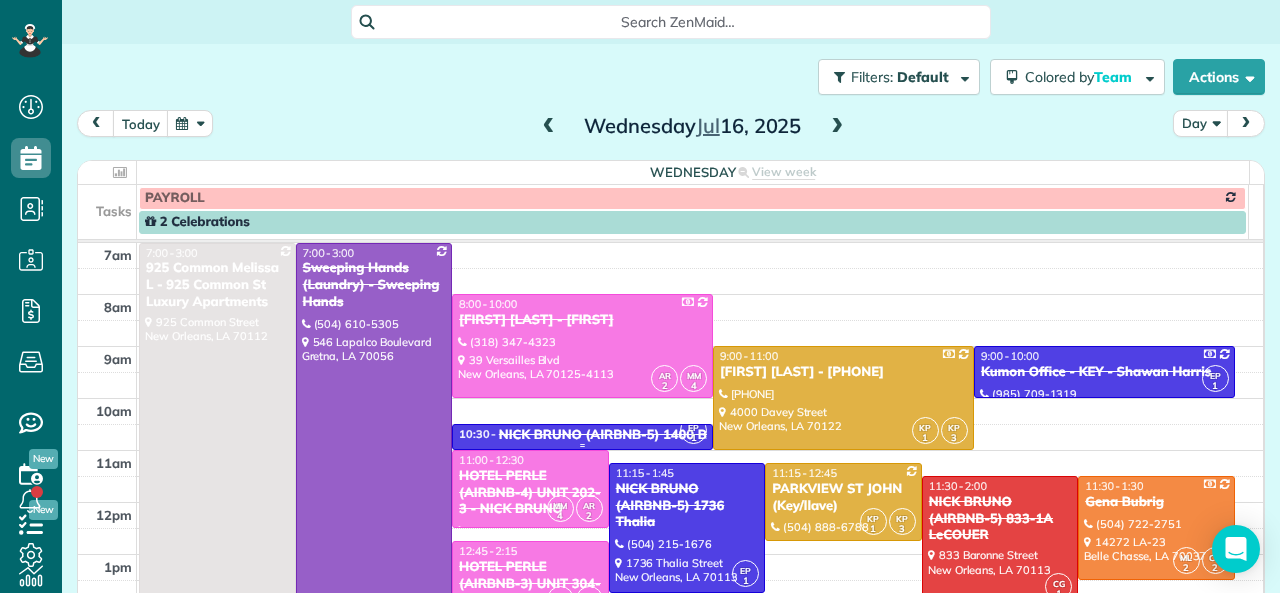 click on "NICK BRUNO (AIRBNB-5) 1400 BARONNE" at bounding box center [631, 435] 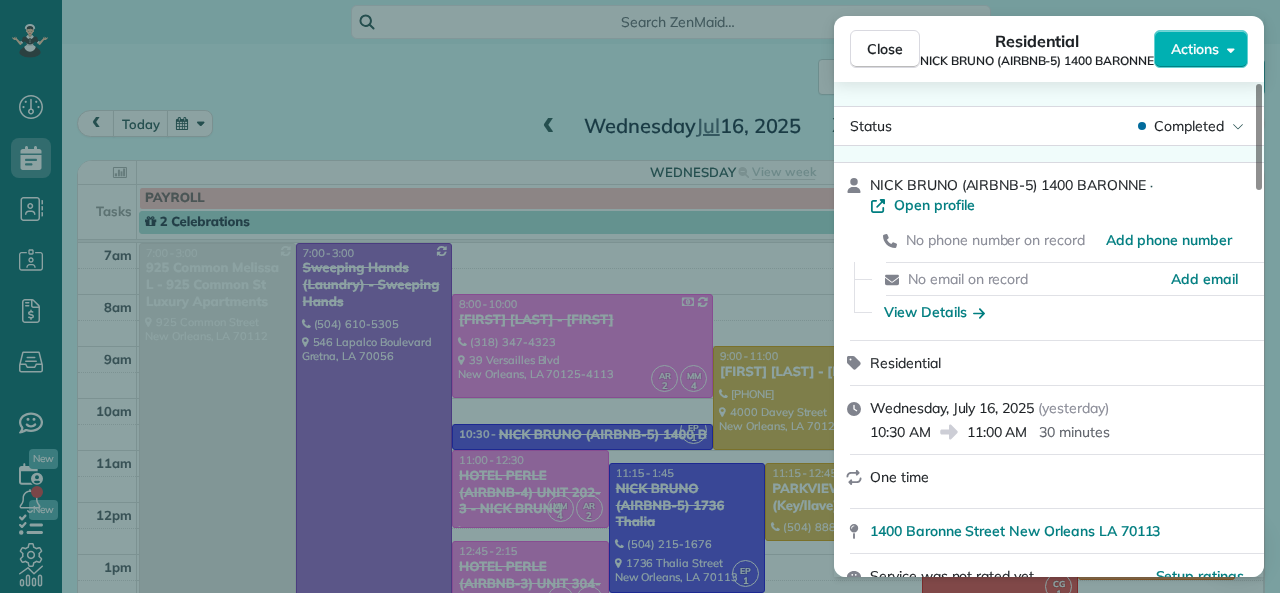 click on "View Details" at bounding box center (934, 312) 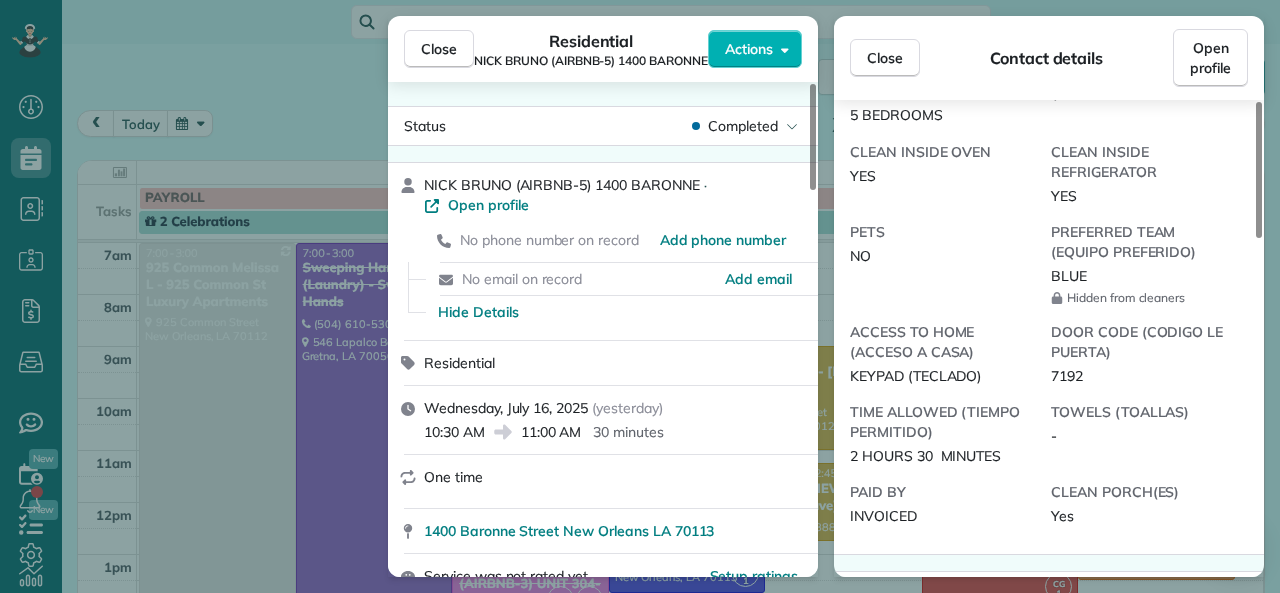 scroll, scrollTop: 700, scrollLeft: 0, axis: vertical 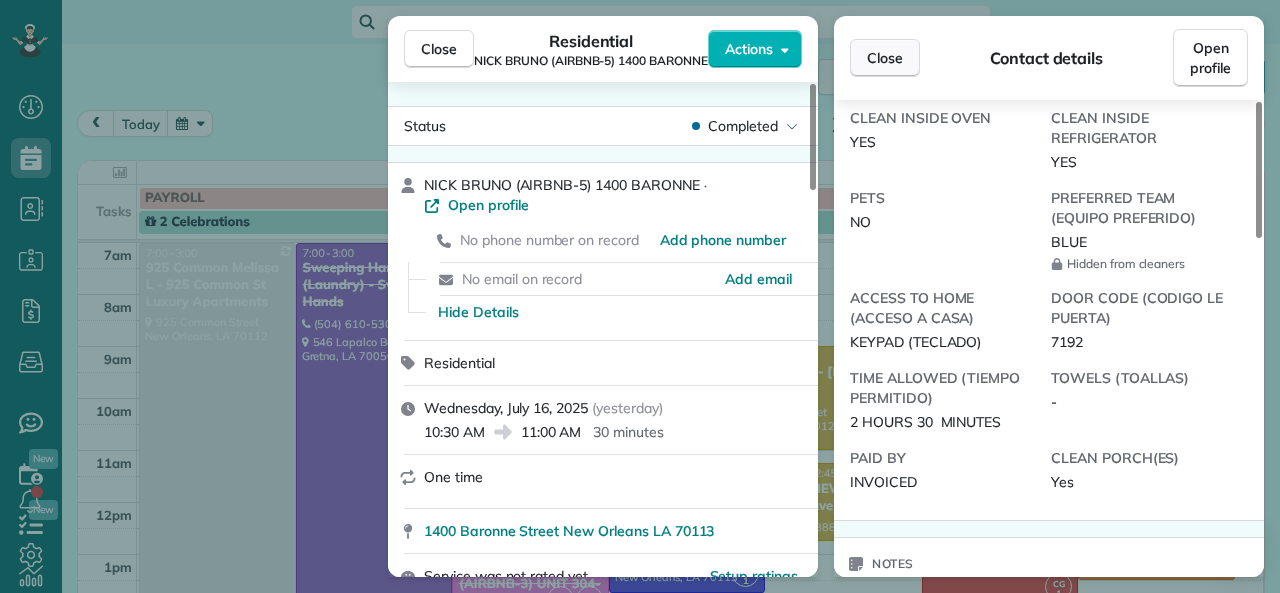 click on "Close" at bounding box center (885, 58) 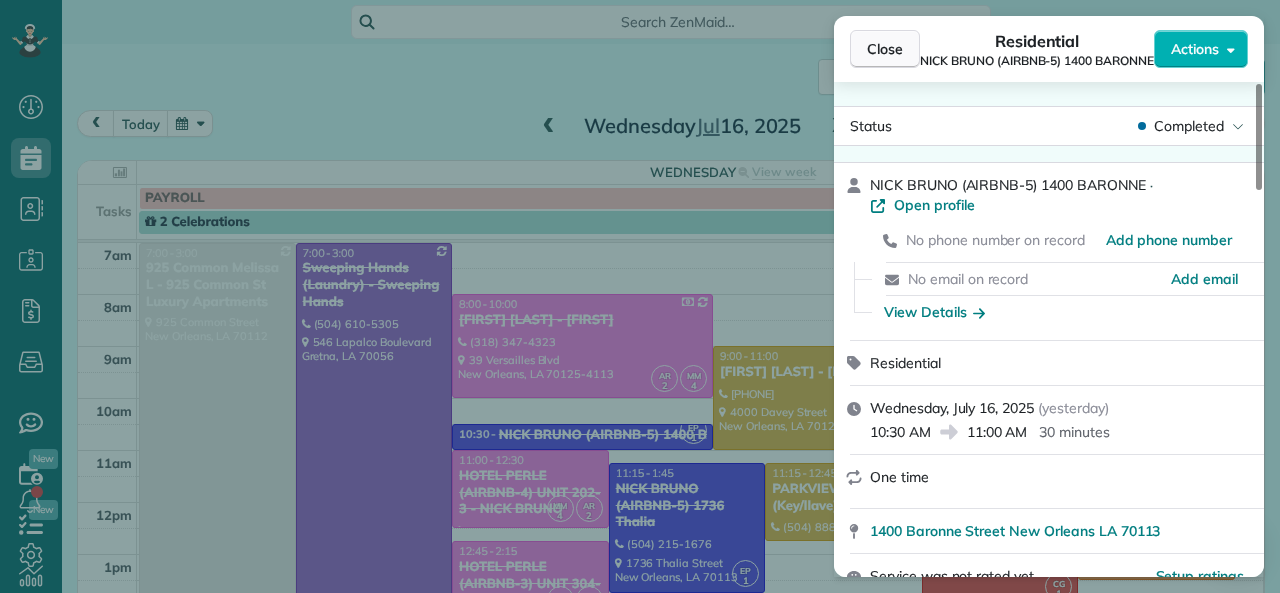 click on "Close" at bounding box center (885, 49) 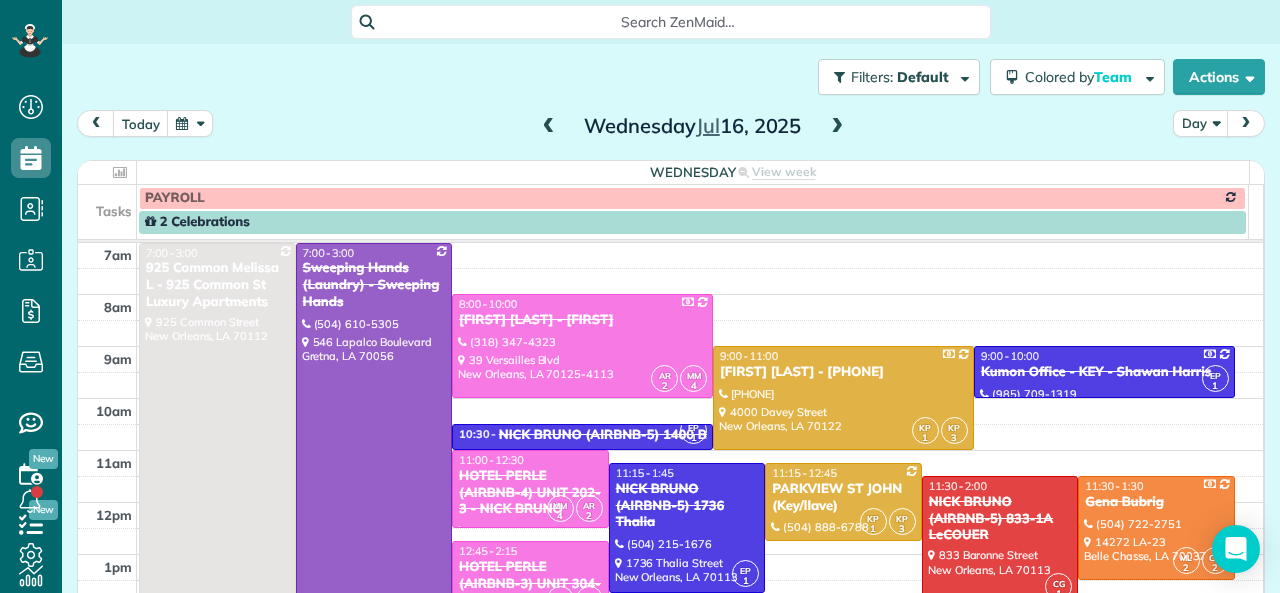 click at bounding box center (837, 127) 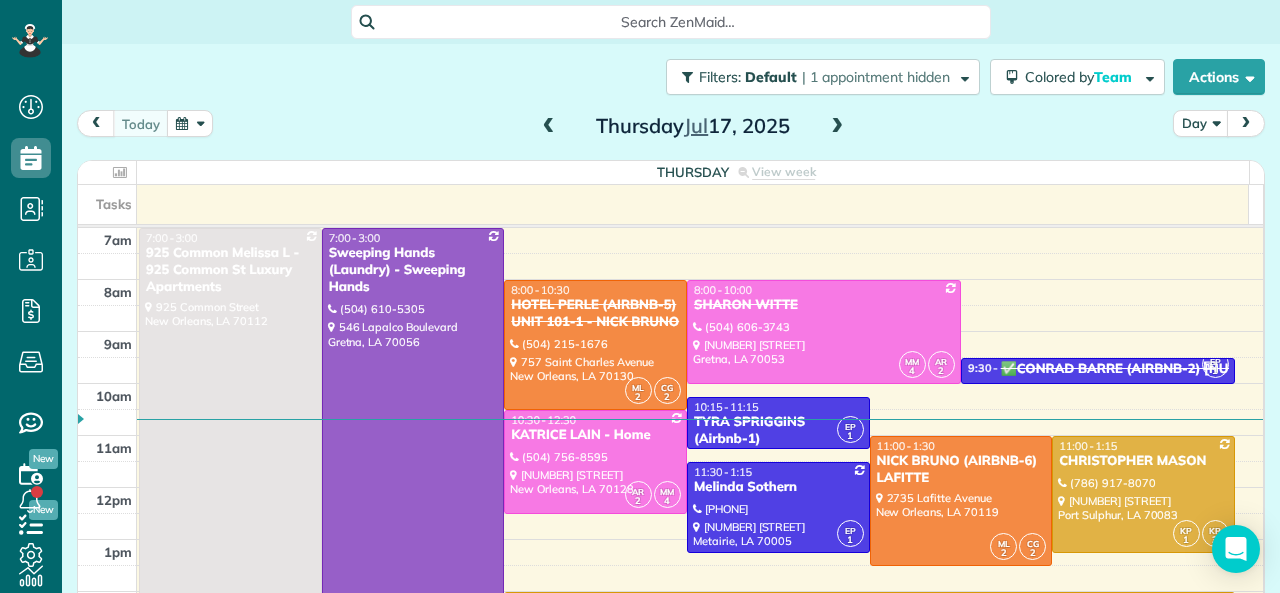 click at bounding box center [837, 127] 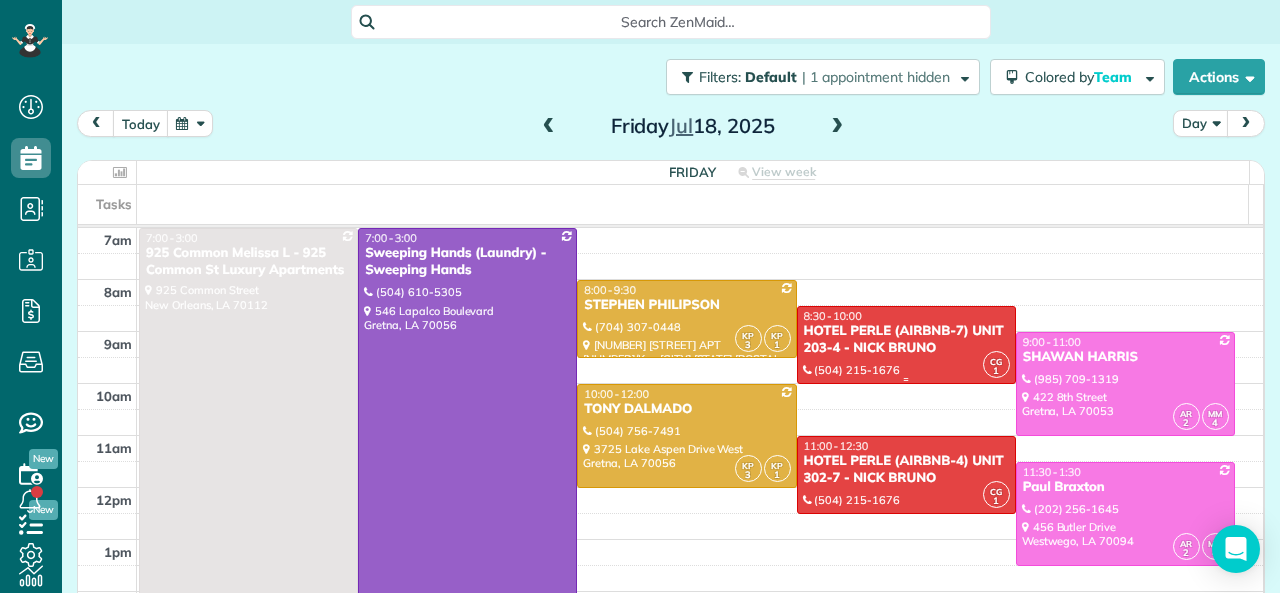 click on "HOTEL PERLE (AIRBNB-7) UNIT 203-4 - NICK BRUNO" at bounding box center [906, 340] 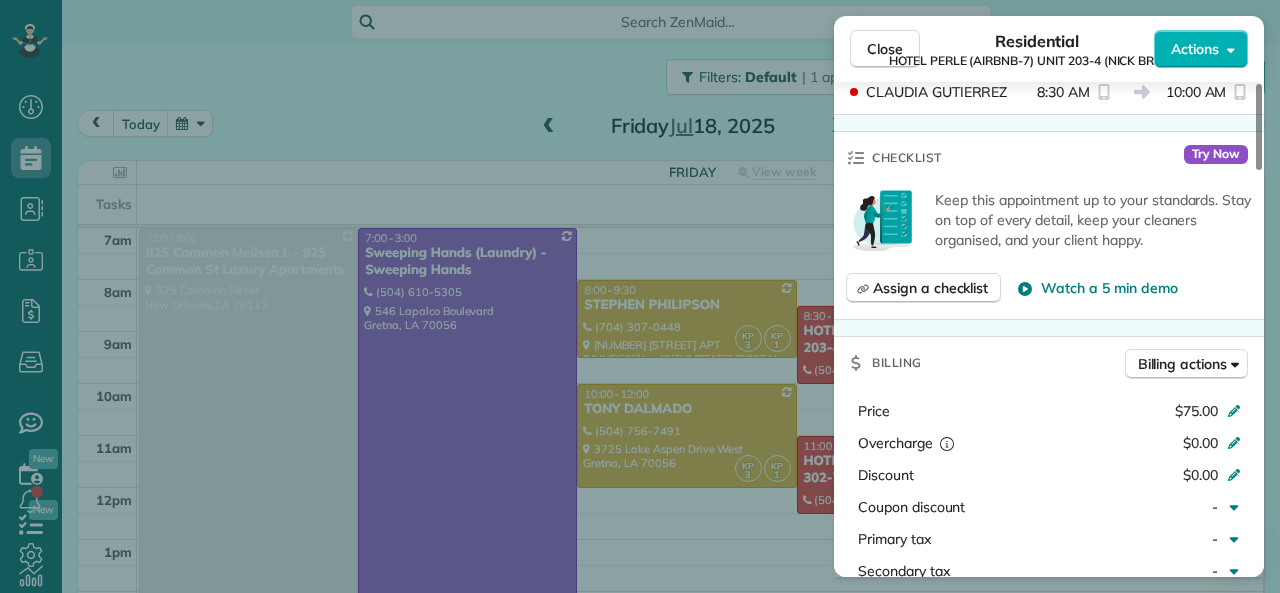 scroll, scrollTop: 900, scrollLeft: 0, axis: vertical 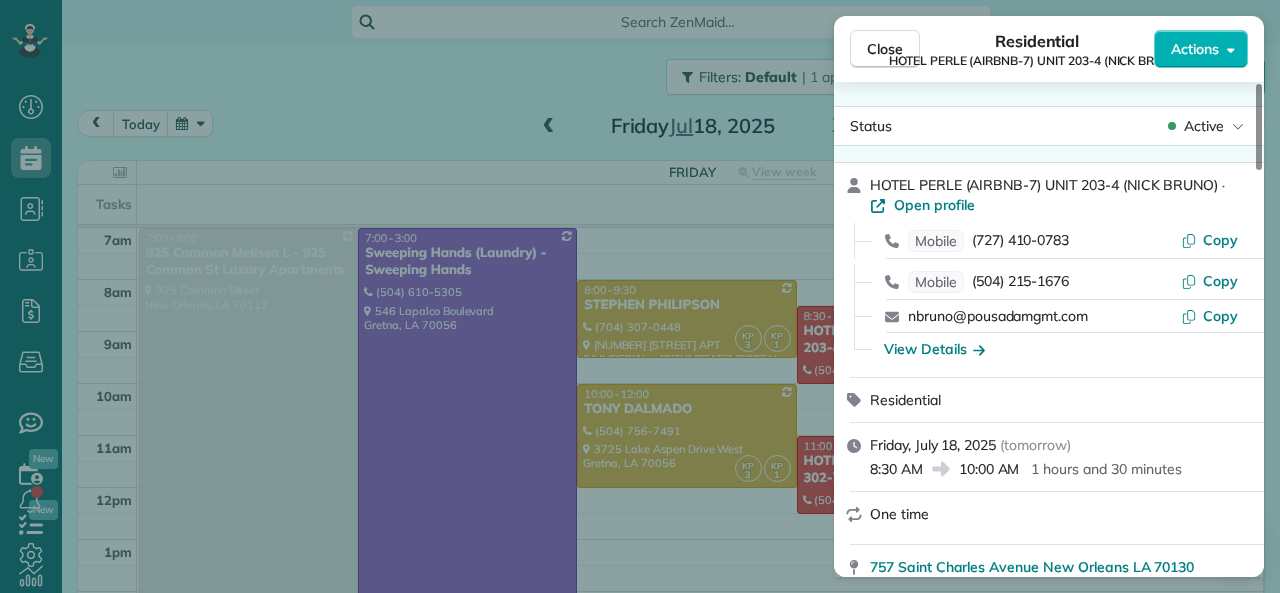 click on "Close" at bounding box center (885, 49) 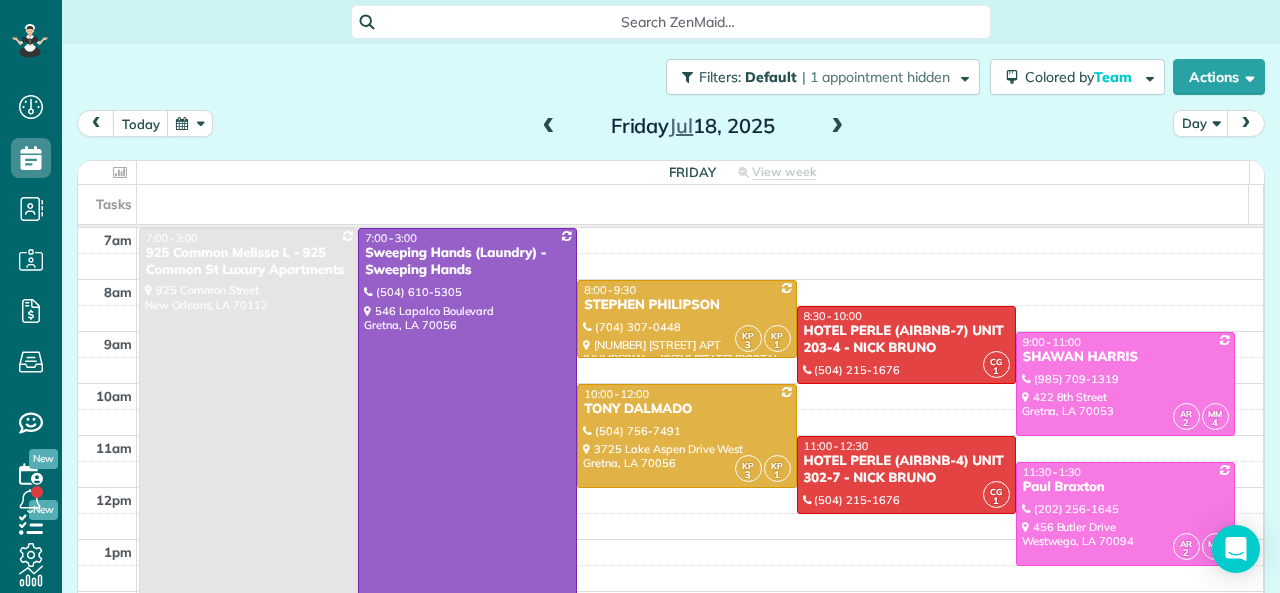 click at bounding box center (549, 127) 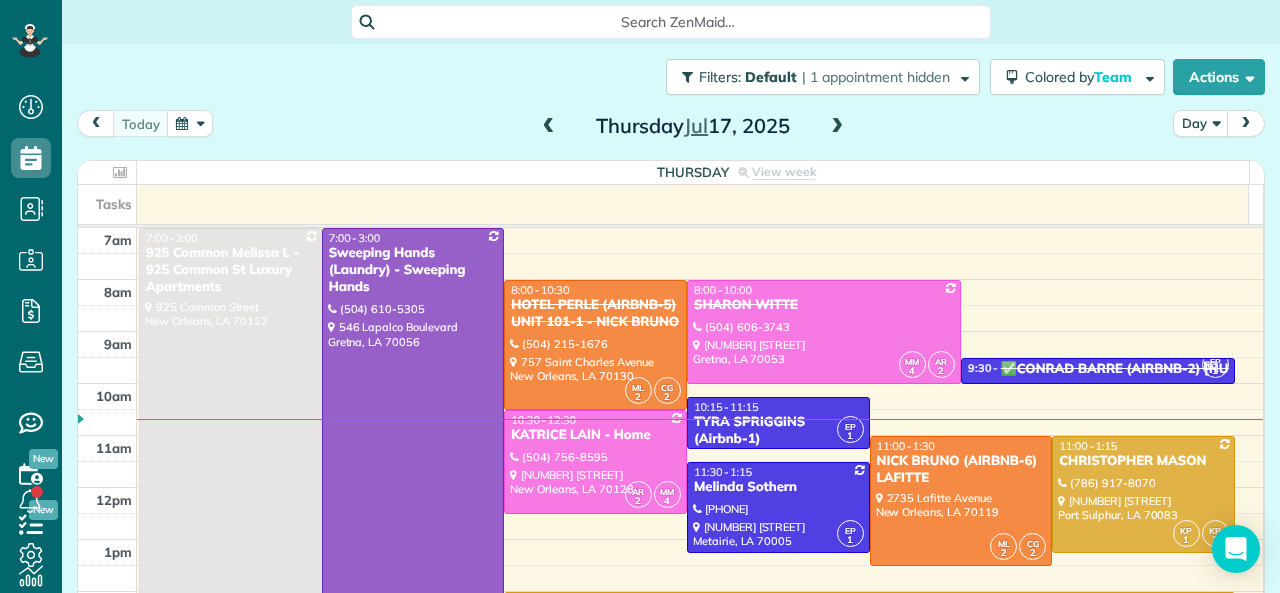 click at bounding box center [549, 127] 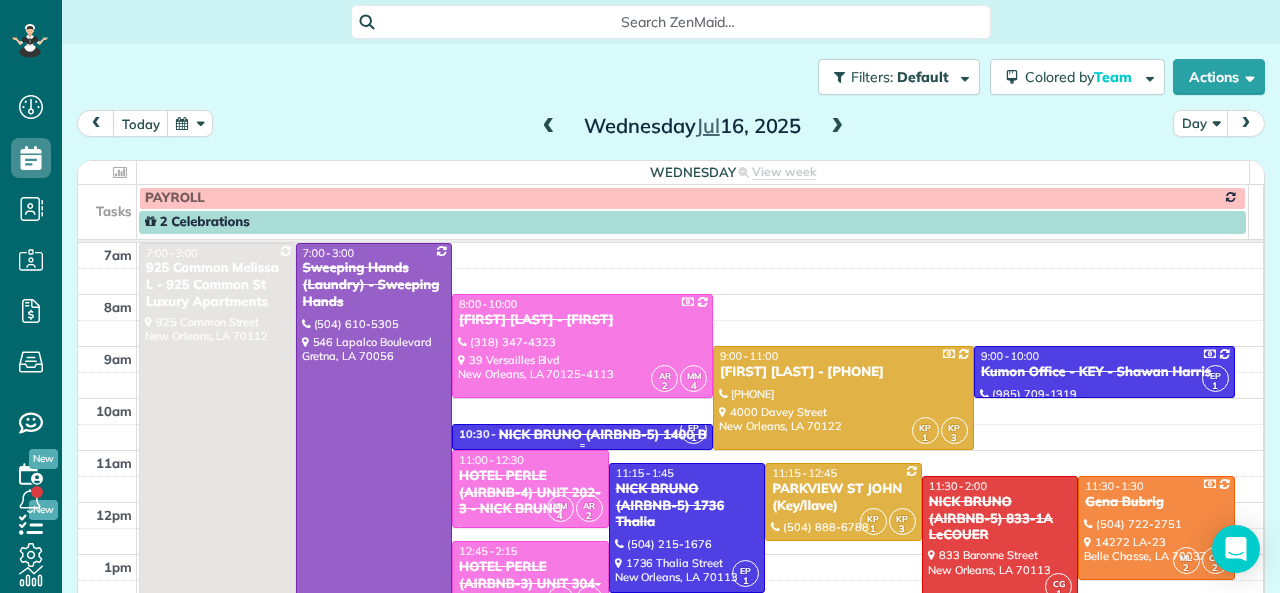 click on "NICK BRUNO (AIRBNB-5) 1400 BARONNE" at bounding box center [631, 435] 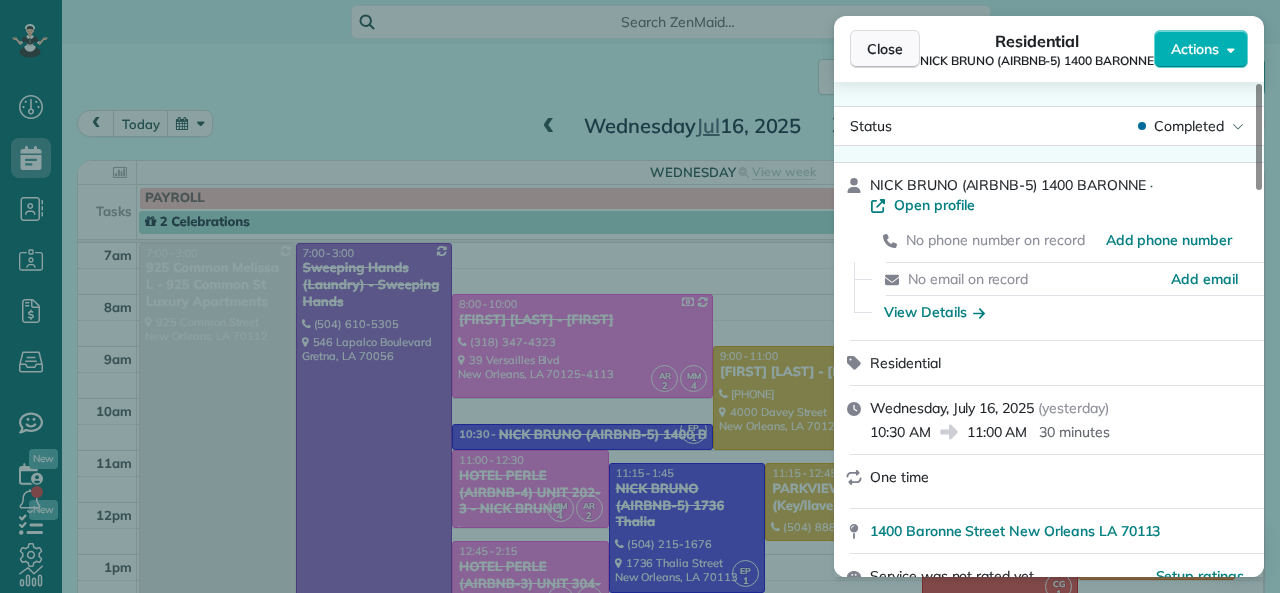 click on "Close" at bounding box center (885, 49) 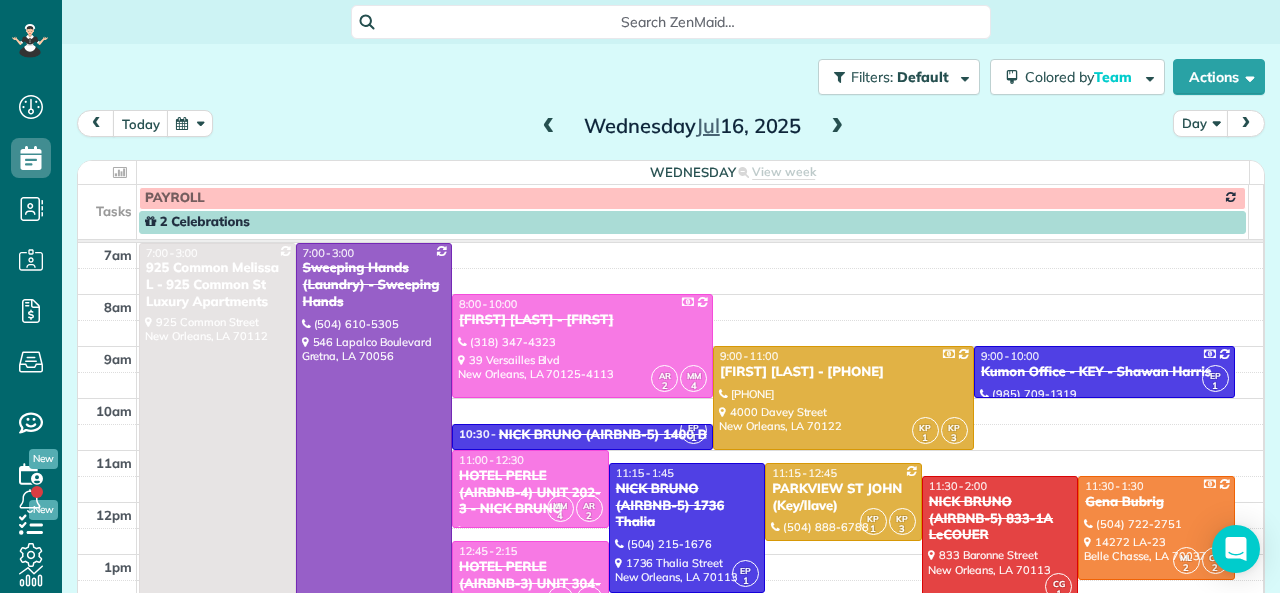 click at bounding box center (837, 127) 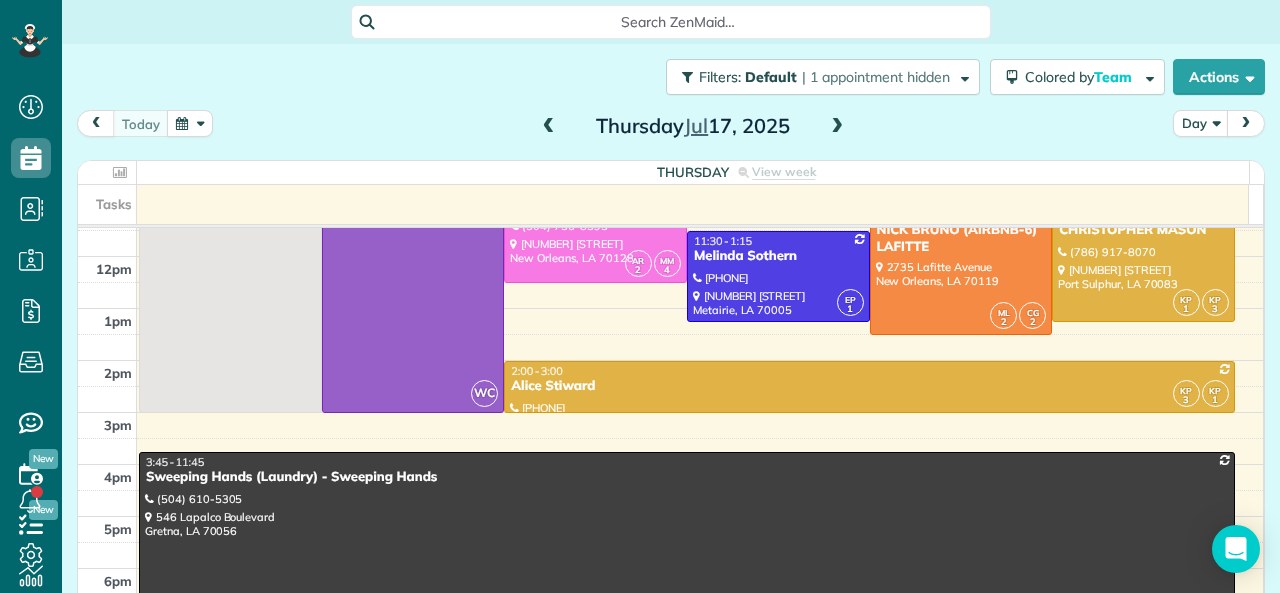 scroll, scrollTop: 0, scrollLeft: 0, axis: both 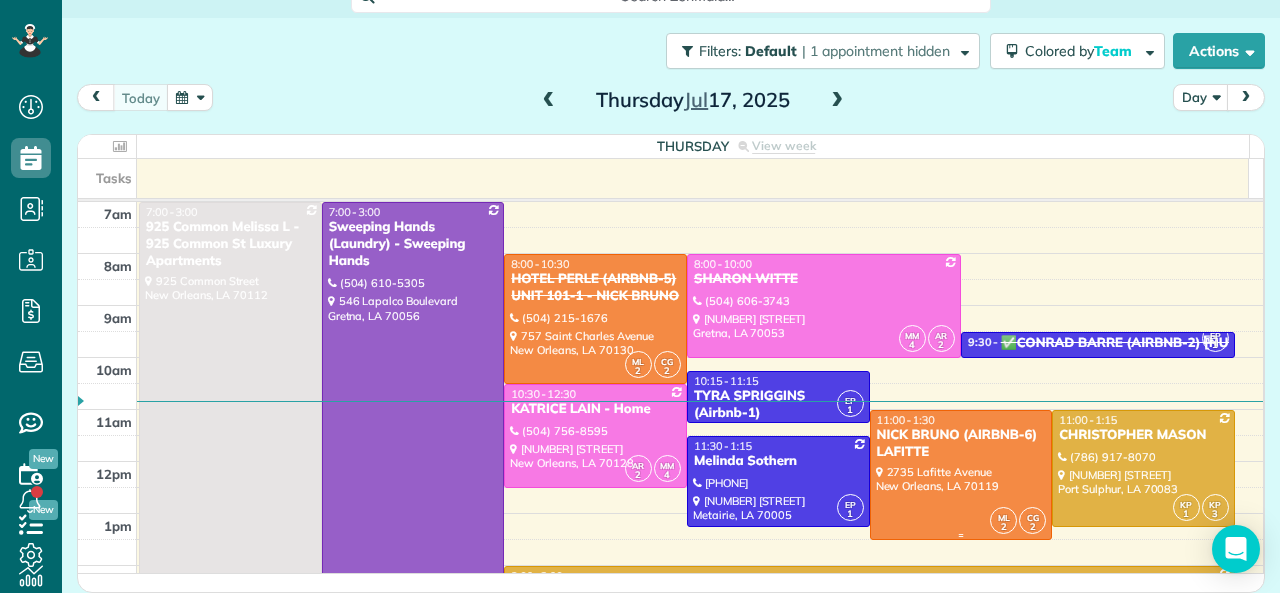click on "NICK BRUNO (AIRBNB-6) LAFITTE" at bounding box center (961, 444) 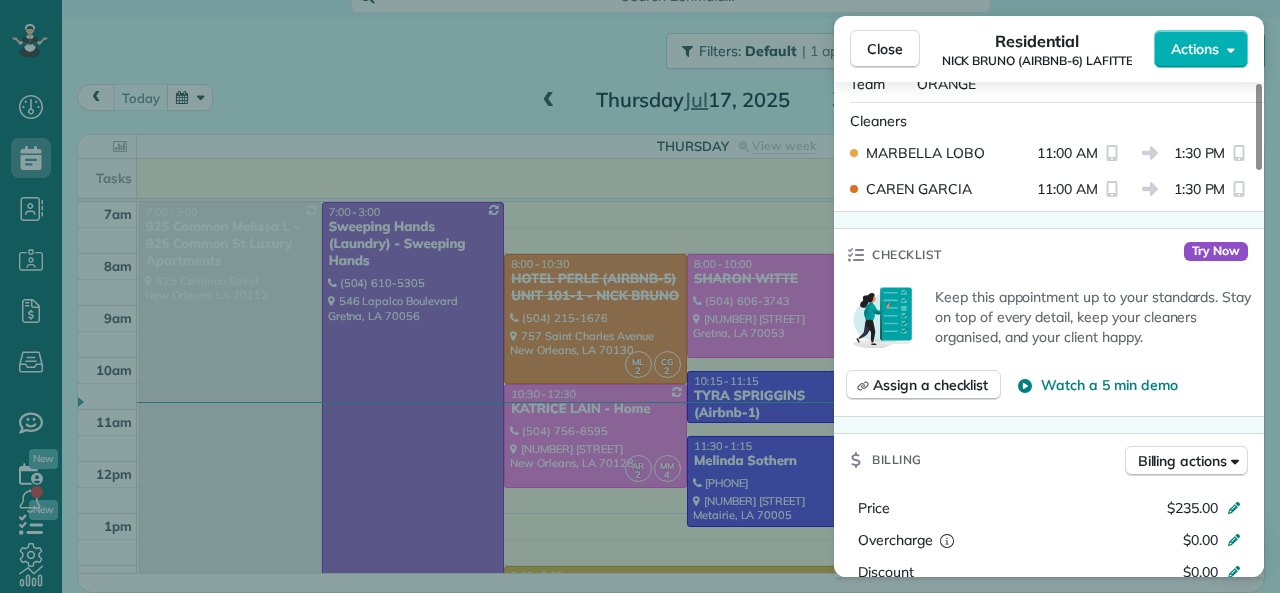 scroll, scrollTop: 600, scrollLeft: 0, axis: vertical 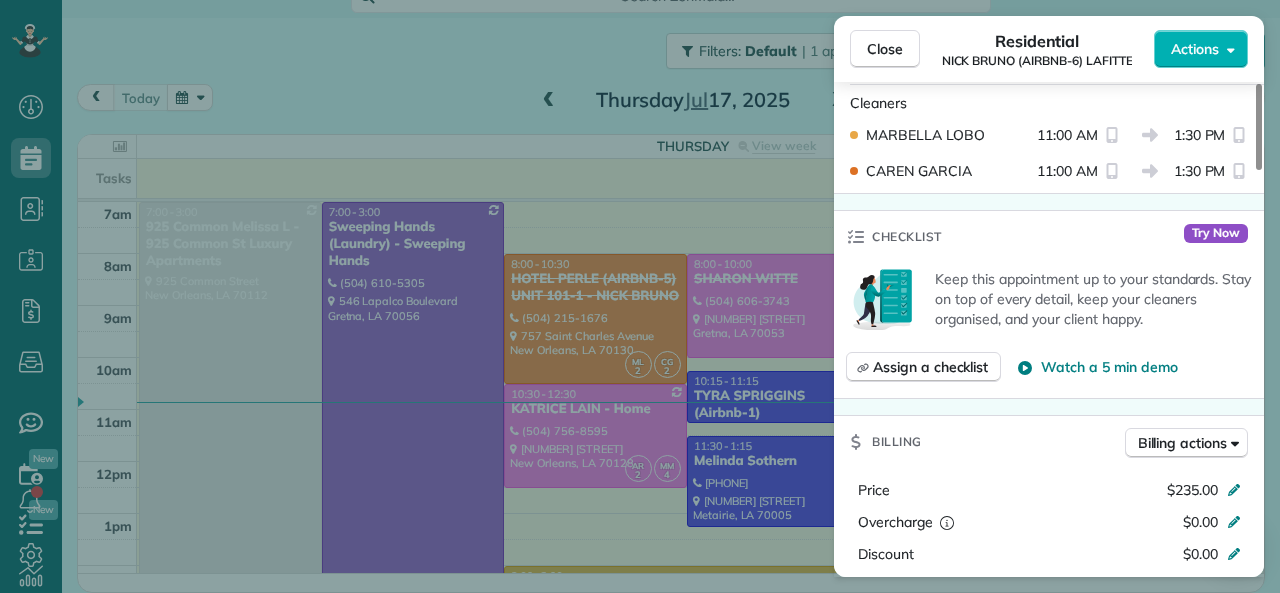 click on "Close Residential NICK BRUNO (AIRBNB-6) LAFITTE Actions Status Active NICK BRUNO (AIRBNB-6) LAFITTE · Open profile No phone number on record Add phone number No email on record Add email View Details Residential Thursday, July 17, 2025 ( today ) 11:00 AM 1:30 PM 2 hours and 30 minutes One time 2735 Lafitte Avenue New Orleans LA 70119 Service was not rated yet Setup ratings Cleaners Time in and out Assign Invite Team ORANGE Cleaners MARBELLA   LOBO 11:00 AM 1:30 PM CAREN   GARCIA 11:00 AM 1:30 PM Checklist Try Now Keep this appointment up to your standards. Stay on top of every detail, keep your cleaners organised, and your client happy. Assign a checklist Watch a 5 min demo Billing Billing actions Price $235.00 Overcharge $0.00 Discount $0.00 Coupon discount - Primary tax - Secondary tax - Total appointment price $235.00 Tips collected New feature! $0.00 Unpaid Mark as paid Total including tip $235.00 Get paid online in no-time! Send an invoice and reward your cleaners with tips Charge customer credit card 2" at bounding box center (640, 296) 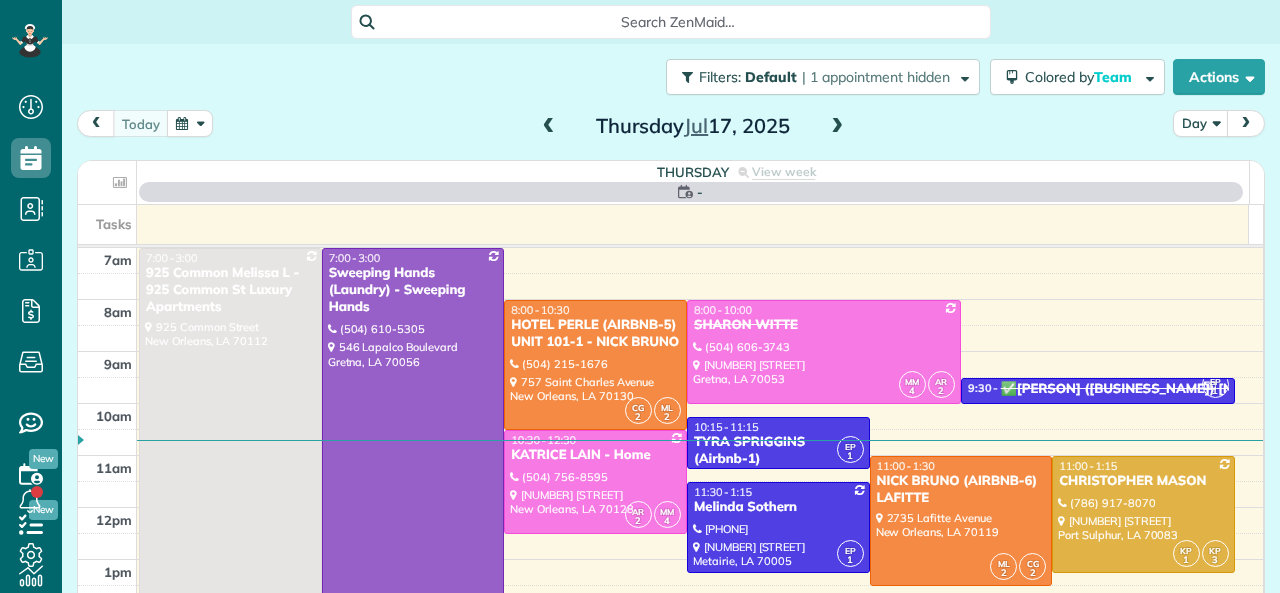 scroll, scrollTop: 0, scrollLeft: 0, axis: both 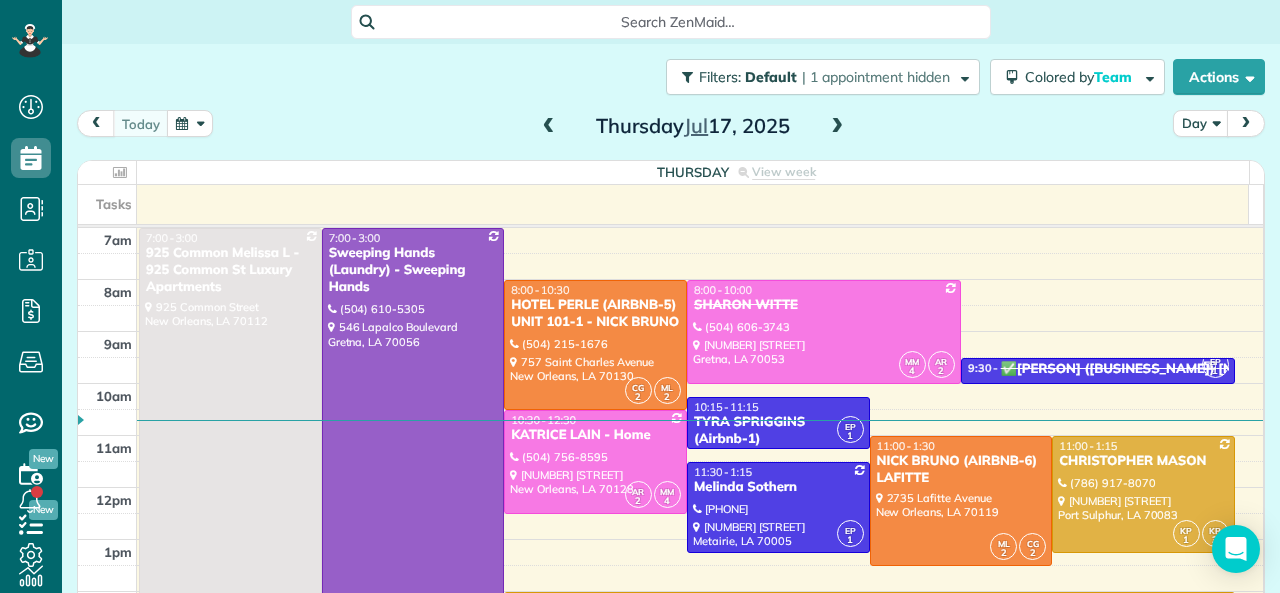 click at bounding box center (837, 127) 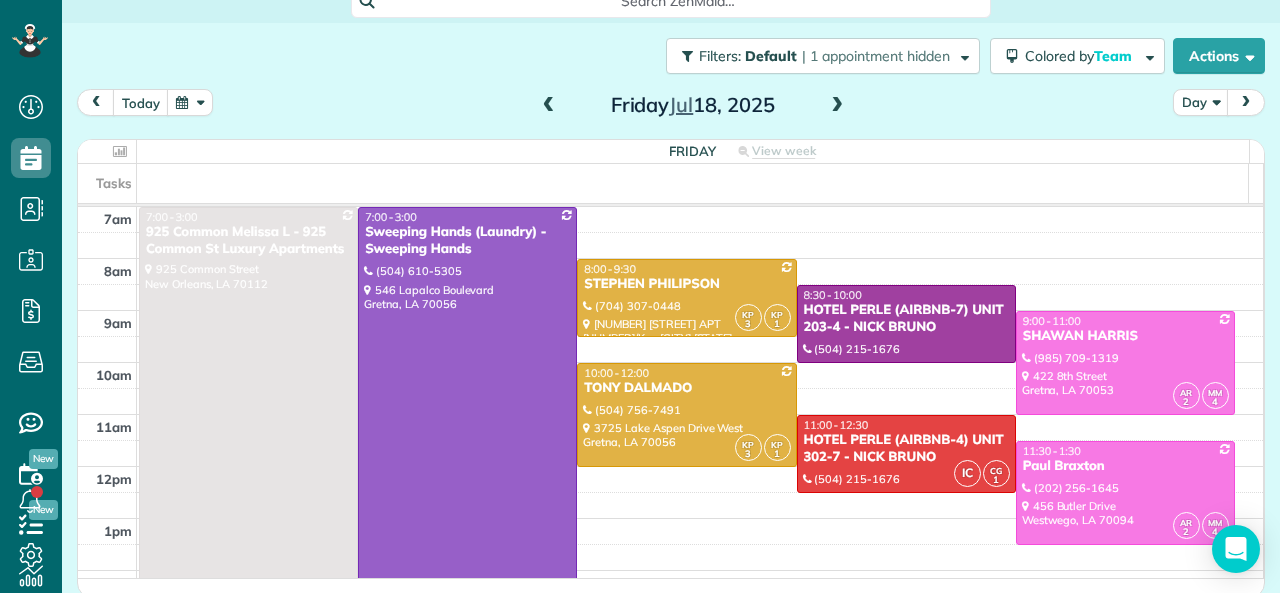 scroll, scrollTop: 26, scrollLeft: 0, axis: vertical 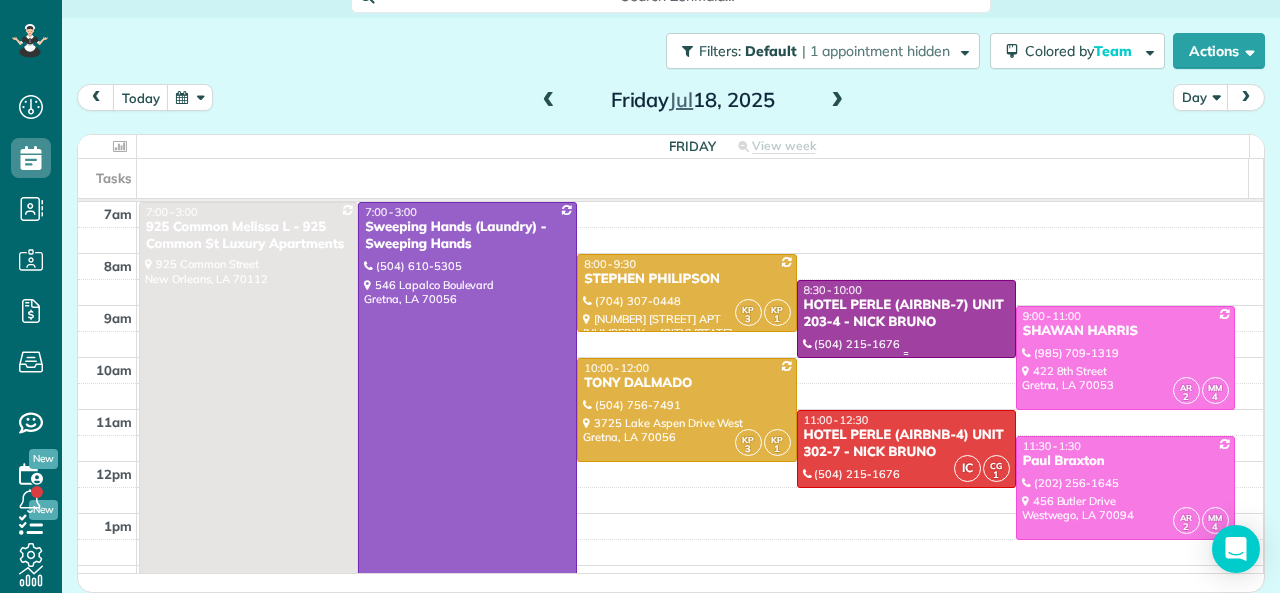 click on "HOTEL PERLE (AIRBNB-7) UNIT 203-4 - NICK BRUNO" at bounding box center (906, 314) 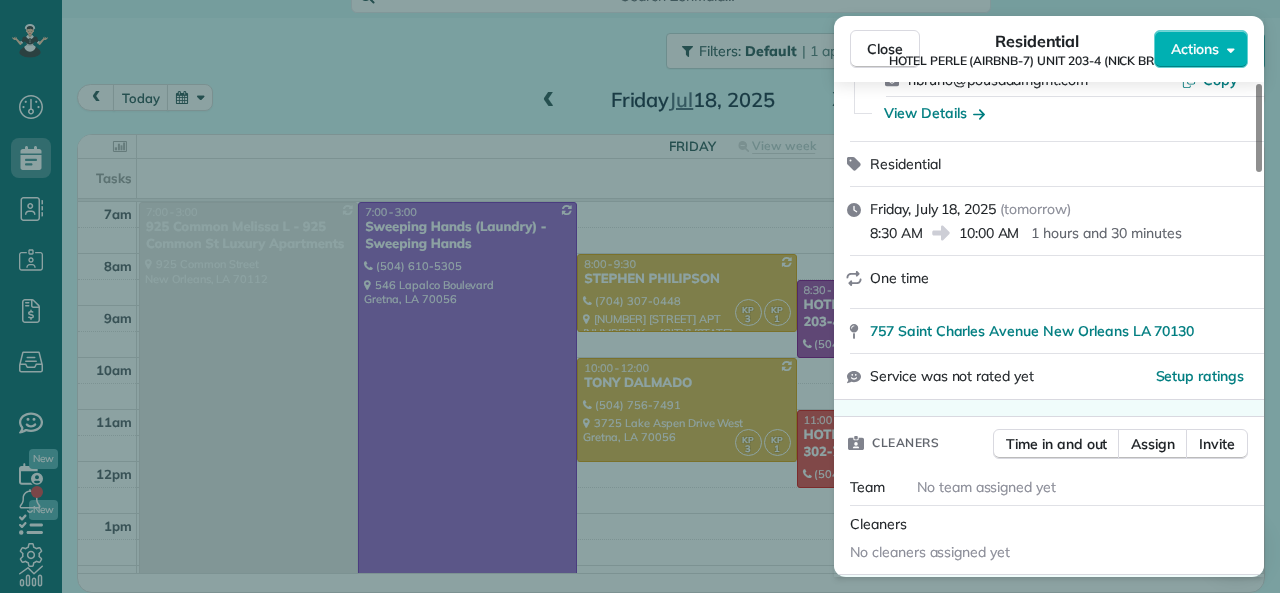 scroll, scrollTop: 300, scrollLeft: 0, axis: vertical 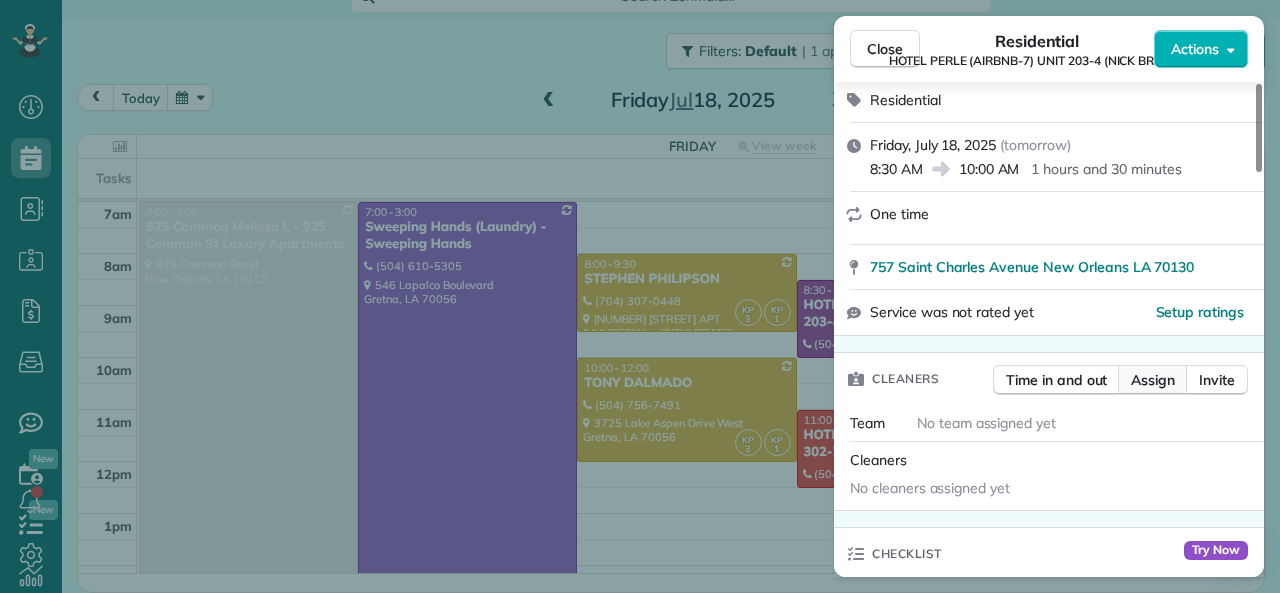 click on "Assign" at bounding box center (1153, 380) 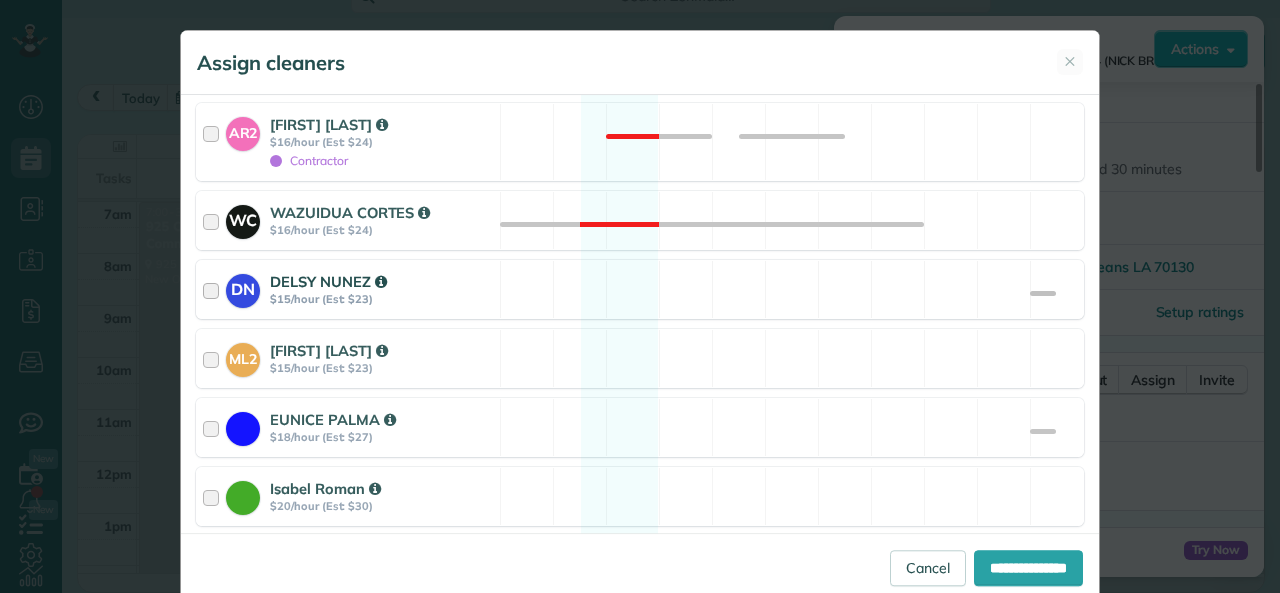 scroll, scrollTop: 1004, scrollLeft: 0, axis: vertical 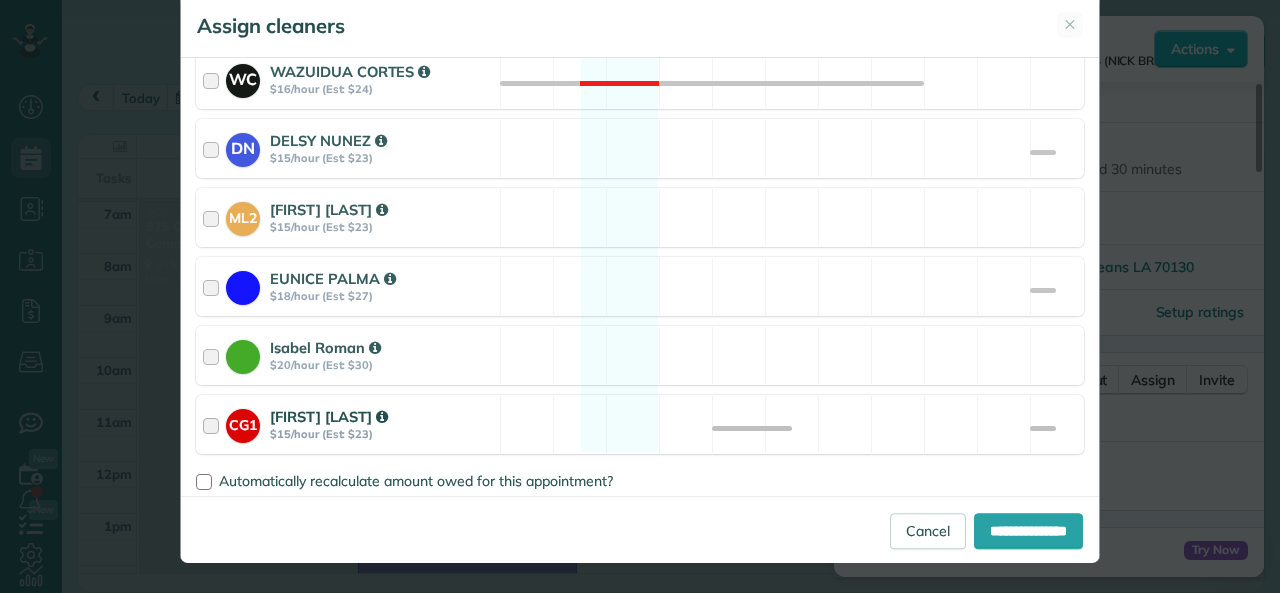 click at bounding box center (214, 424) 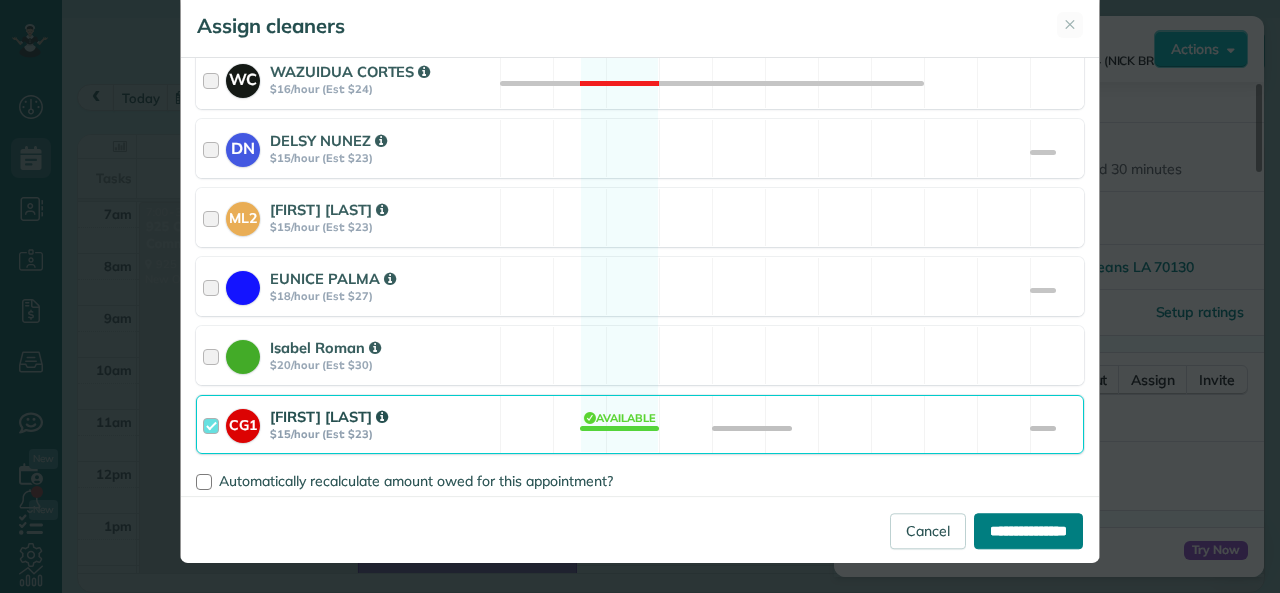 click on "**********" at bounding box center [1028, 531] 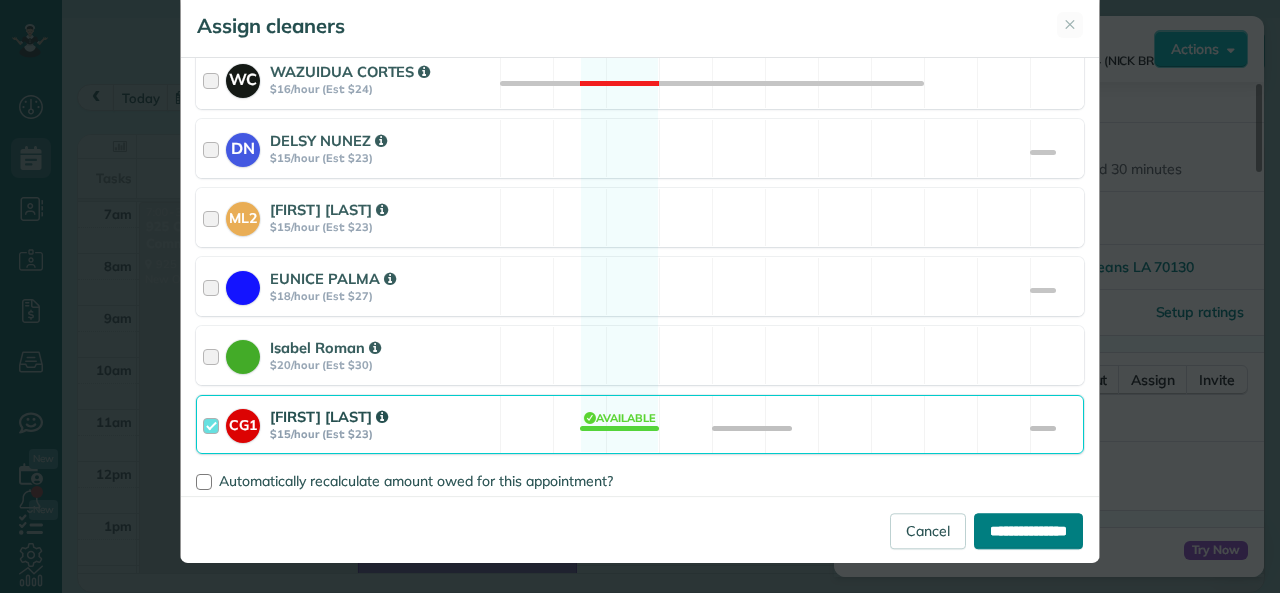 type on "**********" 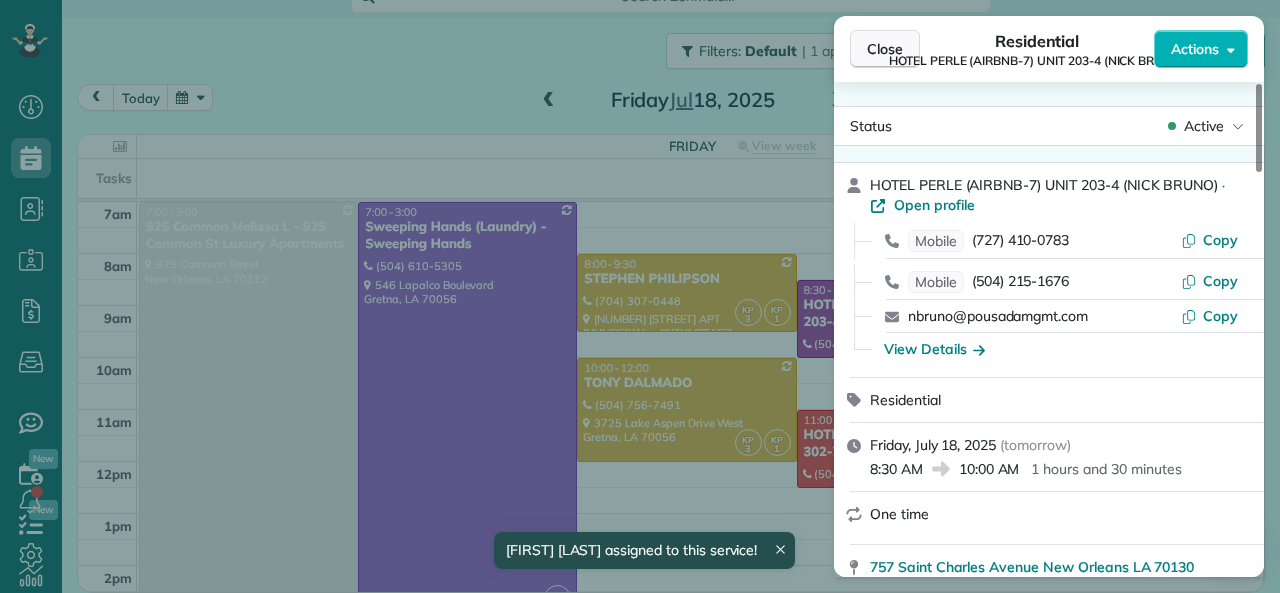 click on "Close" at bounding box center [885, 49] 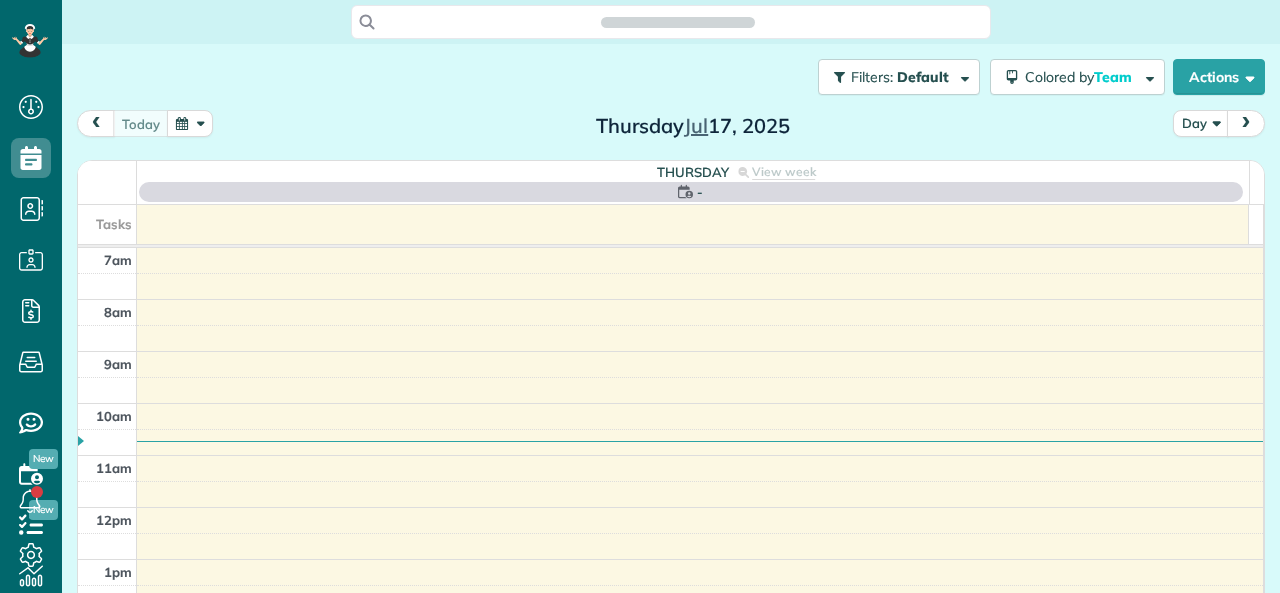 scroll, scrollTop: 0, scrollLeft: 0, axis: both 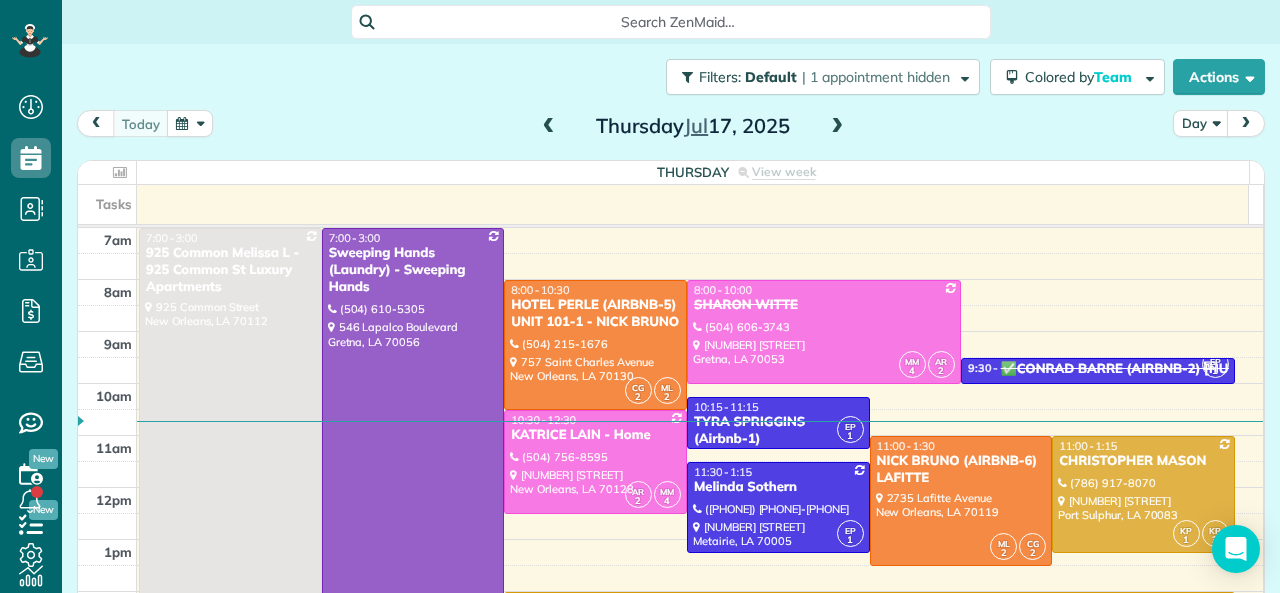 click at bounding box center [837, 127] 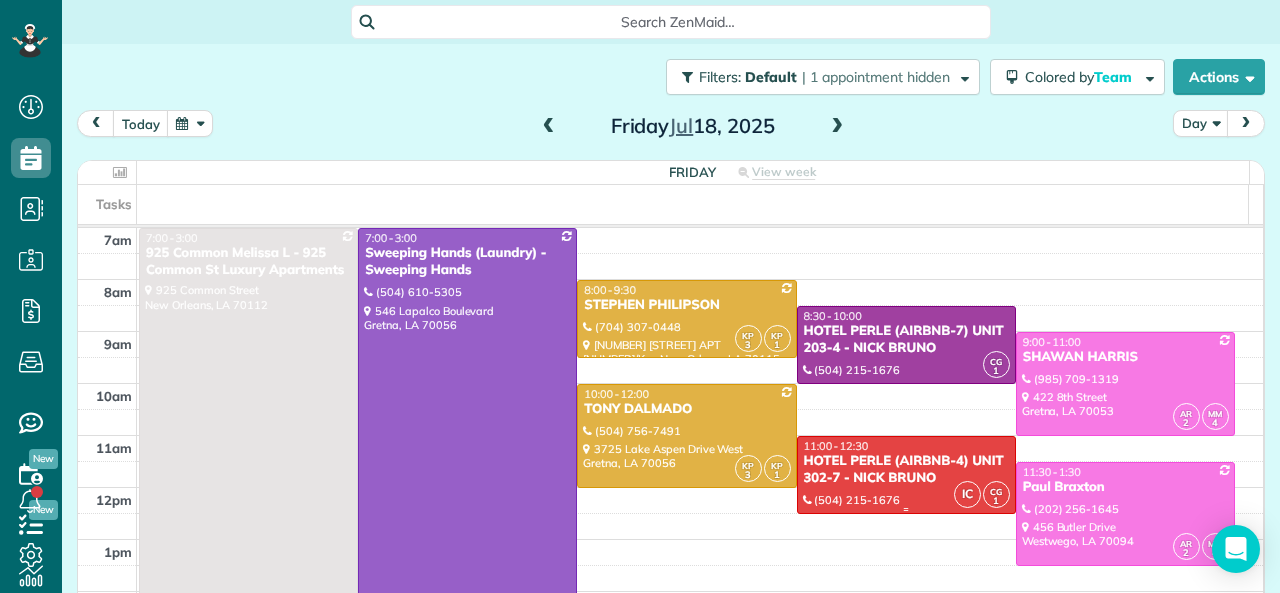 click on "HOTEL PERLE (AIRBNB-4) UNIT 302-7 - NICK BRUNO" at bounding box center [906, 470] 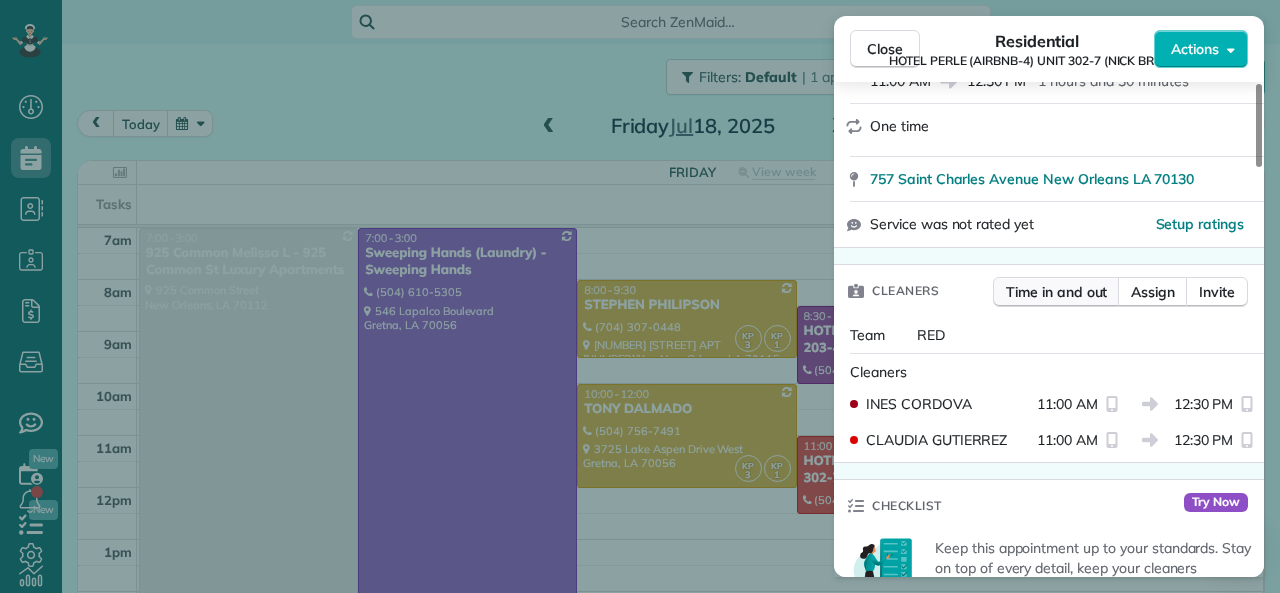 scroll, scrollTop: 400, scrollLeft: 0, axis: vertical 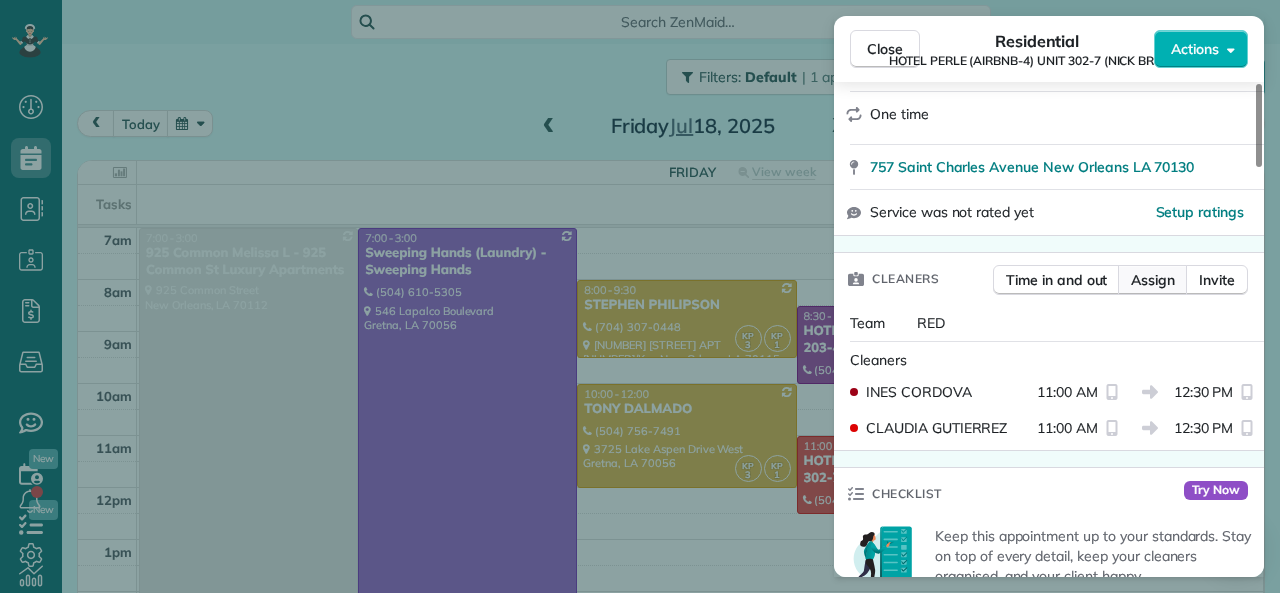 click on "Assign" at bounding box center (1153, 280) 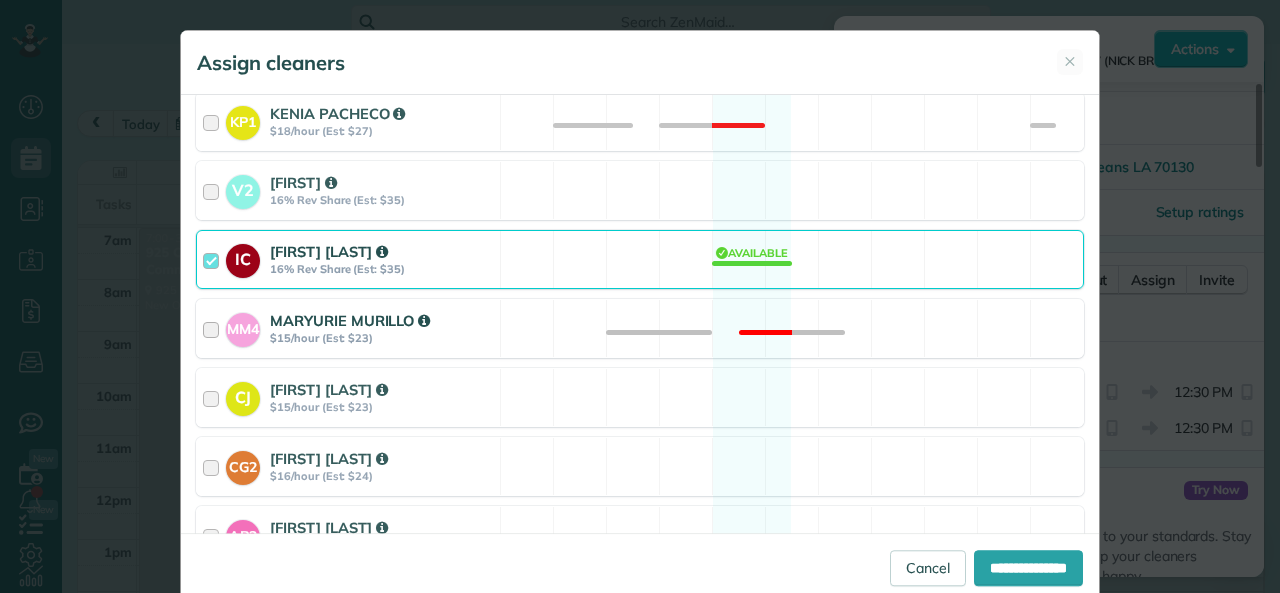 scroll, scrollTop: 500, scrollLeft: 0, axis: vertical 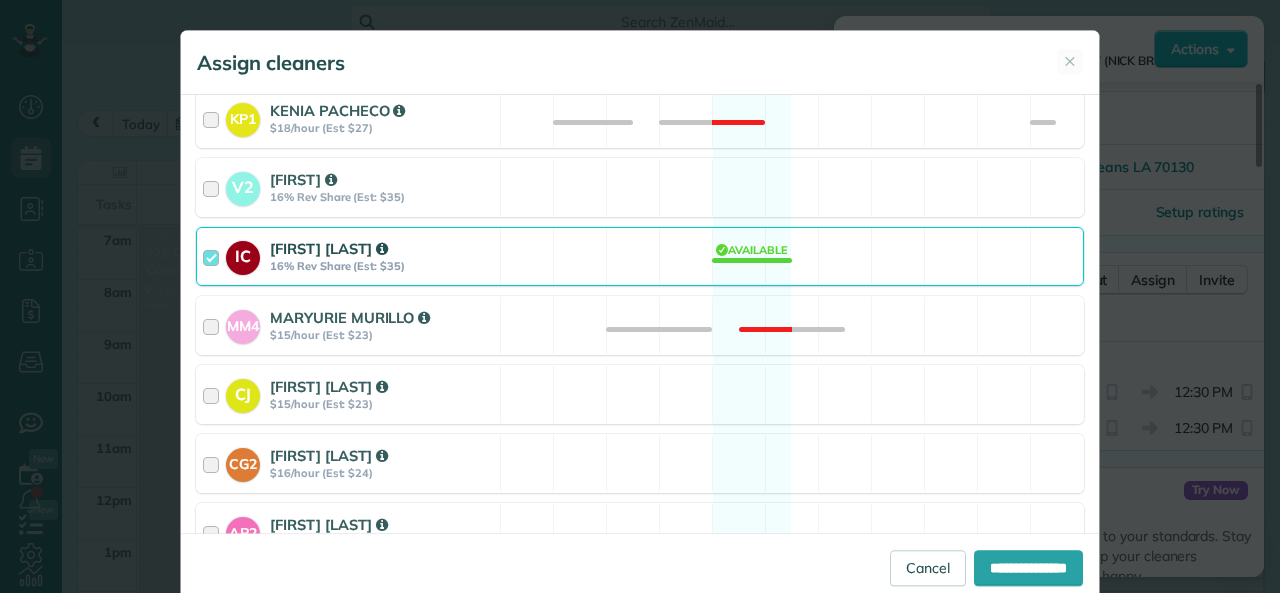 click at bounding box center [214, 256] 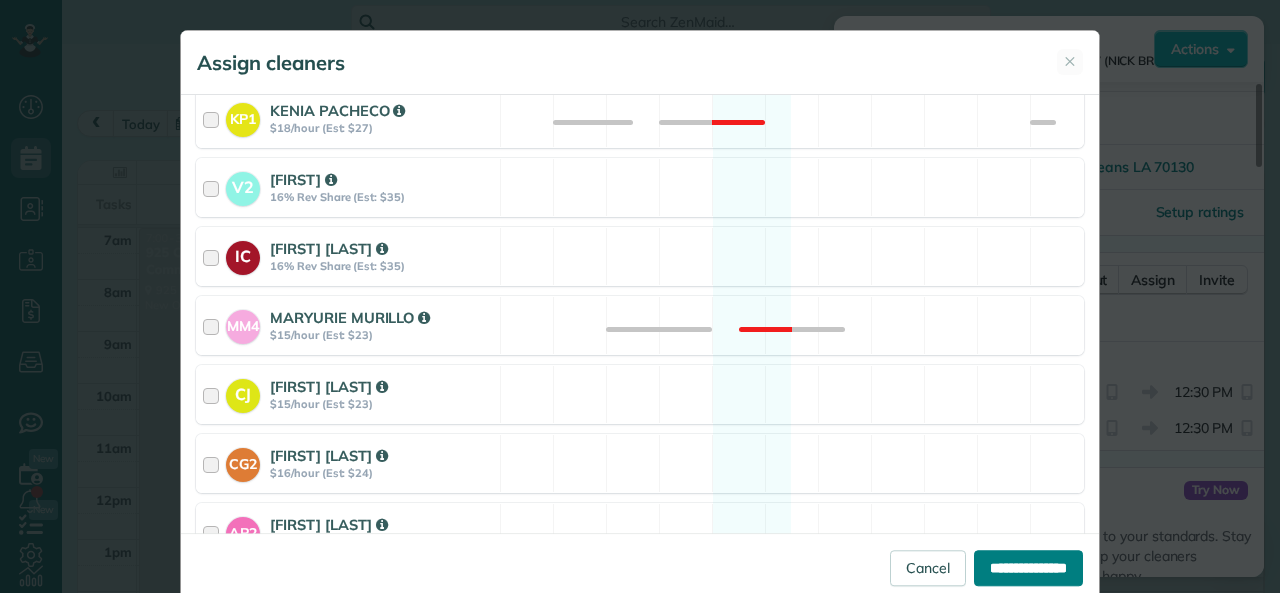click on "**********" at bounding box center [1028, 568] 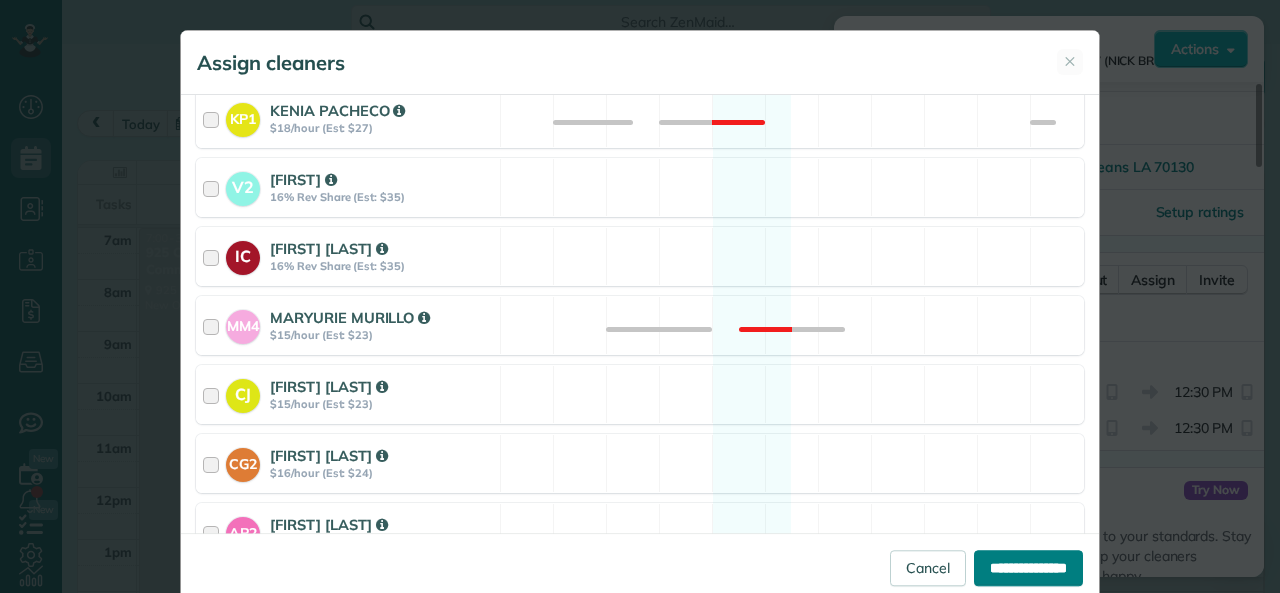type on "**********" 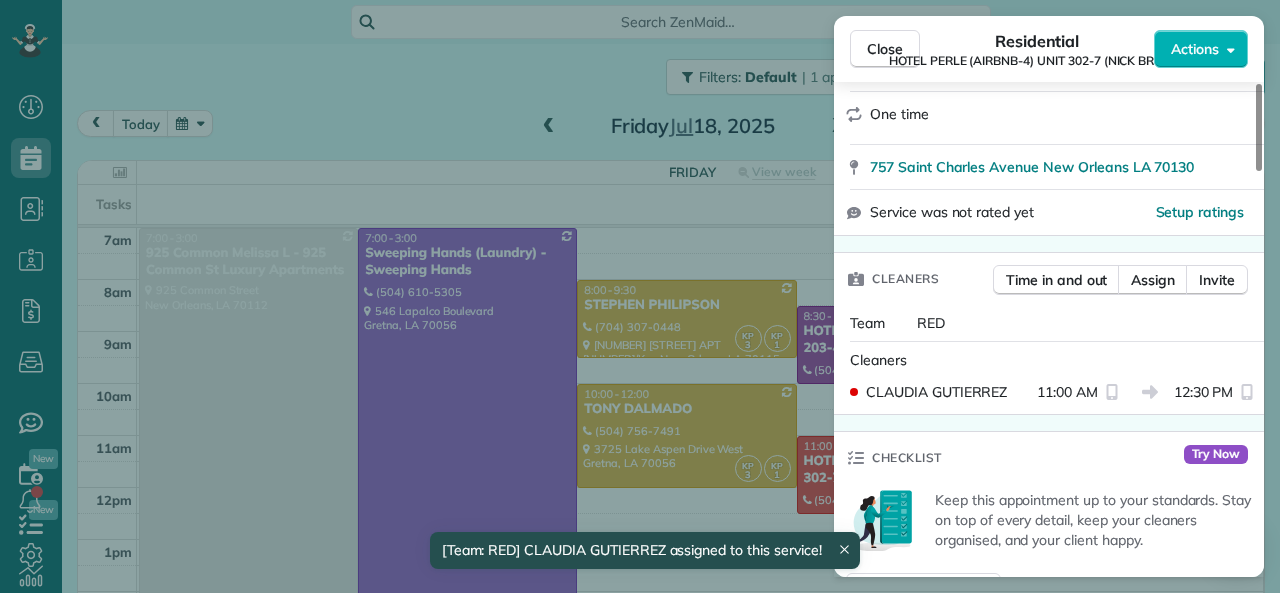 click on "Team" at bounding box center (867, 323) 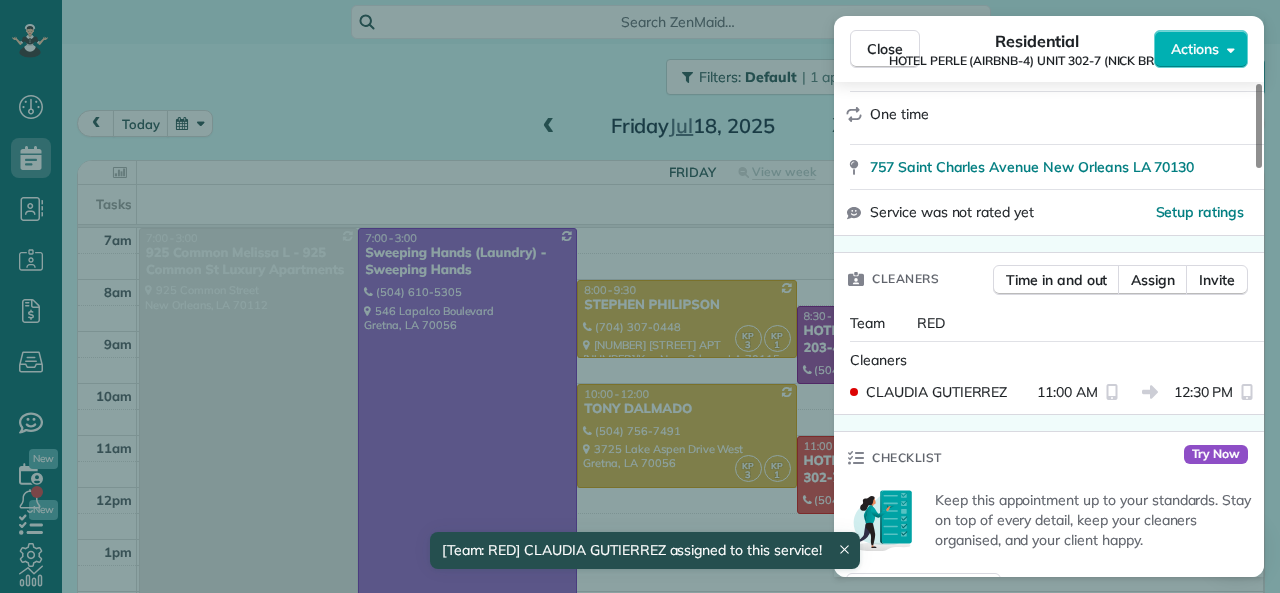 click on "Close Residential HOTEL PERLE (AIRBNB-4) UNIT 302-7 (NICK BRUNO) Actions Status Active HOTEL PERLE (AIRBNB-4) UNIT 302-7 (NICK BRUNO) · Open profile Mobile (727) [PHONE]-[PHONE] Copy Mobile (504) [PHONE]-[PHONE] Copy nbruno@[DOMAIN].com Copy View Details Residential Friday, July 18, 2025 ( tomorrow ) 11:00 AM 12:30 PM 1 hours and 30 minutes One time 757 Saint Charles Avenue New Orleans LA 70130 Service was not rated yet Setup ratings Cleaners Time in and out Assign Invite Team RED Cleaners CLAUDIA   GUTIERREZ 11:00 AM 12:30 PM Checklist Try Now Keep this appointment up to your standards. Stay on top of every detail, keep your cleaners organised, and your client happy. Assign a checklist Watch a 5 min demo Billing Billing actions Price $220.00 Overcharge $0.00 Discount $0.00 Coupon discount - Primary tax - Secondary tax - Total appointment price $220.00 Tips collected New feature! $0.00 Unpaid Mark as paid Total including tip $220.00 Get paid online in no-time! Send an invoice and reward your cleaners with tips Notes 3" at bounding box center [640, 296] 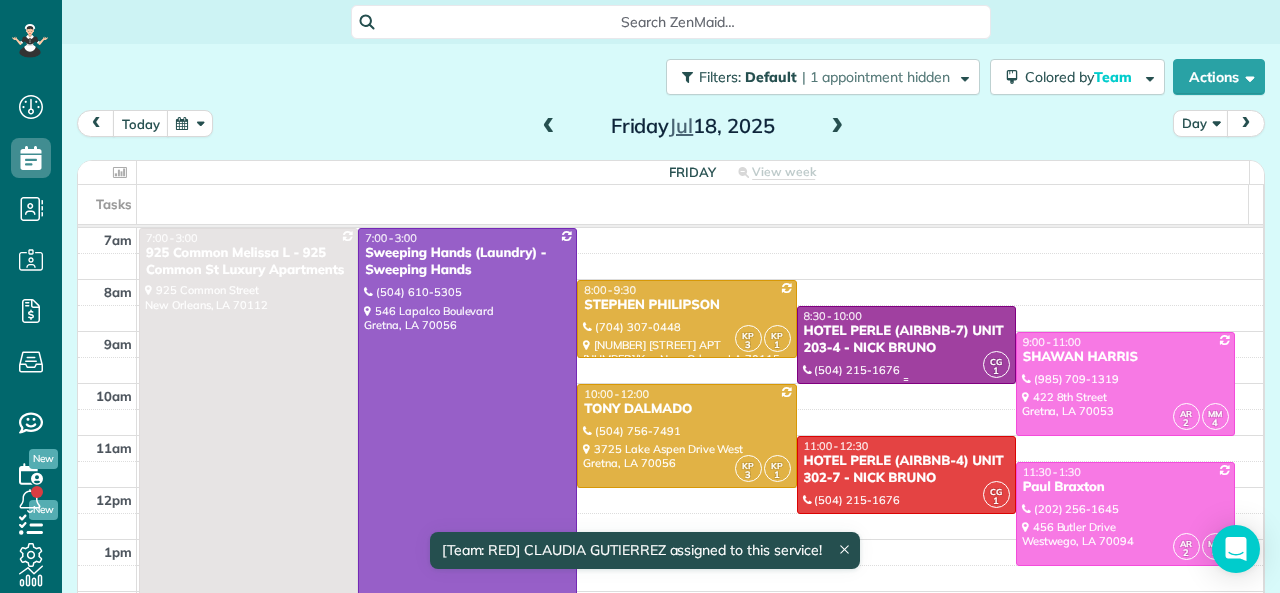 click on "HOTEL PERLE (AIRBNB-7) UNIT 203-4 - NICK BRUNO" at bounding box center (906, 340) 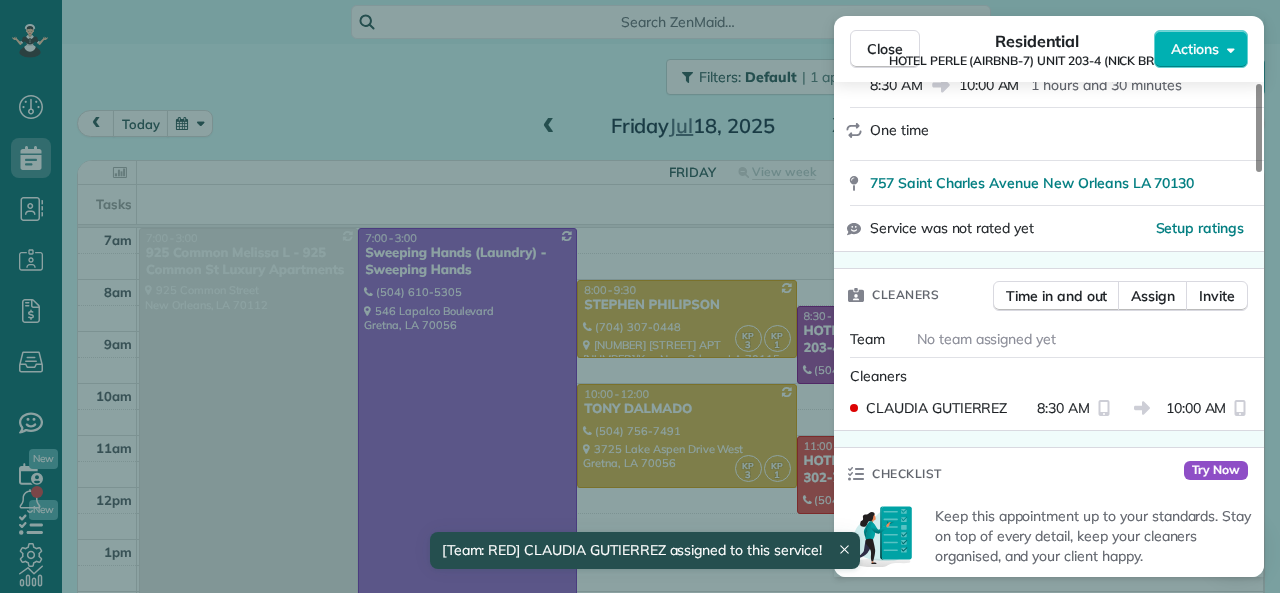 scroll, scrollTop: 400, scrollLeft: 0, axis: vertical 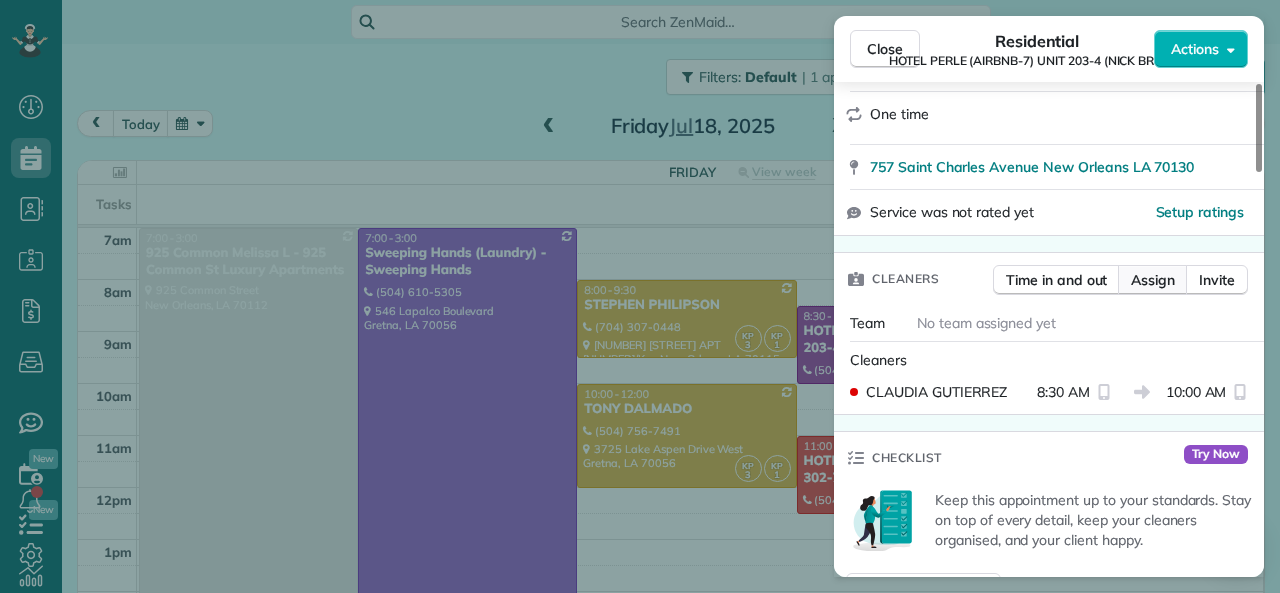 click on "Assign" at bounding box center [1153, 280] 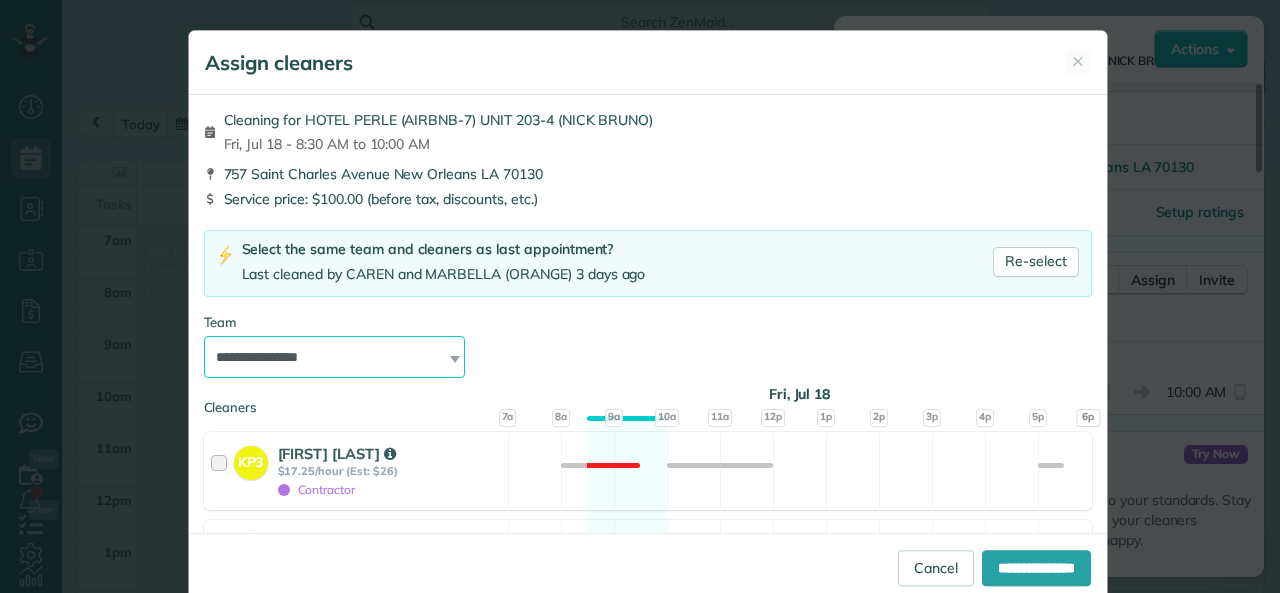 click on "**********" at bounding box center (335, 357) 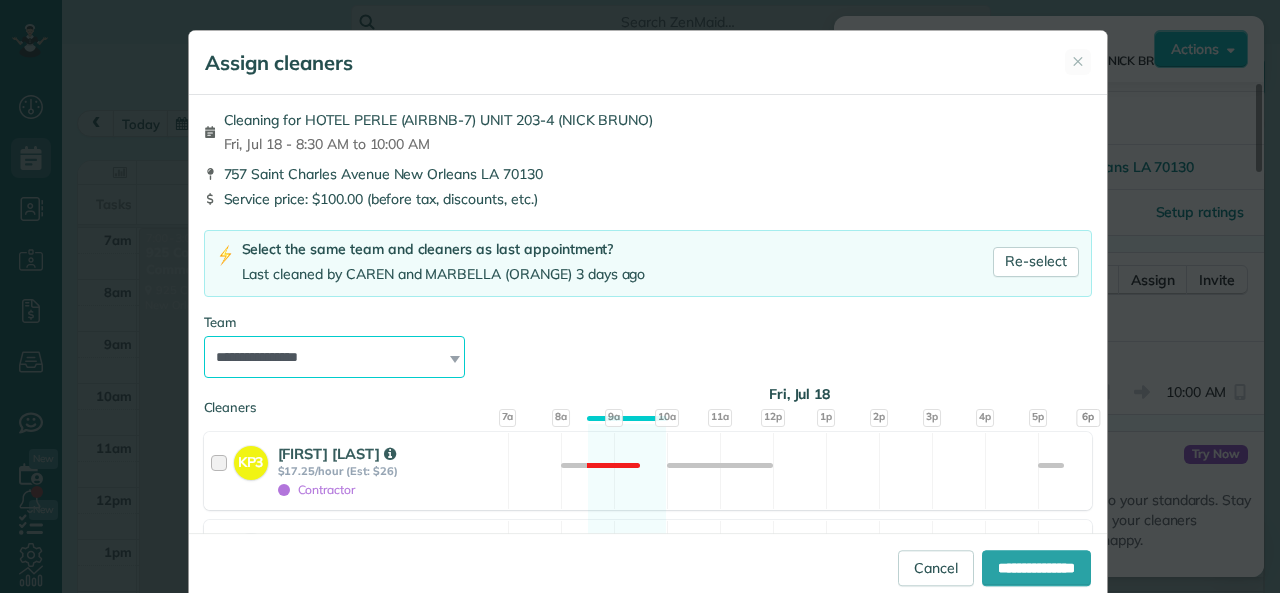 select on "****" 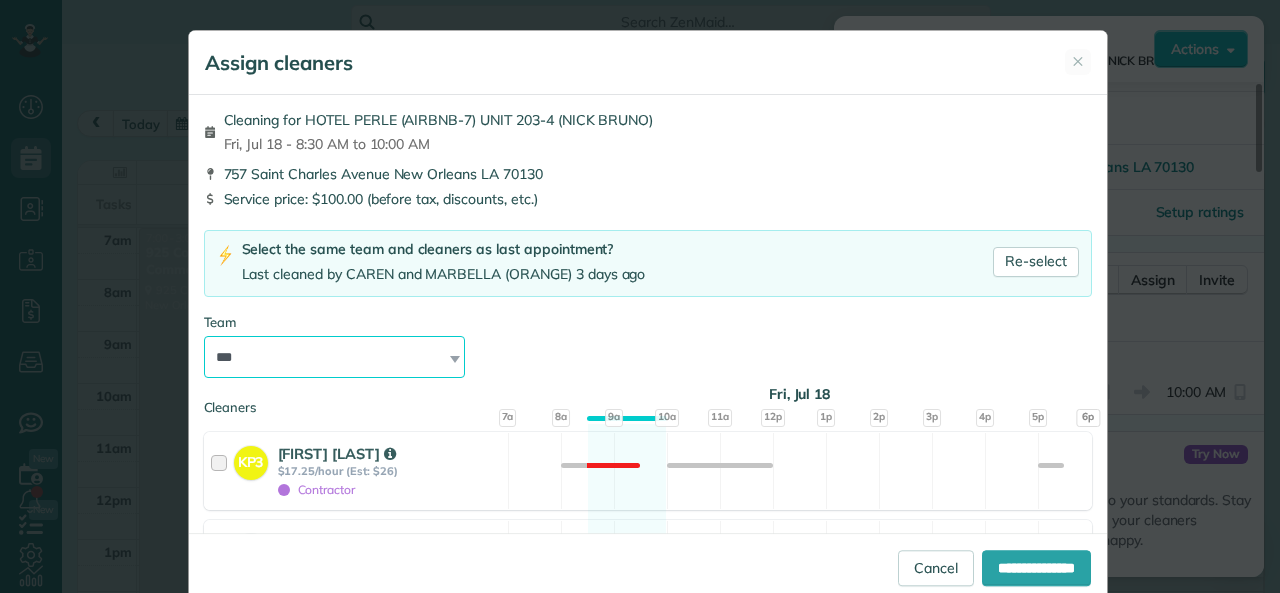 click on "**********" at bounding box center [335, 357] 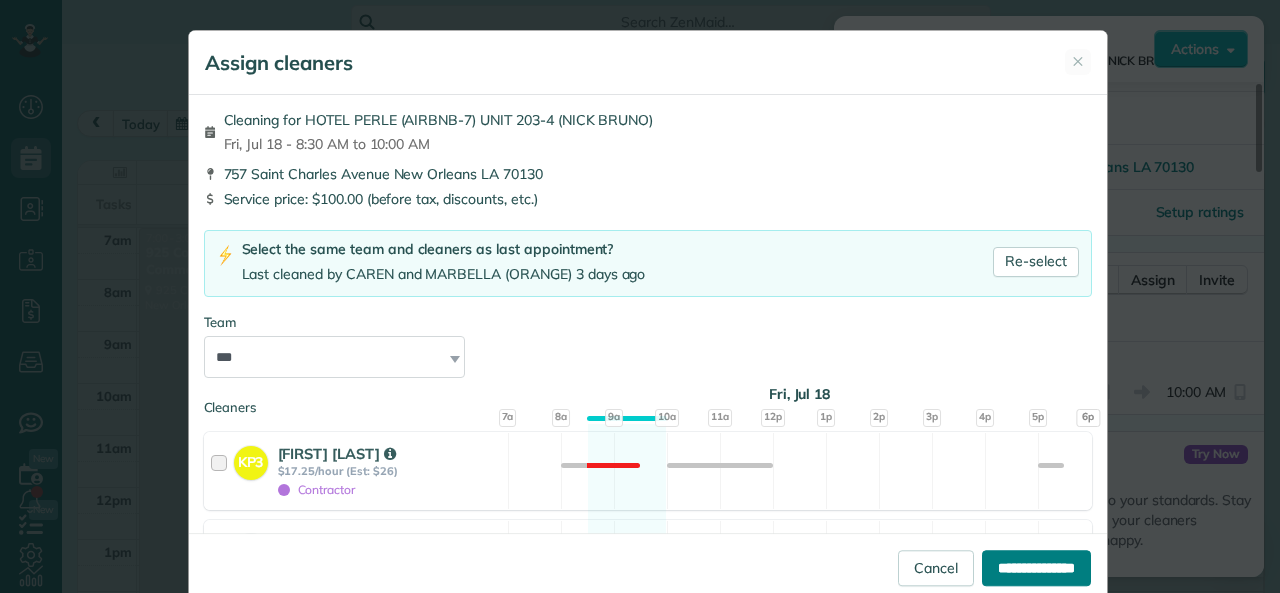 click on "**********" at bounding box center [1036, 568] 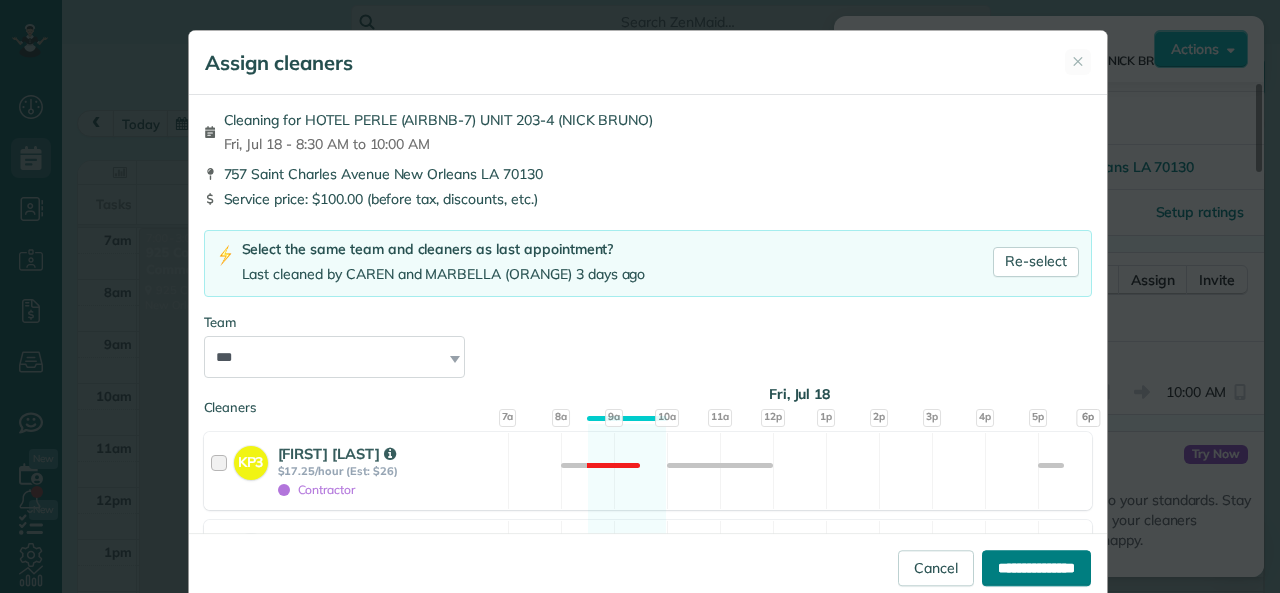 type on "**********" 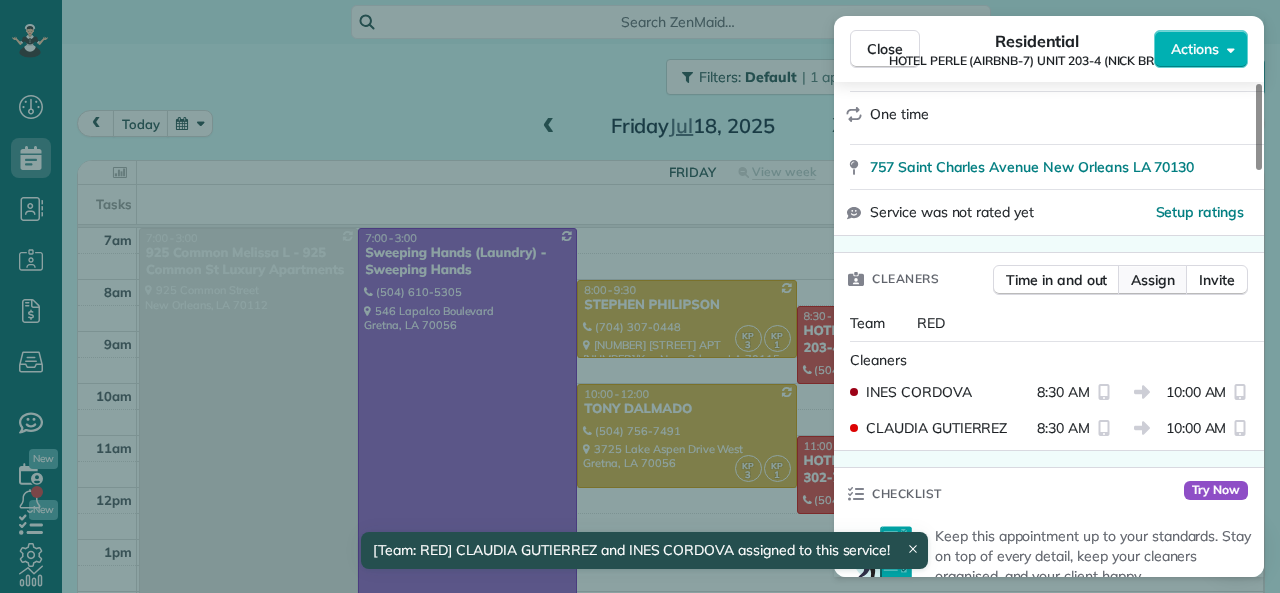 click on "Assign" at bounding box center [1153, 280] 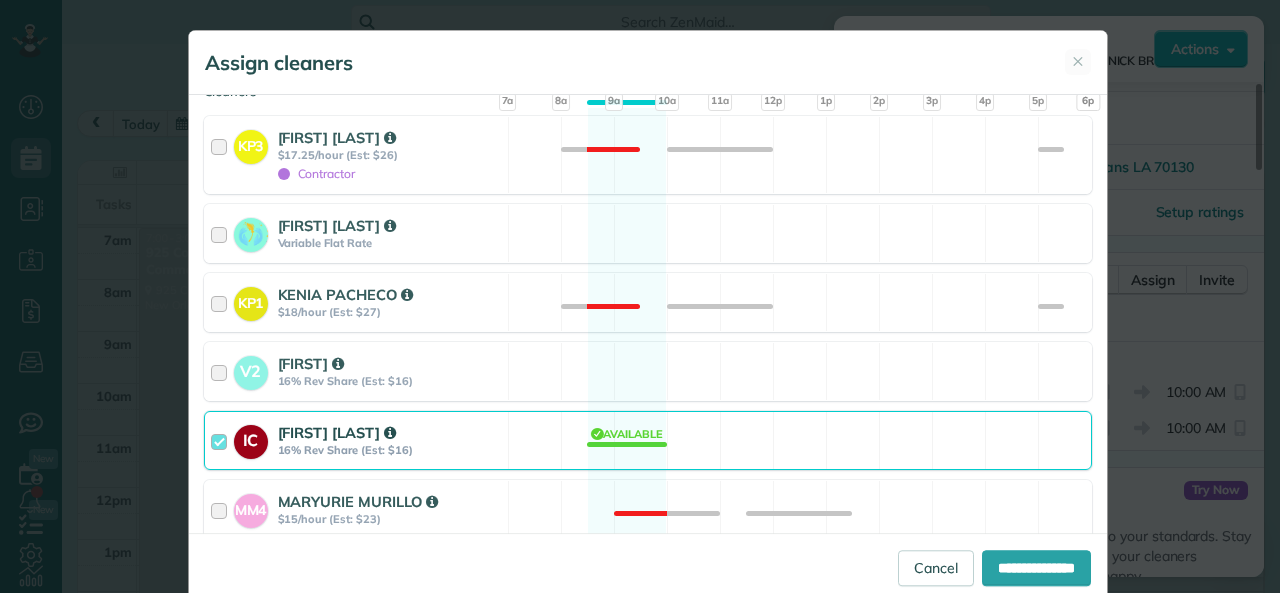 scroll, scrollTop: 400, scrollLeft: 0, axis: vertical 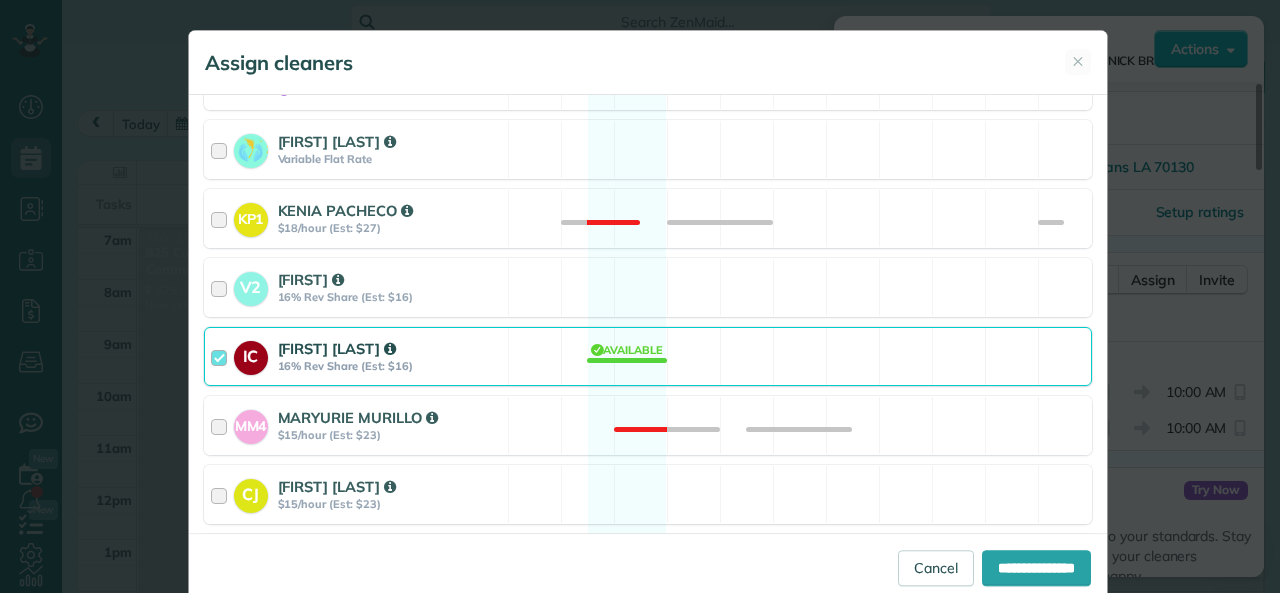 click at bounding box center [222, 356] 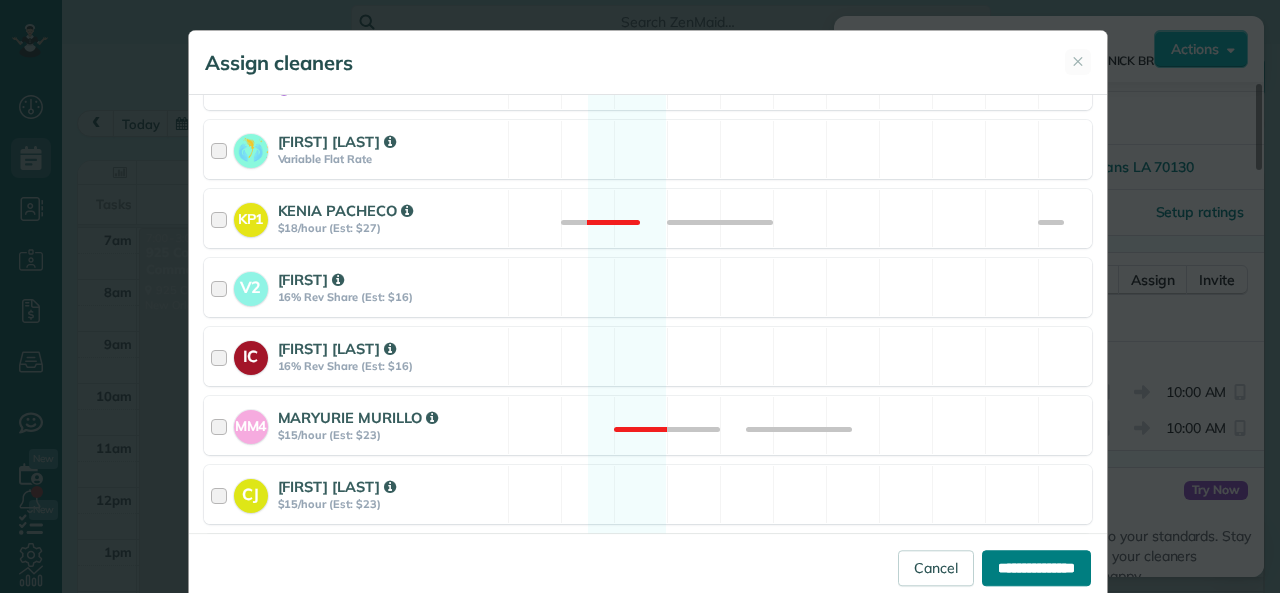 click on "**********" at bounding box center [1036, 568] 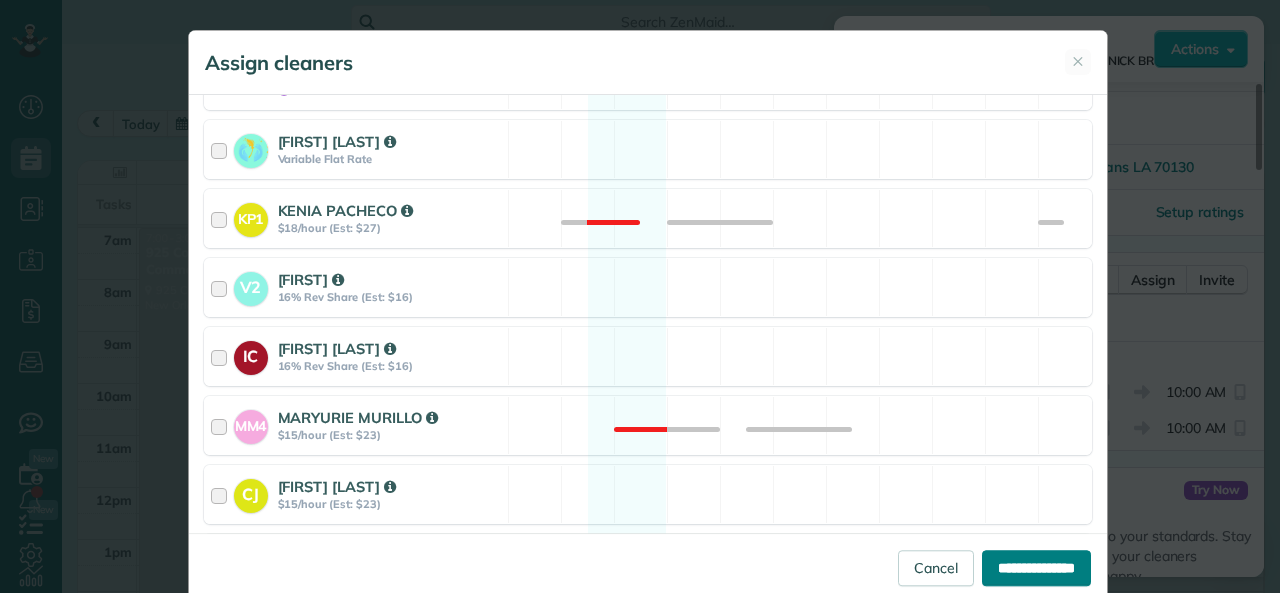 type on "**********" 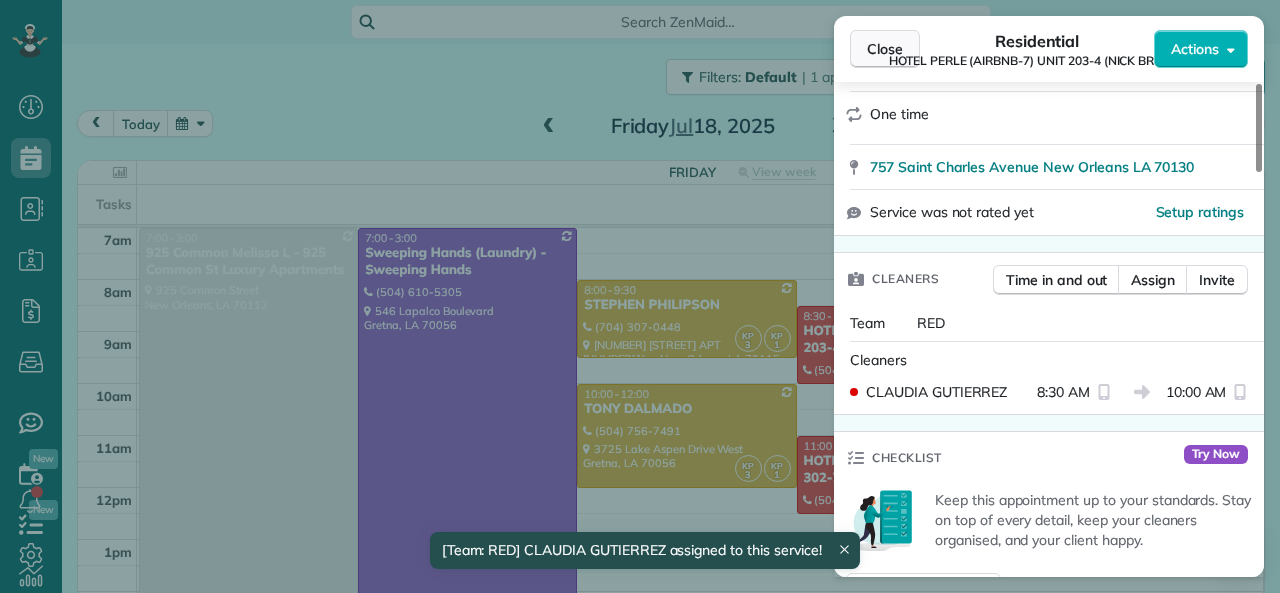 click on "Close" at bounding box center [885, 49] 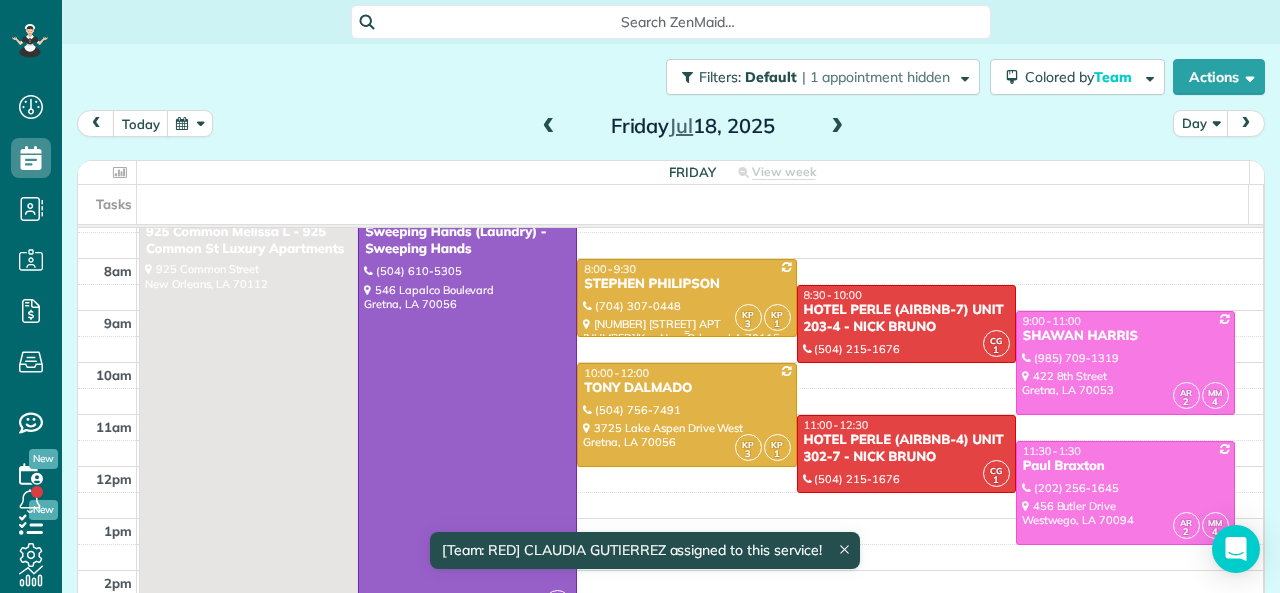 scroll, scrollTop: 0, scrollLeft: 0, axis: both 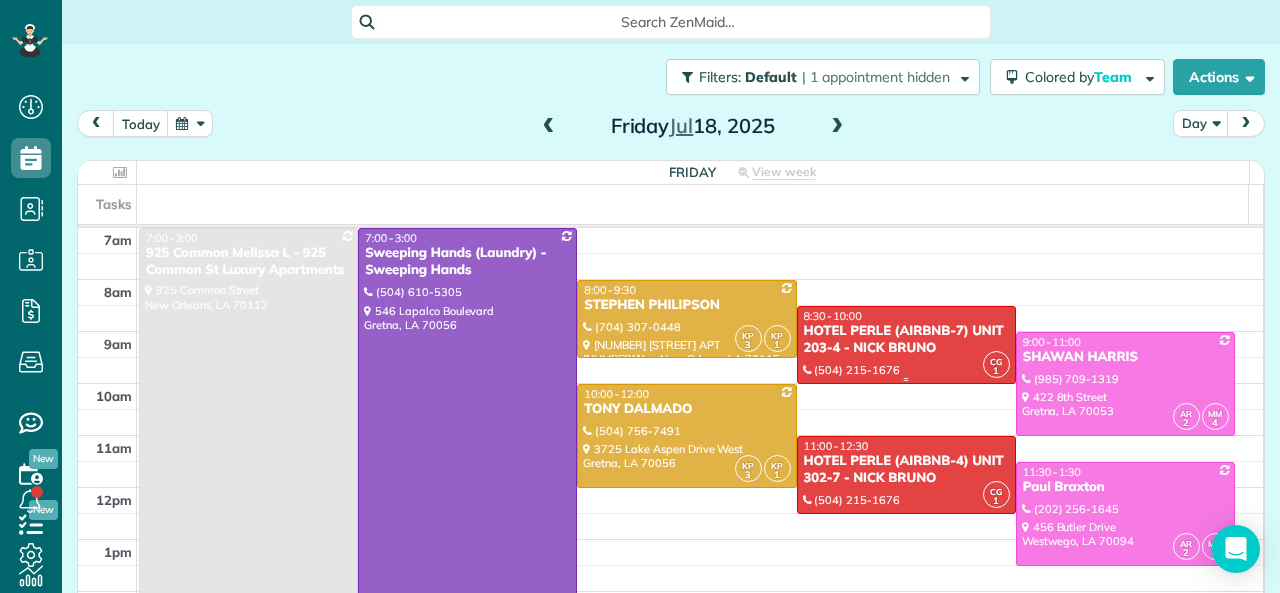 click on "8:30 - 10:00" at bounding box center (906, 316) 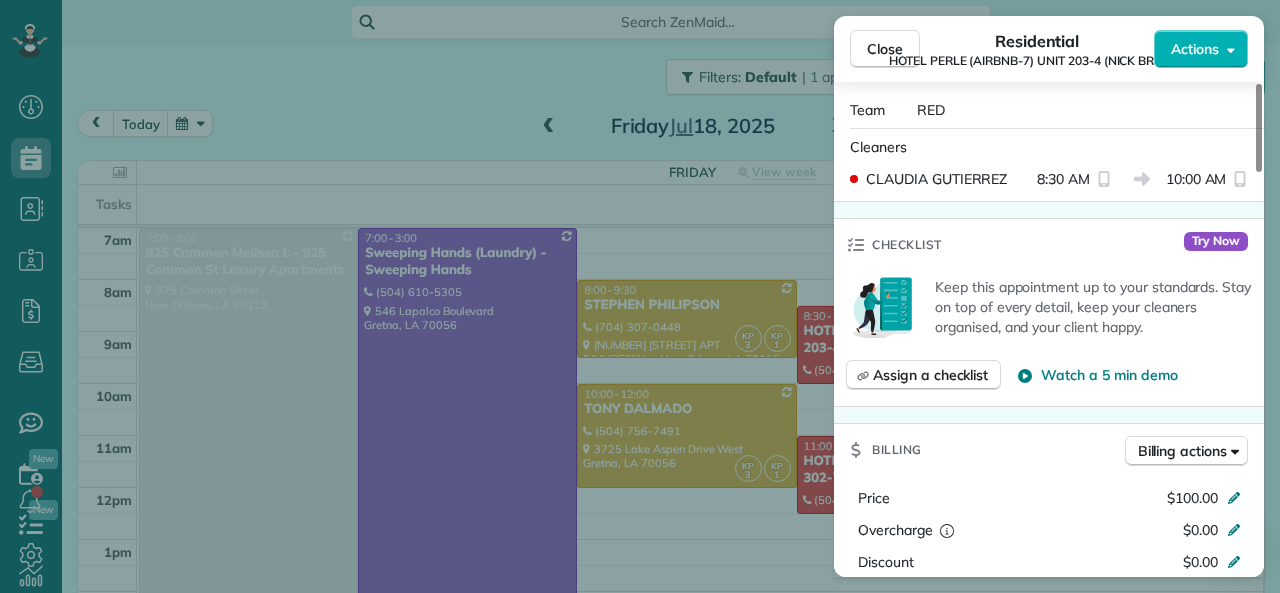 scroll, scrollTop: 800, scrollLeft: 0, axis: vertical 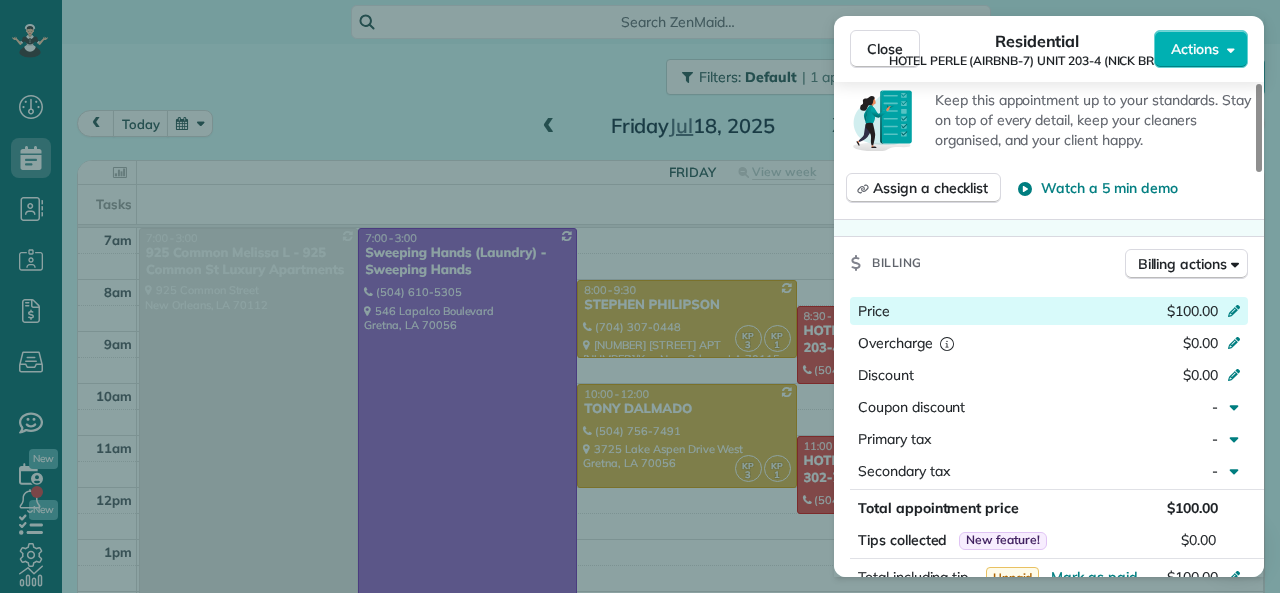 click 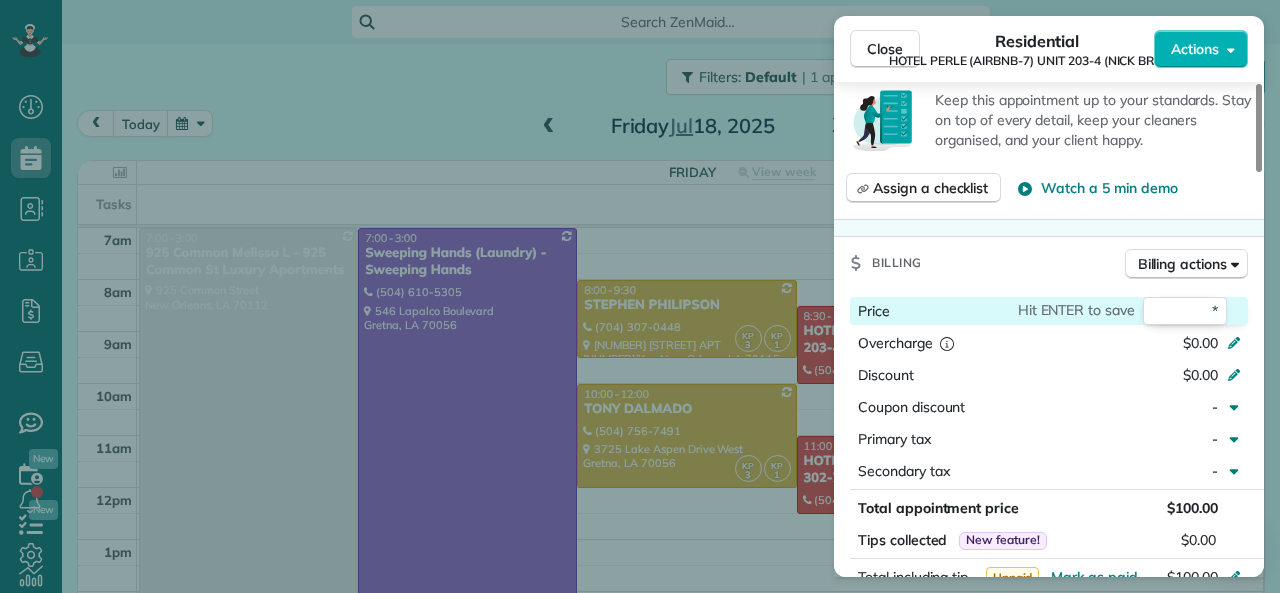 type on "**" 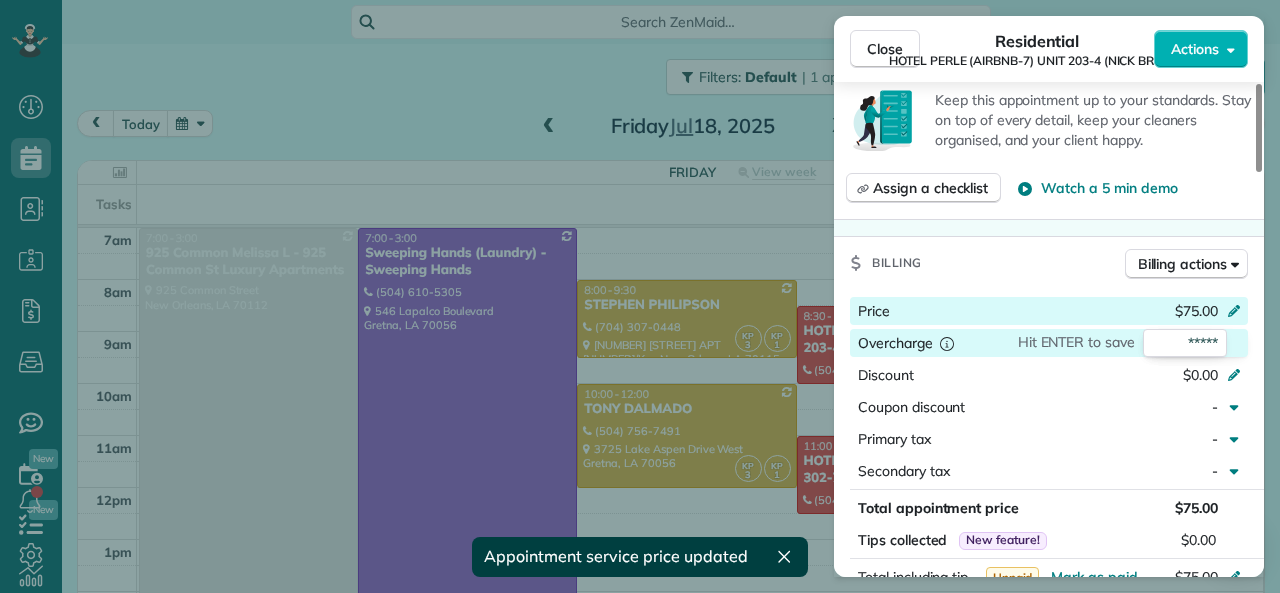 click on "Status Active HOTEL PERLE (AIRBNB-7) UNIT 203-4 (NICK BRUNO) · Open profile Mobile (727) [PHONE]-[PHONE] Copy Mobile (504) [PHONE]-[PHONE] Copy nbruno@[DOMAIN].com Copy View Details Residential Friday, July 18, 2025 ( tomorrow ) 8:30 AM 10:00 AM 1 hours and 30 minutes One time 757 Saint Charles Avenue New Orleans LA 70130 Service was not rated yet Setup ratings Cleaners Time in and out Assign Invite Team RED Cleaners CLAUDIA   GUTIERREZ 8:30 AM 10:00 AM Checklist Try Now Keep this appointment up to your standards. Stay on top of every detail, keep your cleaners organised, and your client happy. Assign a checklist Watch a 5 min demo Billing Billing actions Price $75.00 Overcharge Hit ENTER to save ***** Discount $0.00 Coupon discount - Primary tax - Secondary tax - Total appointment price $75.00 Tips collected New feature! $0.00 Unpaid Mark as paid Total including tip $75.00 Get paid online in no-time! Send an invoice and reward your cleaners with tips Charge customer credit card Appointment custom fields Work items 3 5" at bounding box center [1049, 673] 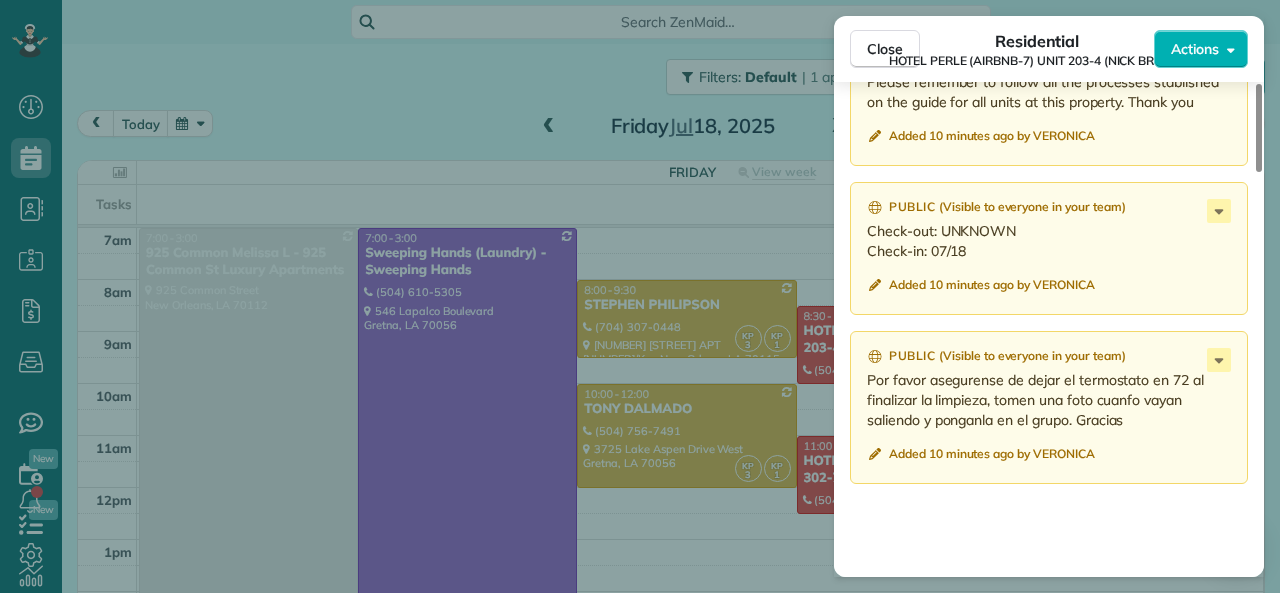 scroll, scrollTop: 1680, scrollLeft: 0, axis: vertical 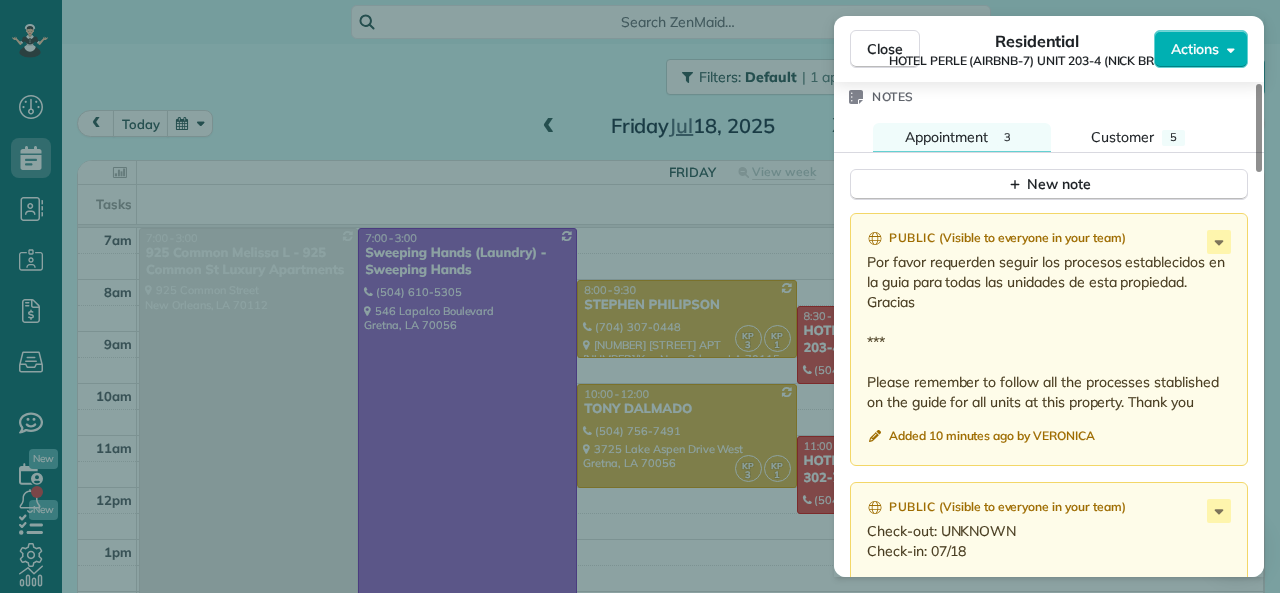 click on "Por favor requerden seguir los procesos establecidos en la guia para todas las unidades de esta propiedad. Gracias
***
Please remember to follow all the processes stablished on the guide for all units at this property. Thank you" at bounding box center (1051, 332) 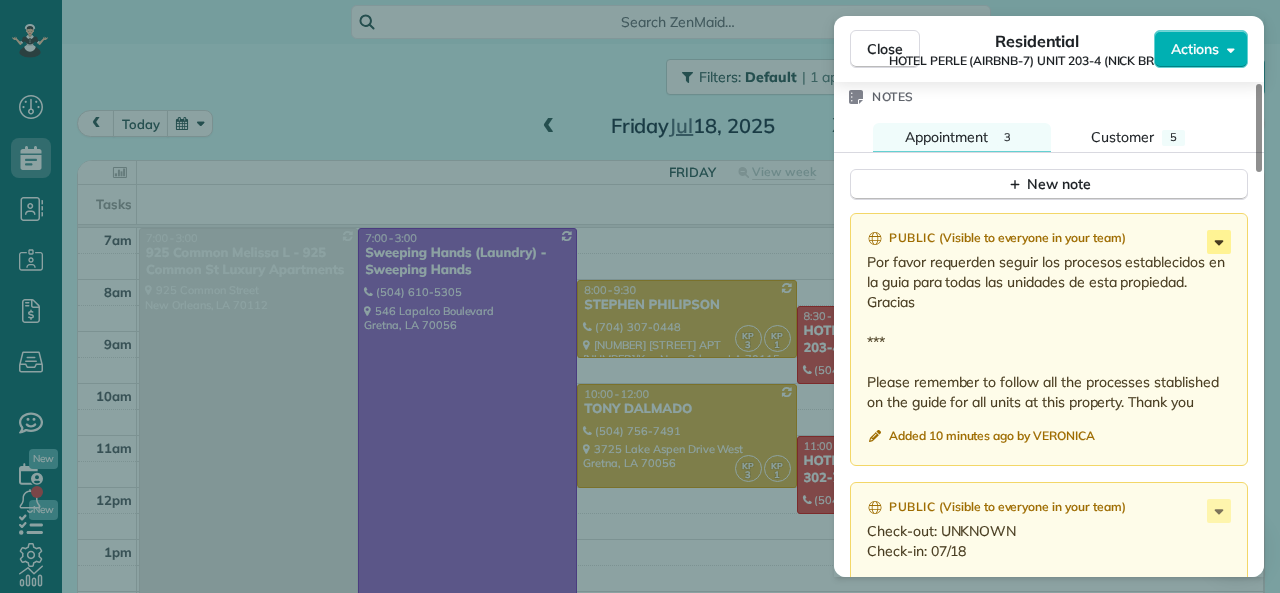 click 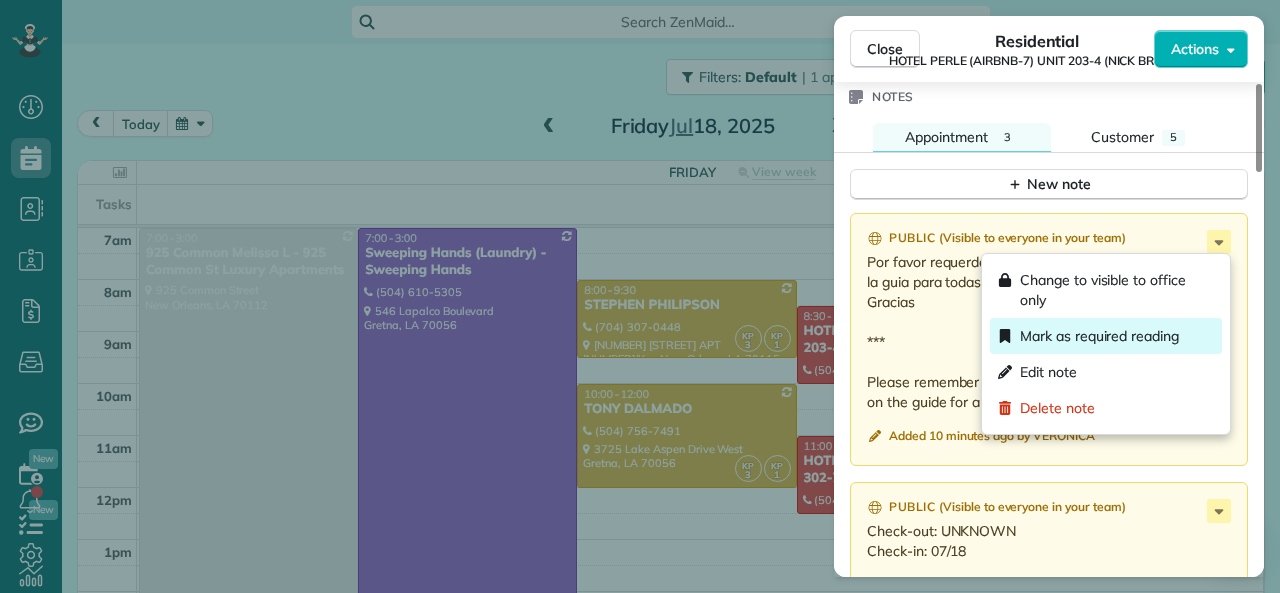 click on "Mark as required reading" at bounding box center (1099, 336) 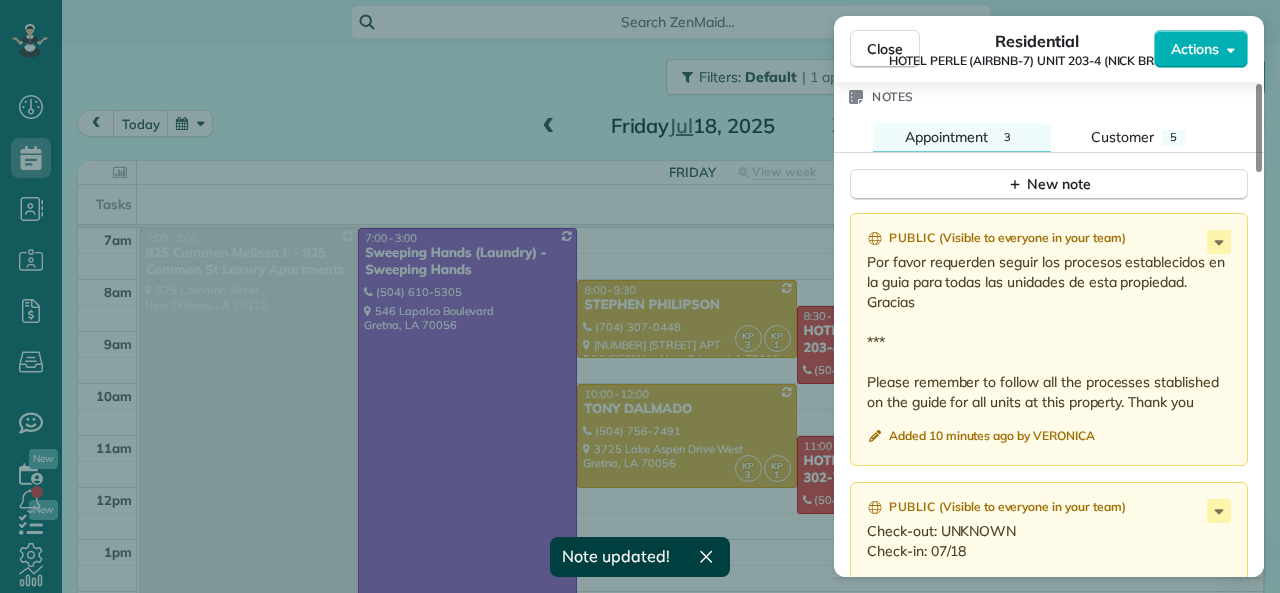 scroll, scrollTop: 1880, scrollLeft: 0, axis: vertical 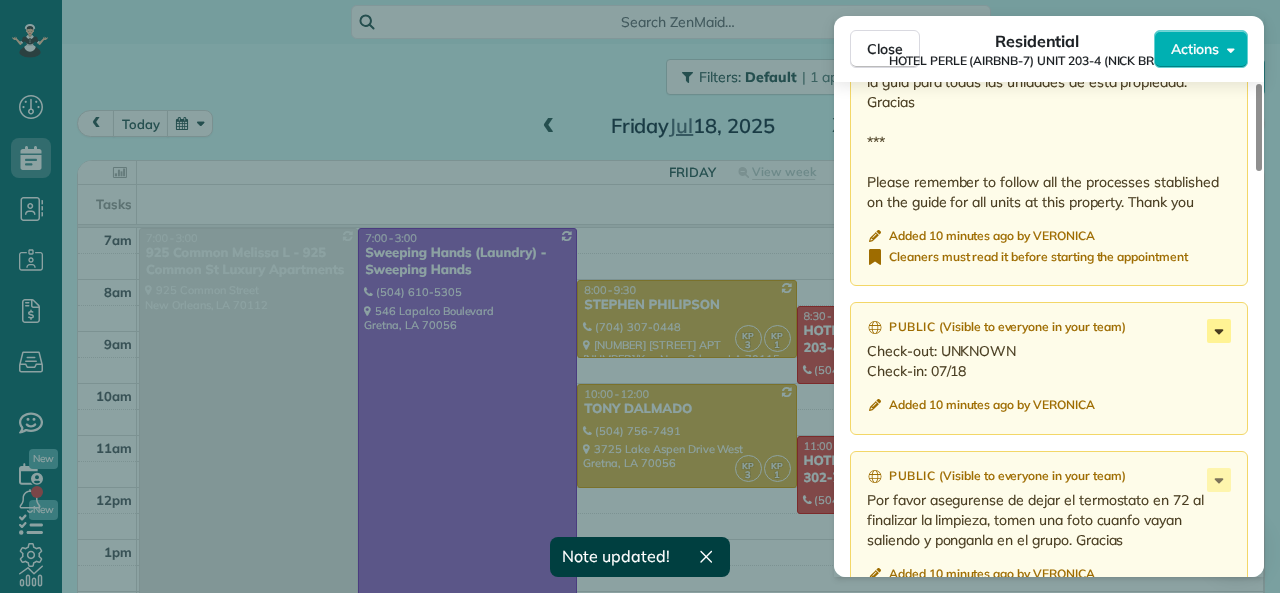 click 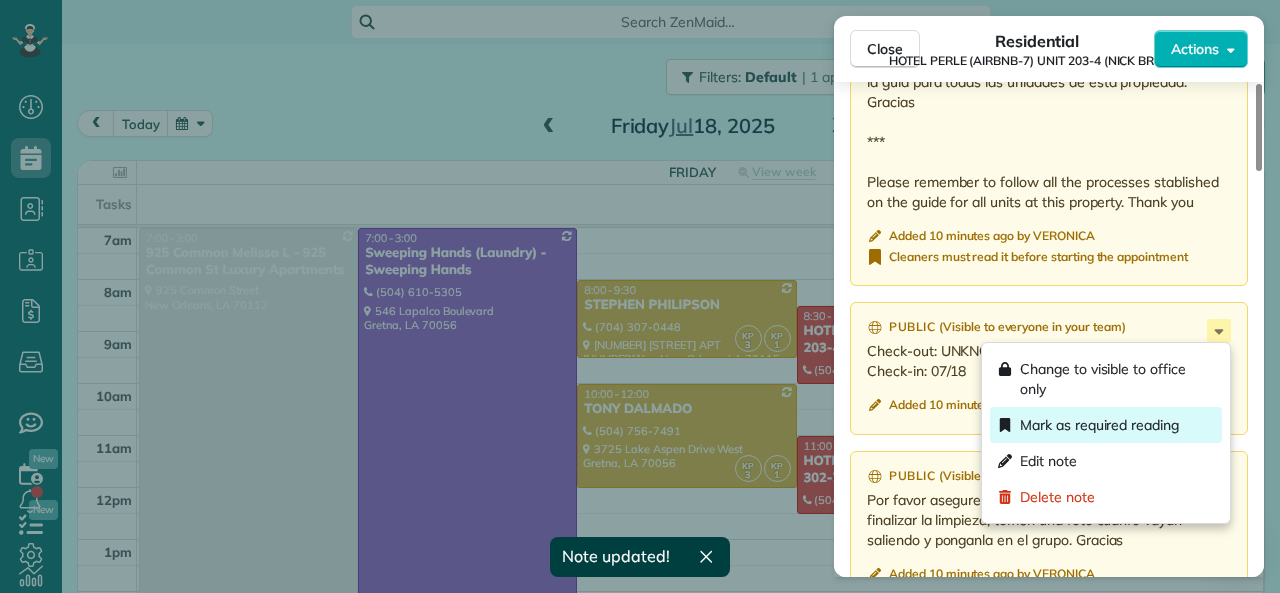 click on "Mark as required reading" at bounding box center [1099, 425] 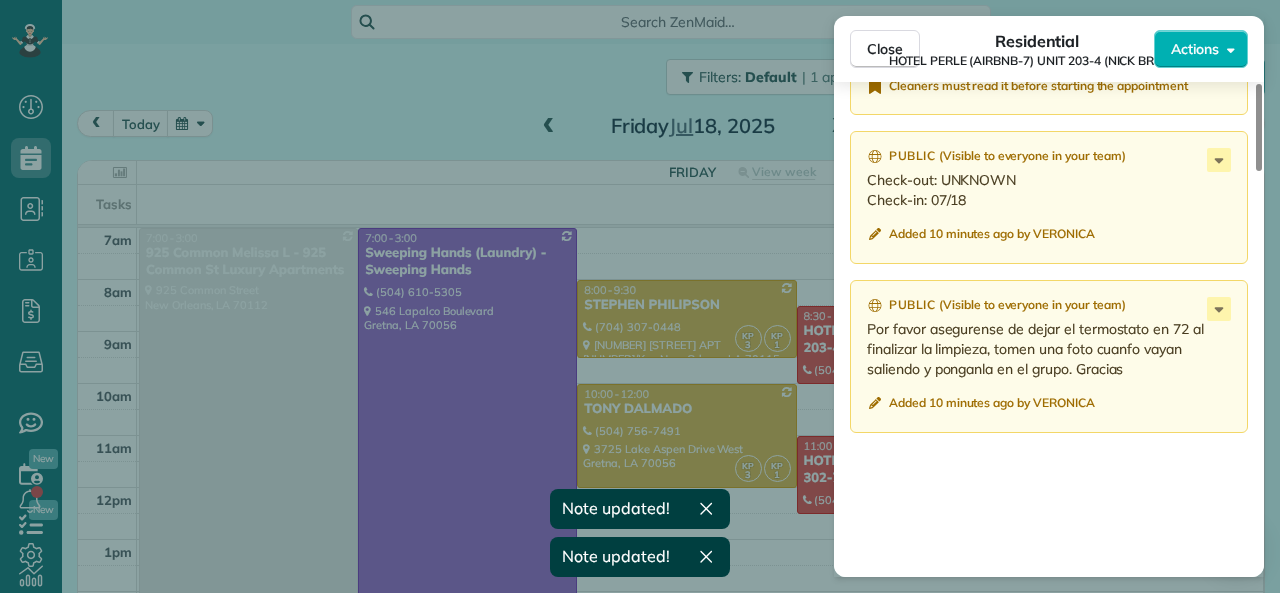 scroll, scrollTop: 2080, scrollLeft: 0, axis: vertical 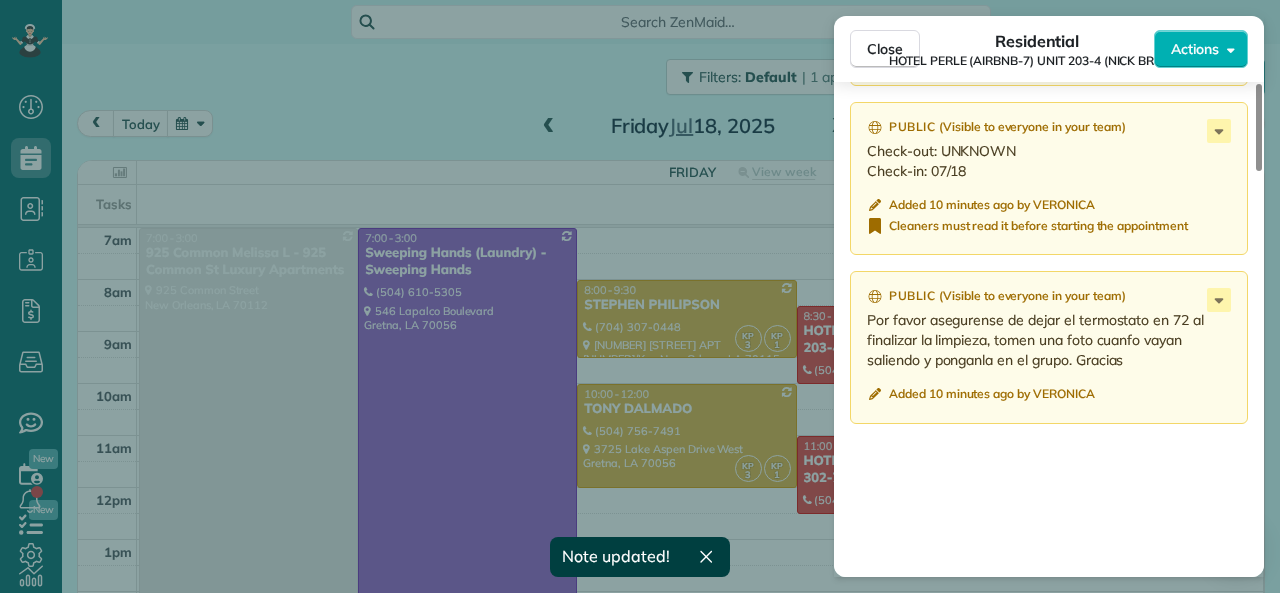 click on "Added 10 minutes ago by [FIRST]" at bounding box center [1049, 347] 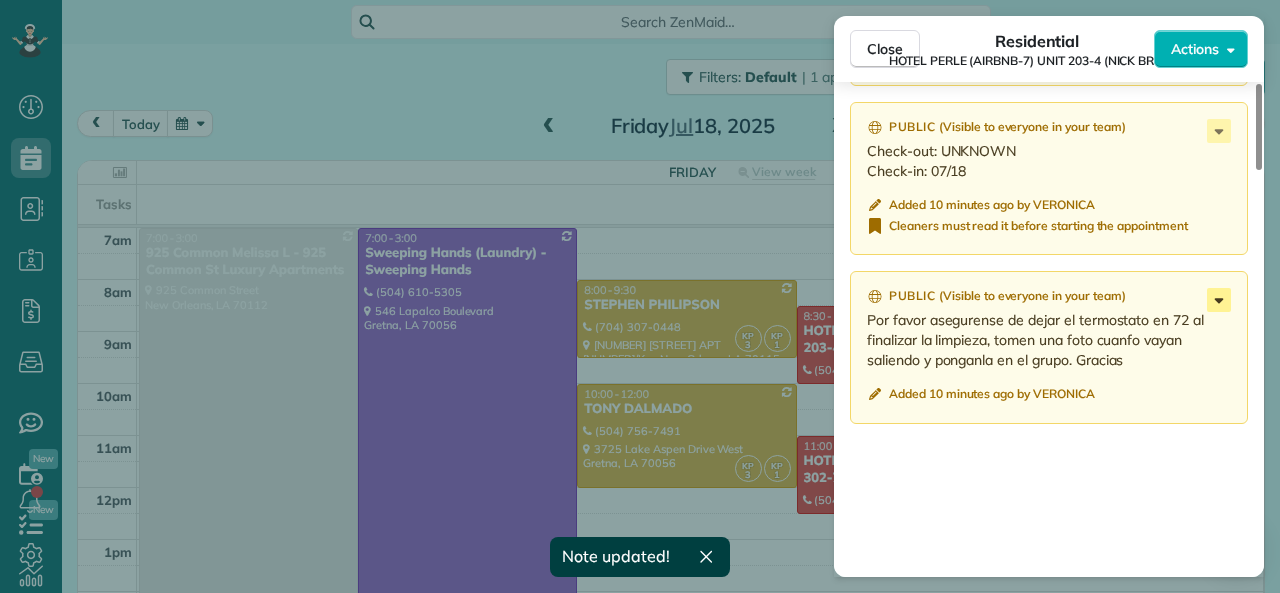 click 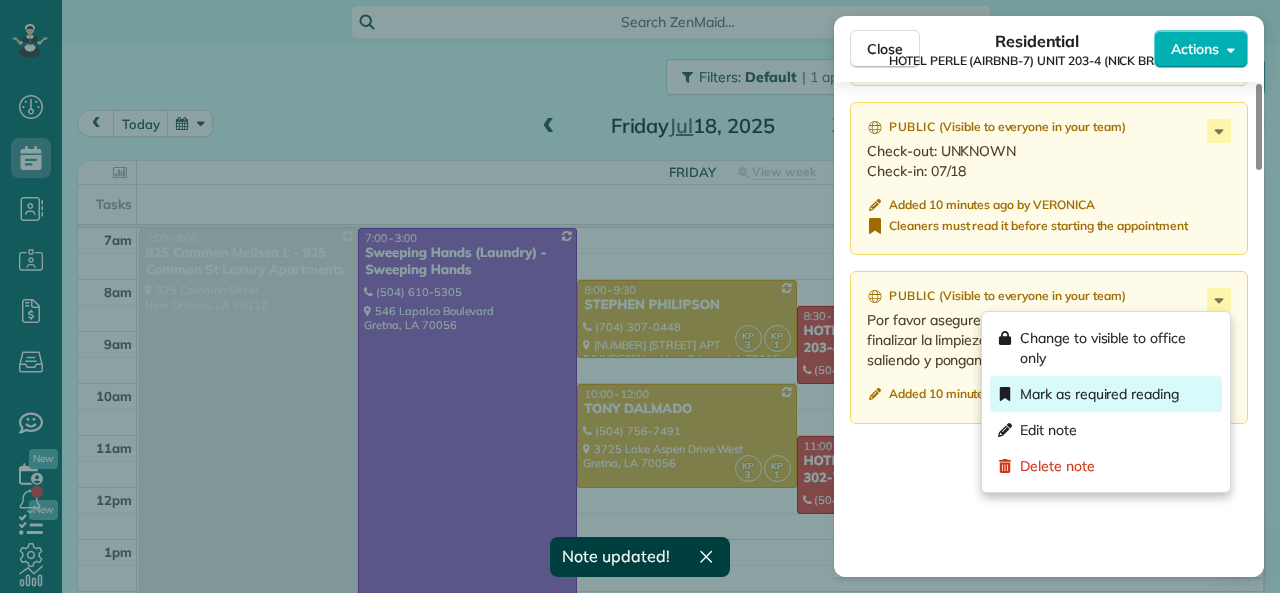 click on "Mark as required reading" at bounding box center [1099, 394] 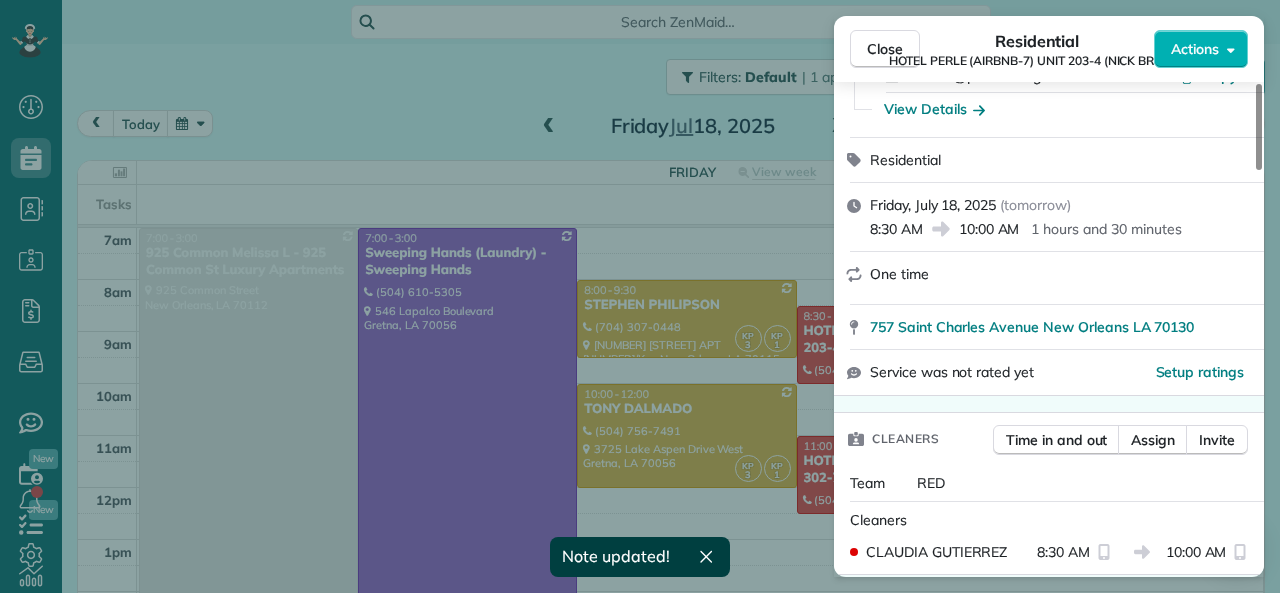 scroll, scrollTop: 0, scrollLeft: 0, axis: both 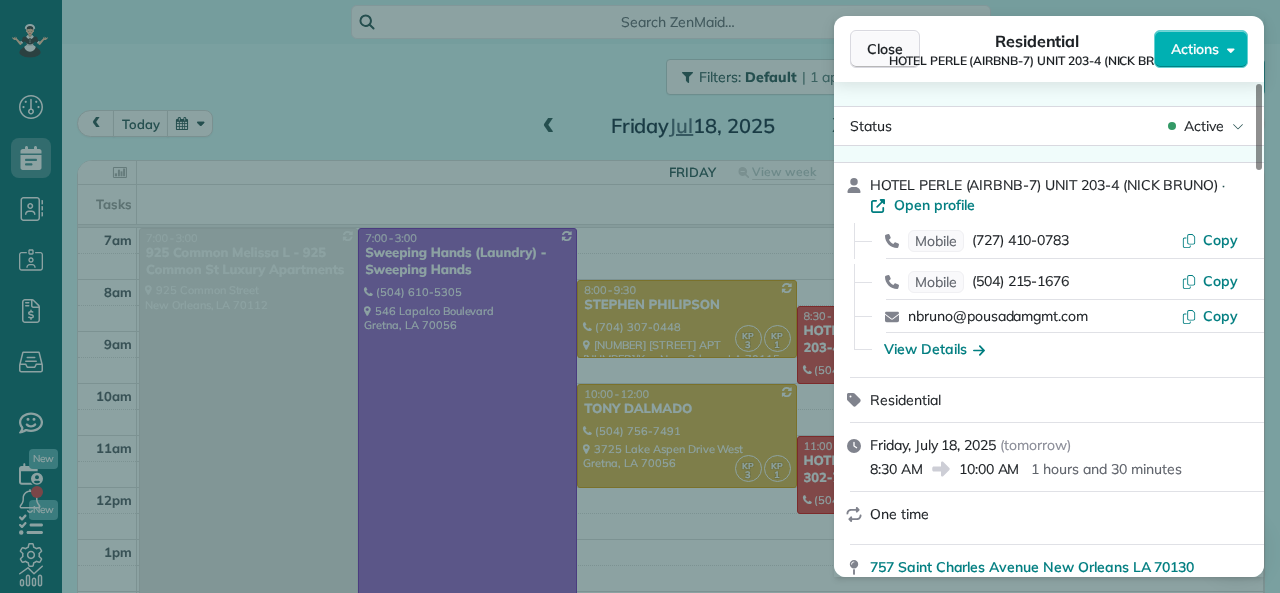 click on "Close" at bounding box center (885, 49) 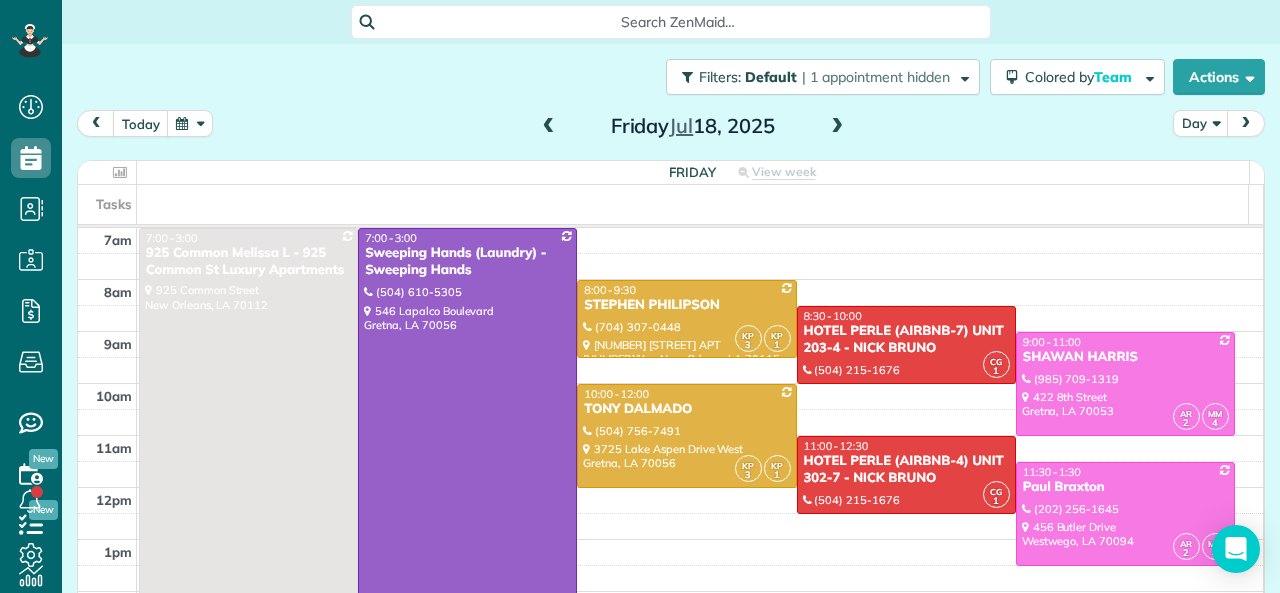 click at bounding box center (549, 127) 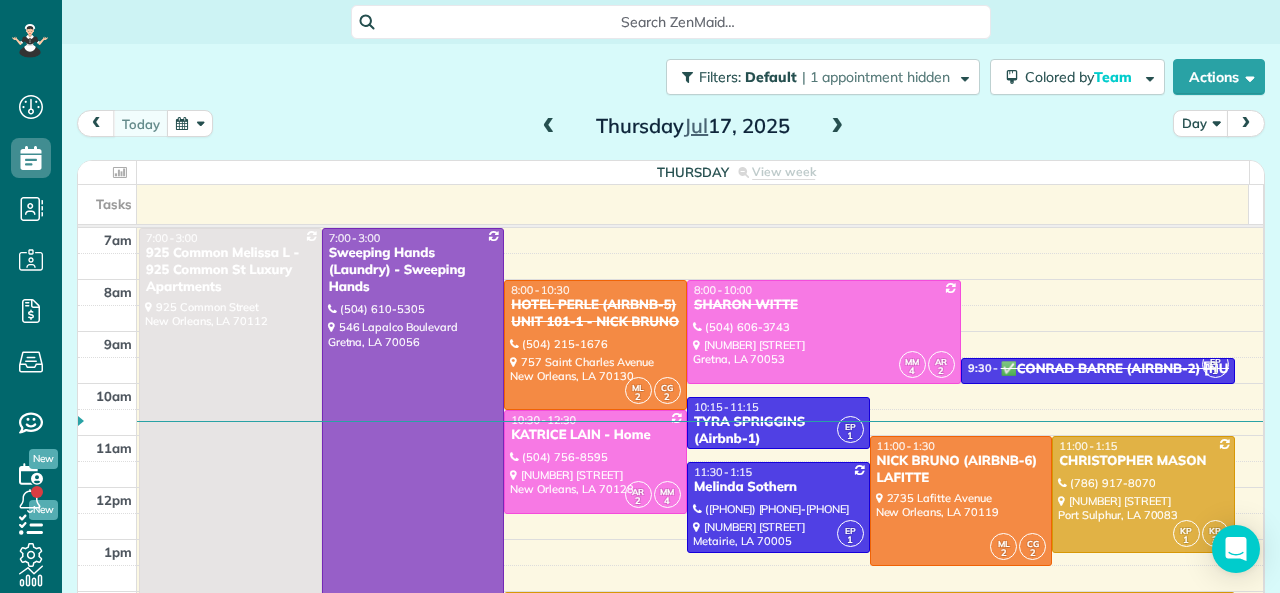 click at bounding box center [837, 127] 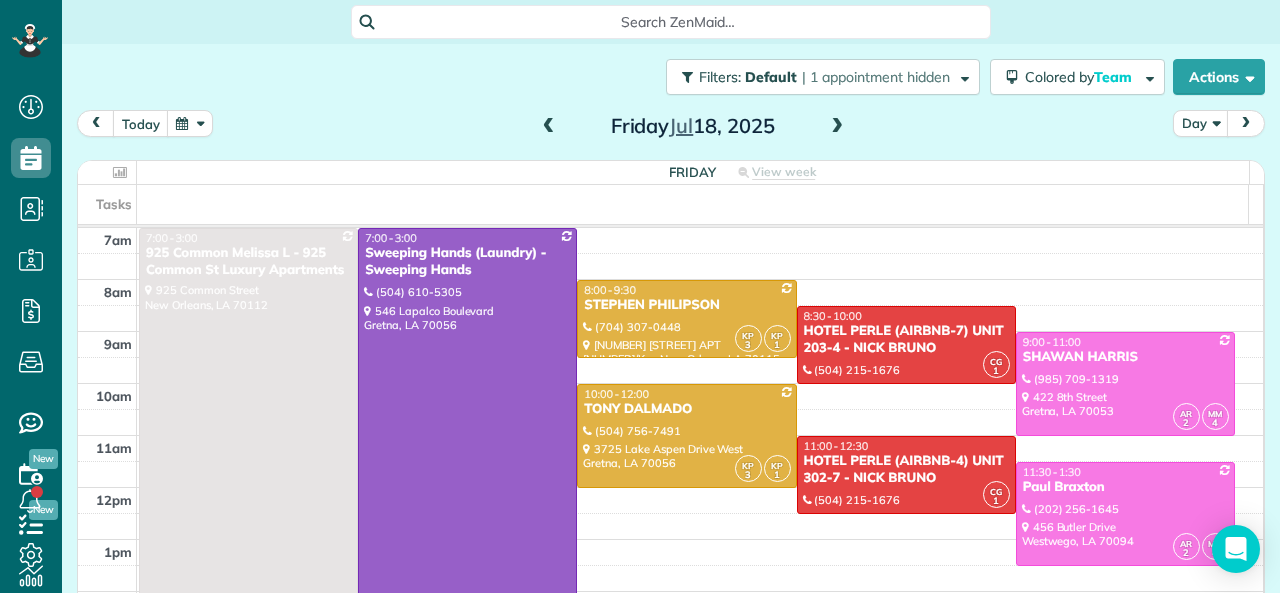 click on "Friday  Jul  18, 2025" at bounding box center (693, 126) 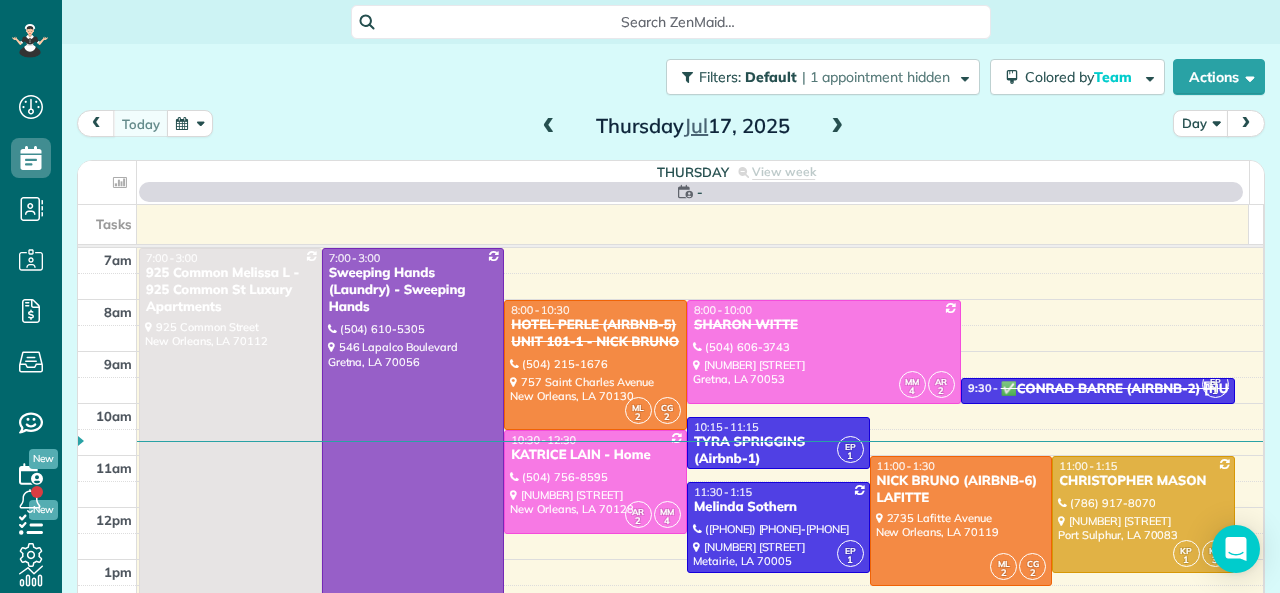 click at bounding box center [549, 127] 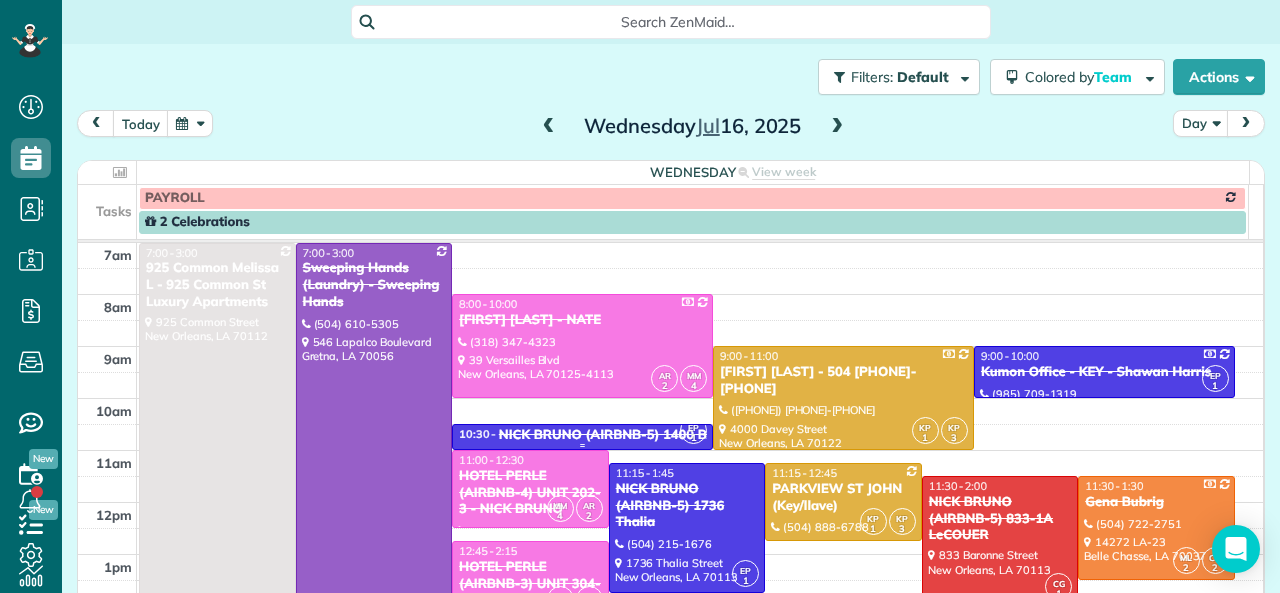 click on "NICK BRUNO (AIRBNB-5) 1400 BARONNE" at bounding box center (631, 435) 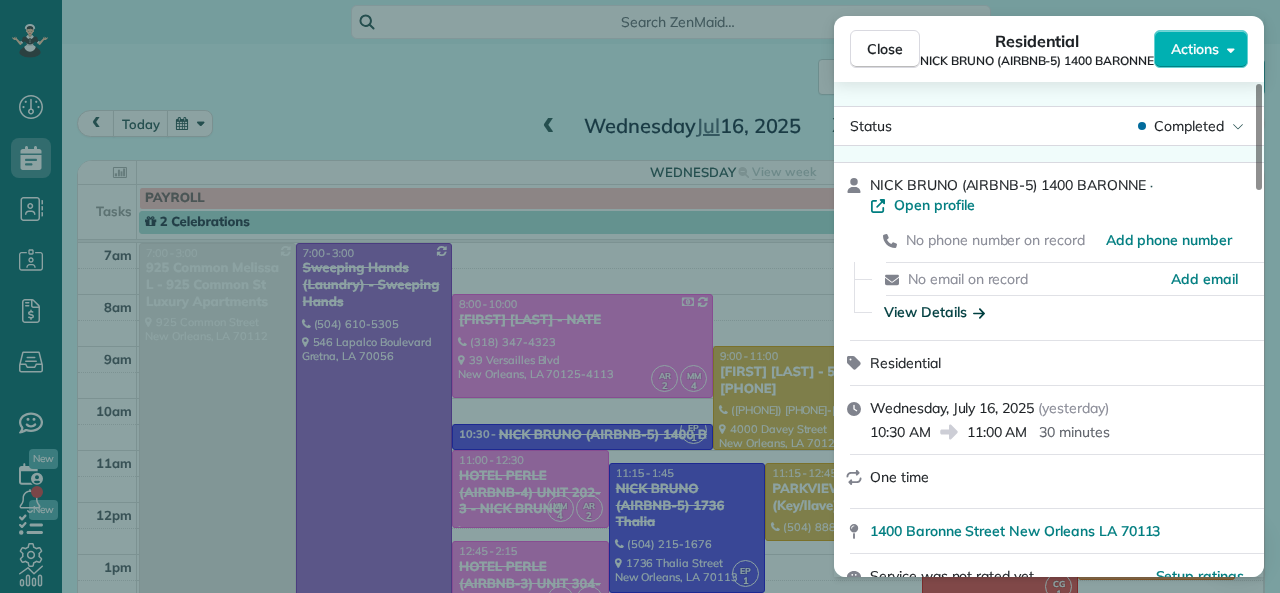 click 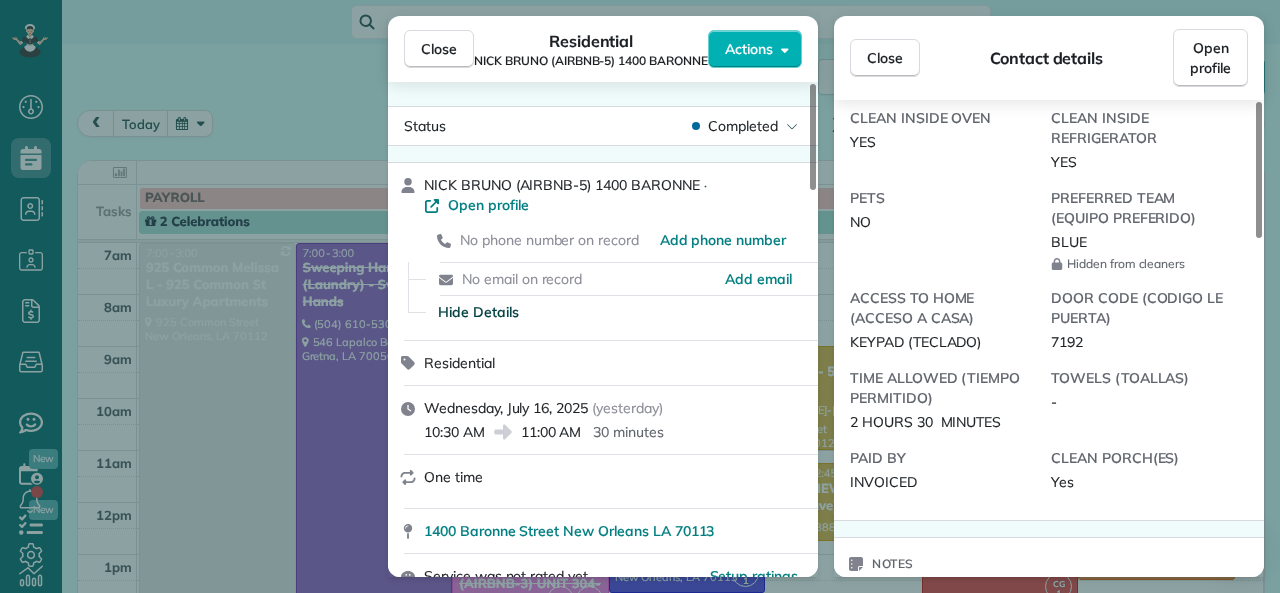 scroll, scrollTop: 800, scrollLeft: 0, axis: vertical 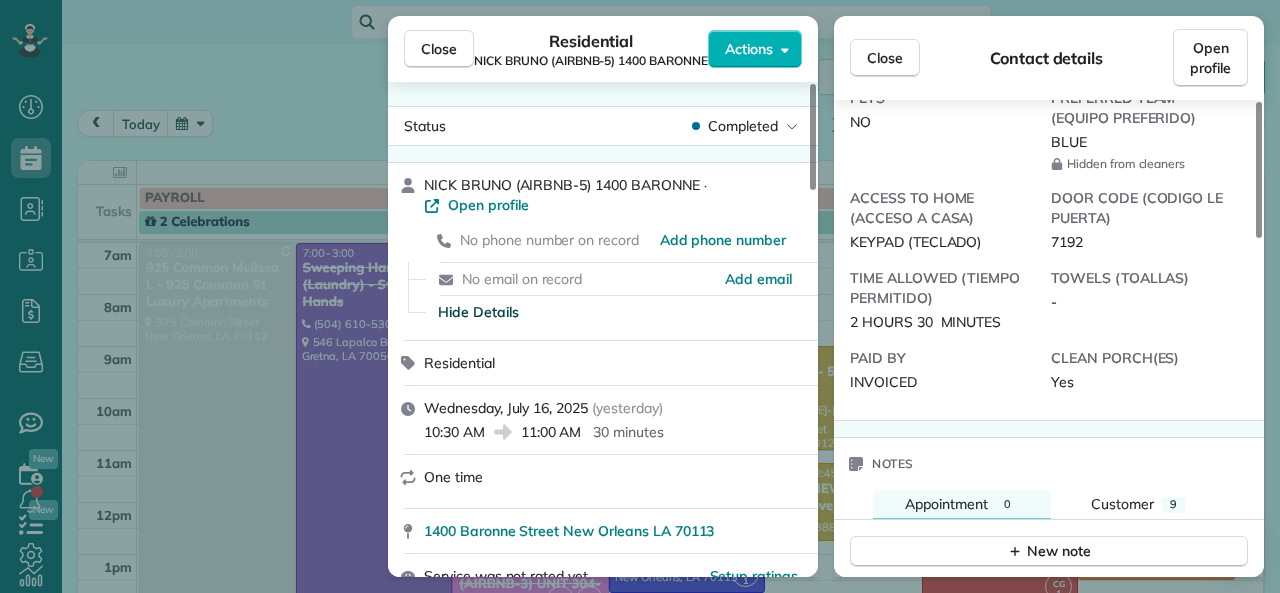drag, startPoint x: 1054, startPoint y: 241, endPoint x: 1081, endPoint y: 239, distance: 27.073973 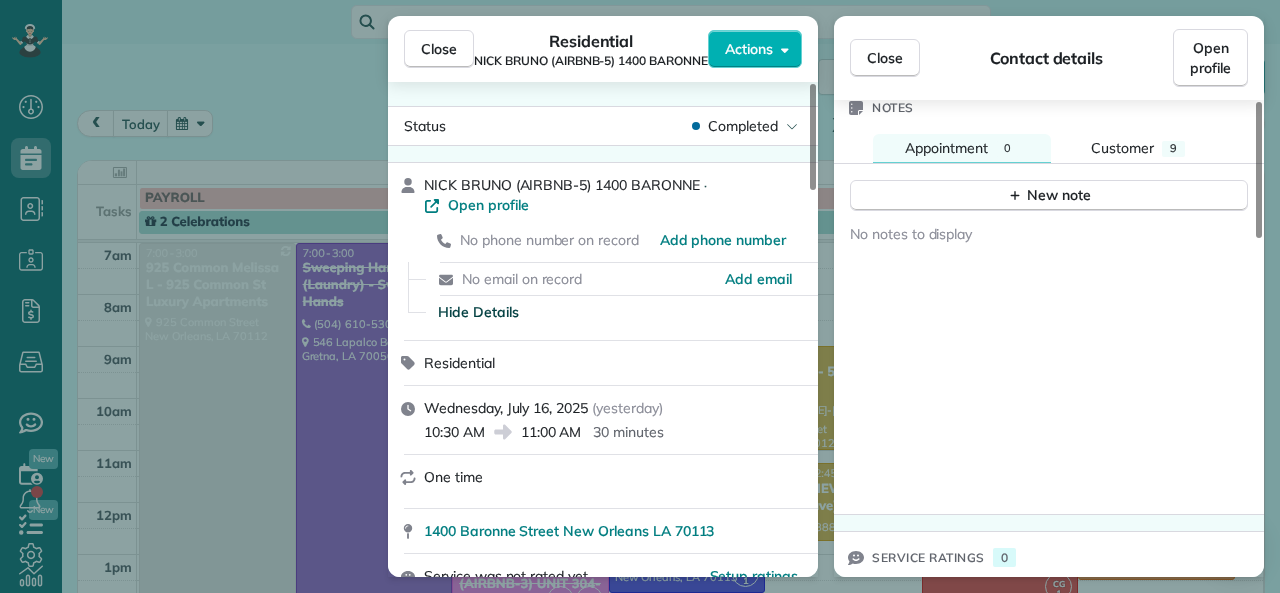 scroll, scrollTop: 1180, scrollLeft: 0, axis: vertical 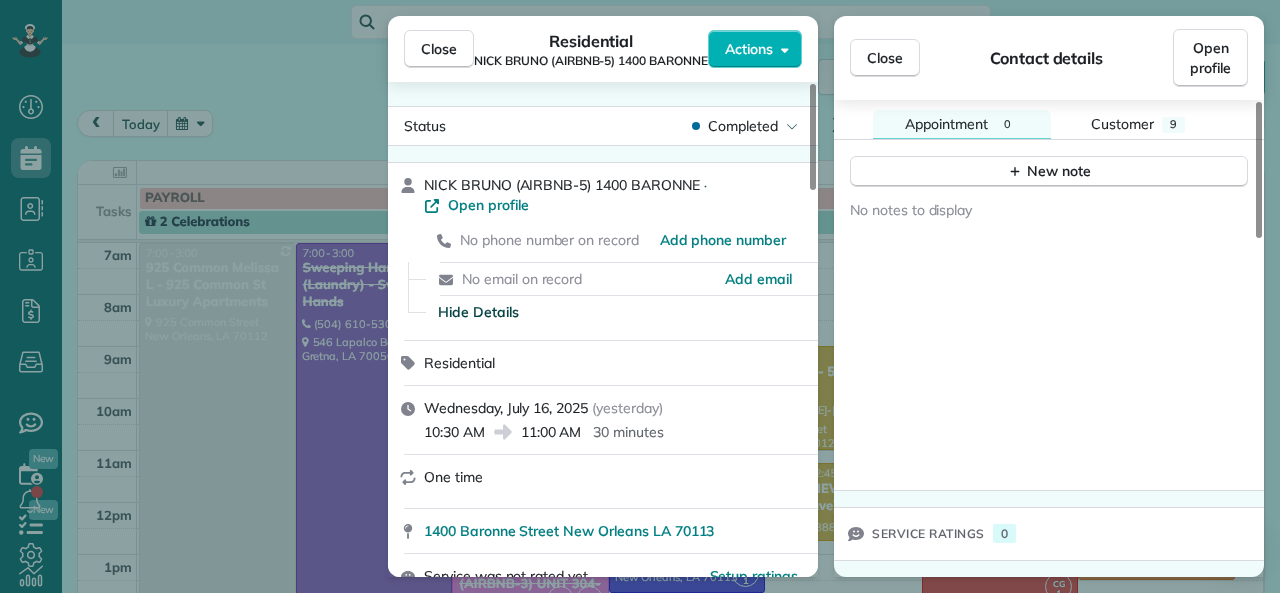 click on "Close" at bounding box center [885, 58] 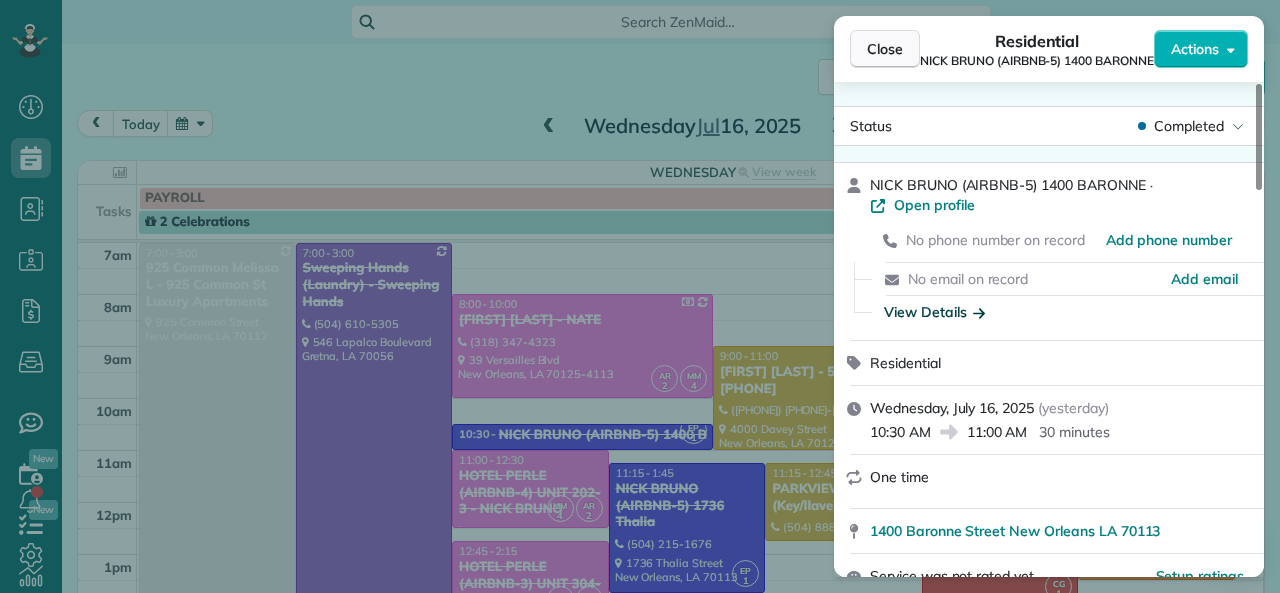 click on "Close" at bounding box center (885, 49) 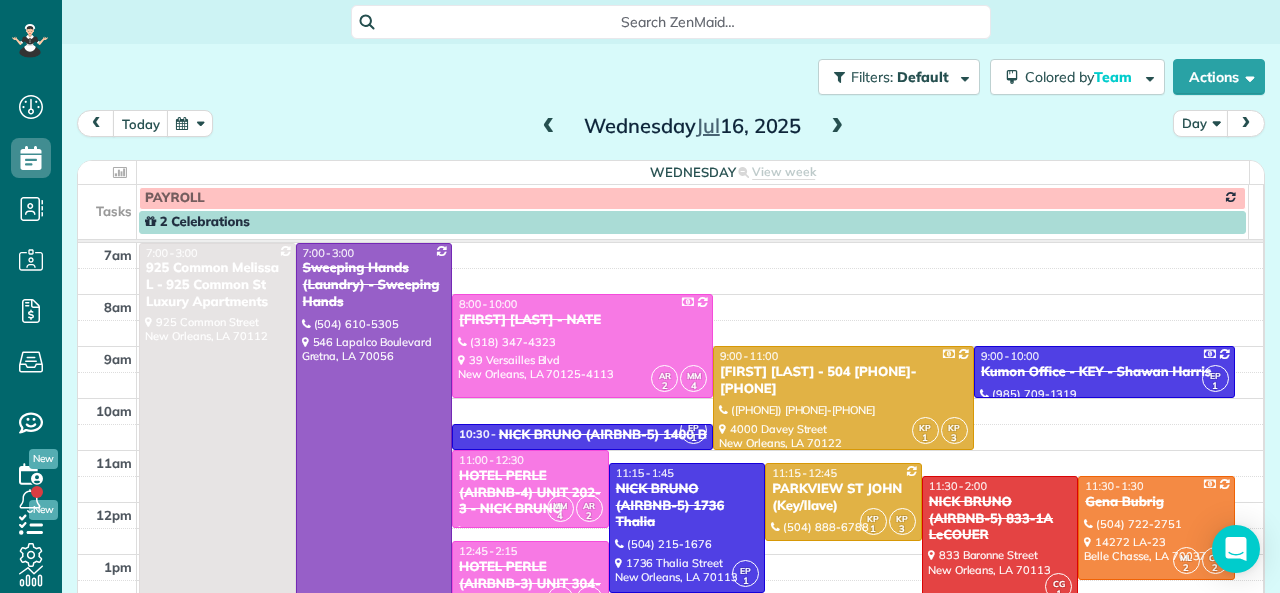 click at bounding box center (837, 127) 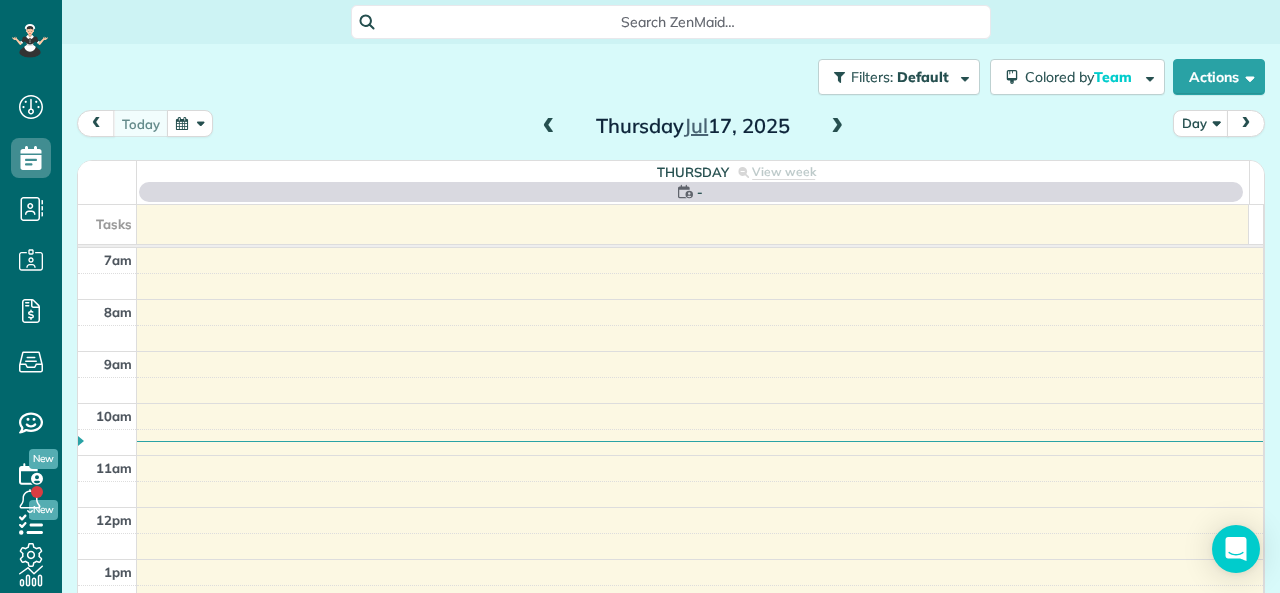 click at bounding box center (837, 127) 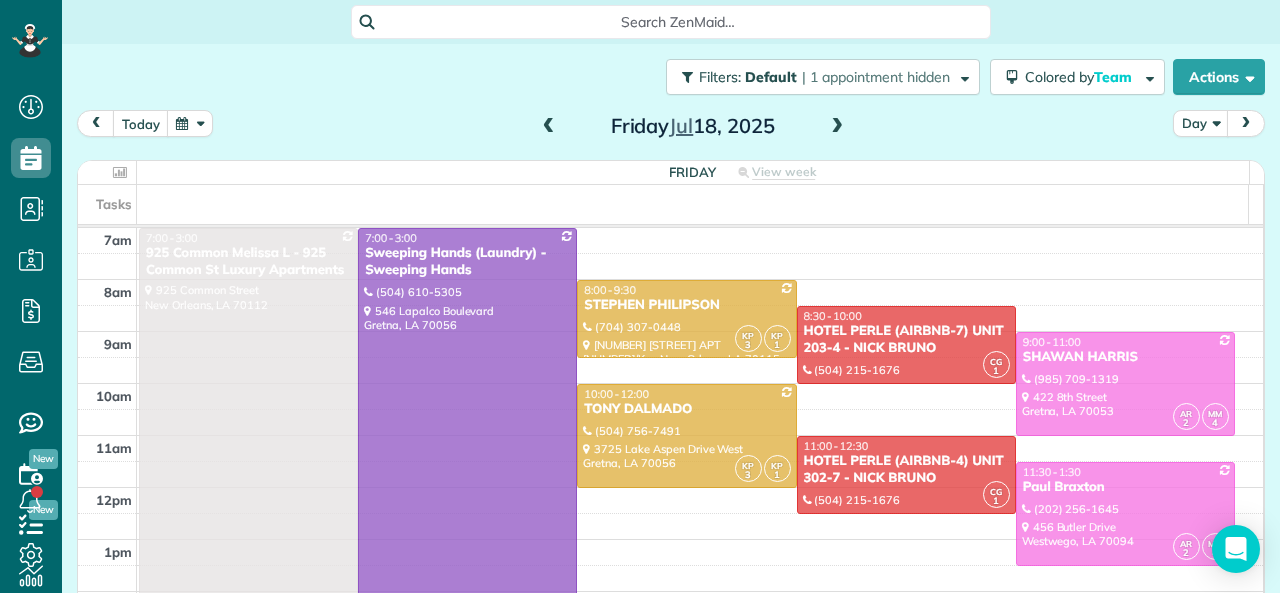 click on "Friday  Jul  18, 2025" at bounding box center [693, 126] 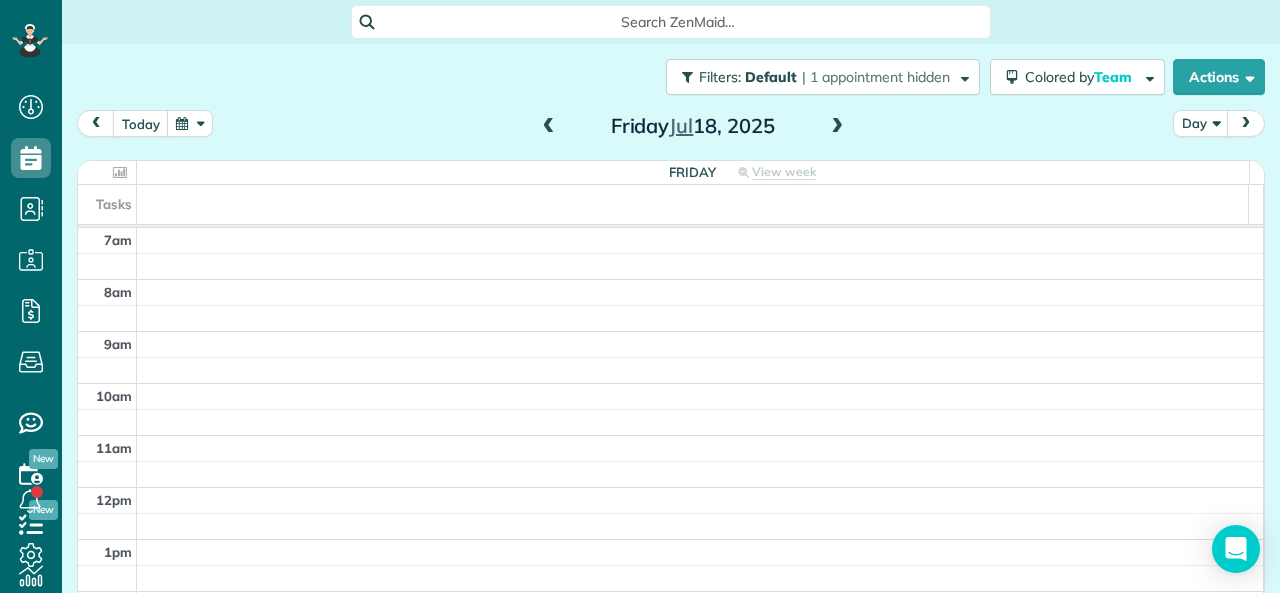 click at bounding box center (549, 127) 